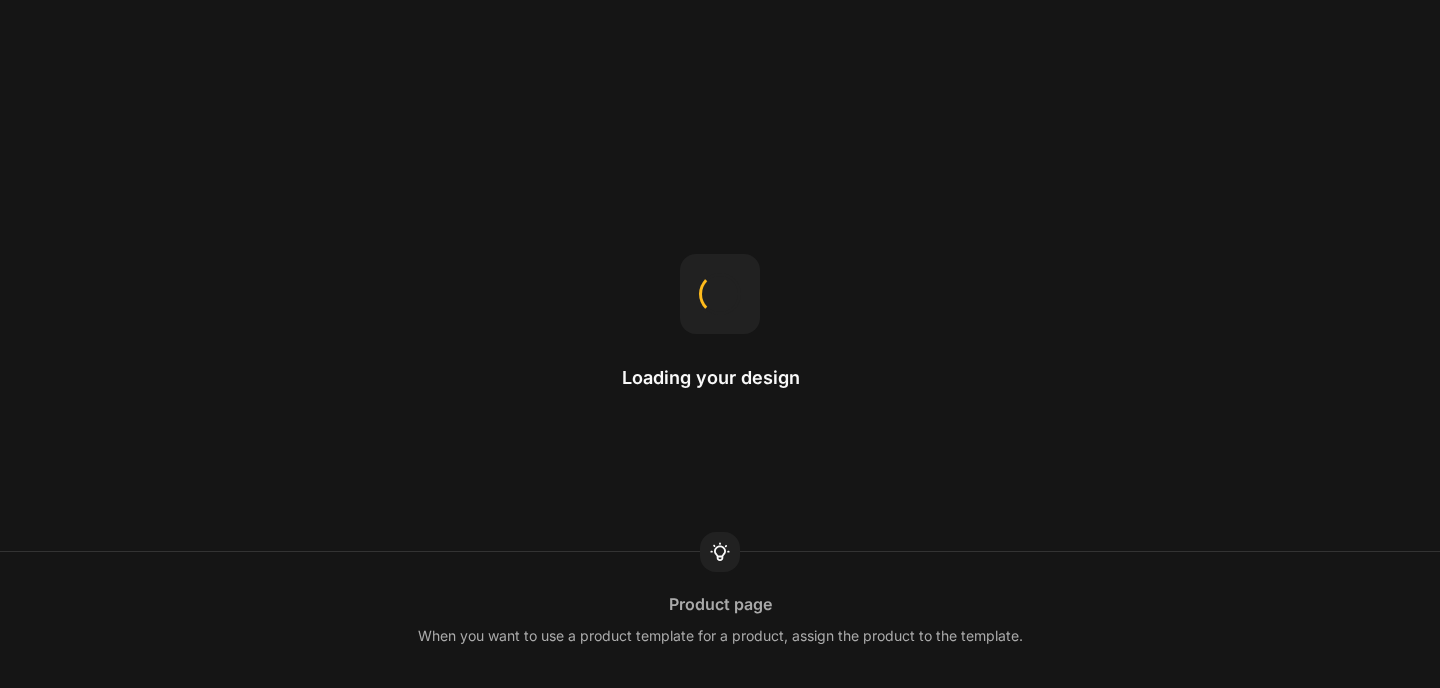 scroll, scrollTop: 0, scrollLeft: 0, axis: both 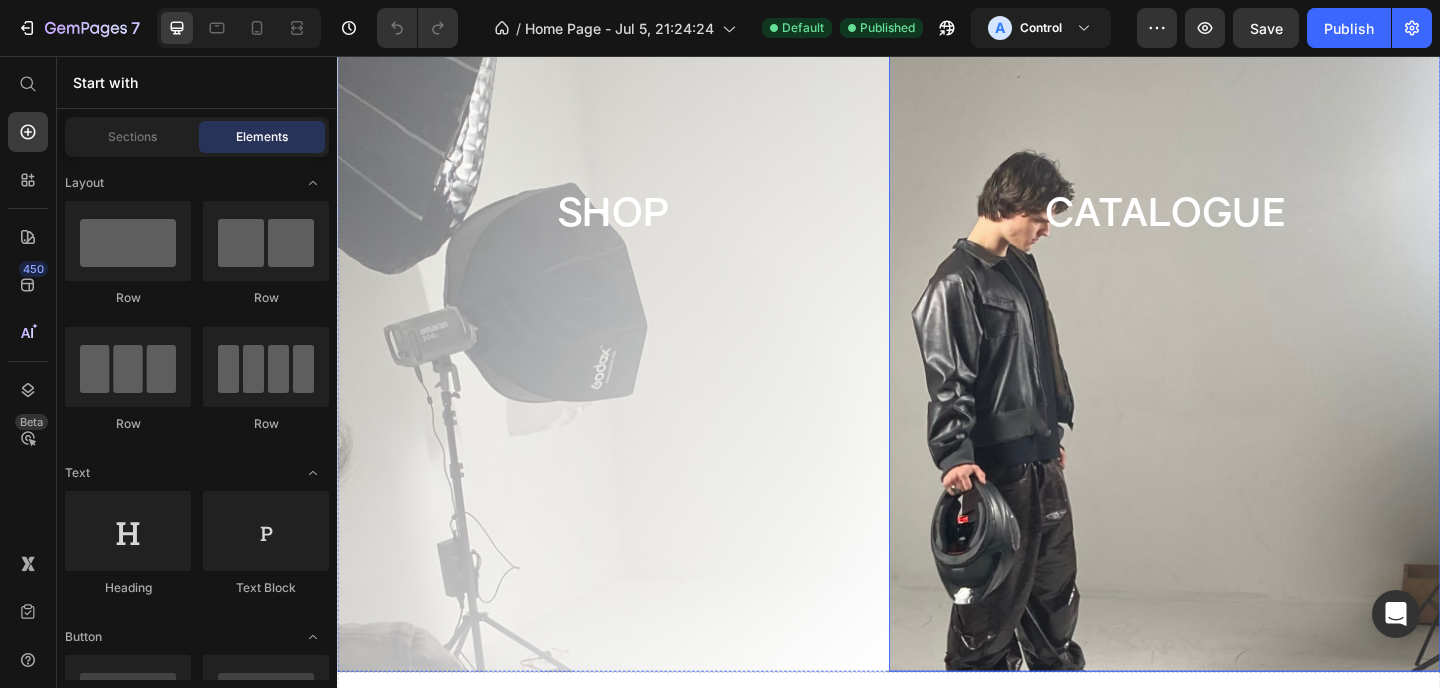 click on "SHOP" at bounding box center [637, 226] 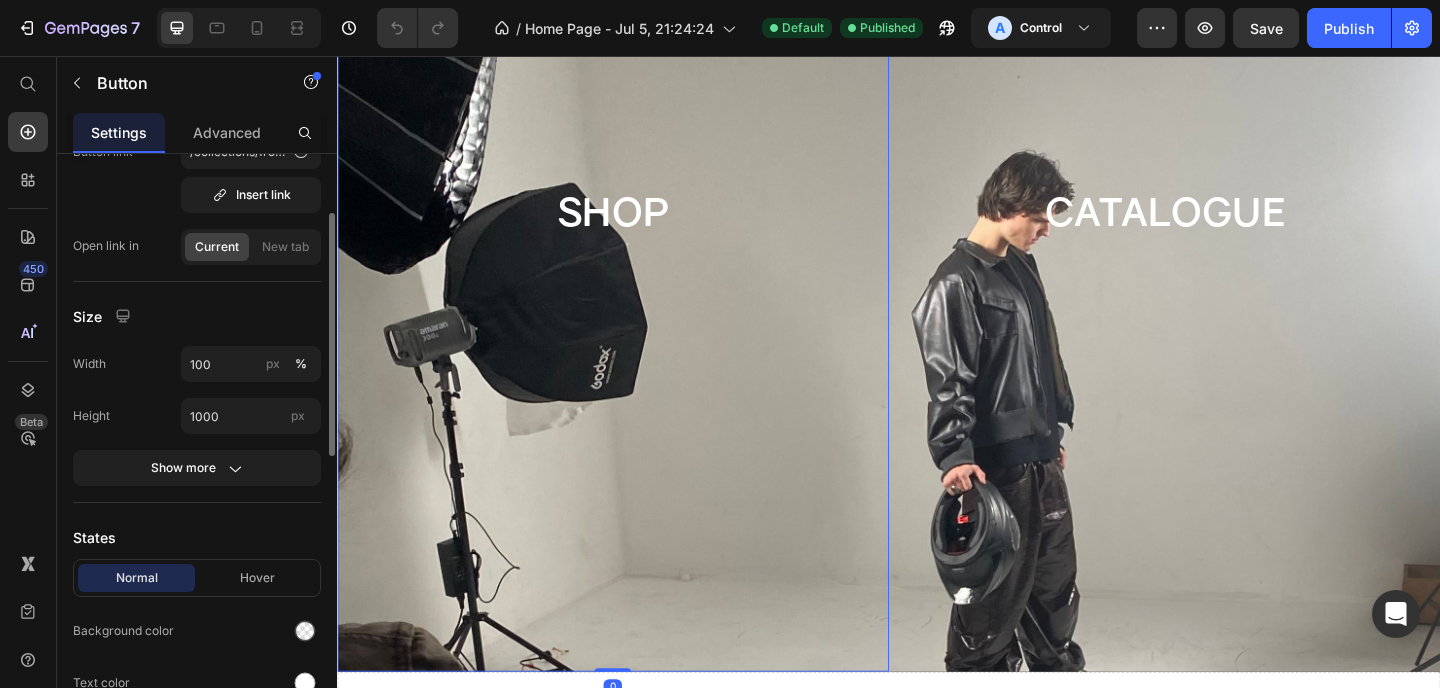 scroll, scrollTop: 151, scrollLeft: 0, axis: vertical 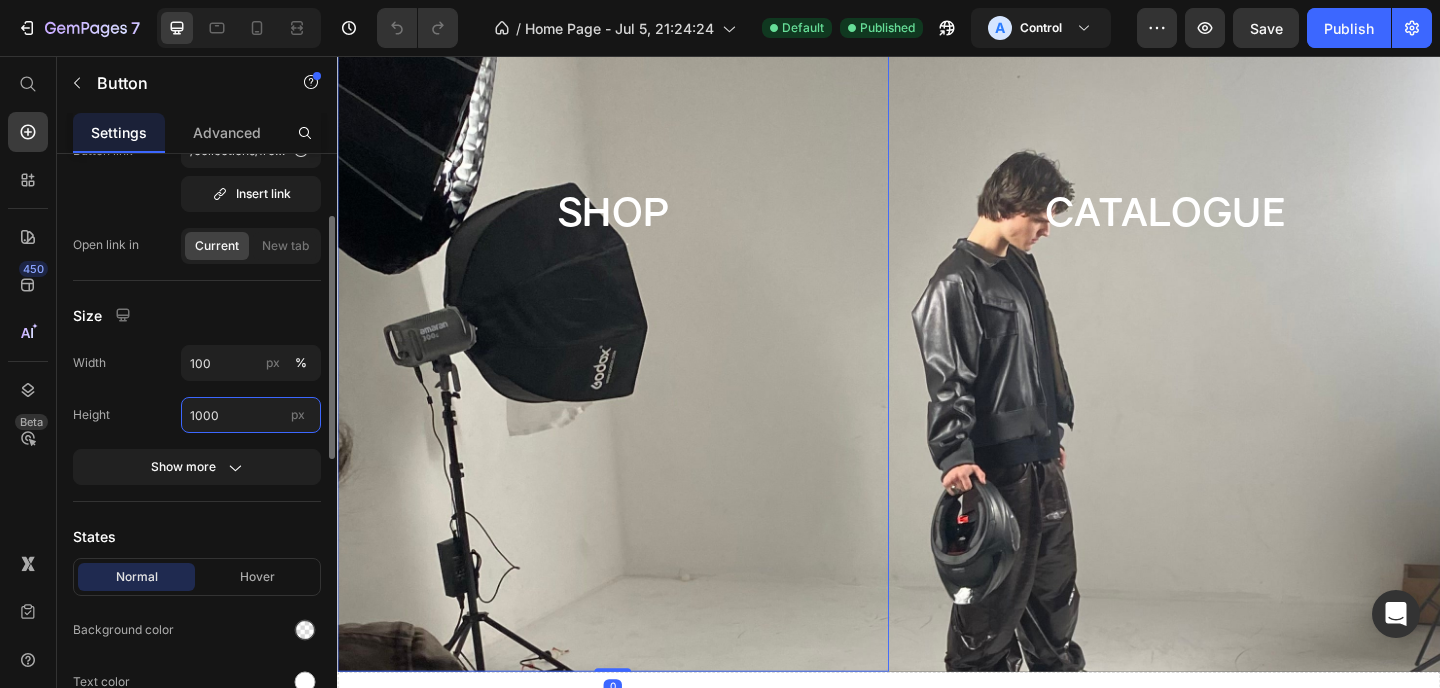 click on "1000" at bounding box center [251, 415] 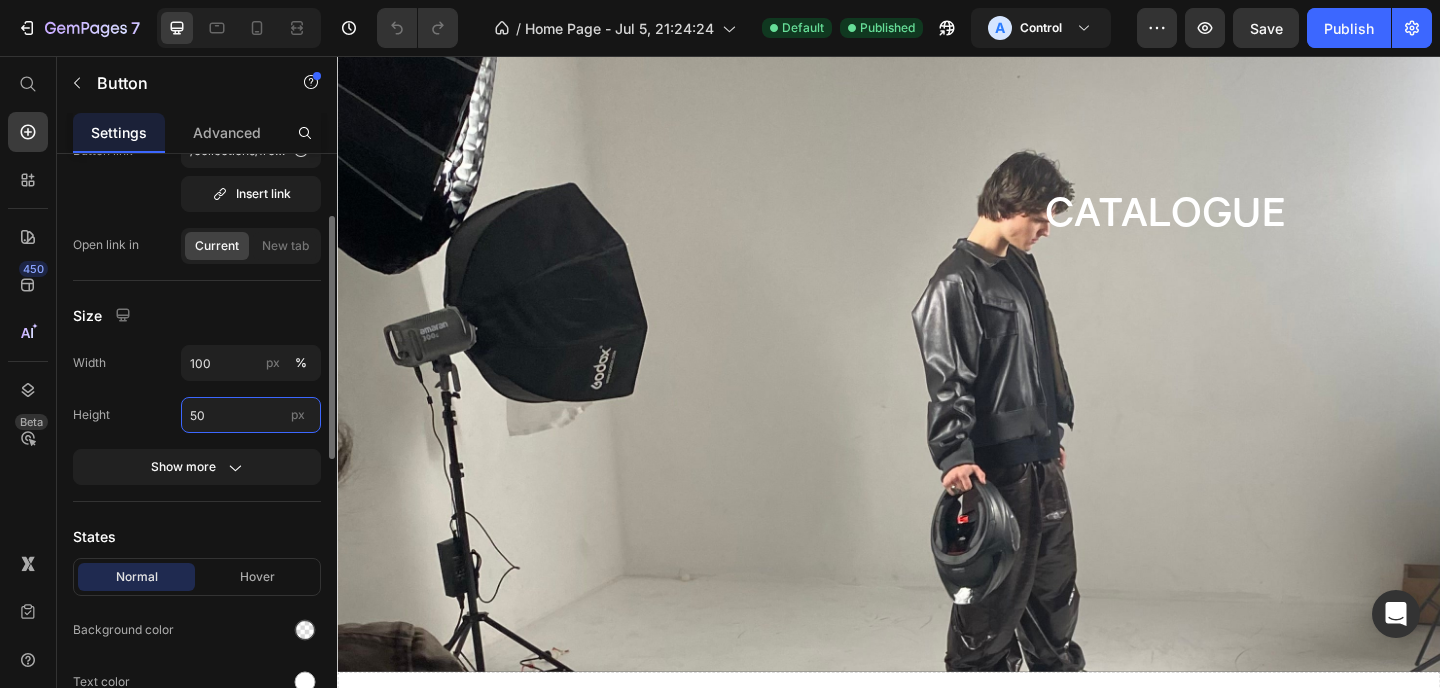 type on "500" 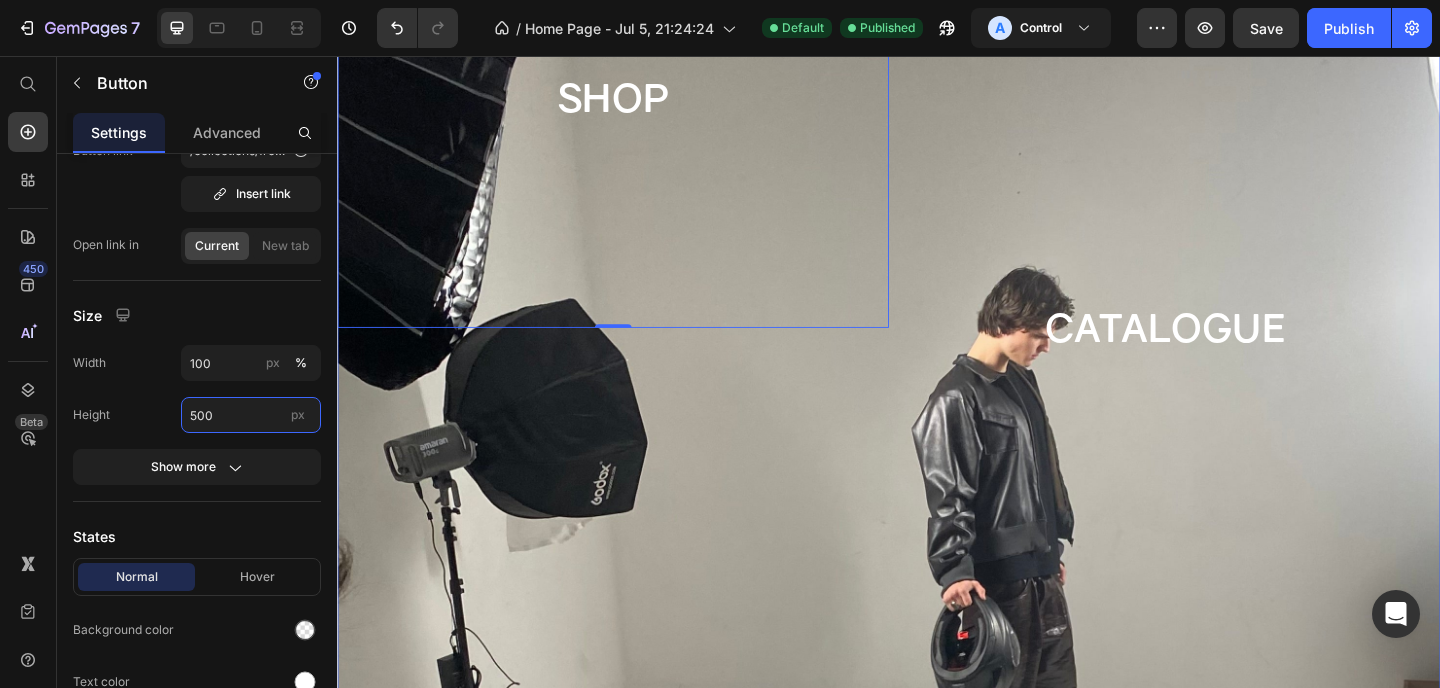 scroll, scrollTop: 417, scrollLeft: 0, axis: vertical 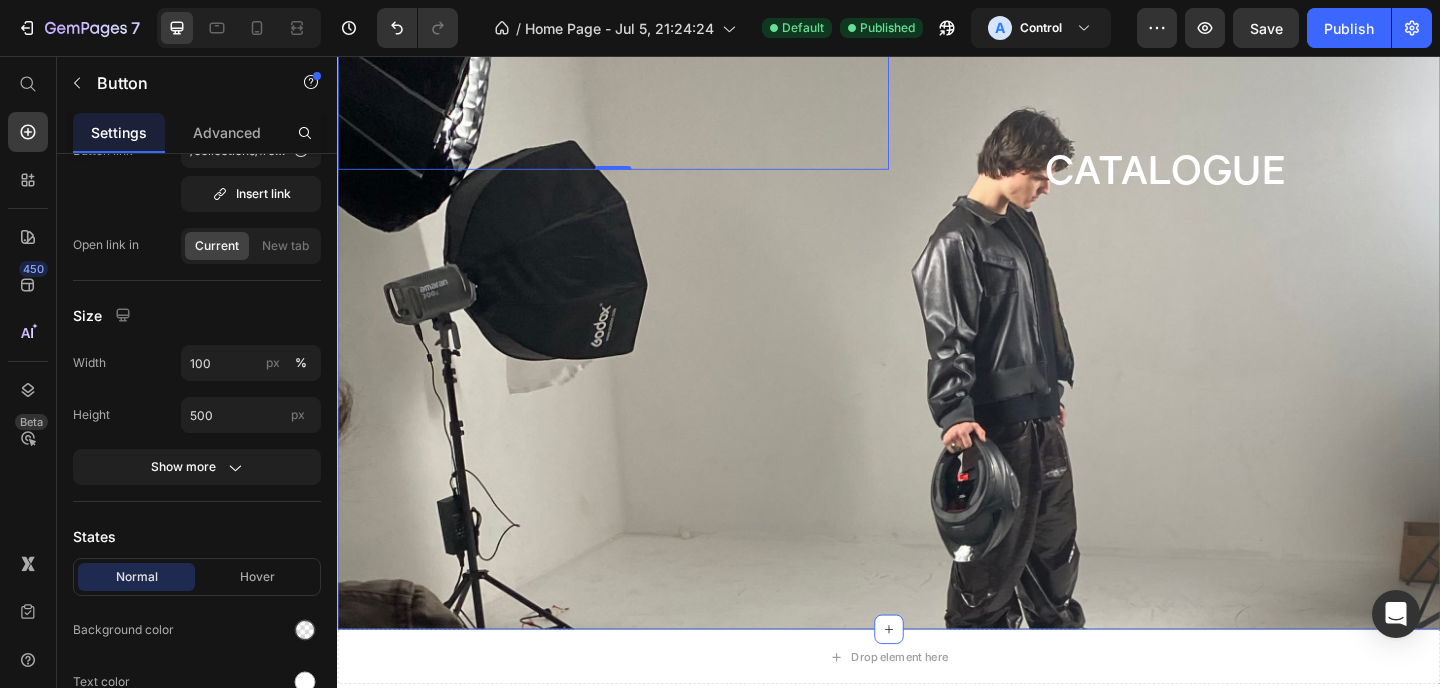 click on "SHOP Button   0" at bounding box center [637, 180] 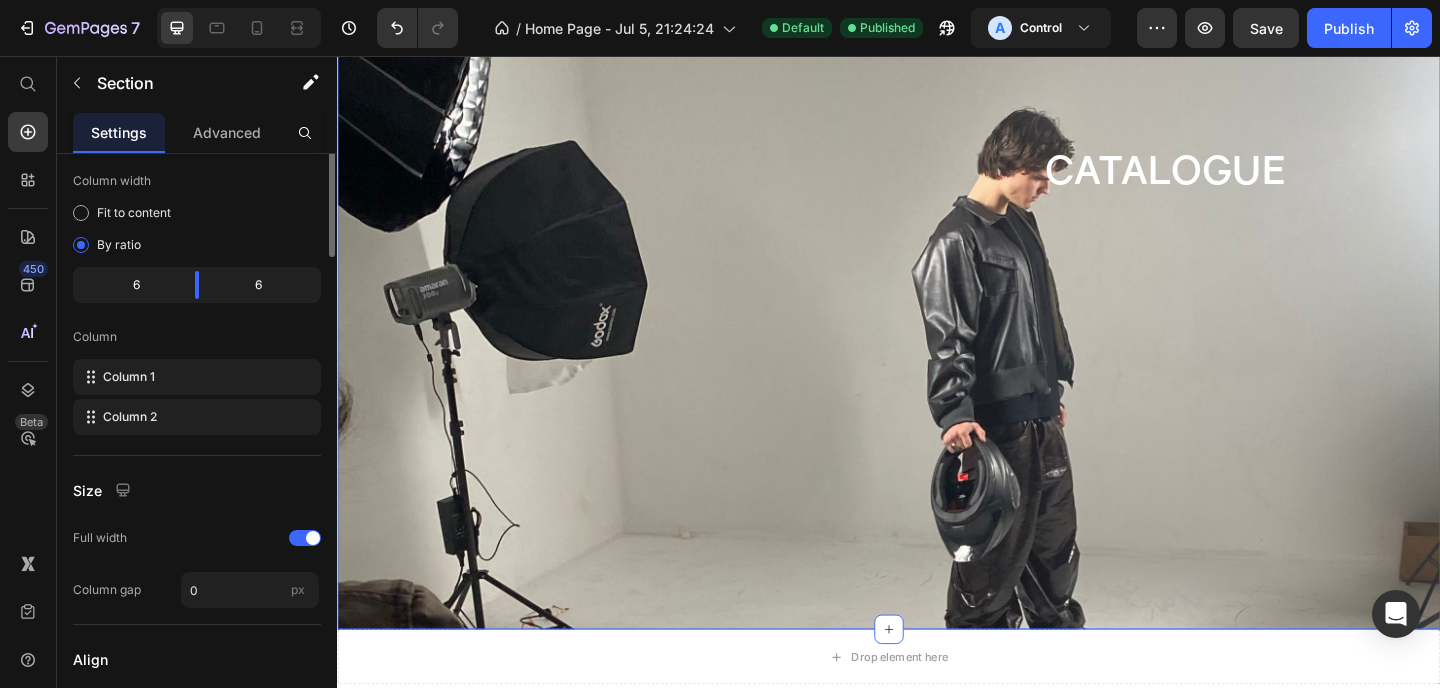 scroll, scrollTop: 0, scrollLeft: 0, axis: both 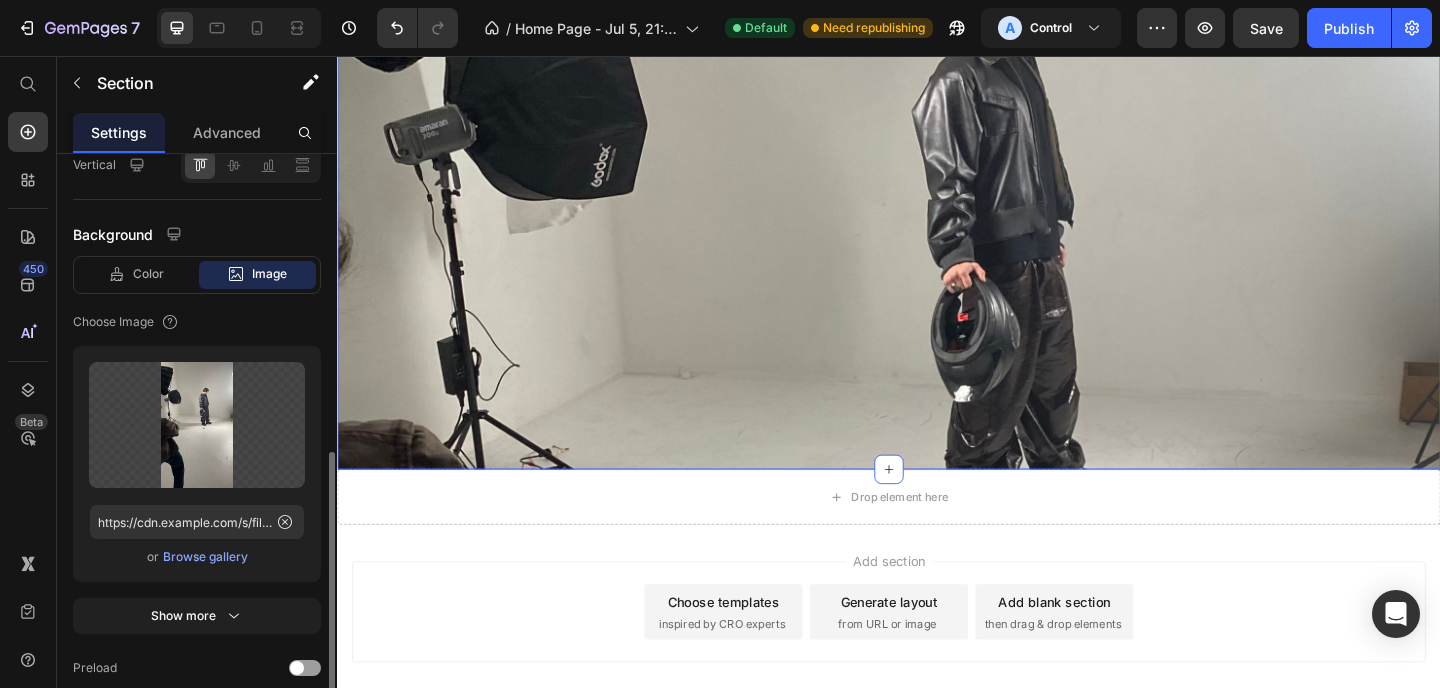 click on "Upload Image https://cdn.shopify.com/s/files/1/0700/9353/7452/files/gempages_574076810791224366-74f6e270-dd5d-4f56-b7a8-3651aa91c913.jpg  or   Browse gallery" at bounding box center [197, 464] 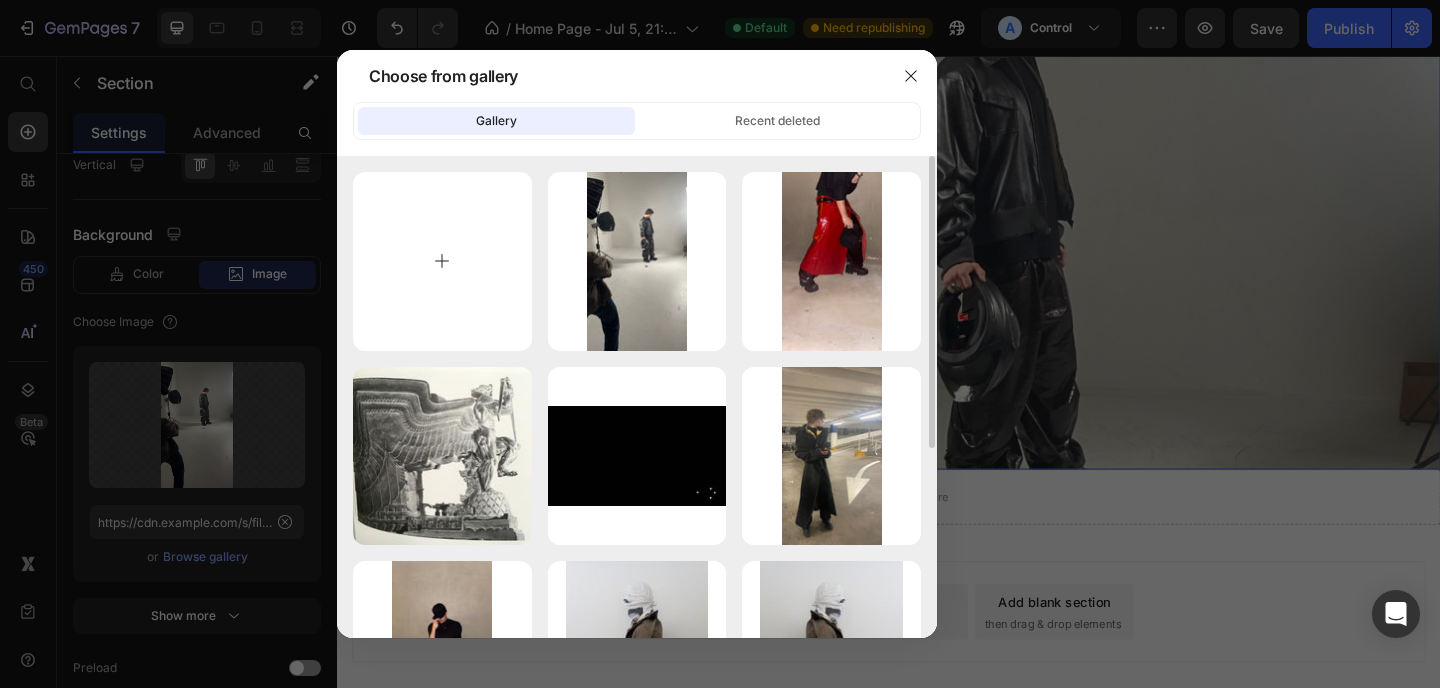 click at bounding box center (442, 261) 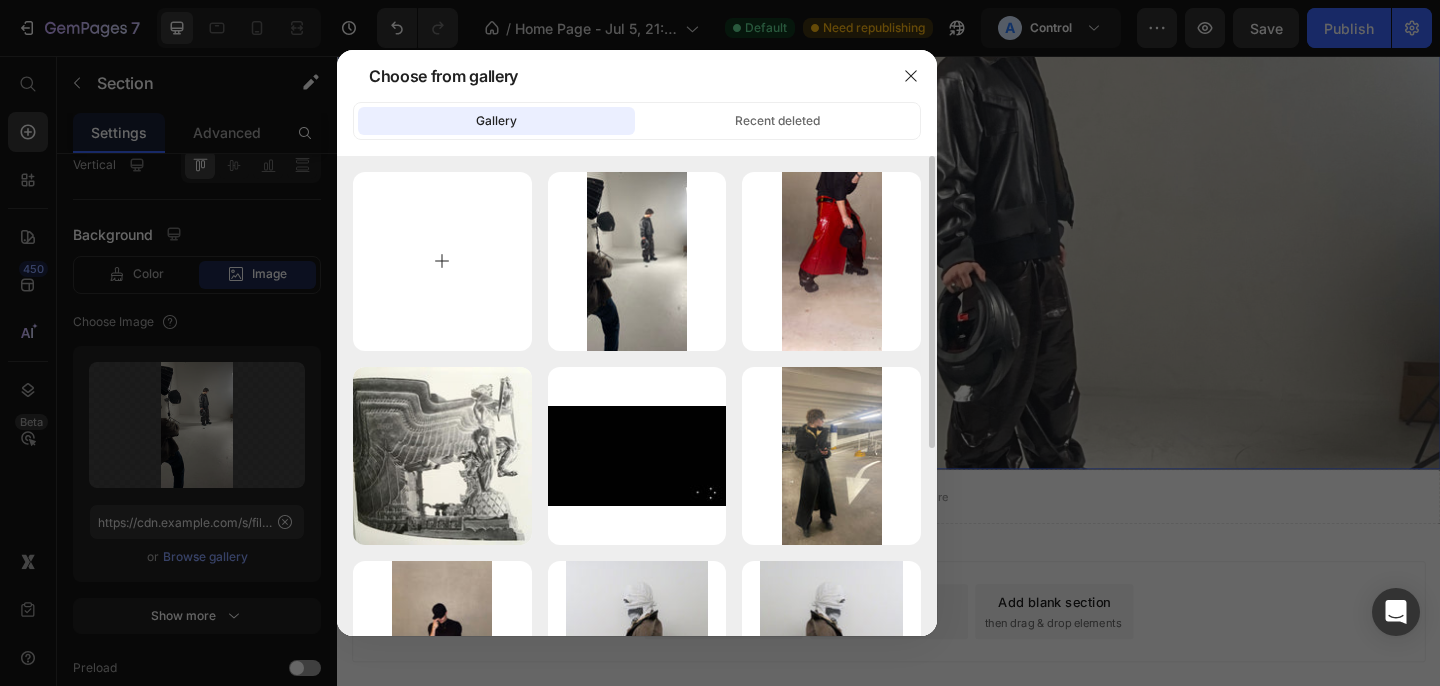 type on "C:\fakepath\IMG_2784.PNG" 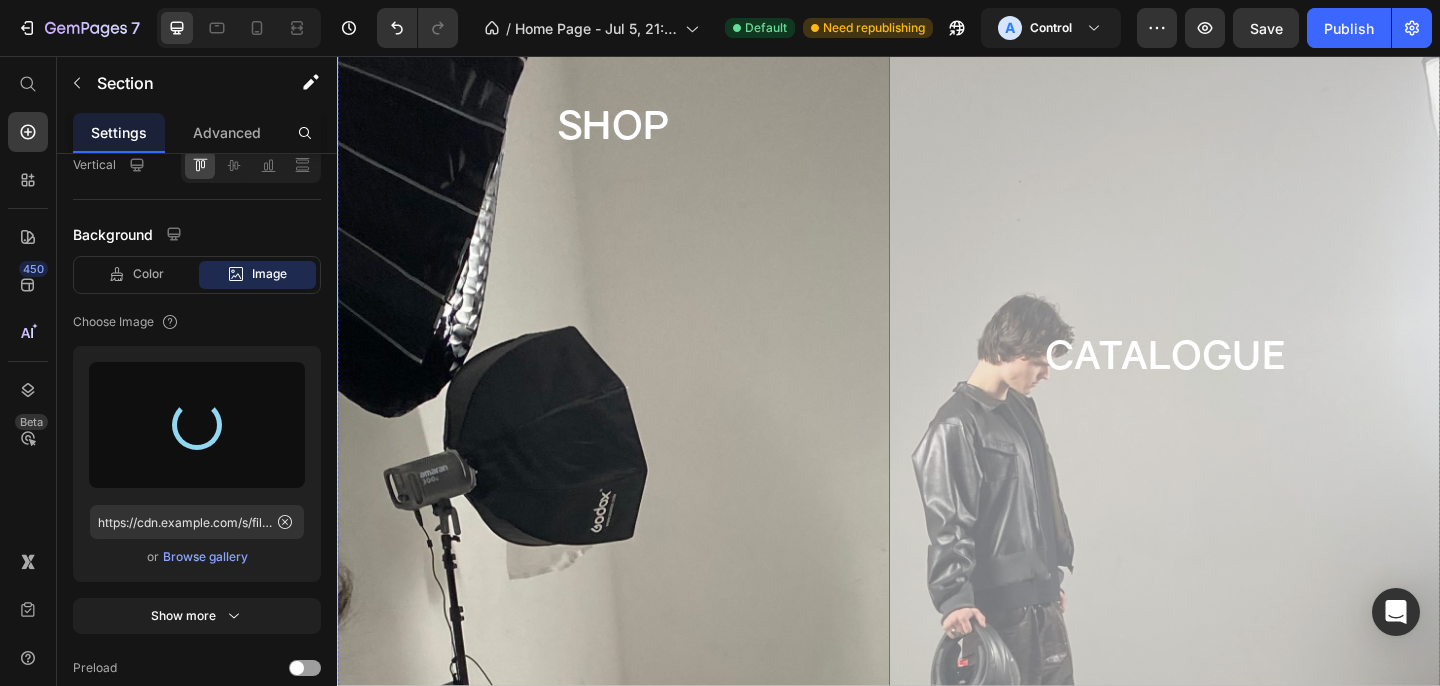 scroll, scrollTop: 212, scrollLeft: 0, axis: vertical 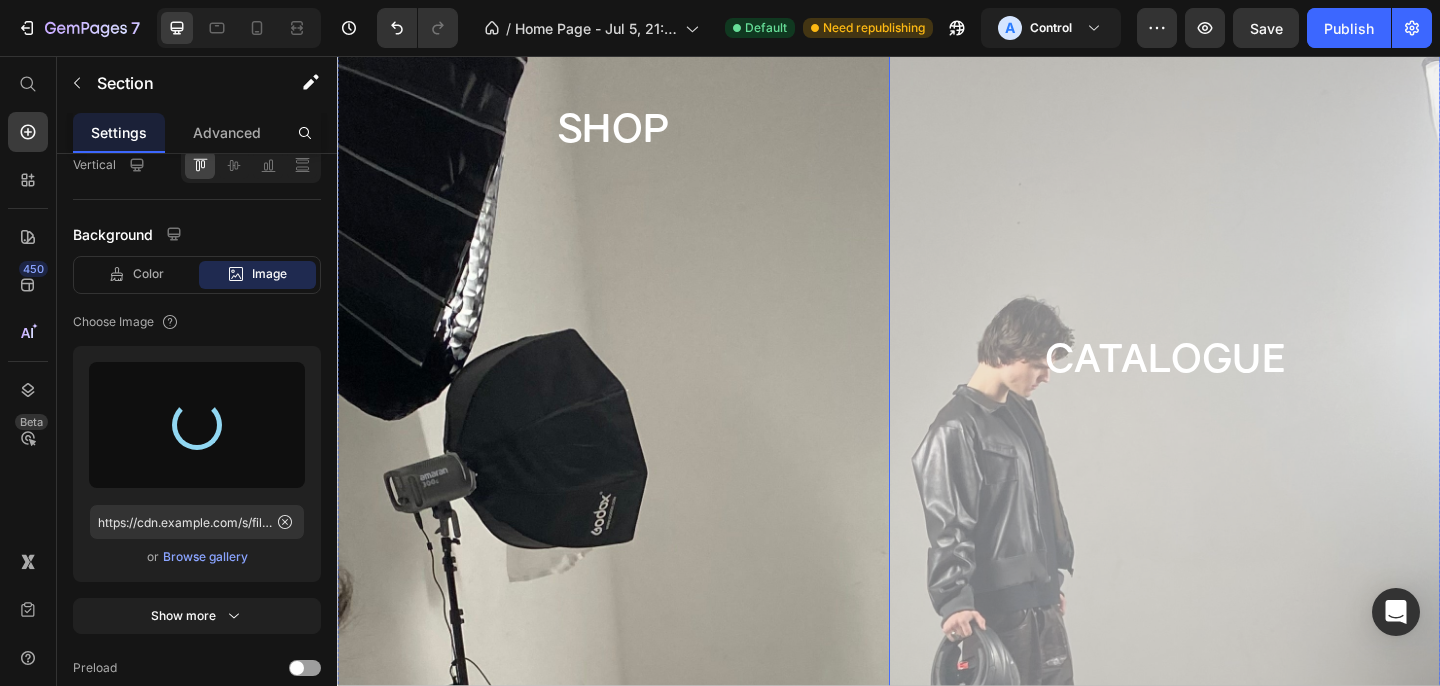 type on "https://cdn.shopify.com/s/files/1/0700/9353/7452/files/gempages_574076810791224366-3a813d4b-5d6e-4ad3-9114-82a916f1e2f5.png" 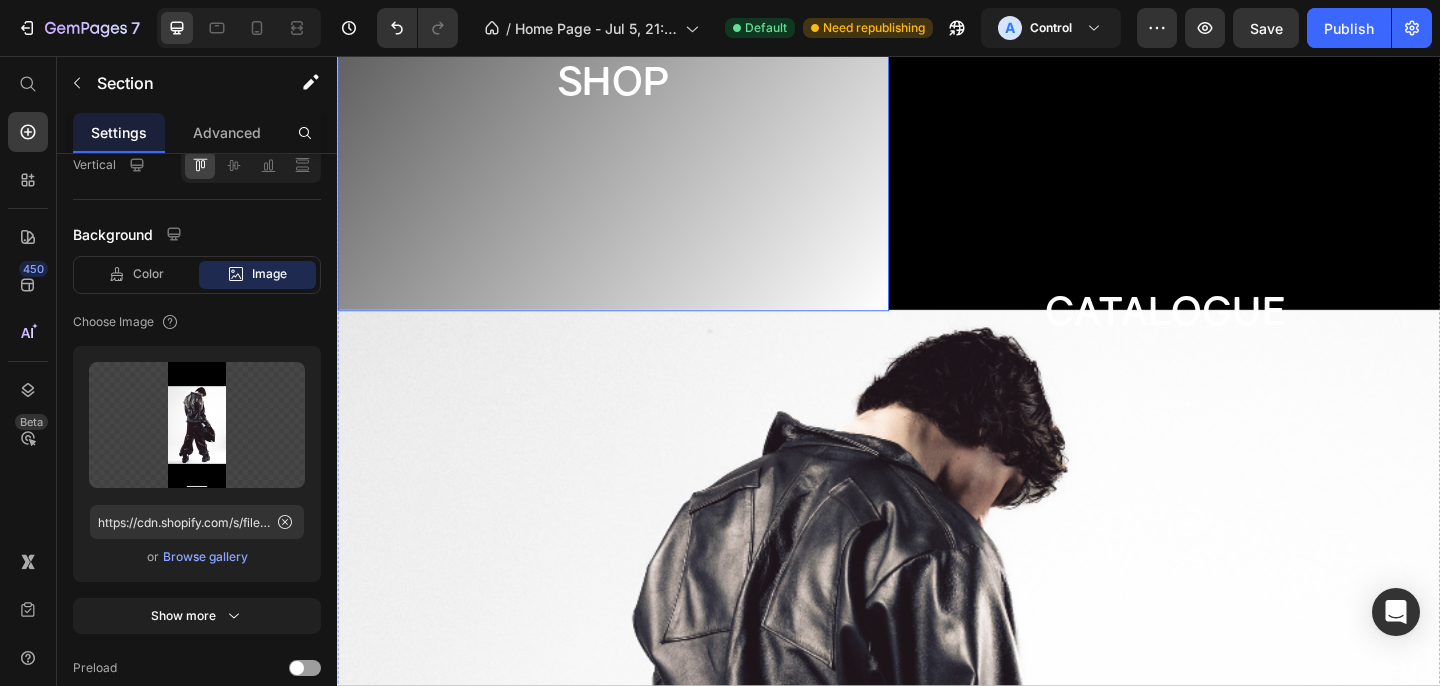 scroll, scrollTop: 174, scrollLeft: 0, axis: vertical 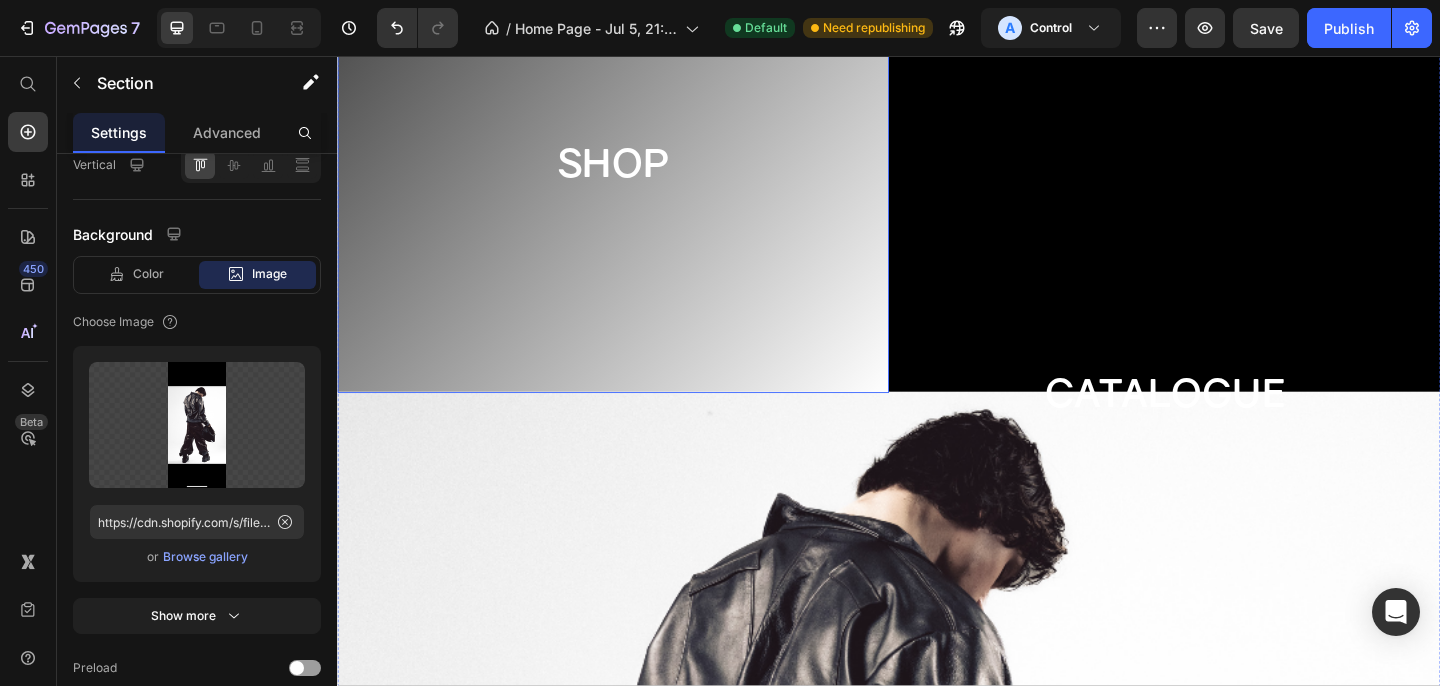 click on "SHOP" at bounding box center [637, 173] 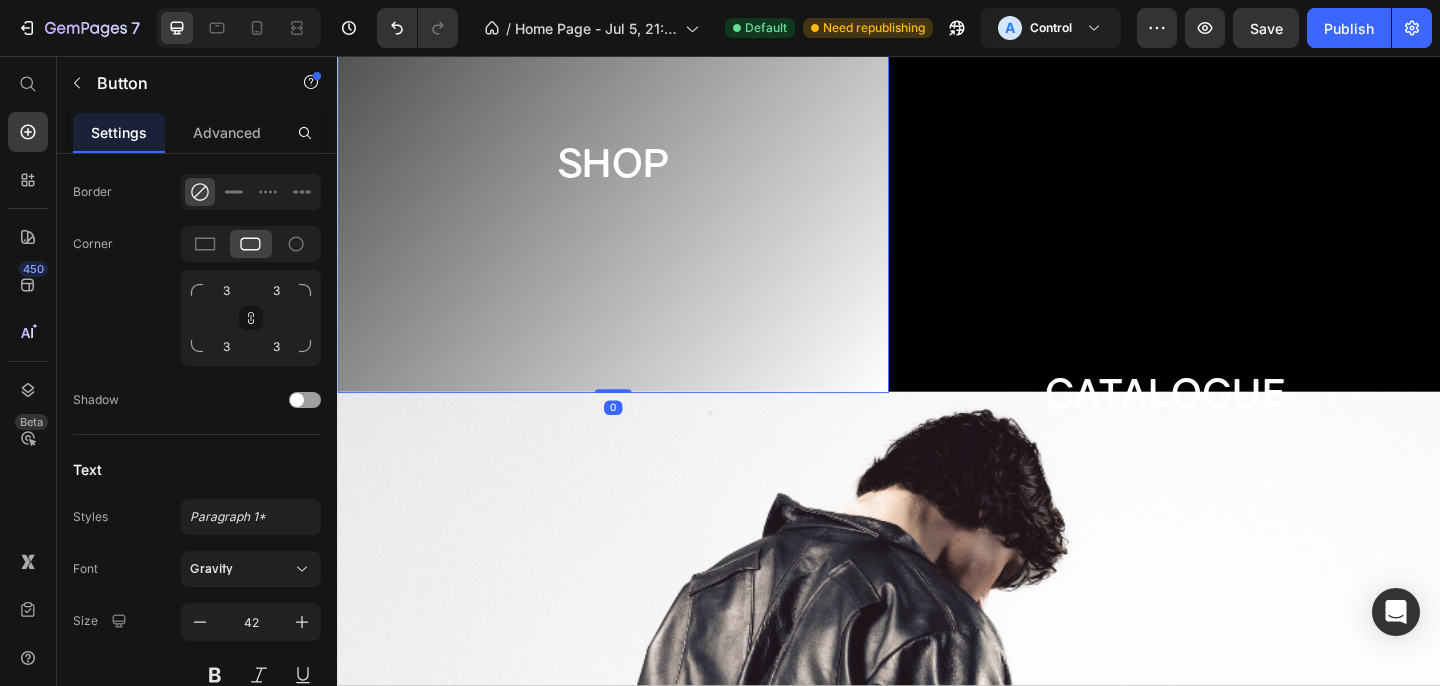 scroll, scrollTop: 0, scrollLeft: 0, axis: both 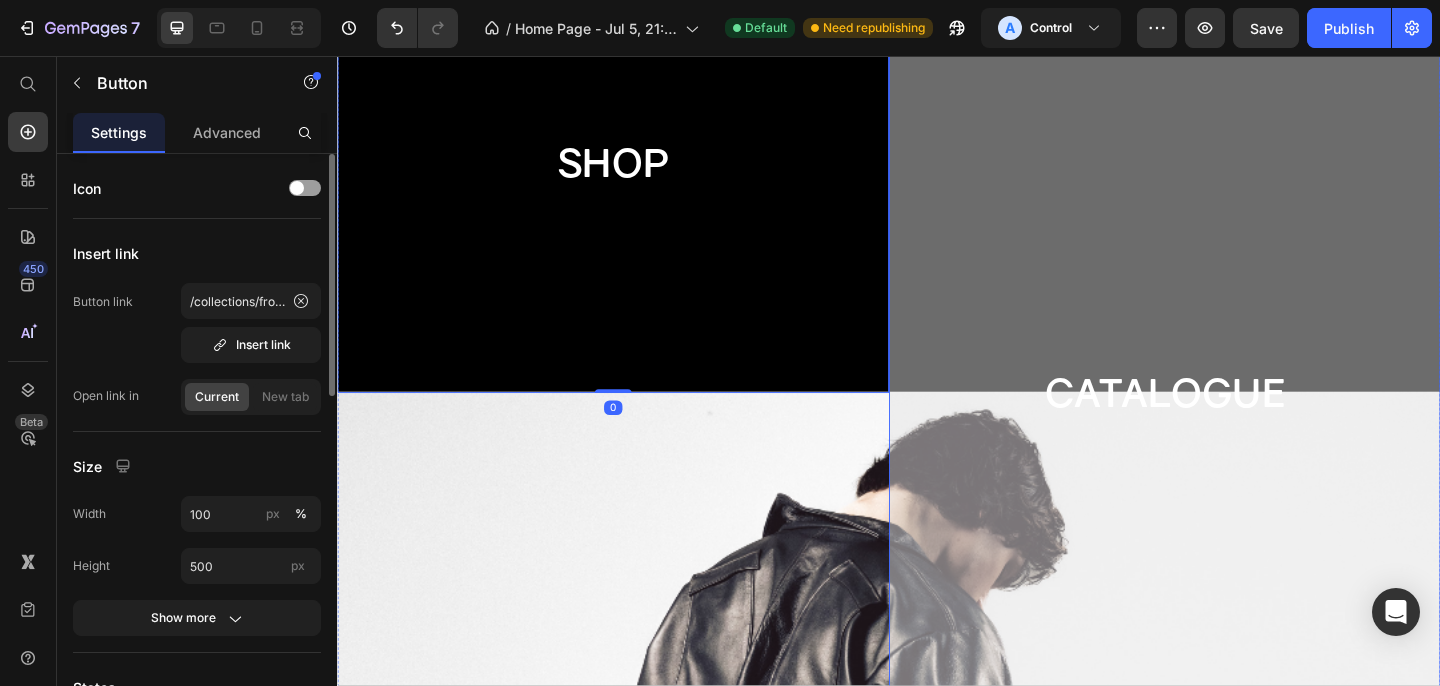 click on "CATALOGUE" at bounding box center [1237, 423] 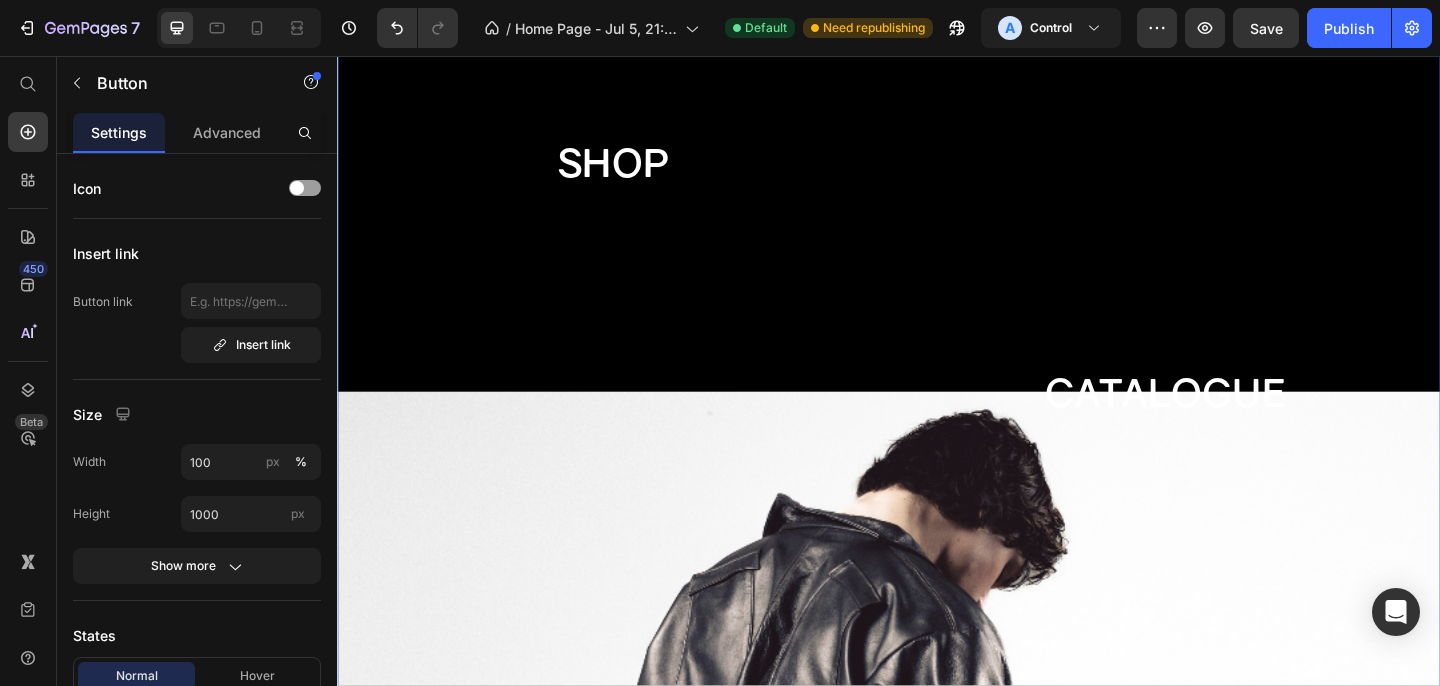click on "SHOP Button" at bounding box center (637, 423) 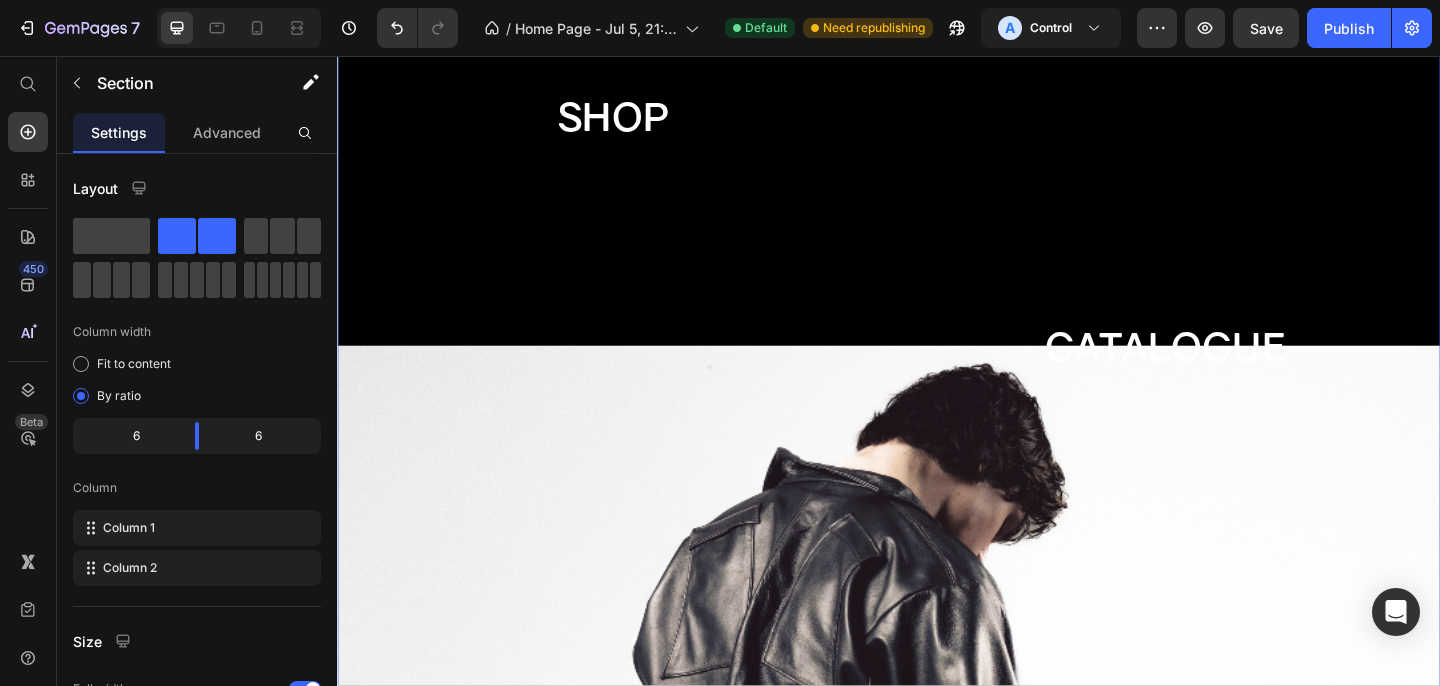 scroll, scrollTop: 290, scrollLeft: 0, axis: vertical 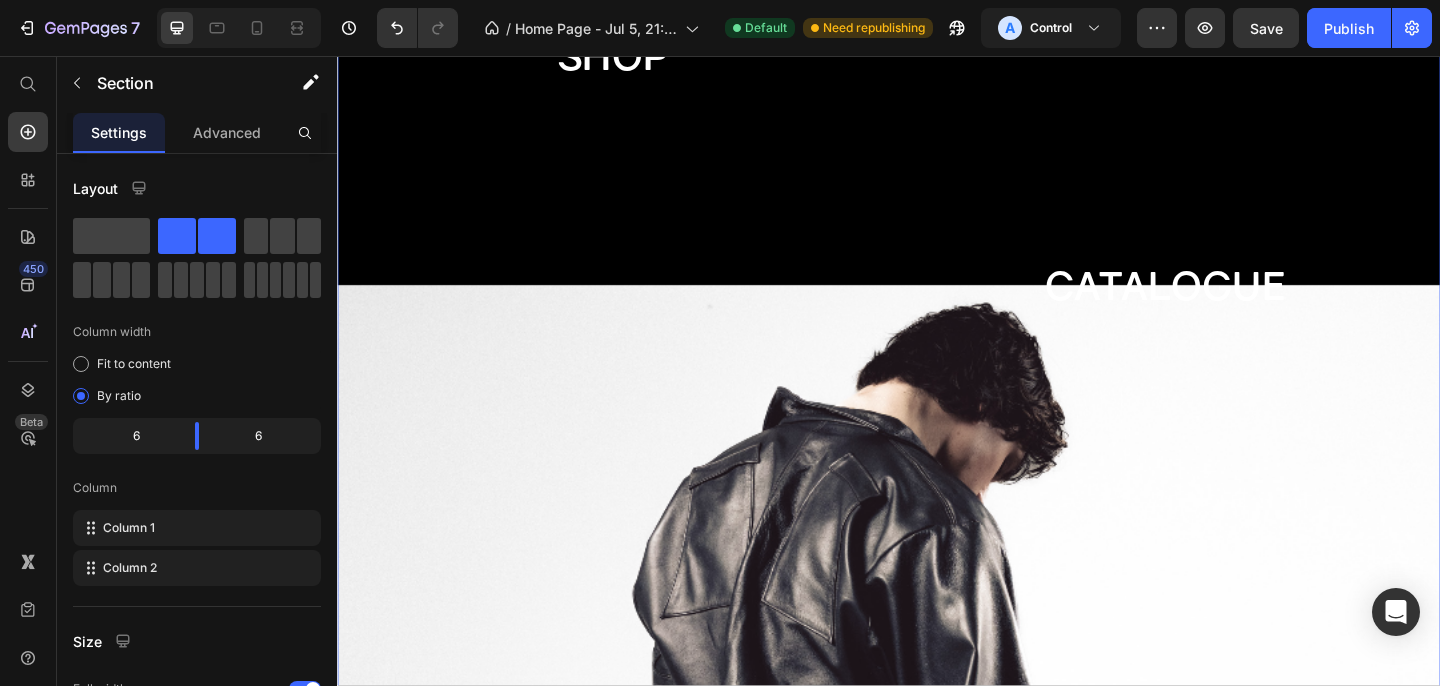 click on "SHOP Button" at bounding box center (637, 307) 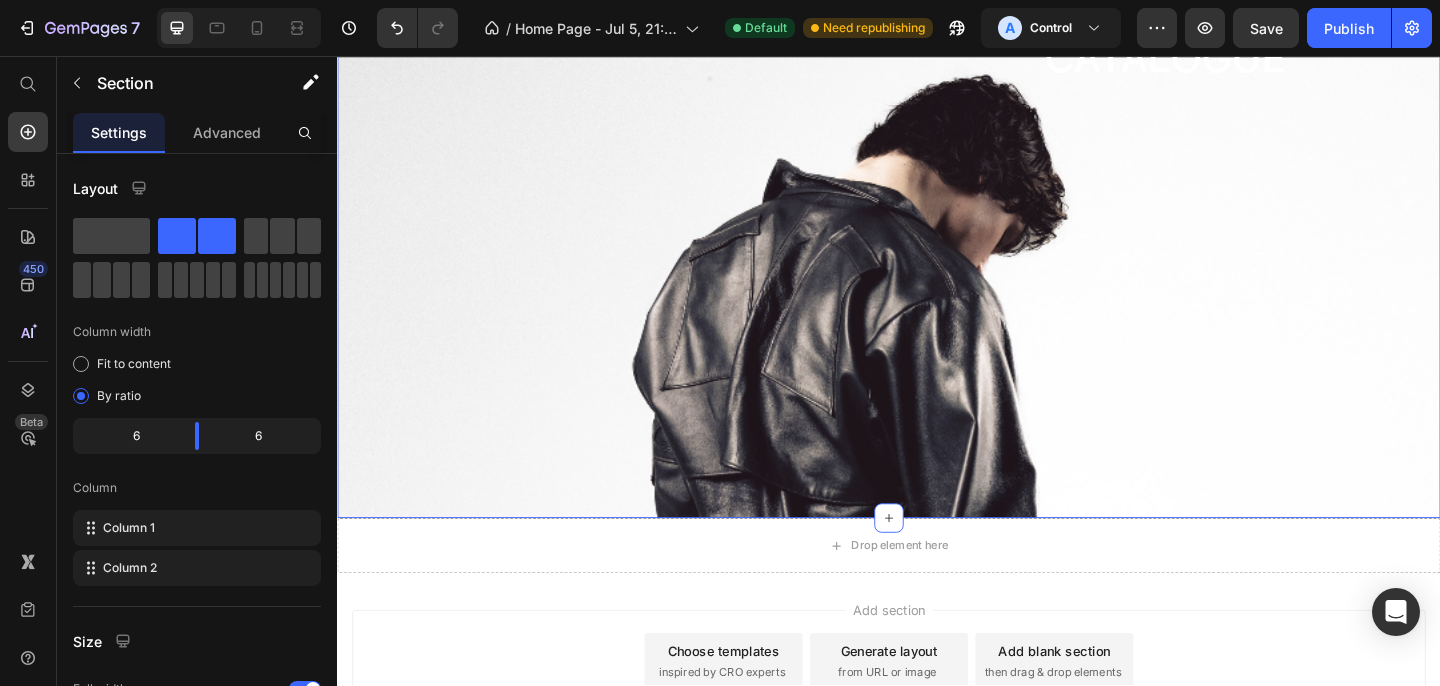 scroll, scrollTop: 615, scrollLeft: 0, axis: vertical 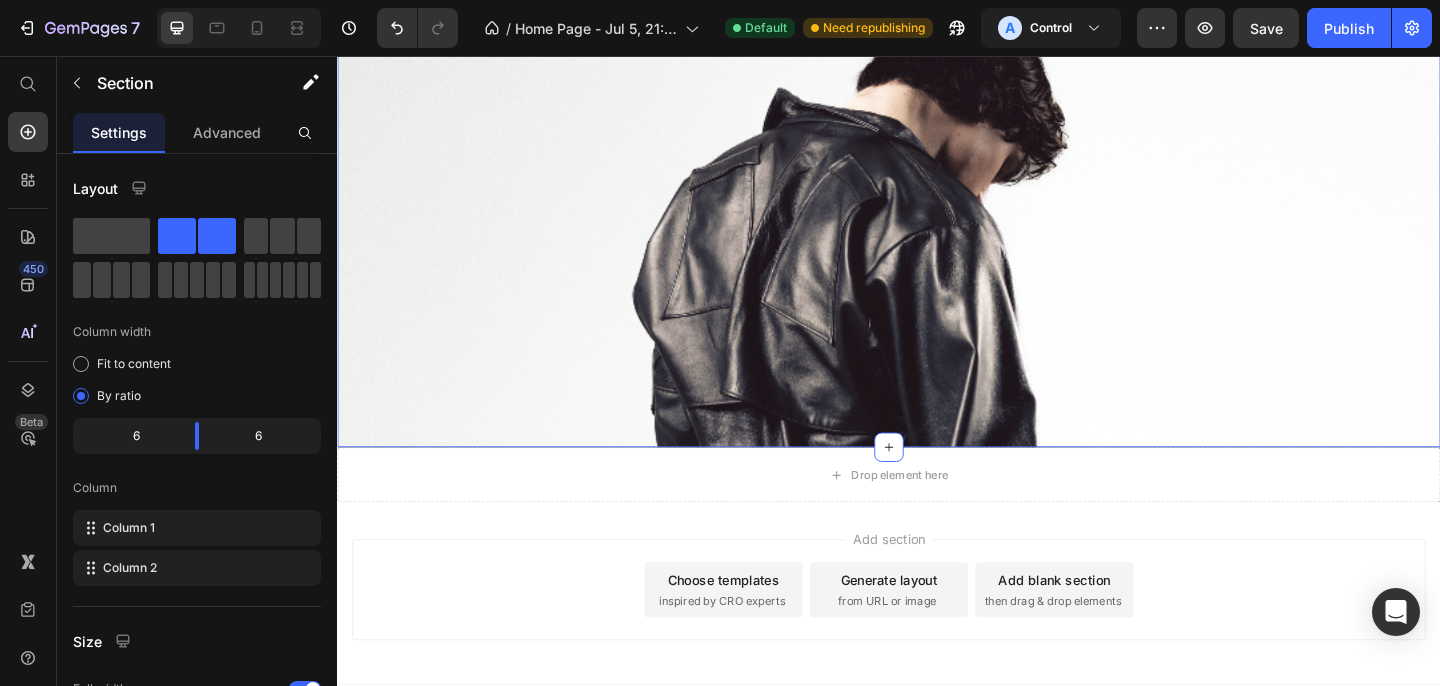 click on "SHOP Button" at bounding box center (637, -18) 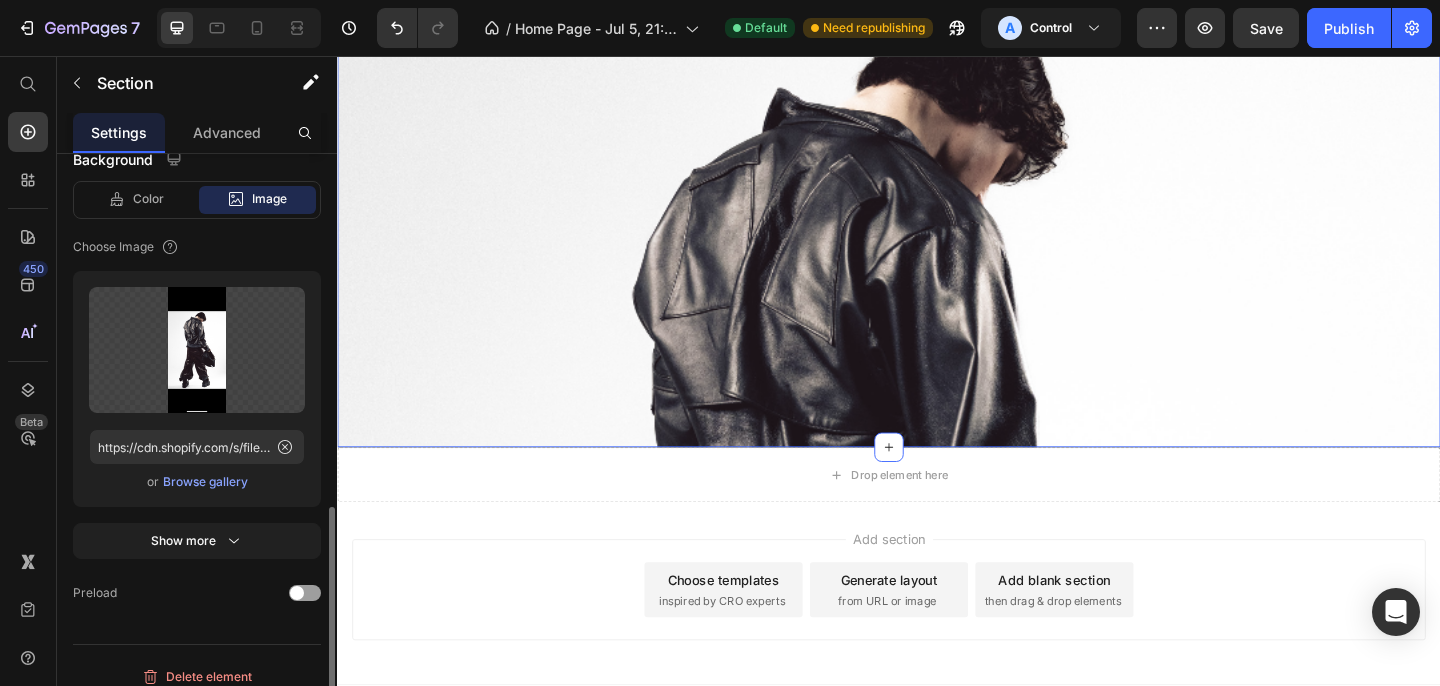 scroll, scrollTop: 784, scrollLeft: 0, axis: vertical 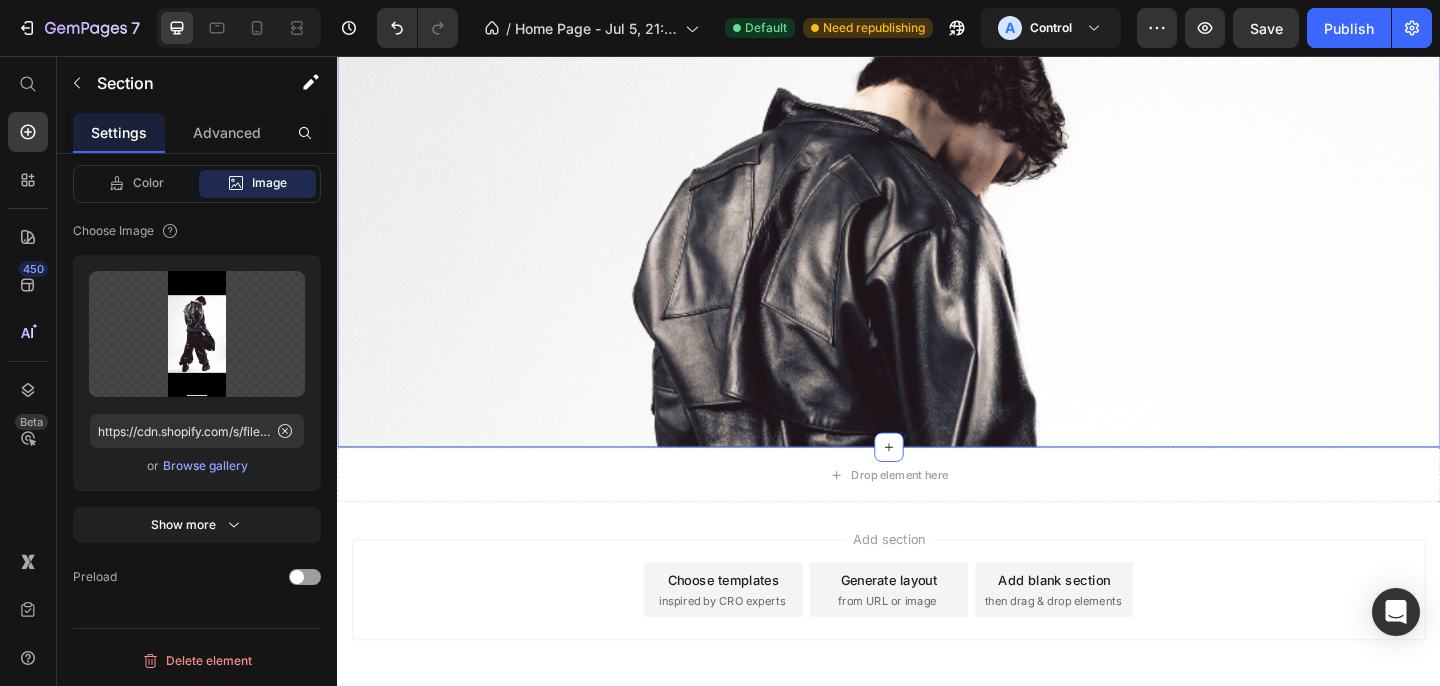 click on "SHOP Button" at bounding box center [637, -18] 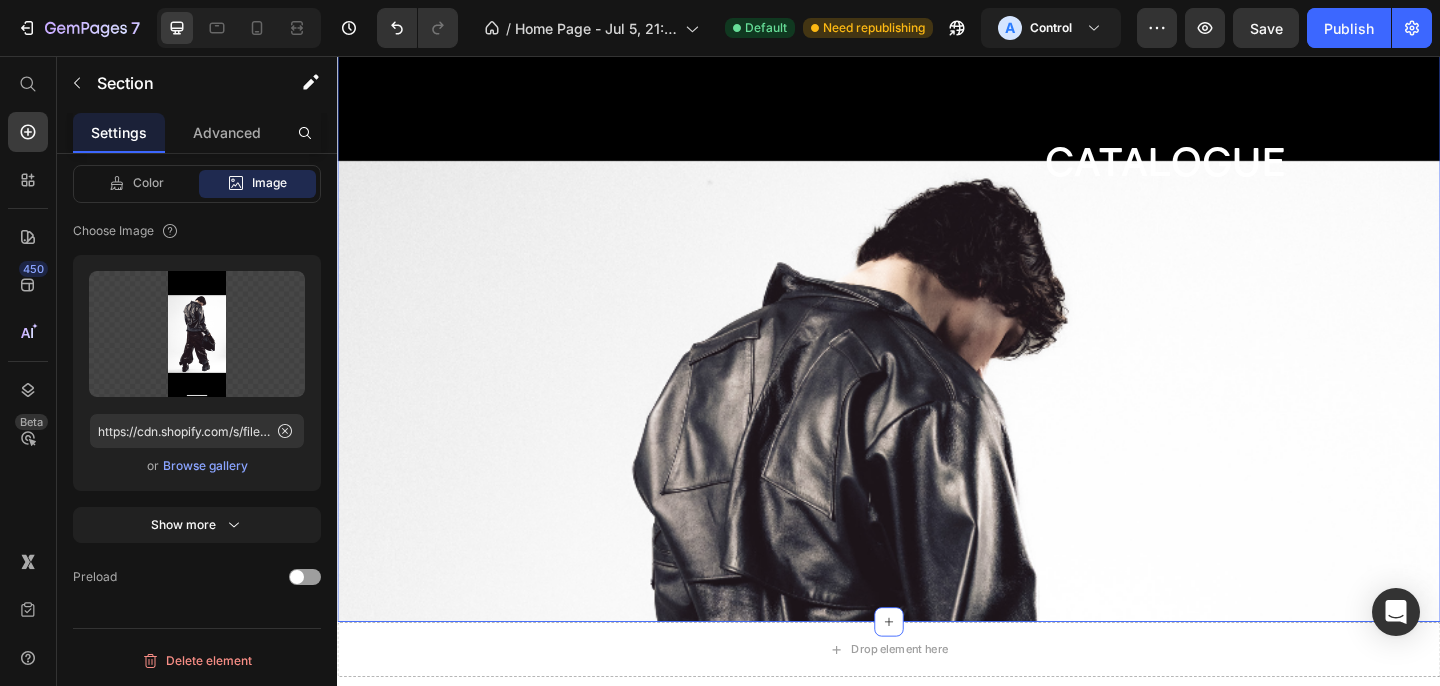scroll, scrollTop: 378, scrollLeft: 0, axis: vertical 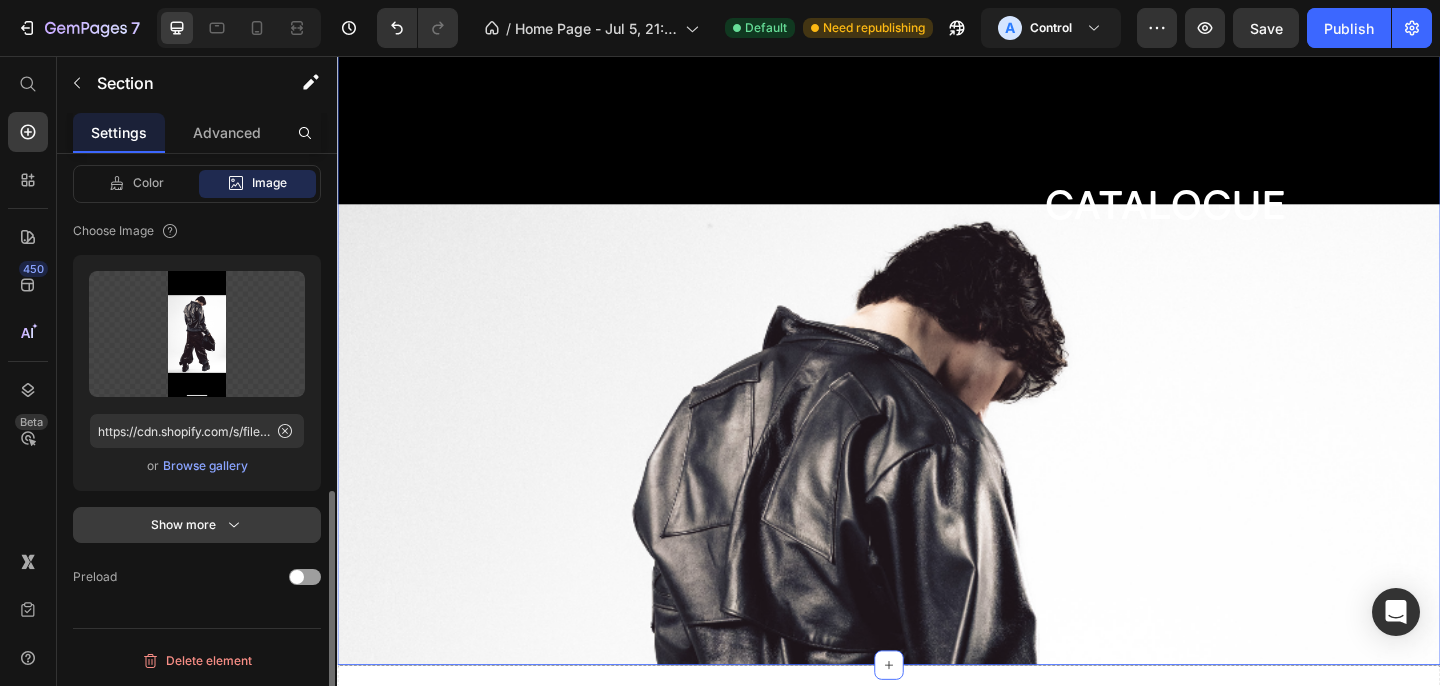 click on "Show more" at bounding box center [197, 525] 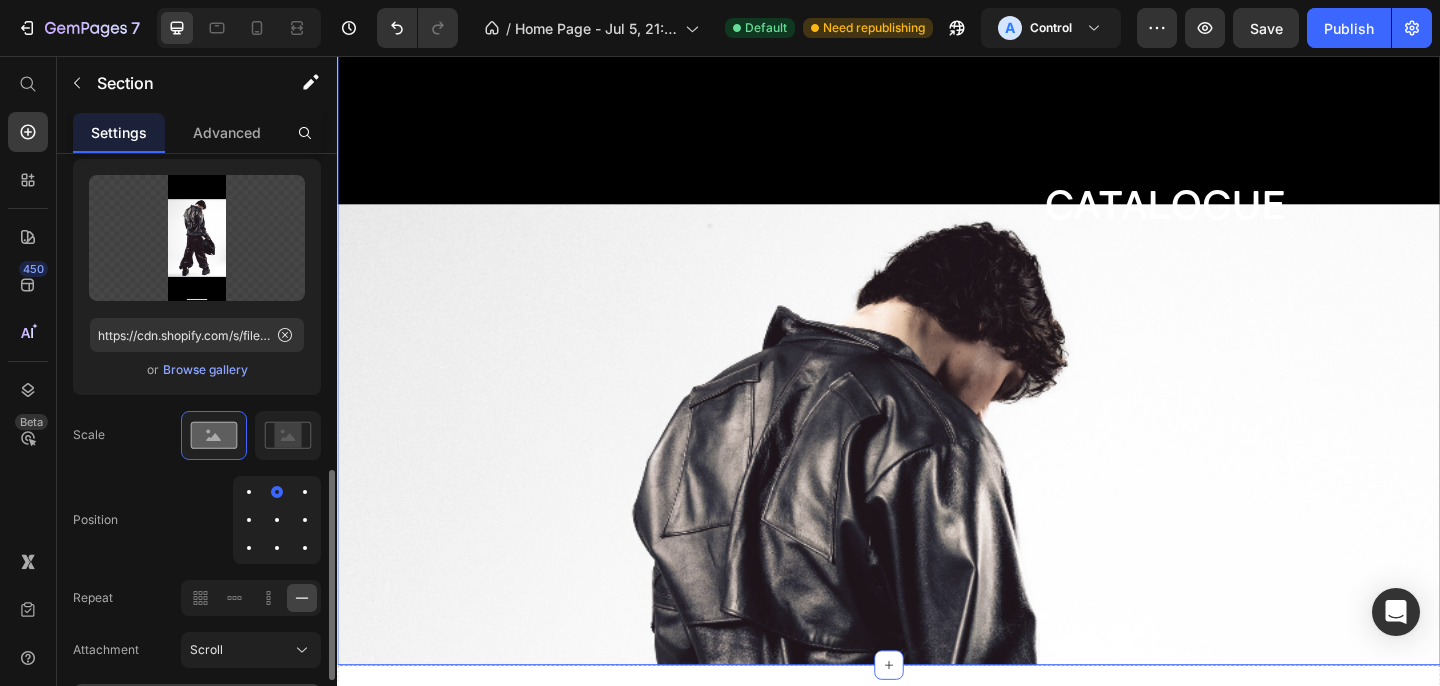 scroll, scrollTop: 881, scrollLeft: 0, axis: vertical 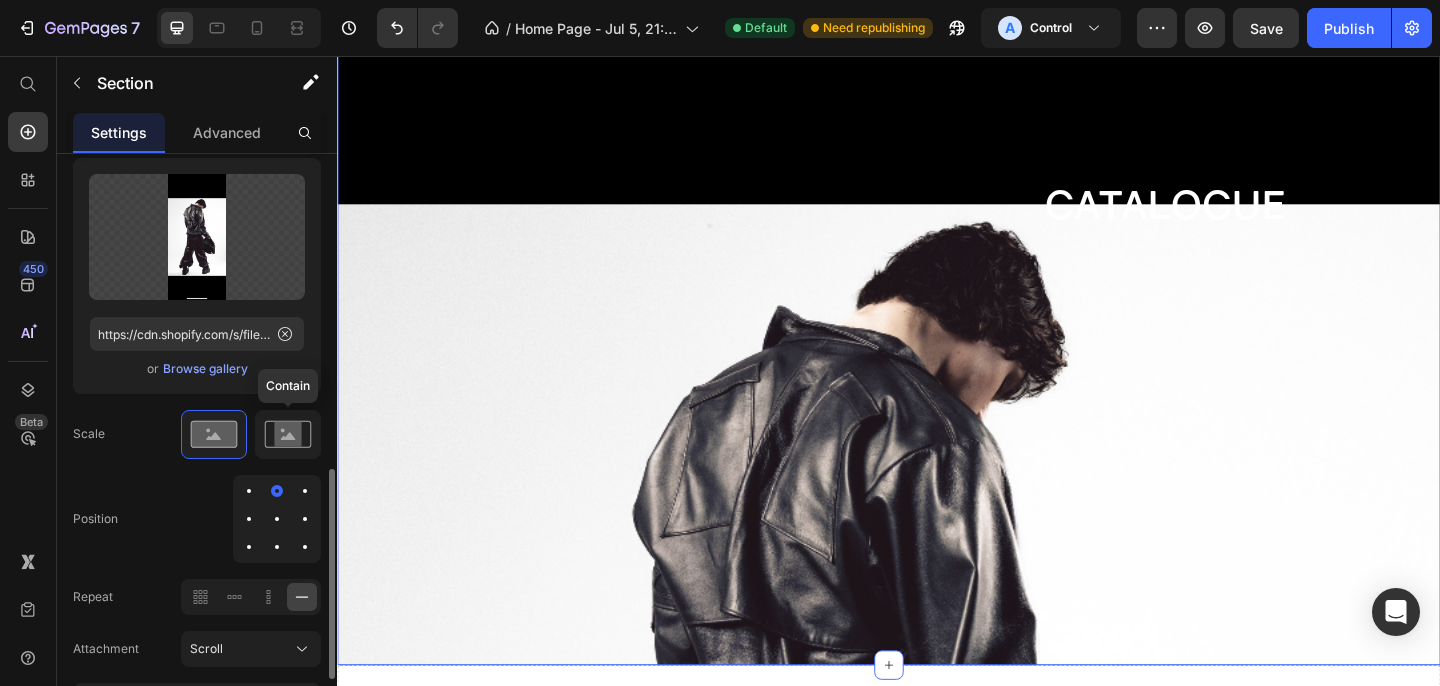 click 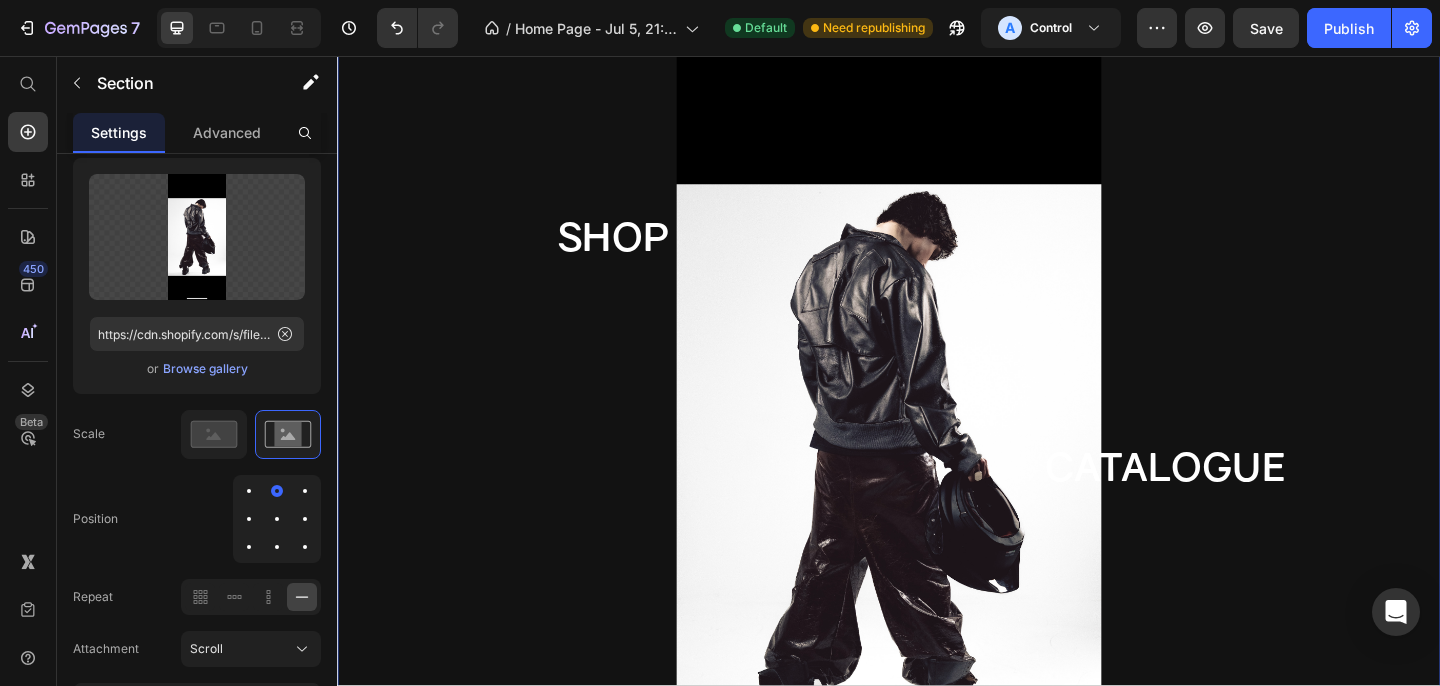 scroll, scrollTop: 160, scrollLeft: 0, axis: vertical 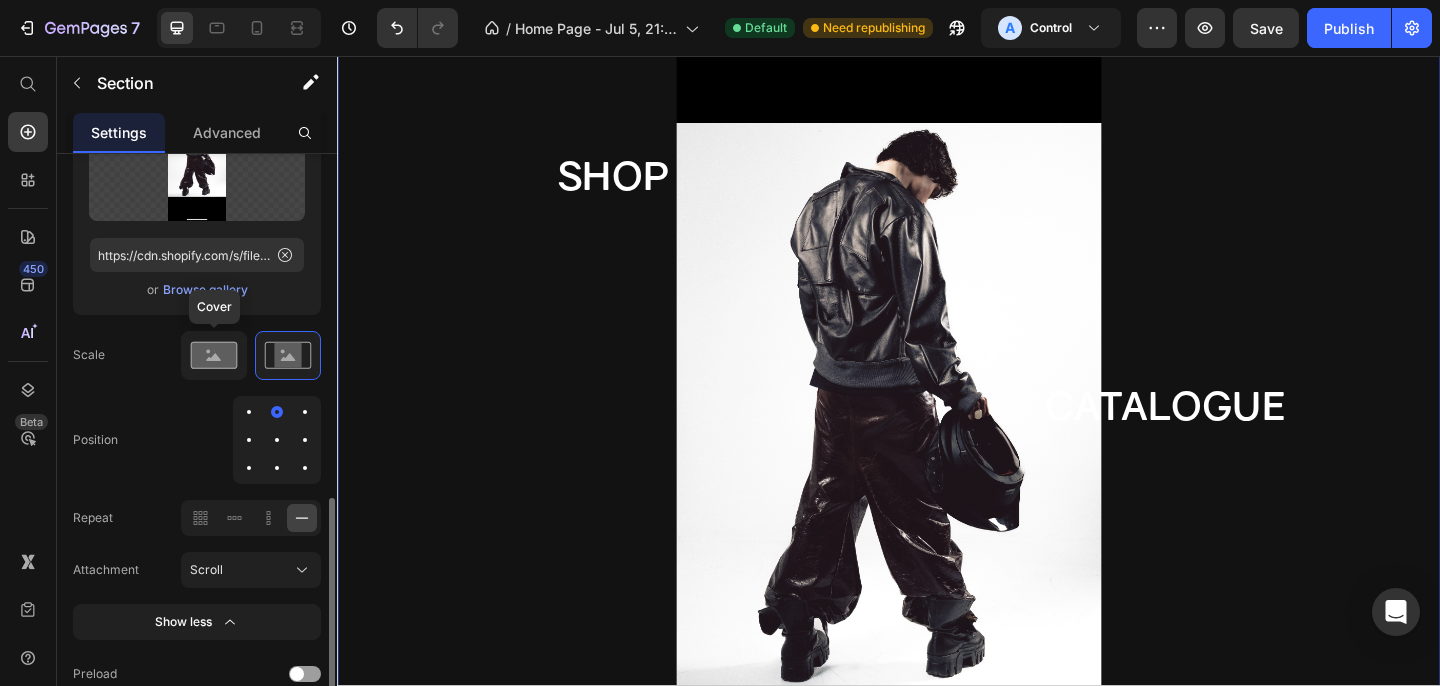 click 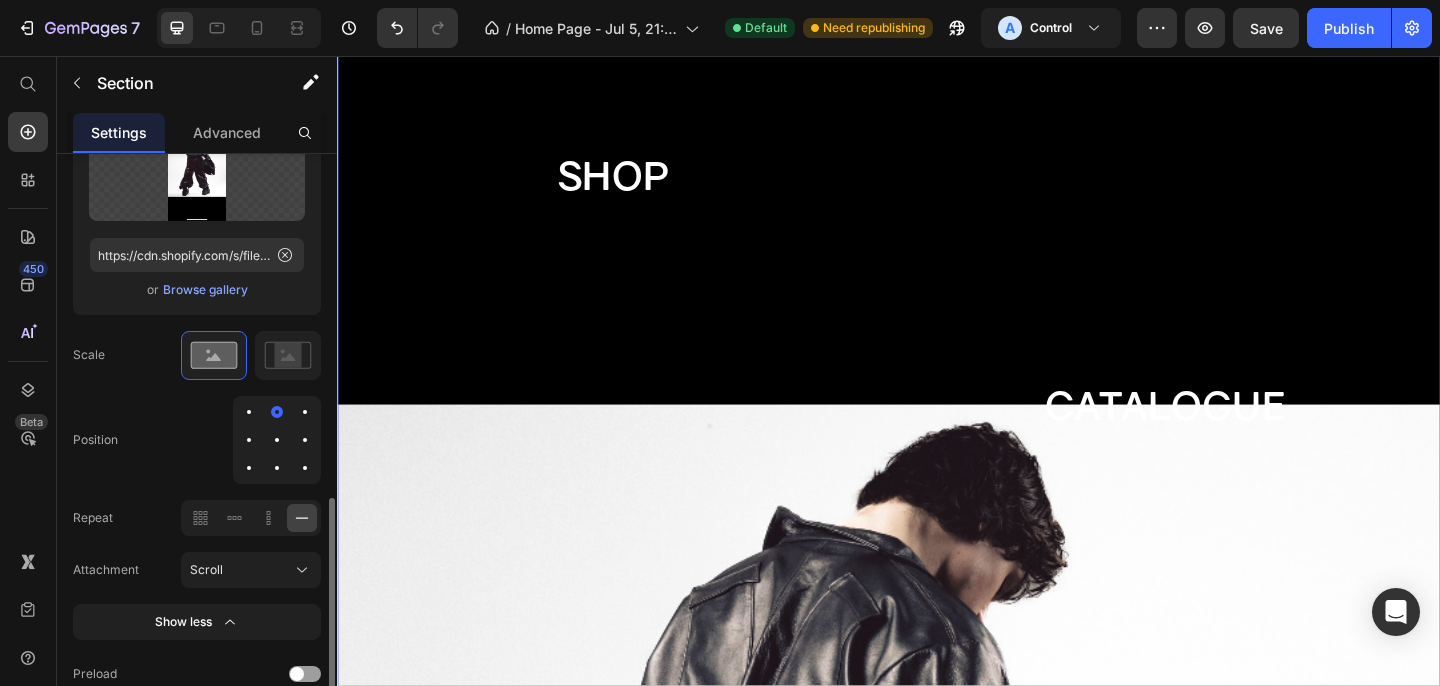 click at bounding box center (277, 440) 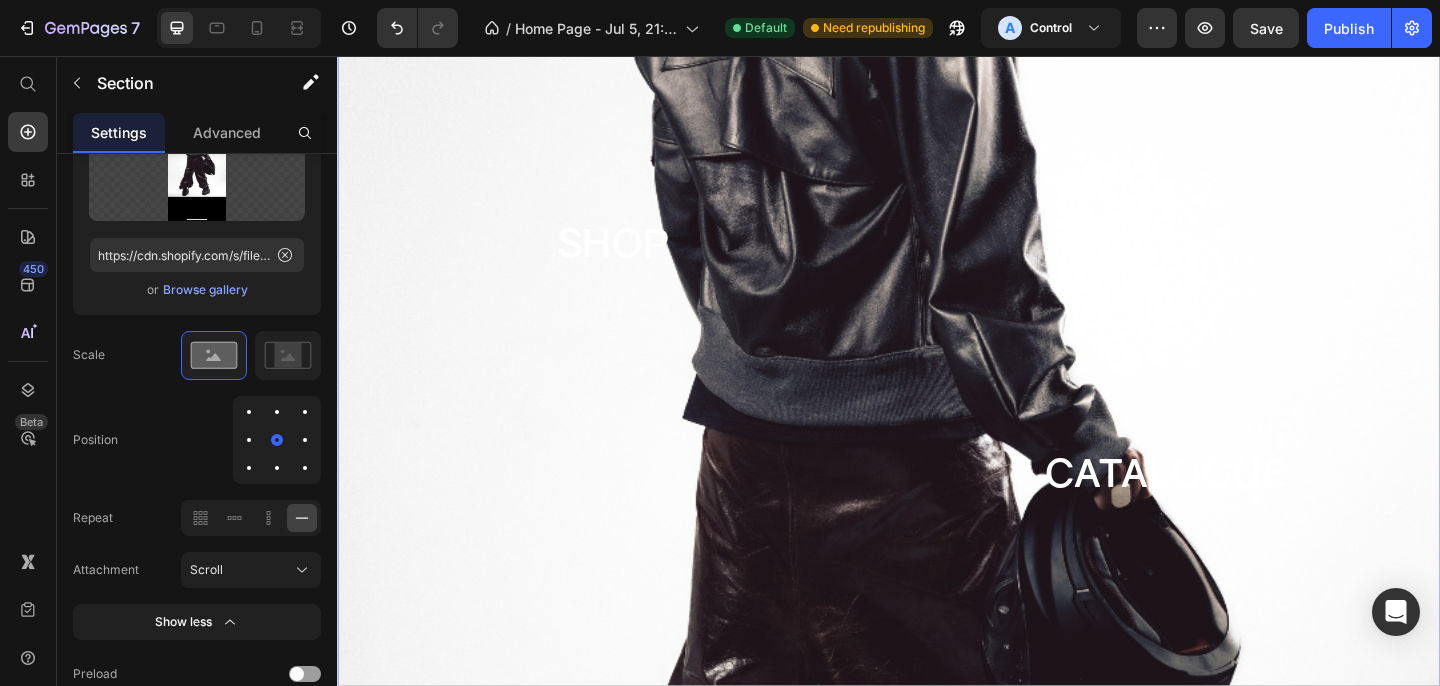 scroll, scrollTop: 135, scrollLeft: 0, axis: vertical 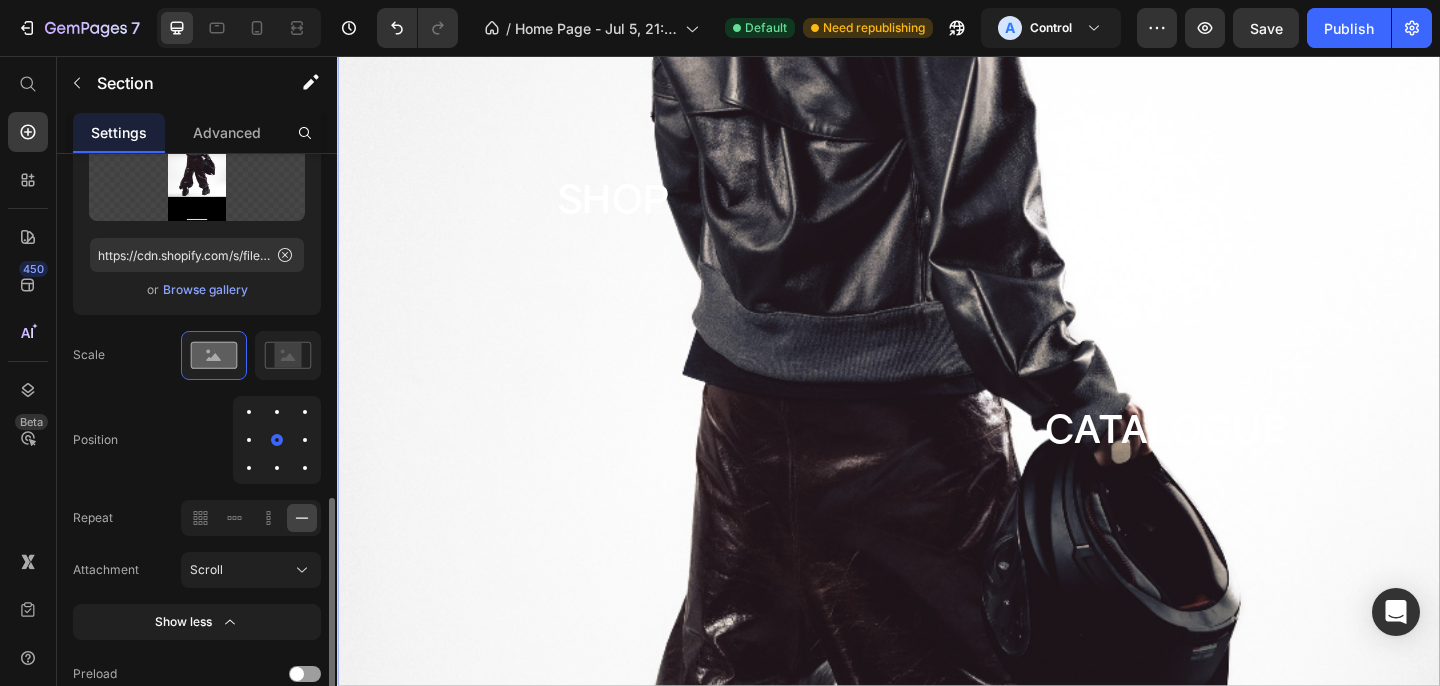 click at bounding box center [277, 412] 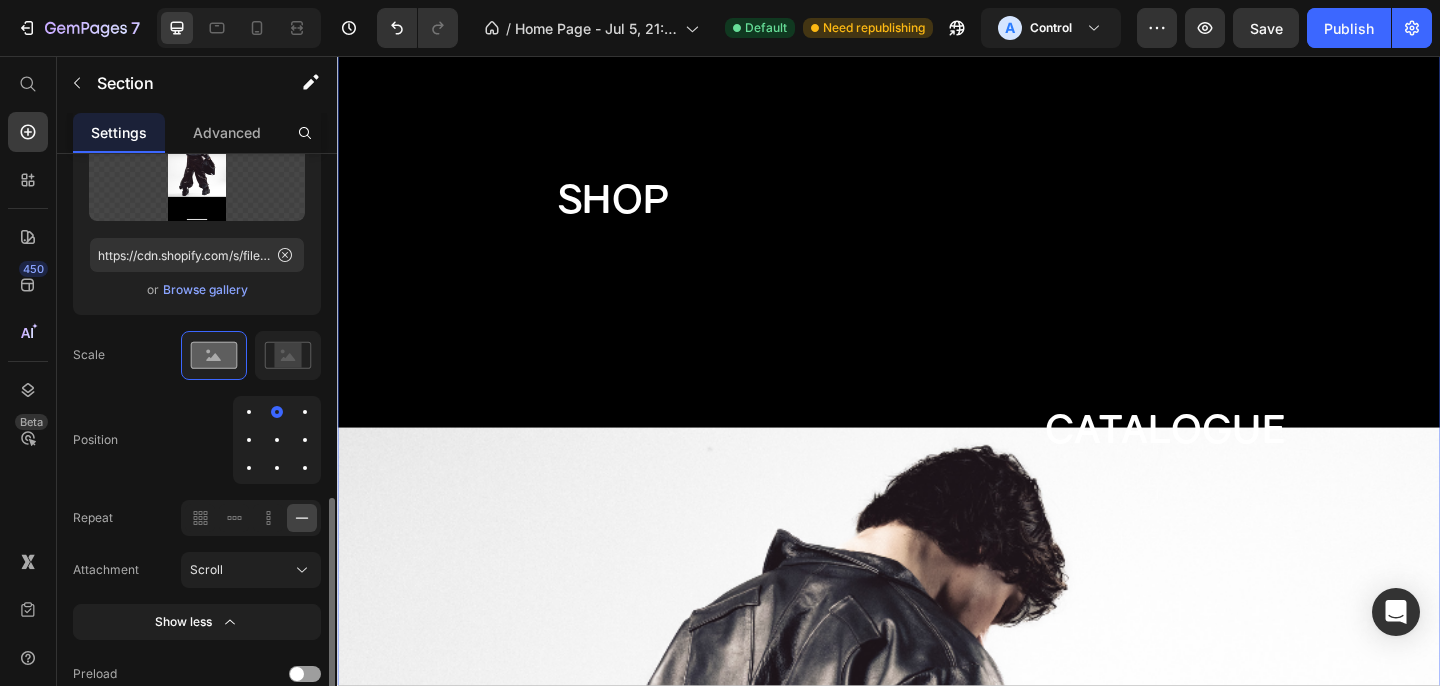 click at bounding box center [249, 440] 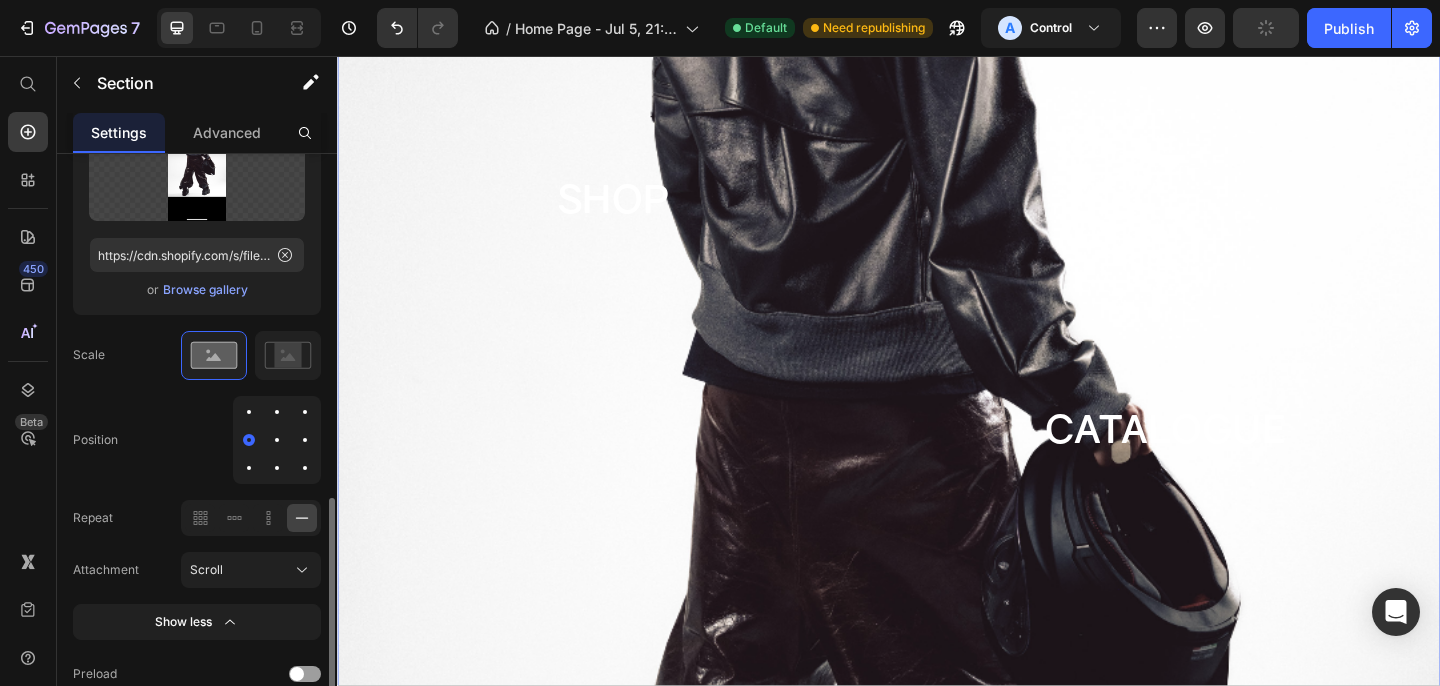 click at bounding box center [305, 440] 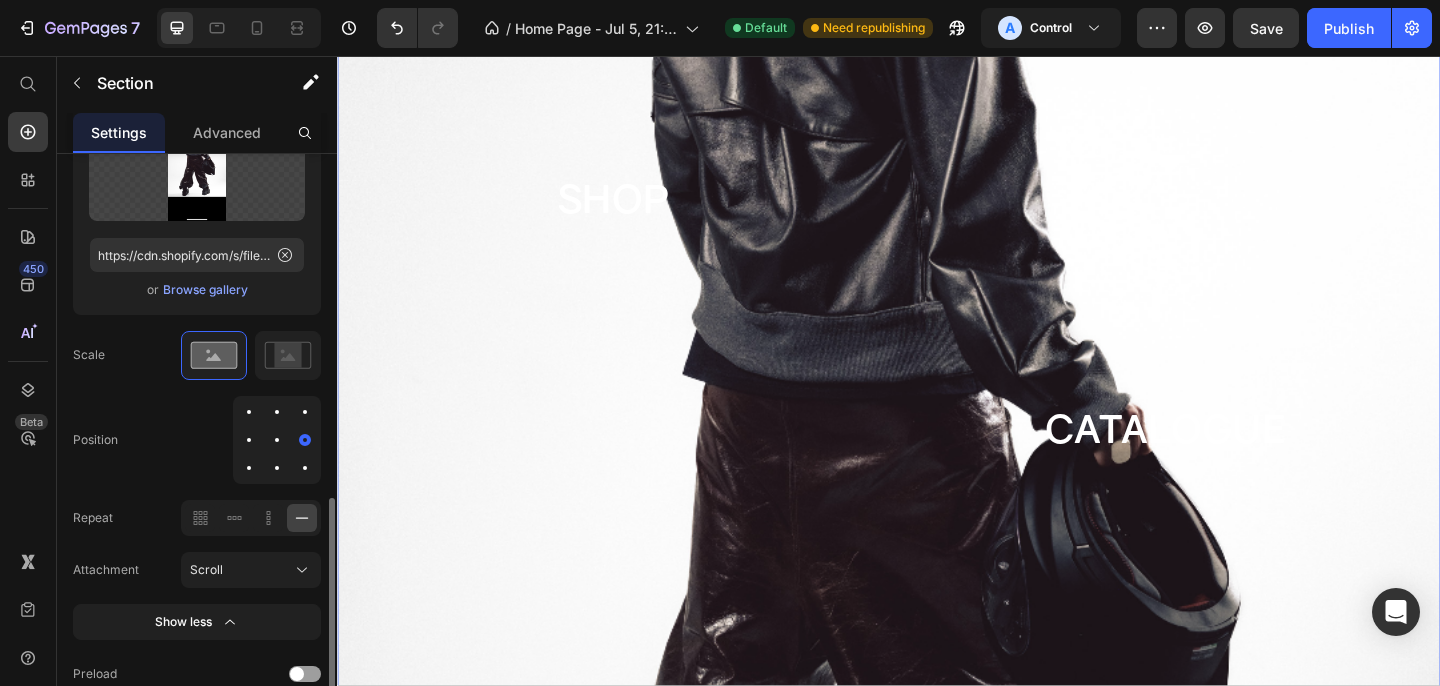 click at bounding box center [277, 440] 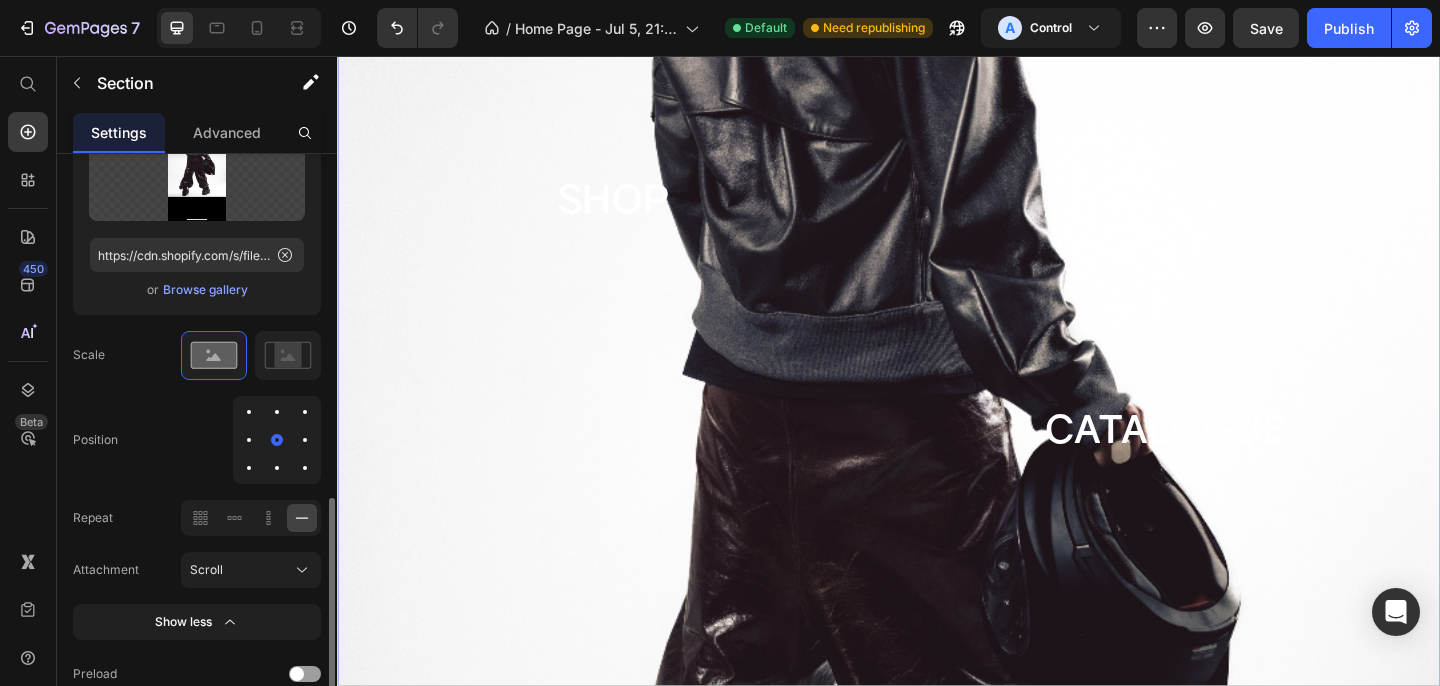 click at bounding box center [249, 440] 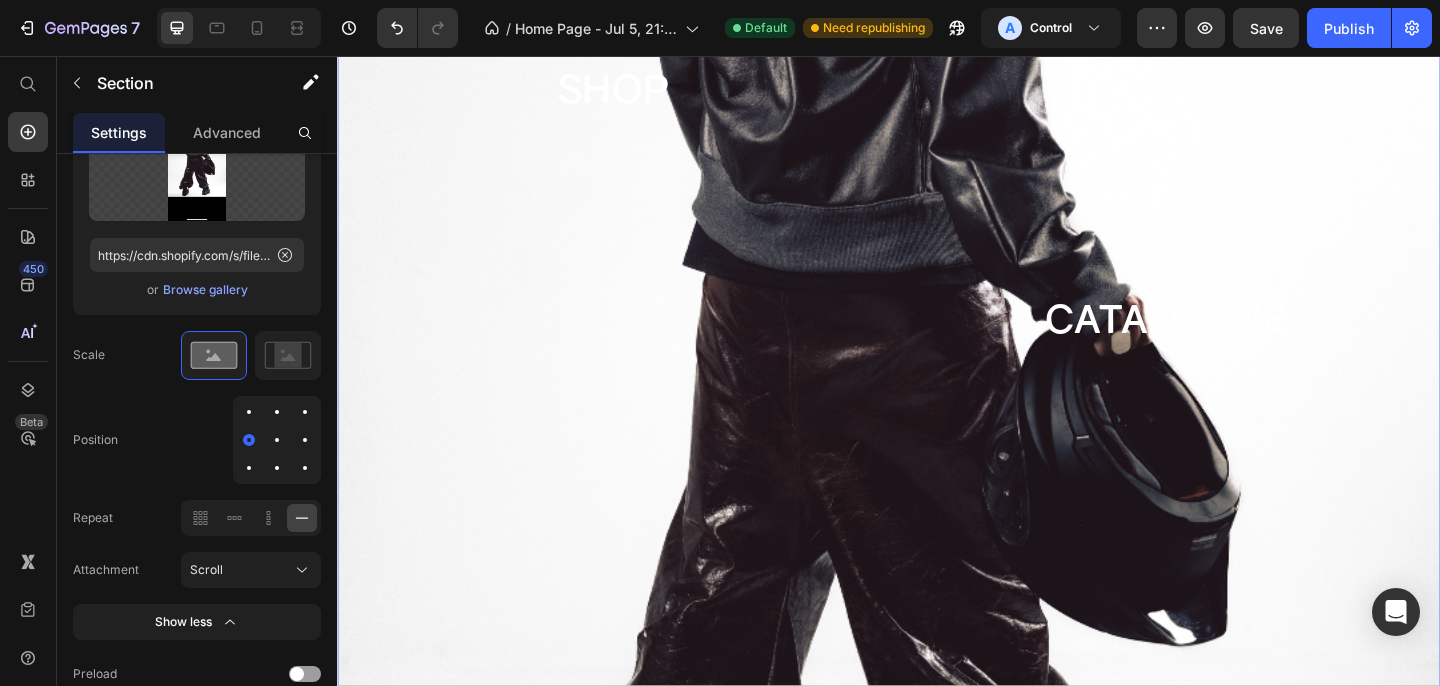 scroll, scrollTop: 230, scrollLeft: 0, axis: vertical 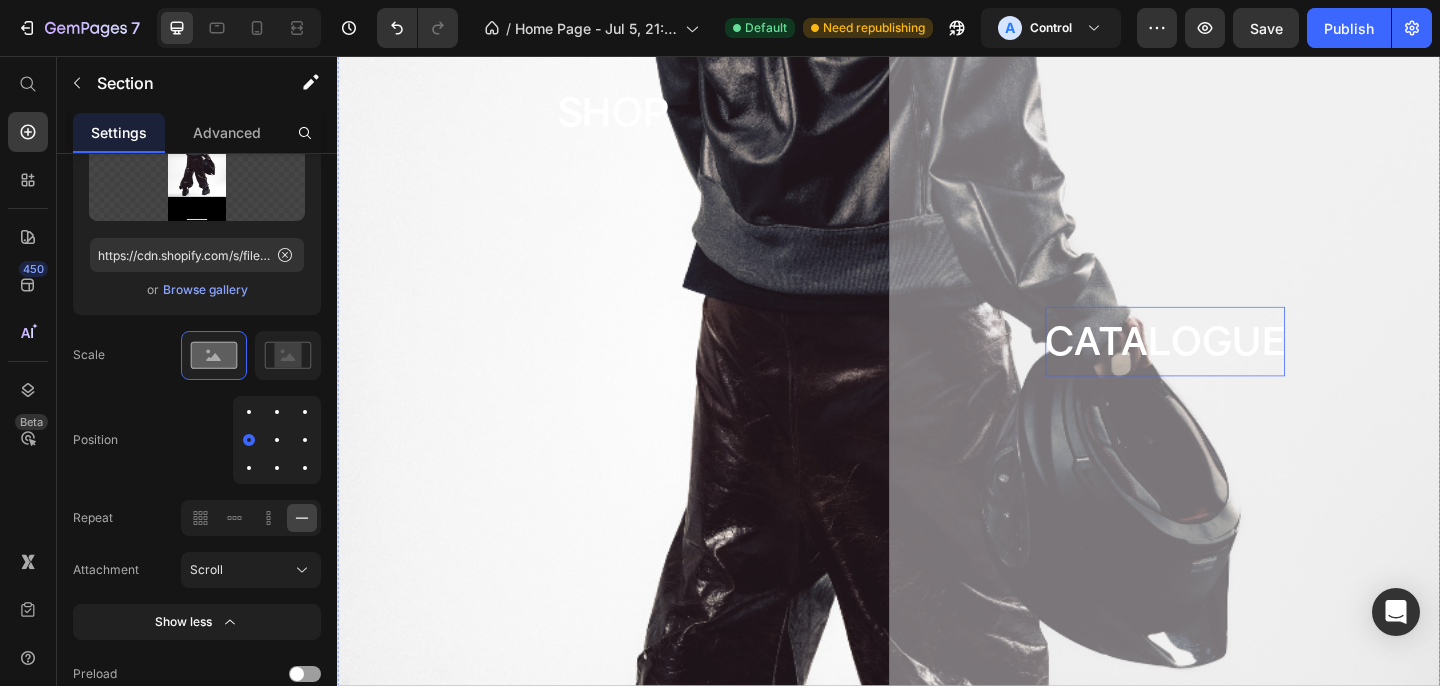click on "CATALOGUE" at bounding box center [1237, 367] 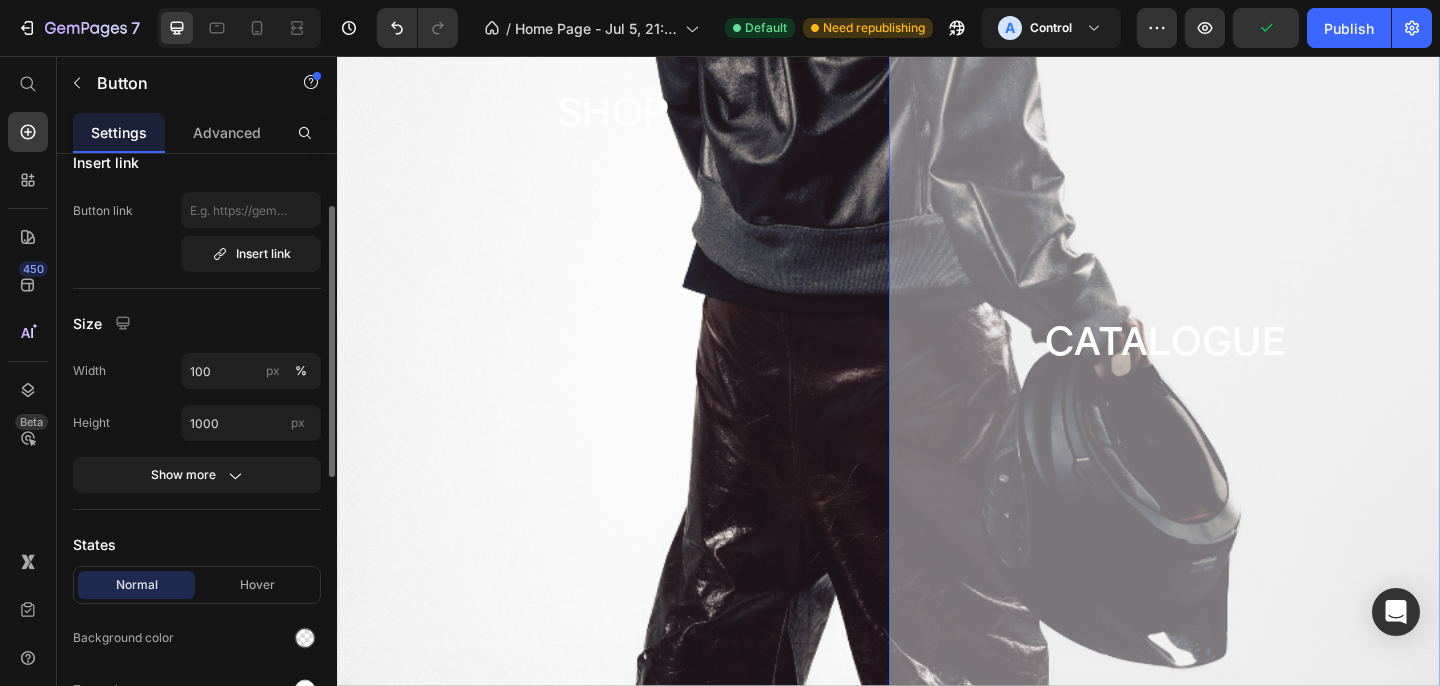 scroll, scrollTop: 98, scrollLeft: 0, axis: vertical 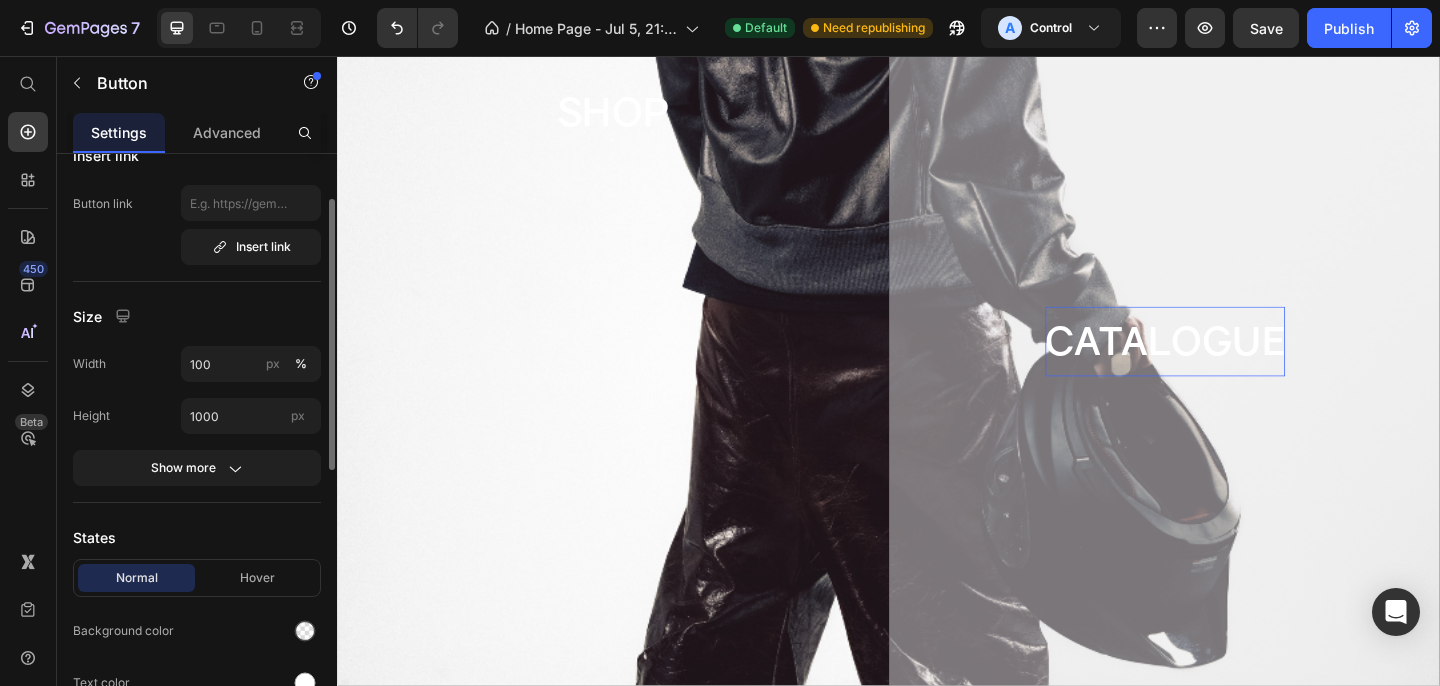 click on "CATALOGUE" at bounding box center (1237, 367) 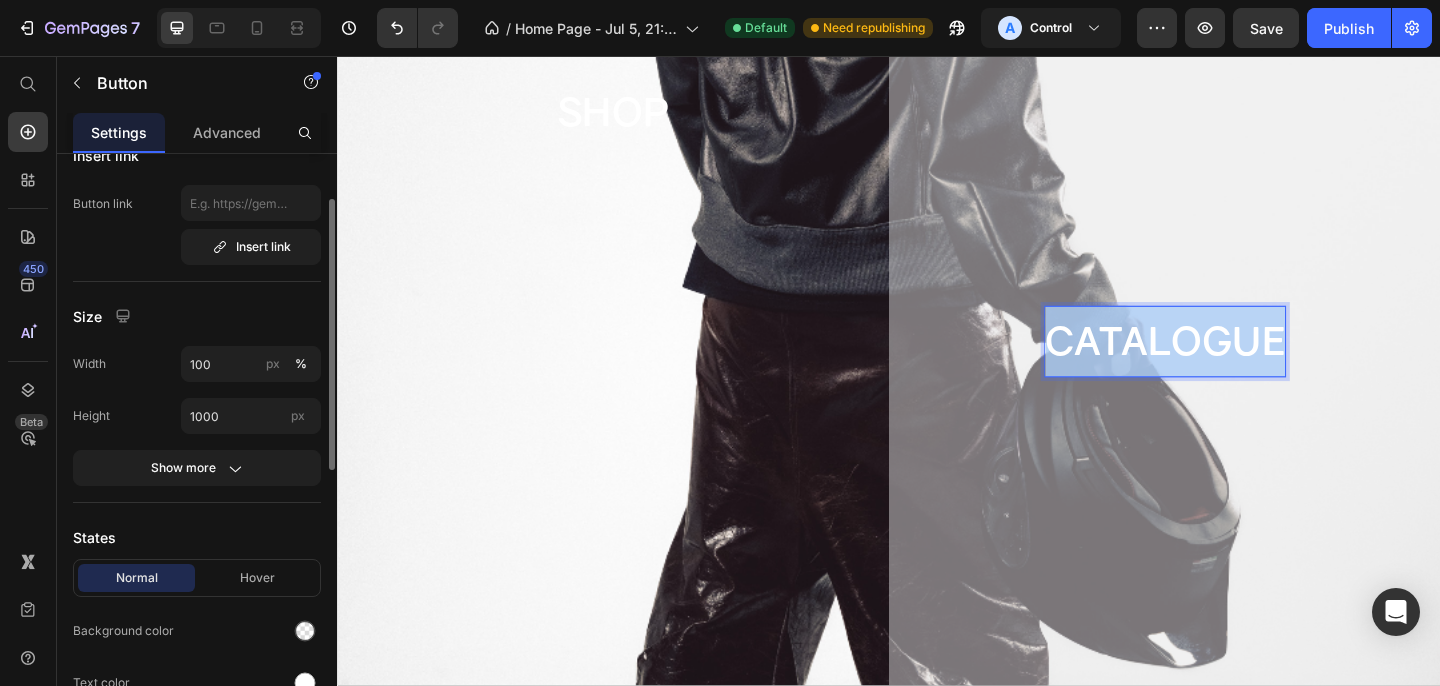 click on "CATALOGUE" at bounding box center [1237, 367] 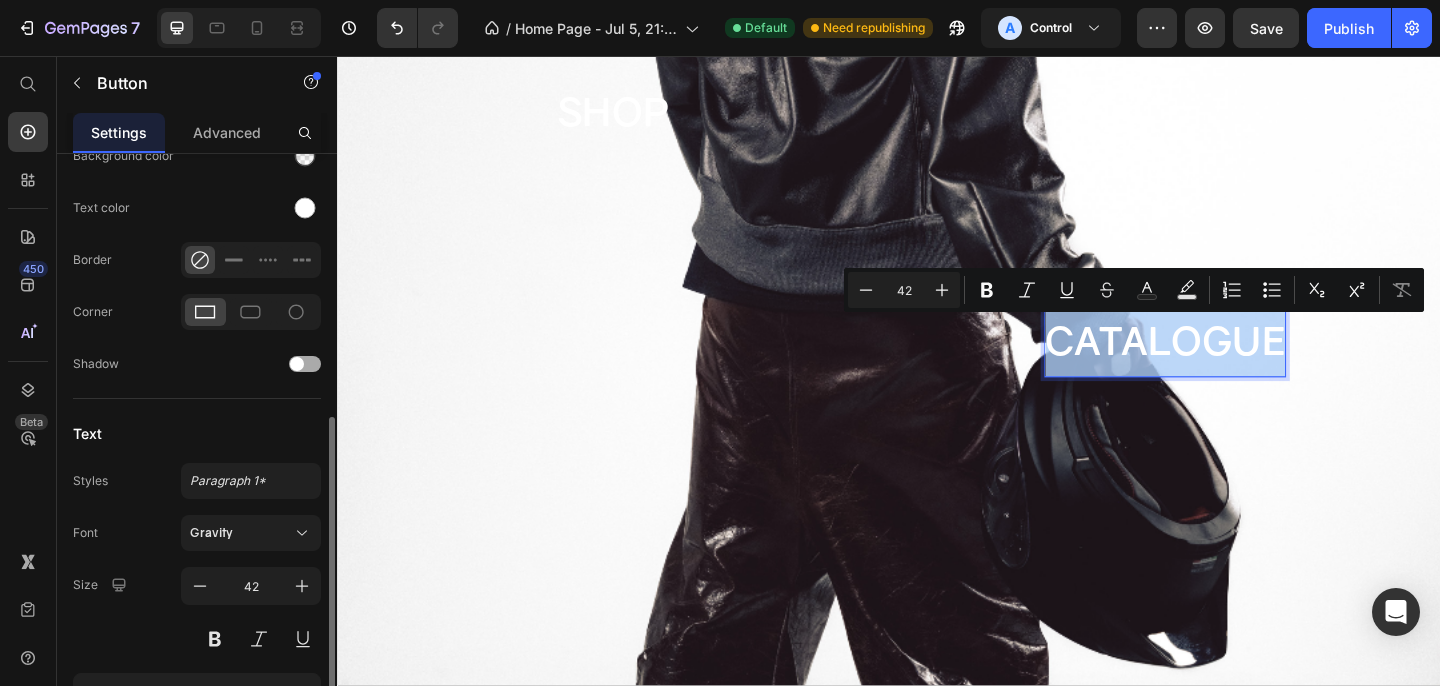 scroll, scrollTop: 502, scrollLeft: 0, axis: vertical 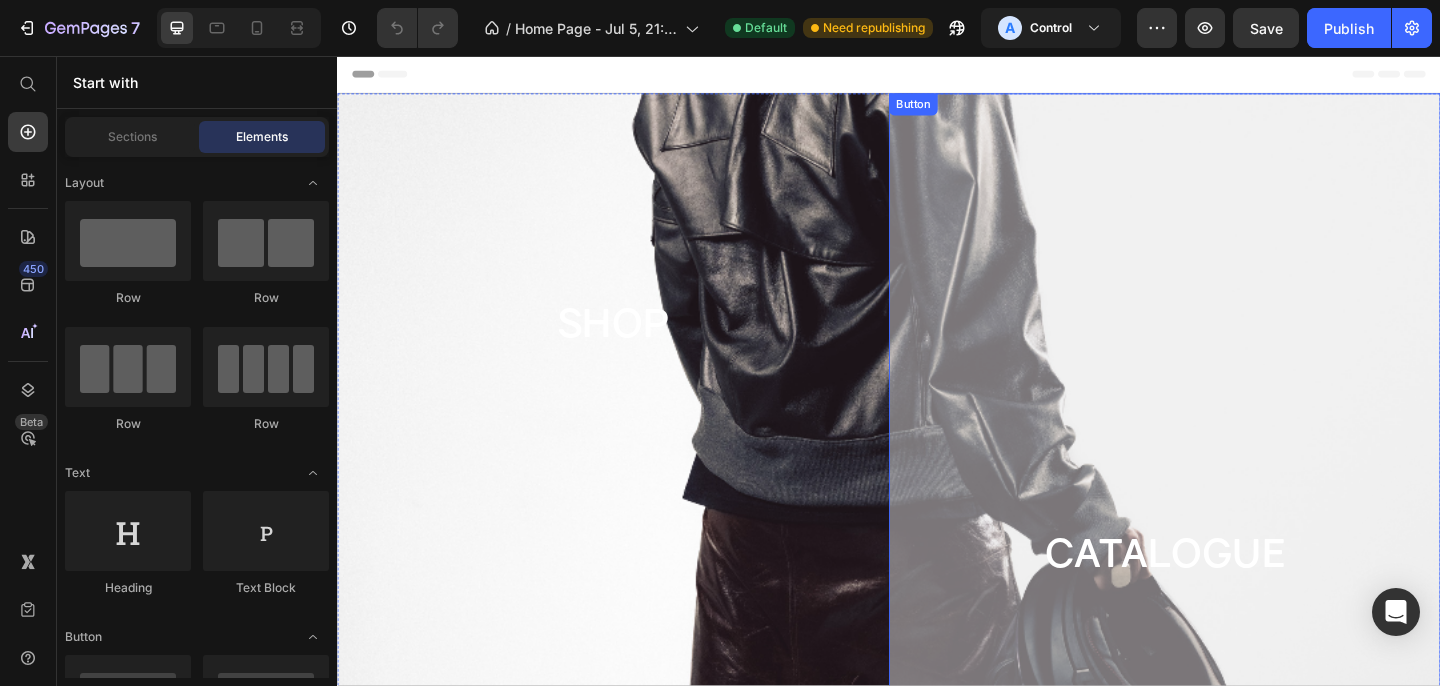 click on "CATALOGUE" at bounding box center [1237, 597] 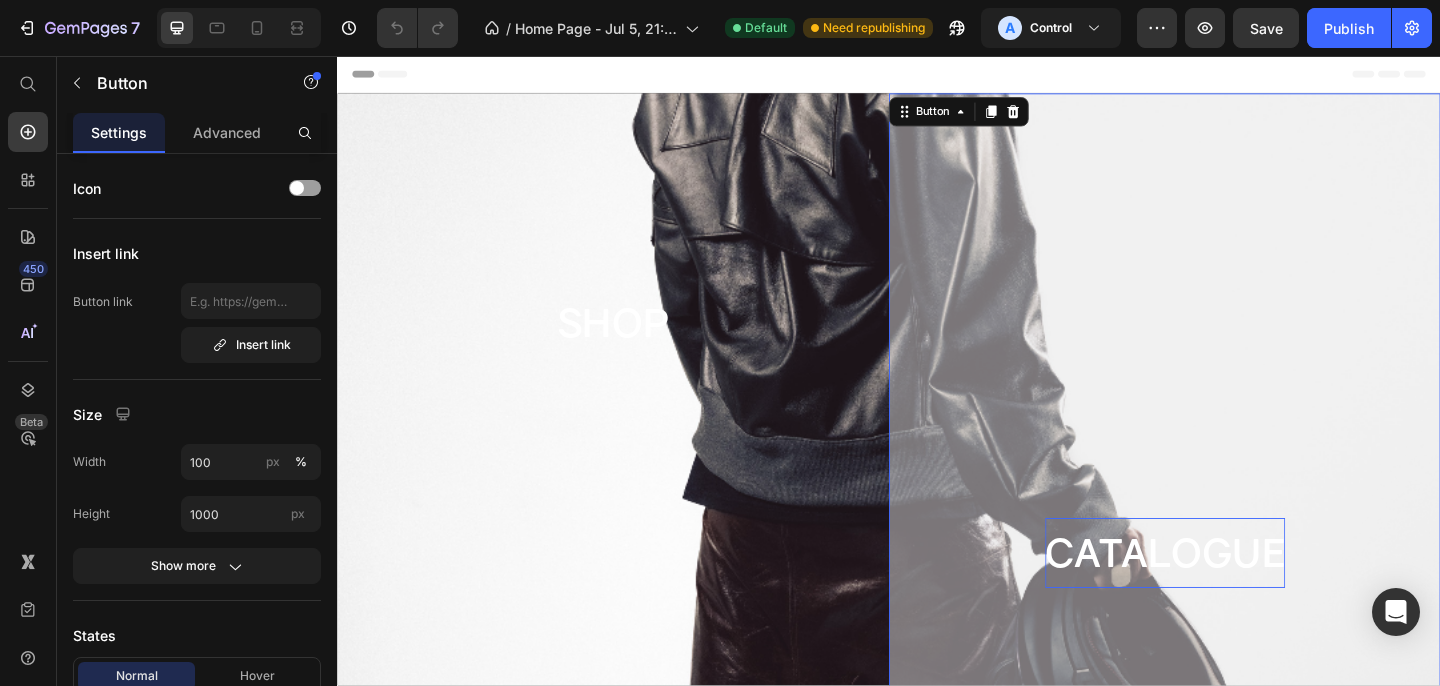 click on "CATALOGUE" at bounding box center (1237, 597) 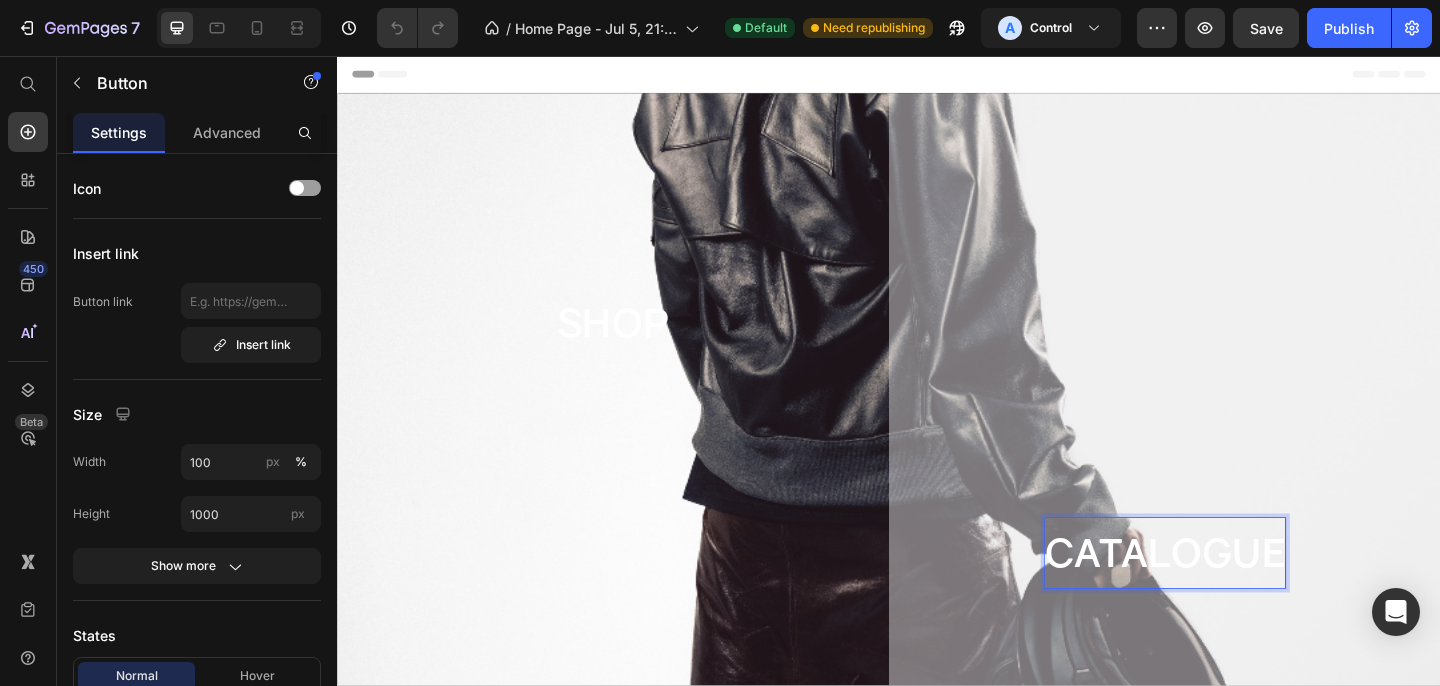 click on "CATALOGUE" at bounding box center [1237, 597] 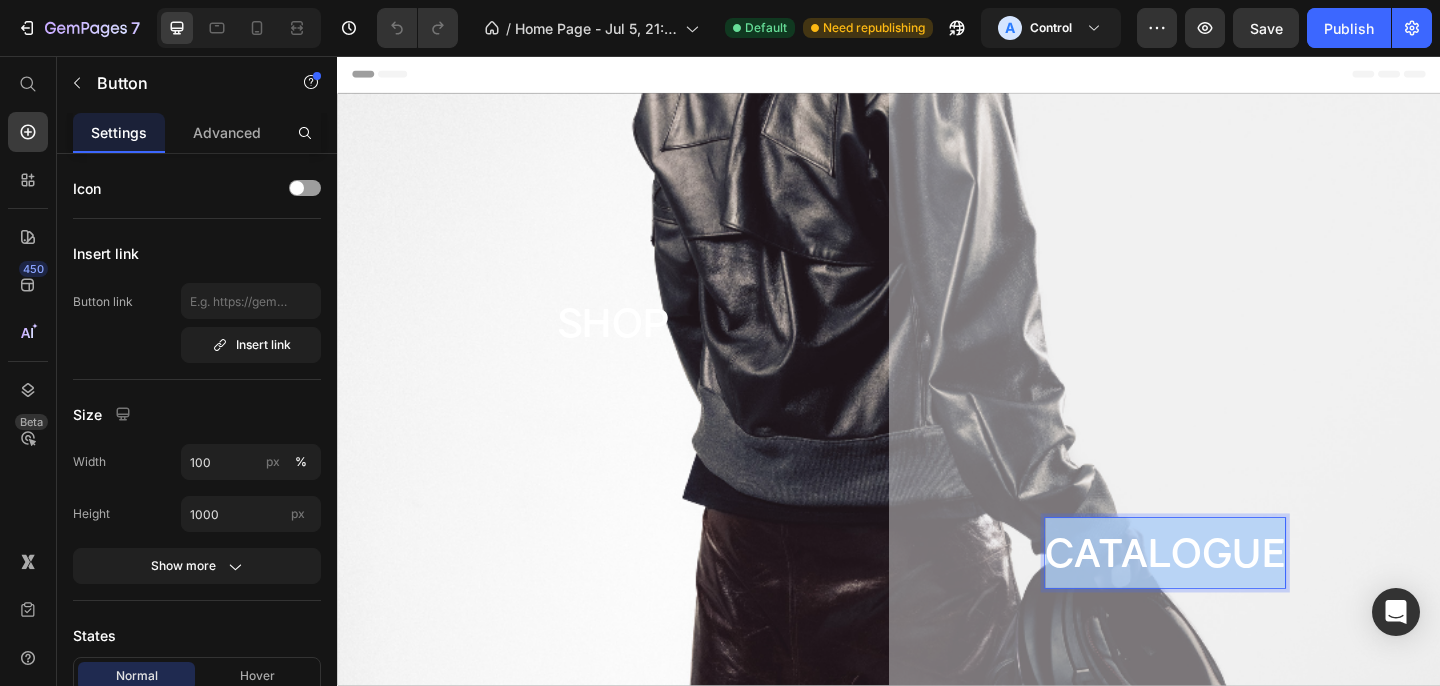 click on "CATALOGUE" at bounding box center [1237, 597] 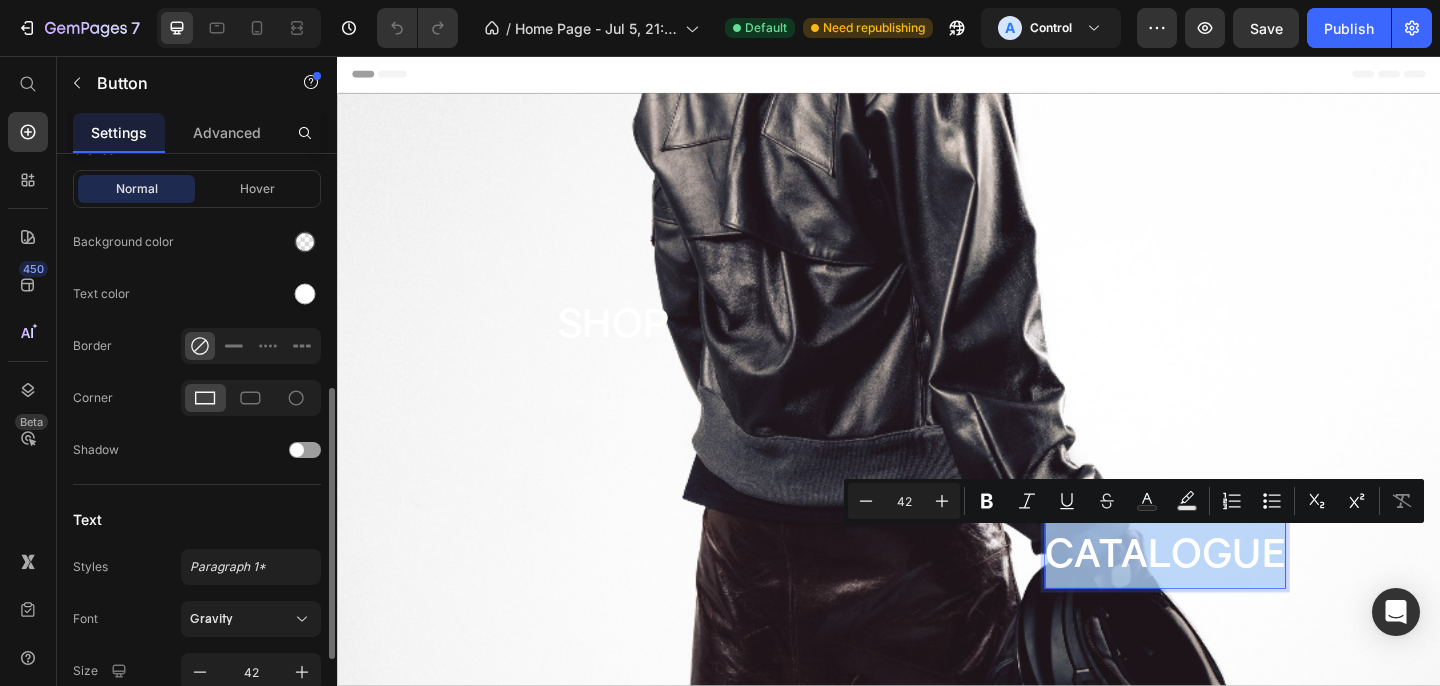 scroll, scrollTop: 494, scrollLeft: 0, axis: vertical 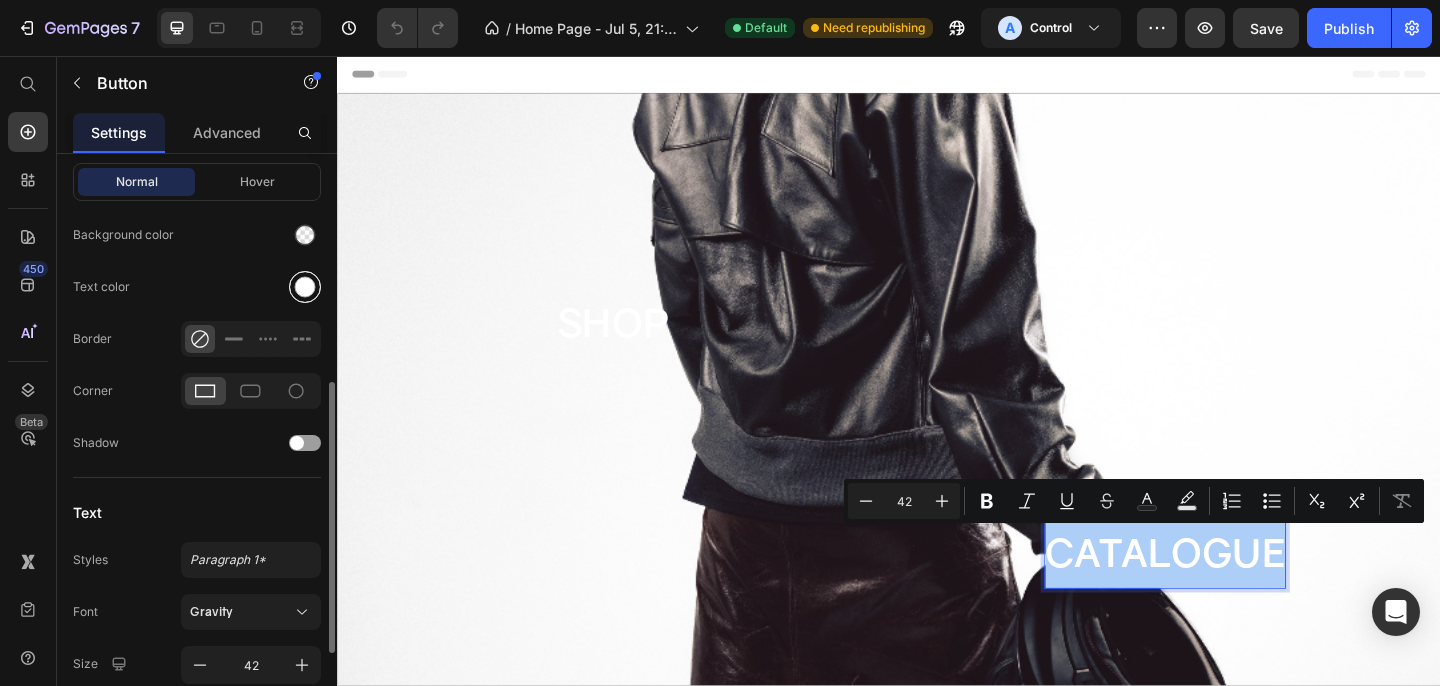 click at bounding box center [305, 287] 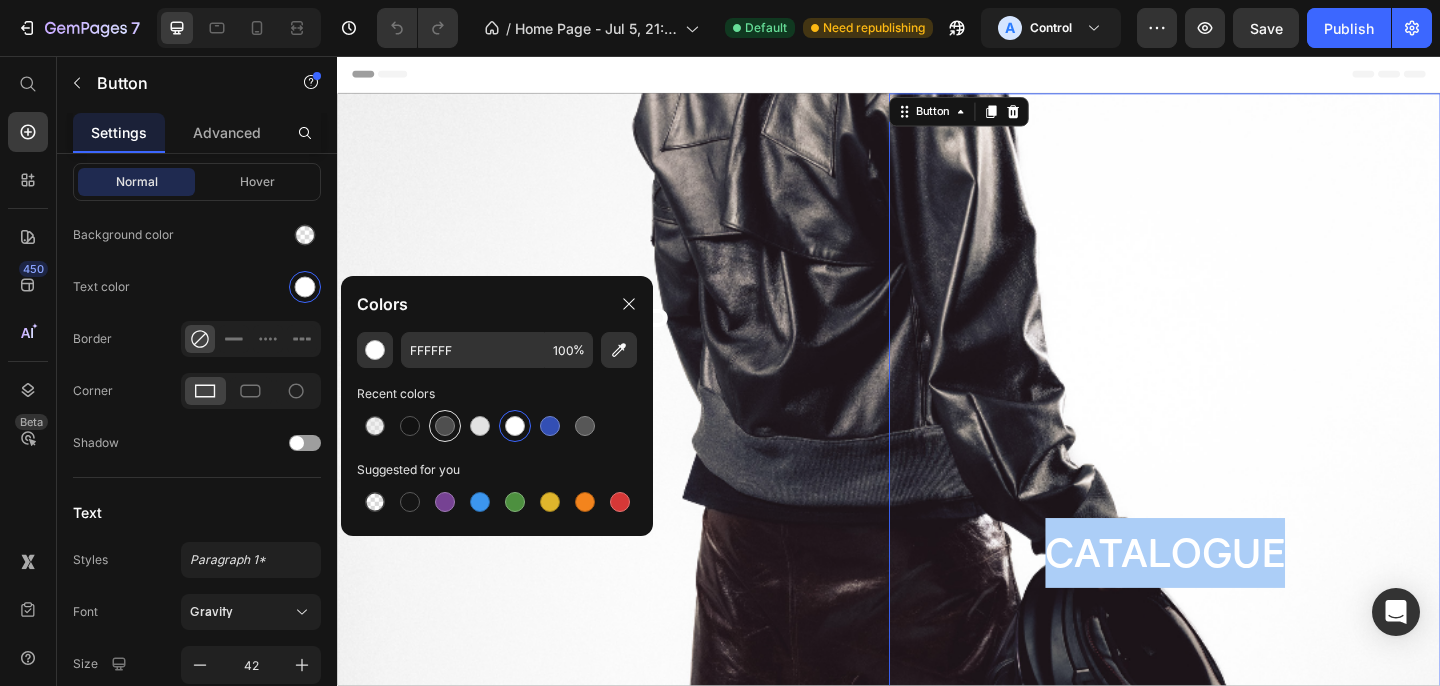 click at bounding box center (445, 426) 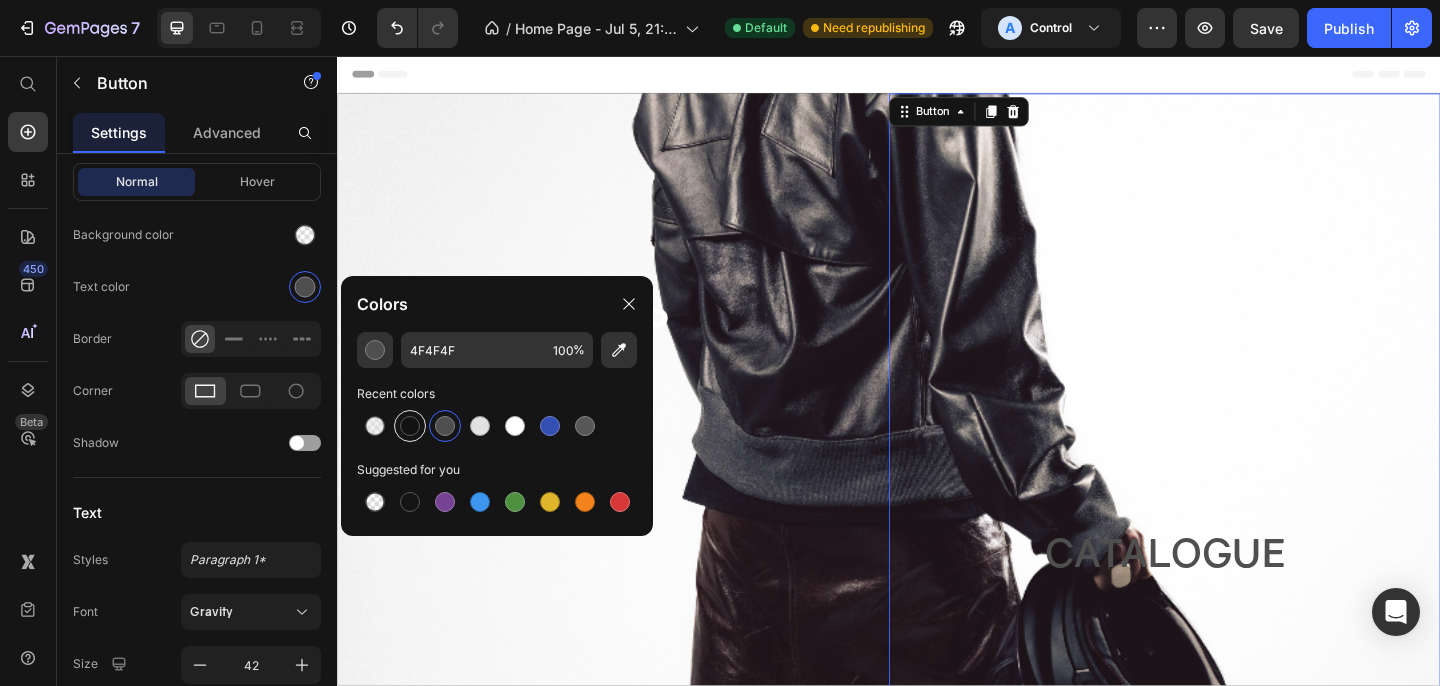 click at bounding box center [410, 426] 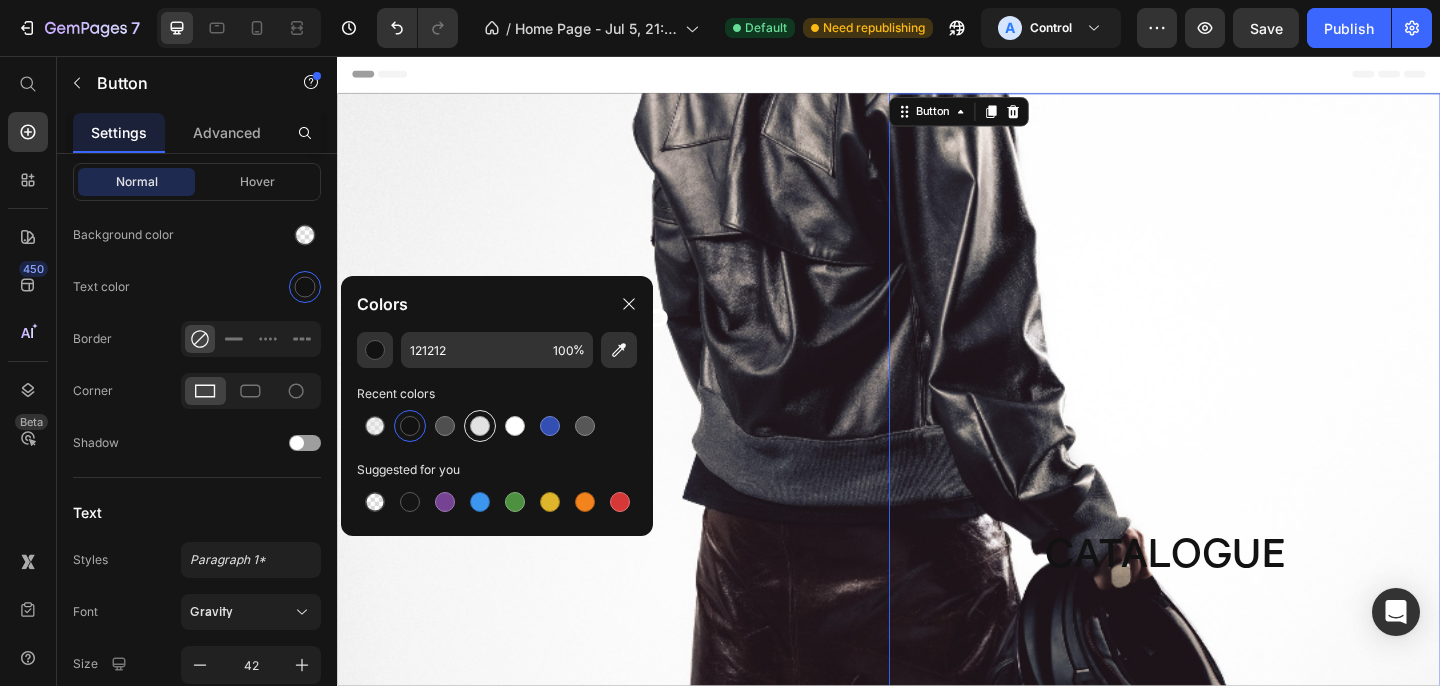click at bounding box center [480, 426] 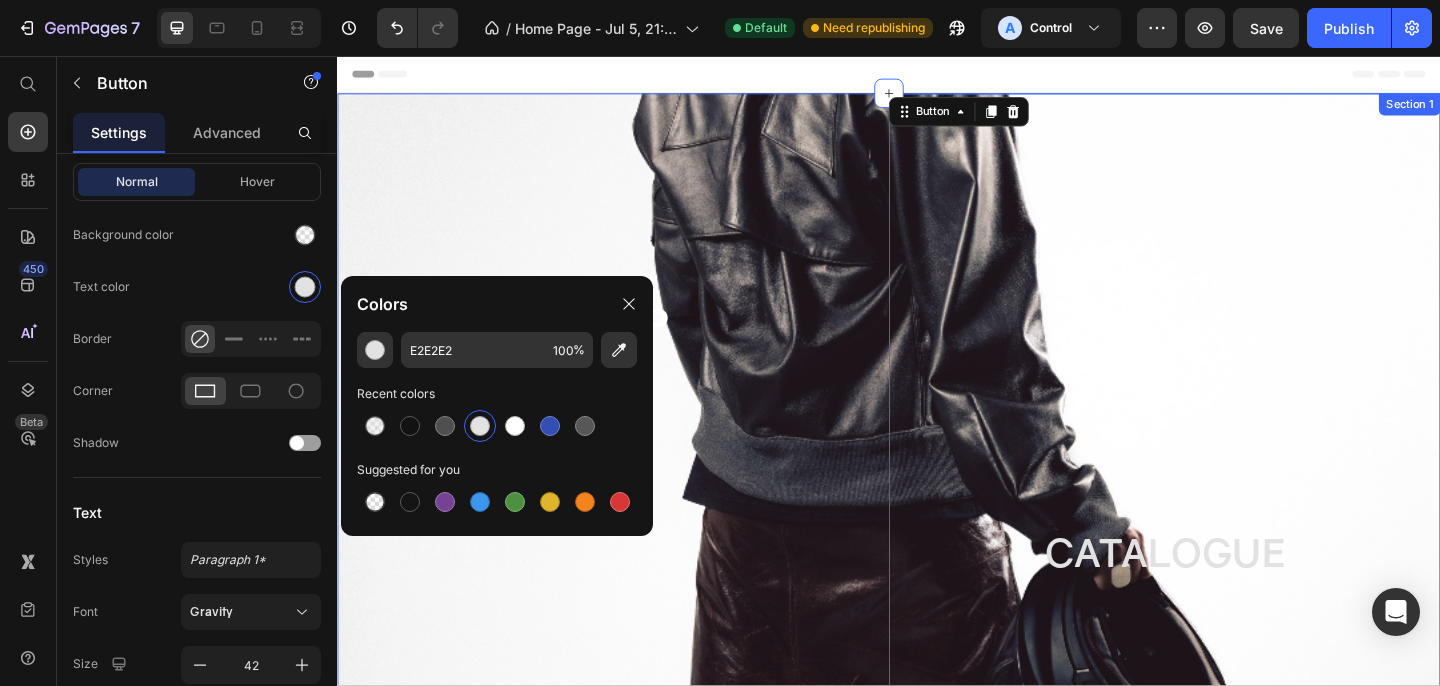 click on "SHOP Button" at bounding box center [637, 597] 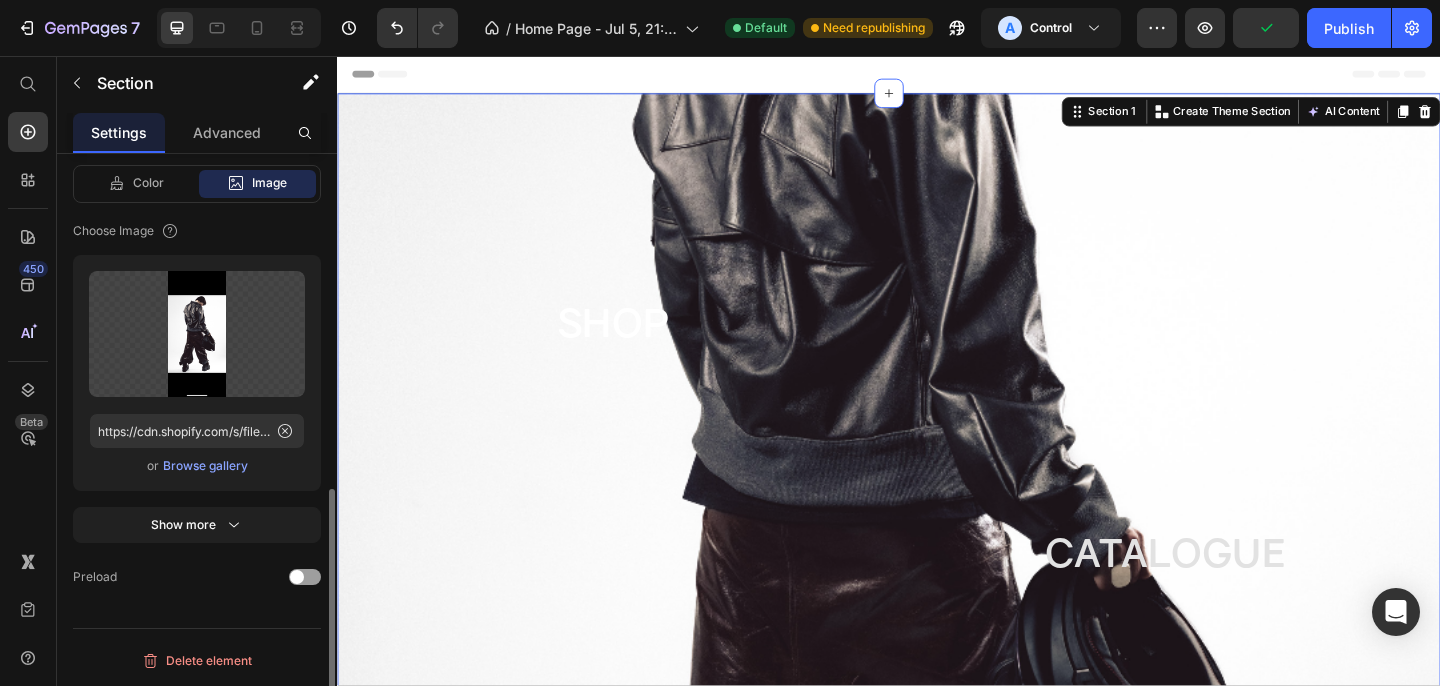 scroll, scrollTop: 783, scrollLeft: 0, axis: vertical 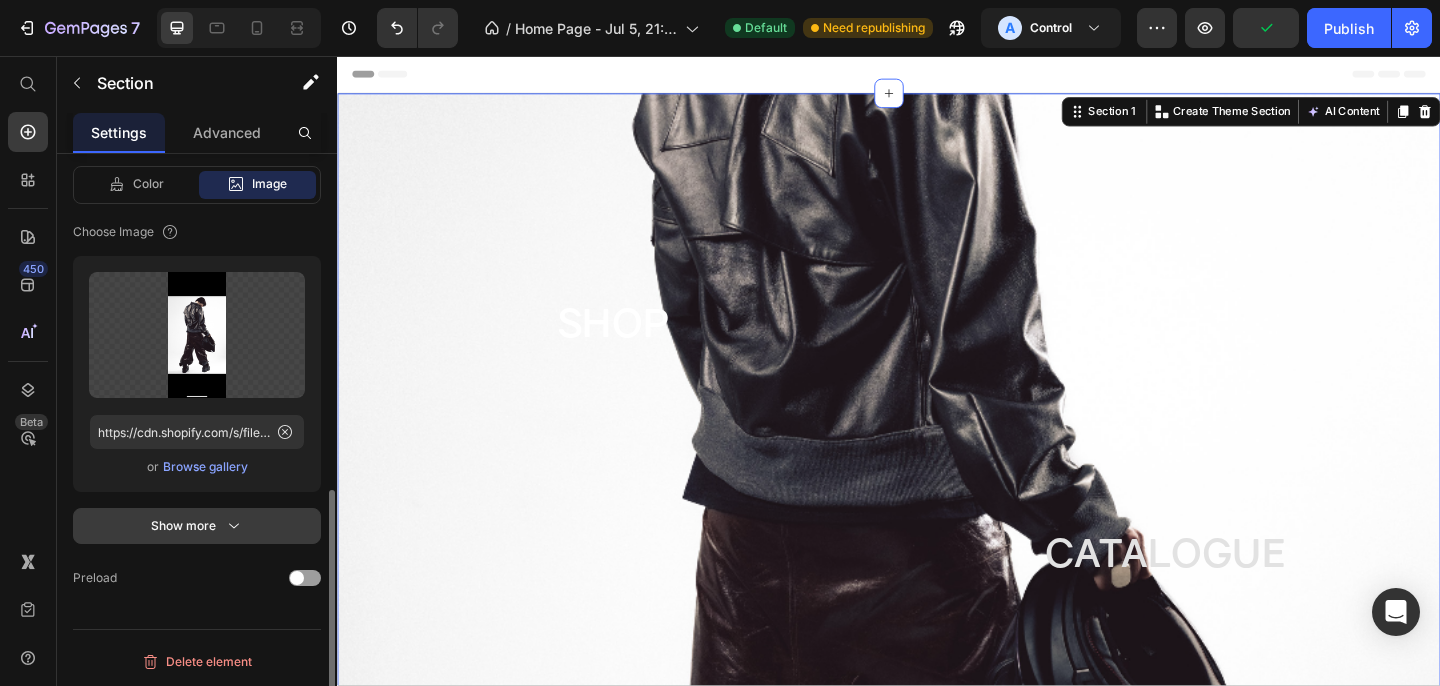 click on "Show more" at bounding box center [197, 526] 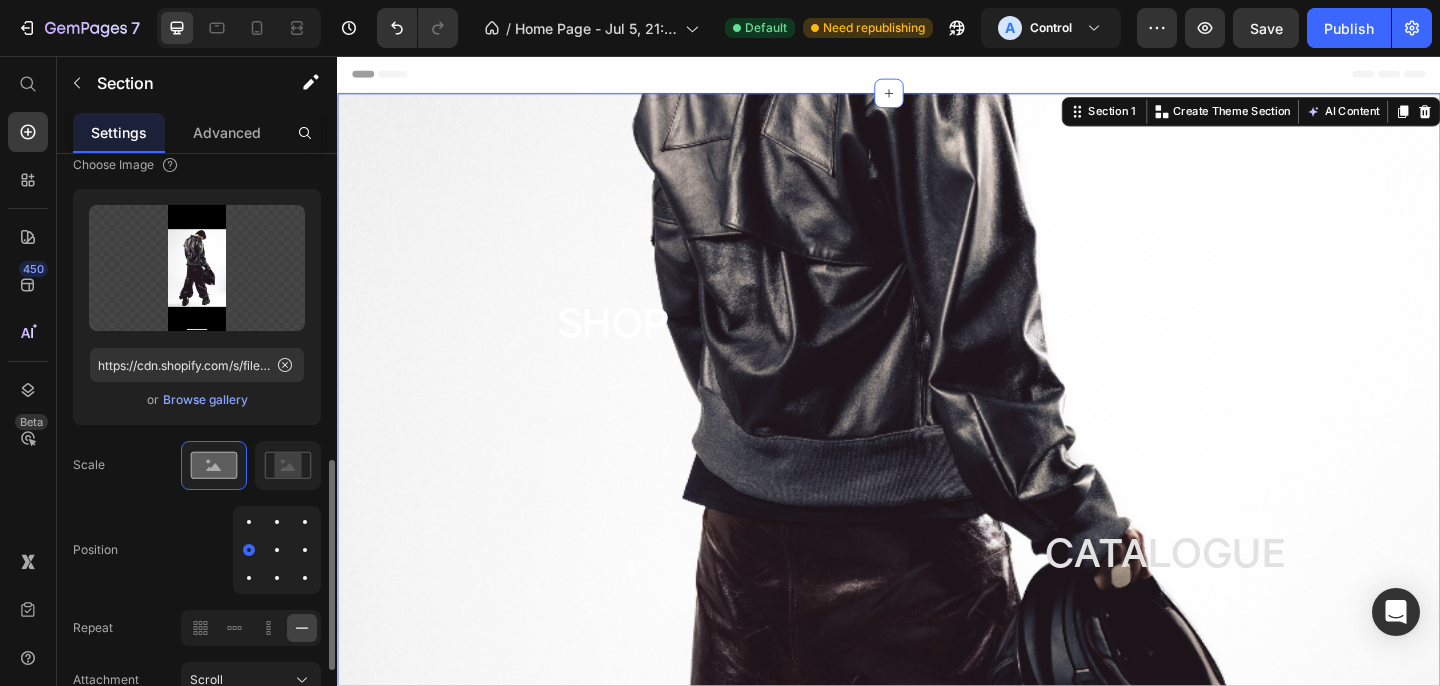 scroll, scrollTop: 851, scrollLeft: 0, axis: vertical 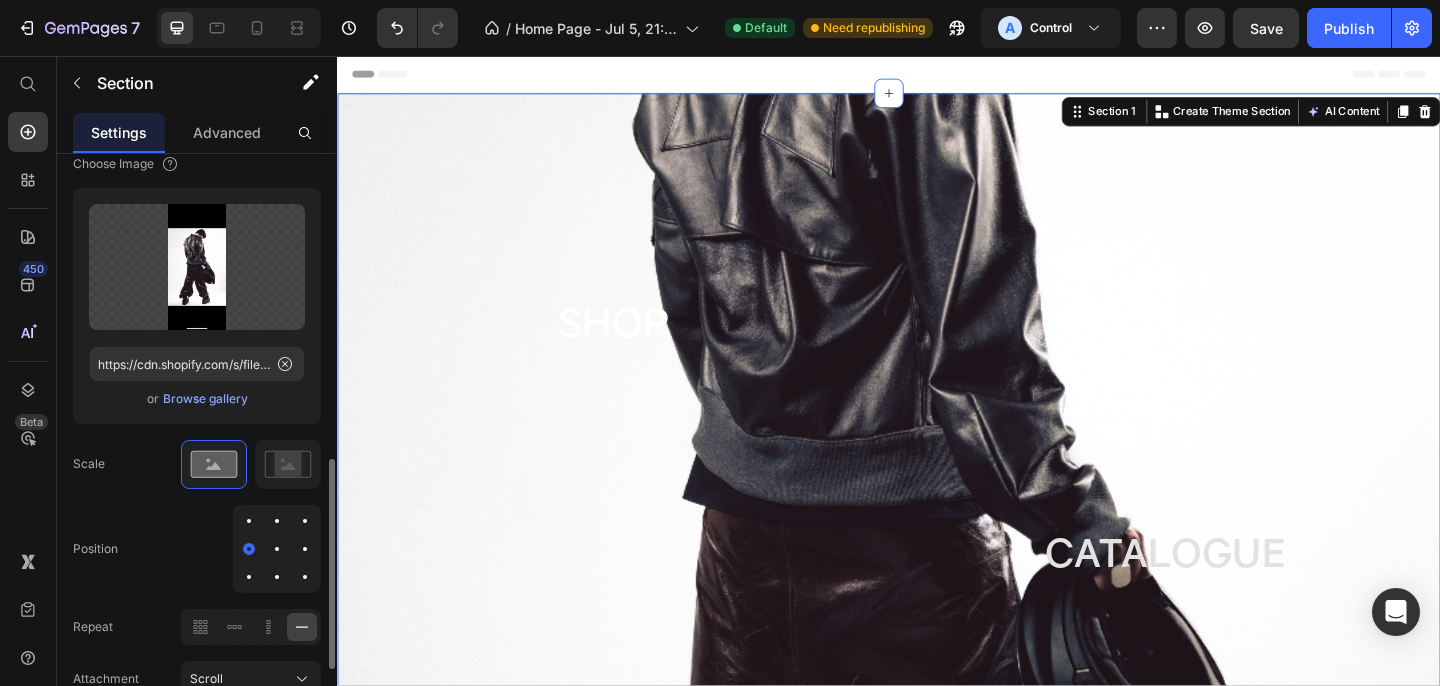 click at bounding box center [277, 549] 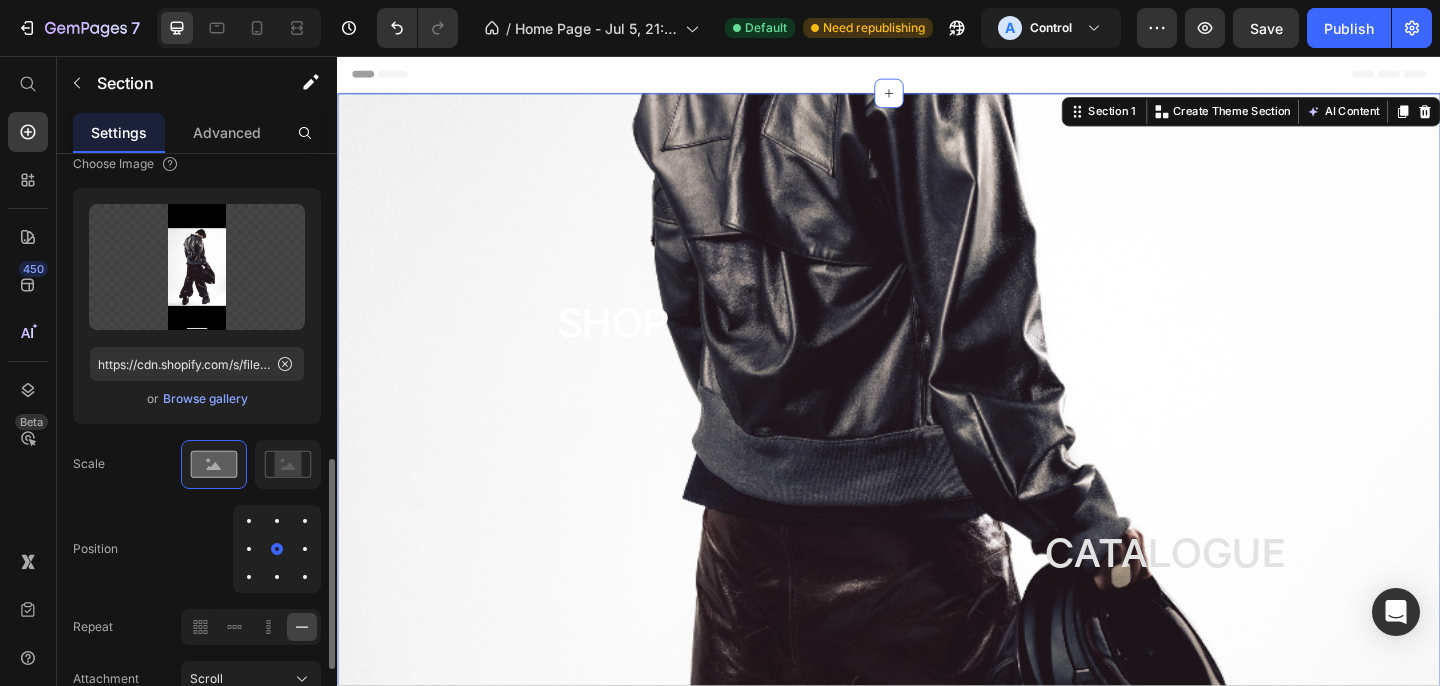 click at bounding box center (305, 549) 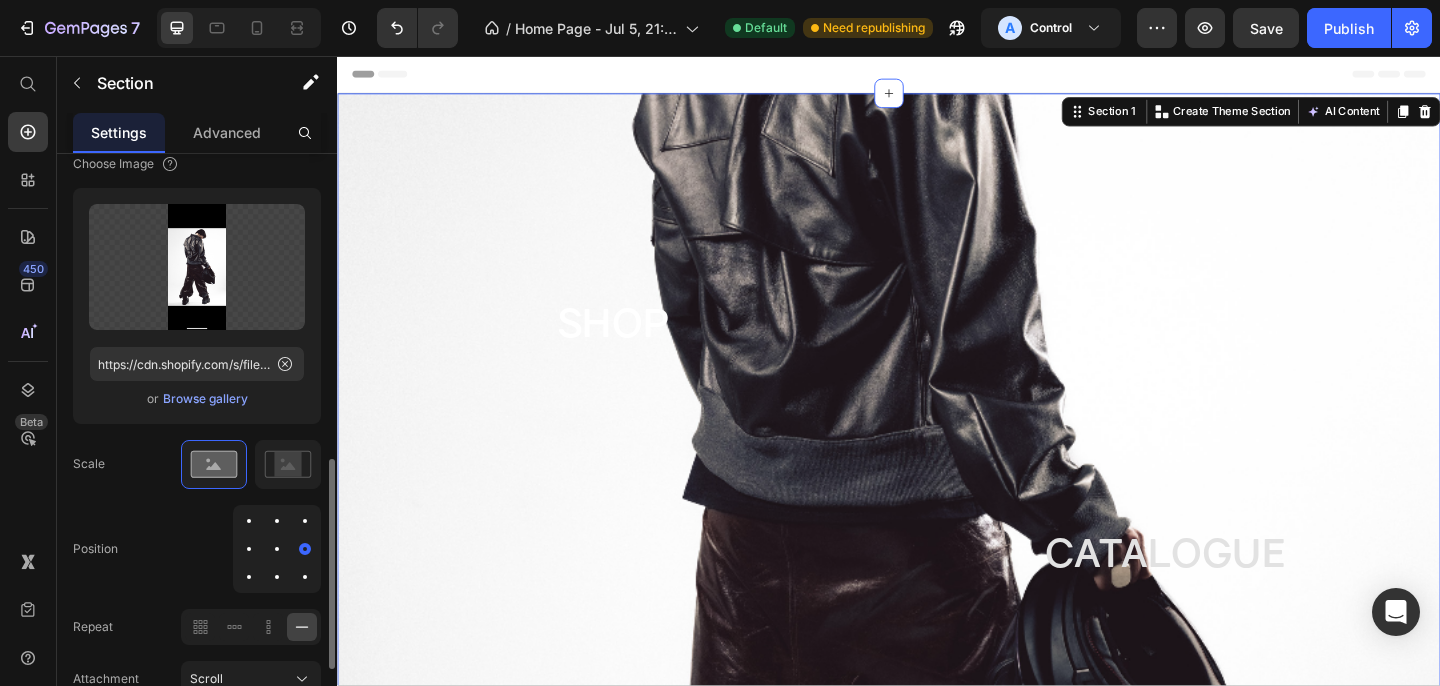click at bounding box center [277, 521] 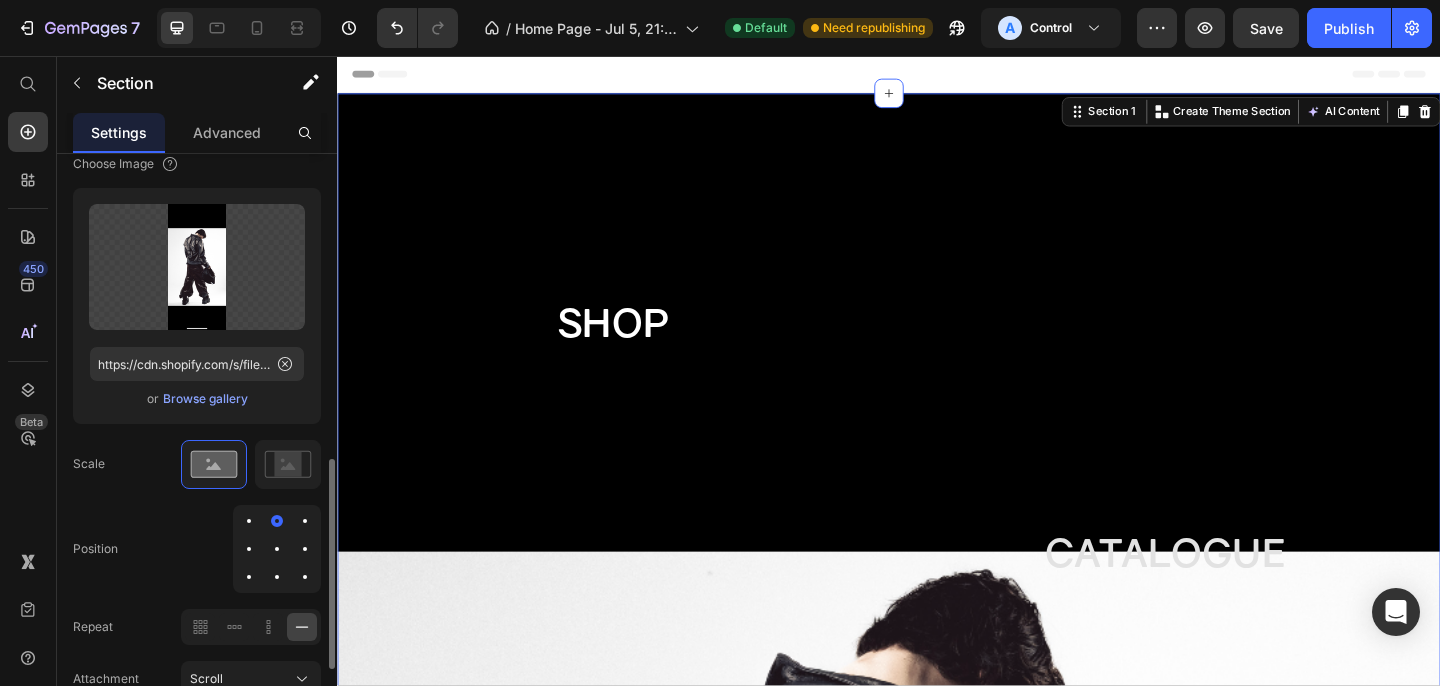 click at bounding box center (277, 577) 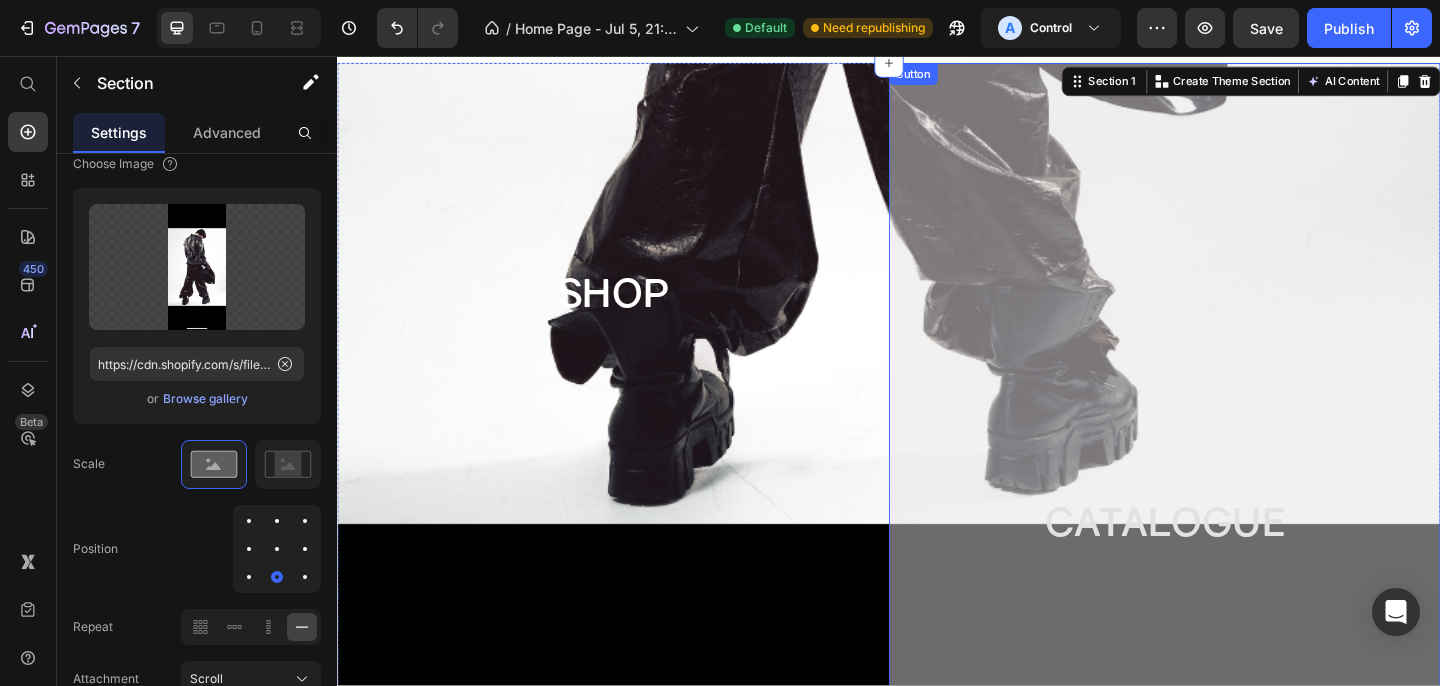 scroll, scrollTop: 0, scrollLeft: 0, axis: both 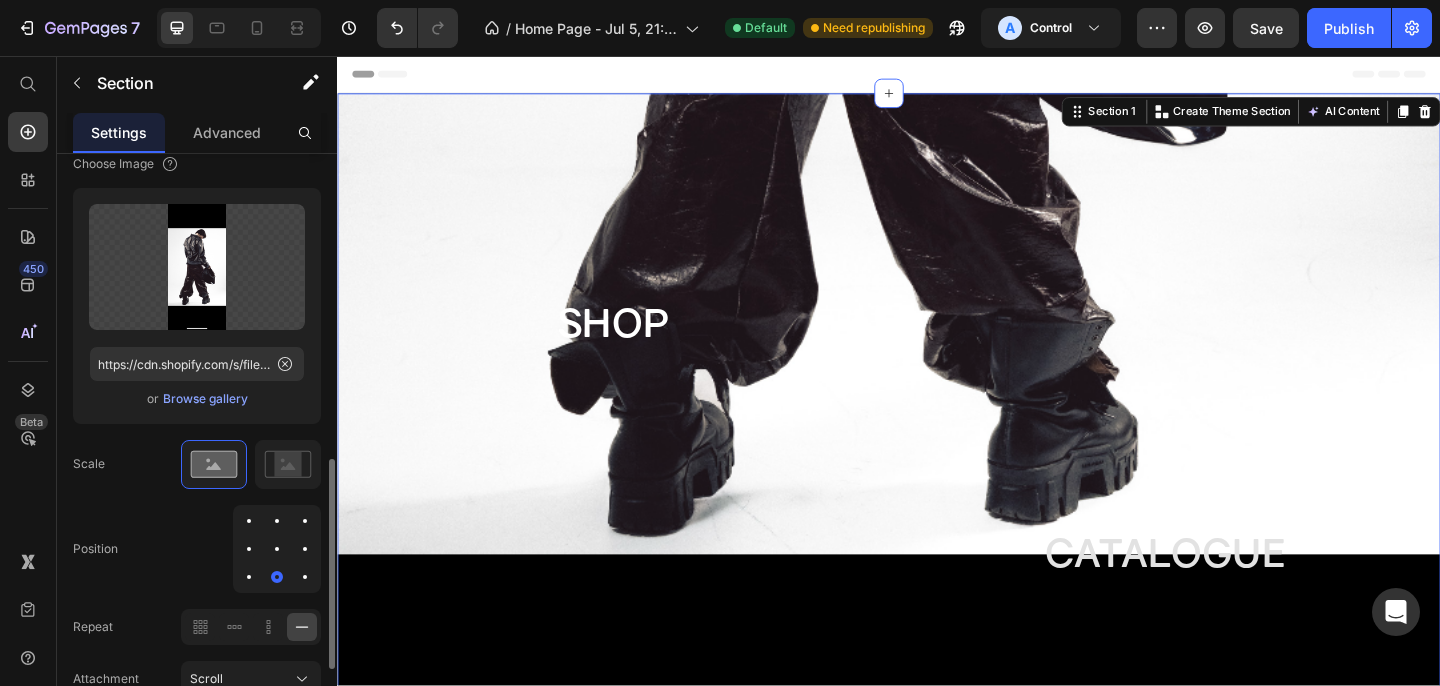 click at bounding box center [277, 549] 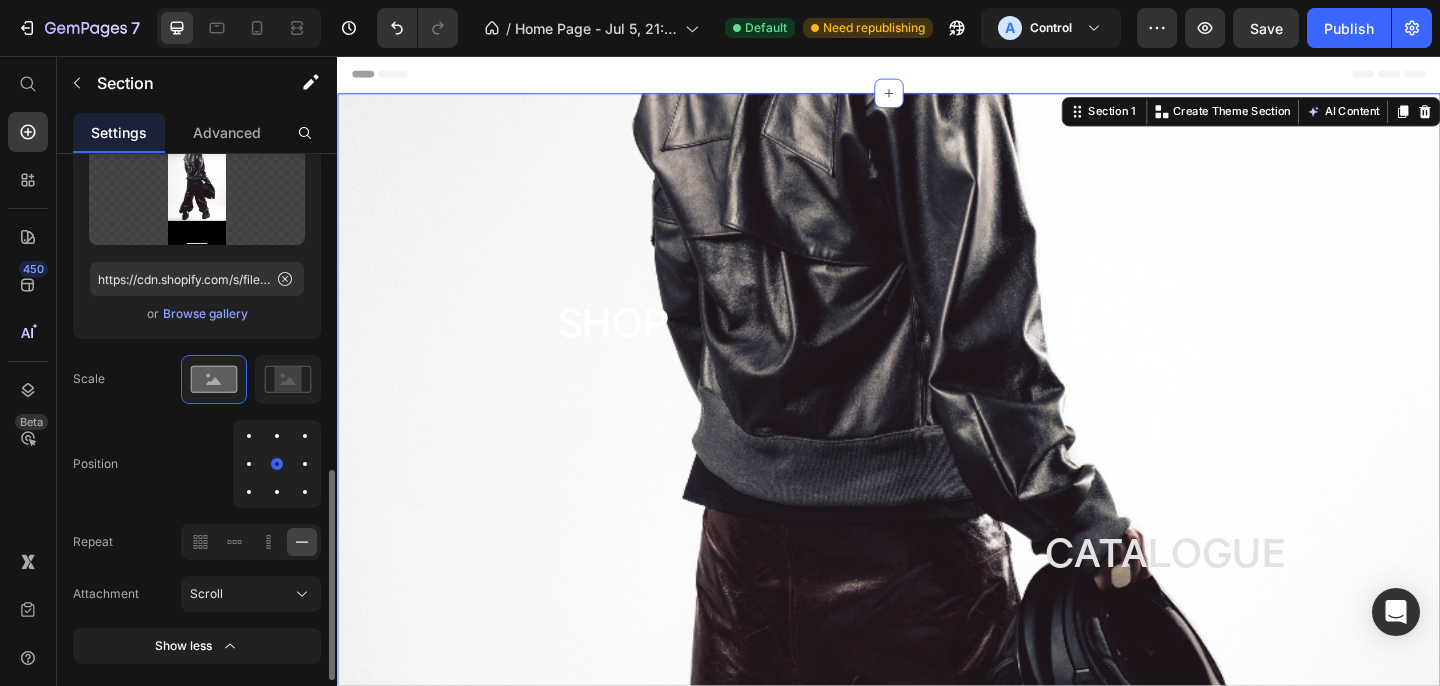 scroll, scrollTop: 953, scrollLeft: 0, axis: vertical 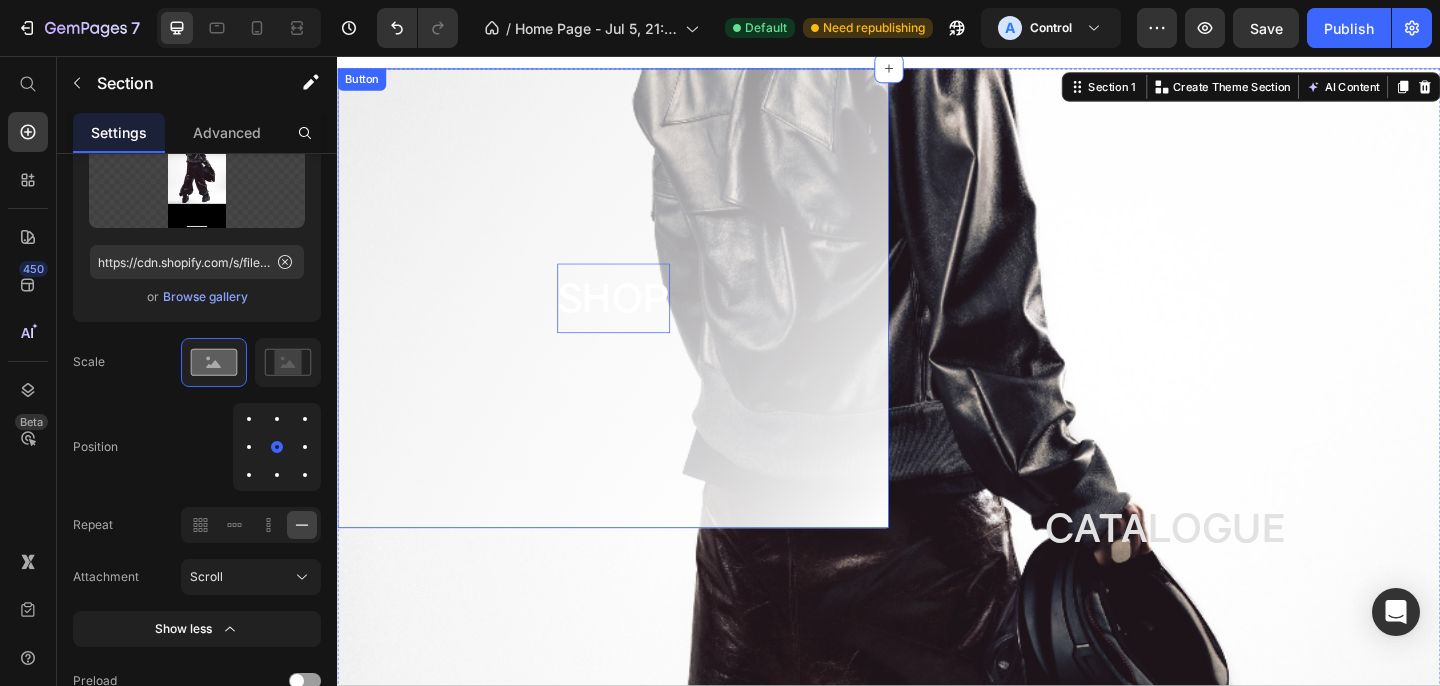 click on "SHOP" at bounding box center [637, 320] 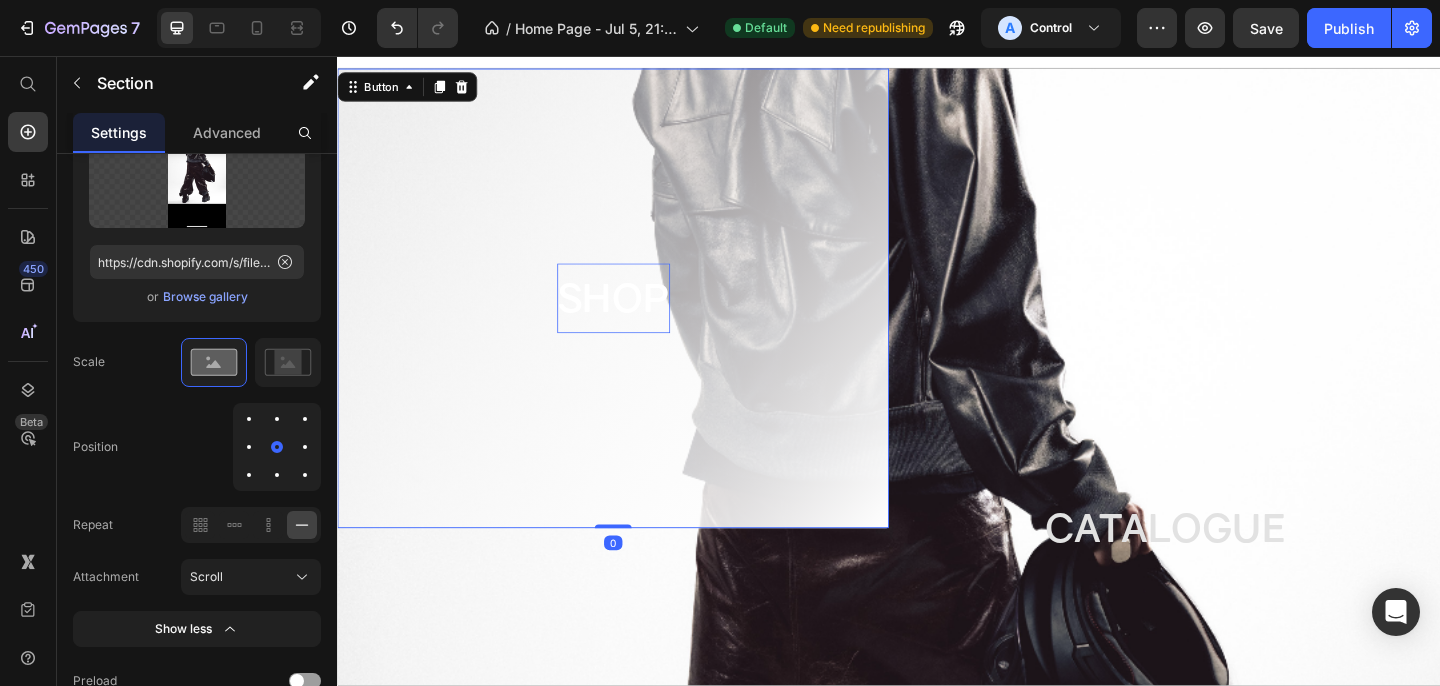 scroll, scrollTop: 0, scrollLeft: 0, axis: both 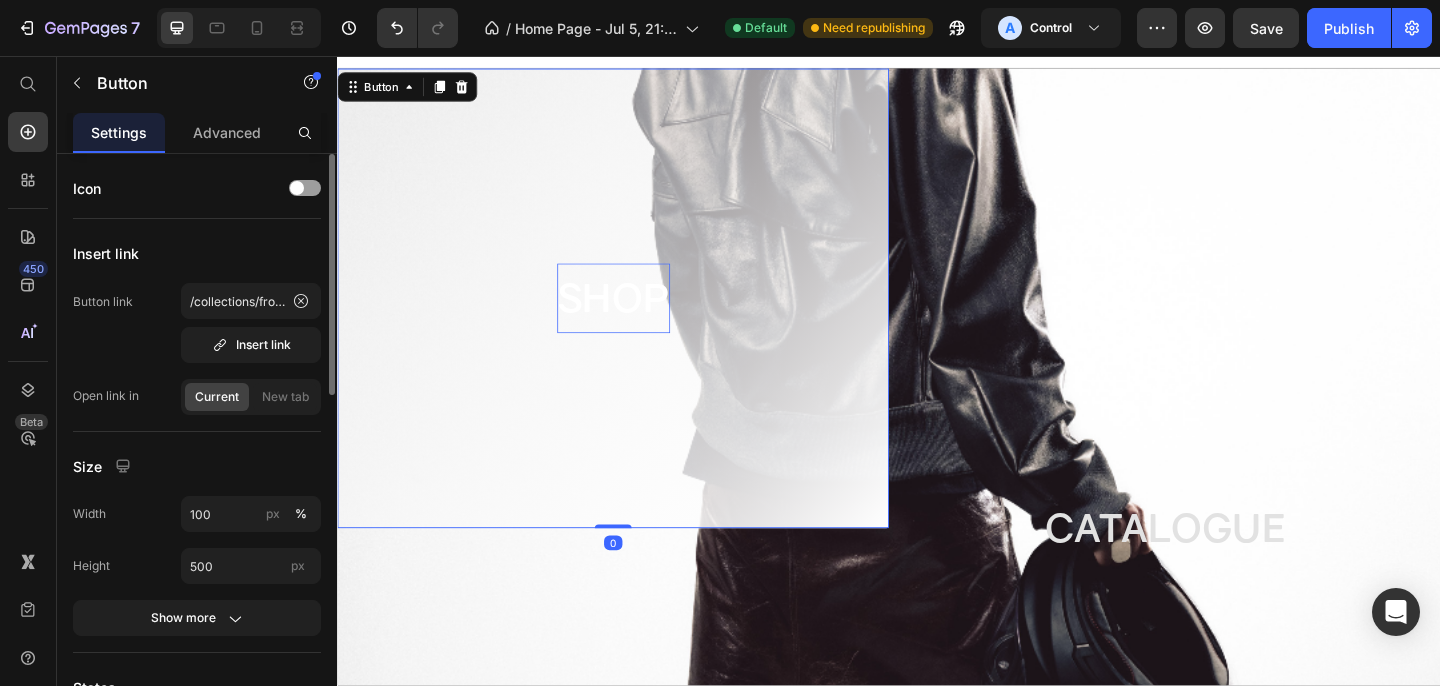 click on "SHOP" at bounding box center [637, 320] 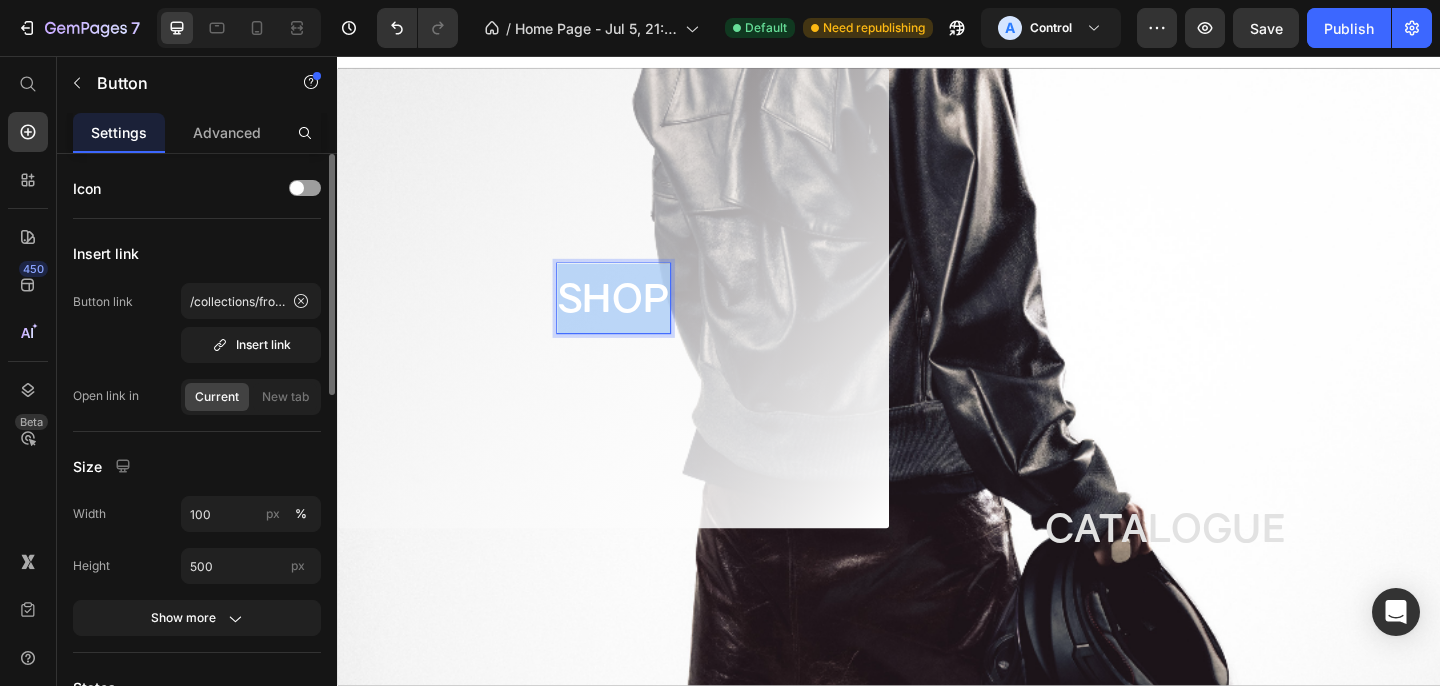 click on "SHOP" at bounding box center [637, 320] 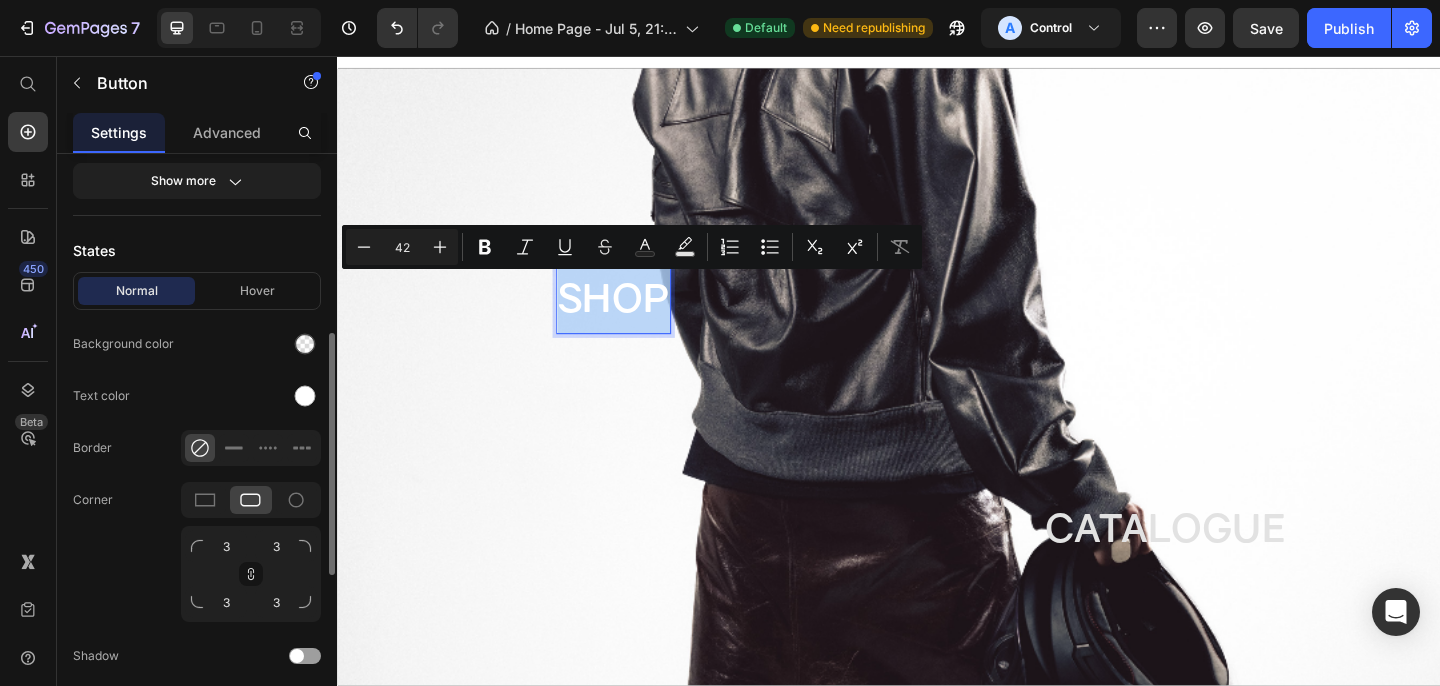 scroll, scrollTop: 432, scrollLeft: 0, axis: vertical 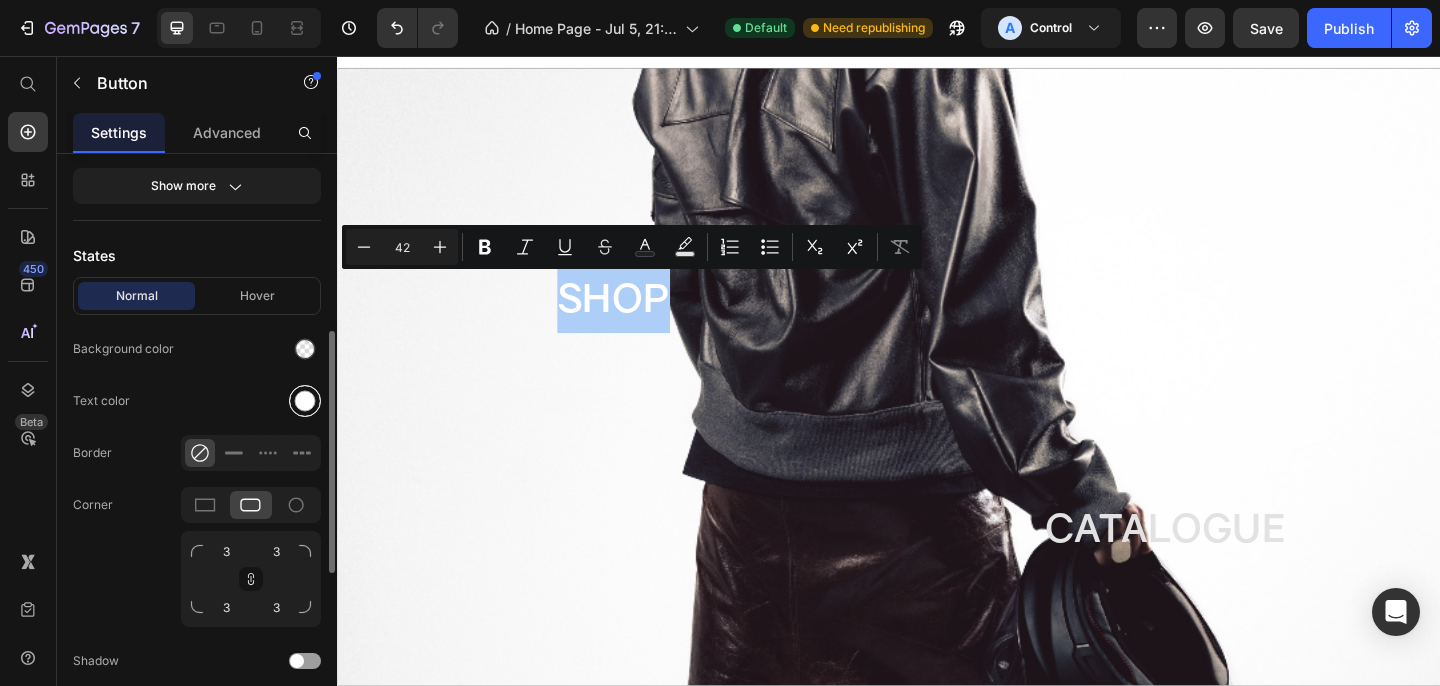 click at bounding box center (305, 401) 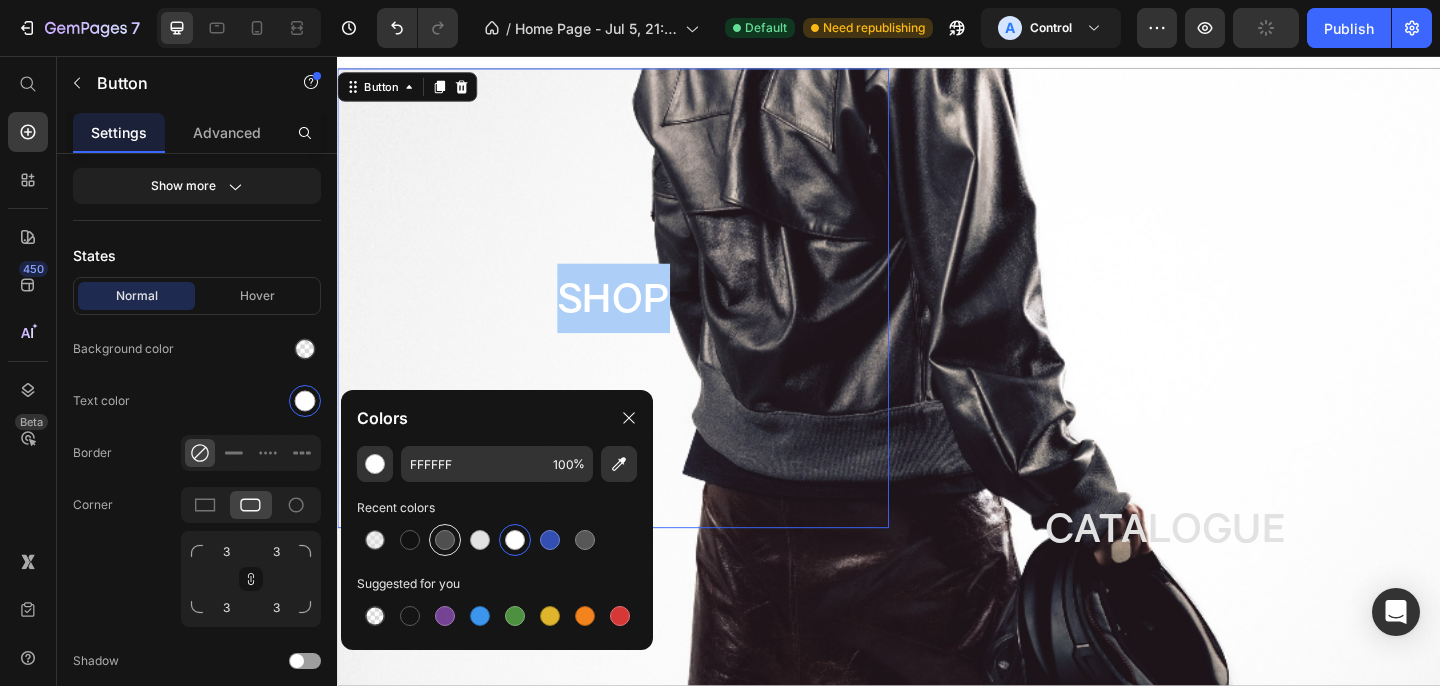 click at bounding box center (445, 540) 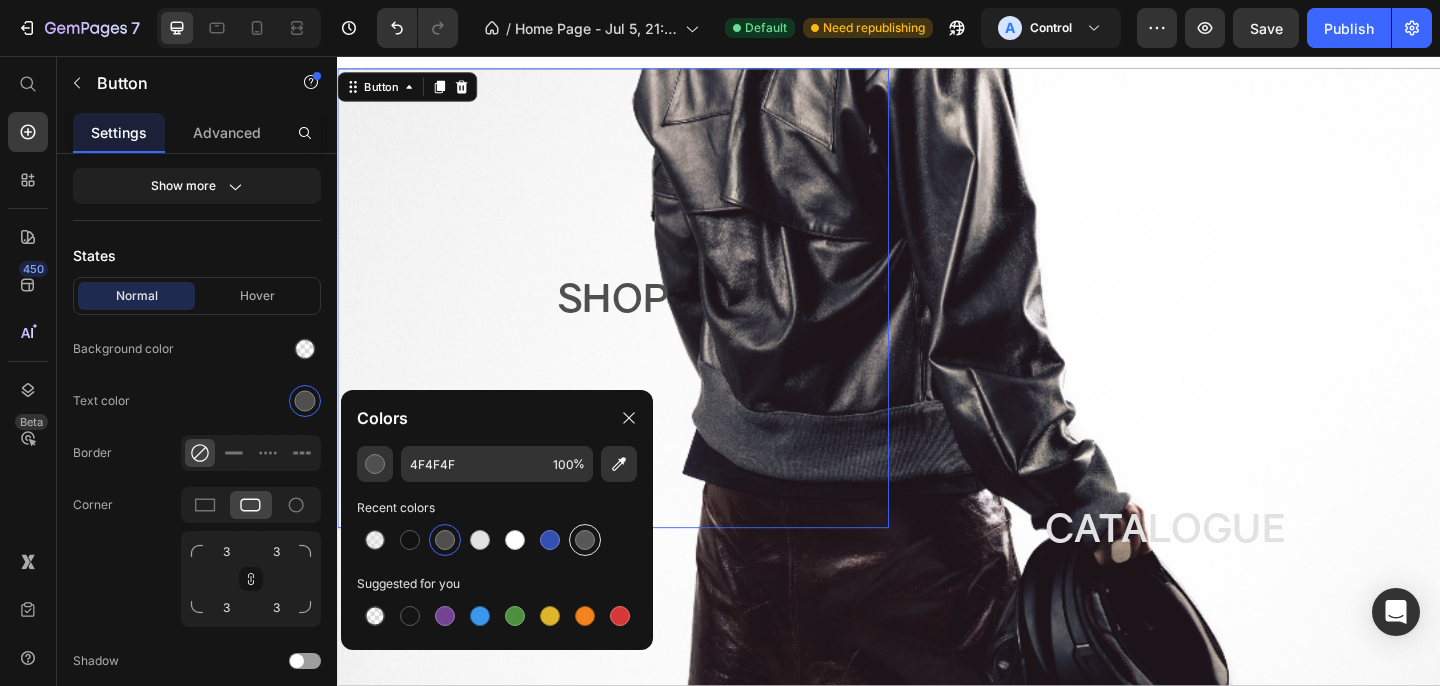 click at bounding box center [585, 540] 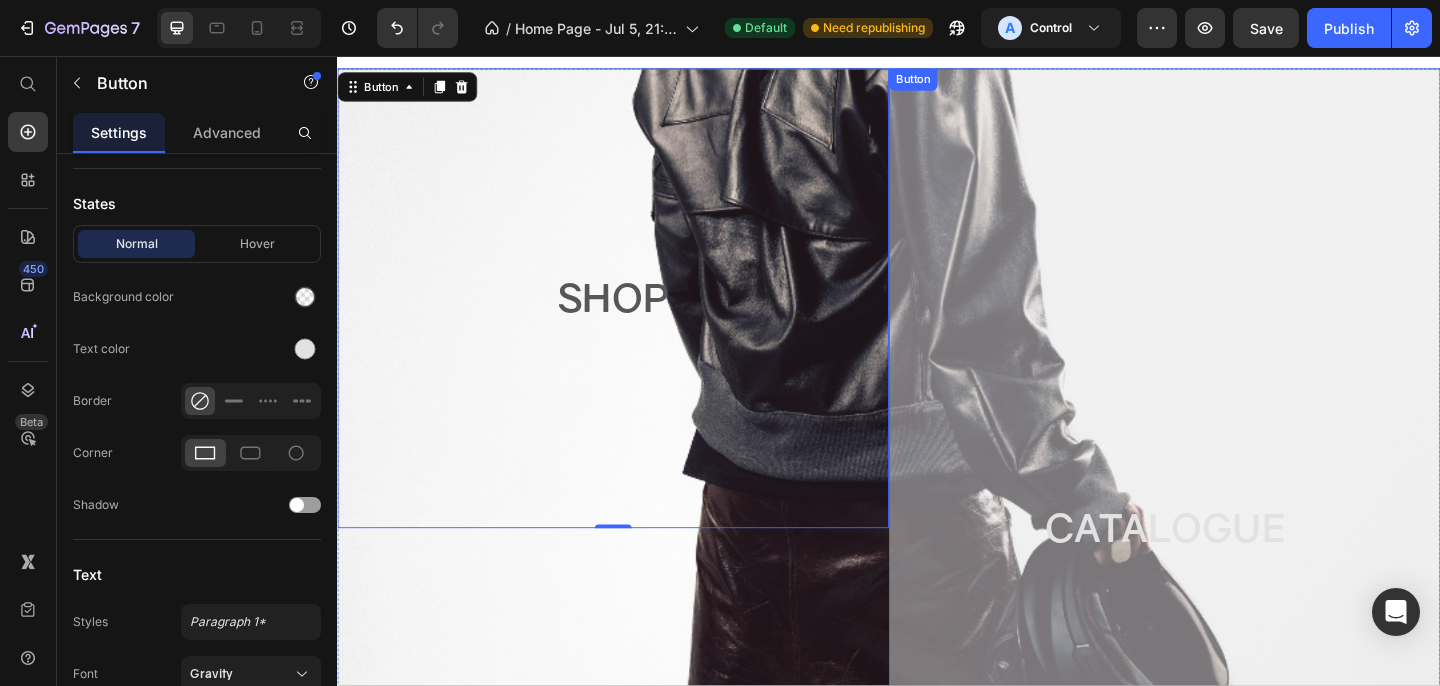 click on "CATALOGUE" at bounding box center [1237, 570] 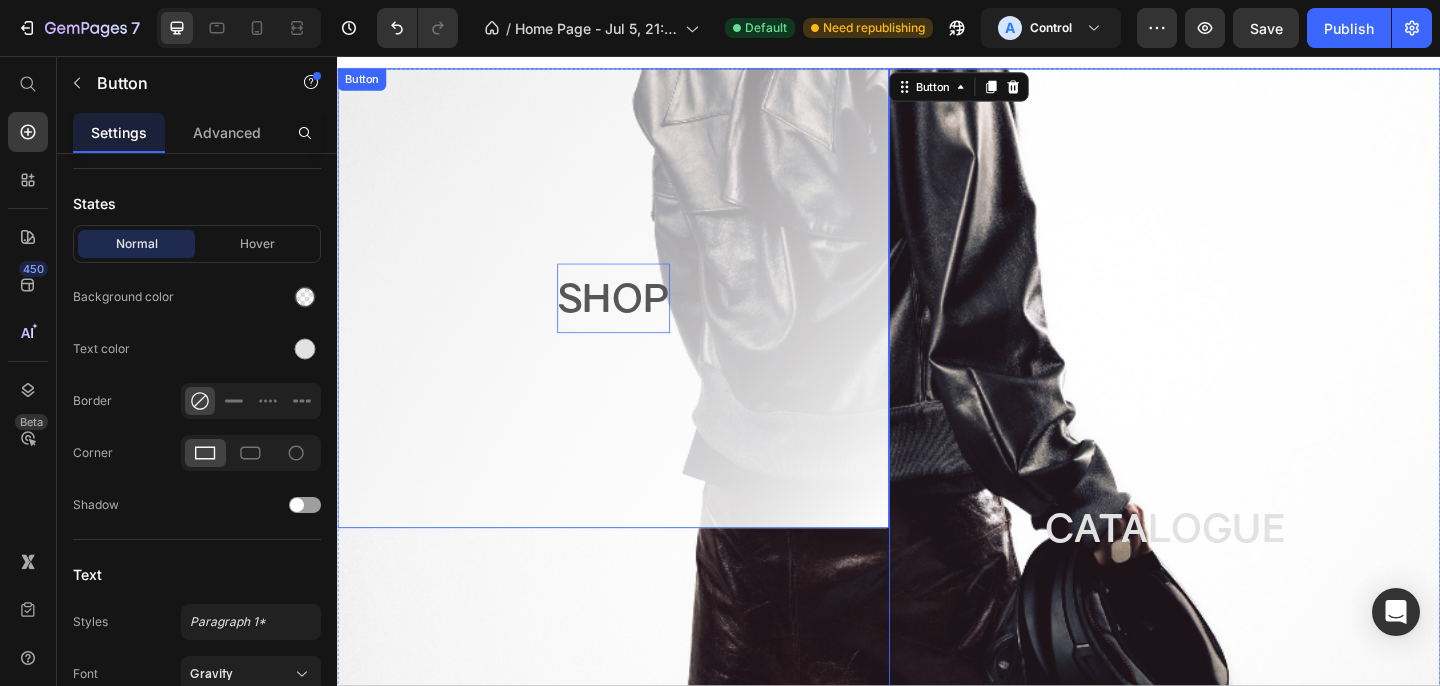 click on "SHOP" at bounding box center (637, 320) 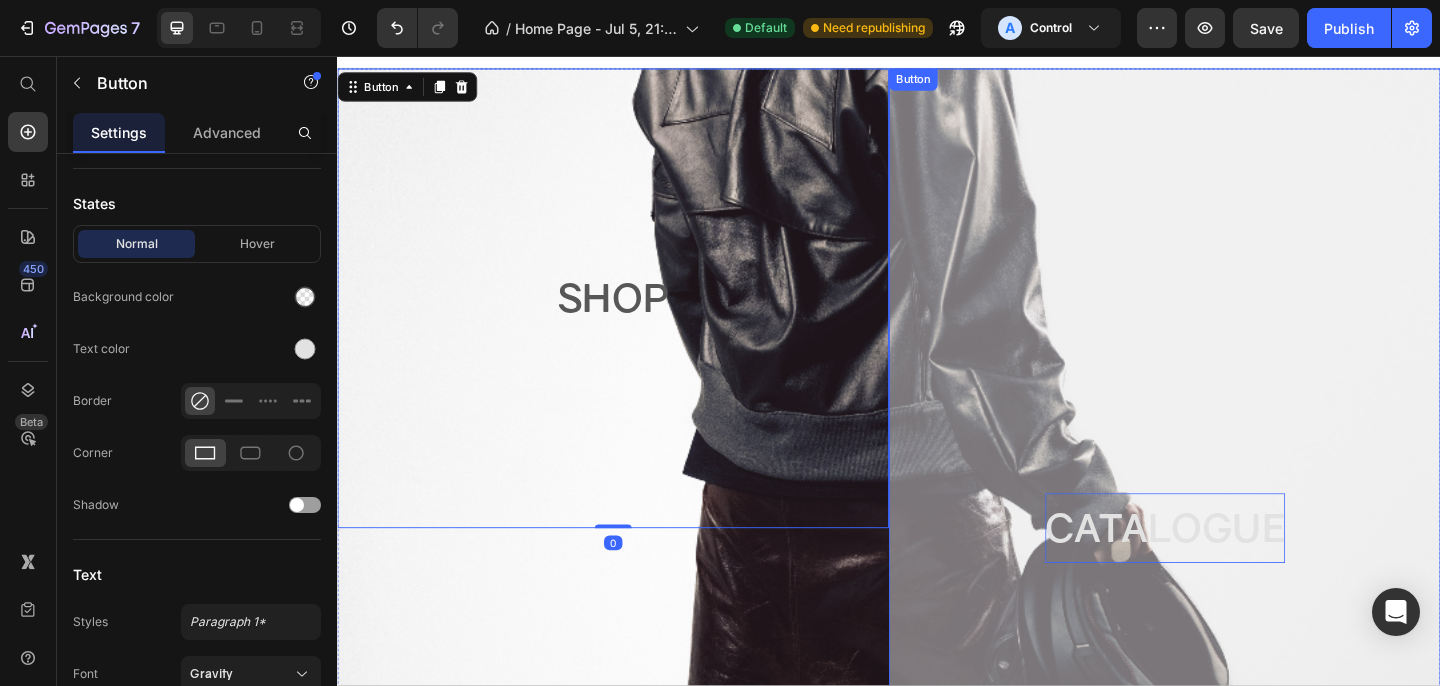 click on "CATALOGUE" at bounding box center [1237, 570] 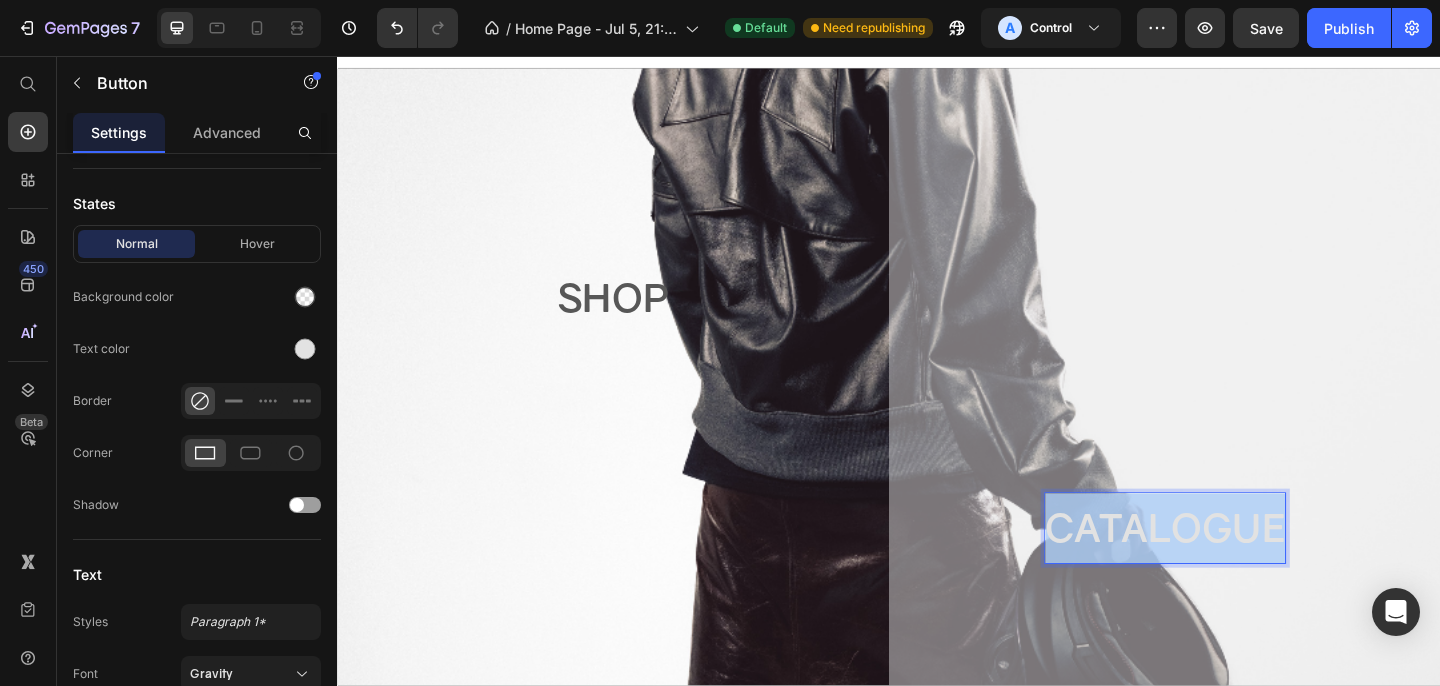 click on "CATALOGUE" at bounding box center [1237, 570] 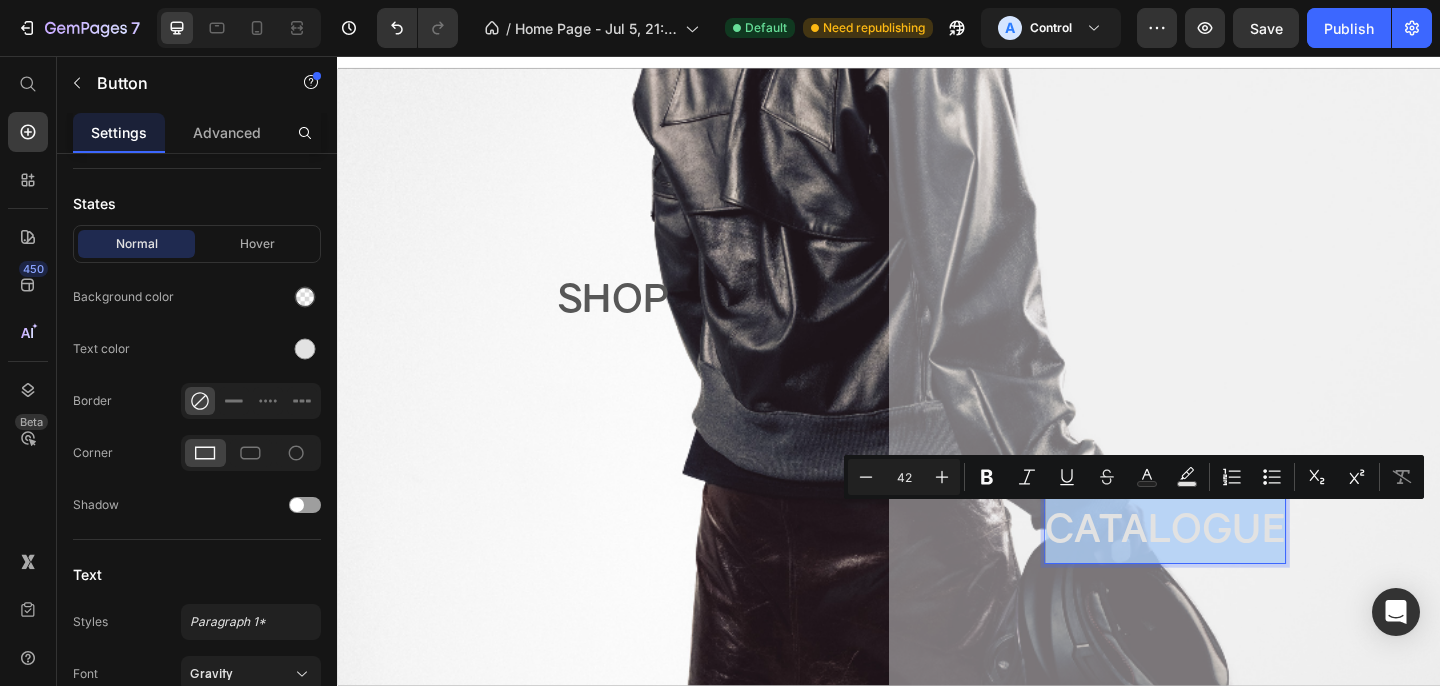click on "CATALOGUE" at bounding box center [1237, 570] 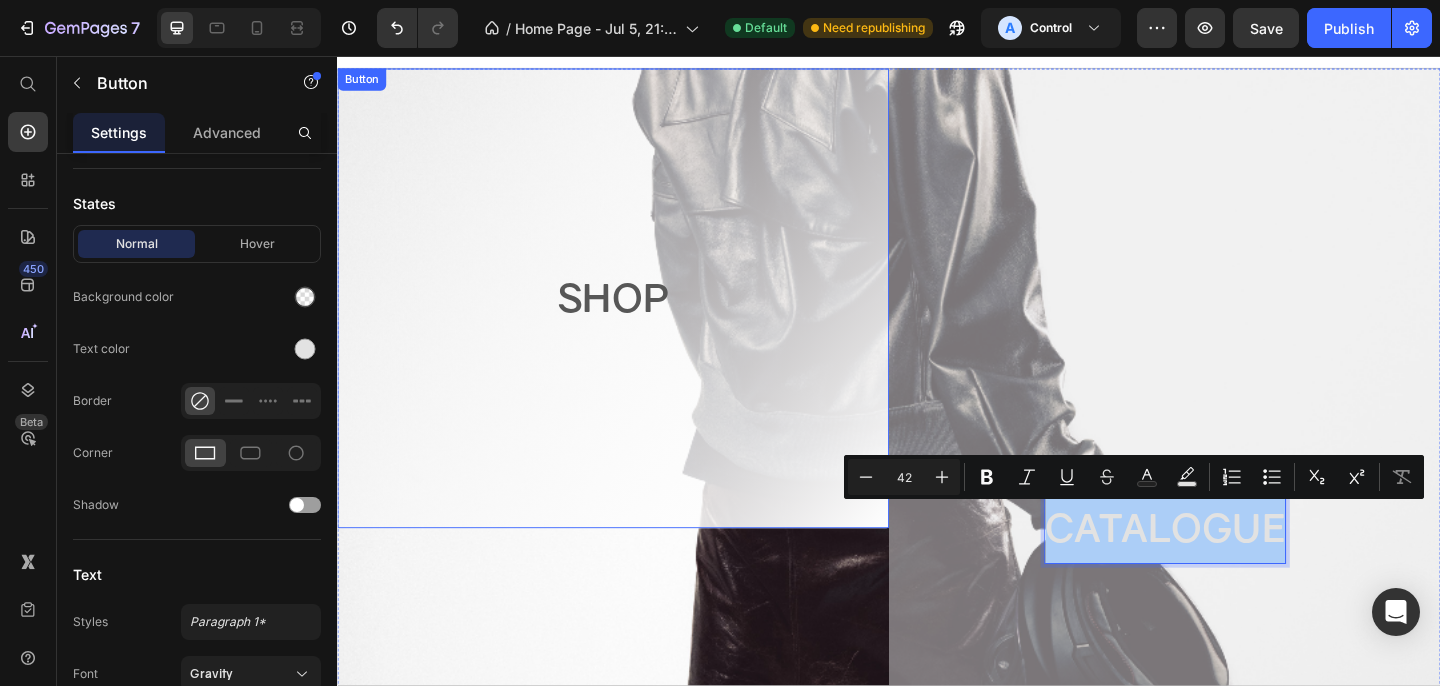 click on "SHOP" at bounding box center [637, 320] 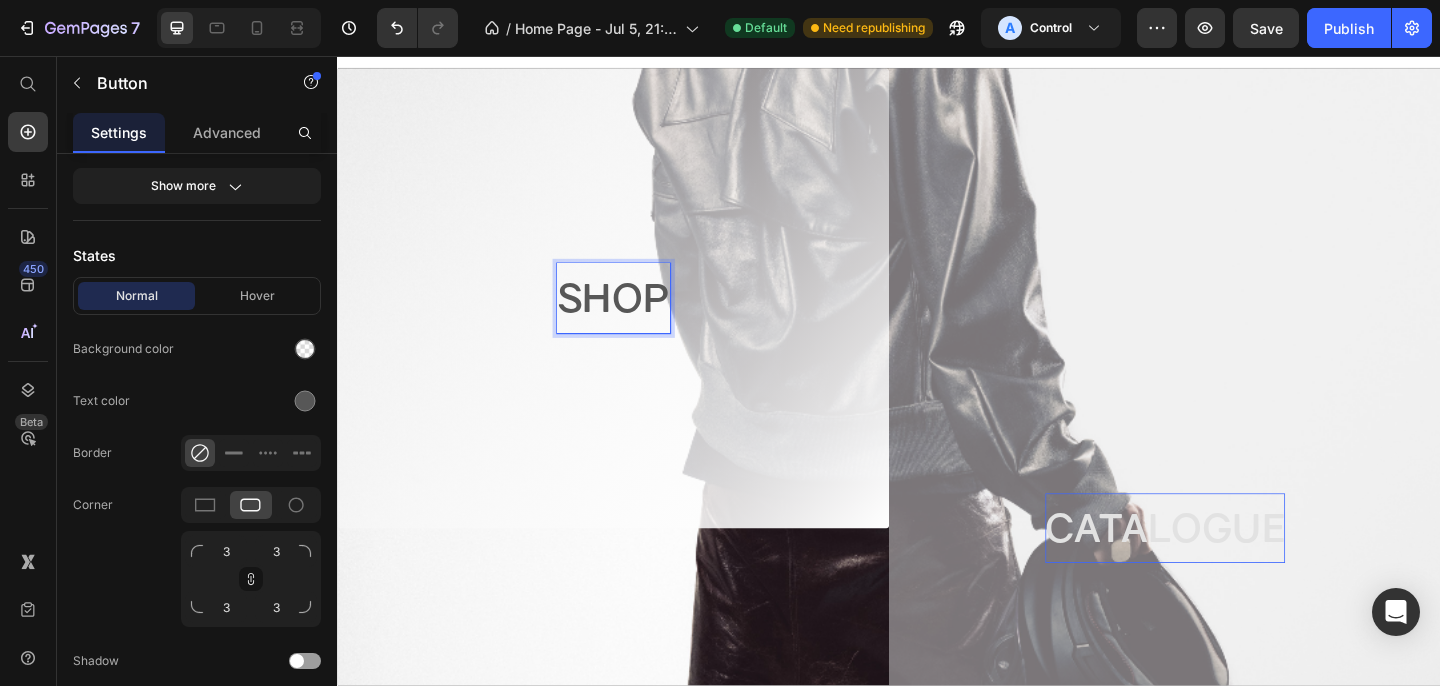 click on "SHOP" at bounding box center [637, 320] 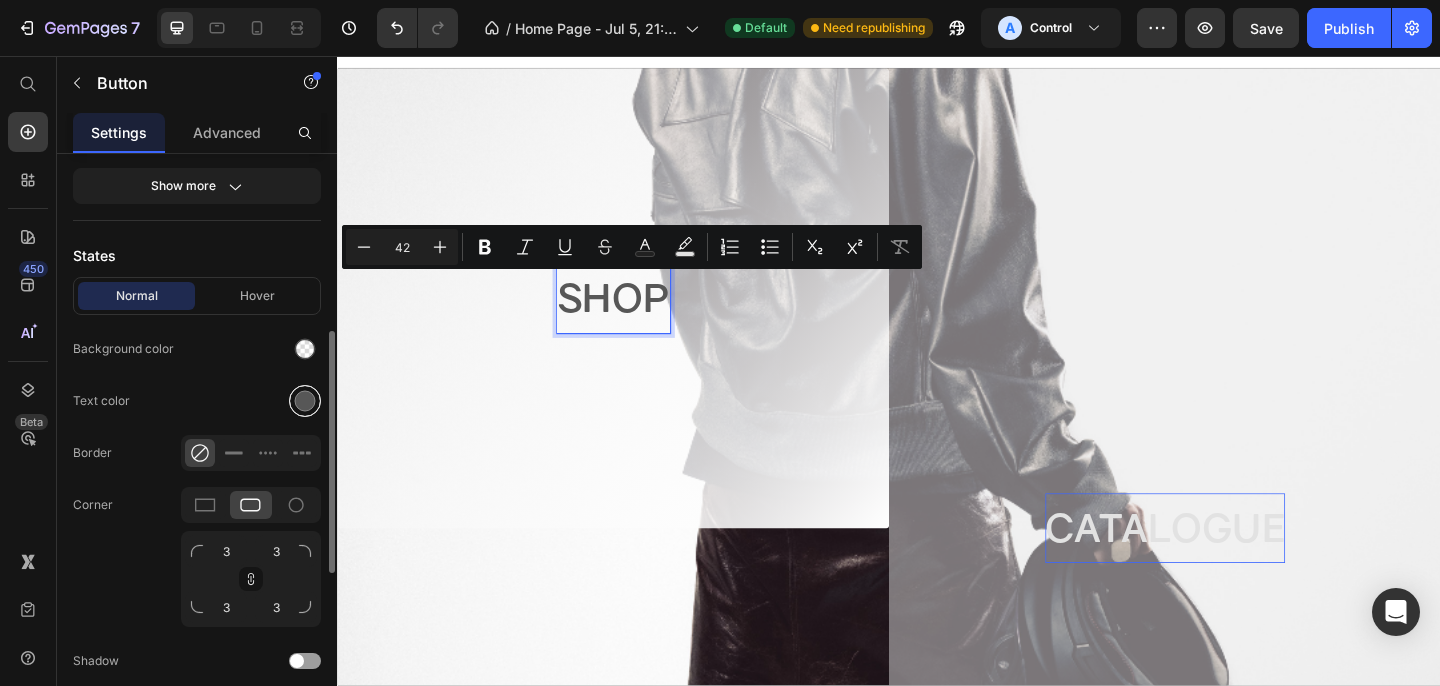 click at bounding box center (305, 401) 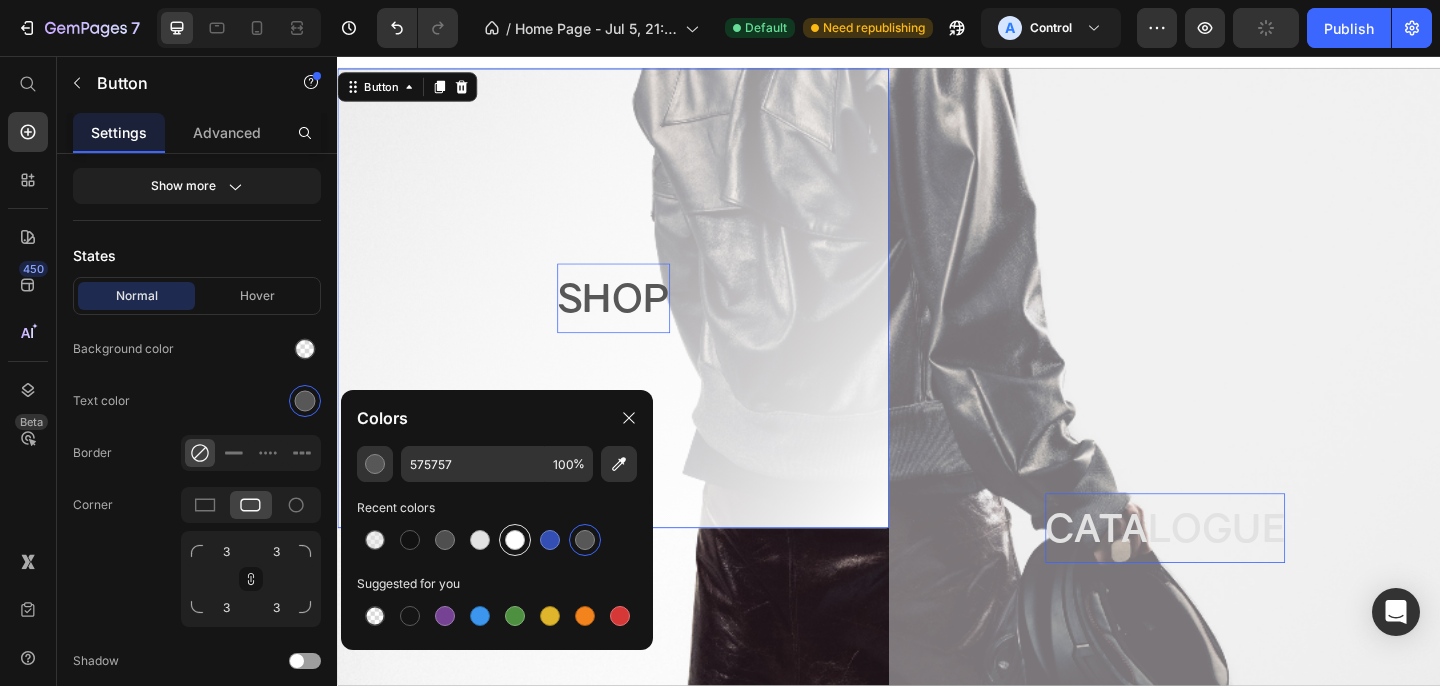click at bounding box center [515, 540] 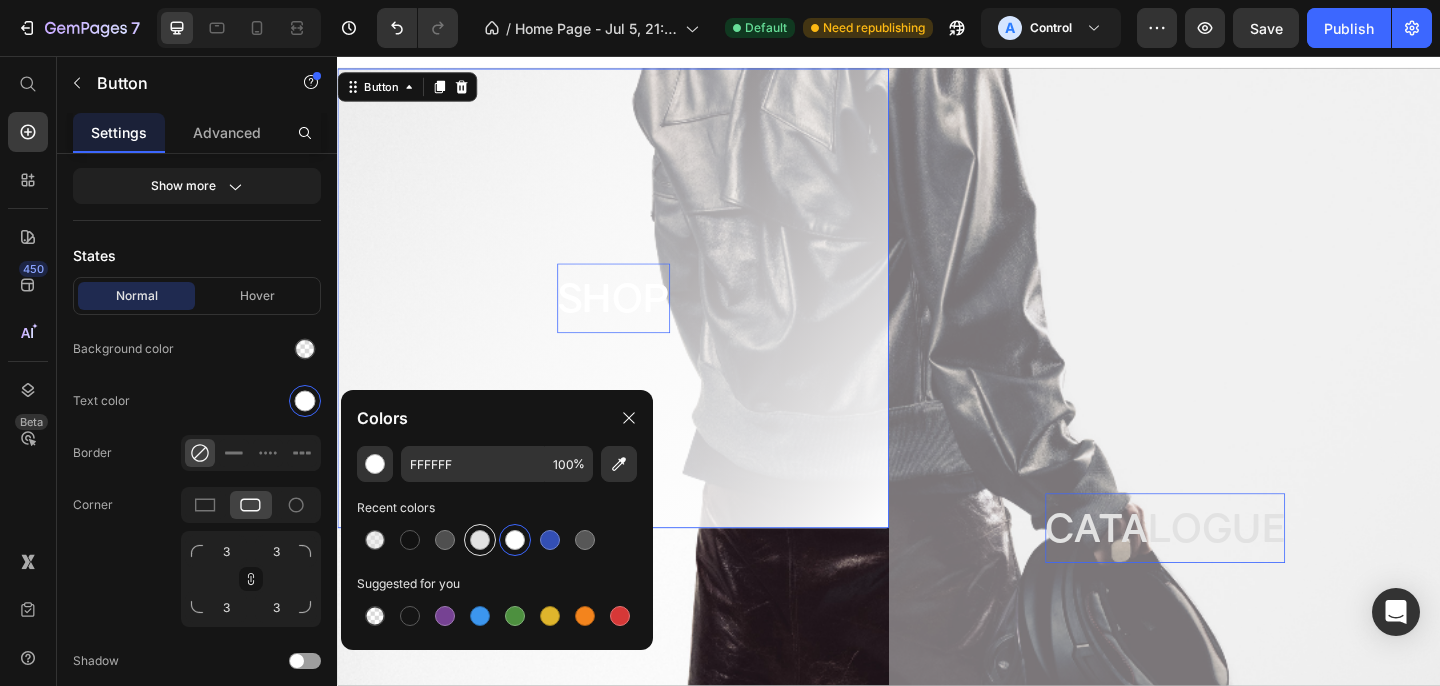 click at bounding box center (480, 540) 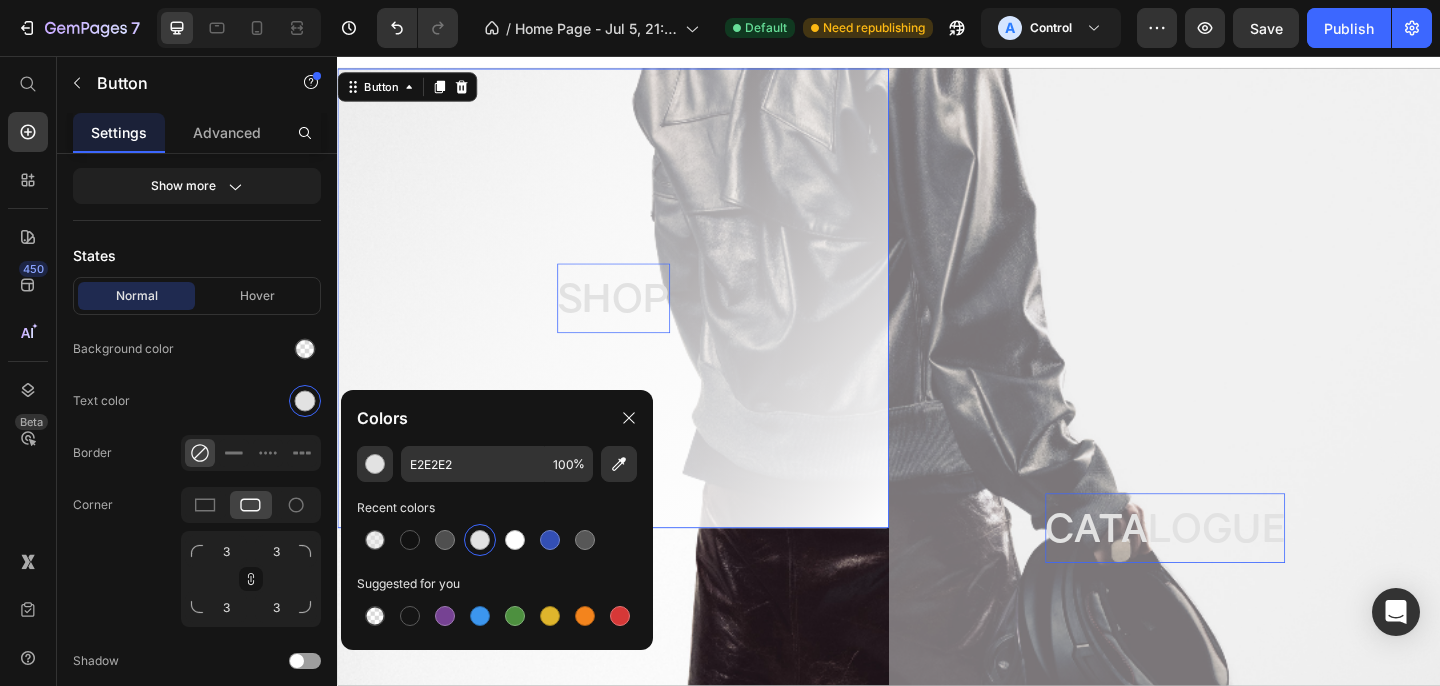 click on "SHOP" at bounding box center [637, 320] 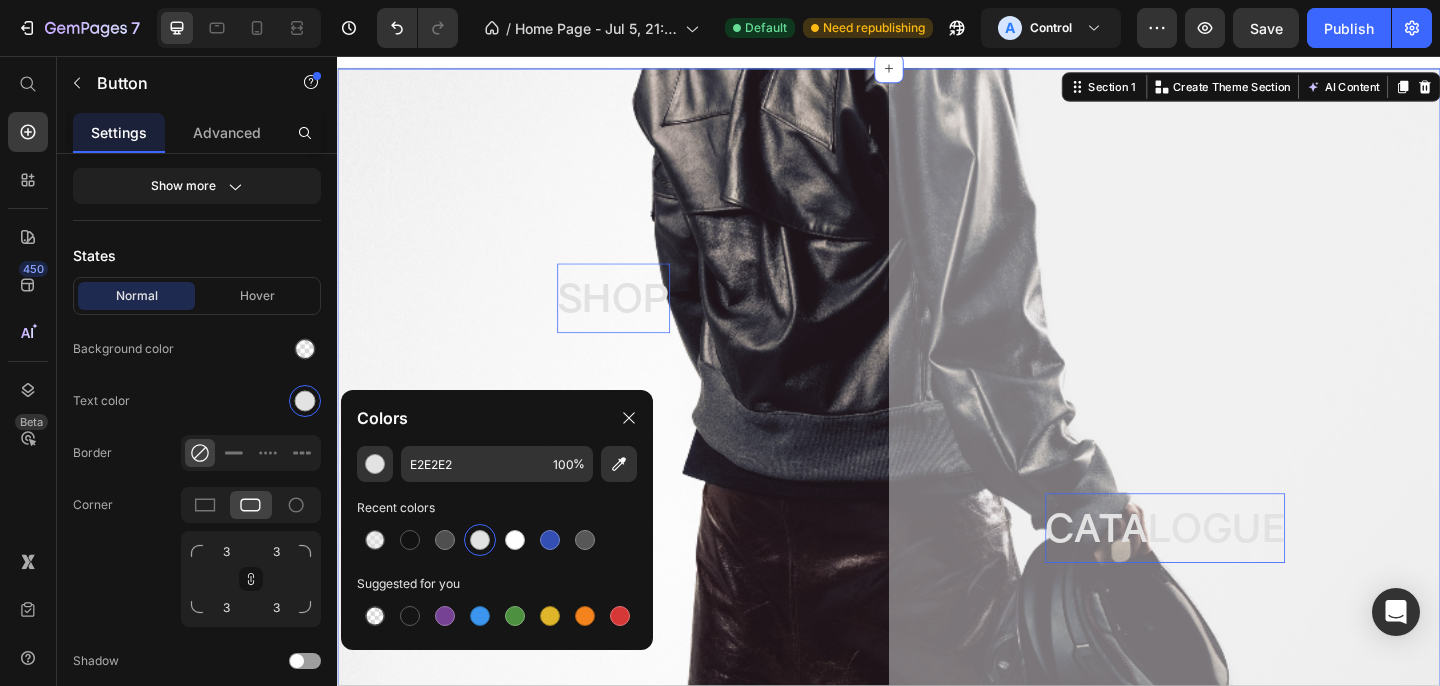click on "SHOP Button" at bounding box center [637, 570] 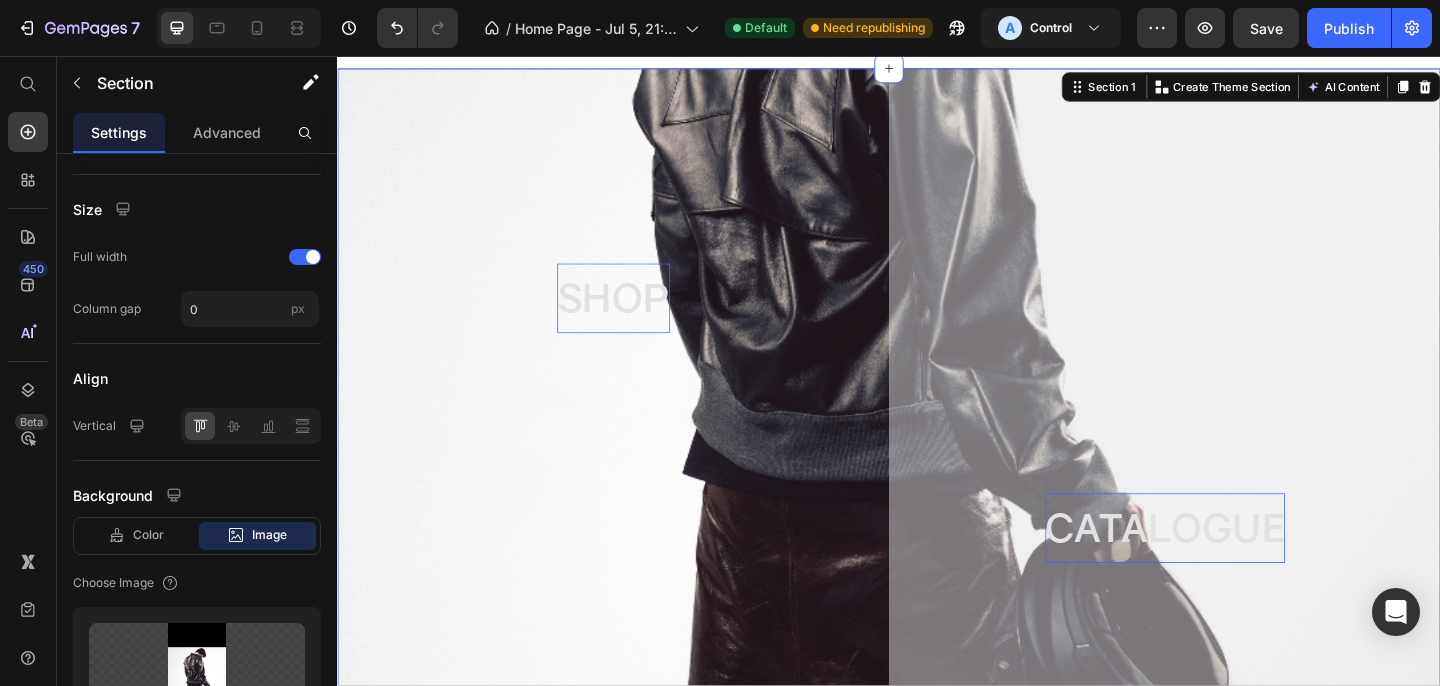 scroll, scrollTop: 0, scrollLeft: 0, axis: both 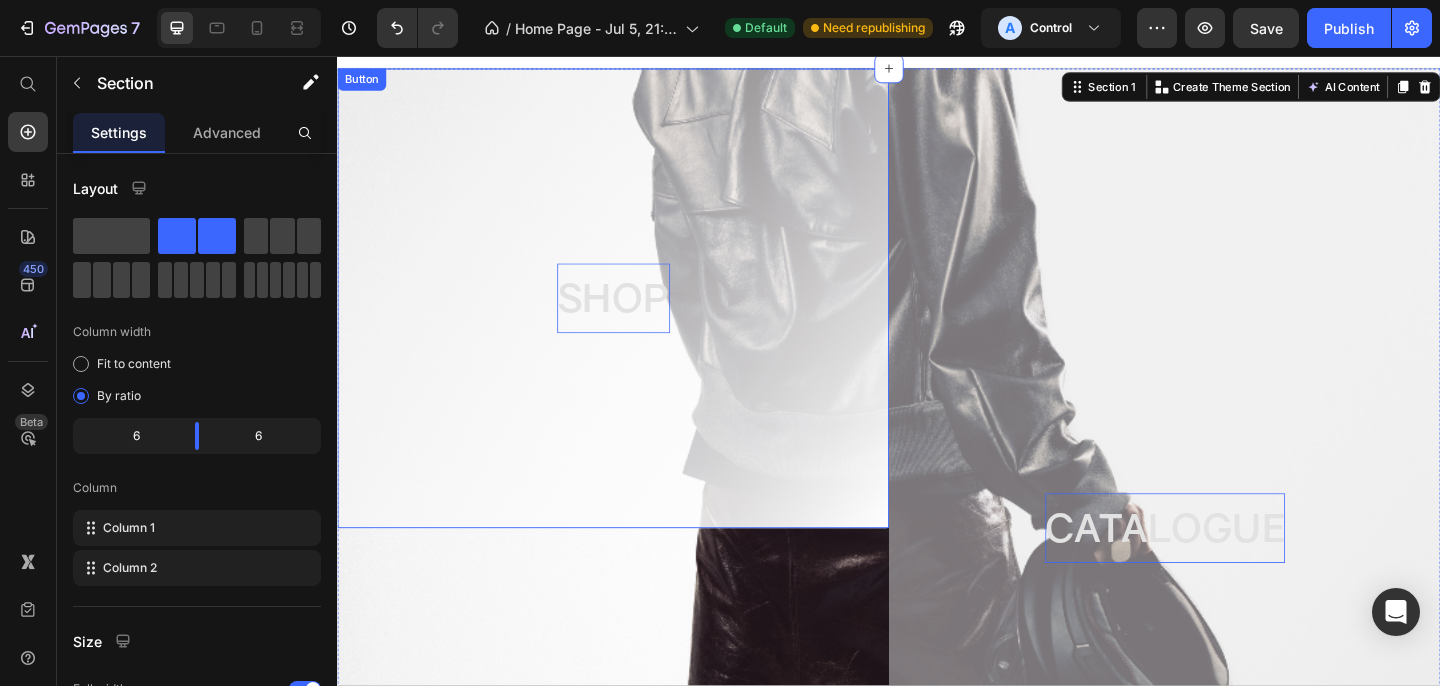 click on "SHOP" at bounding box center (637, 320) 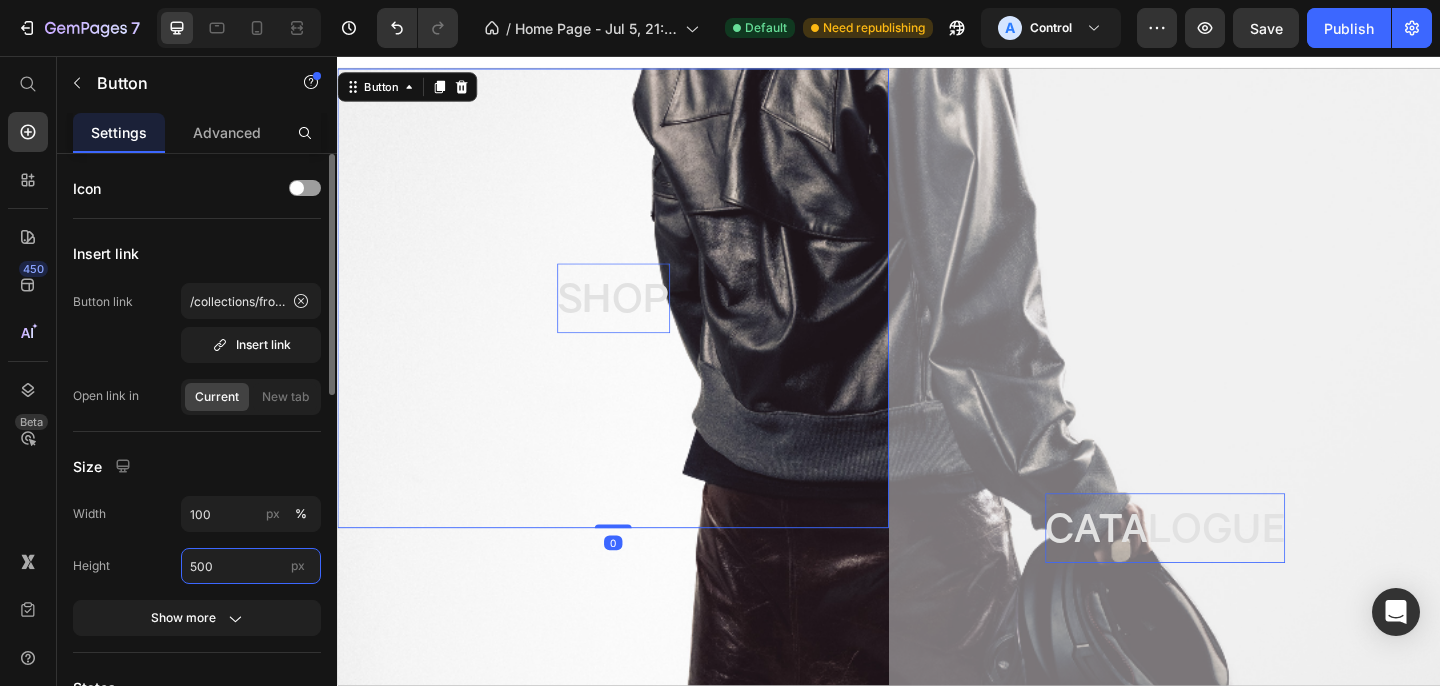 click on "500" at bounding box center (251, 566) 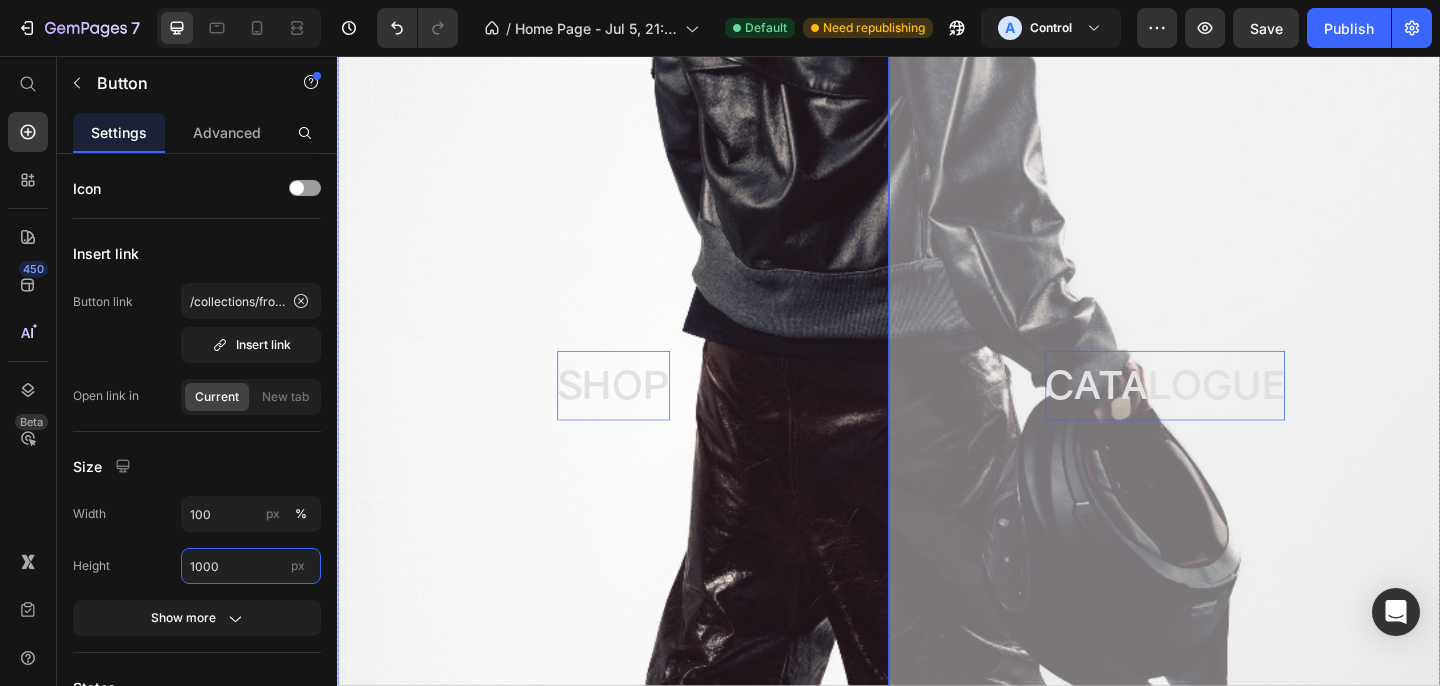 scroll, scrollTop: 206, scrollLeft: 0, axis: vertical 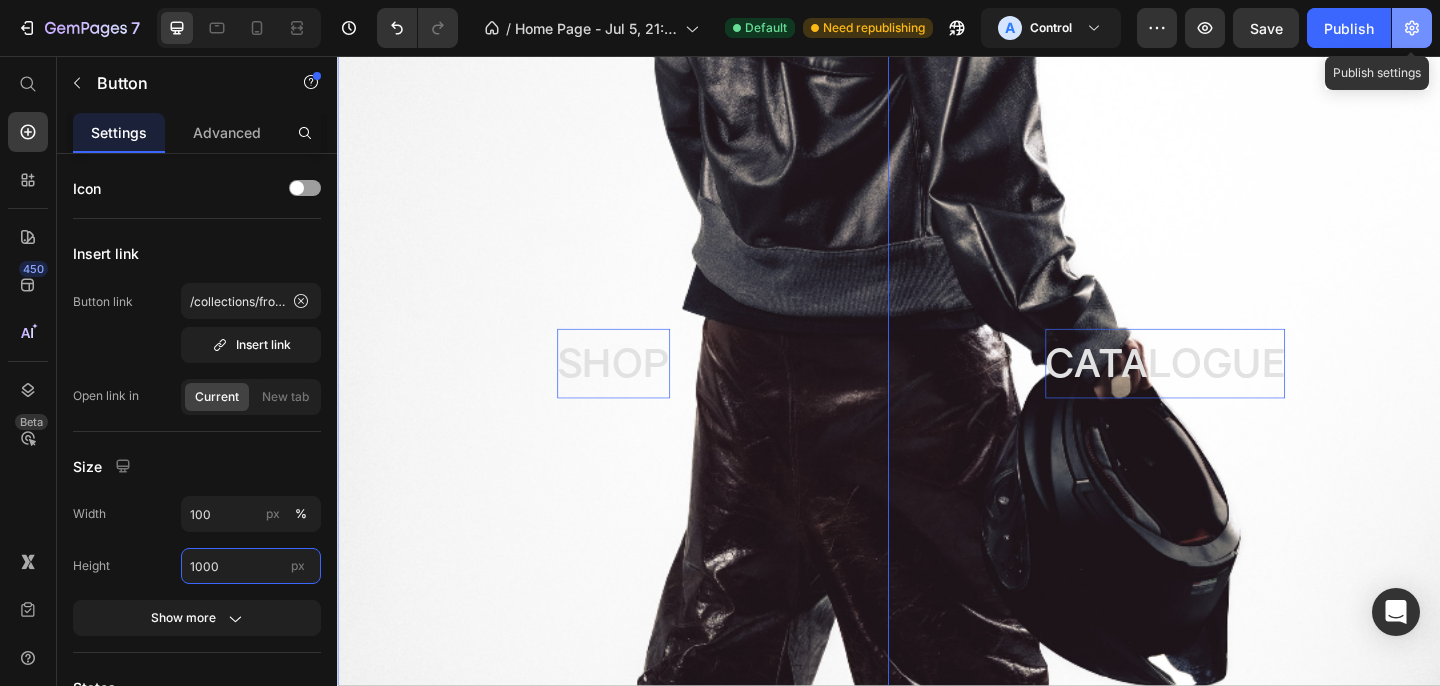 type on "1000" 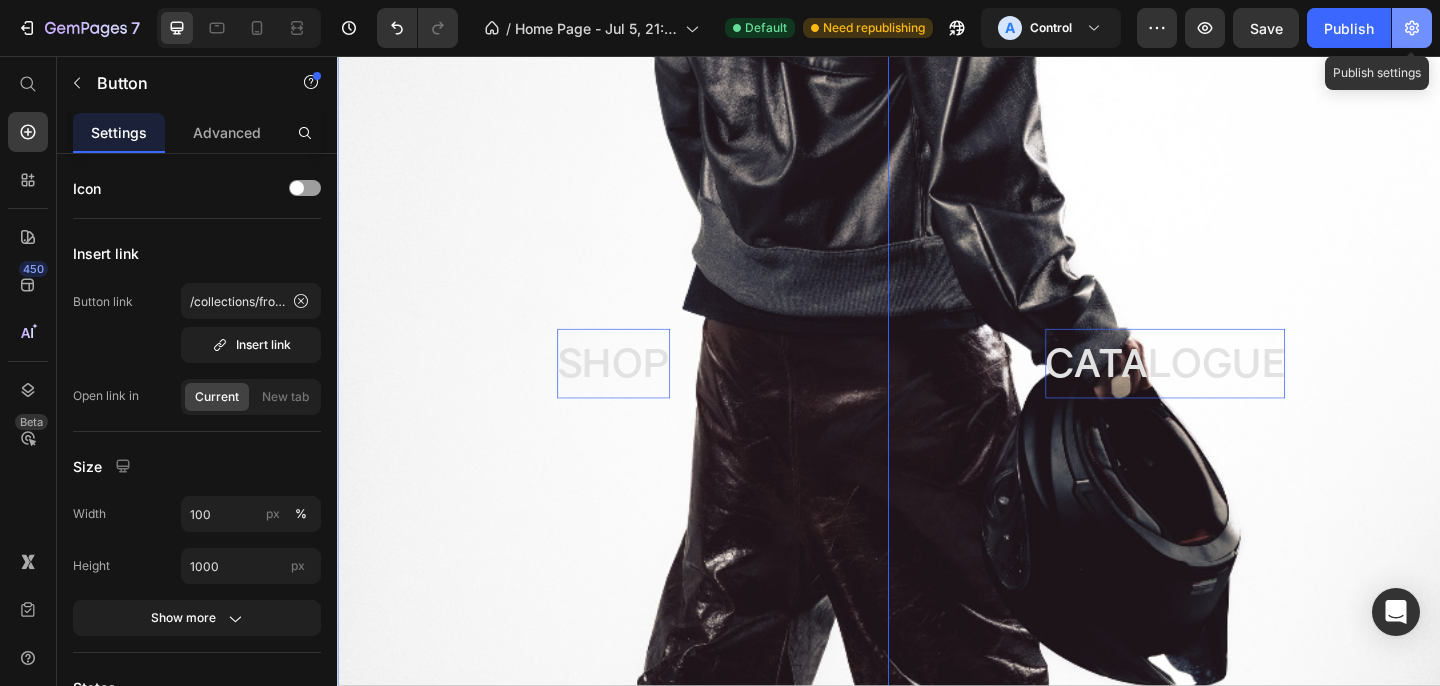 click 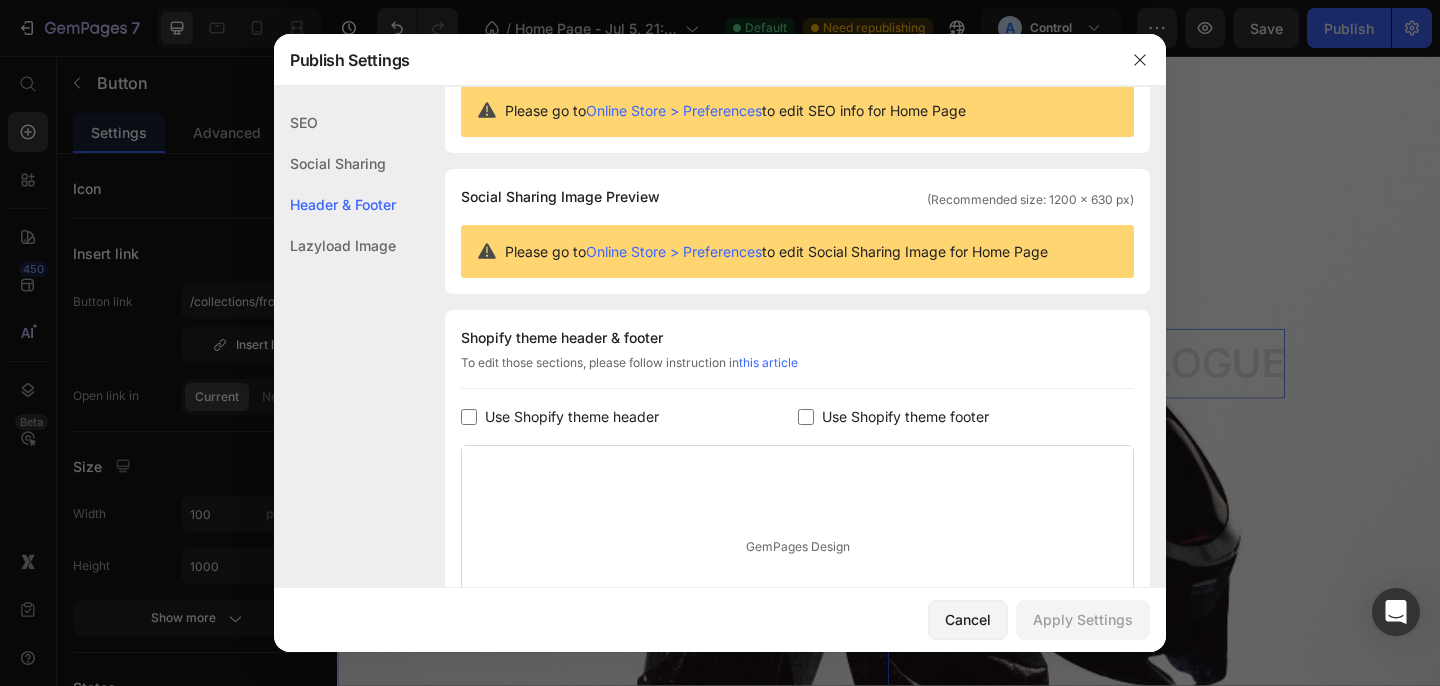 scroll, scrollTop: 73, scrollLeft: 0, axis: vertical 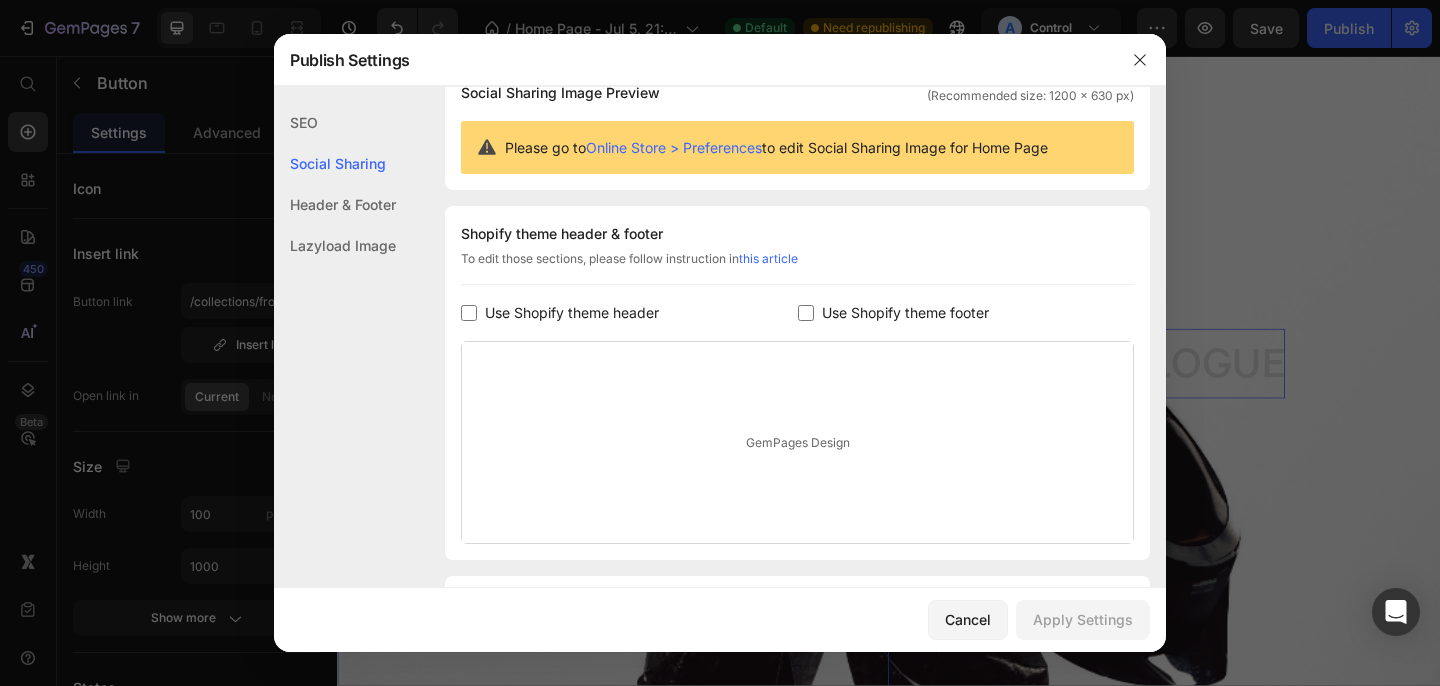 click on "SEO" 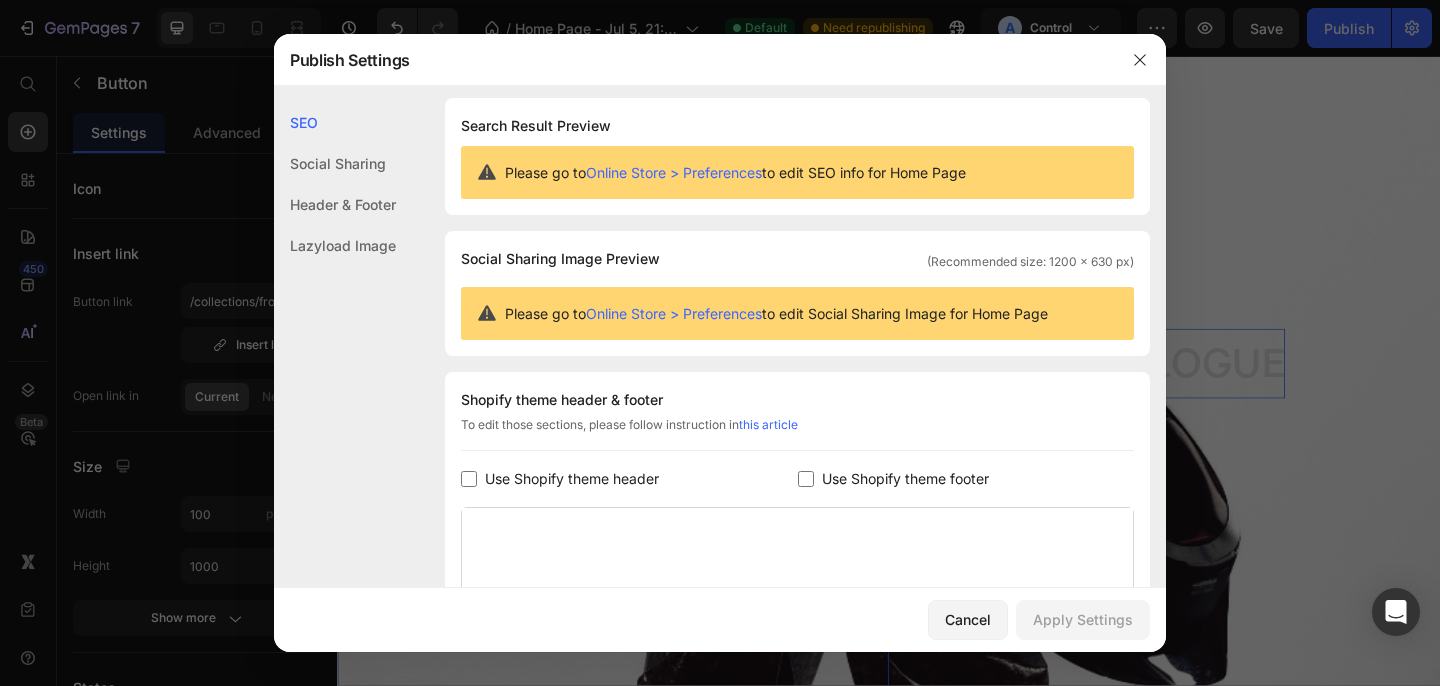 scroll, scrollTop: 0, scrollLeft: 0, axis: both 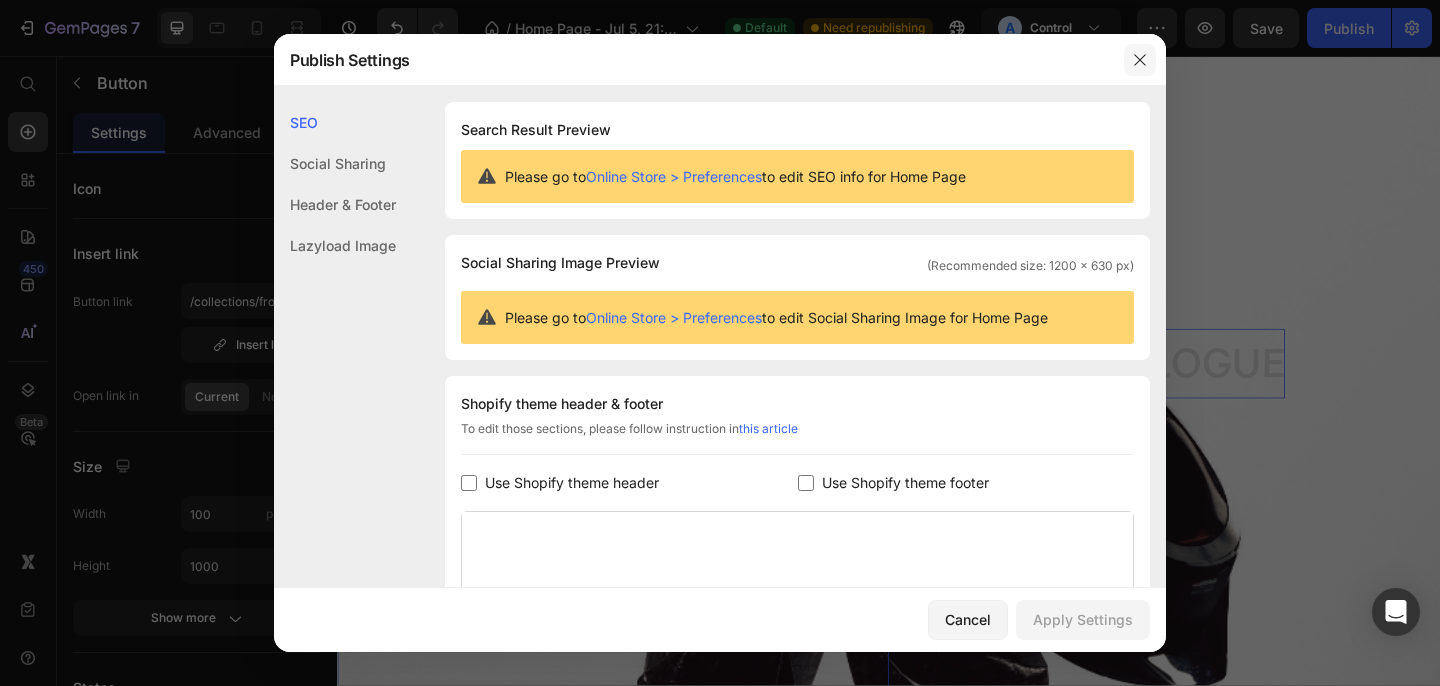 click at bounding box center [1140, 60] 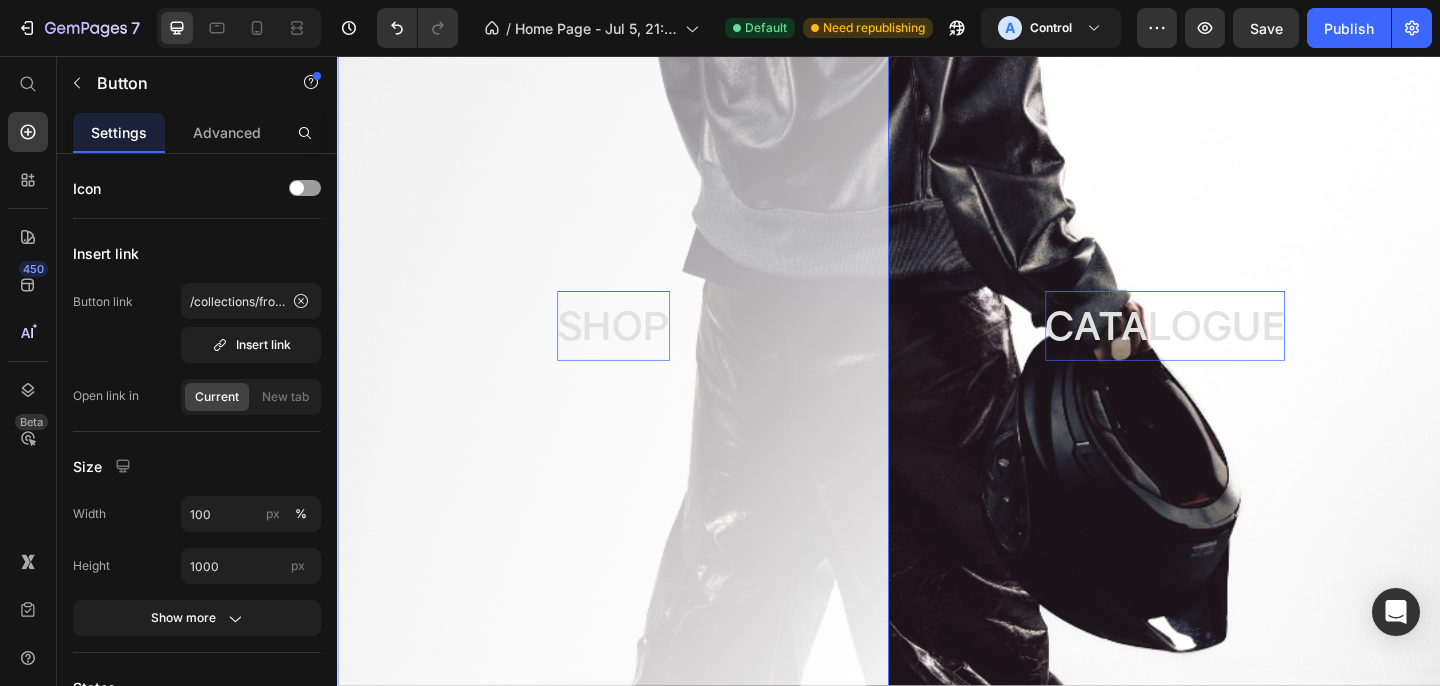 scroll, scrollTop: 259, scrollLeft: 0, axis: vertical 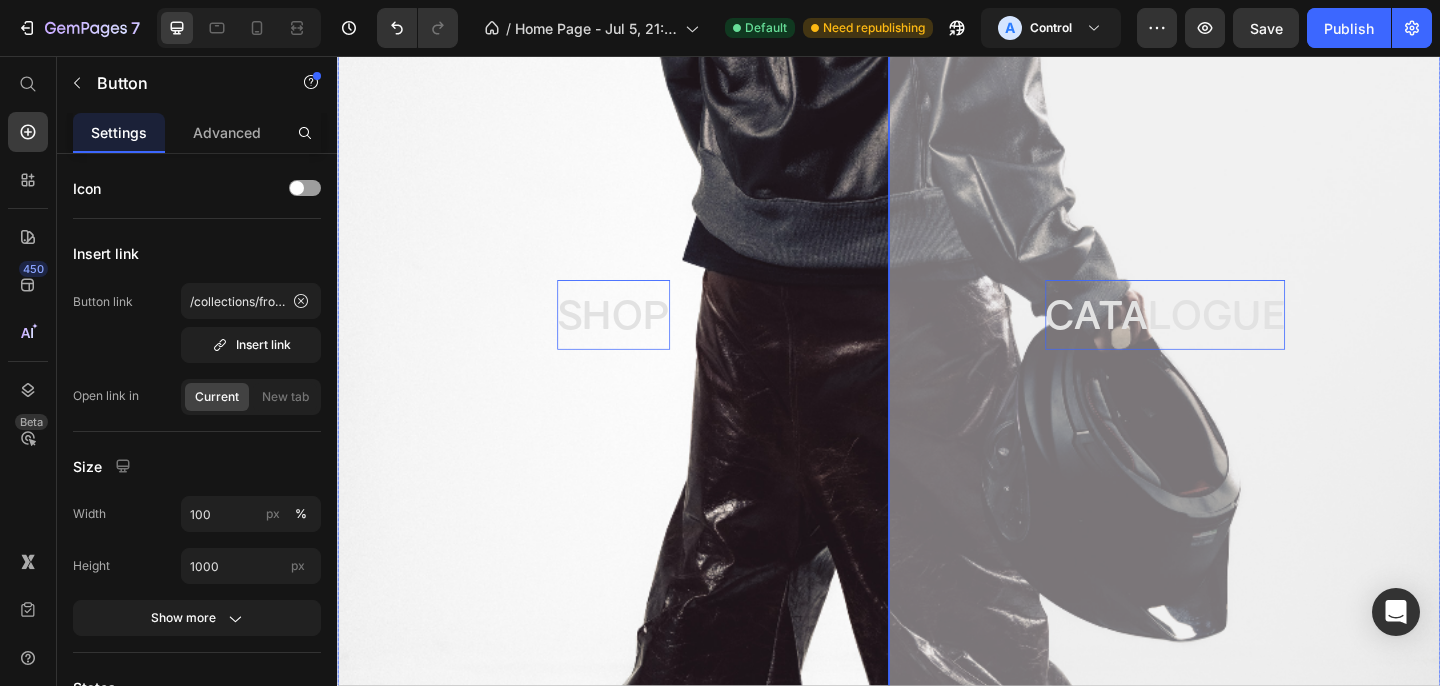 click on "CATALOGUE" at bounding box center (1237, 338) 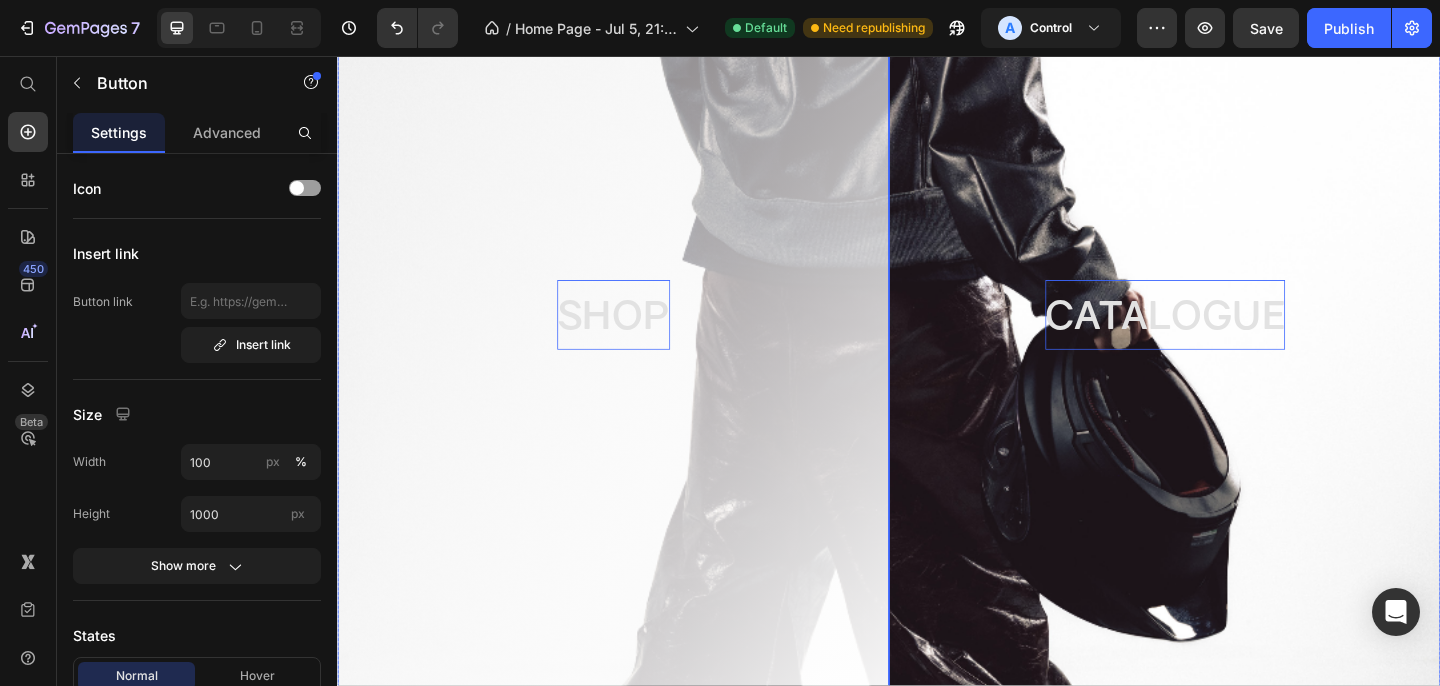 click on "SHOP" at bounding box center [637, 338] 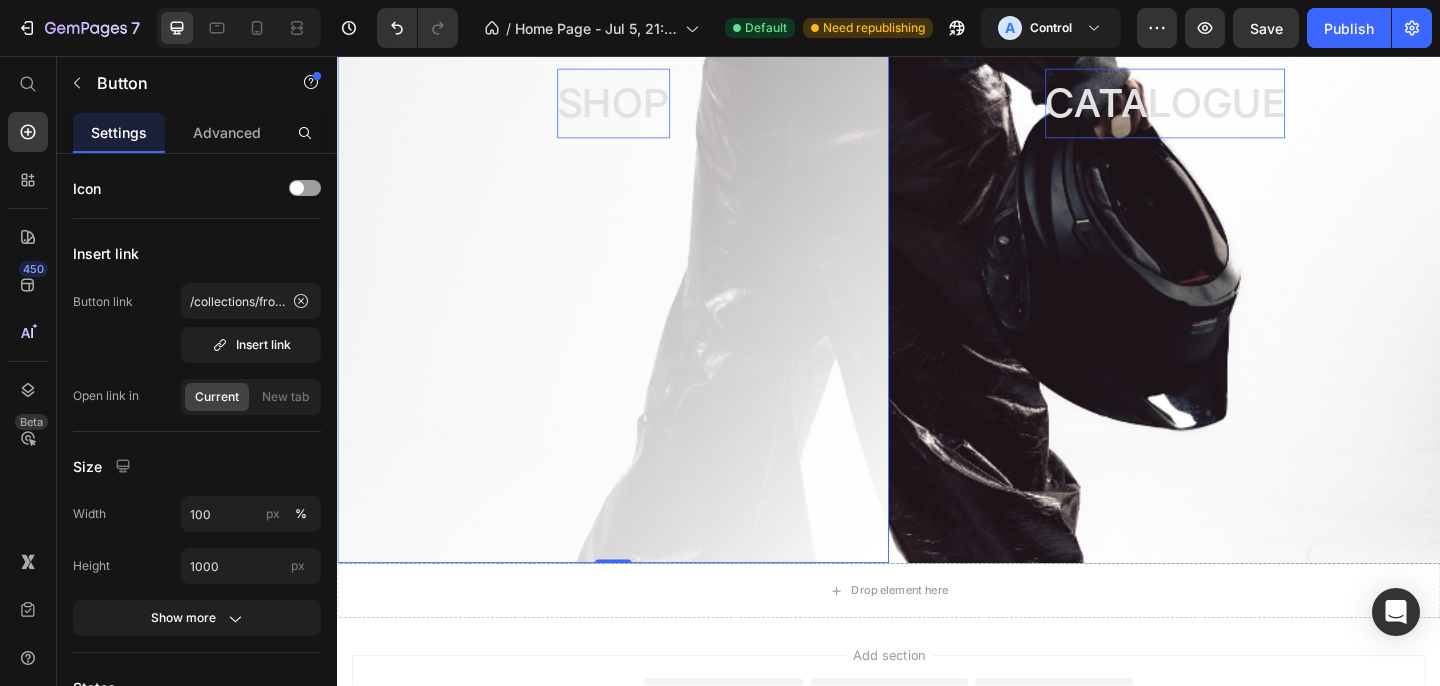 scroll, scrollTop: 0, scrollLeft: 0, axis: both 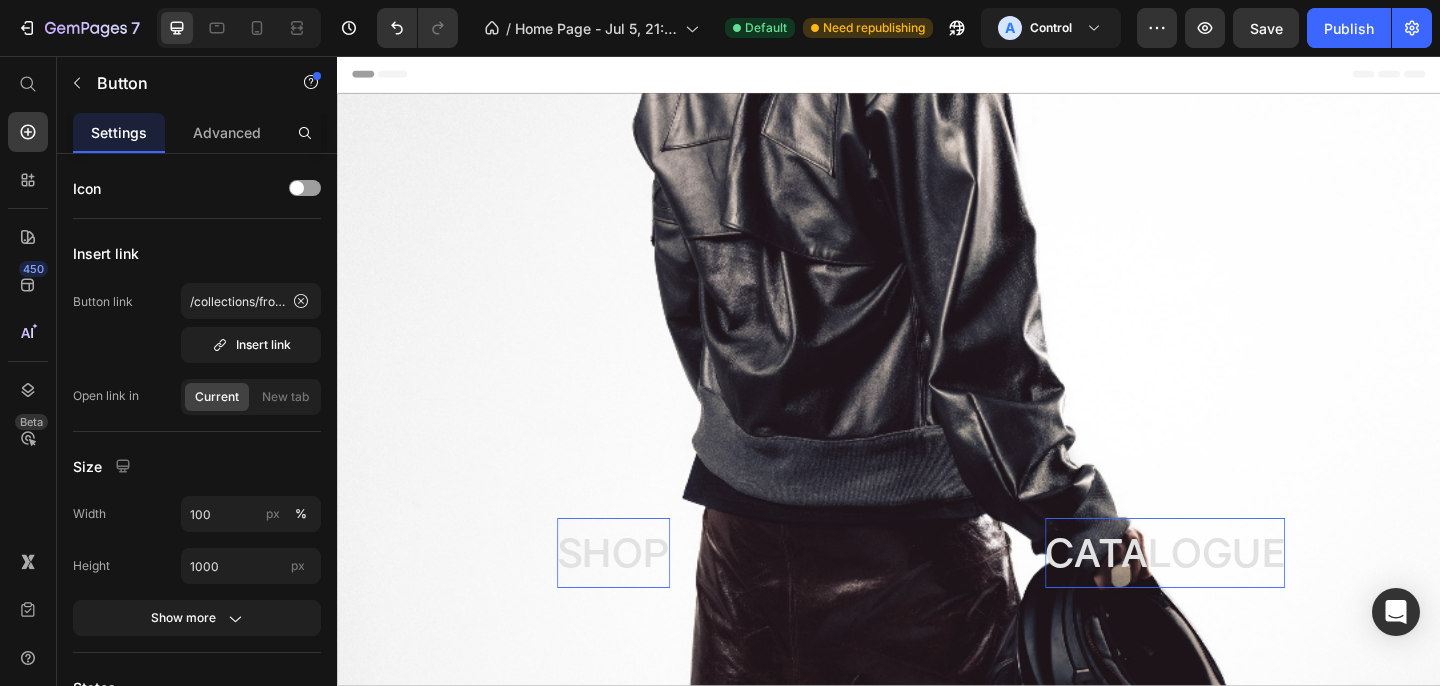 click on "Header" at bounding box center (937, 76) 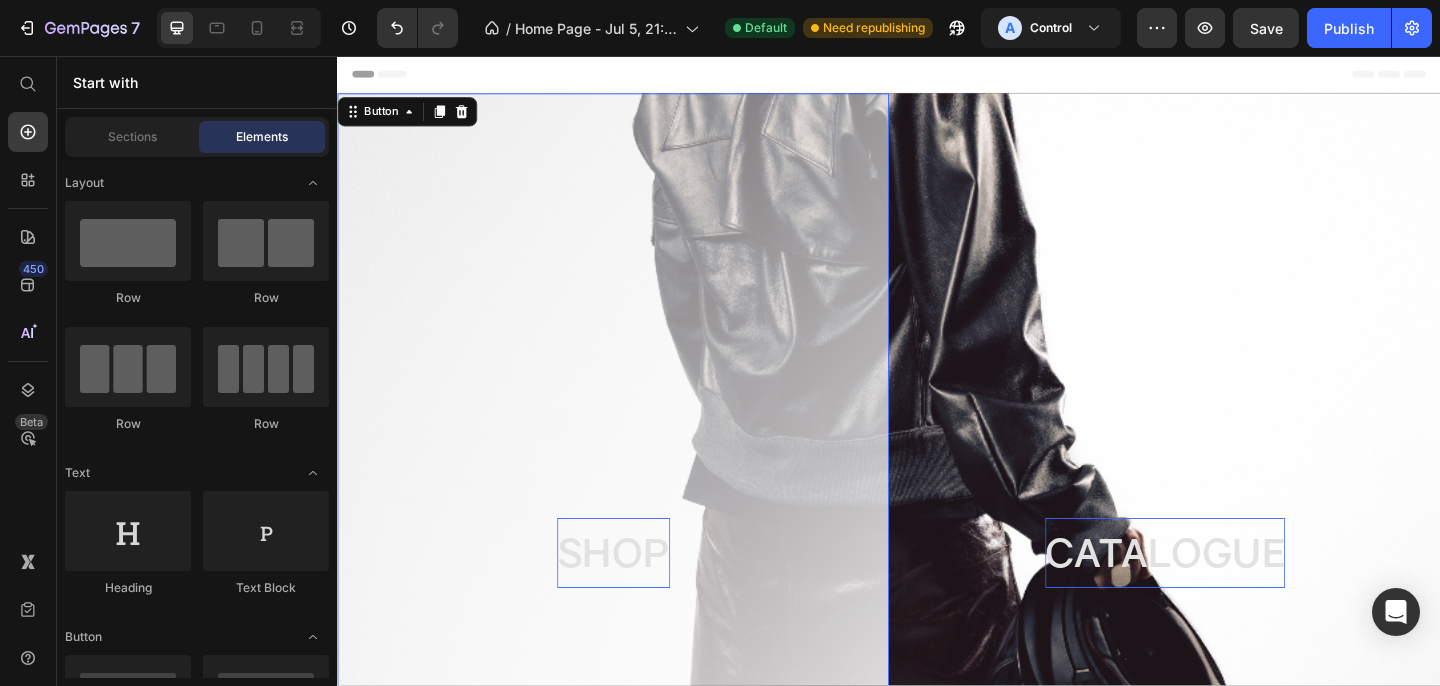 click on "SHOP" at bounding box center (637, 597) 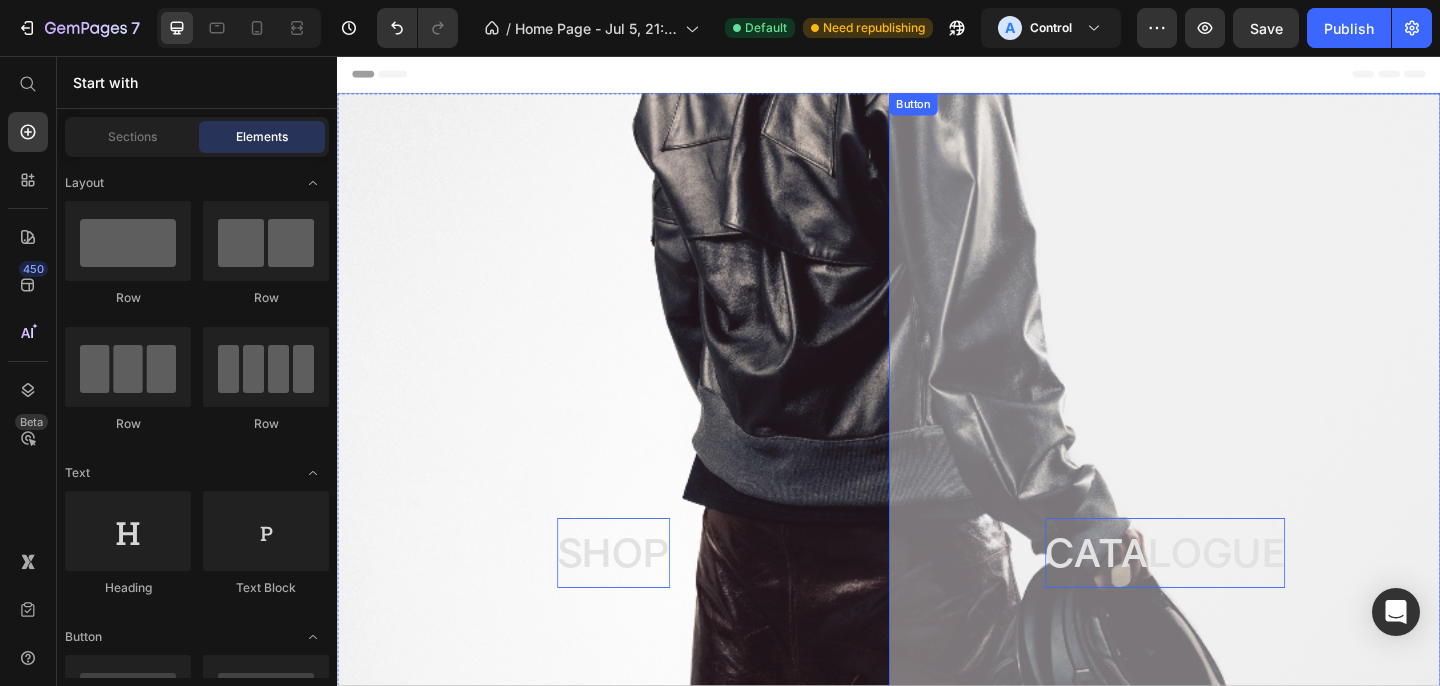 drag, startPoint x: 670, startPoint y: 79, endPoint x: 1020, endPoint y: 308, distance: 418.2595 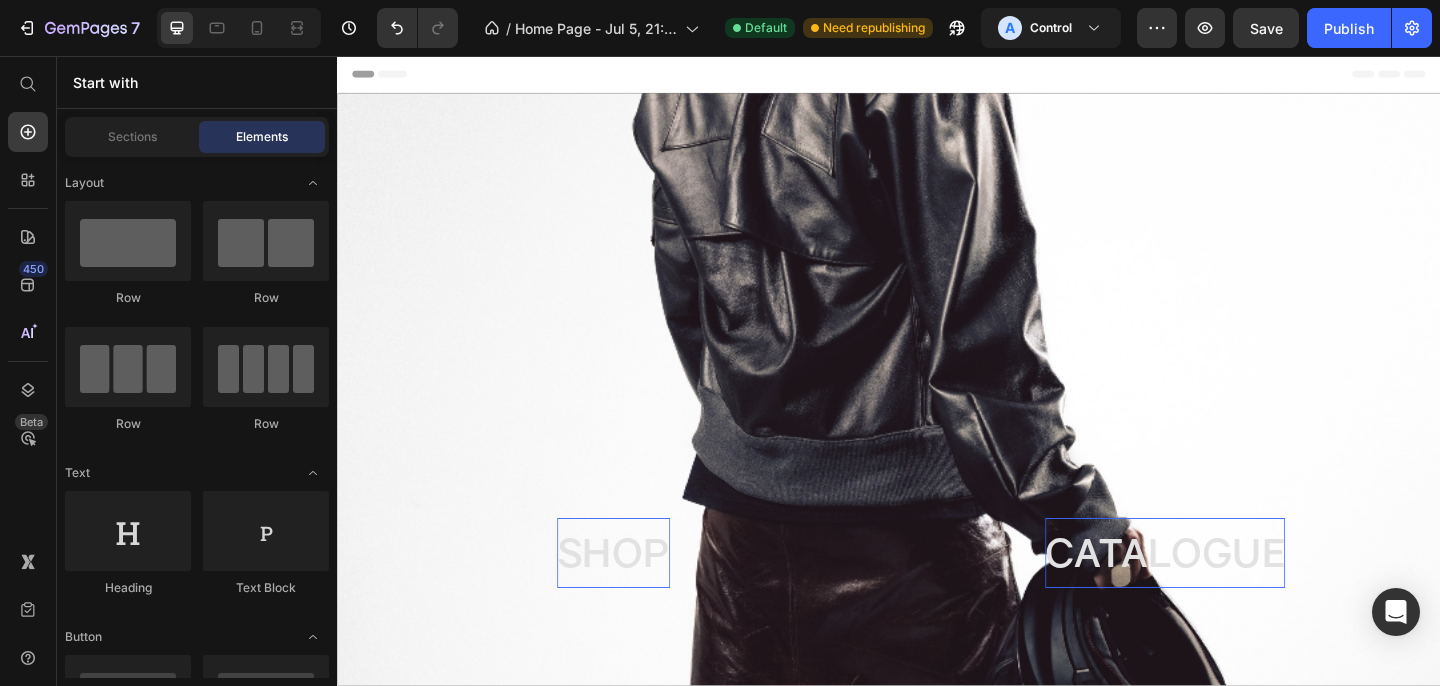 click on "Header" at bounding box center [937, 76] 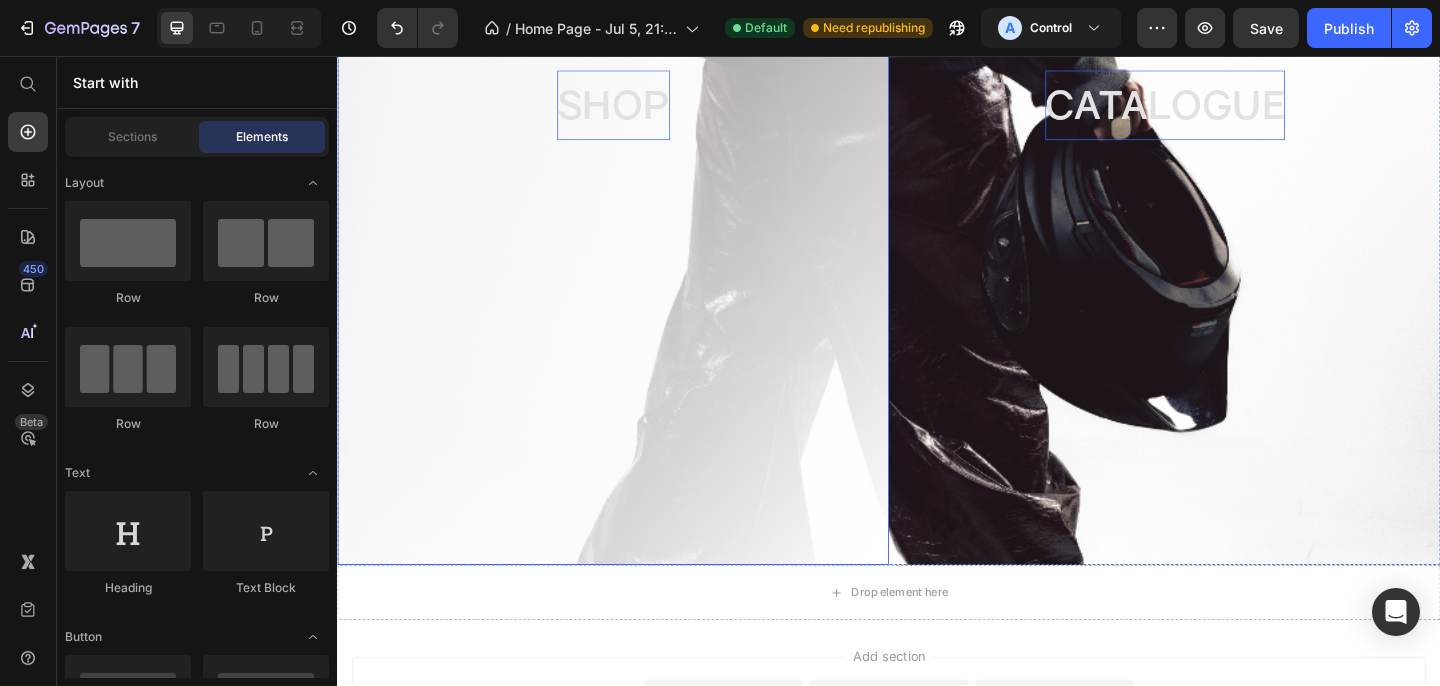 scroll, scrollTop: 655, scrollLeft: 0, axis: vertical 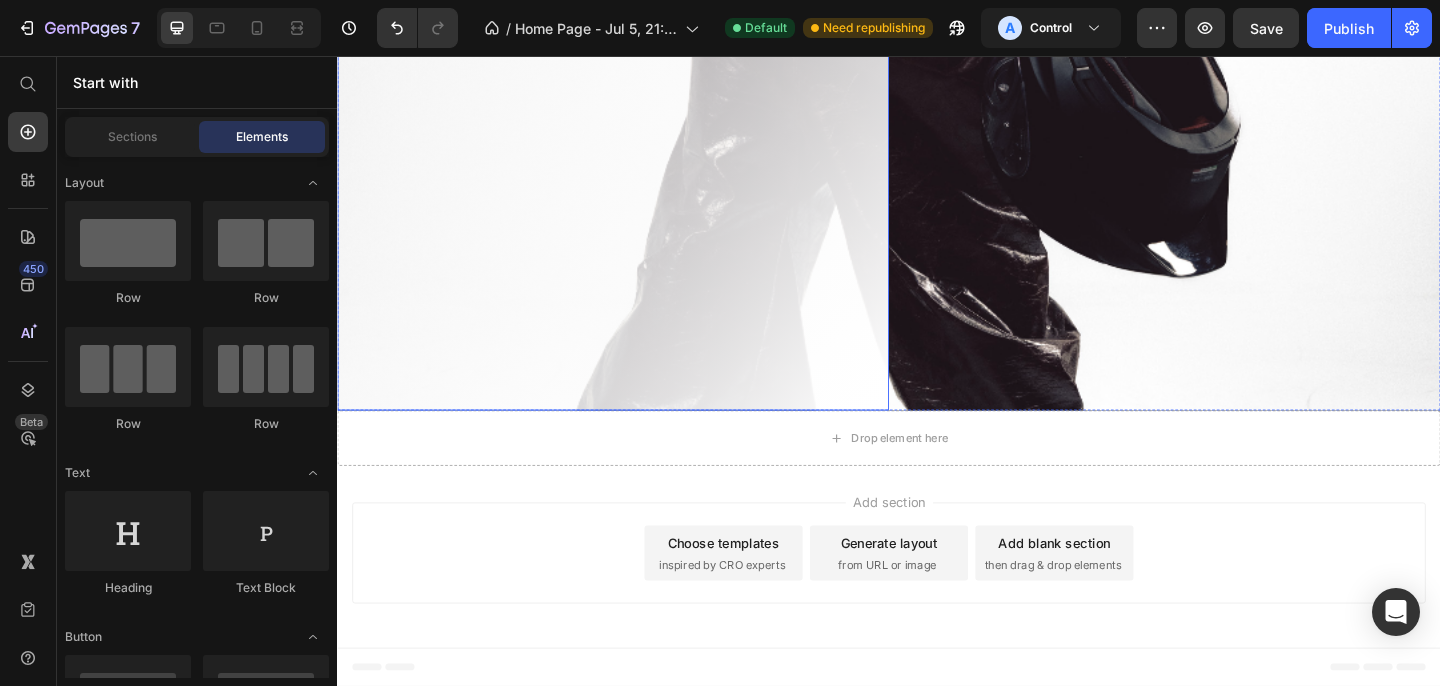 click on "SHOP" at bounding box center (637, -58) 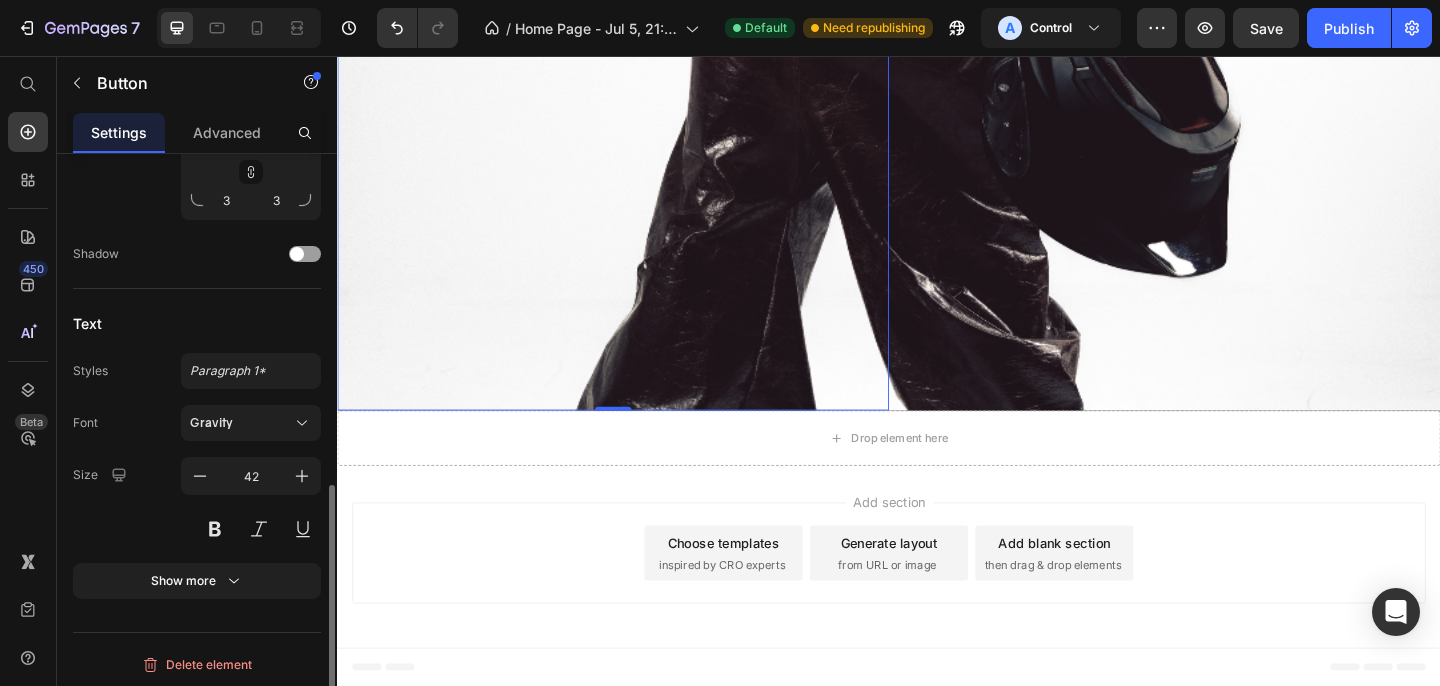 scroll, scrollTop: 734, scrollLeft: 0, axis: vertical 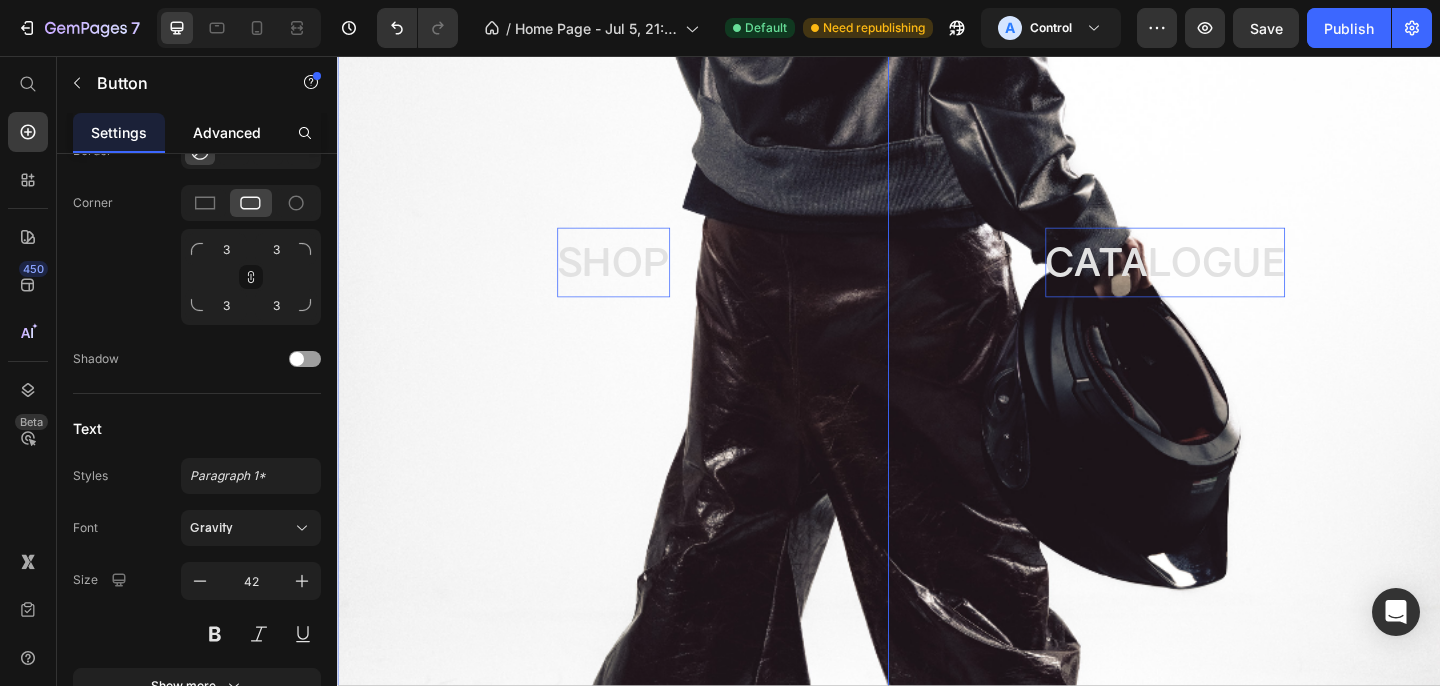 click on "Advanced" at bounding box center (227, 132) 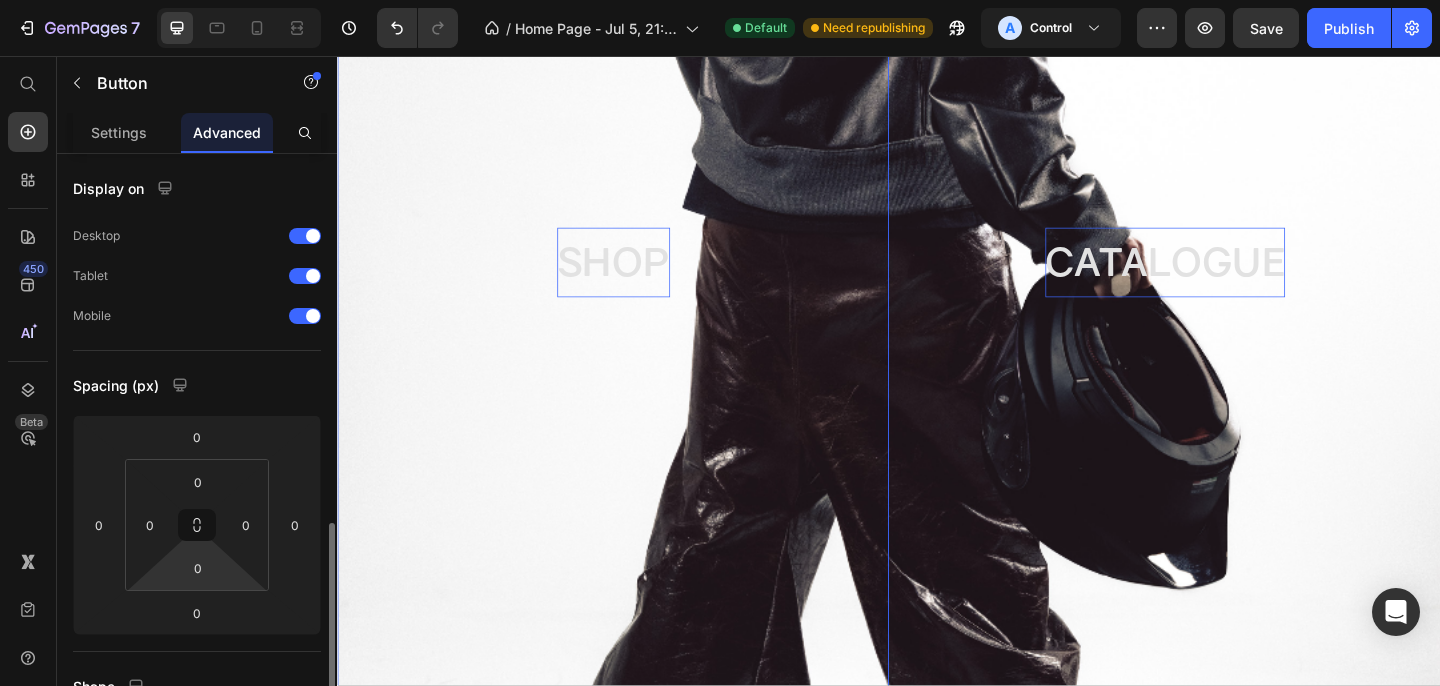 scroll, scrollTop: 680, scrollLeft: 0, axis: vertical 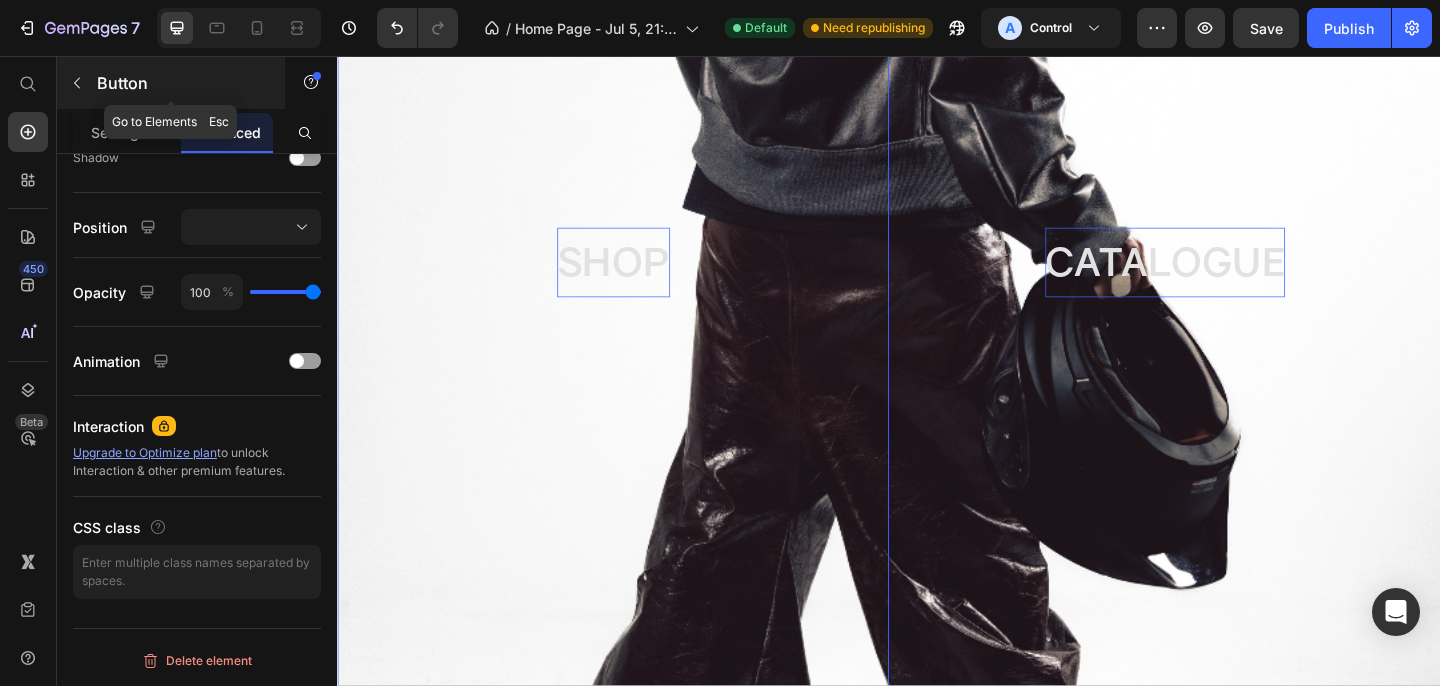 click on "Button" at bounding box center (182, 83) 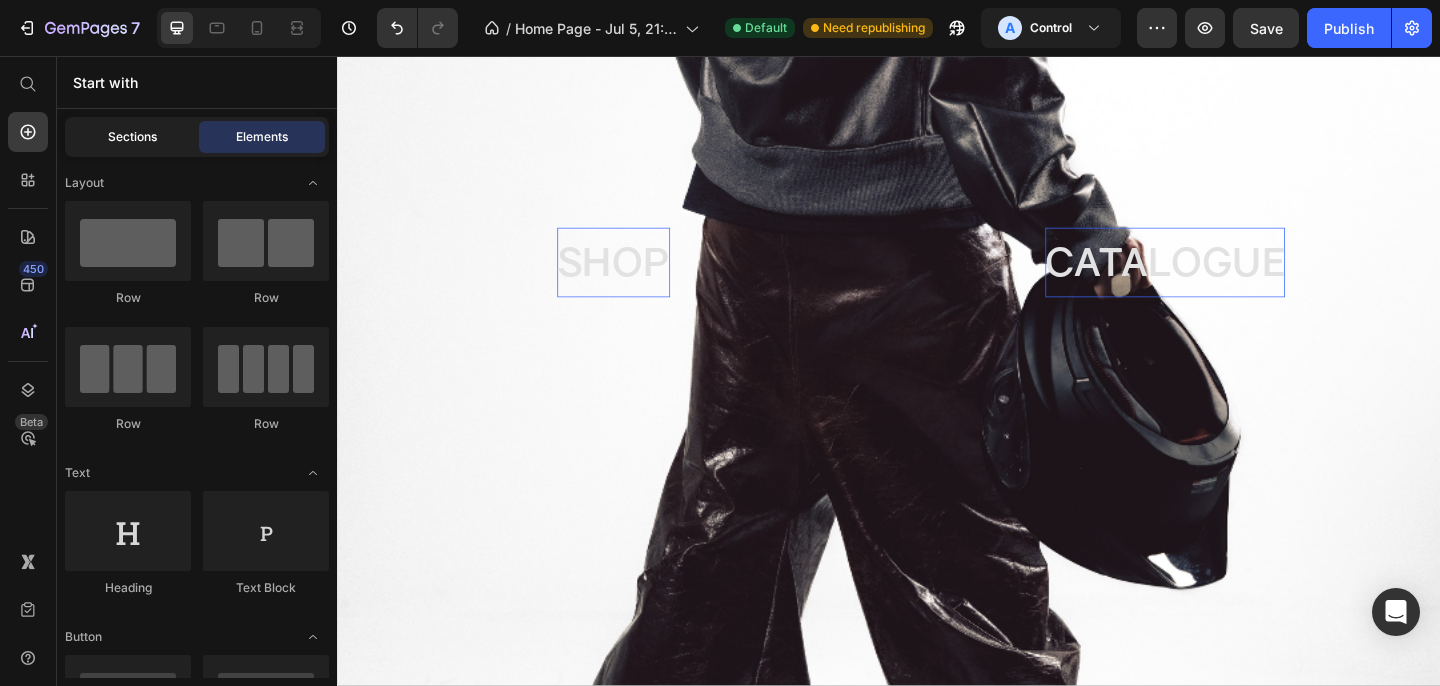 click on "Sections" 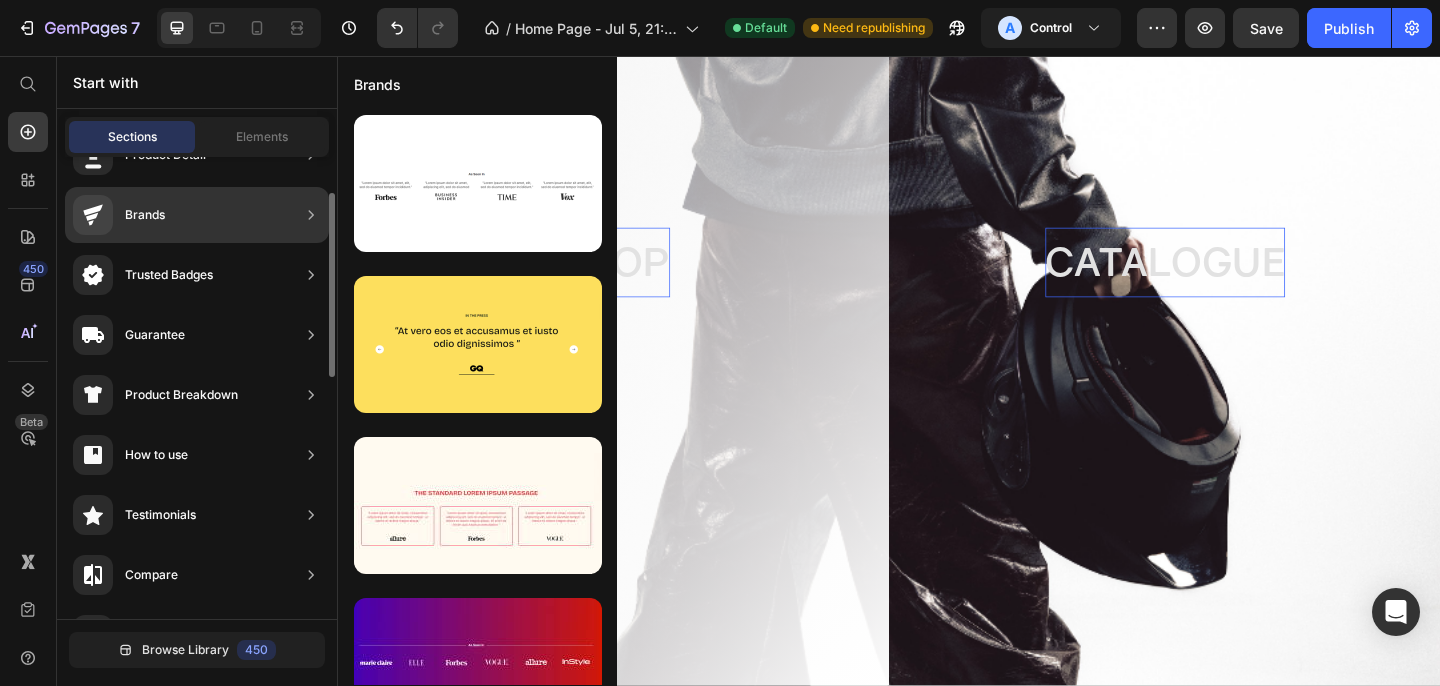 scroll, scrollTop: 102, scrollLeft: 0, axis: vertical 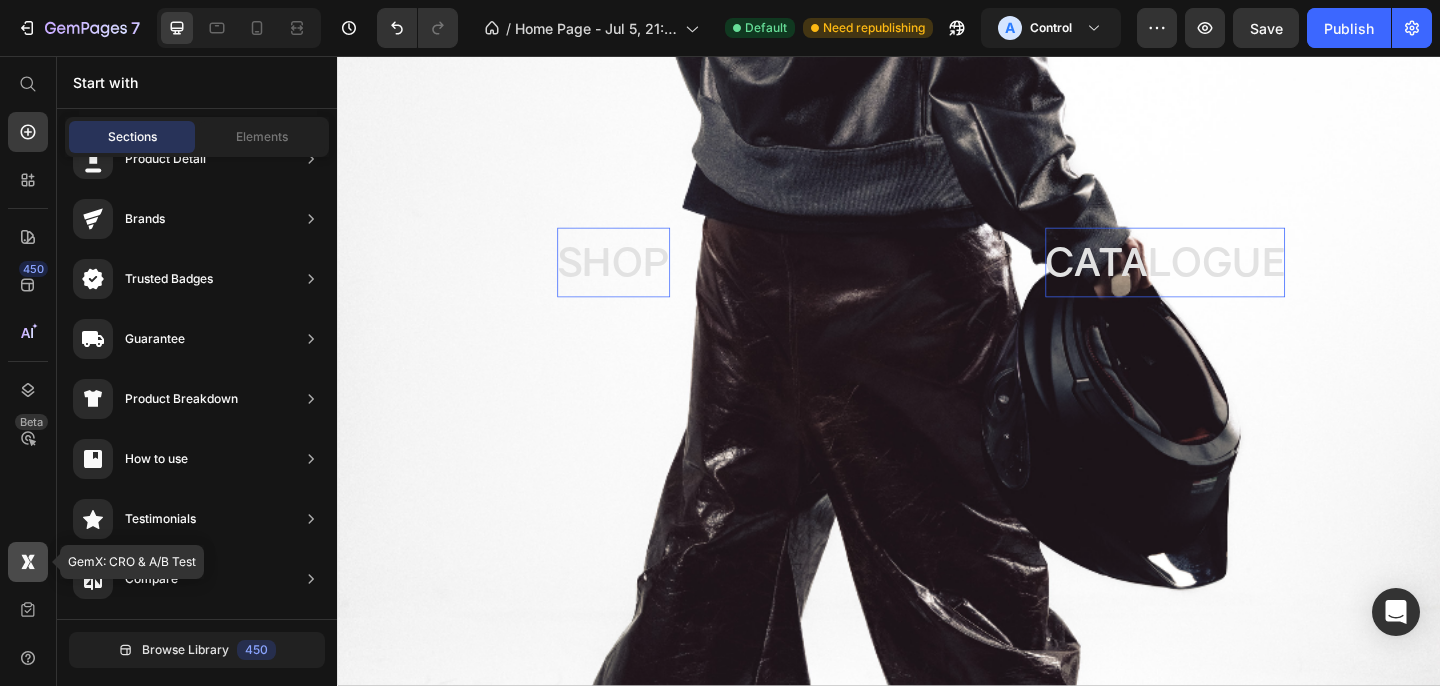click 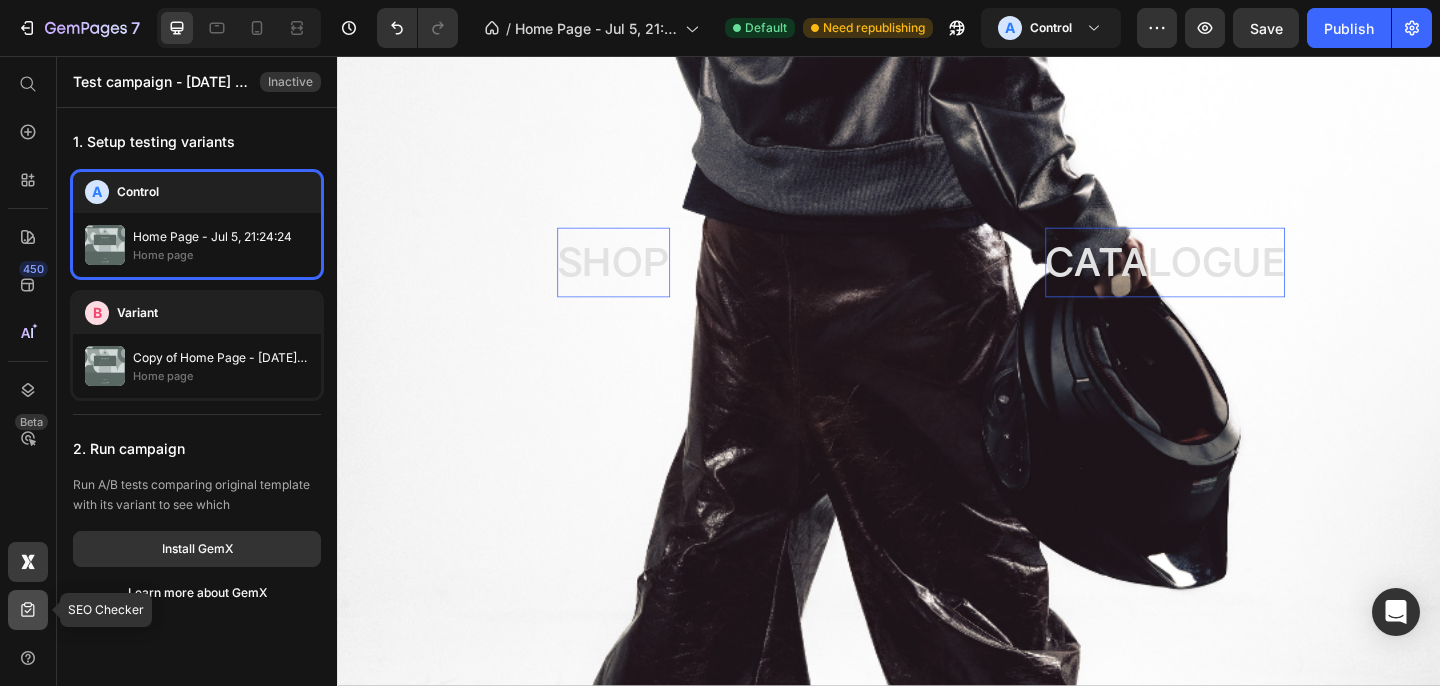 click 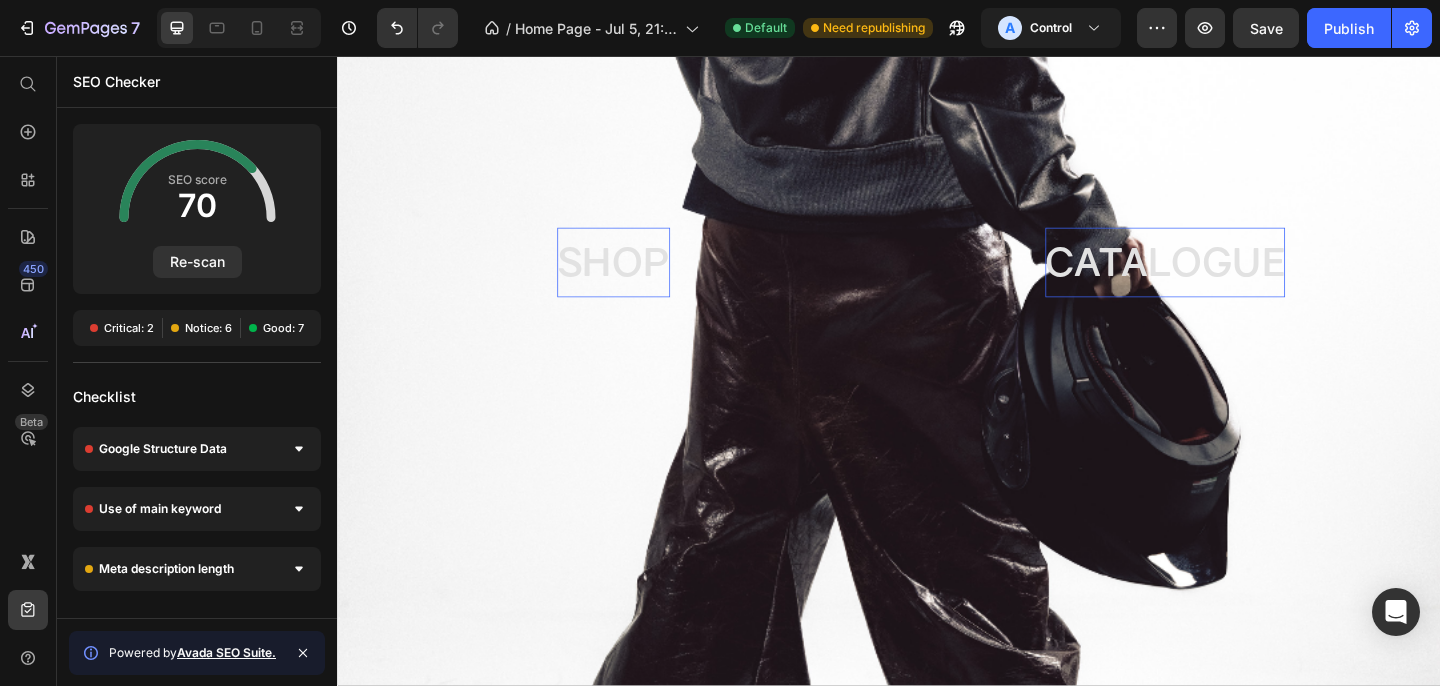 click on "Critical: 2" at bounding box center [129, 328] 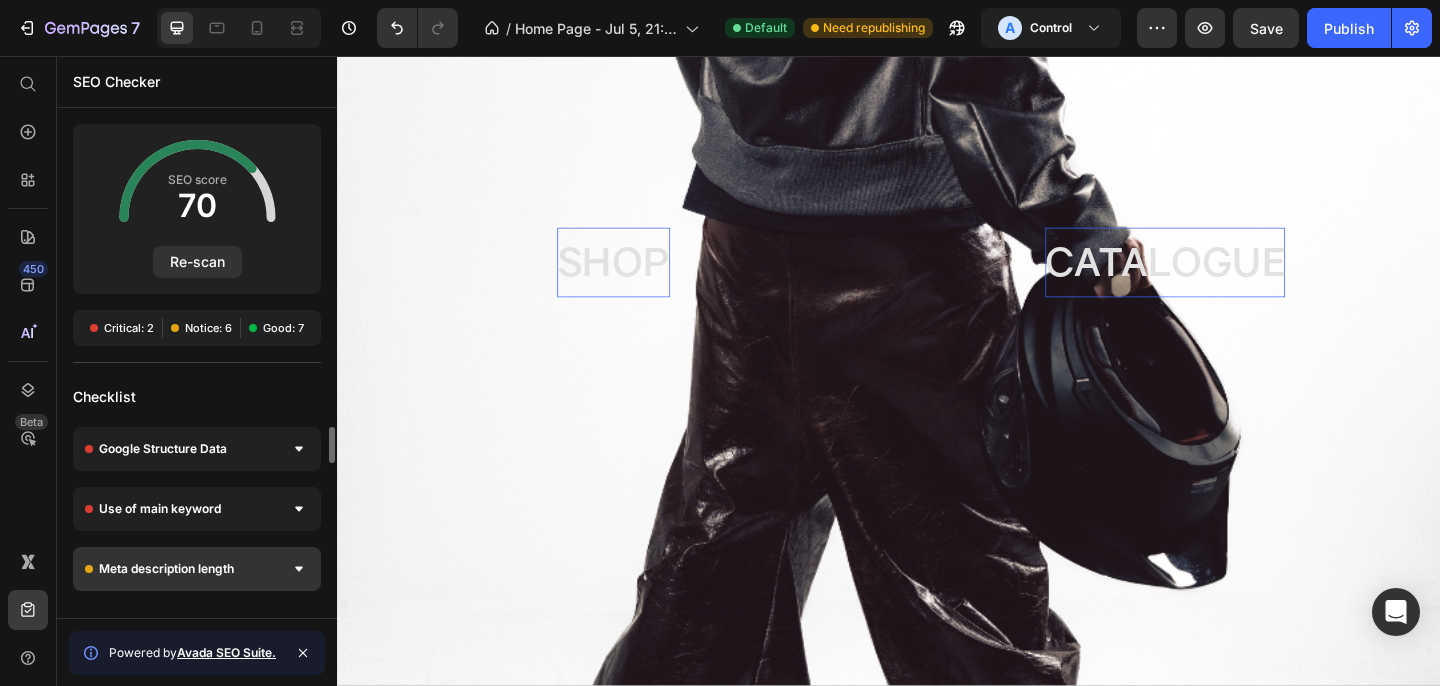 click on "Meta description length" at bounding box center [197, 569] 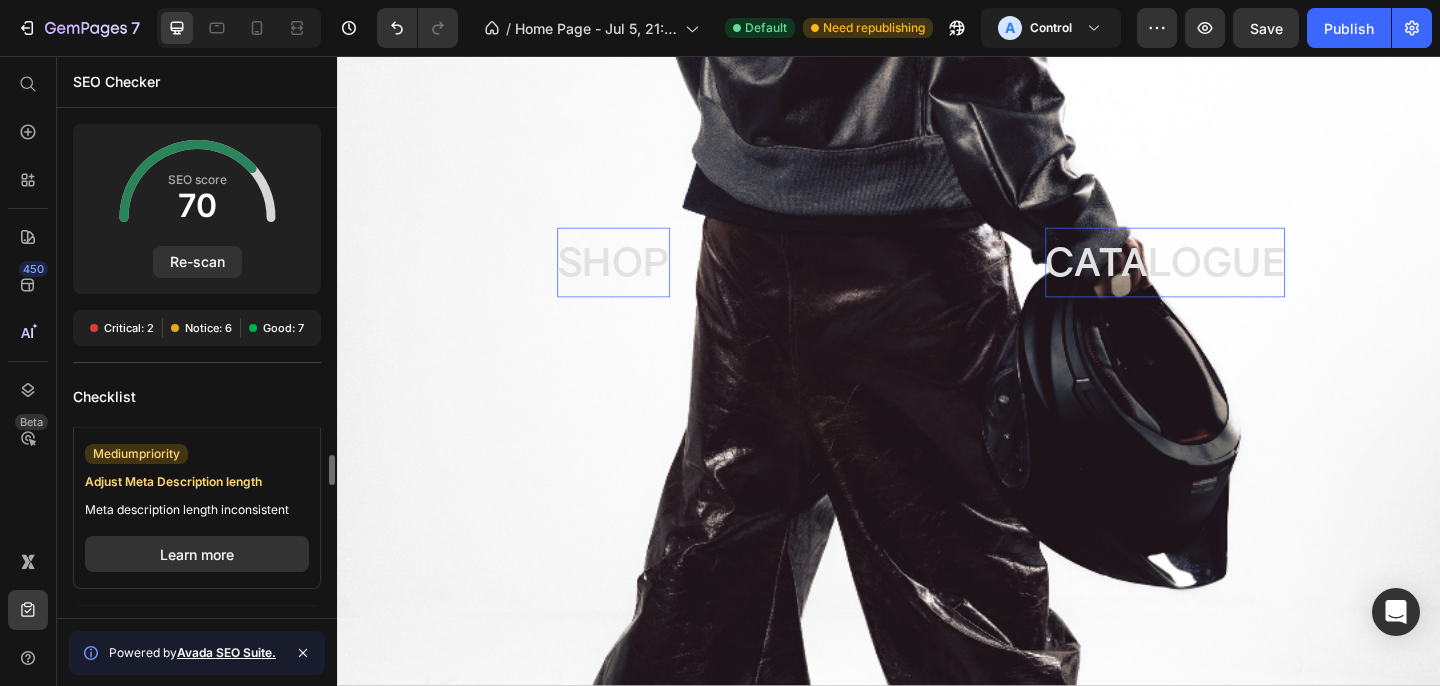 scroll, scrollTop: 126, scrollLeft: 0, axis: vertical 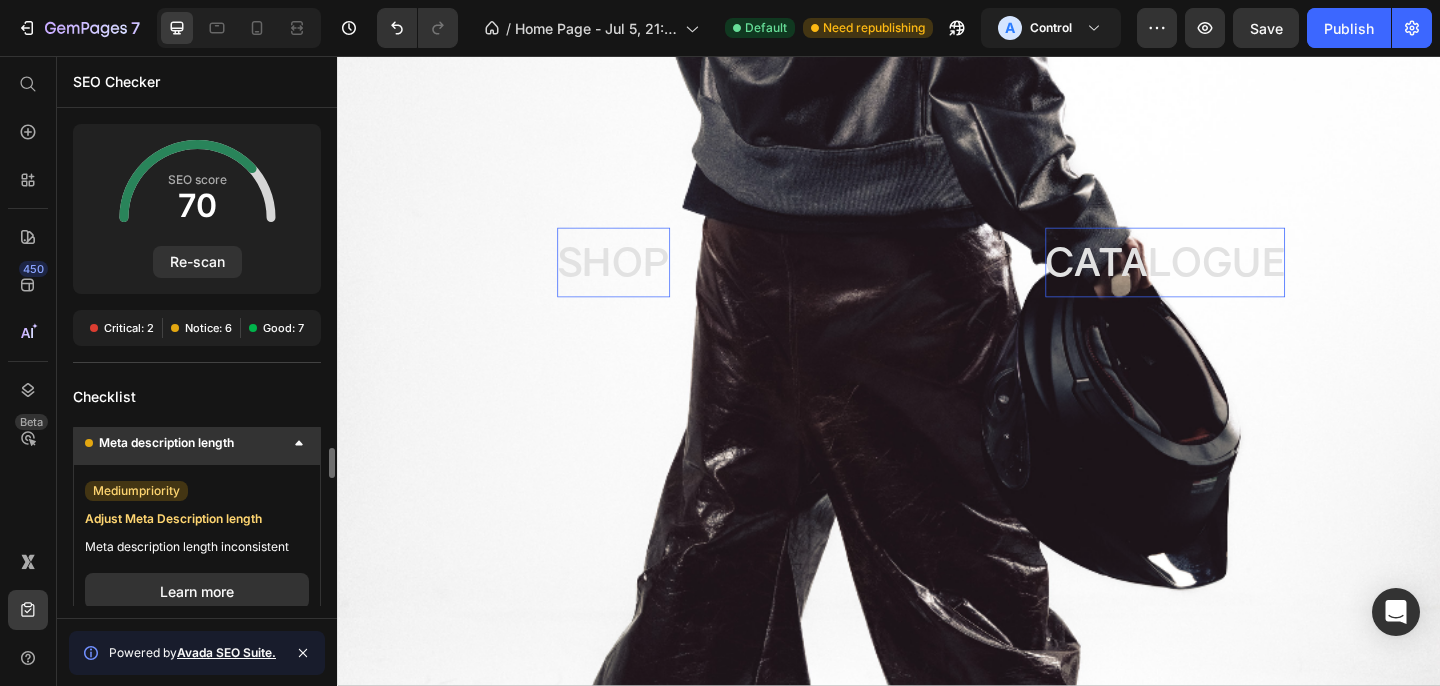 click on "Meta description length" at bounding box center (197, 443) 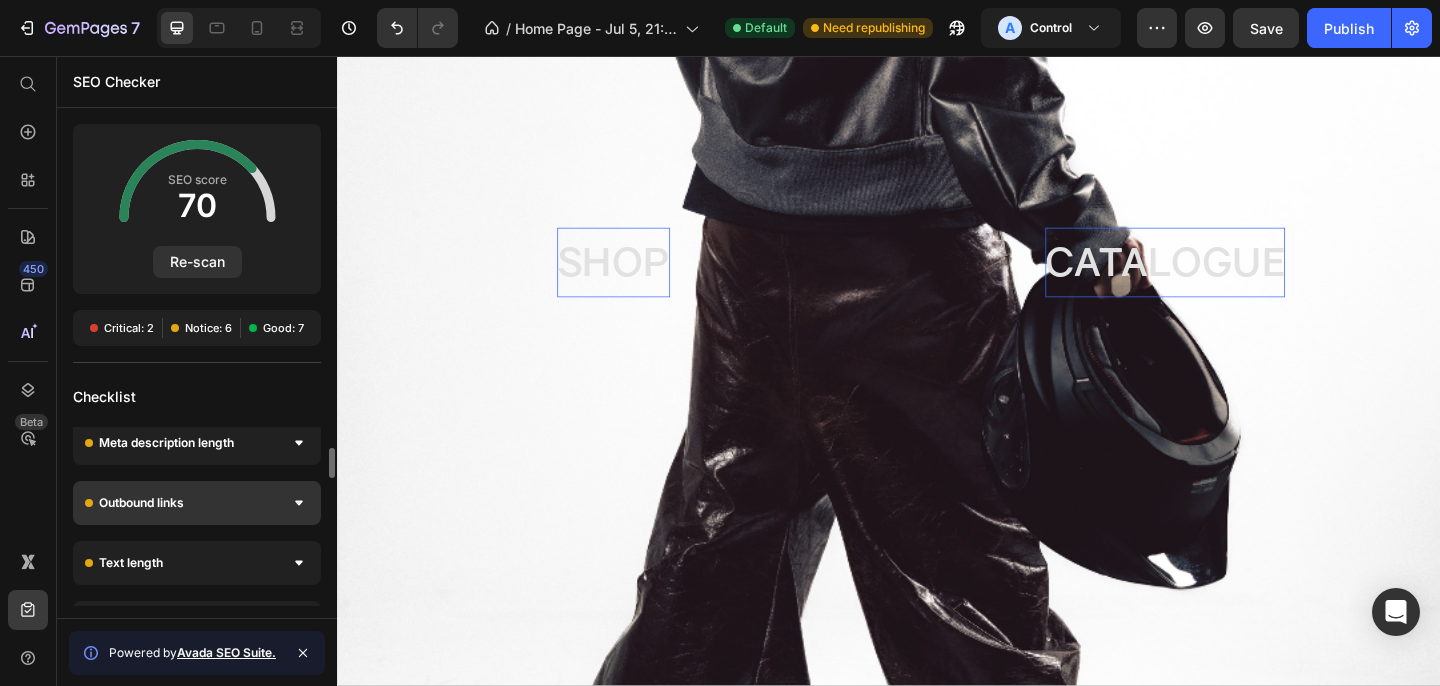 click on "Outbound links" at bounding box center (197, 503) 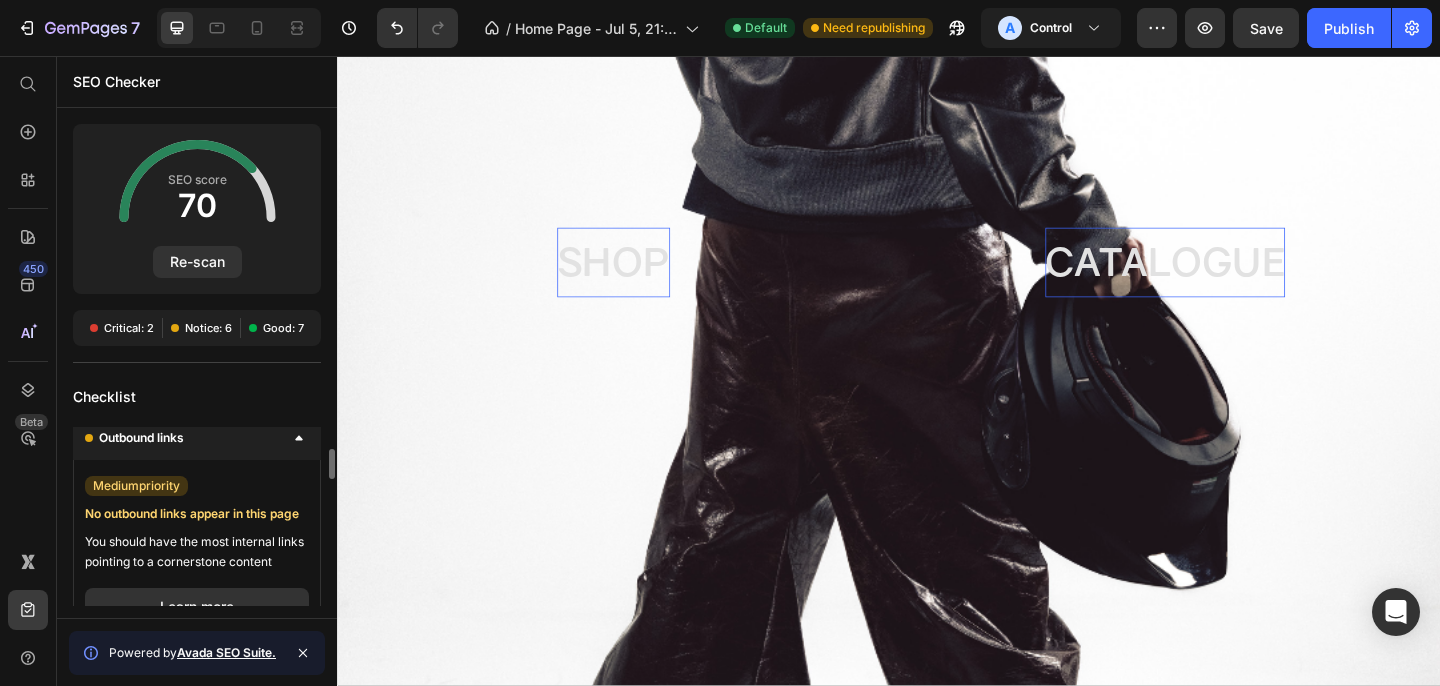 scroll, scrollTop: 183, scrollLeft: 0, axis: vertical 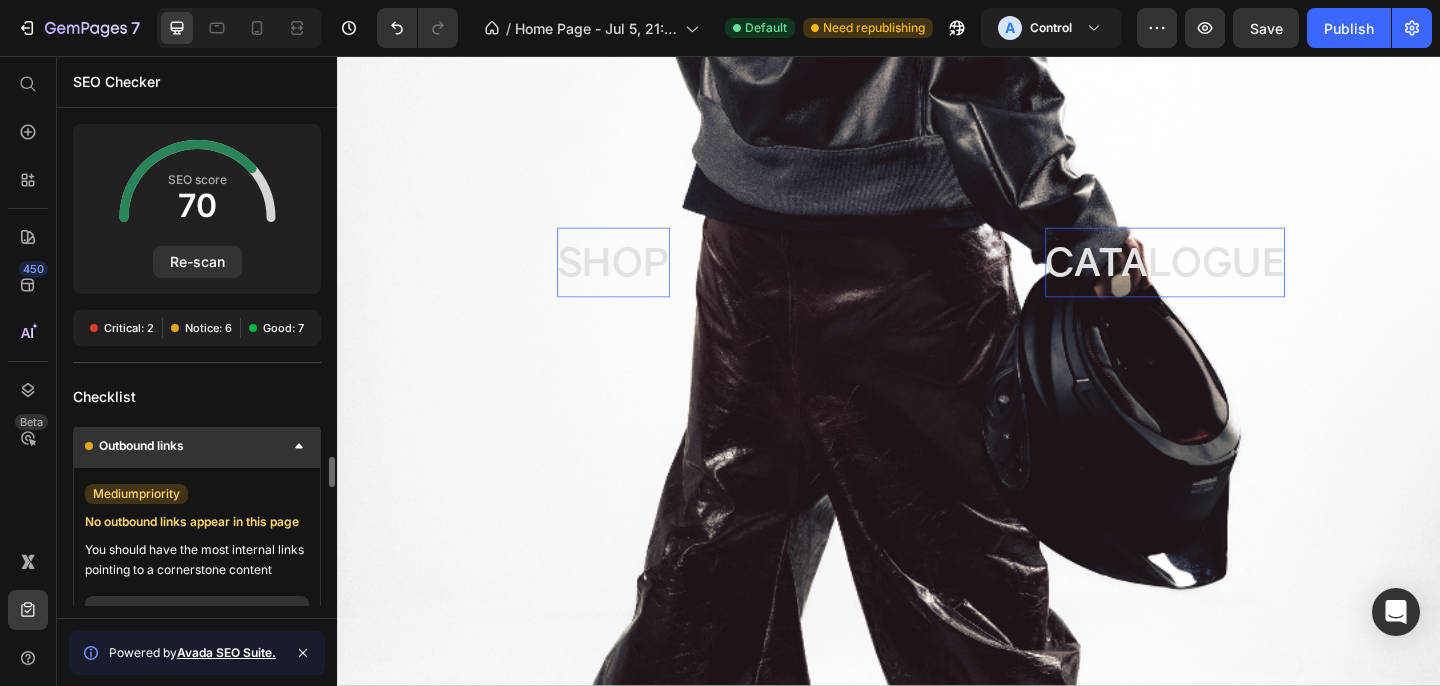 click on "Outbound links" at bounding box center (197, 446) 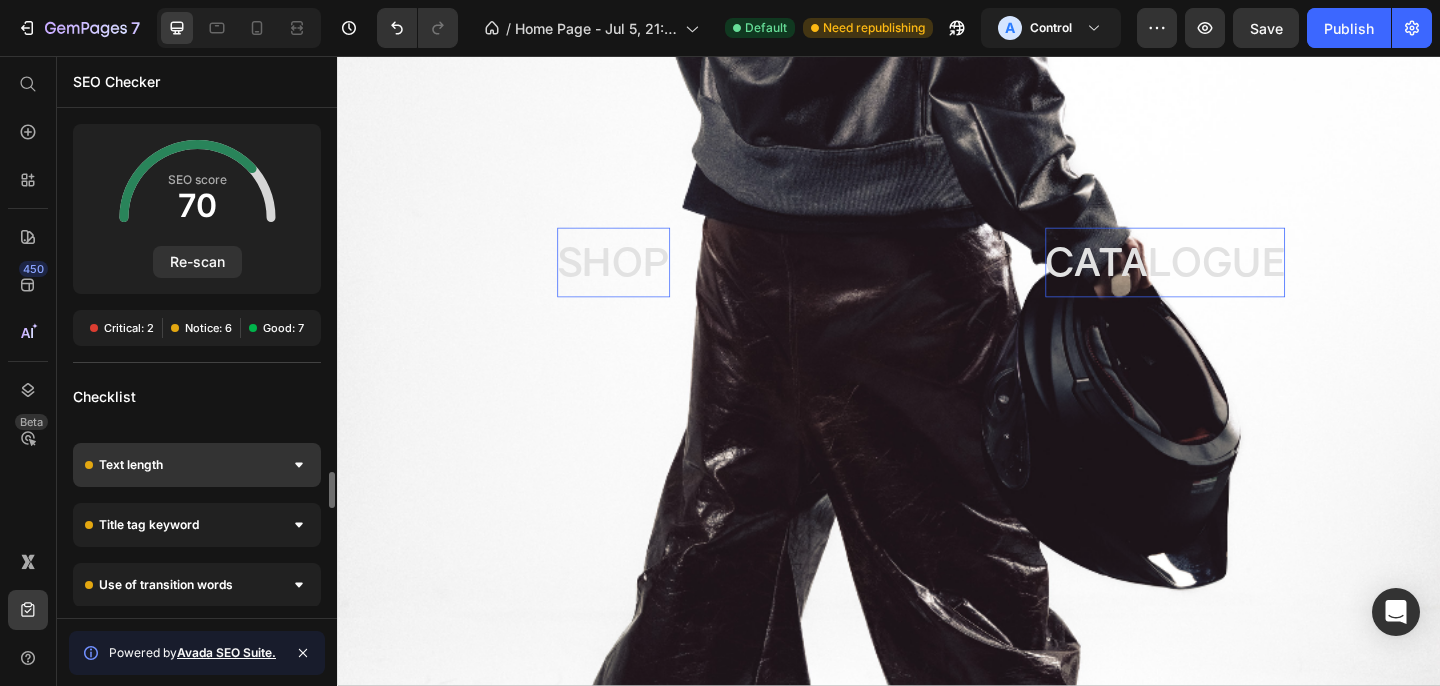 click on "Text length" at bounding box center (197, 465) 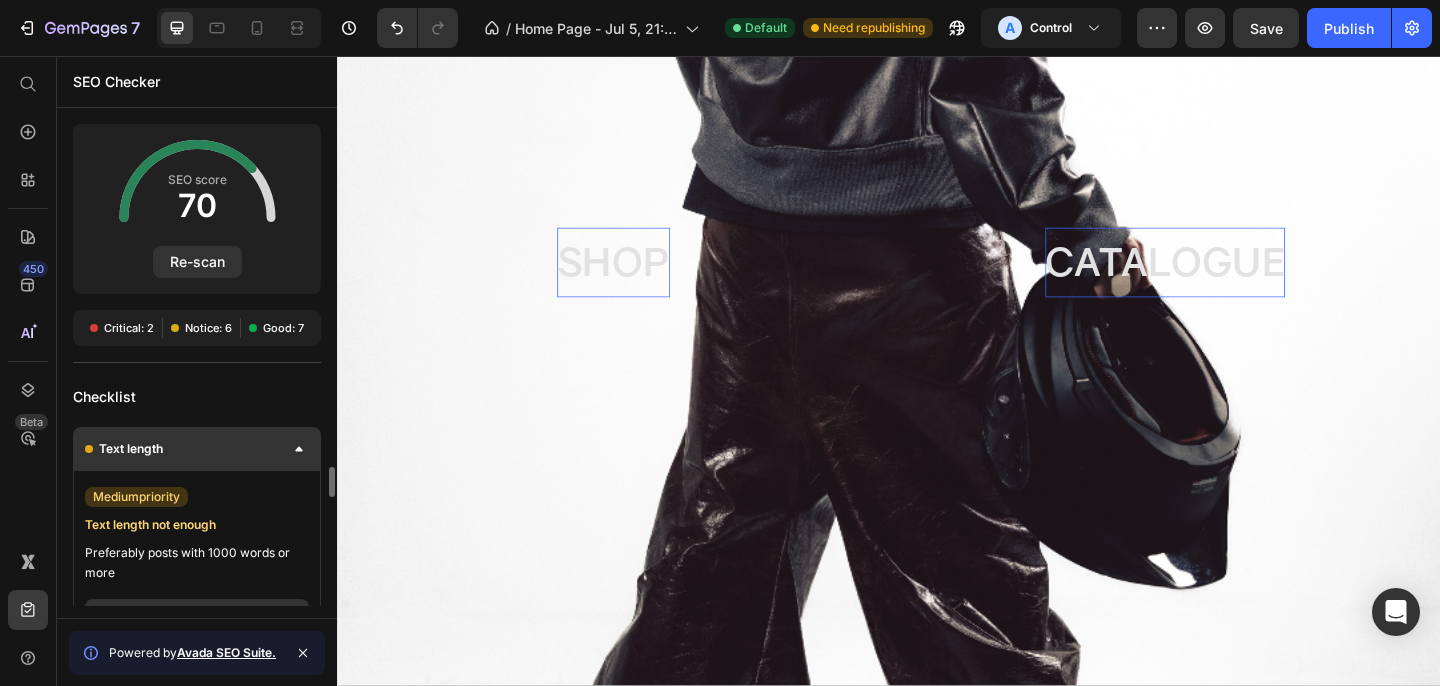 click on "Text length" at bounding box center [197, 449] 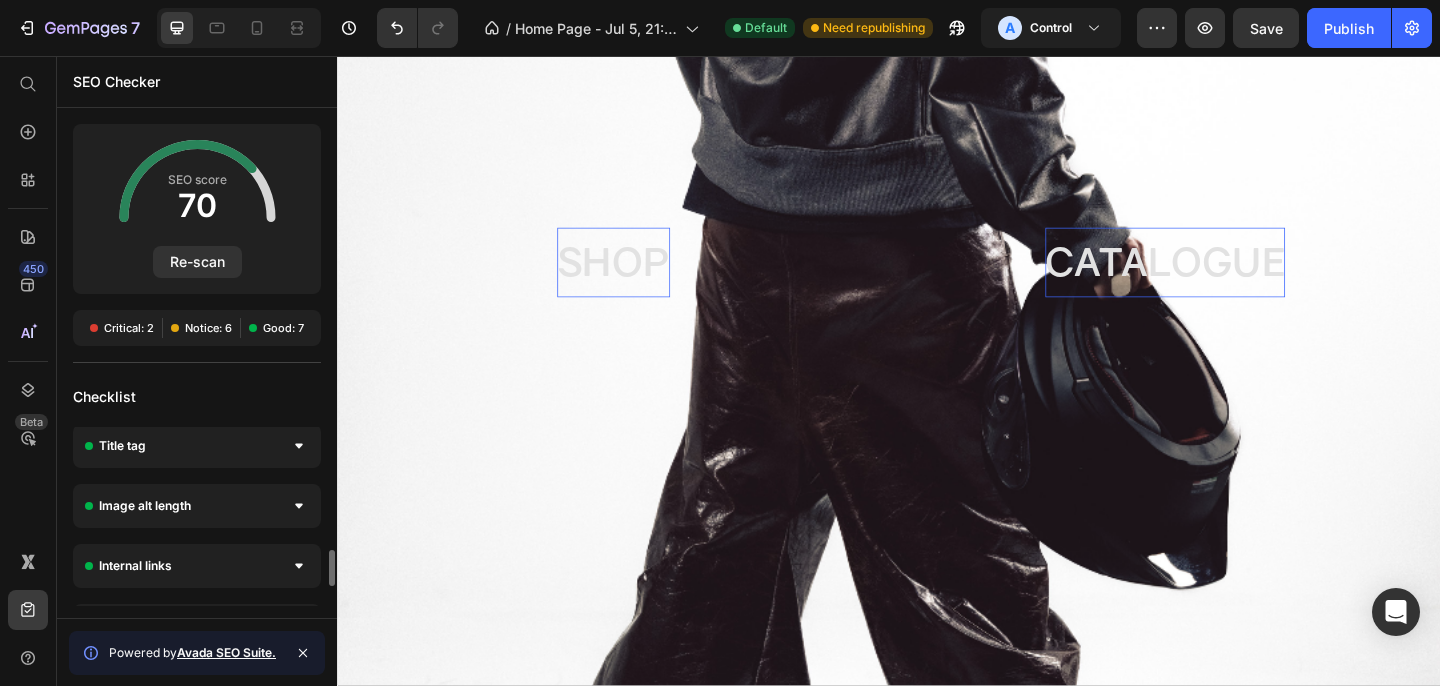 scroll, scrollTop: 607, scrollLeft: 0, axis: vertical 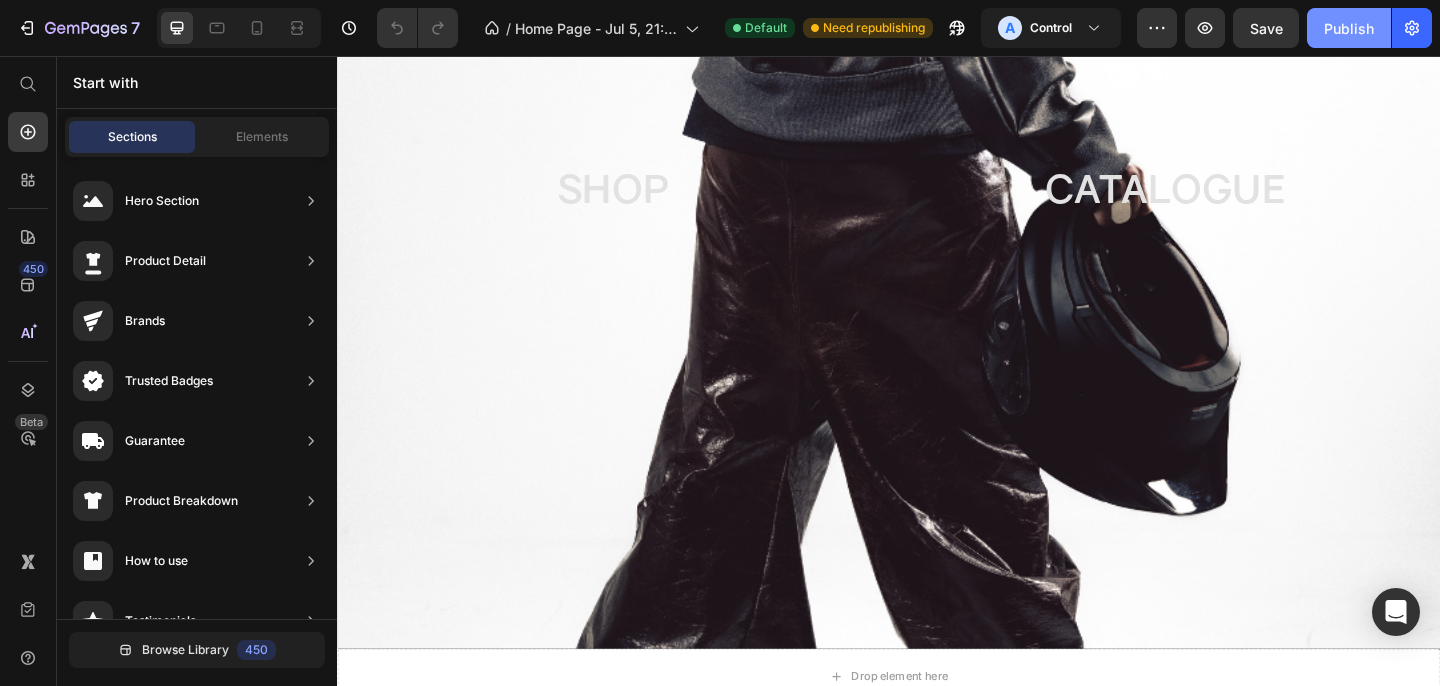 click on "Publish" at bounding box center [1349, 28] 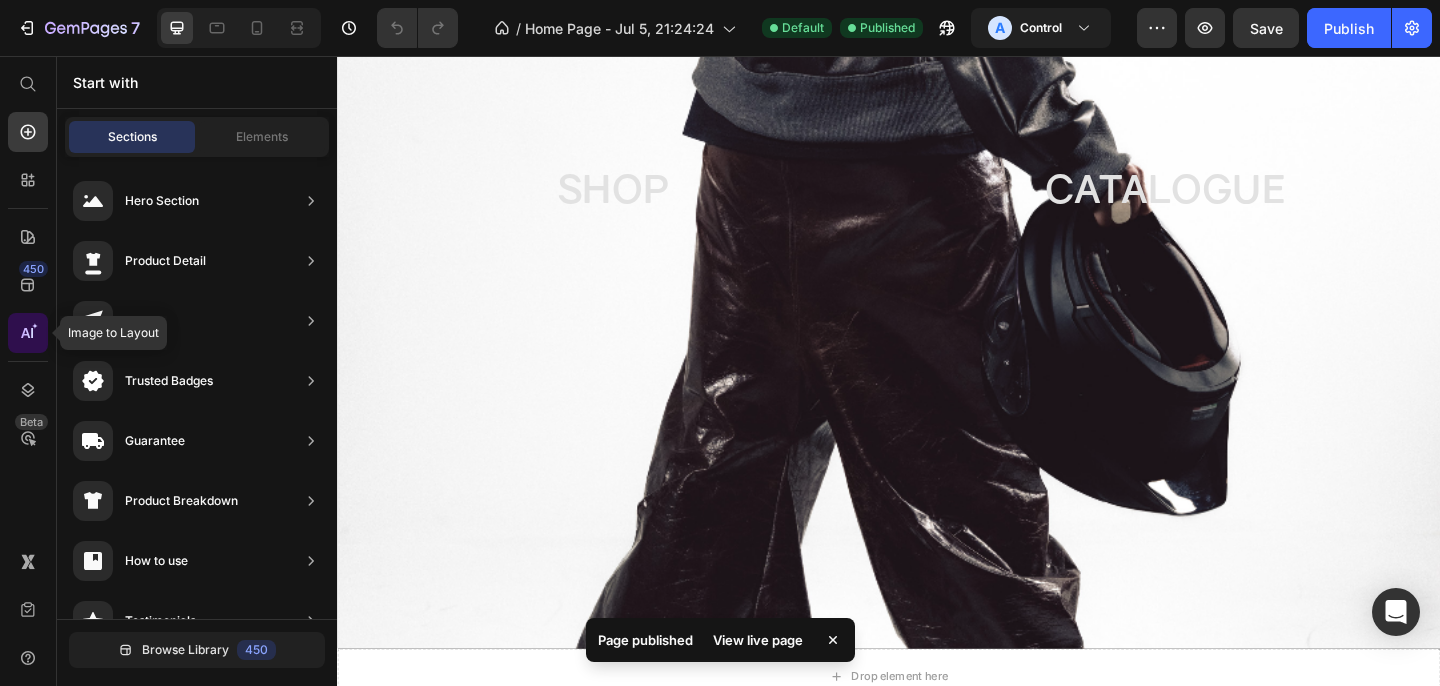 click 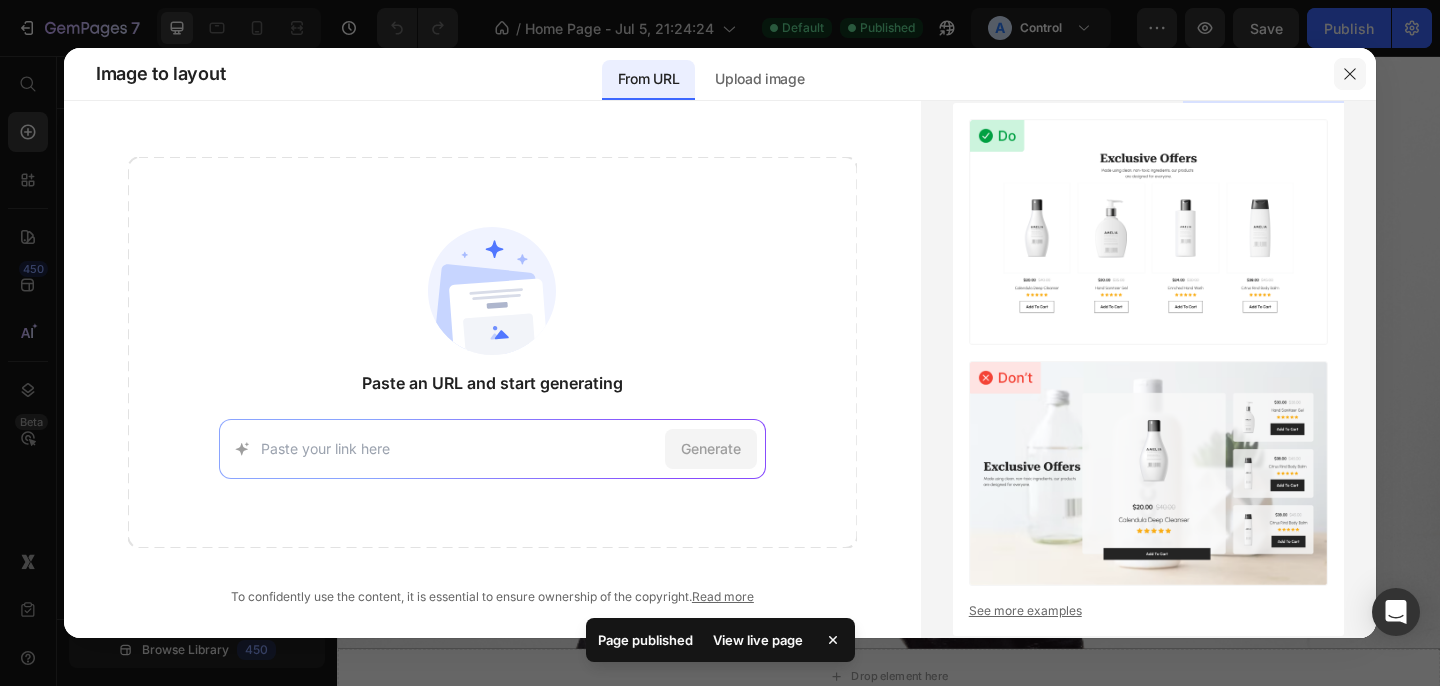 click 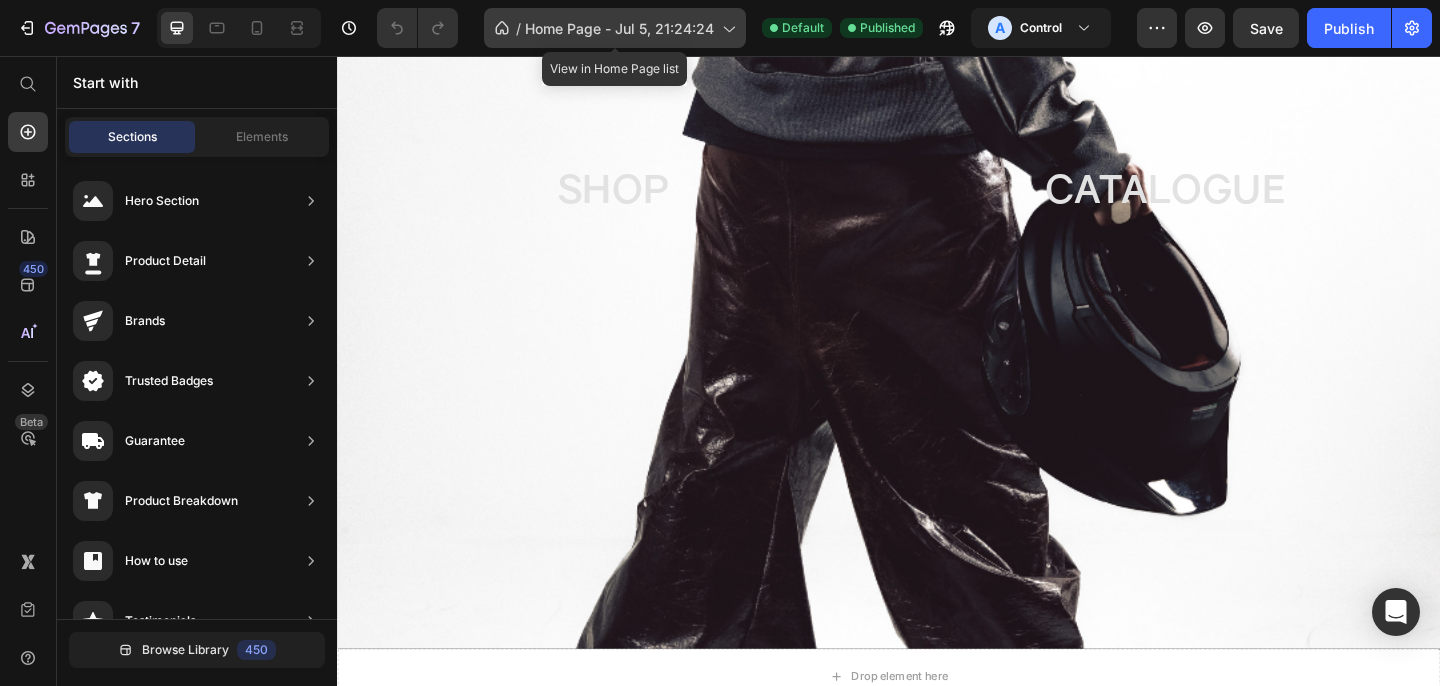 click on "Home Page - Jul 5, 21:24:24" at bounding box center [619, 28] 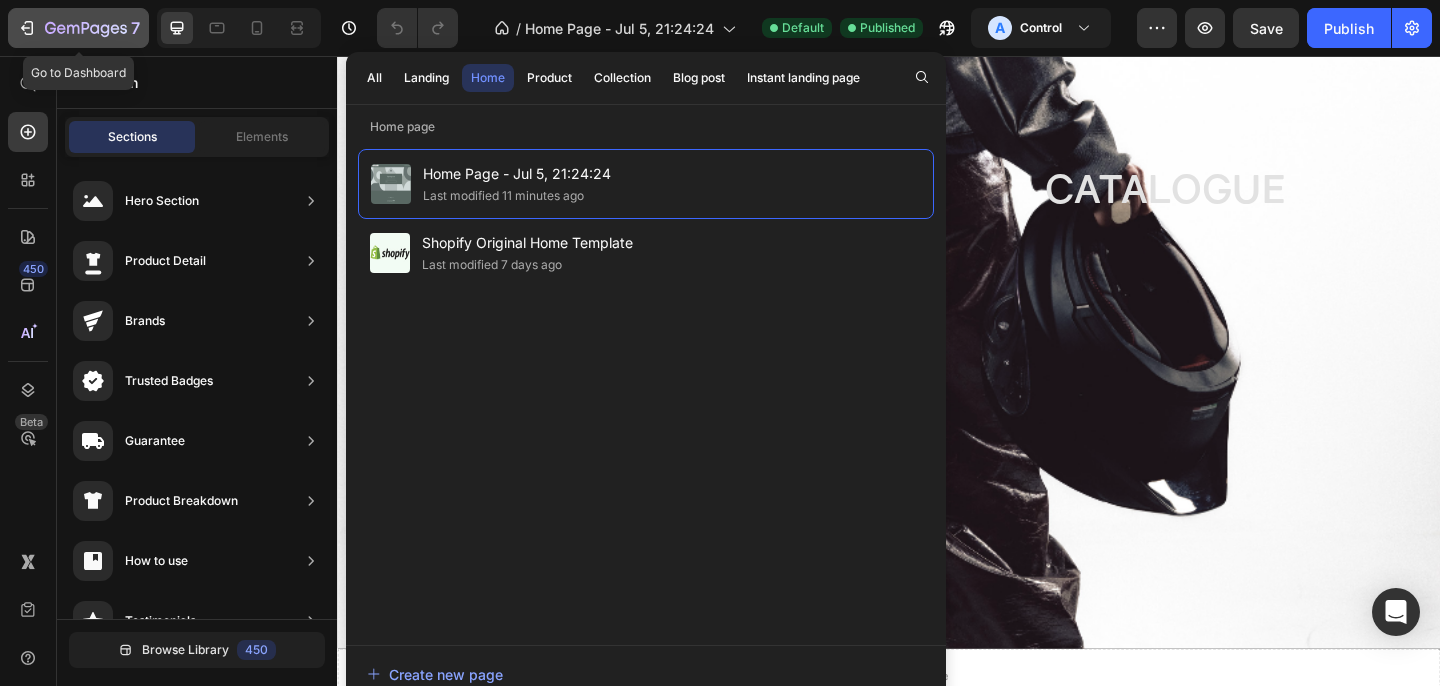 click 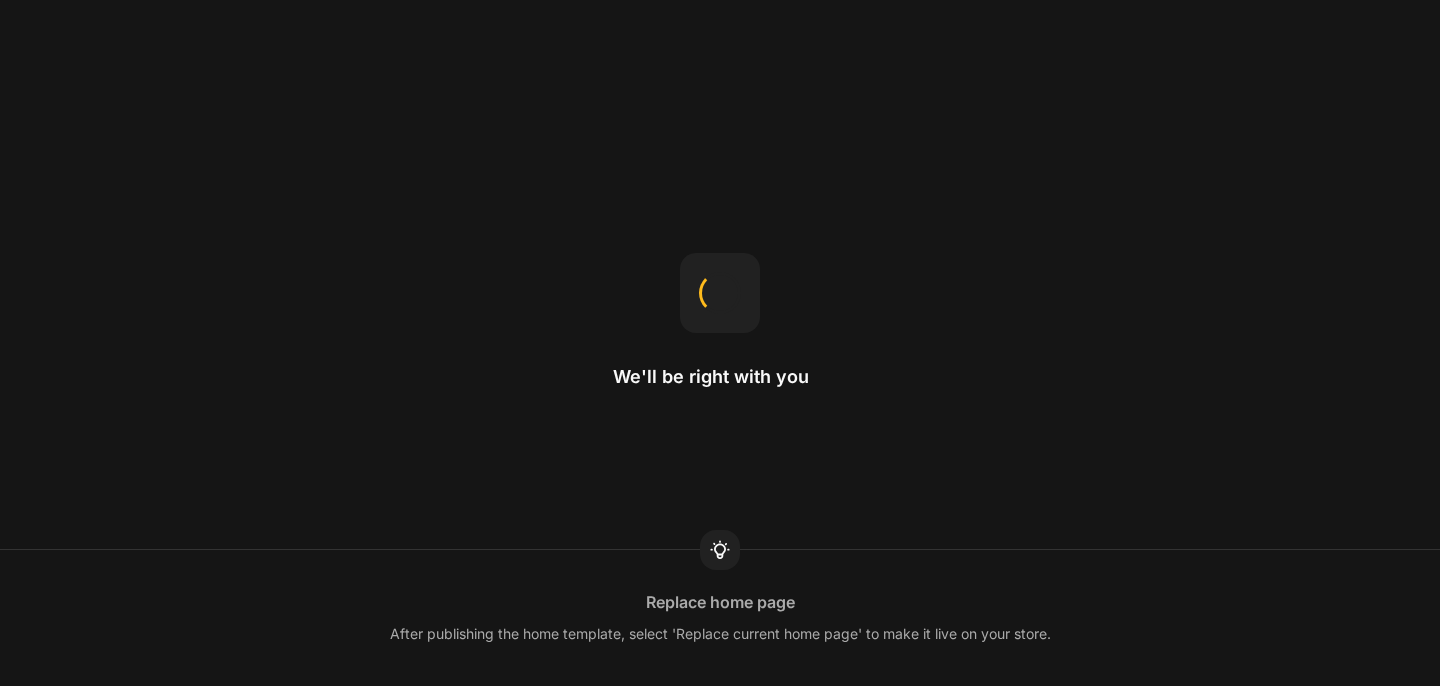 scroll, scrollTop: 0, scrollLeft: 0, axis: both 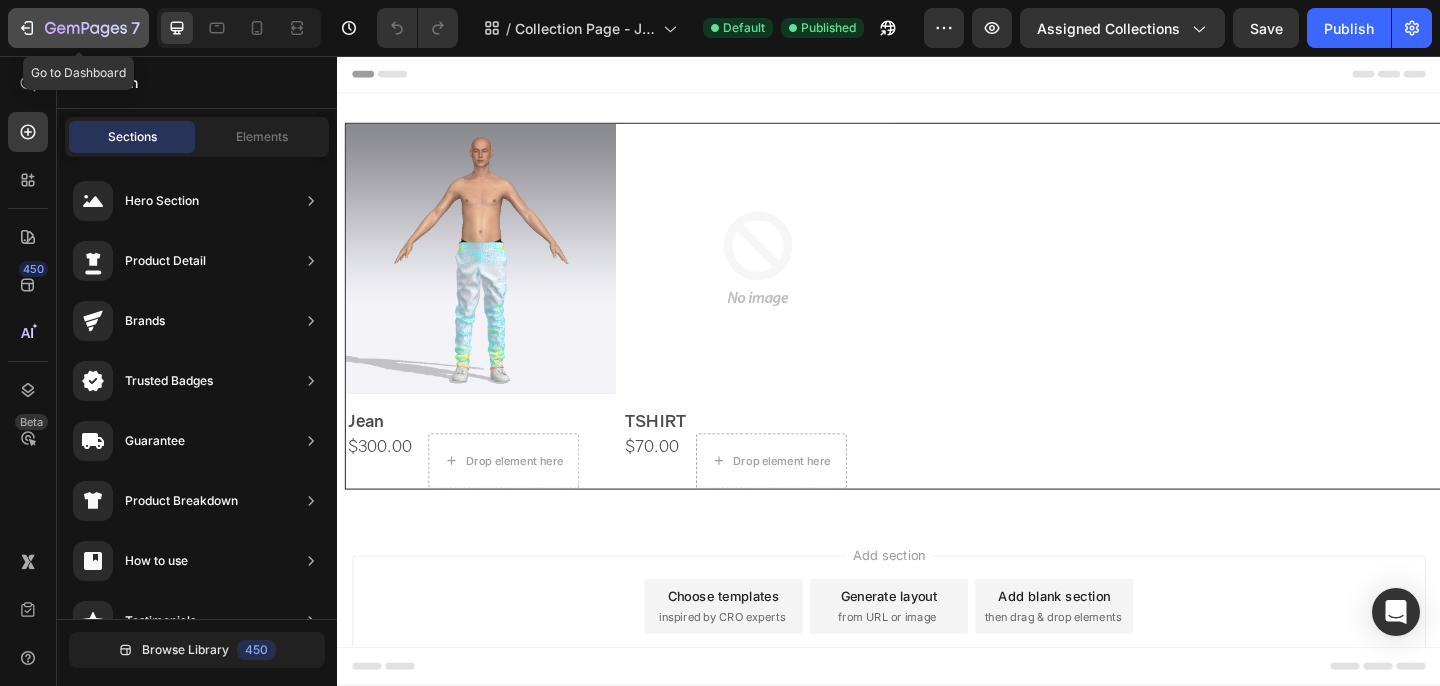 click 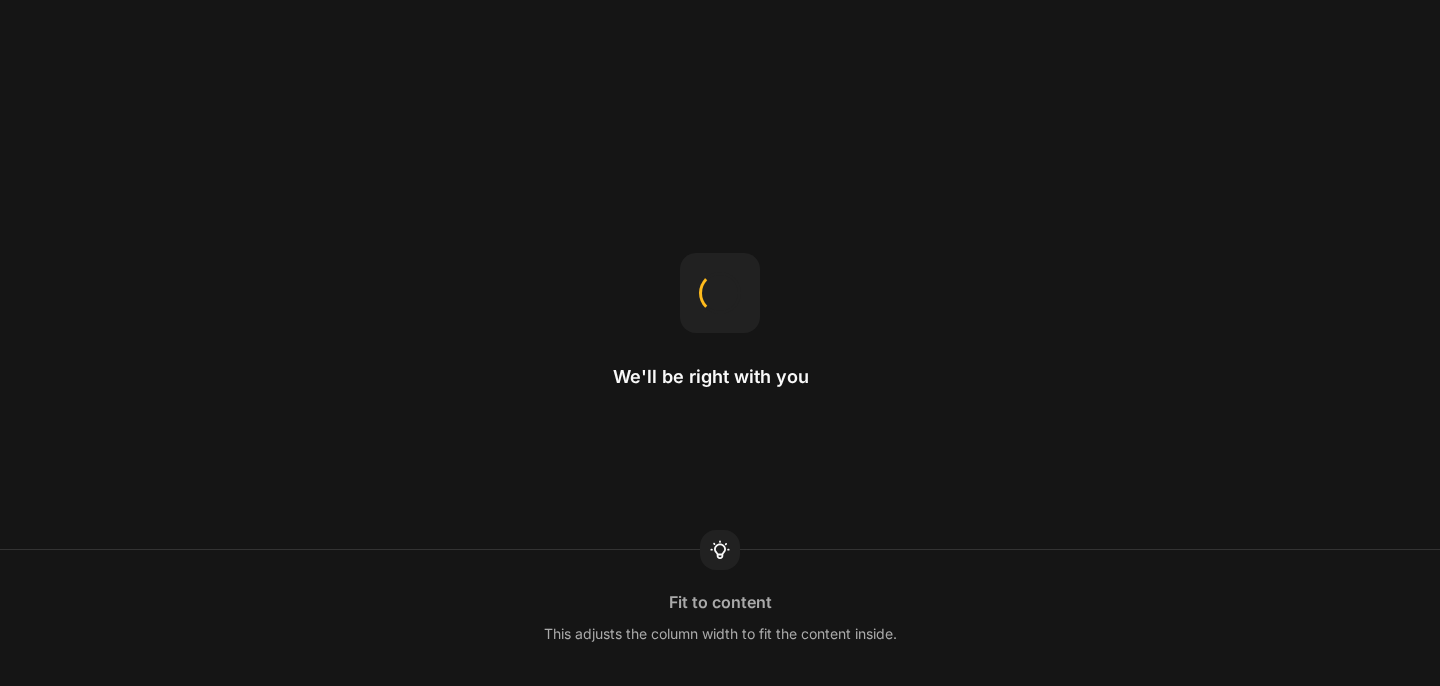 scroll, scrollTop: 0, scrollLeft: 0, axis: both 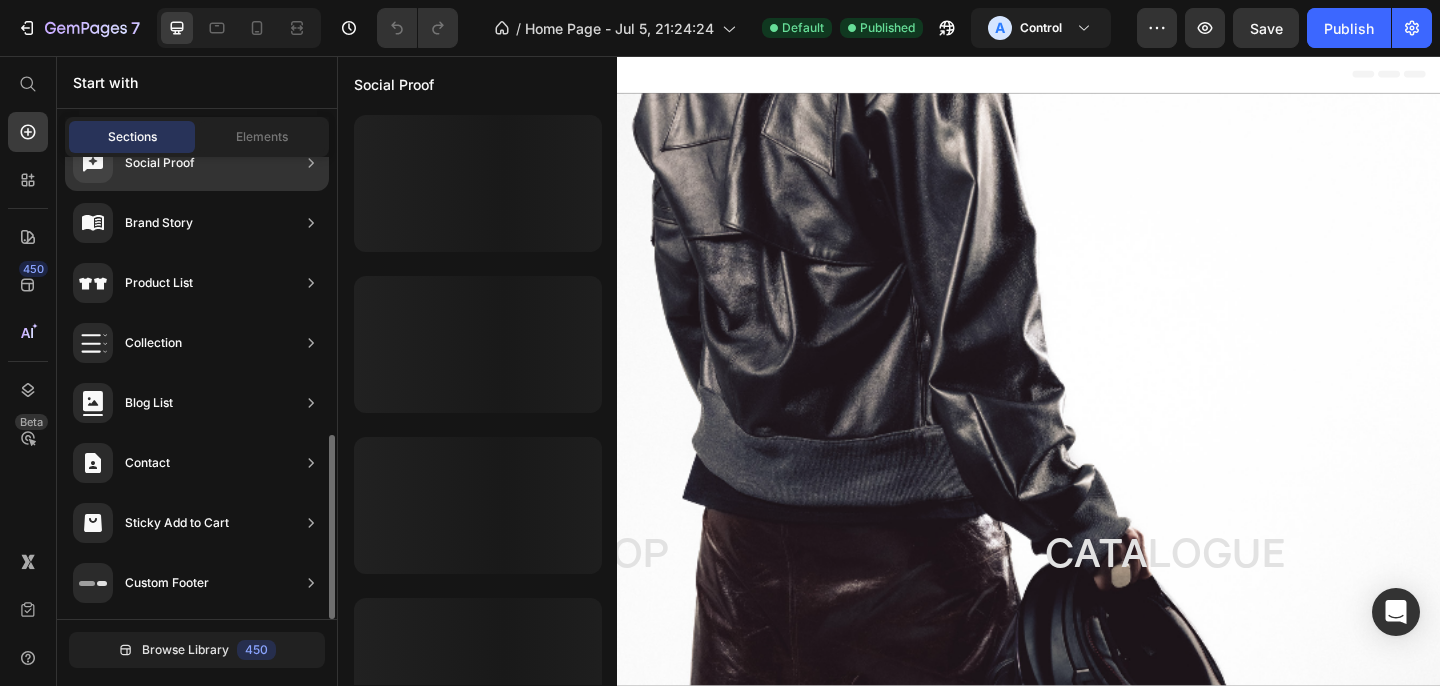 click on "Sections Elements" at bounding box center [197, 137] 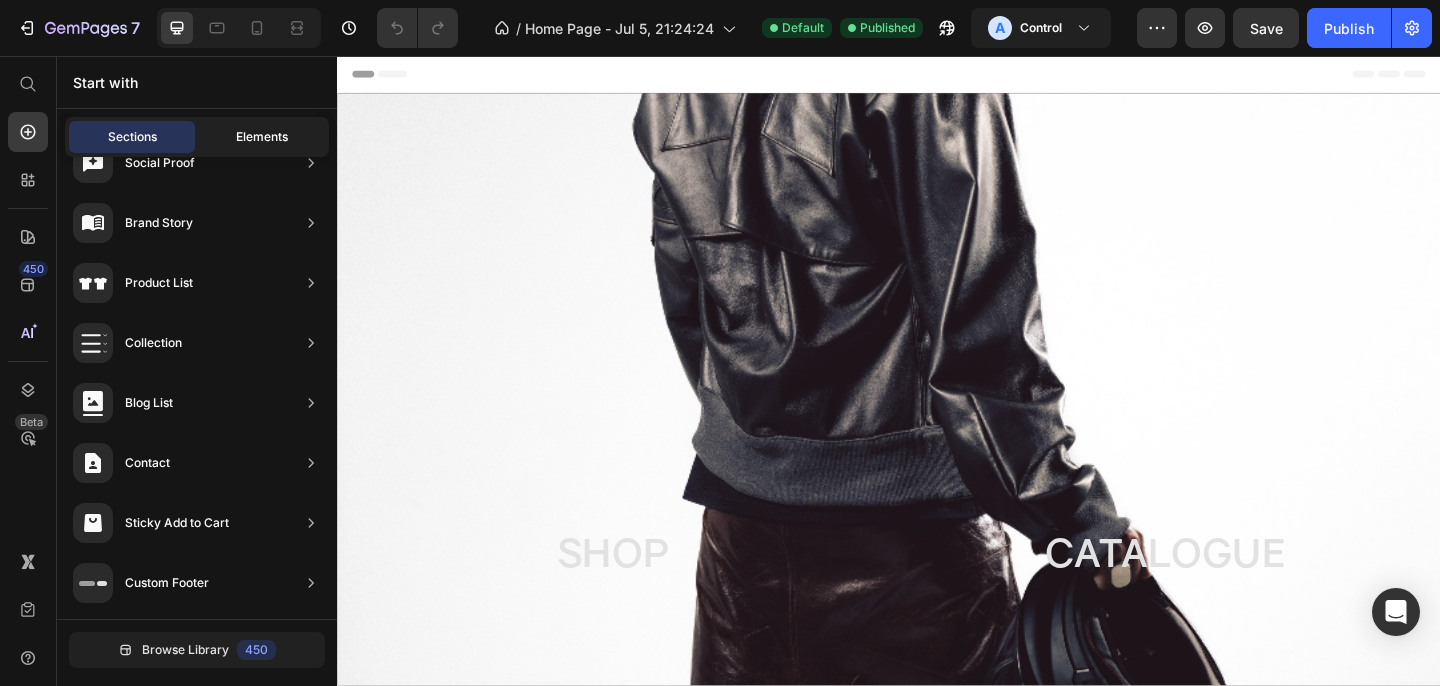 click on "Elements" at bounding box center [262, 137] 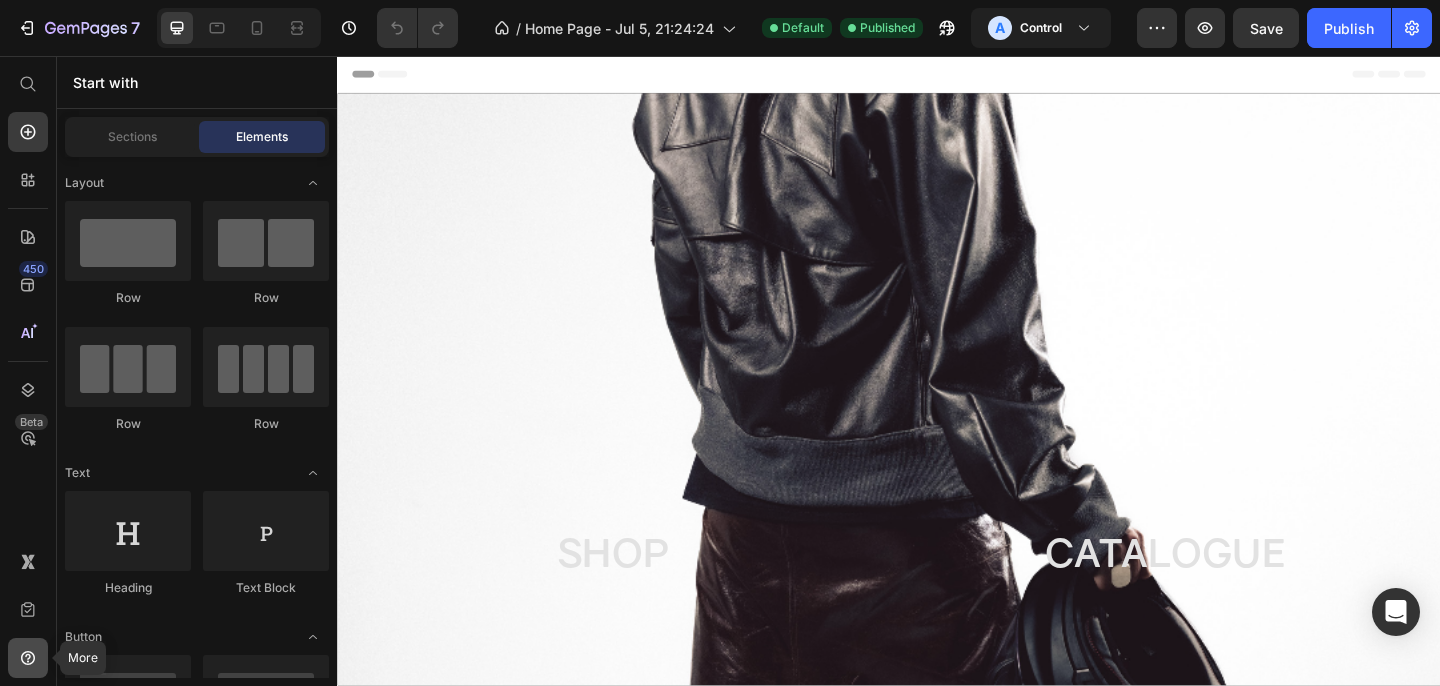 click 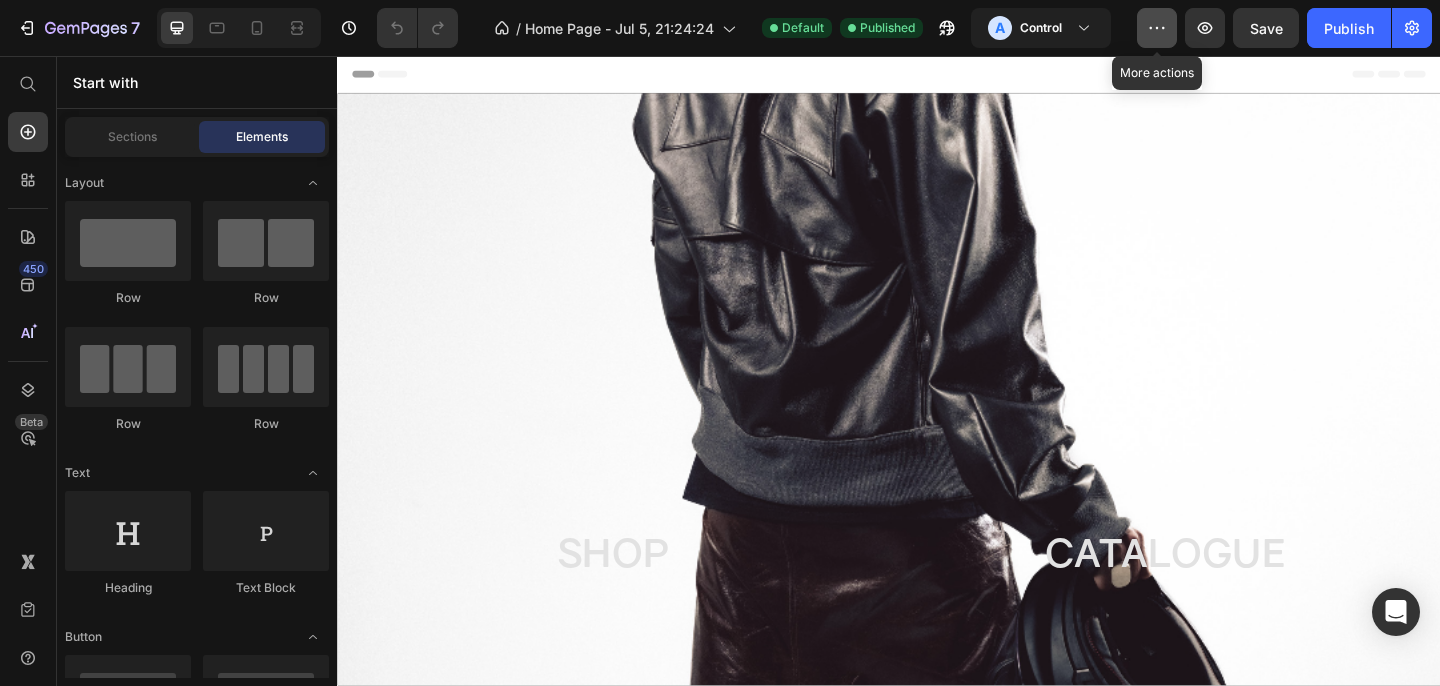click 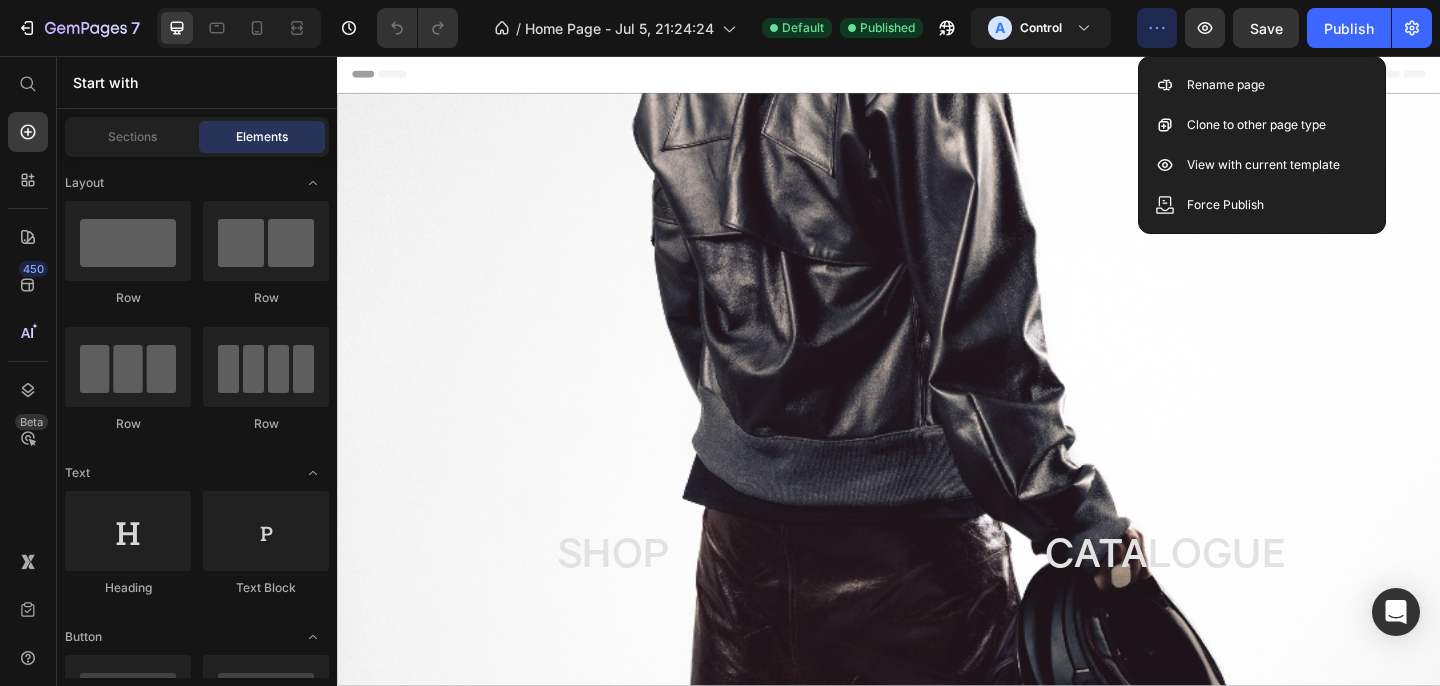 click 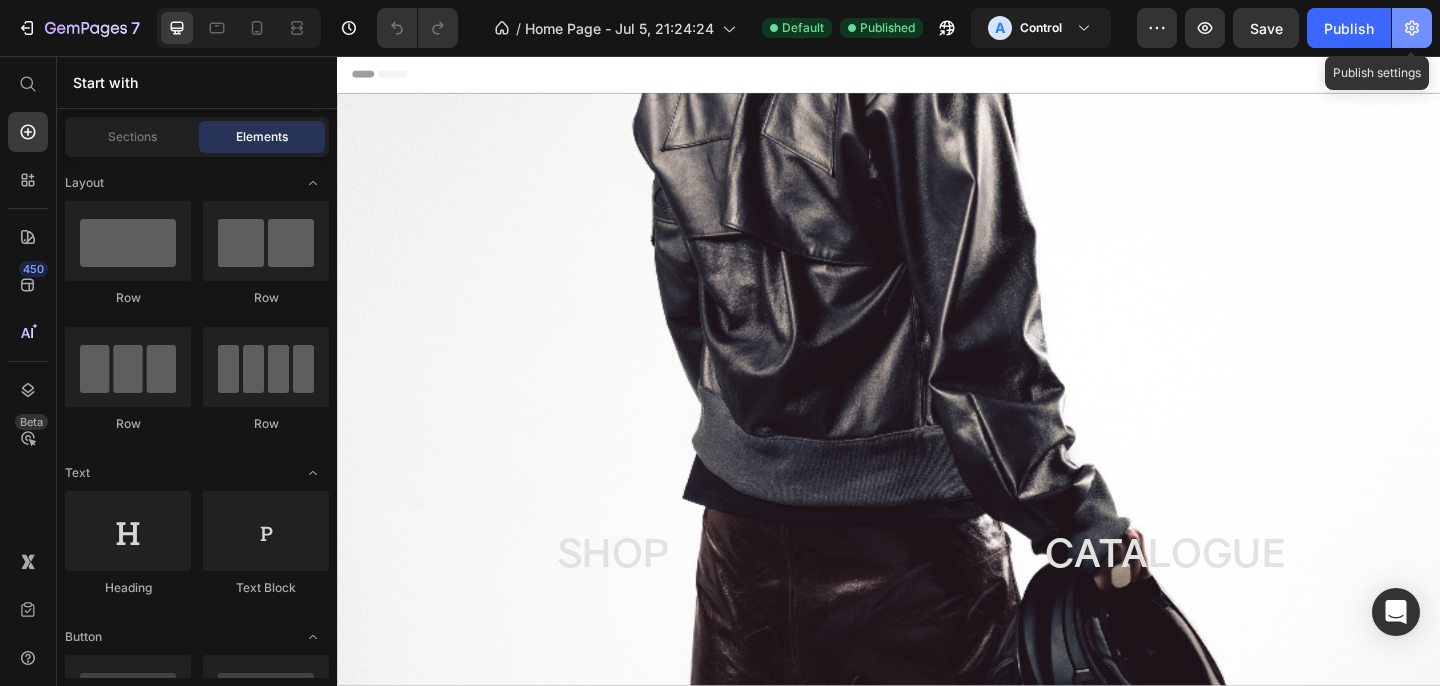 click 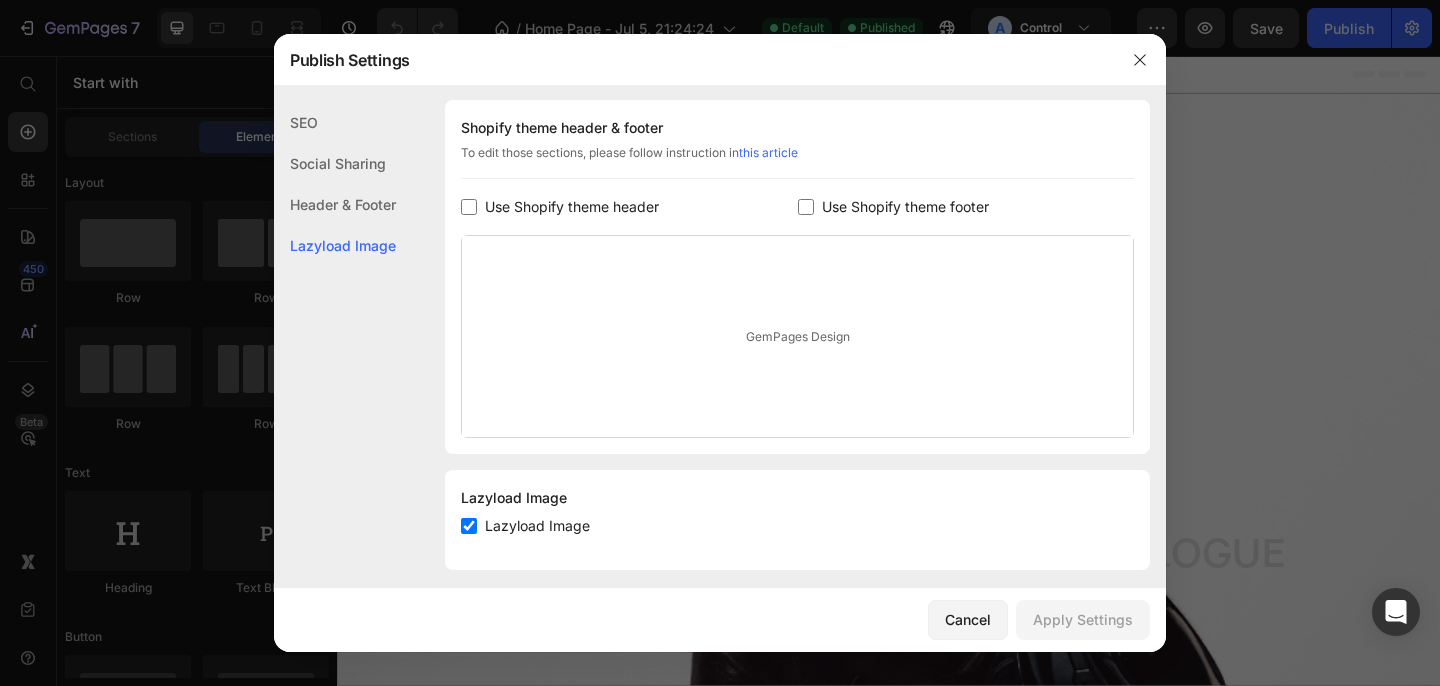 scroll, scrollTop: 290, scrollLeft: 0, axis: vertical 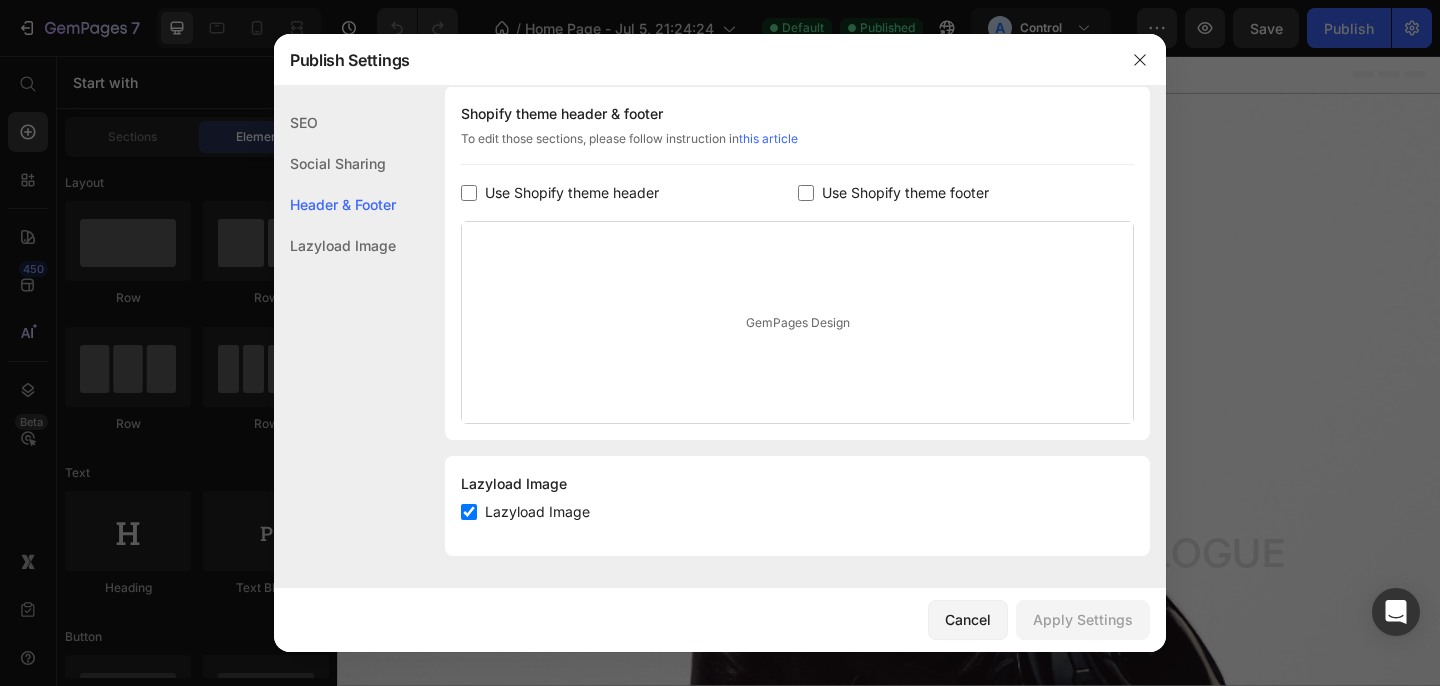 click on "Social Sharing" 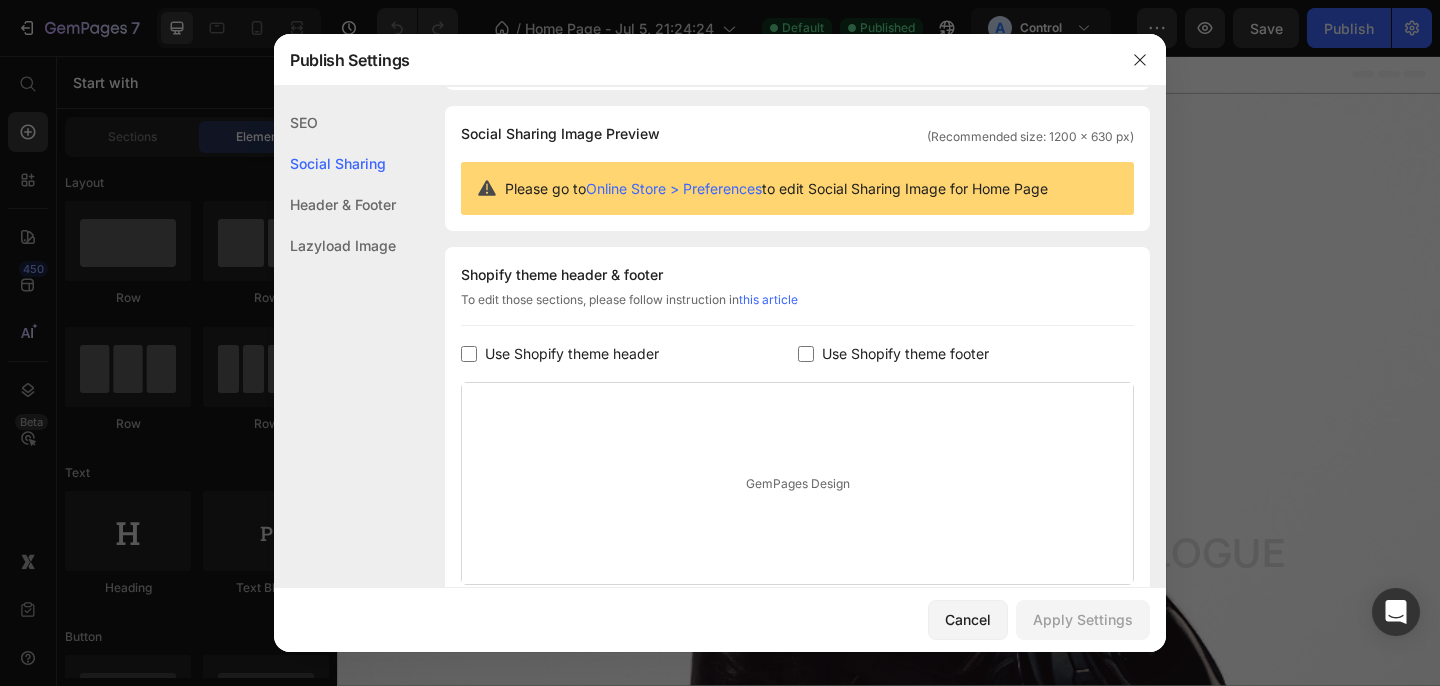 click on "SEO" 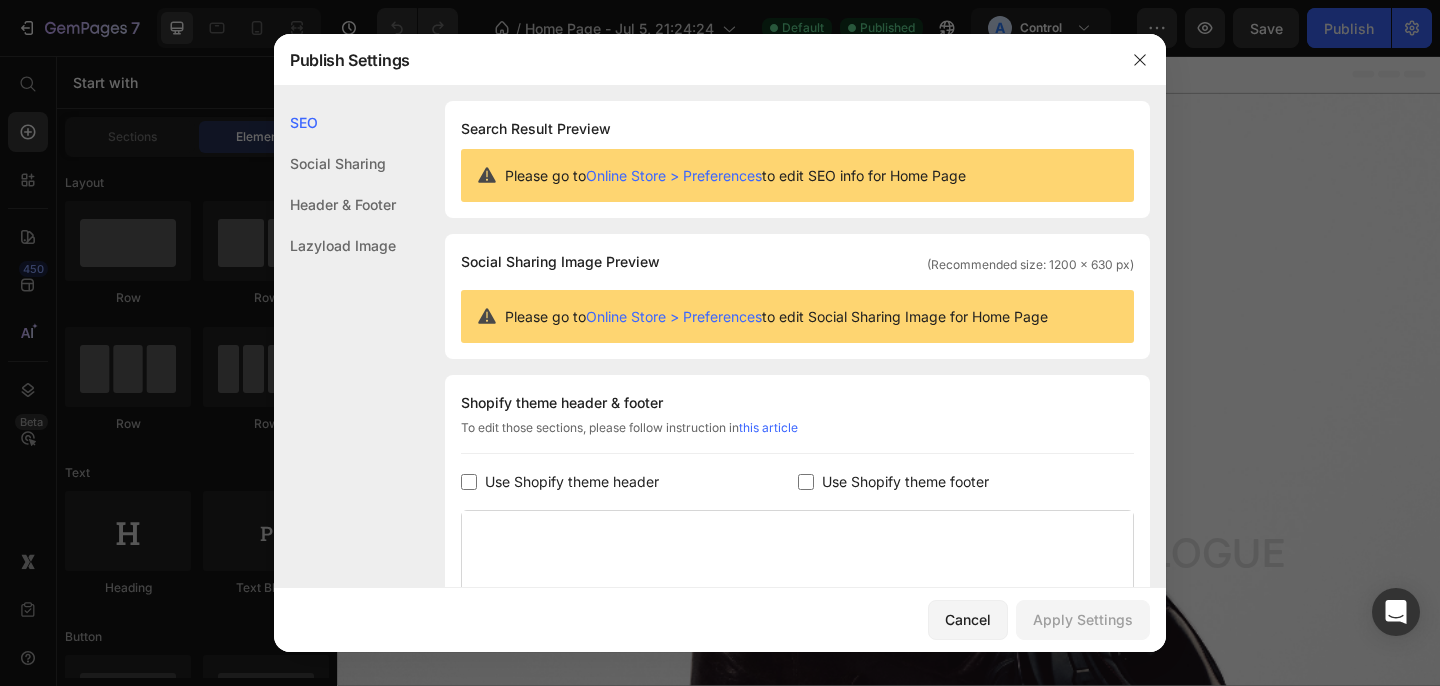 scroll, scrollTop: 0, scrollLeft: 0, axis: both 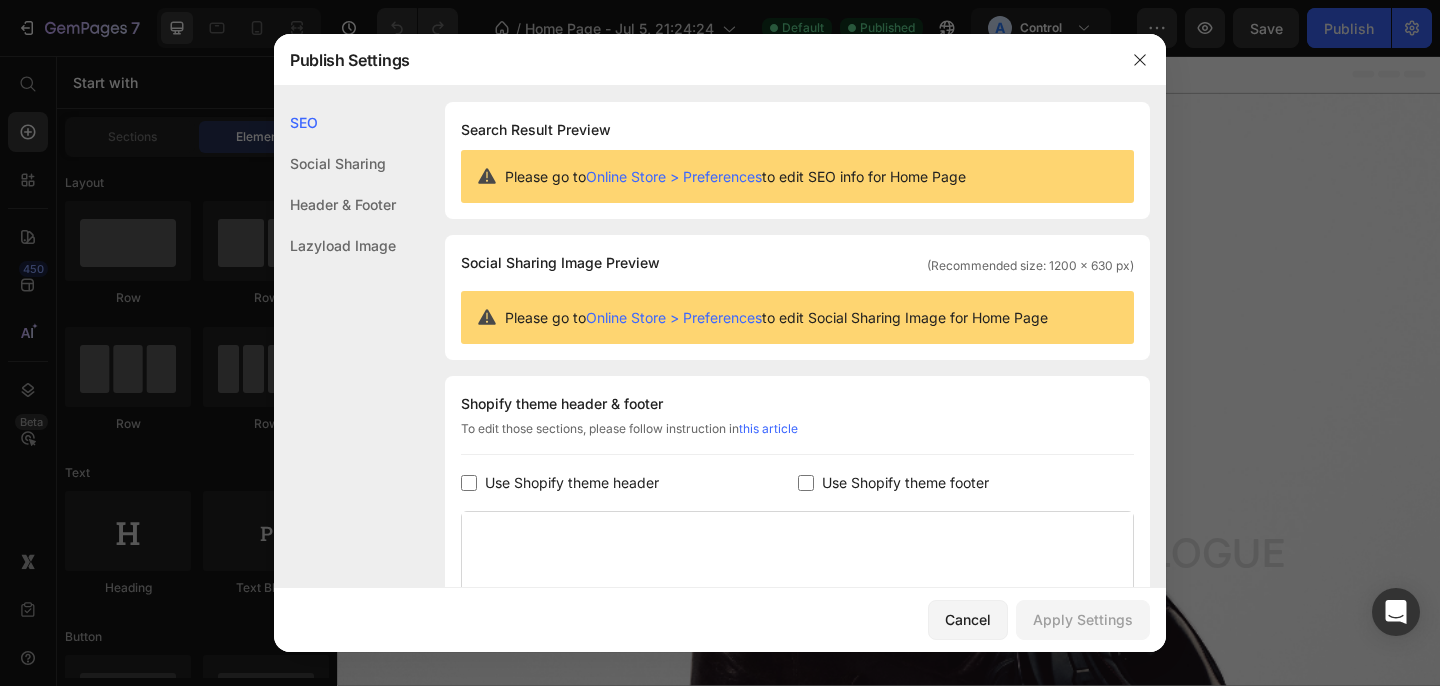 click on "Lazyload Image" 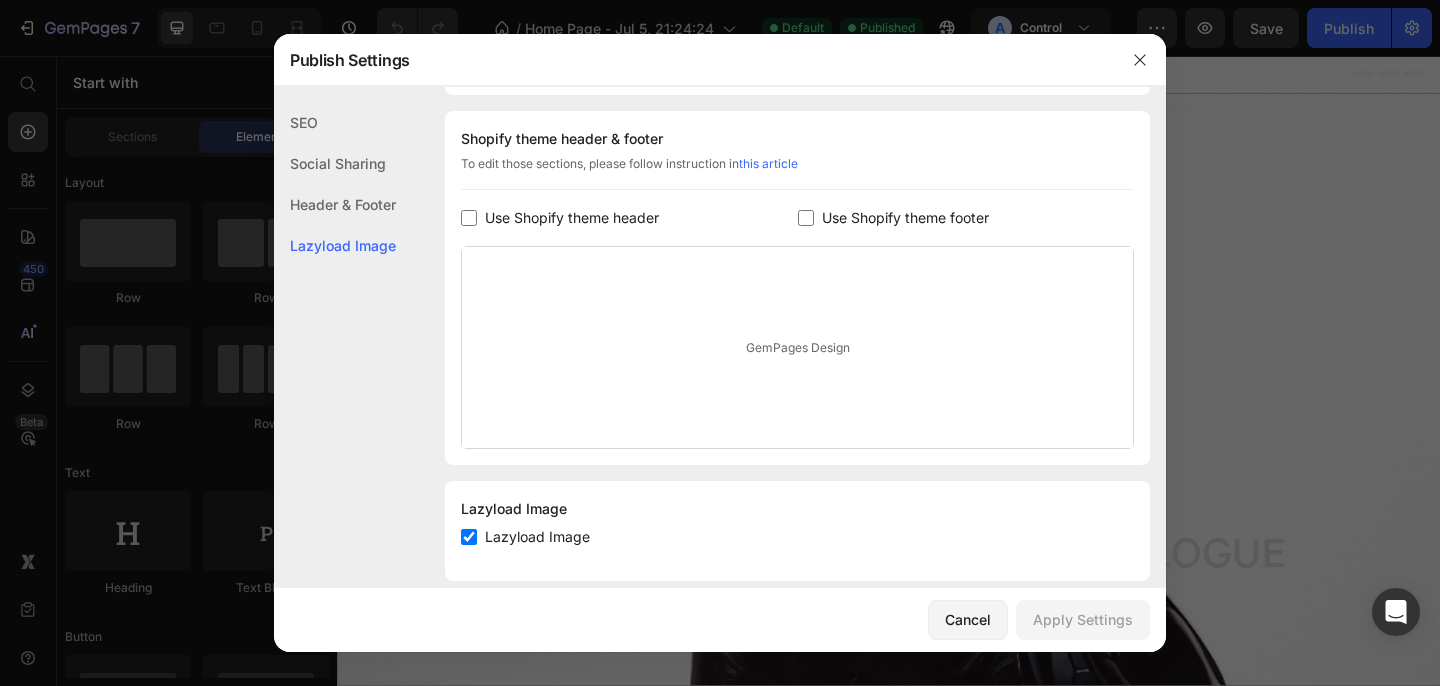 scroll, scrollTop: 290, scrollLeft: 0, axis: vertical 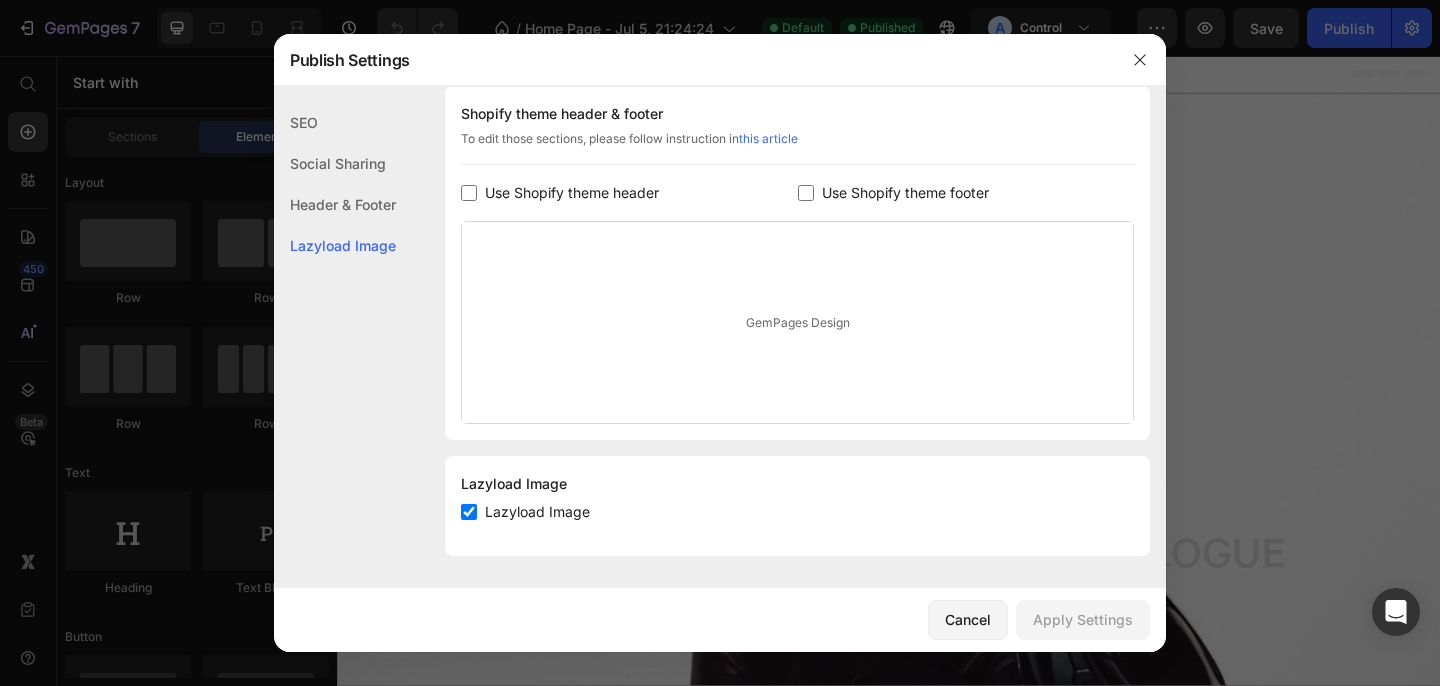 click on "Header & Footer" 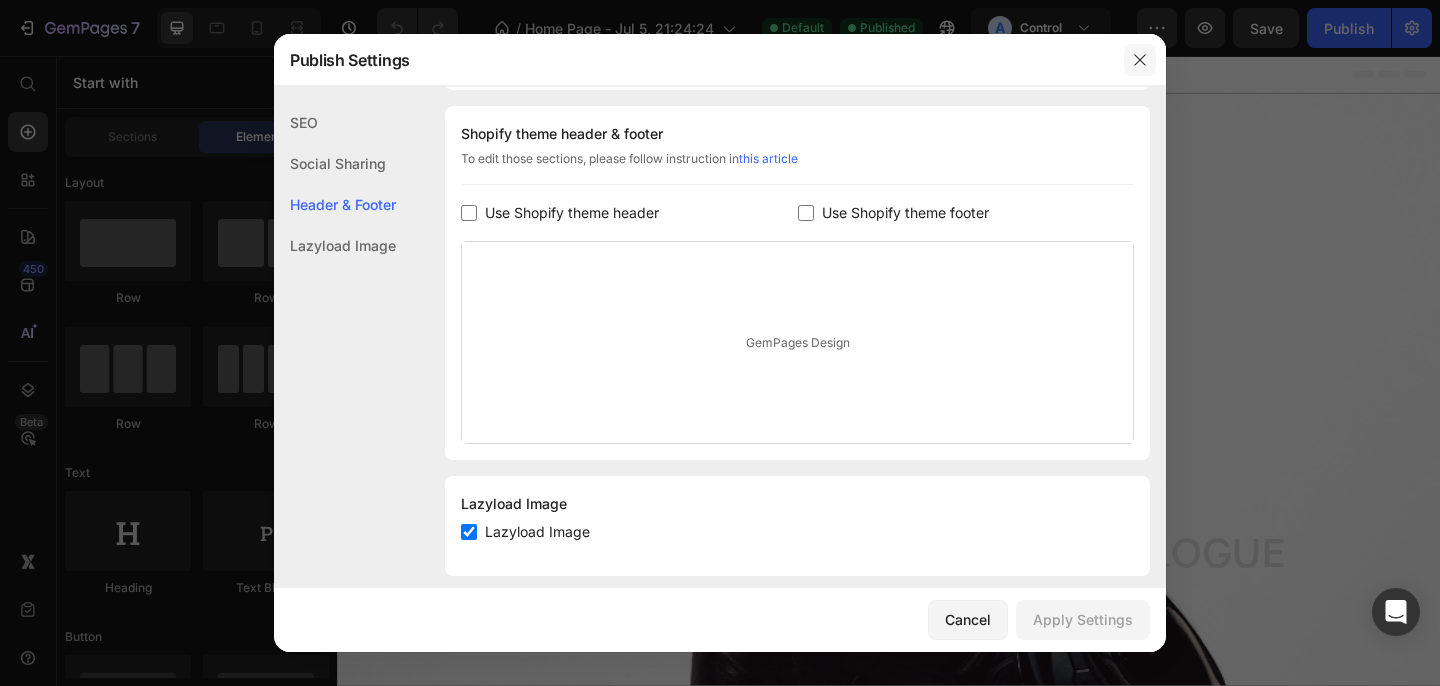 click 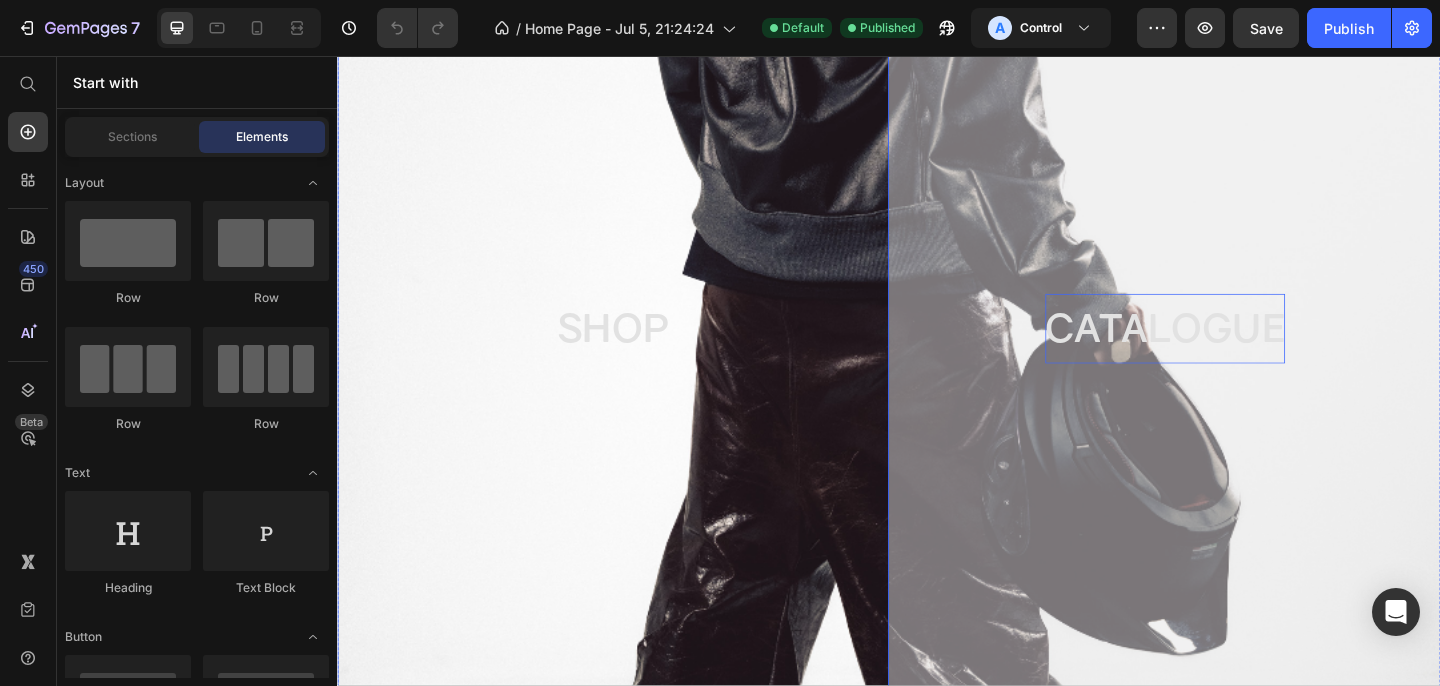 scroll, scrollTop: 240, scrollLeft: 0, axis: vertical 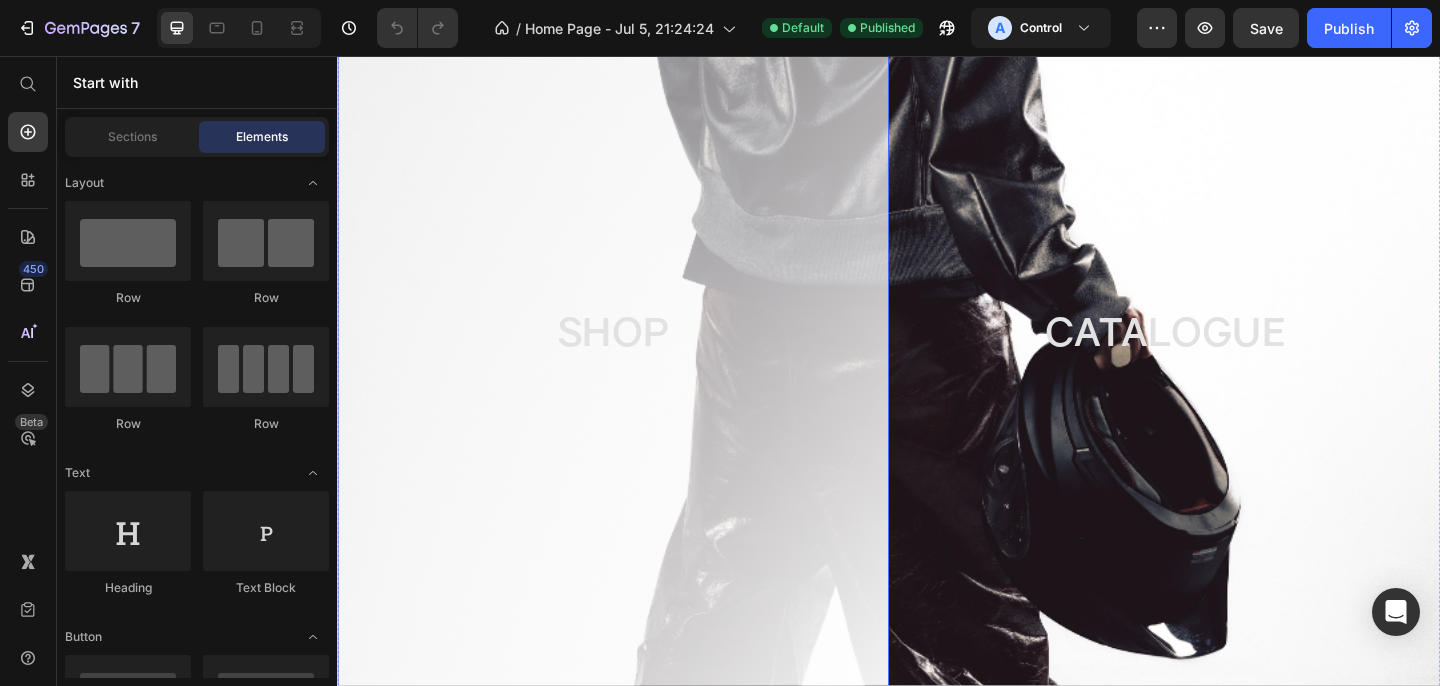 click on "SHOP" at bounding box center [637, 357] 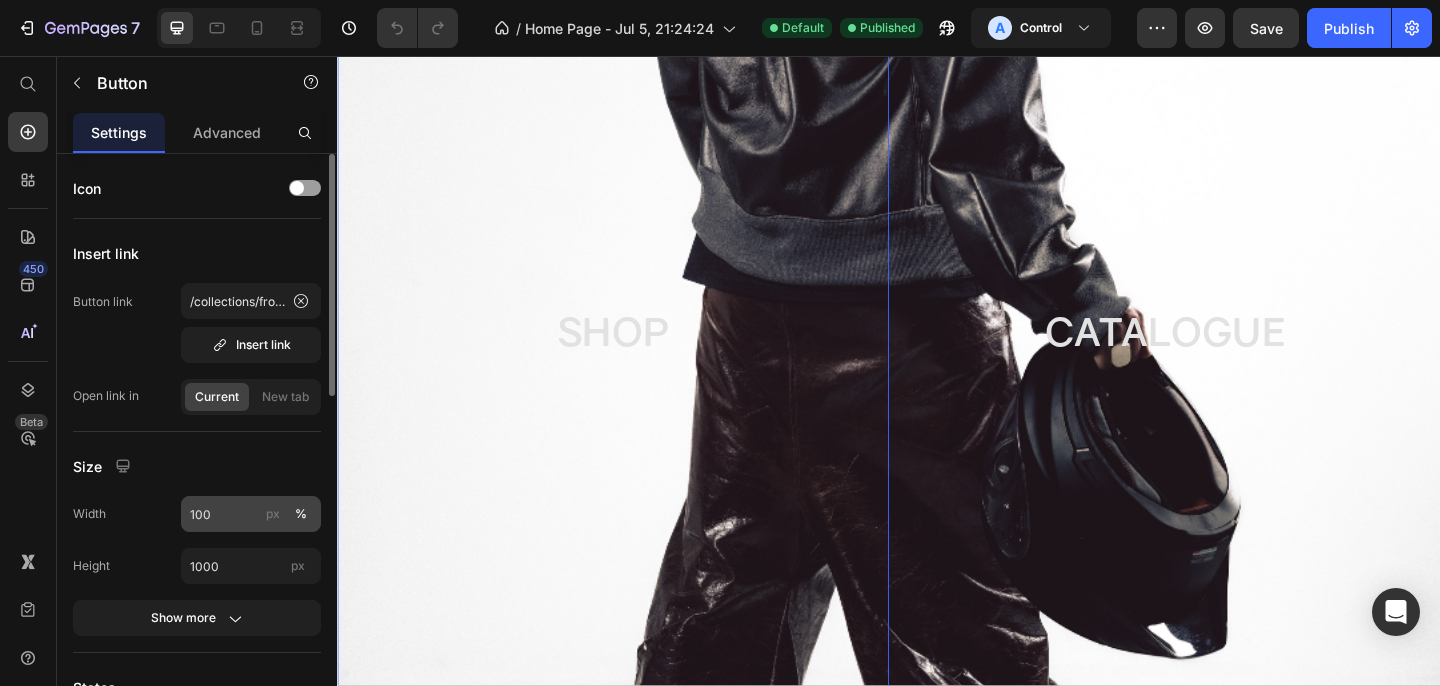 scroll, scrollTop: 19, scrollLeft: 0, axis: vertical 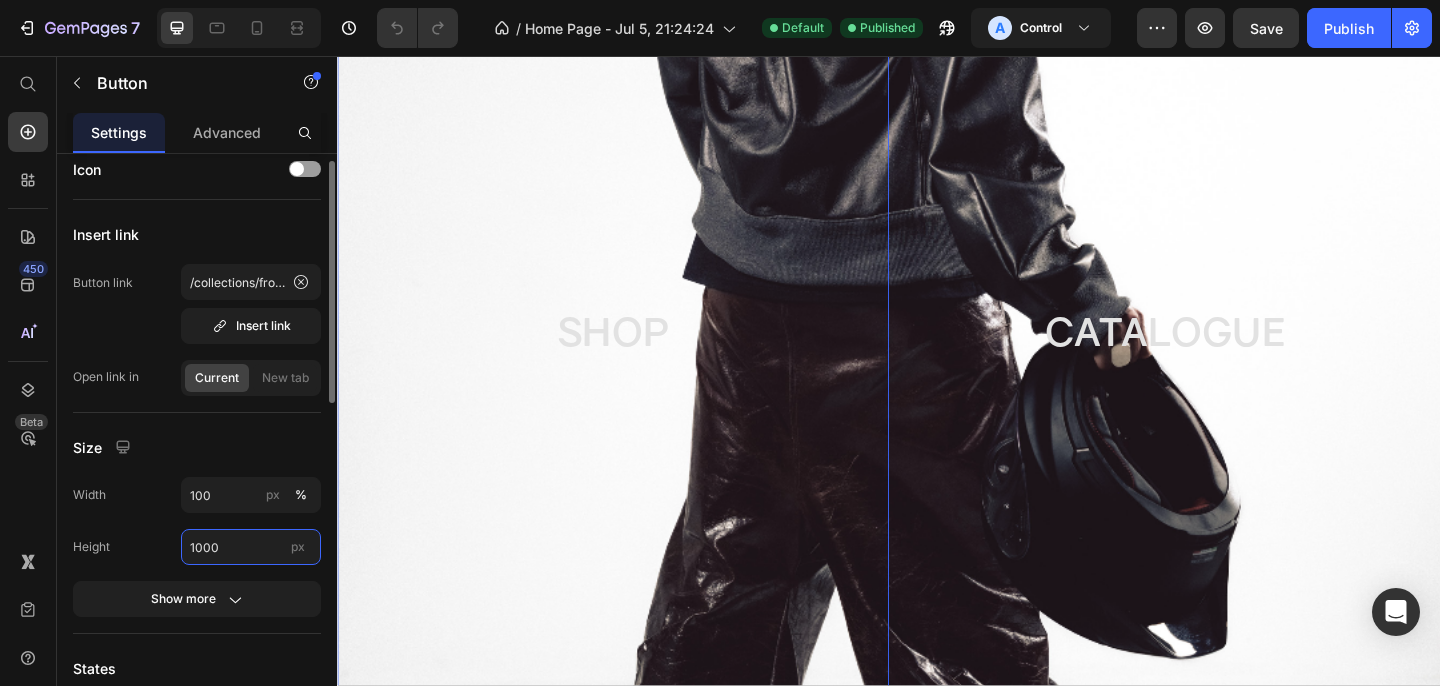 click on "1000" at bounding box center [251, 547] 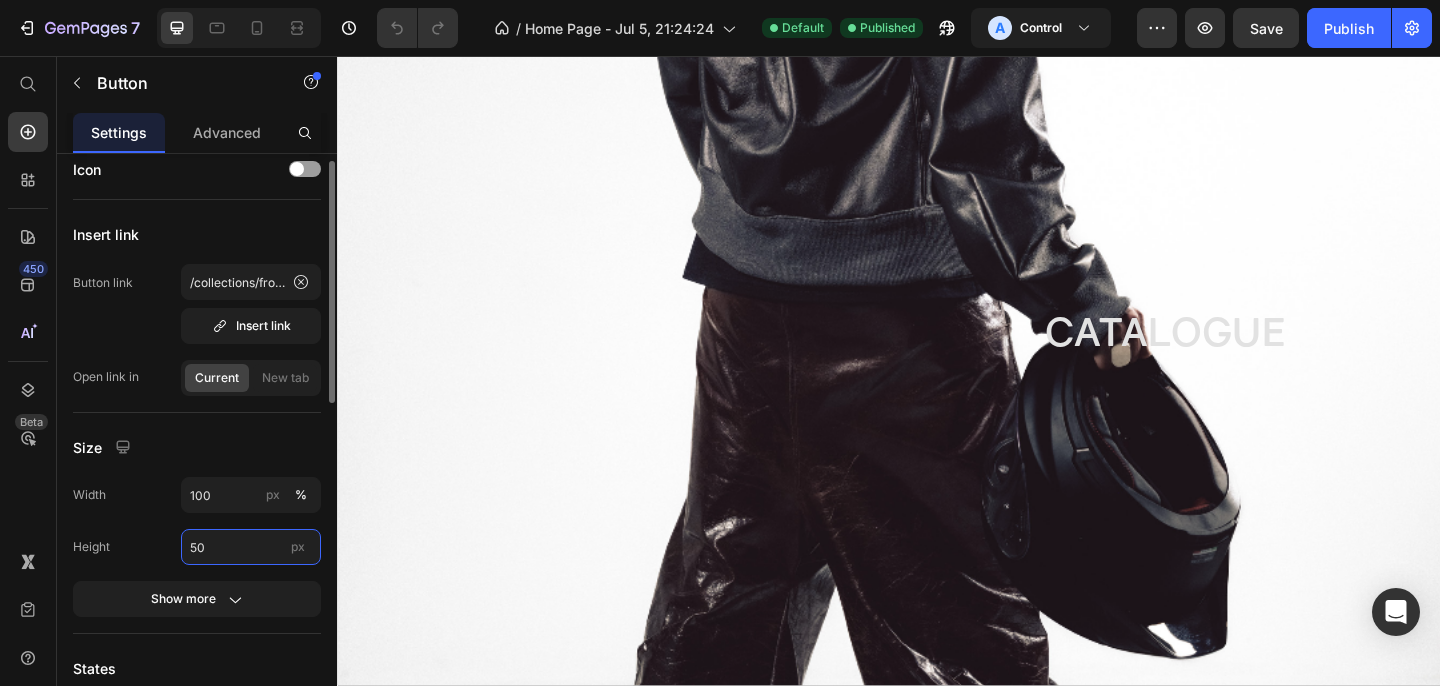 type on "500" 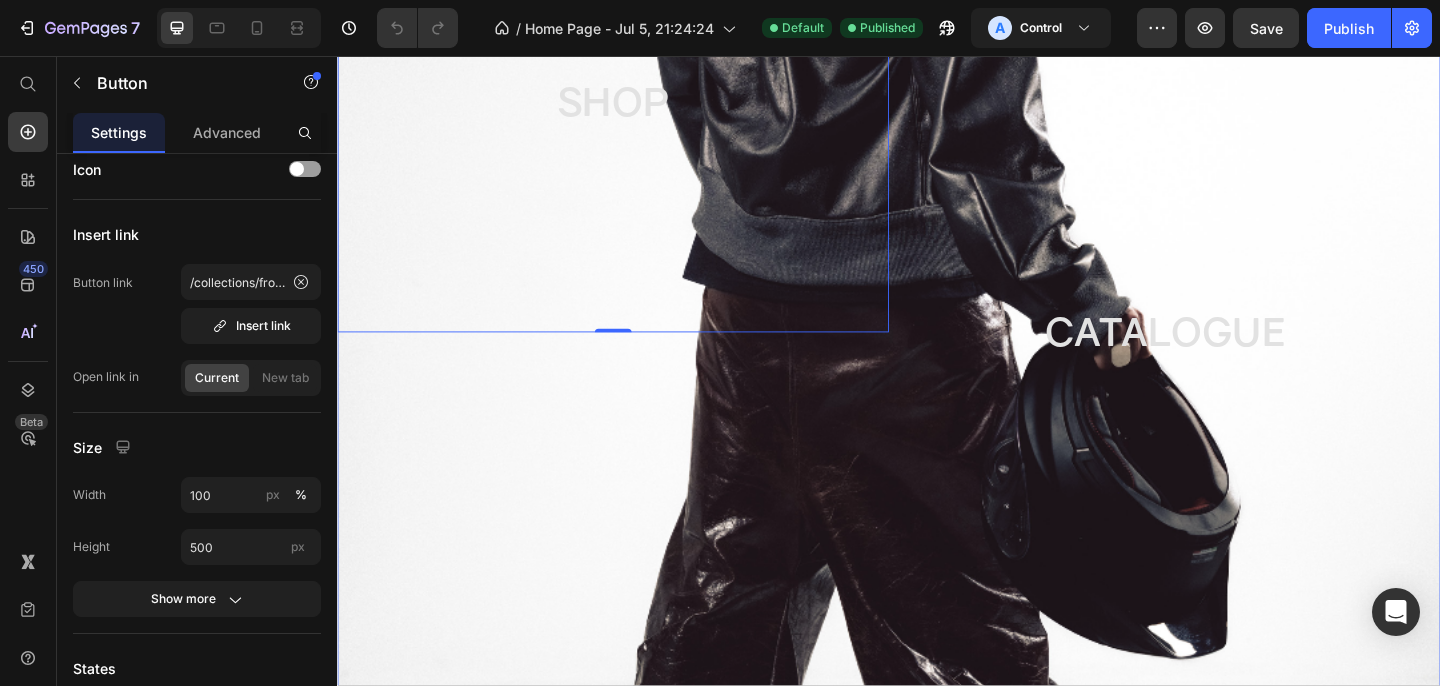 click on "SHOP Button   0" at bounding box center [637, 357] 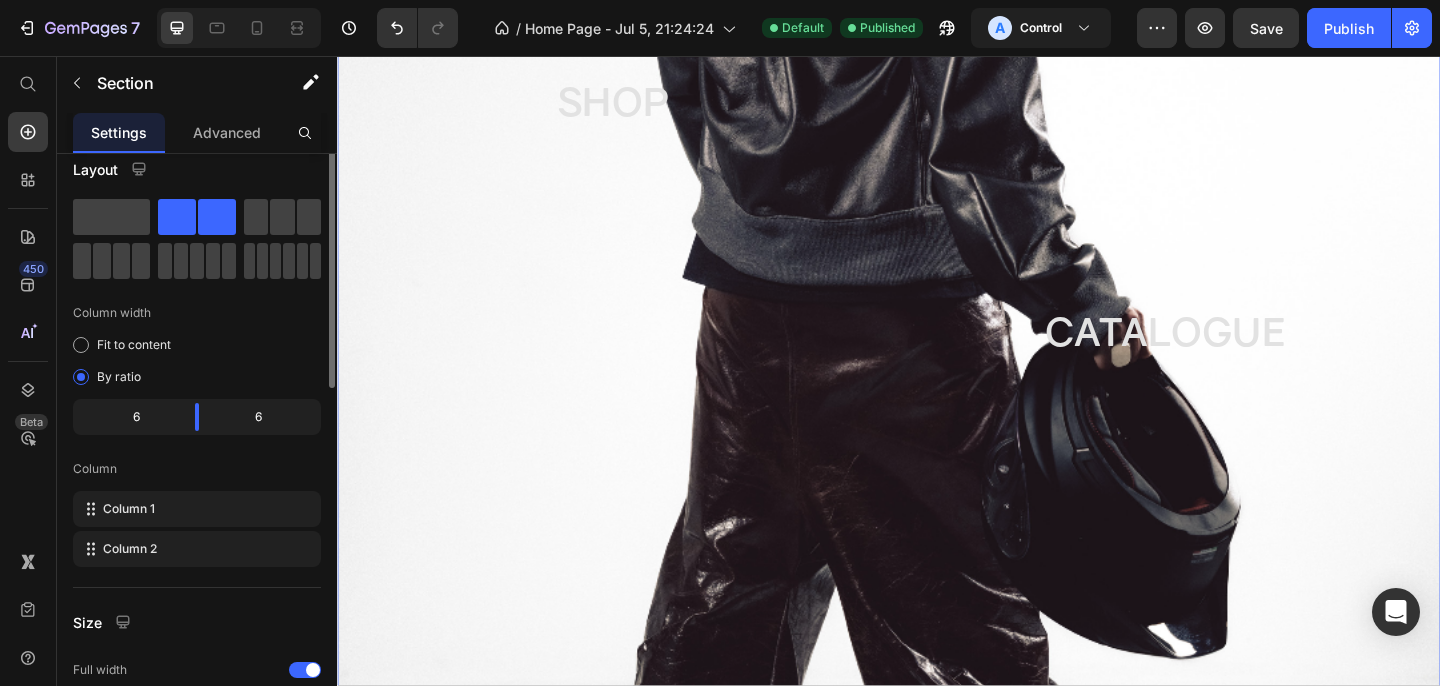 scroll, scrollTop: 0, scrollLeft: 0, axis: both 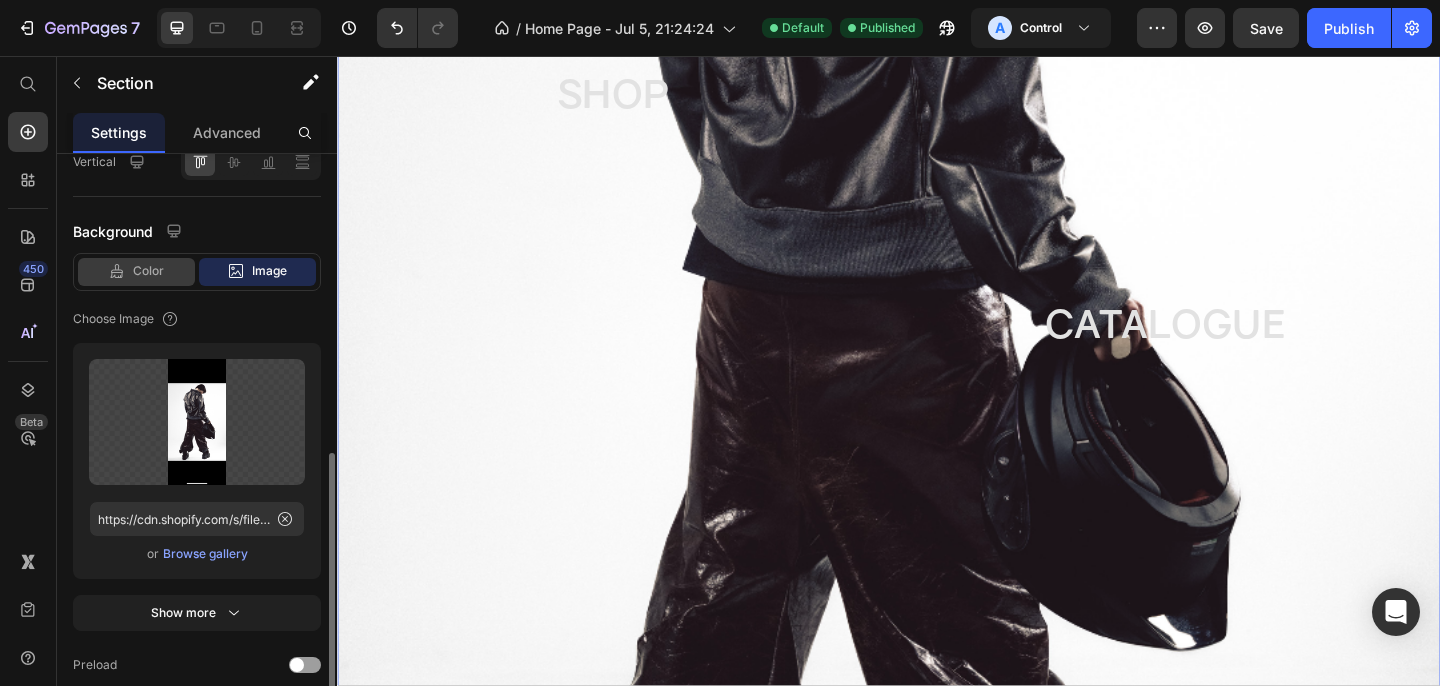 click on "Color" 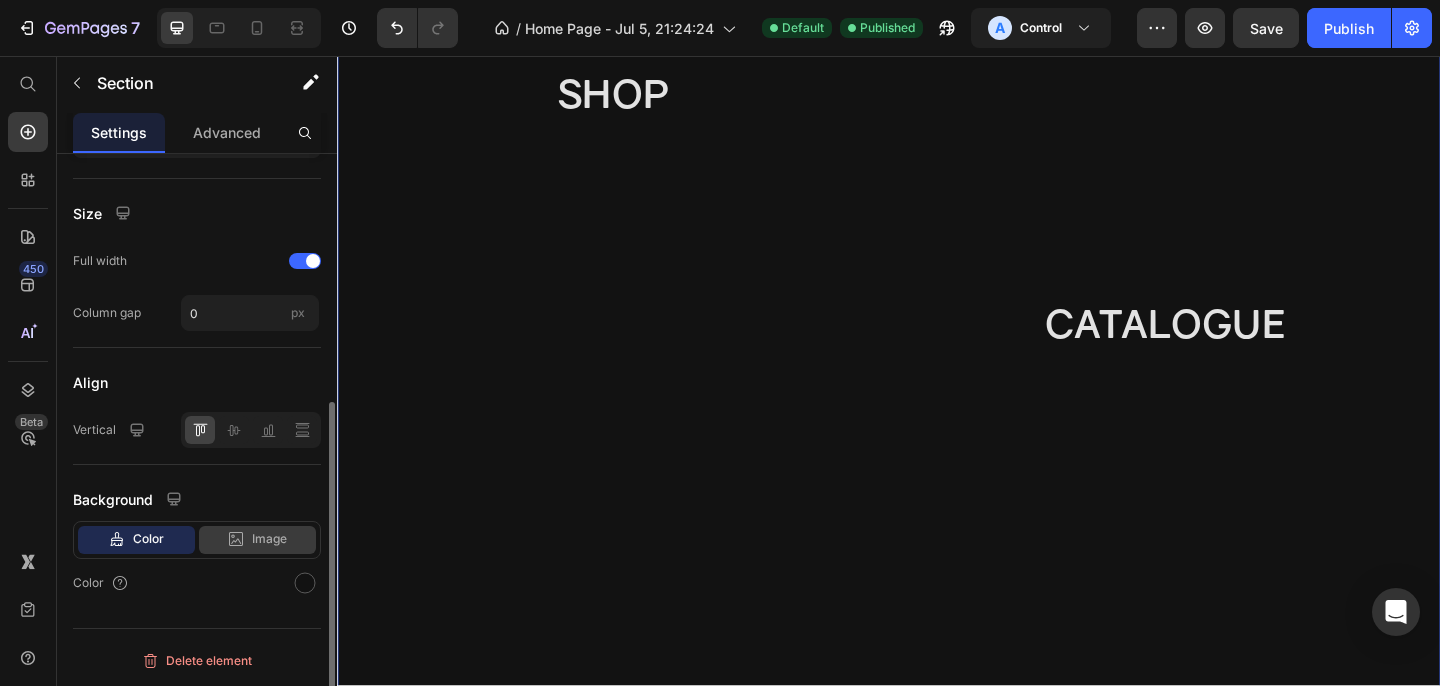 click on "Image" 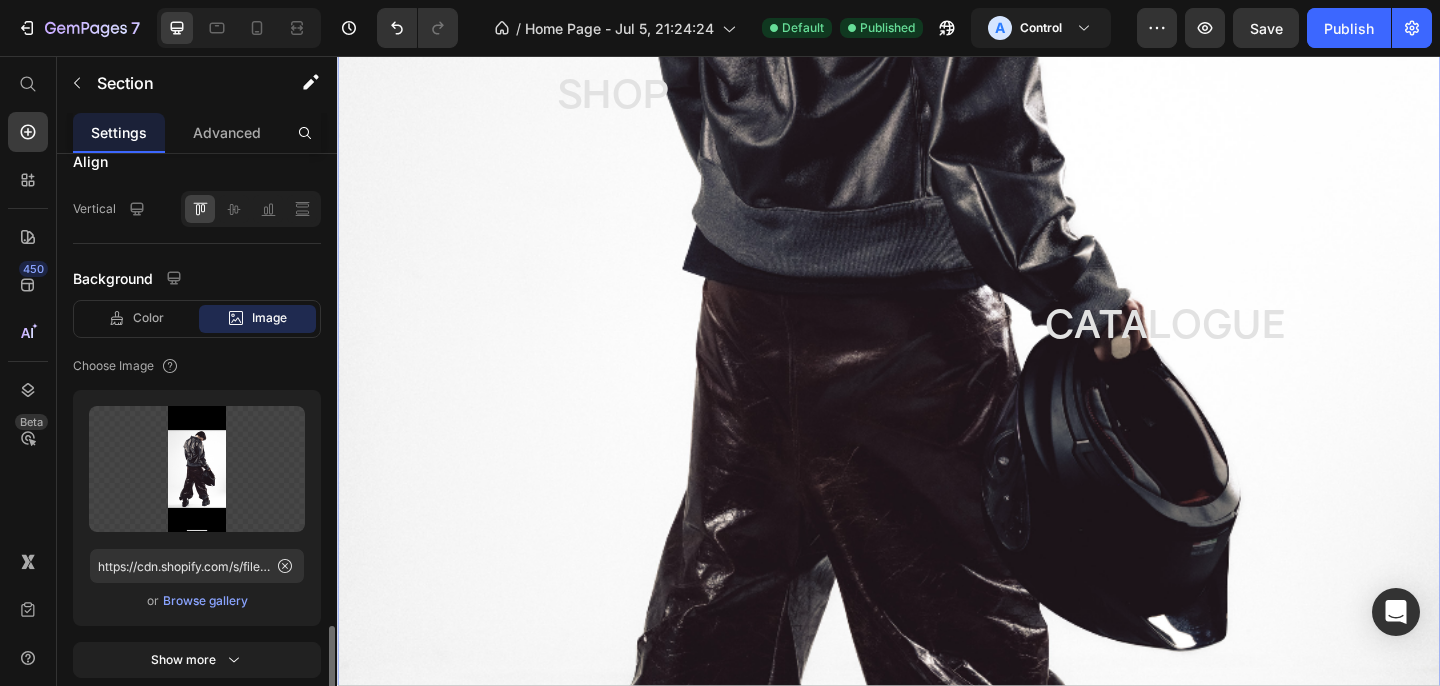 scroll, scrollTop: 784, scrollLeft: 0, axis: vertical 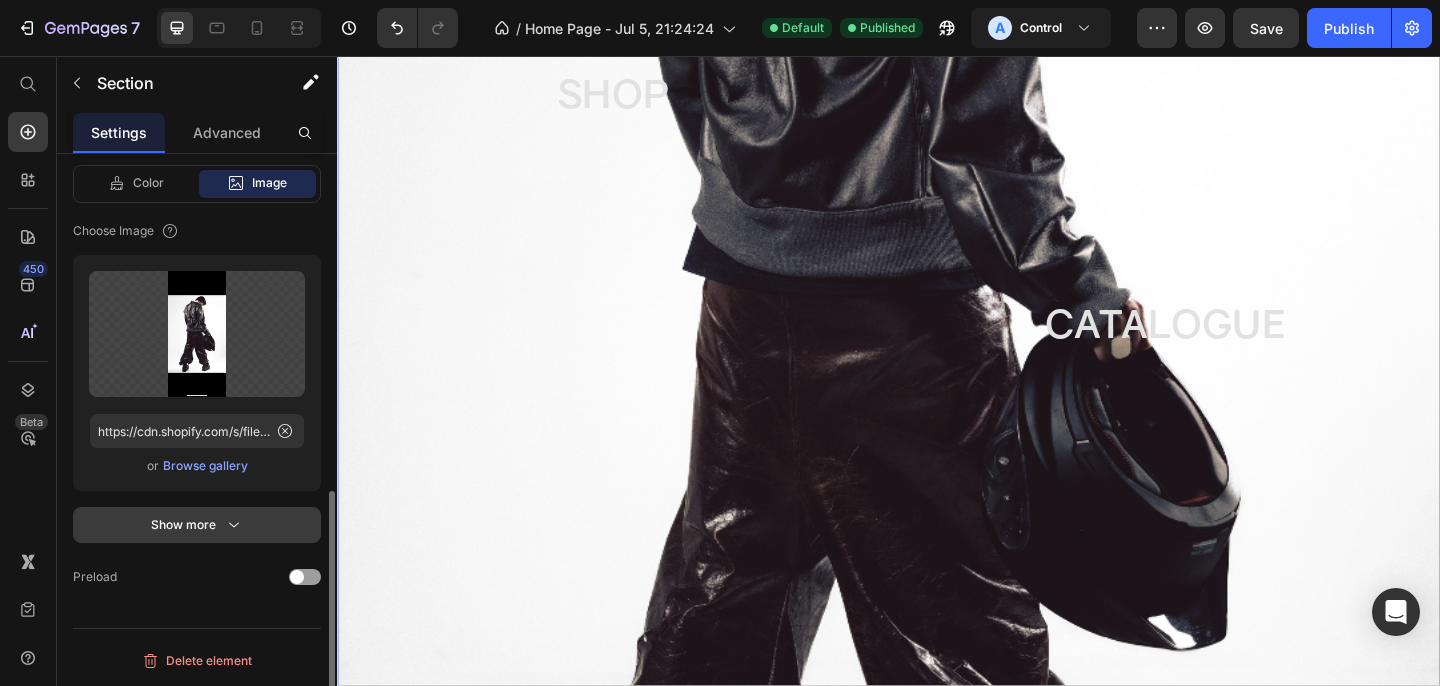 click on "Show more" at bounding box center [197, 525] 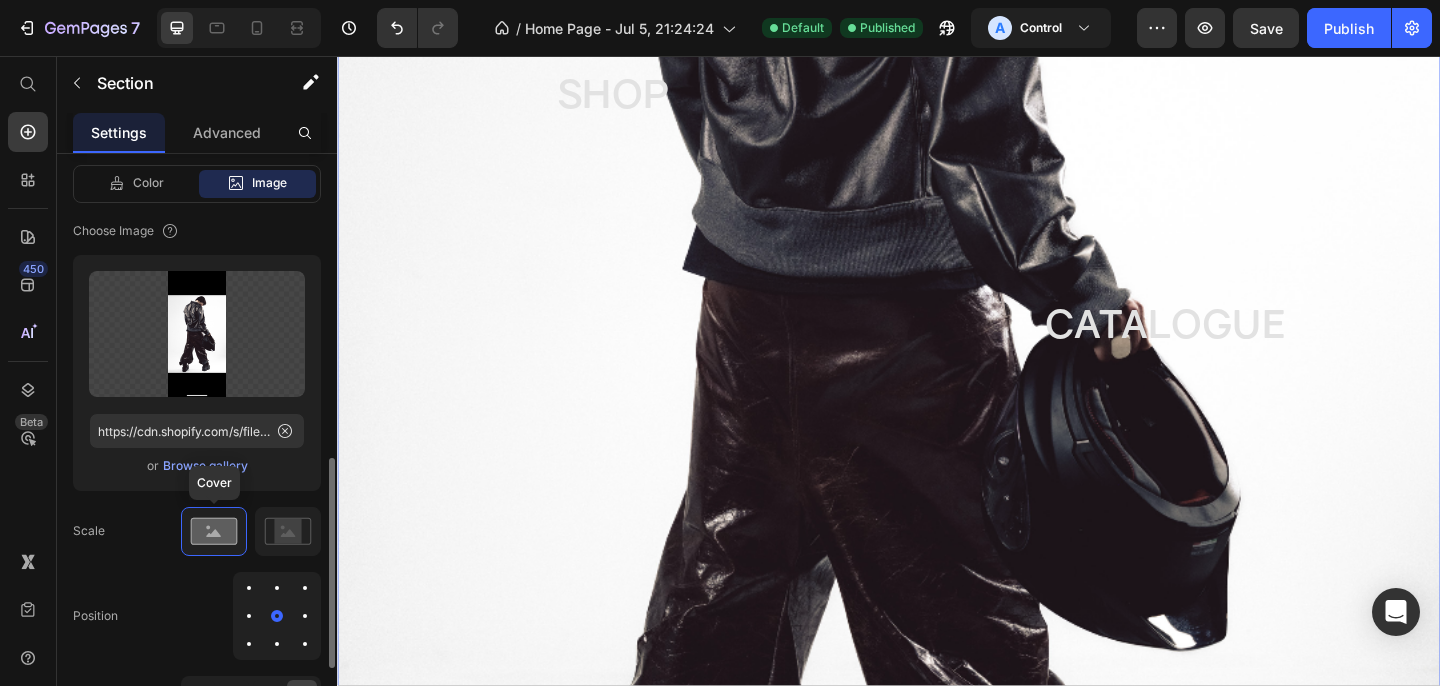 scroll, scrollTop: 883, scrollLeft: 0, axis: vertical 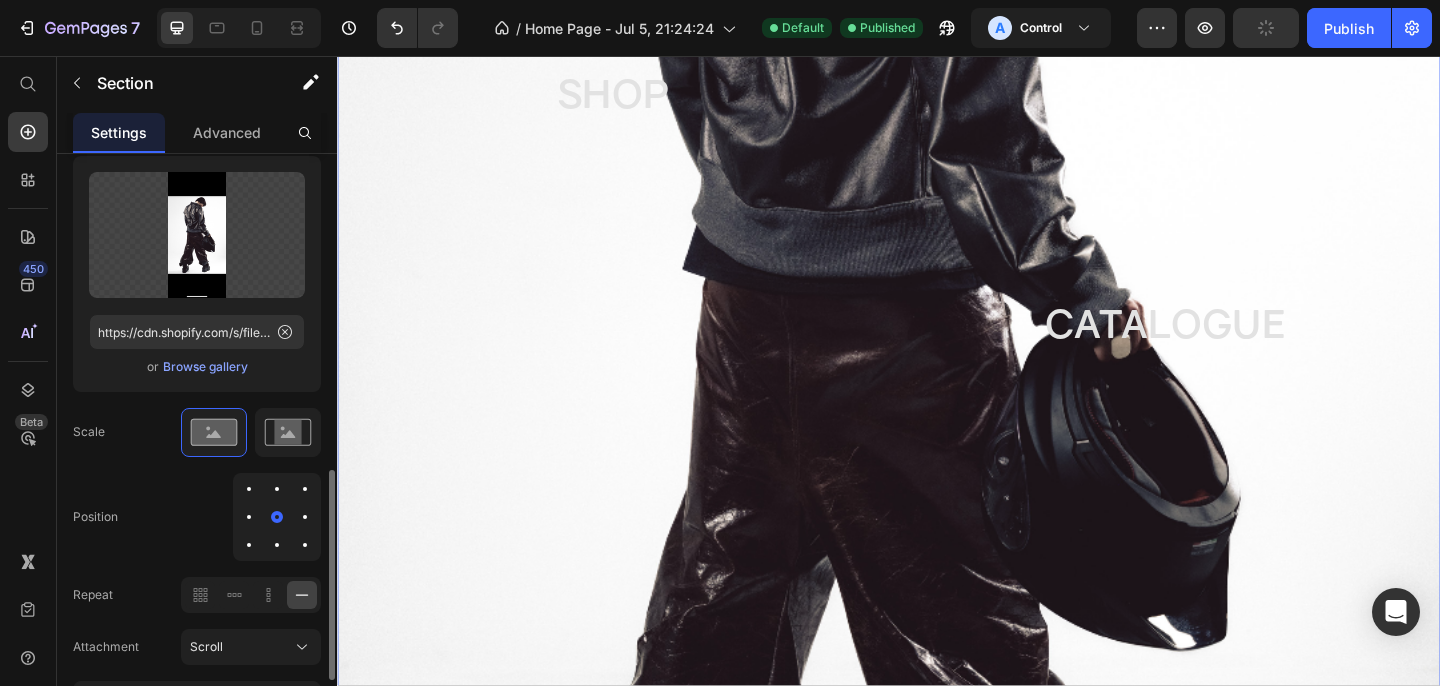 click 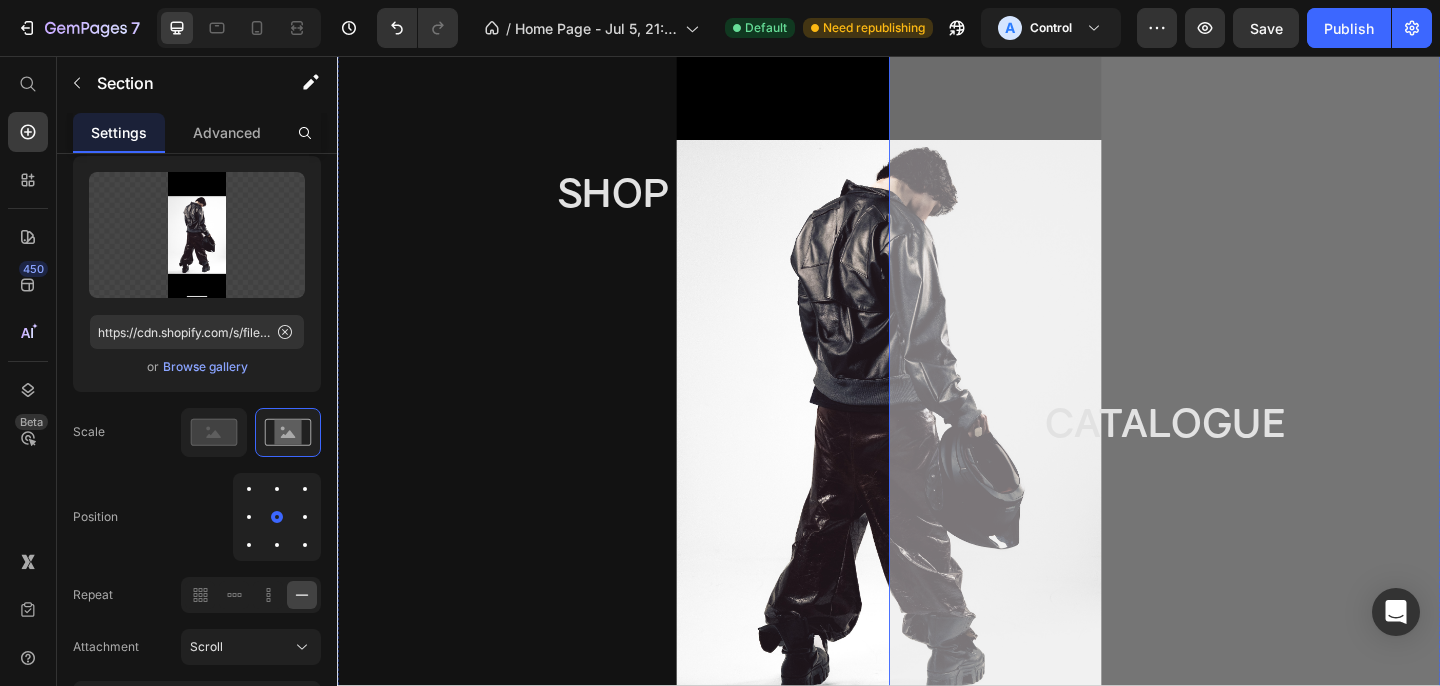 scroll, scrollTop: 39, scrollLeft: 0, axis: vertical 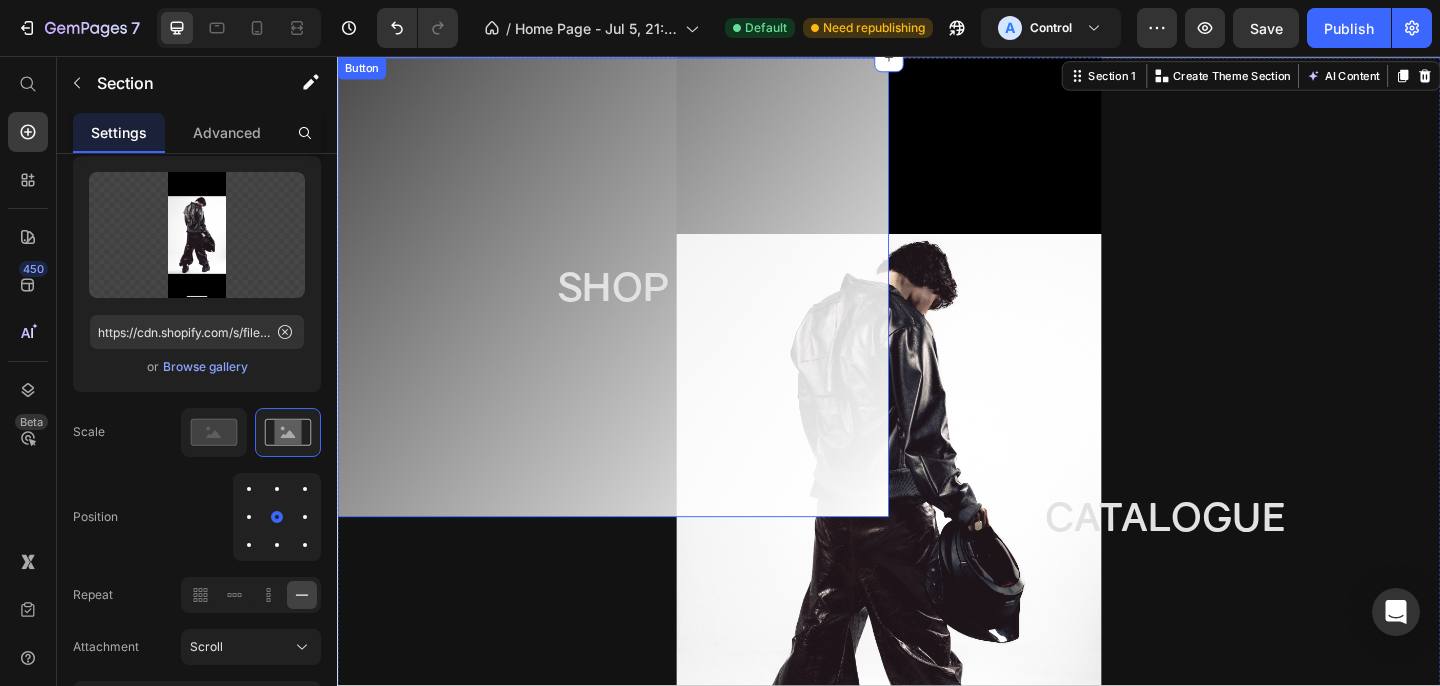 click on "SHOP" at bounding box center (637, 308) 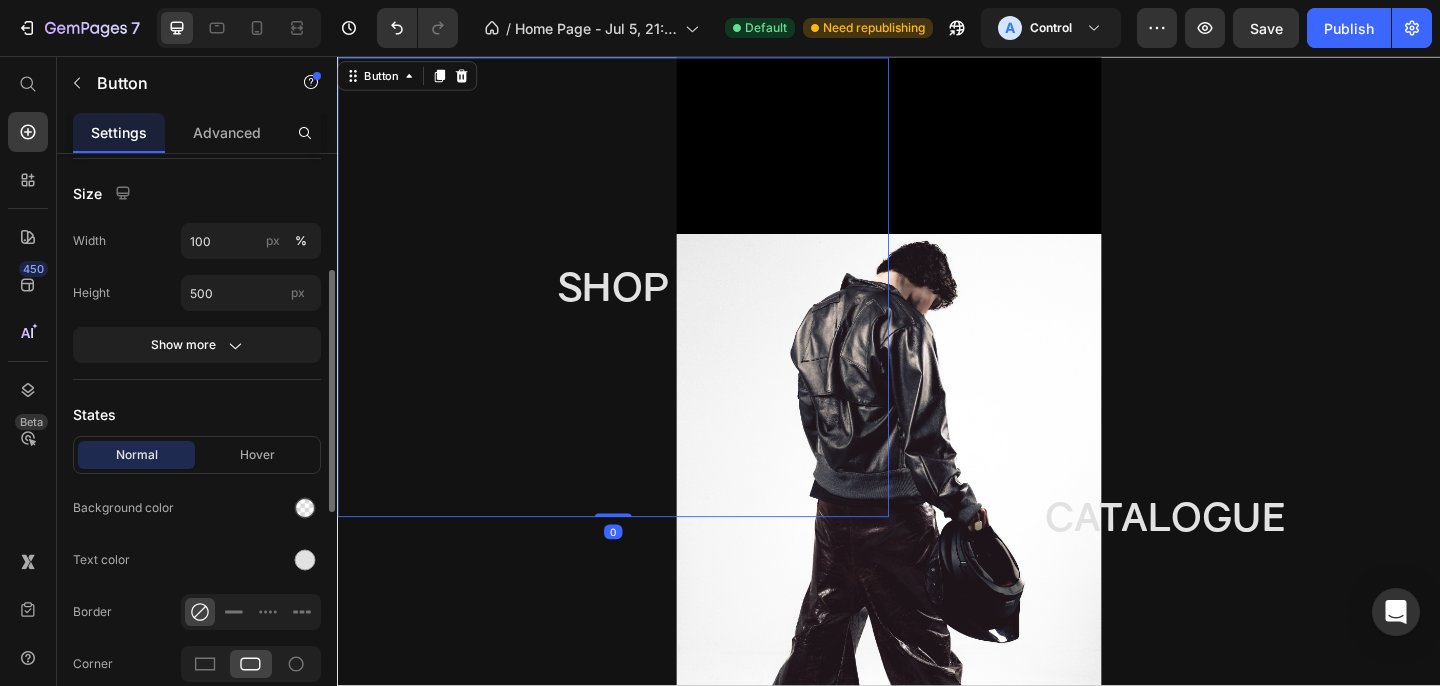scroll, scrollTop: 298, scrollLeft: 0, axis: vertical 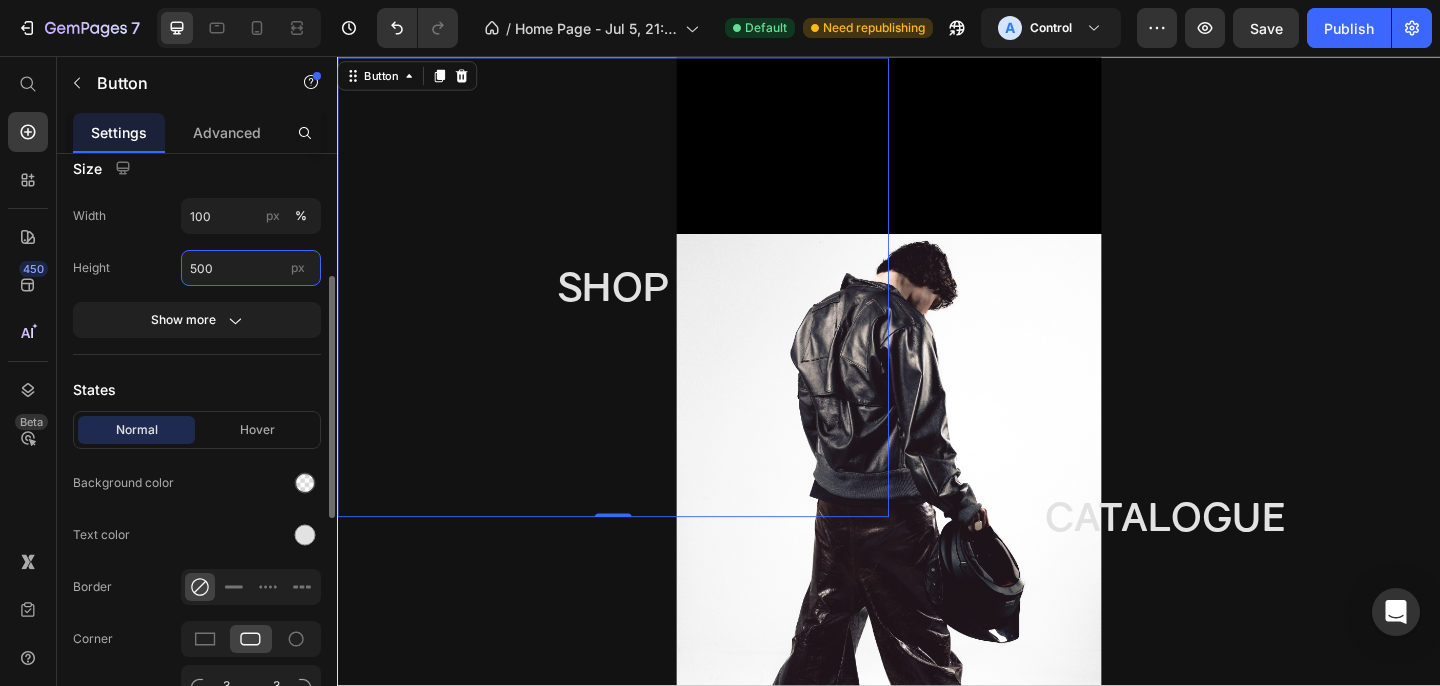 click on "500" at bounding box center [251, 268] 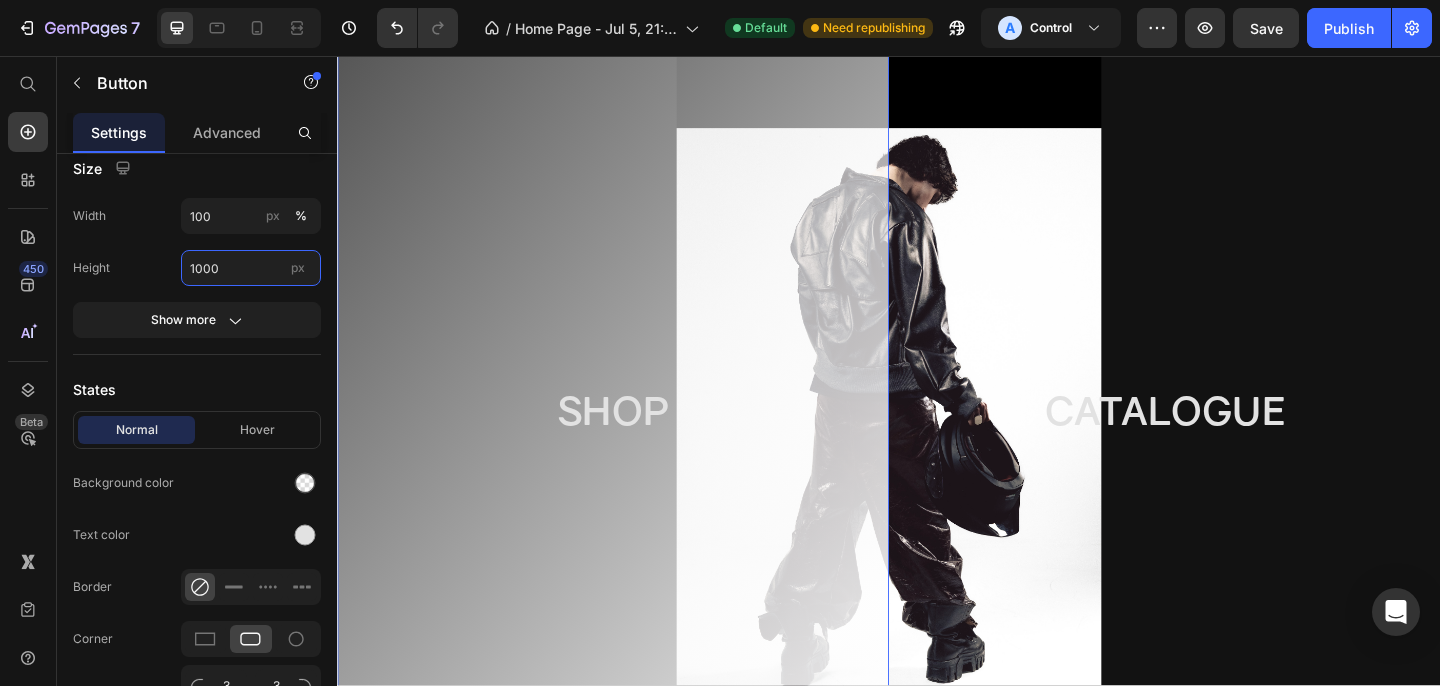 scroll, scrollTop: 178, scrollLeft: 0, axis: vertical 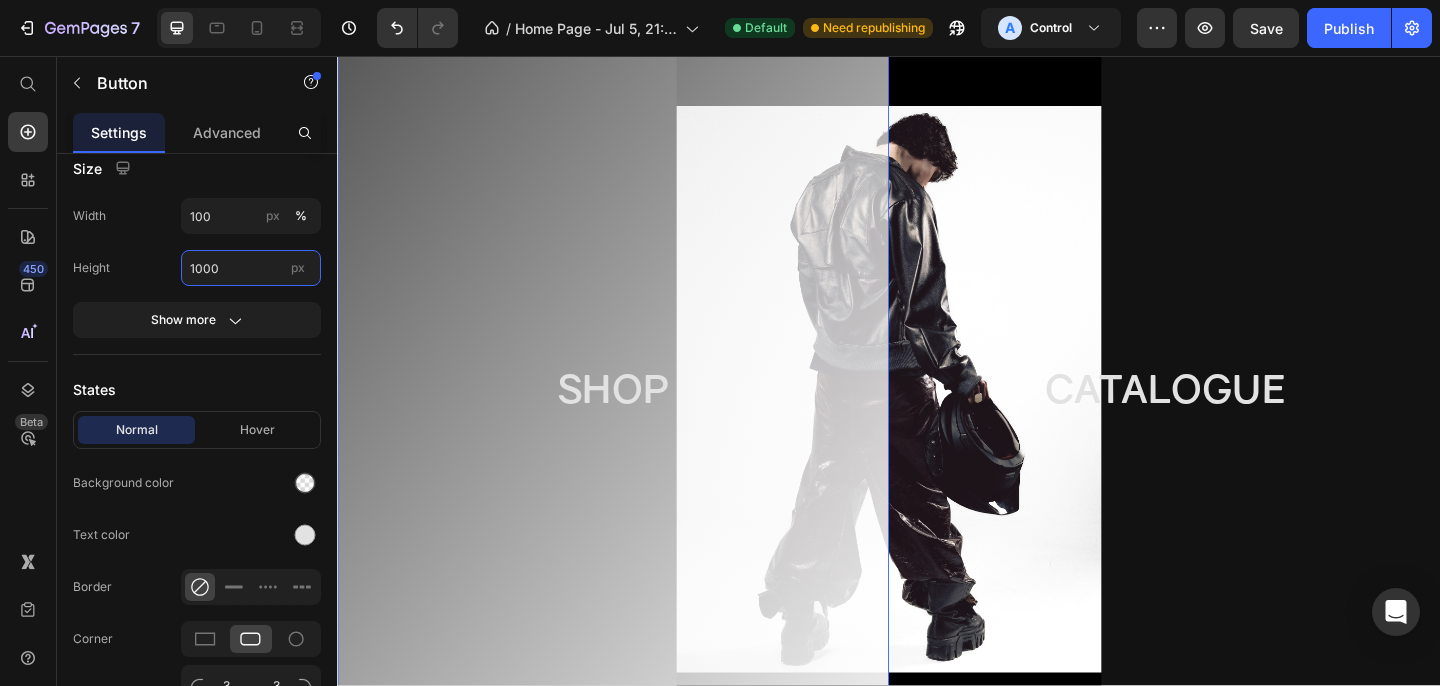 type on "1000" 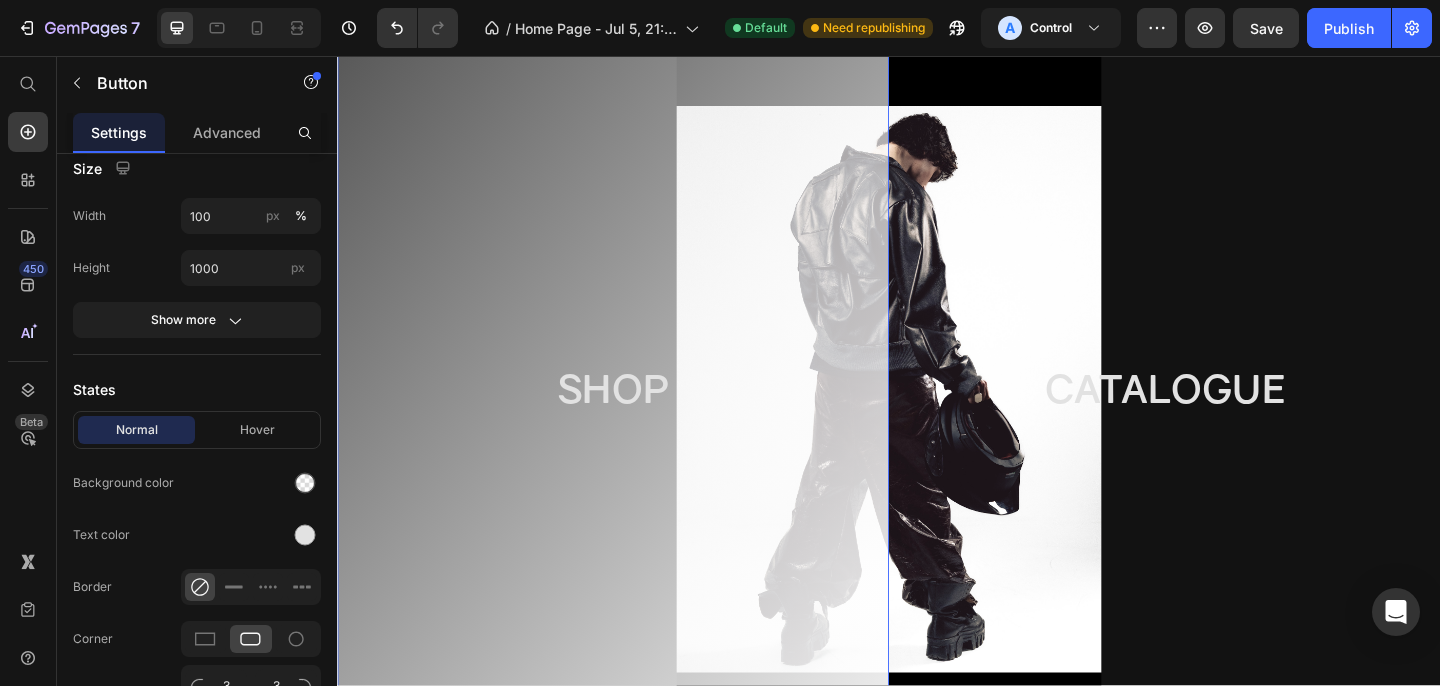 click on "SHOP" at bounding box center [637, 419] 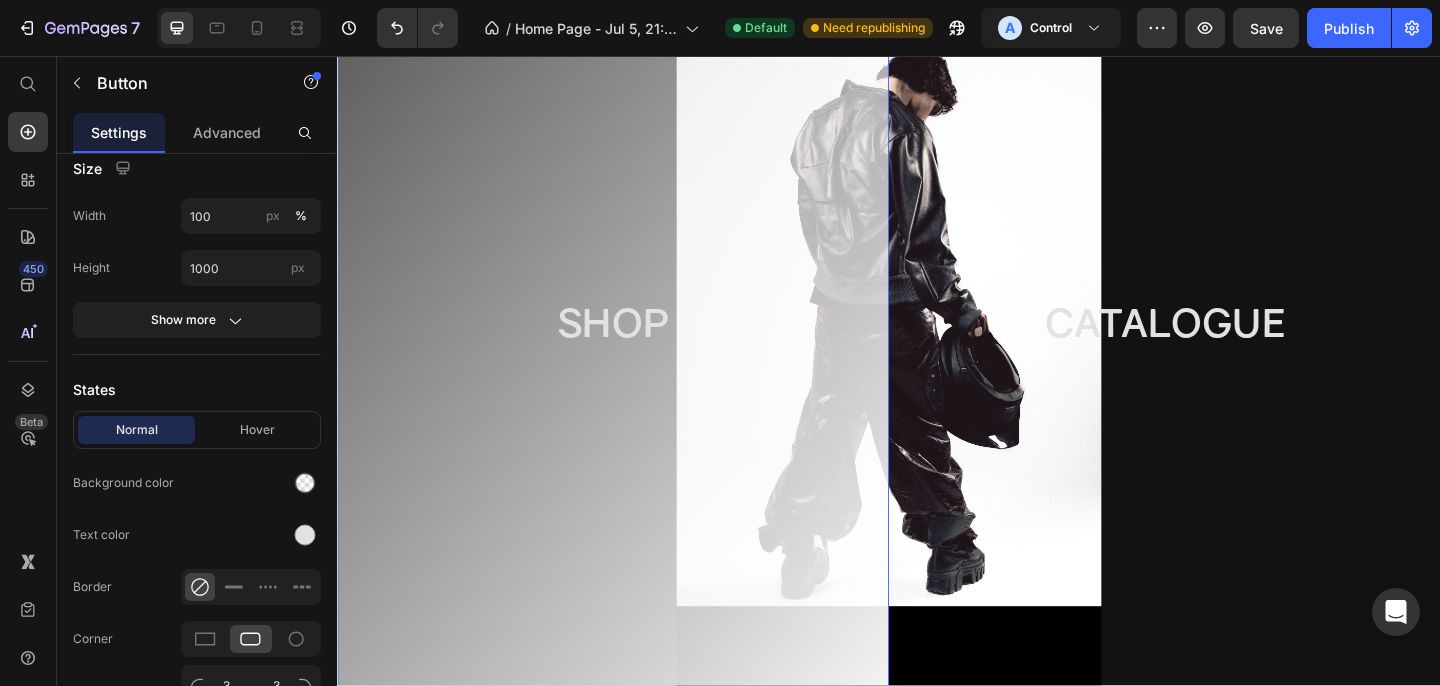 scroll, scrollTop: 253, scrollLeft: 0, axis: vertical 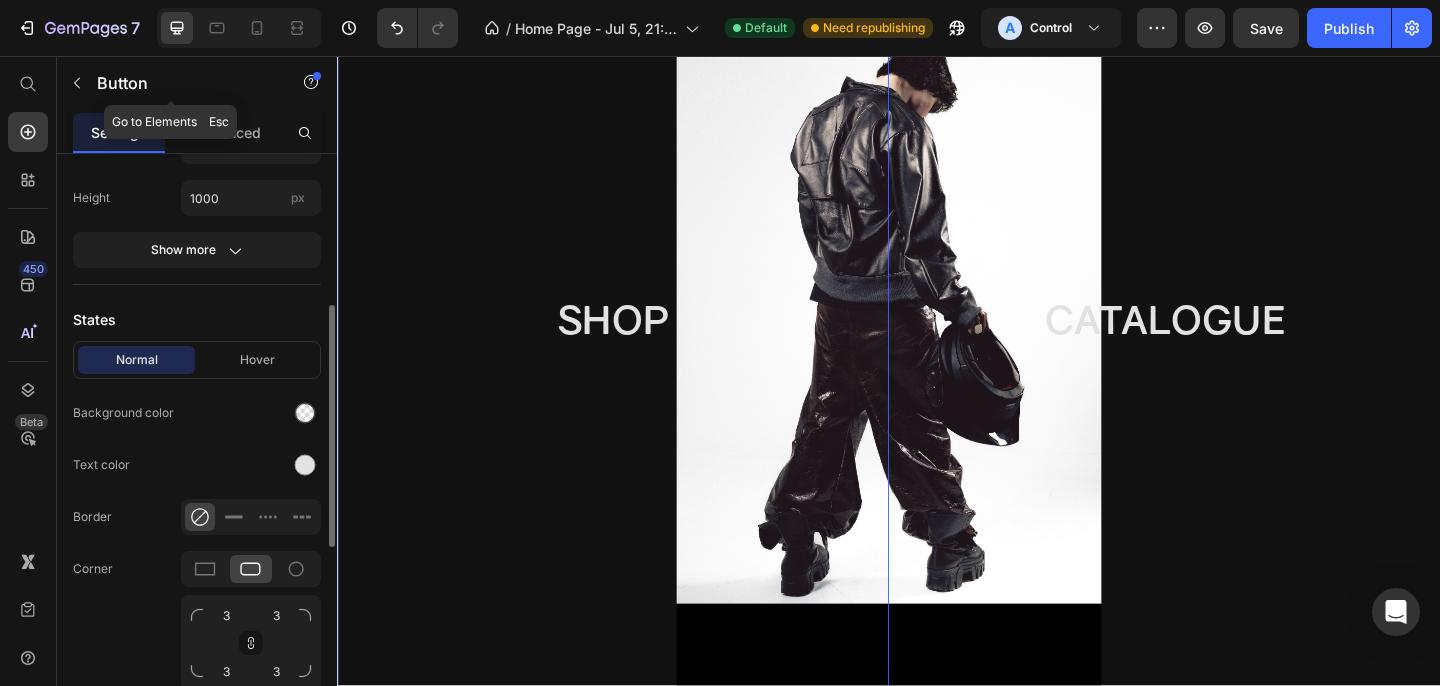 click on "Button" 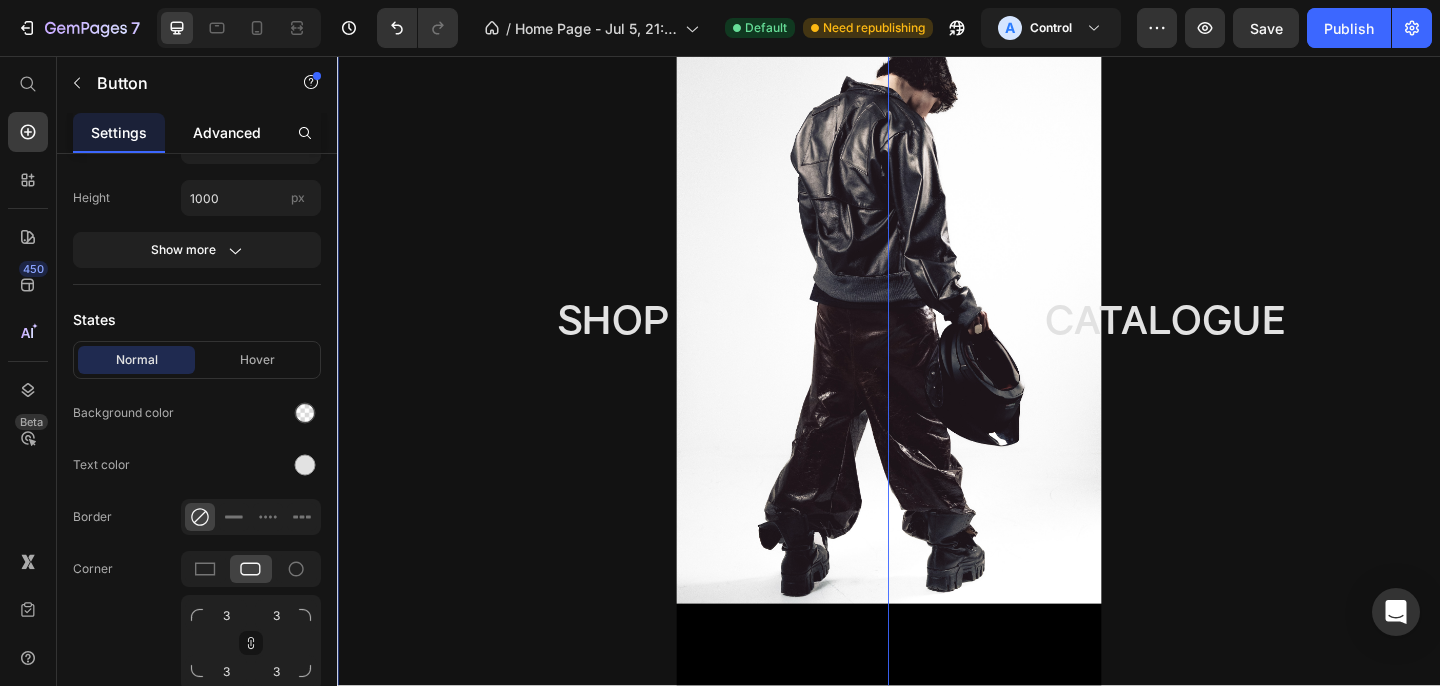 click on "Advanced" at bounding box center [227, 132] 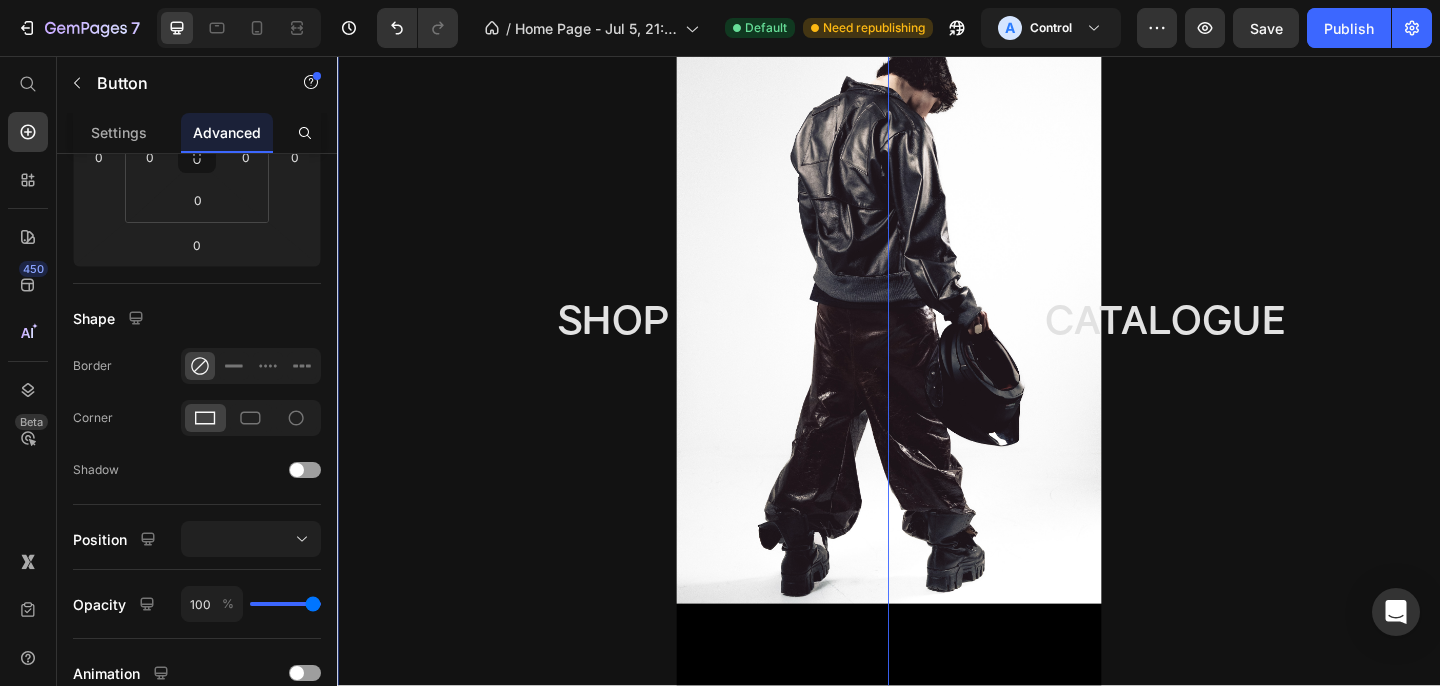 scroll, scrollTop: 0, scrollLeft: 0, axis: both 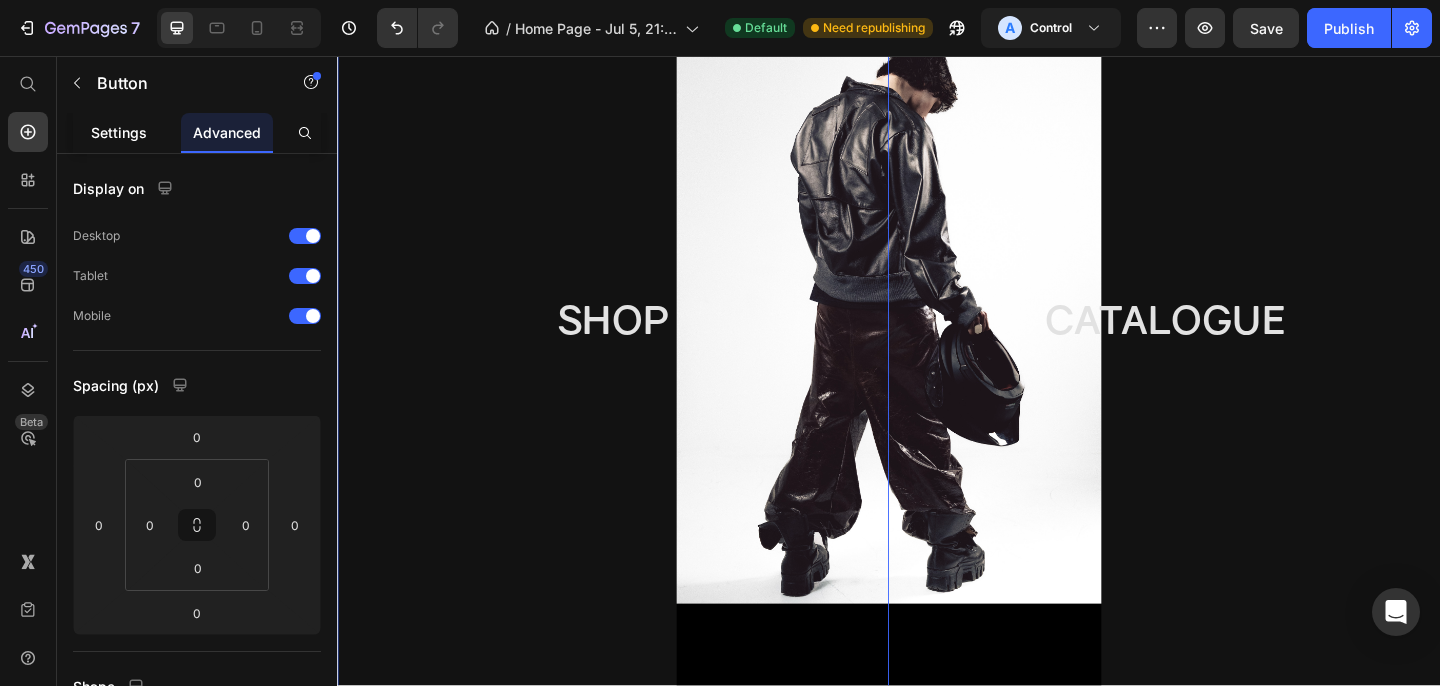 click on "Settings" at bounding box center [119, 132] 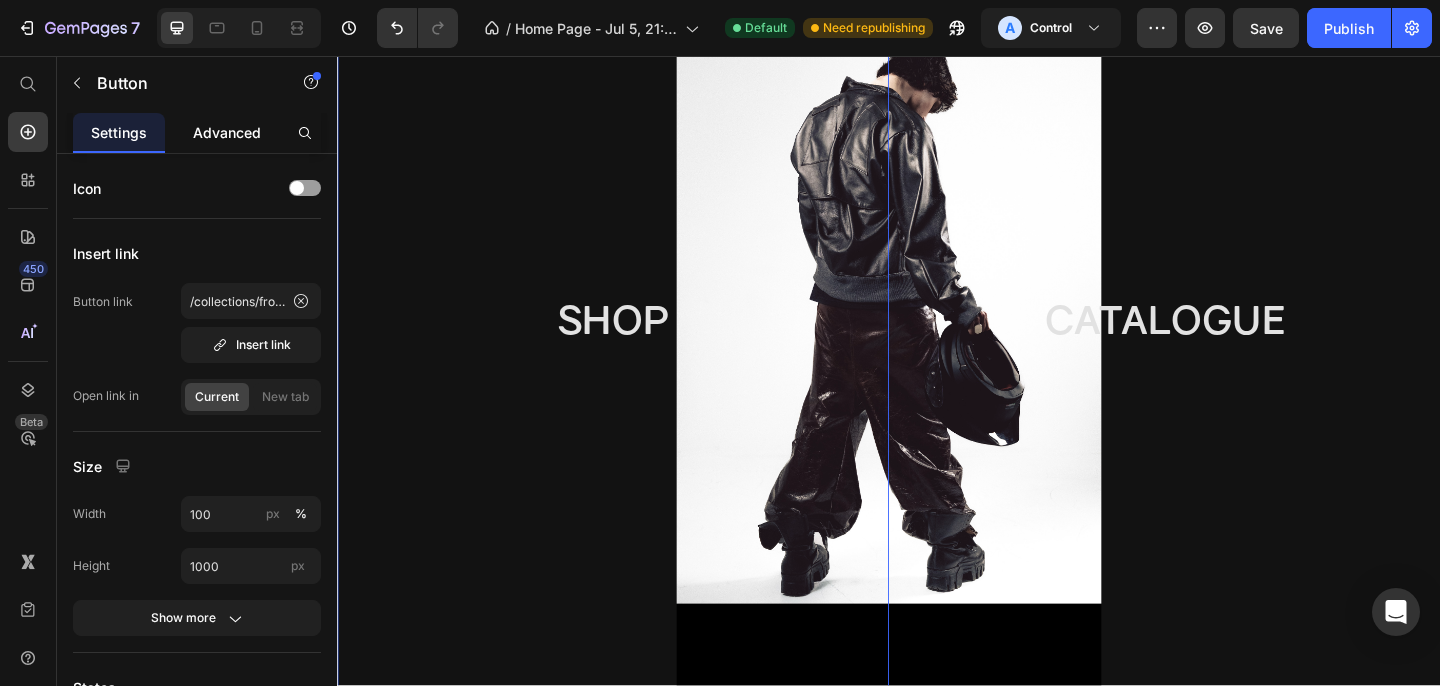 click on "Advanced" 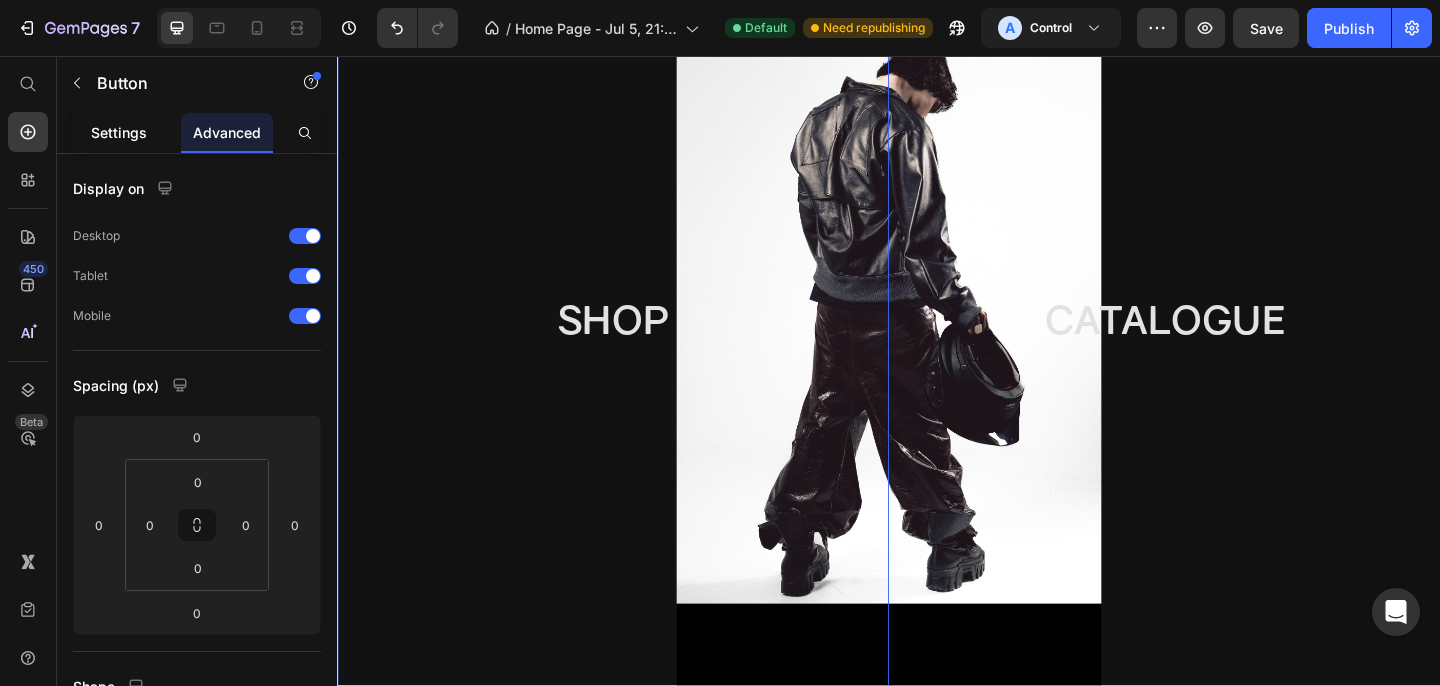 click on "Settings" 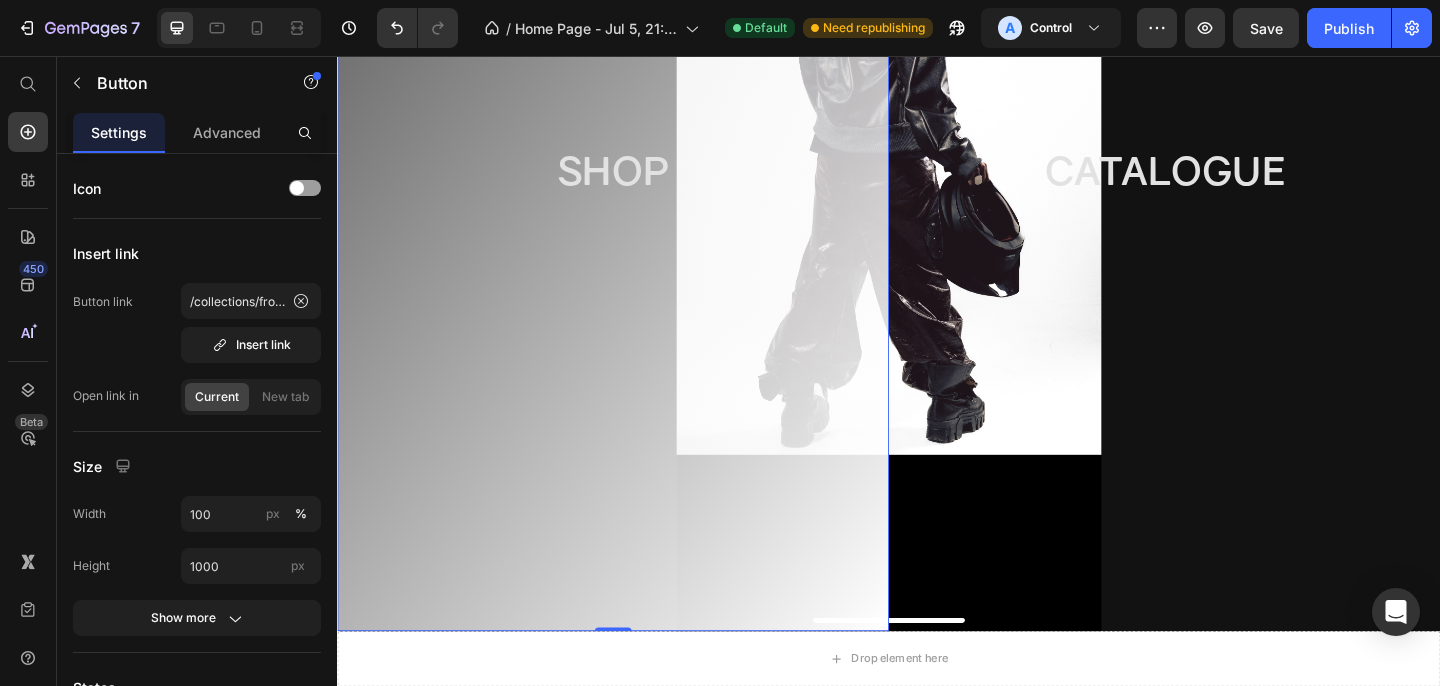 scroll, scrollTop: 418, scrollLeft: 0, axis: vertical 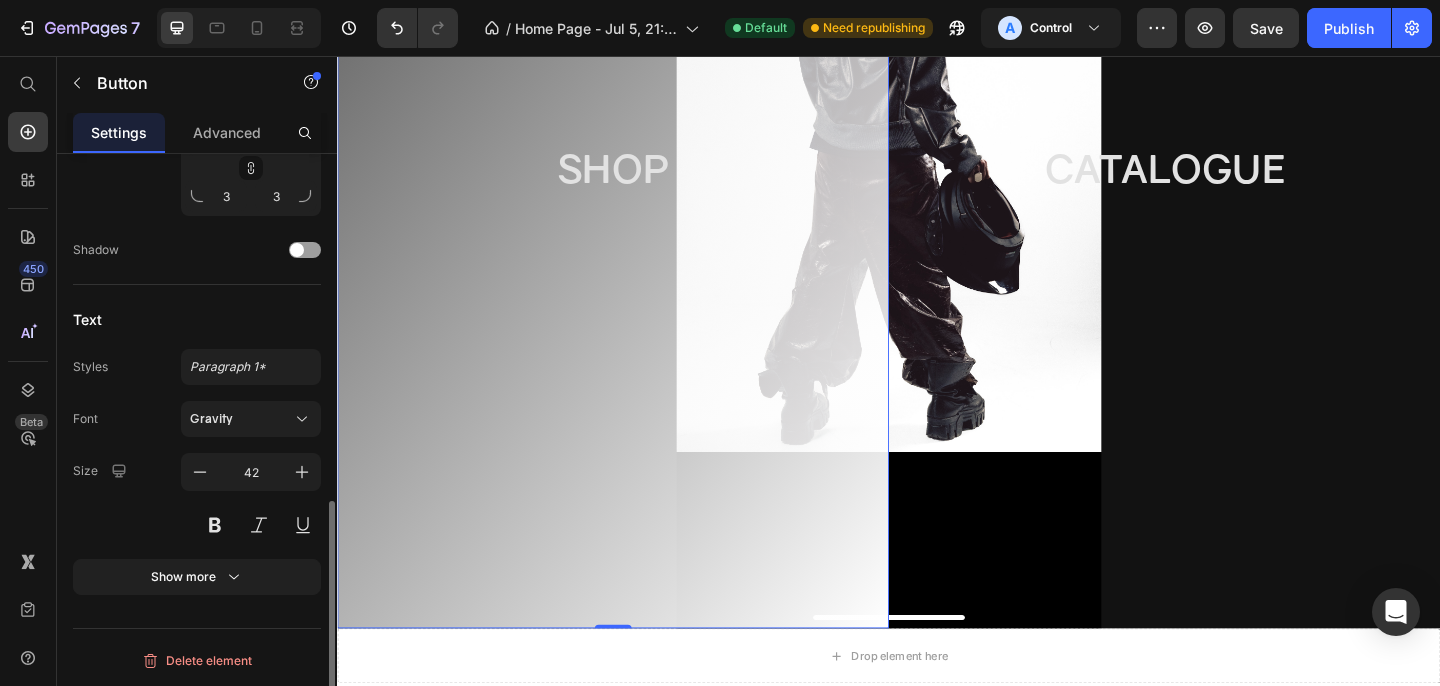 click on "SHOP" at bounding box center (637, 179) 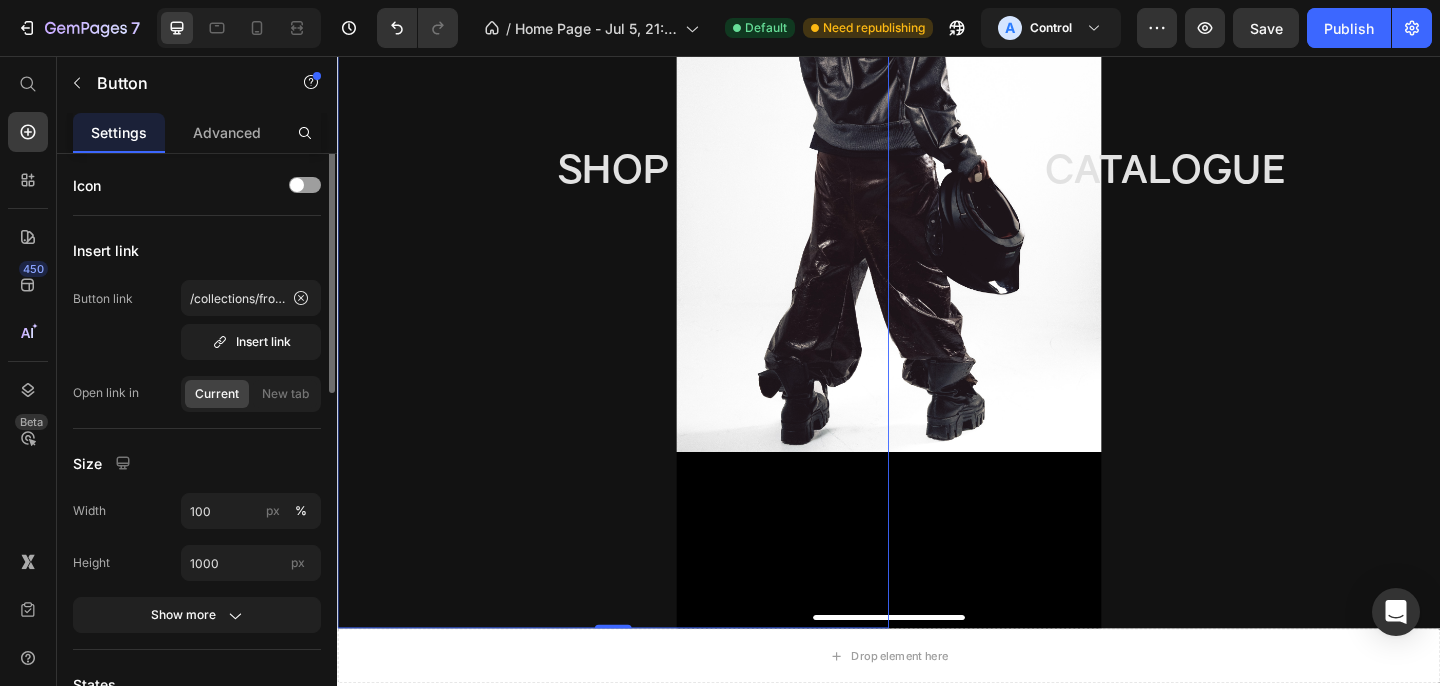 scroll, scrollTop: 0, scrollLeft: 0, axis: both 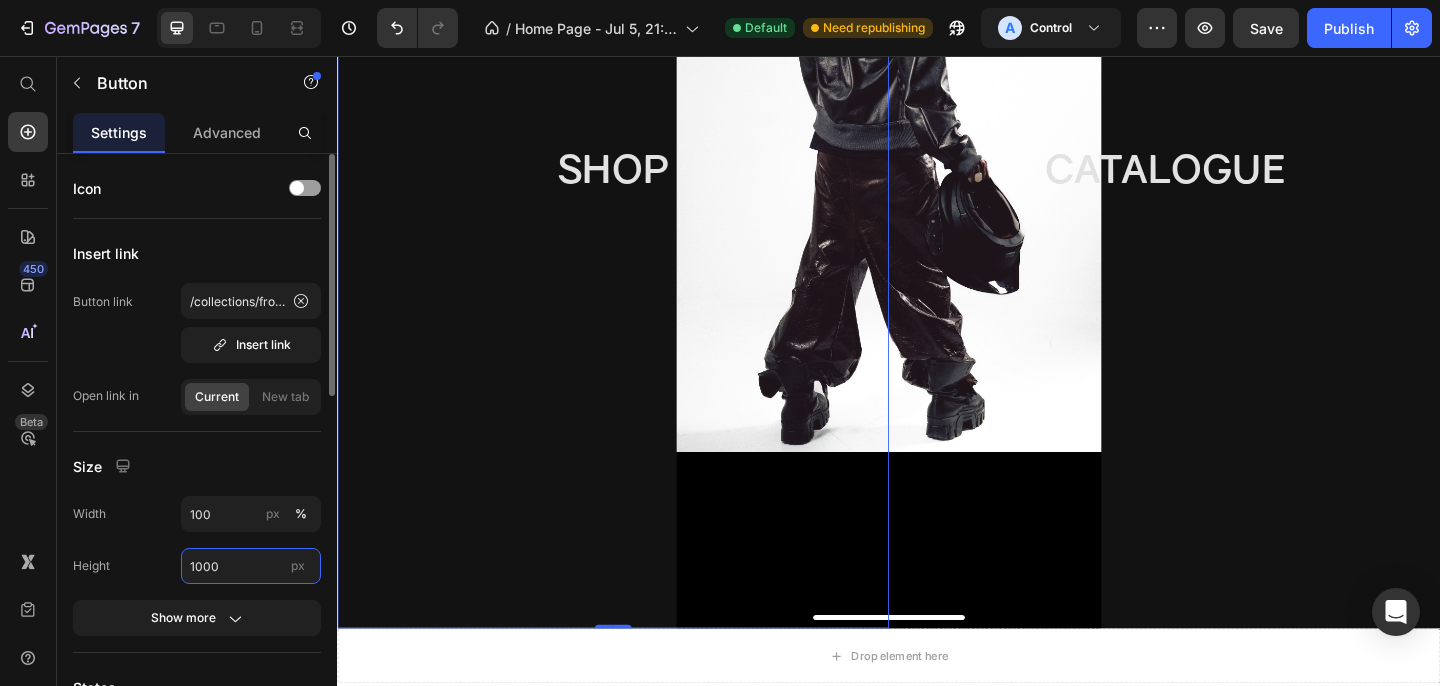 click on "1000" at bounding box center [251, 566] 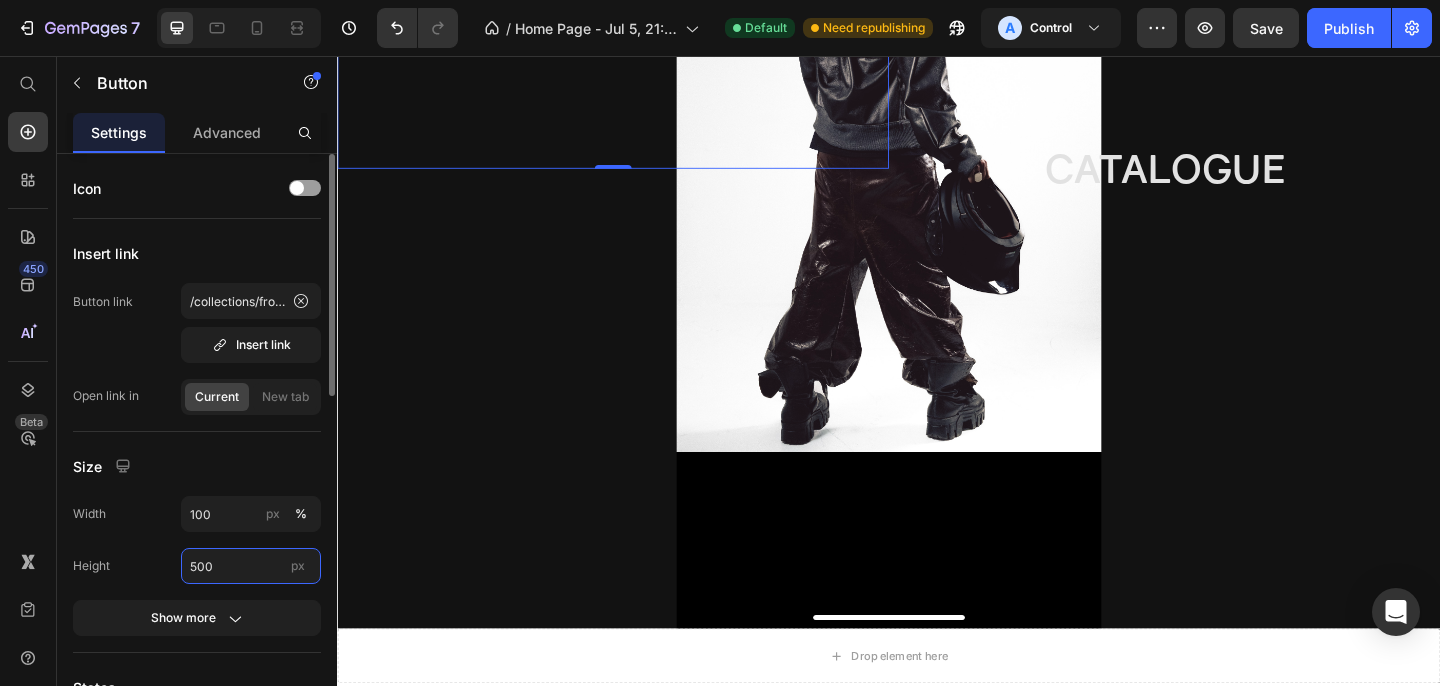 type on "500" 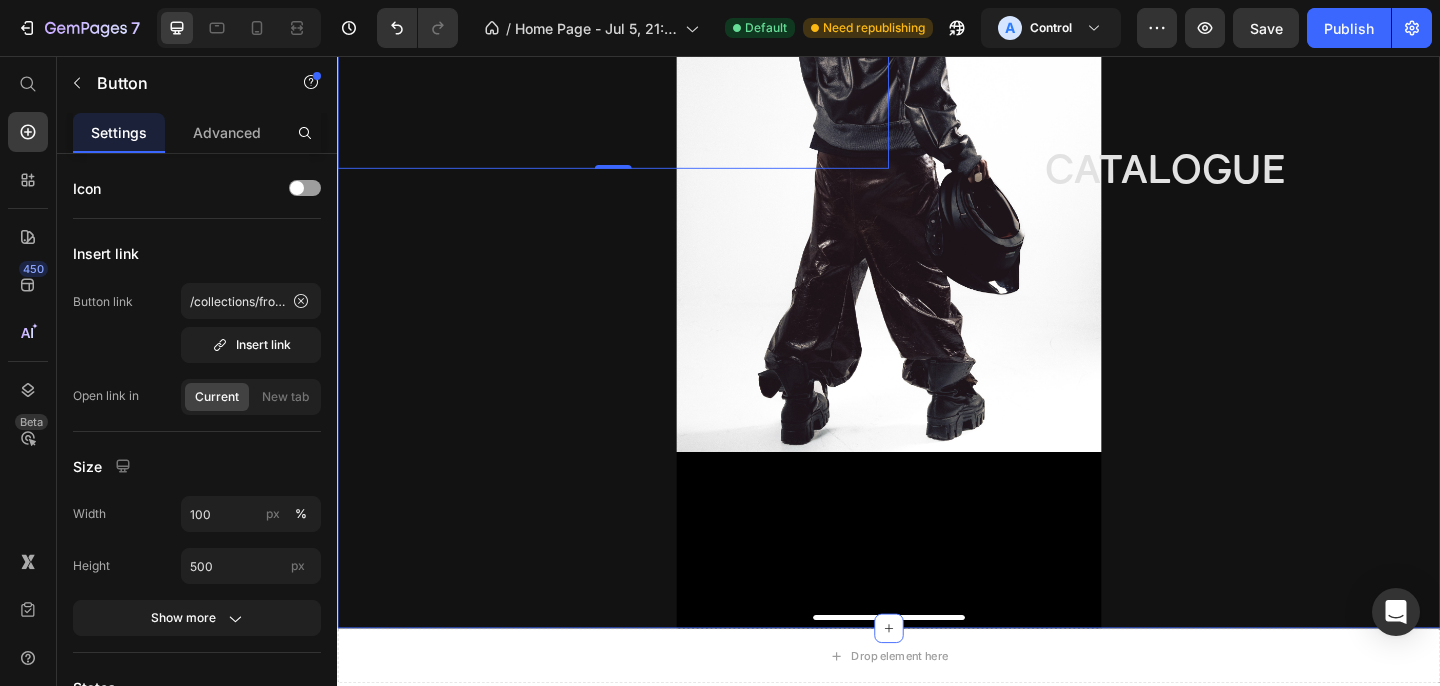 click on "SHOP Button   0" at bounding box center (637, 179) 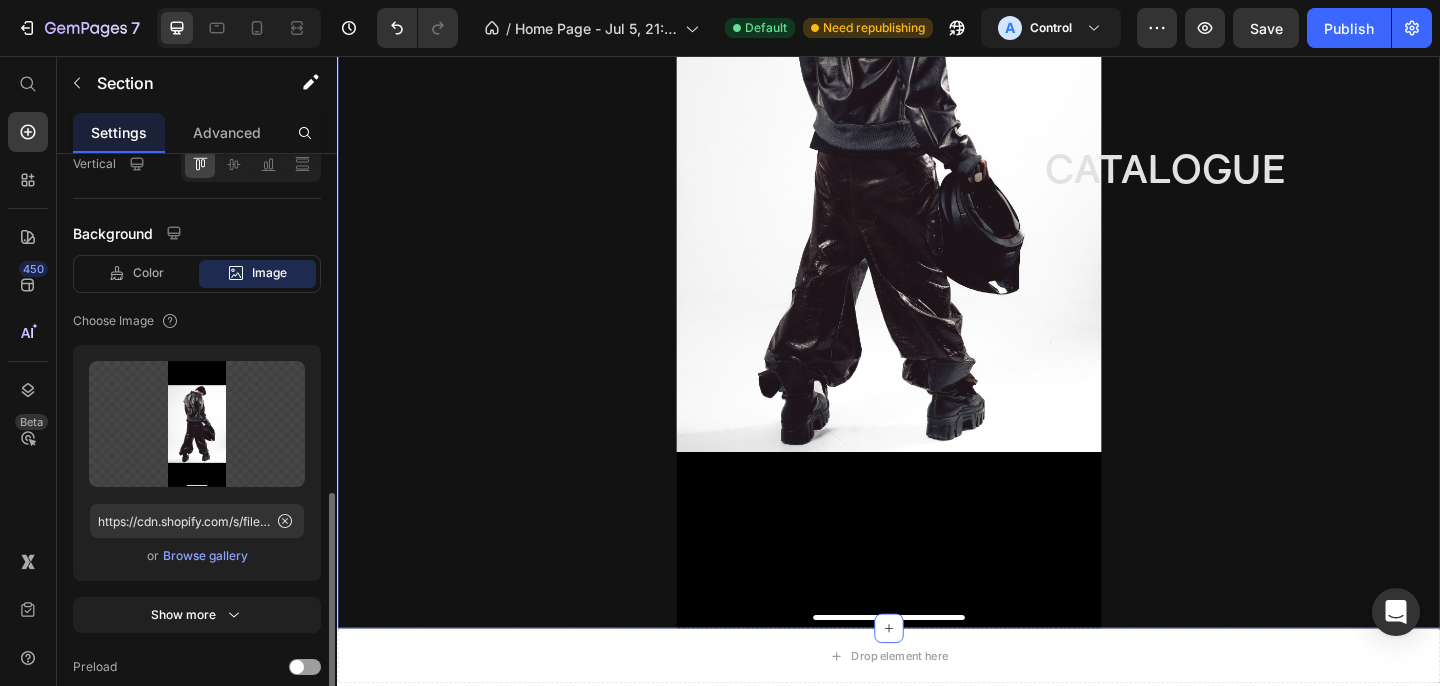 scroll, scrollTop: 784, scrollLeft: 0, axis: vertical 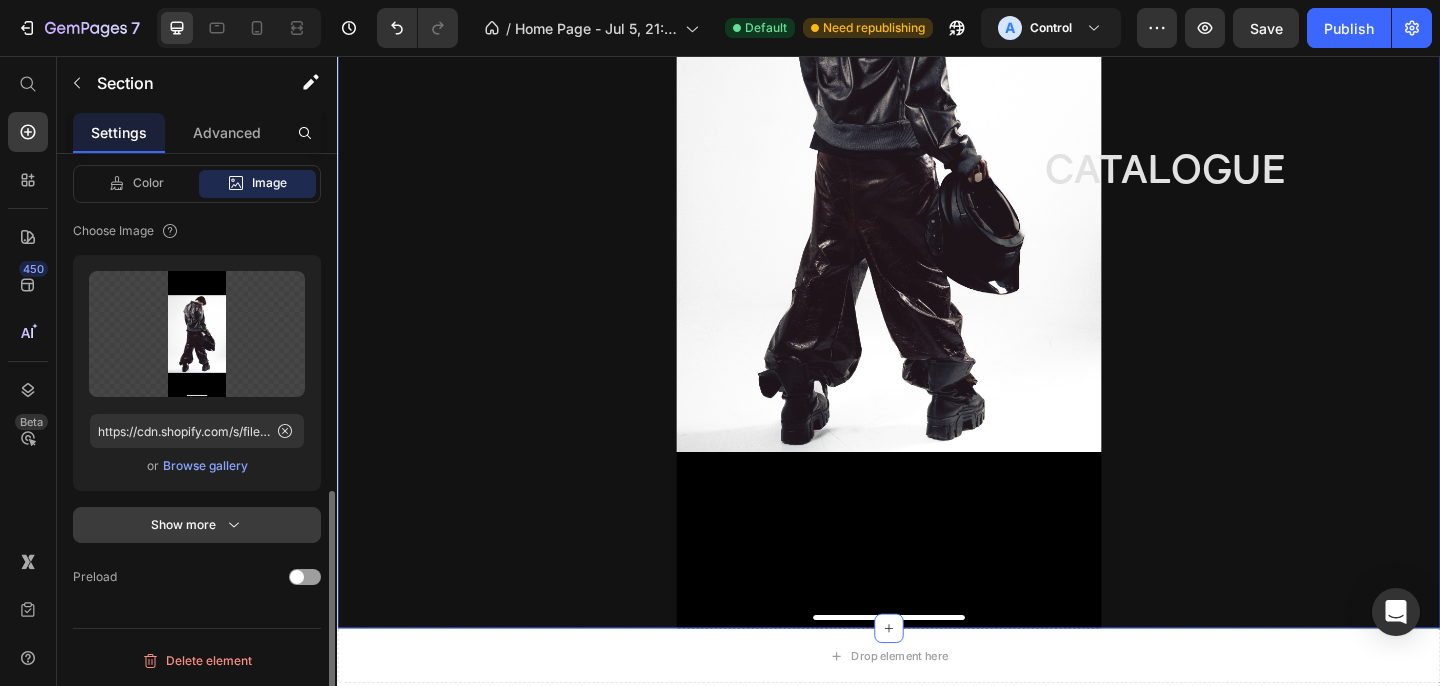 click on "Show more" at bounding box center [197, 525] 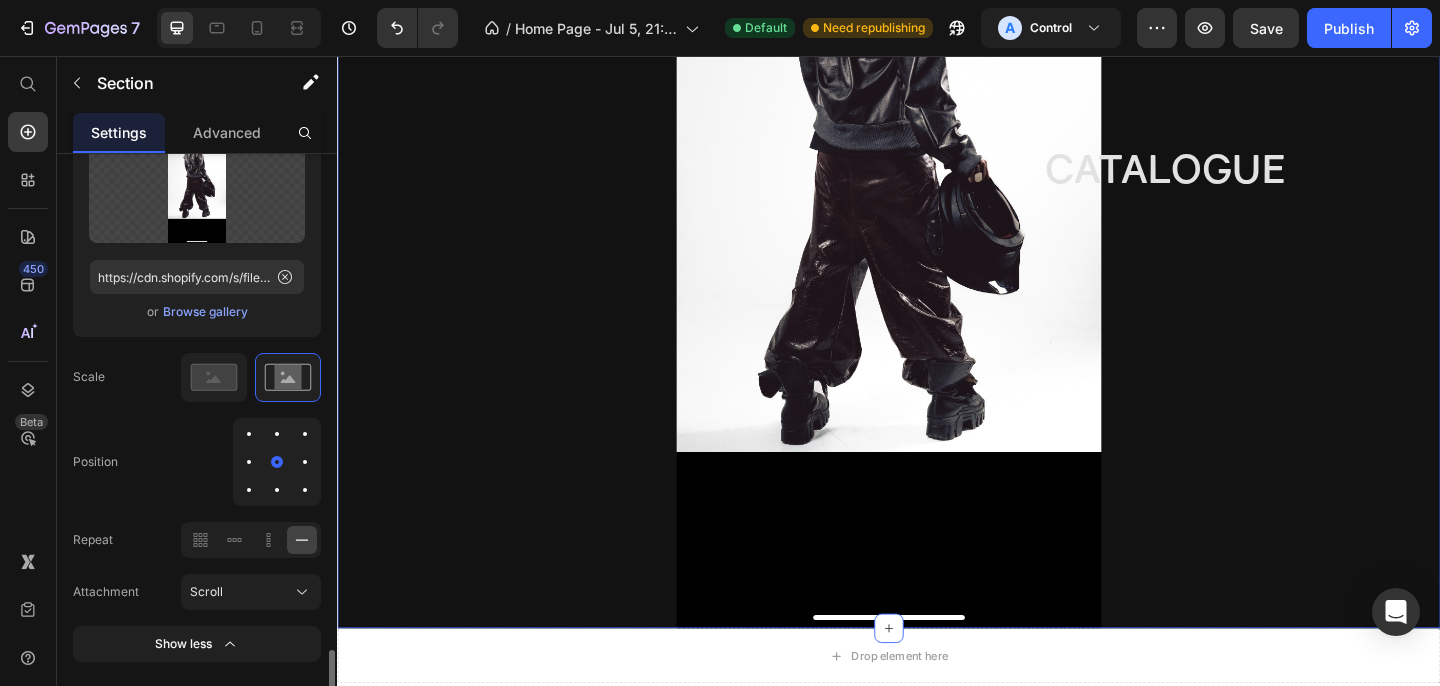scroll, scrollTop: 1056, scrollLeft: 0, axis: vertical 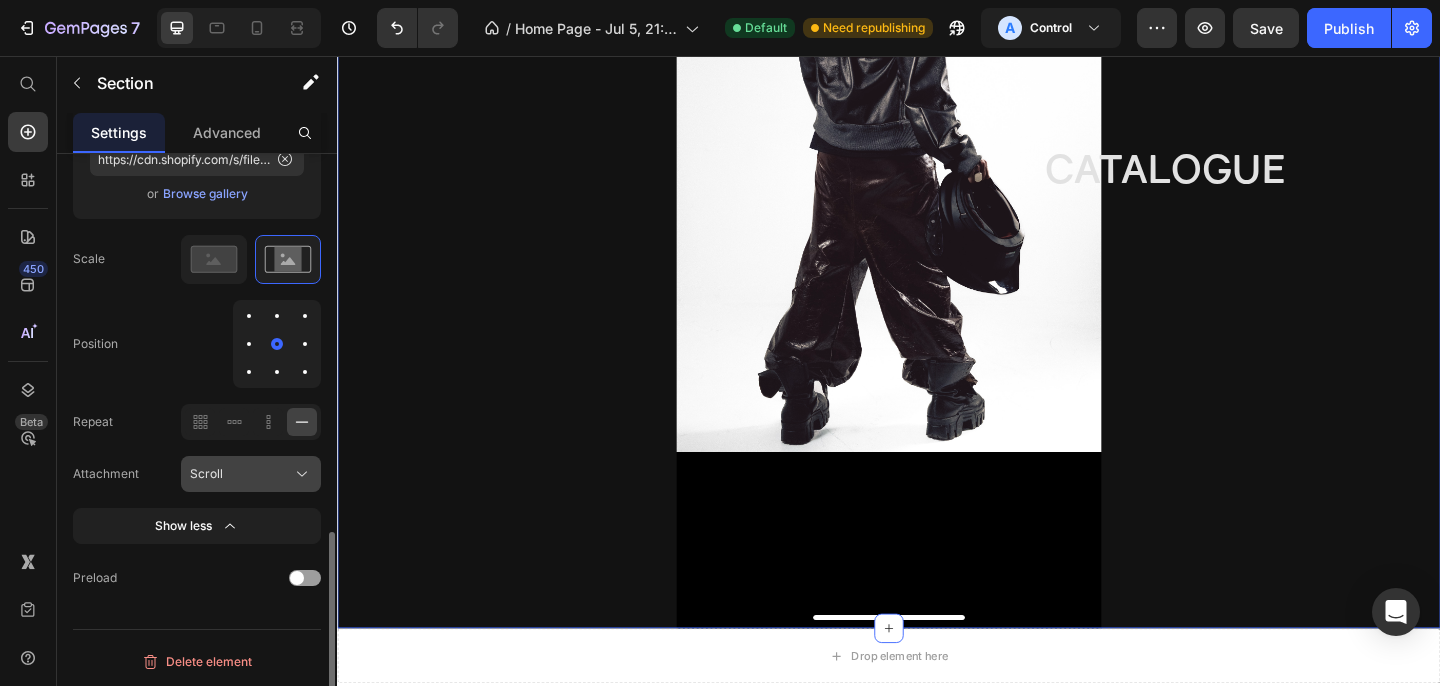 click on "Scroll" 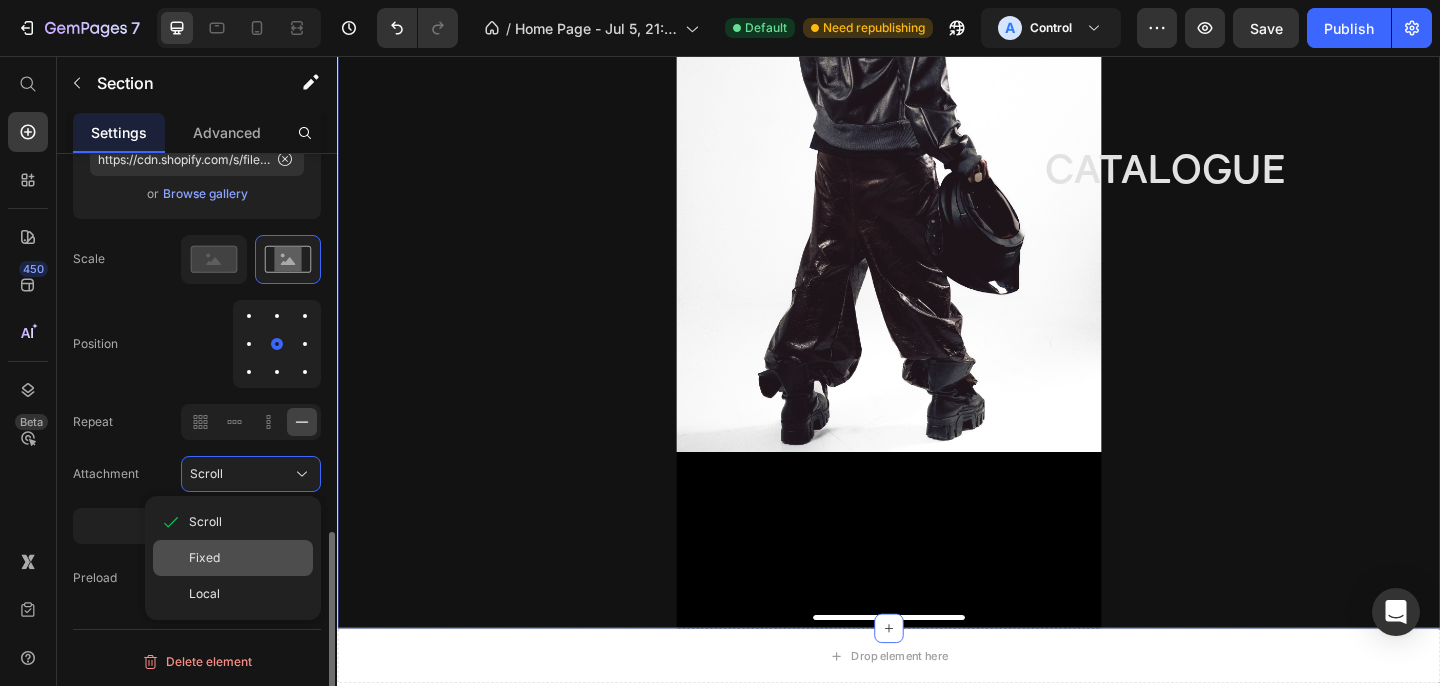click on "Fixed" at bounding box center (247, 558) 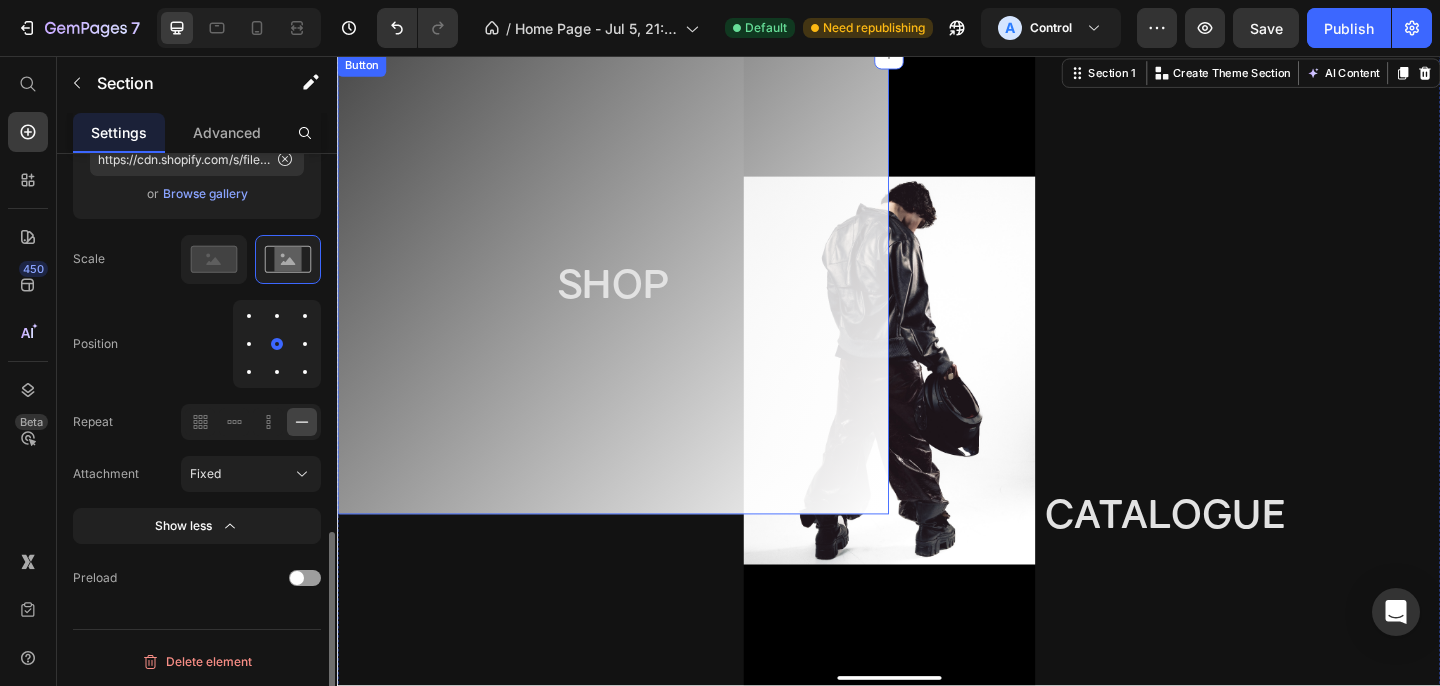 scroll, scrollTop: 0, scrollLeft: 0, axis: both 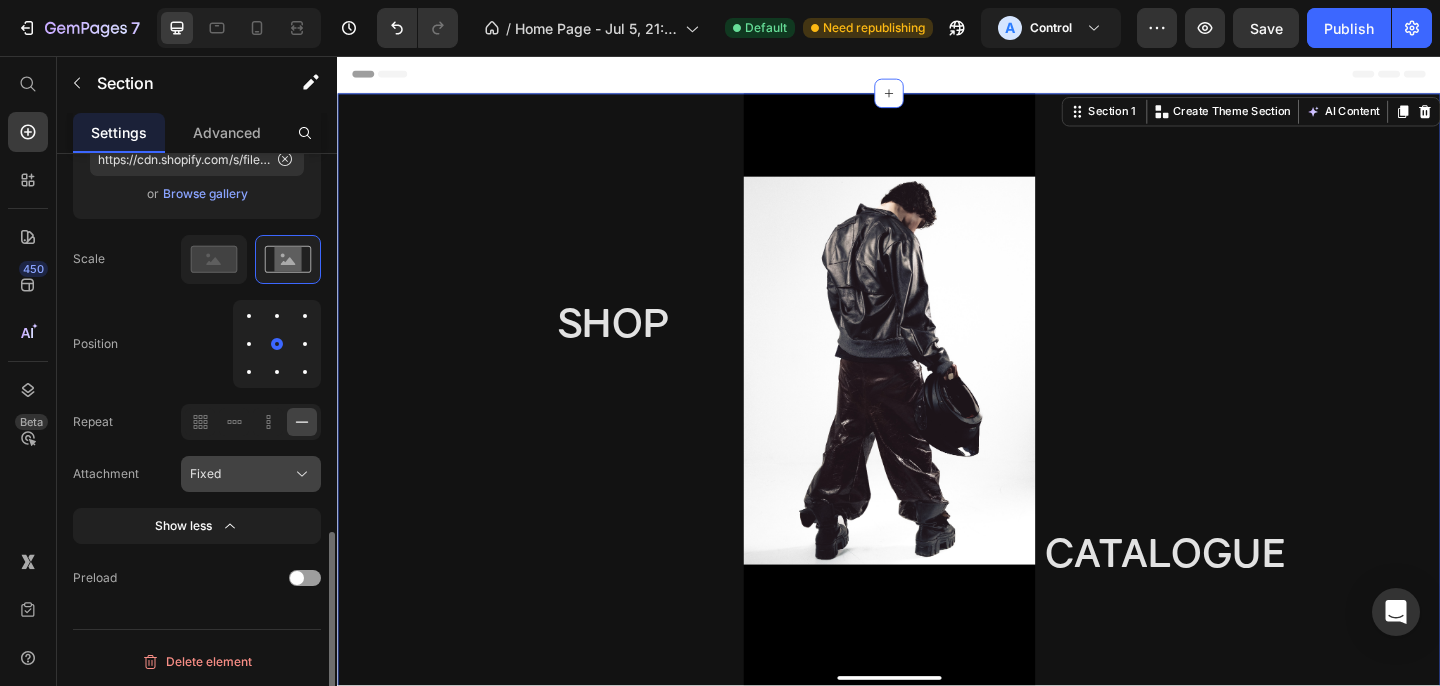 click on "Fixed" 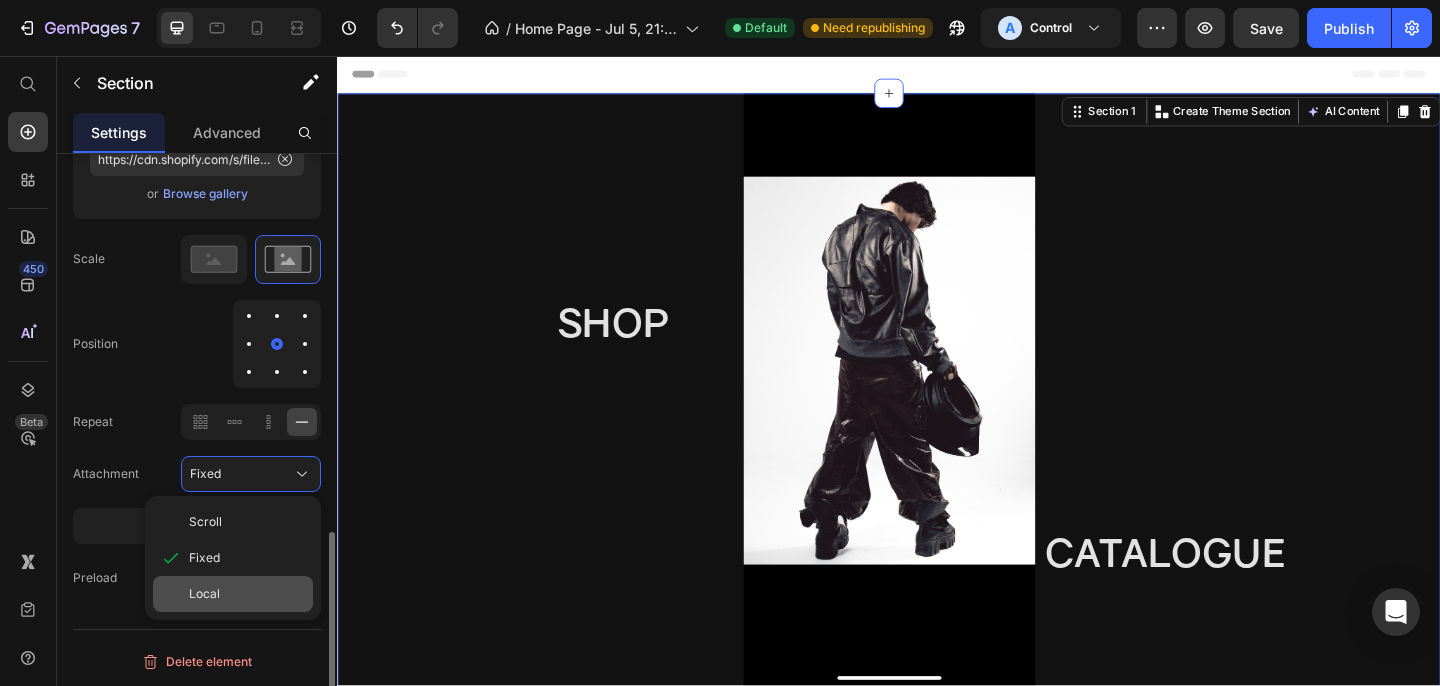 click on "Local" 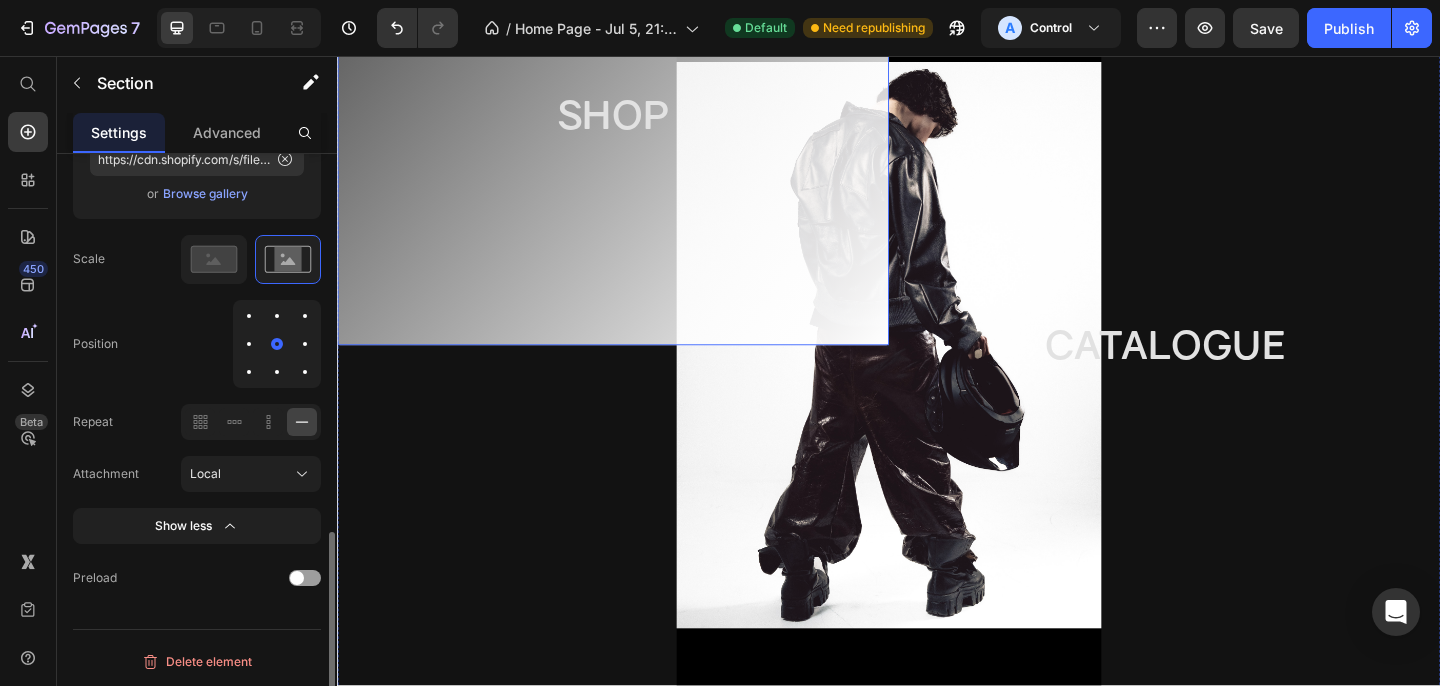 scroll, scrollTop: 3, scrollLeft: 0, axis: vertical 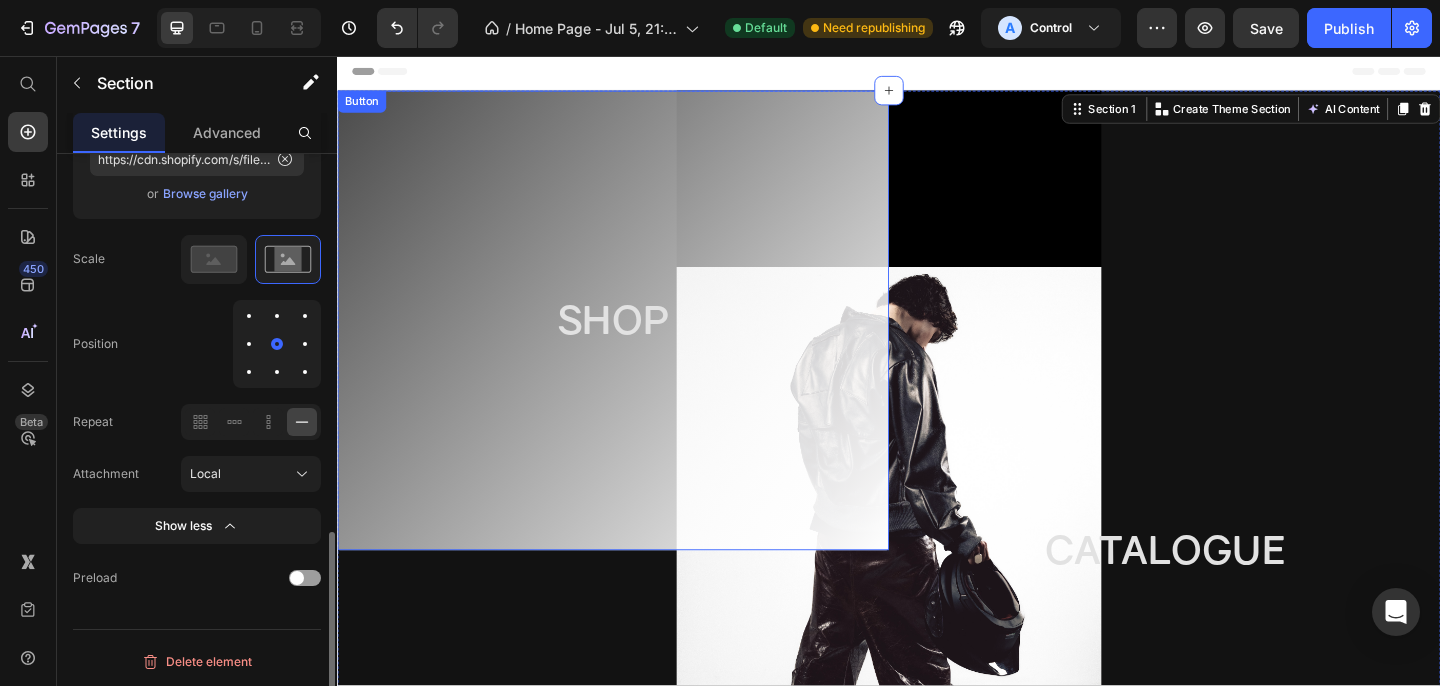 click on "SHOP" at bounding box center (637, 344) 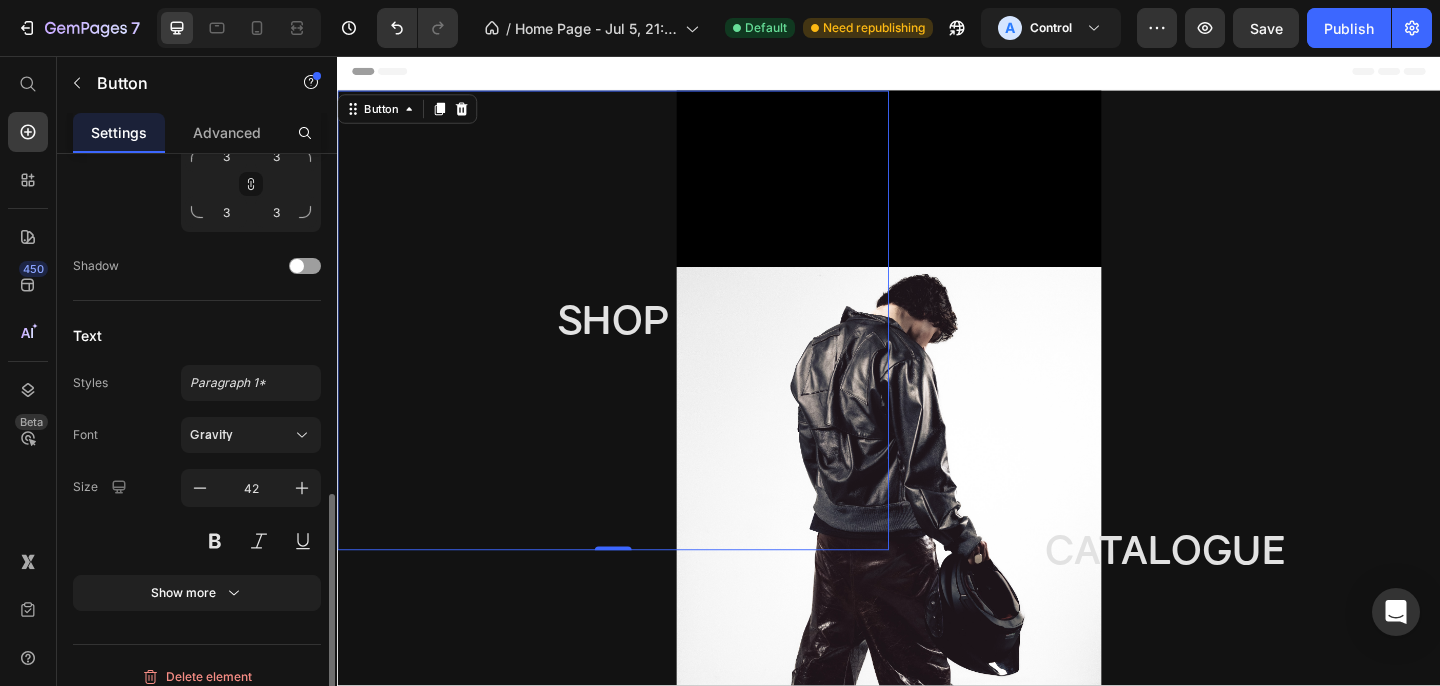 scroll, scrollTop: 843, scrollLeft: 0, axis: vertical 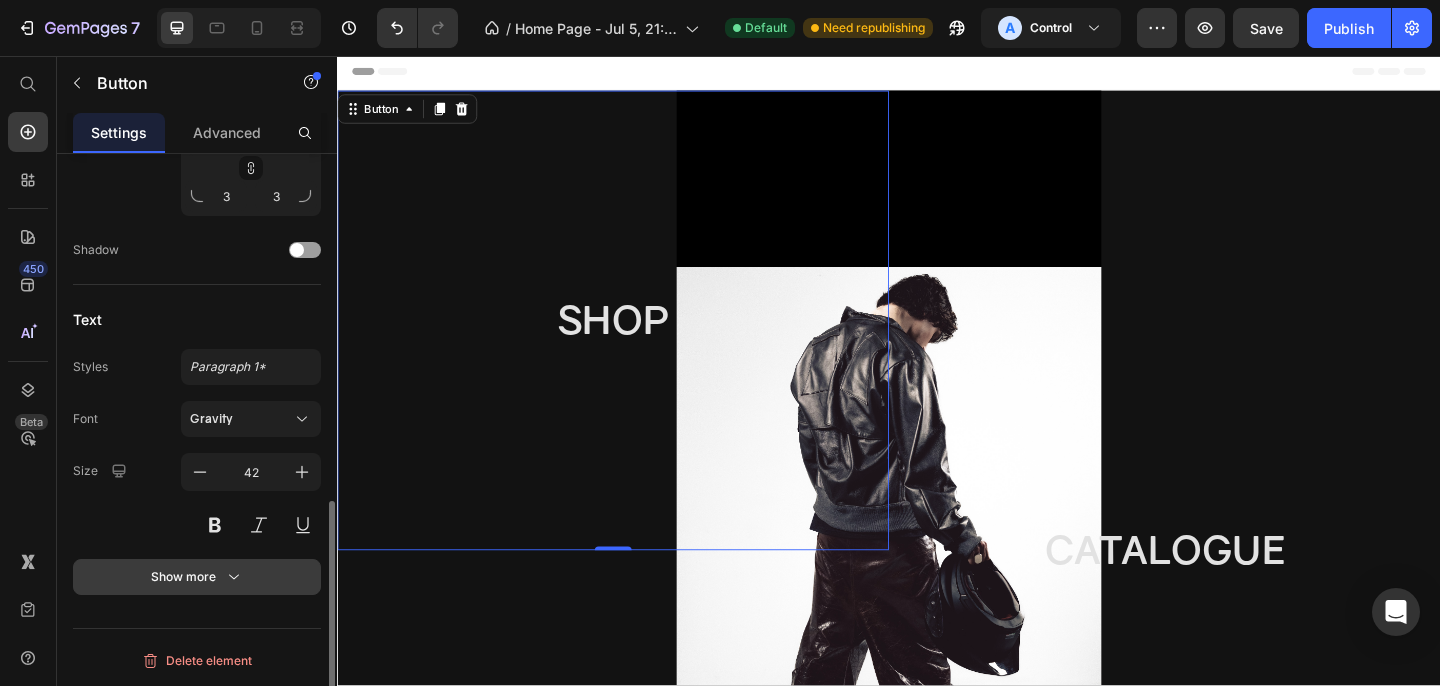 click on "Show more" at bounding box center [197, 577] 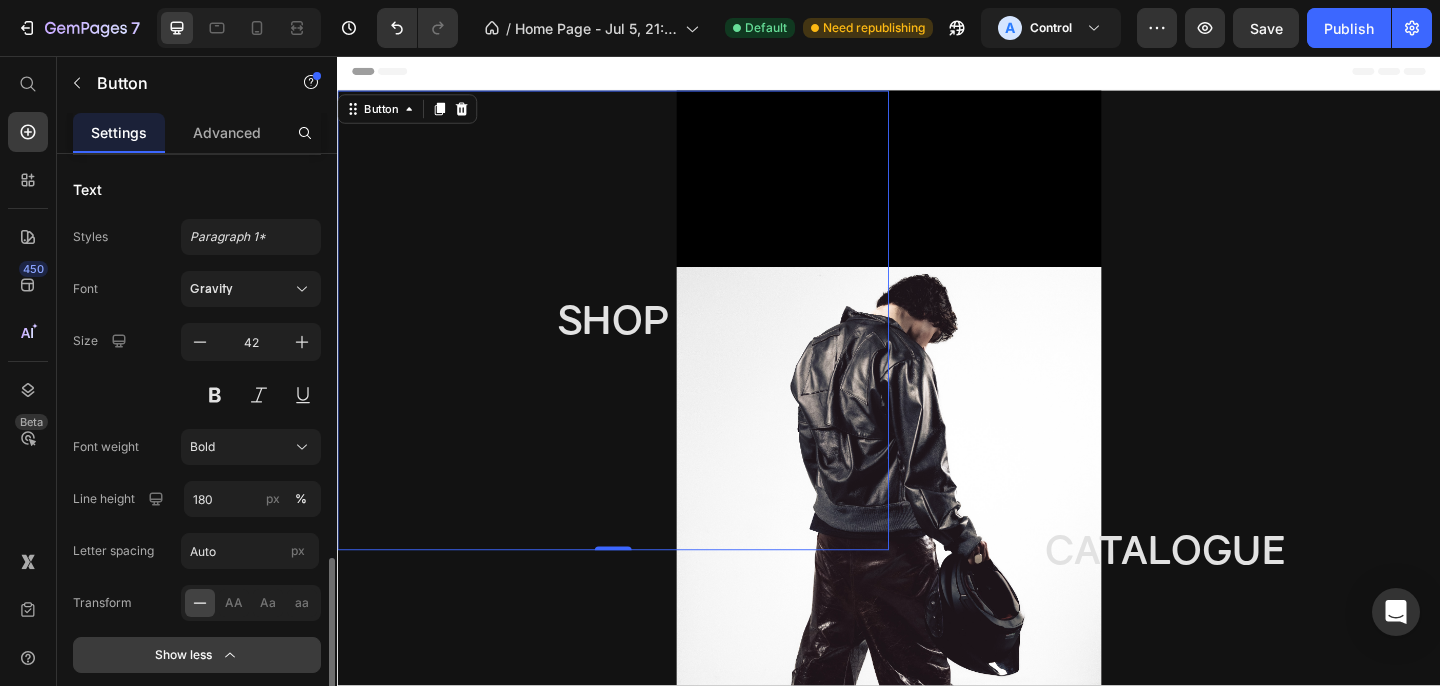 scroll, scrollTop: 1051, scrollLeft: 0, axis: vertical 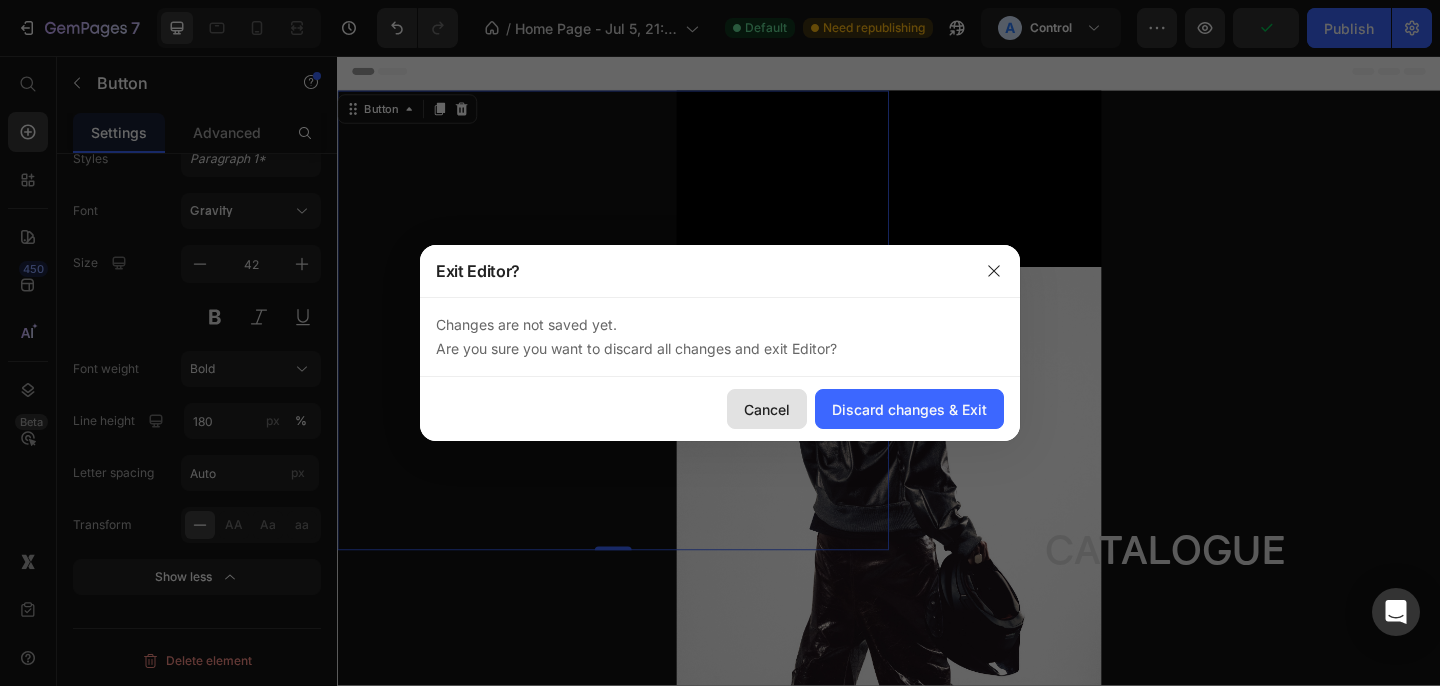 click on "Cancel" at bounding box center (767, 409) 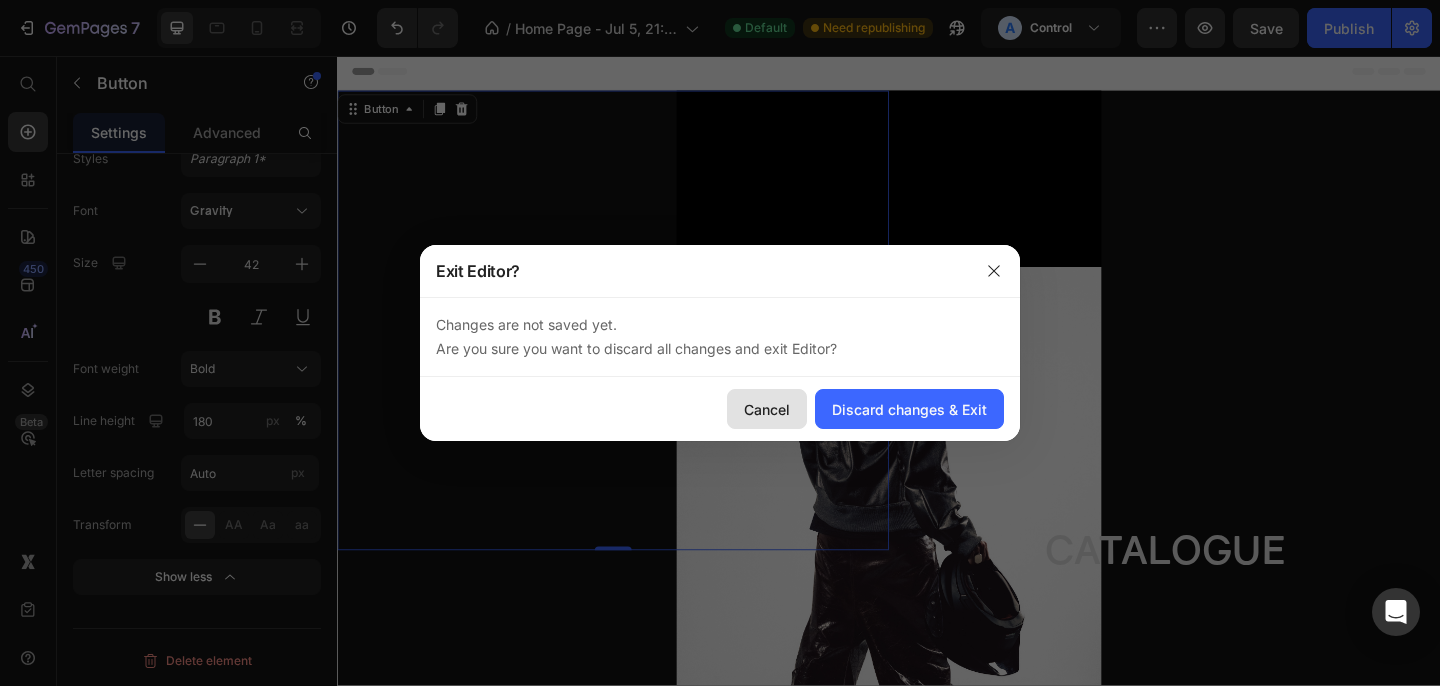 click on "Cancel" at bounding box center [767, 409] 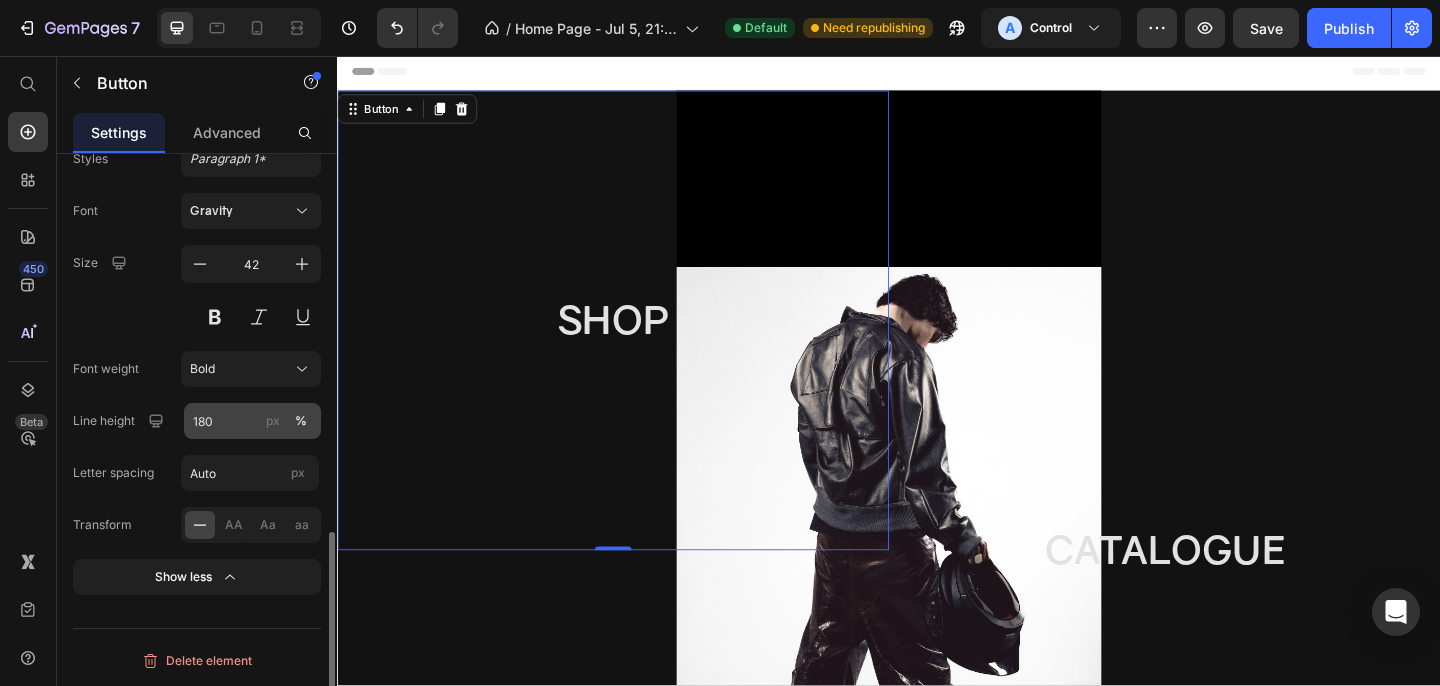 scroll, scrollTop: 1039, scrollLeft: 0, axis: vertical 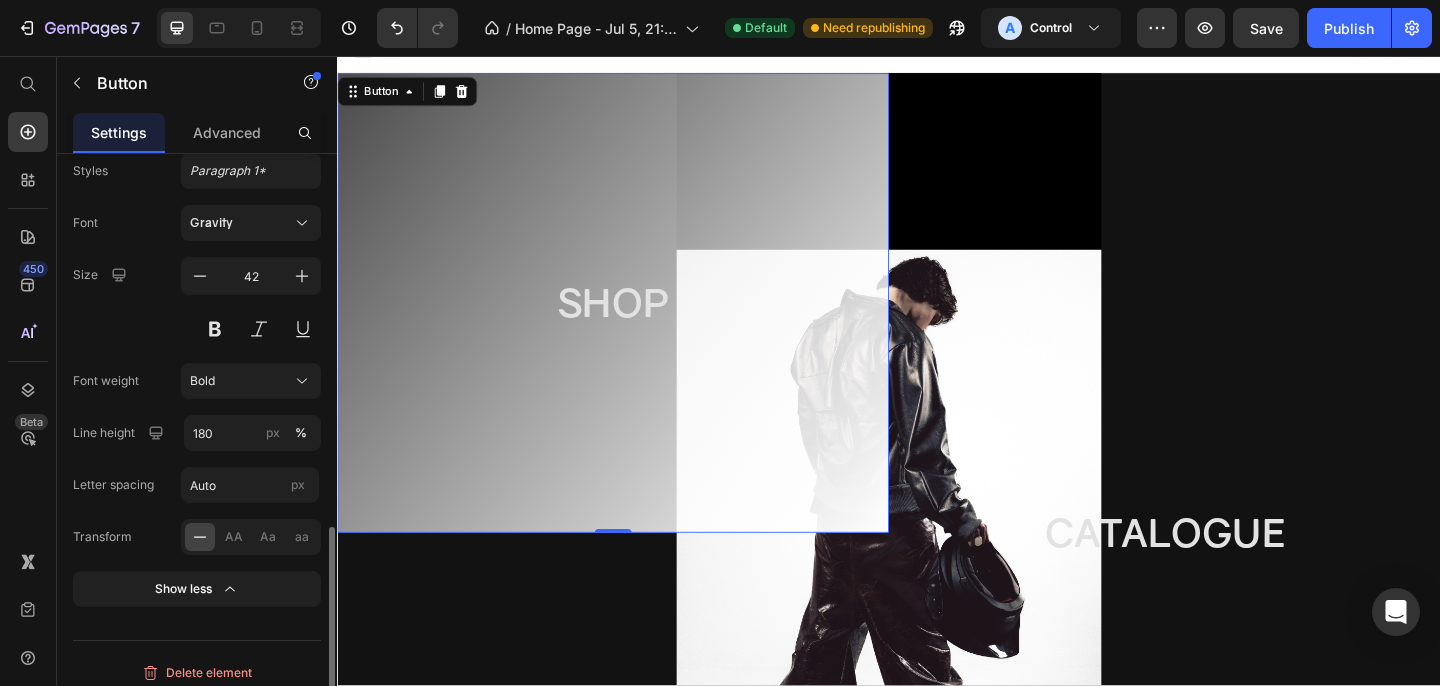 click on "SHOP" at bounding box center [637, 325] 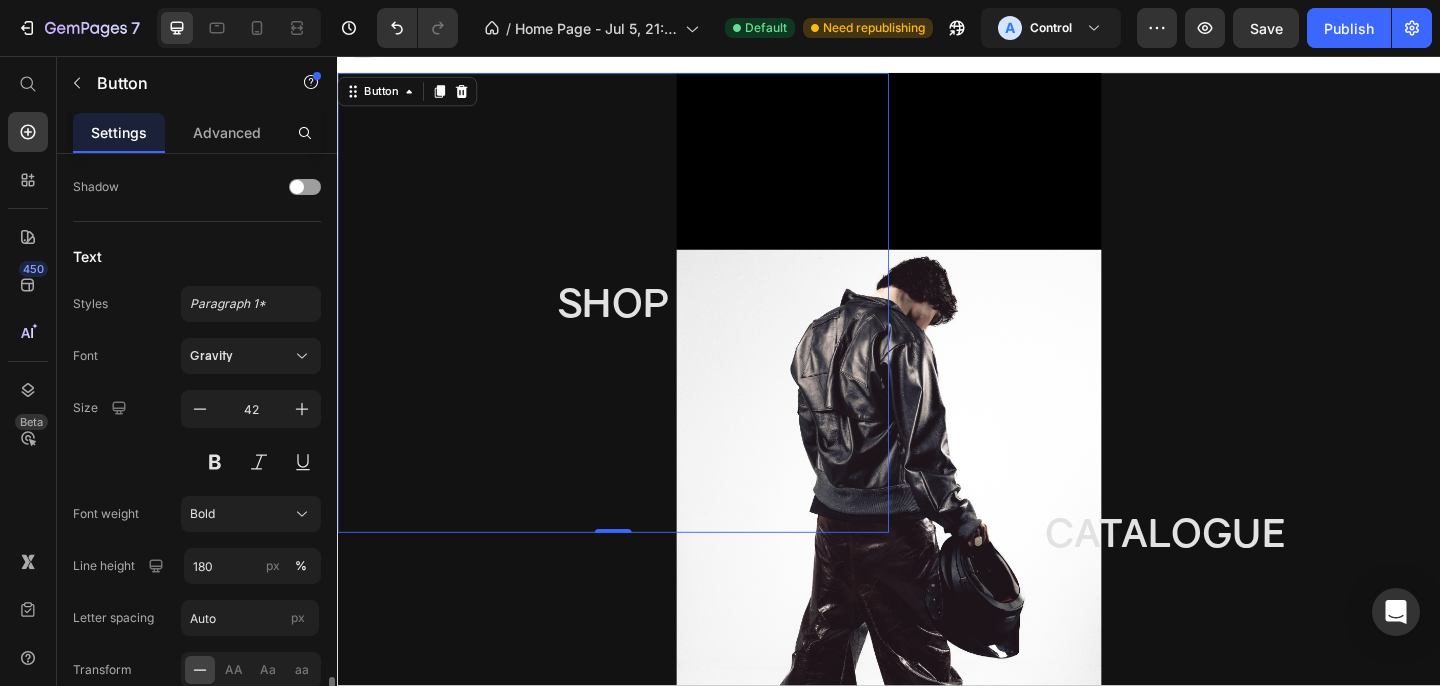 scroll, scrollTop: 1051, scrollLeft: 0, axis: vertical 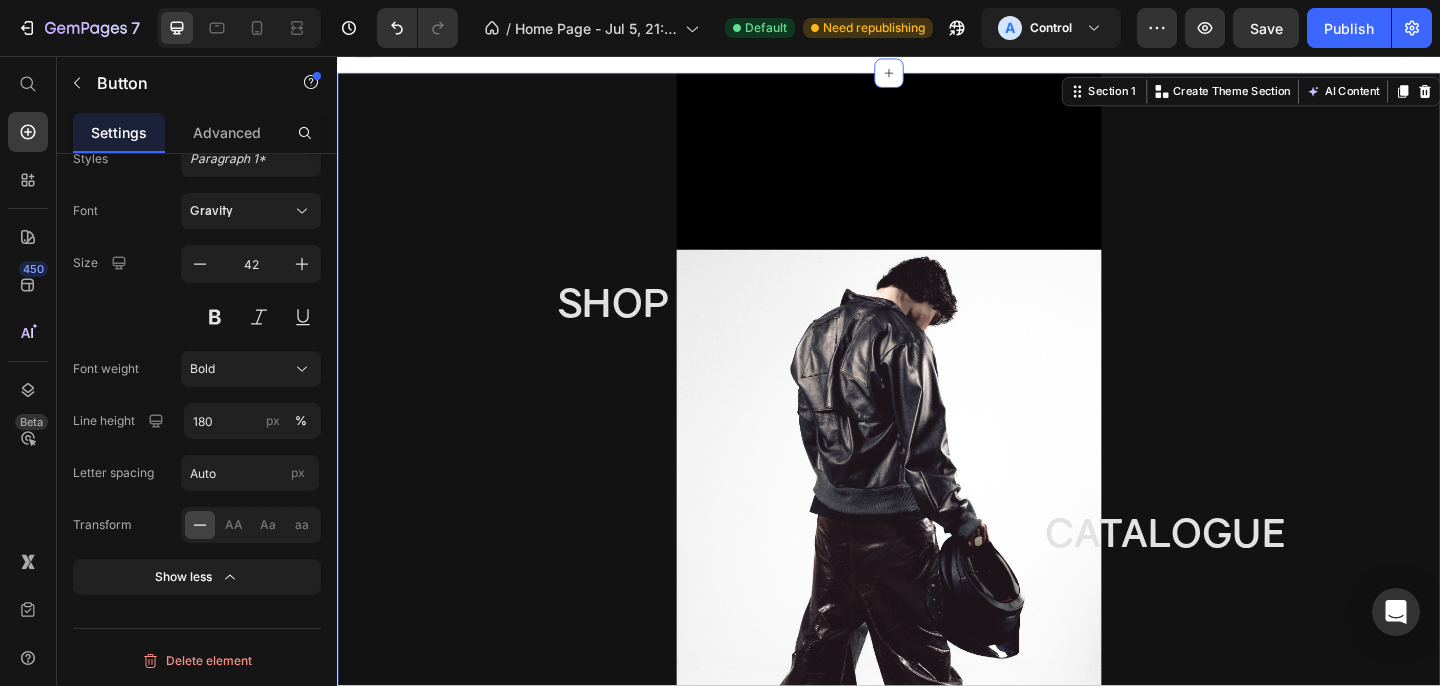 click on "SHOP Button" at bounding box center [637, 575] 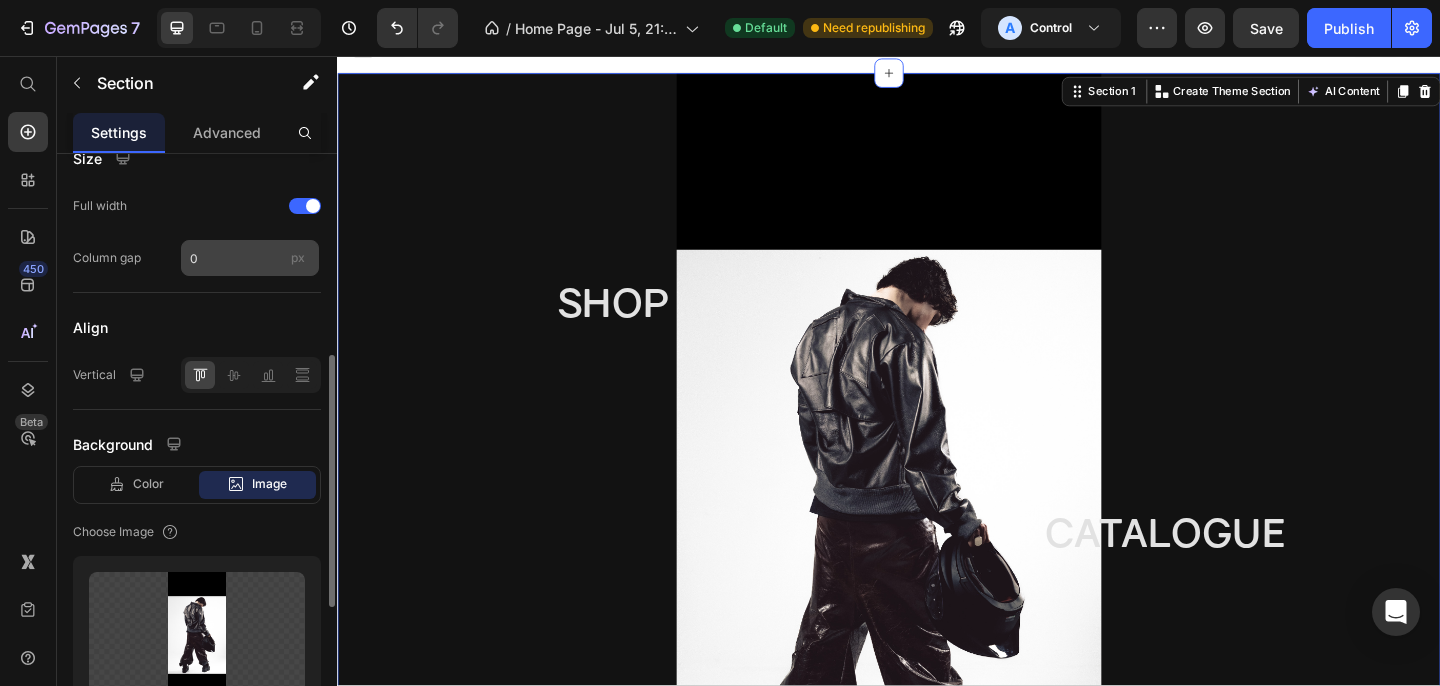 scroll, scrollTop: 479, scrollLeft: 0, axis: vertical 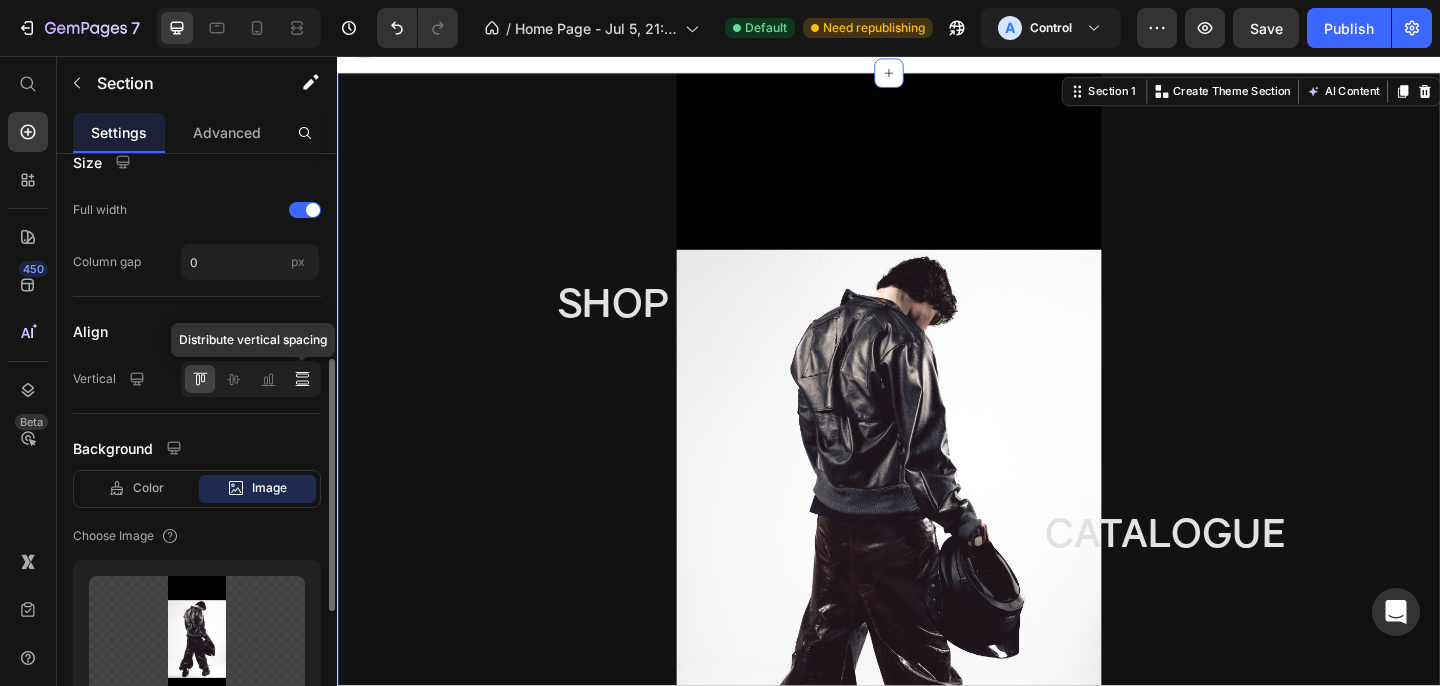 click 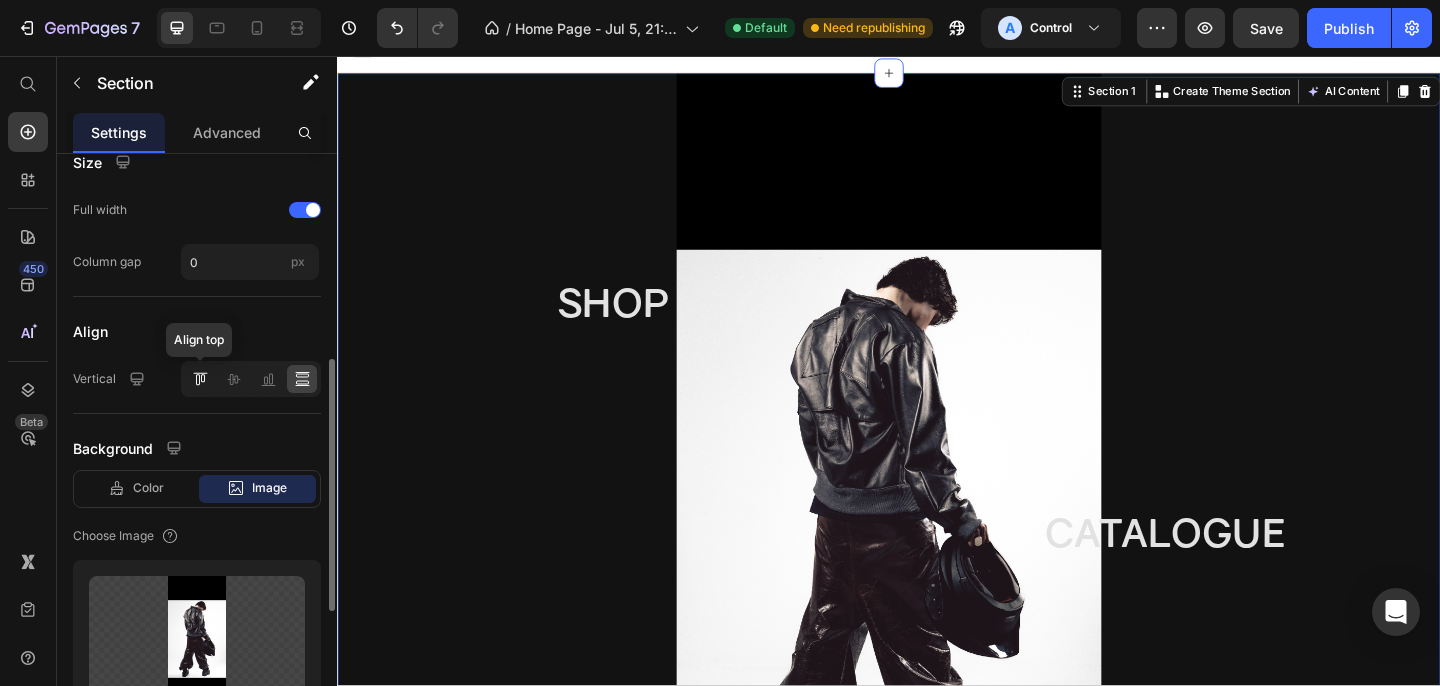 click 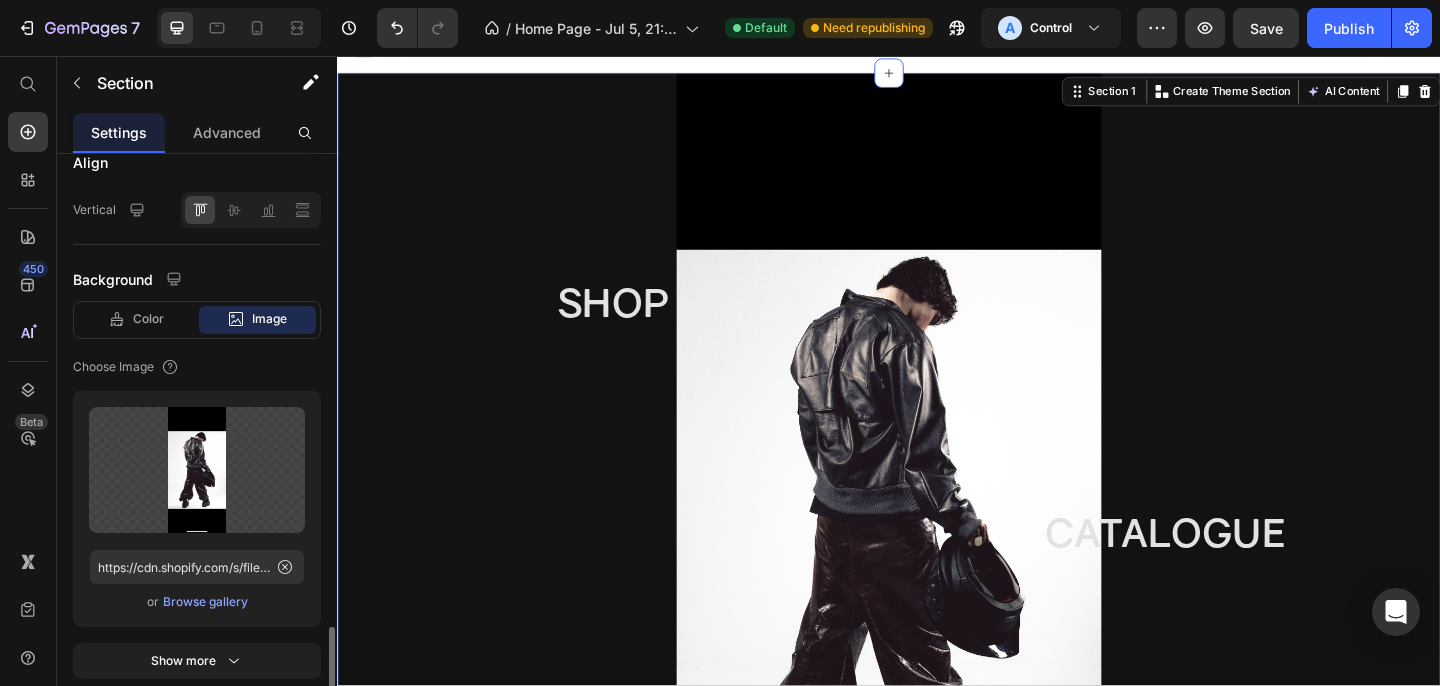 scroll, scrollTop: 784, scrollLeft: 0, axis: vertical 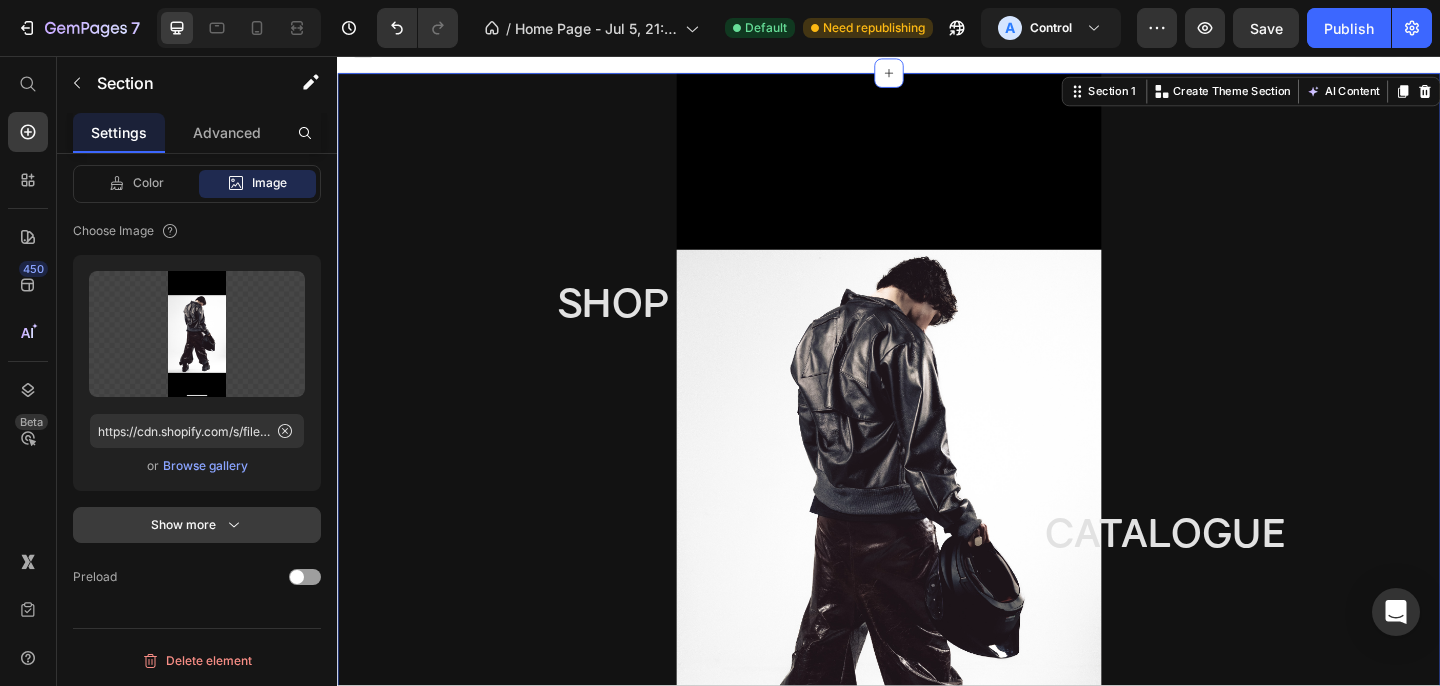 click on "Show more" at bounding box center [197, 525] 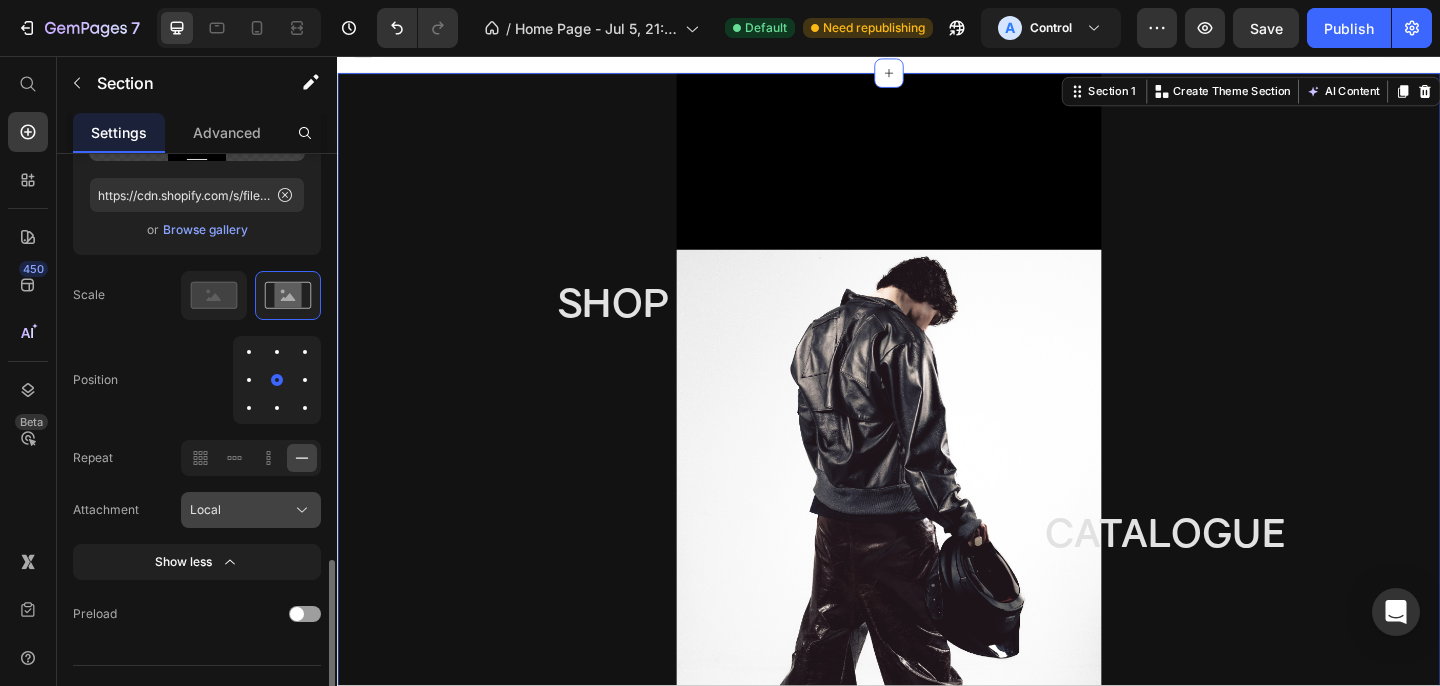 scroll, scrollTop: 1050, scrollLeft: 0, axis: vertical 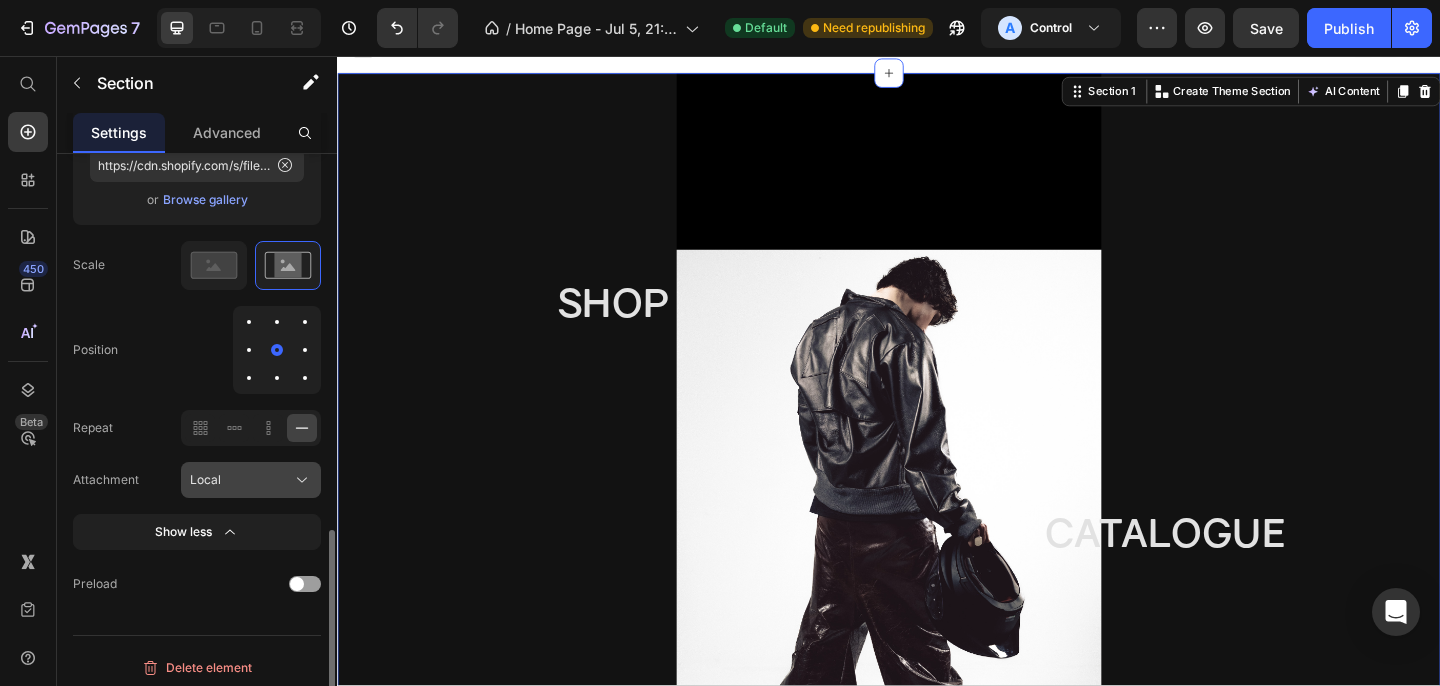 click on "Local" at bounding box center (205, 480) 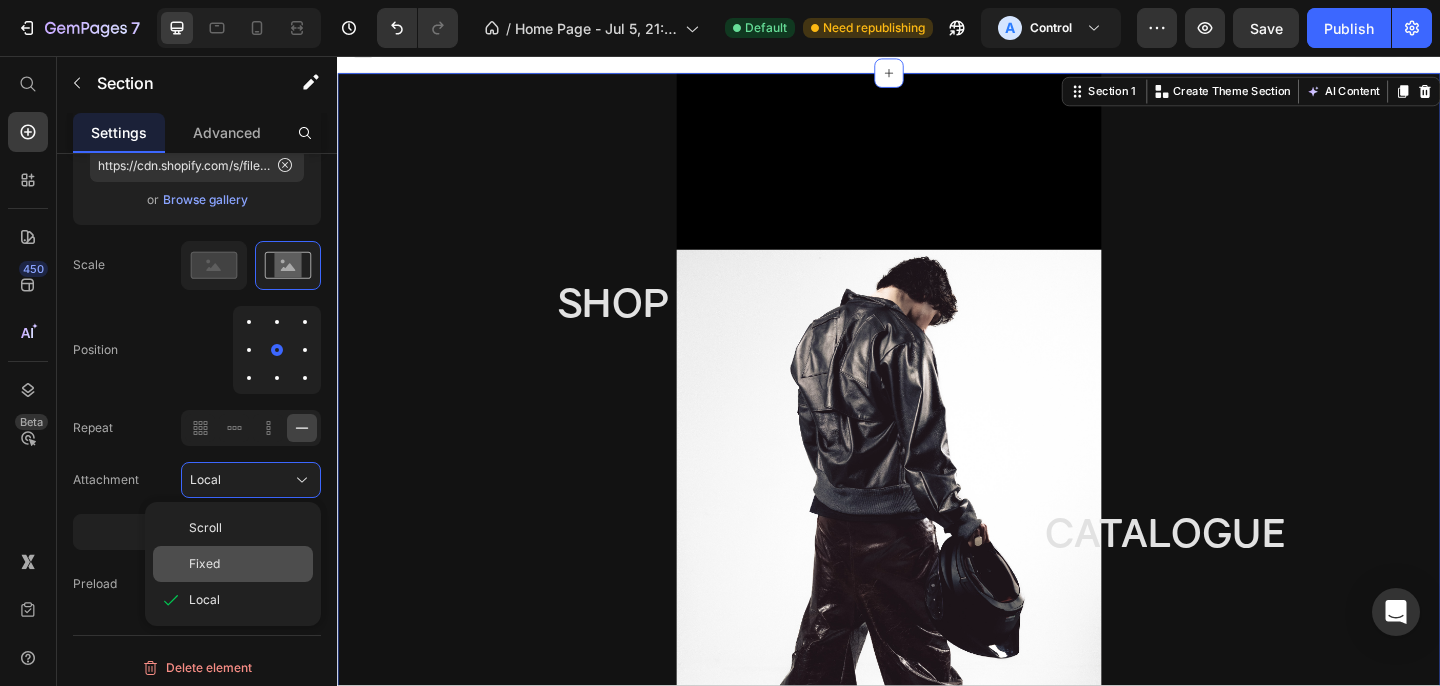 click on "Fixed" at bounding box center (247, 564) 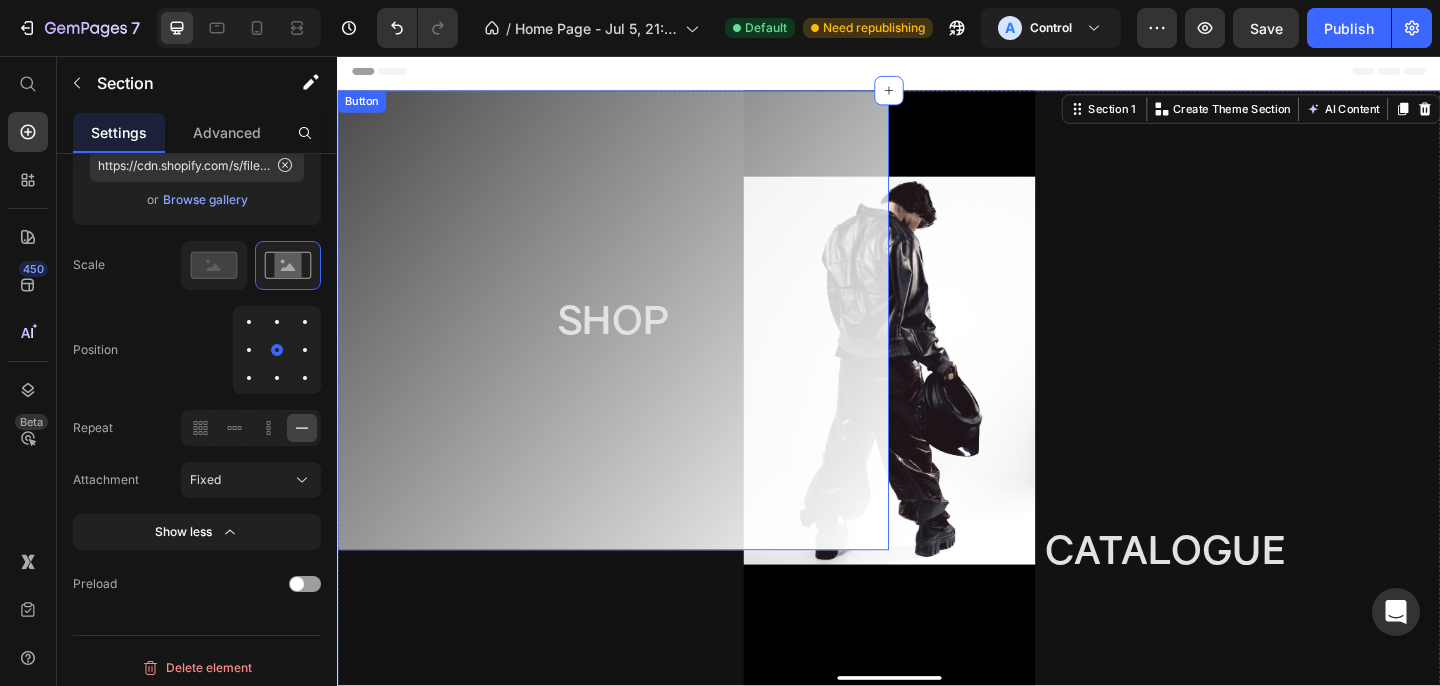 scroll, scrollTop: 4, scrollLeft: 0, axis: vertical 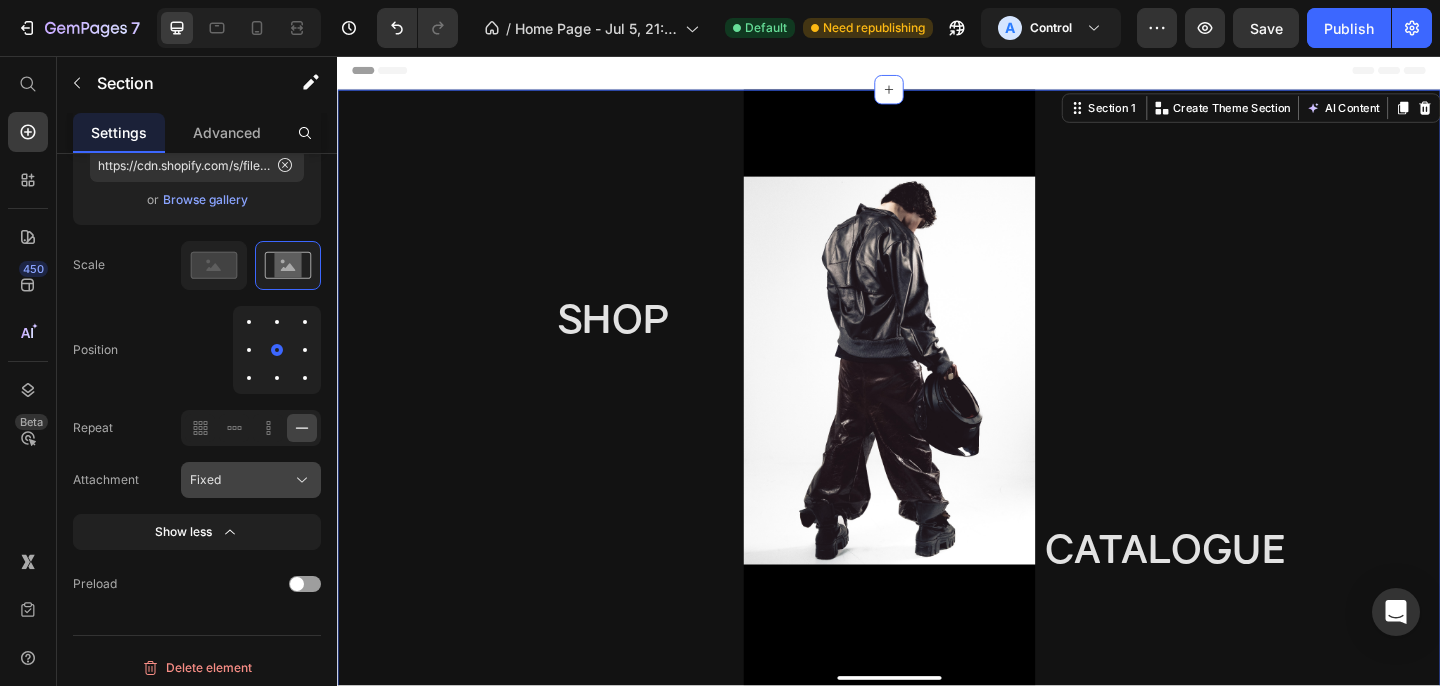 click on "Fixed" at bounding box center (251, 480) 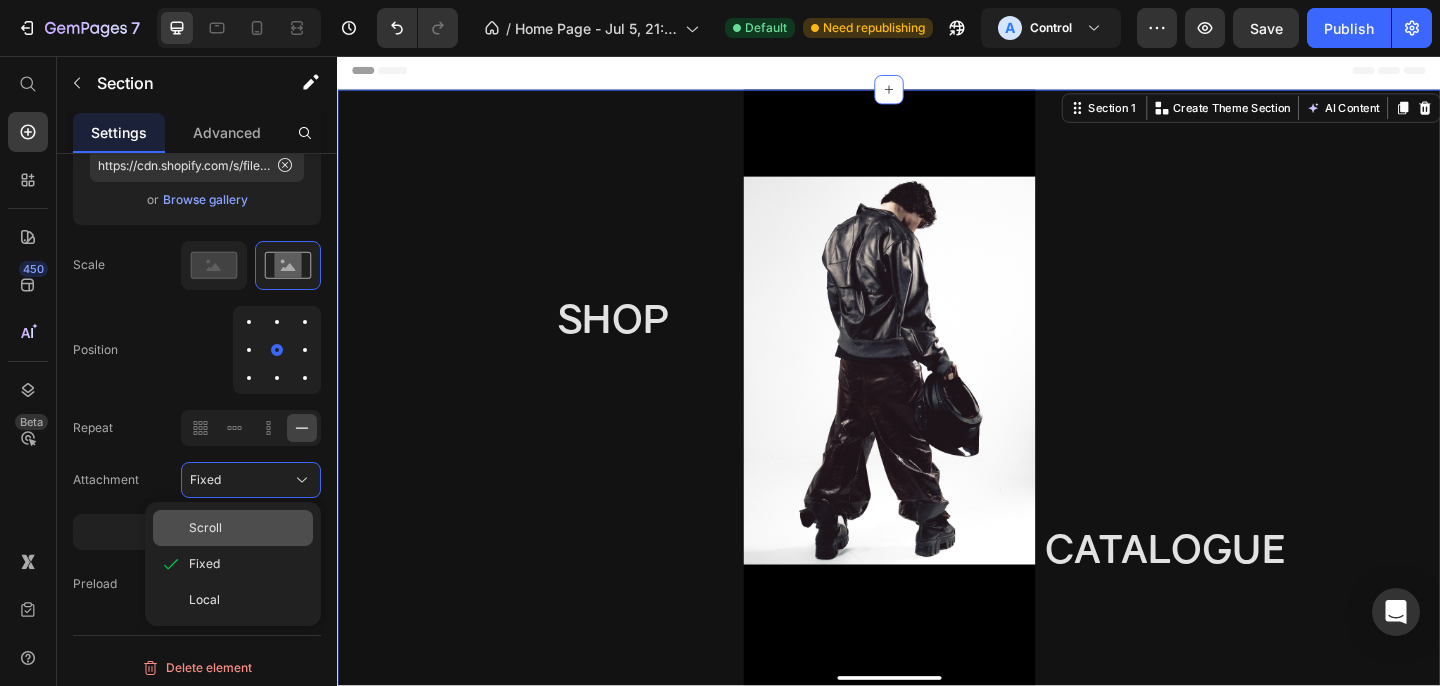 click on "Scroll" 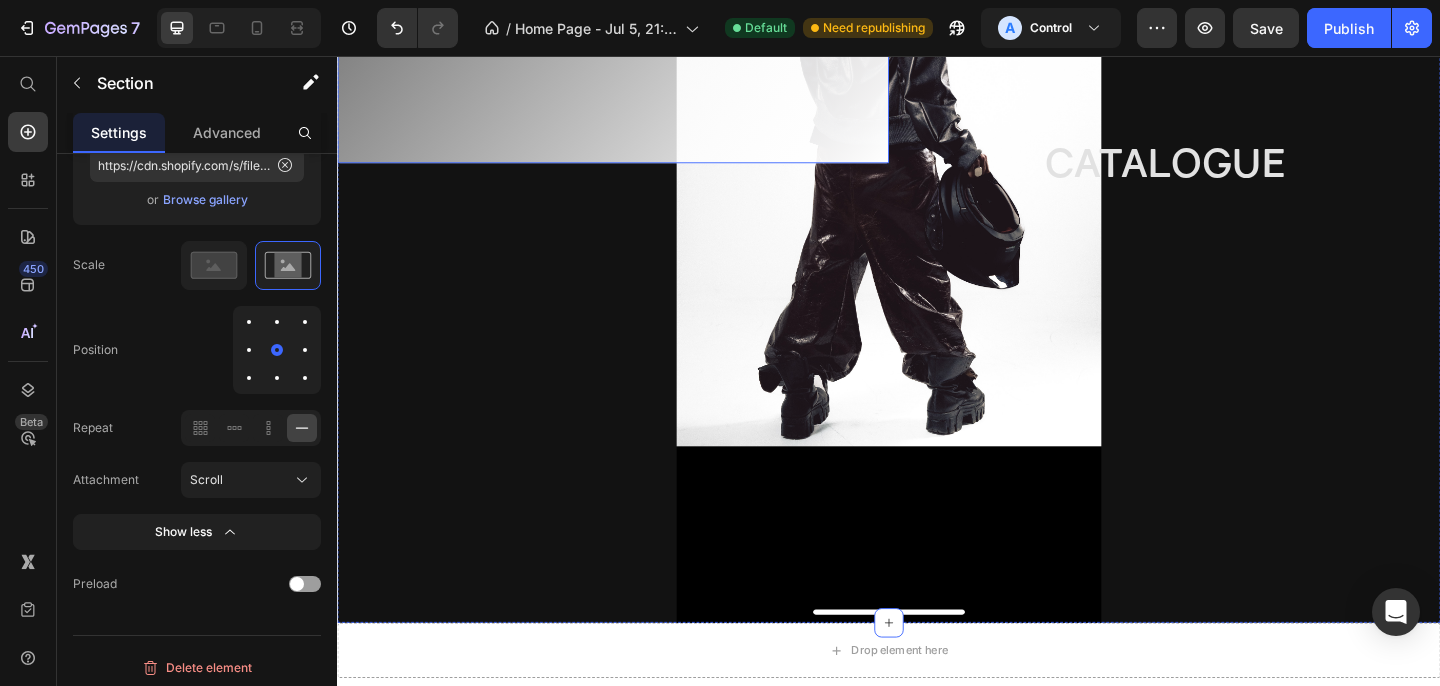 scroll, scrollTop: 0, scrollLeft: 0, axis: both 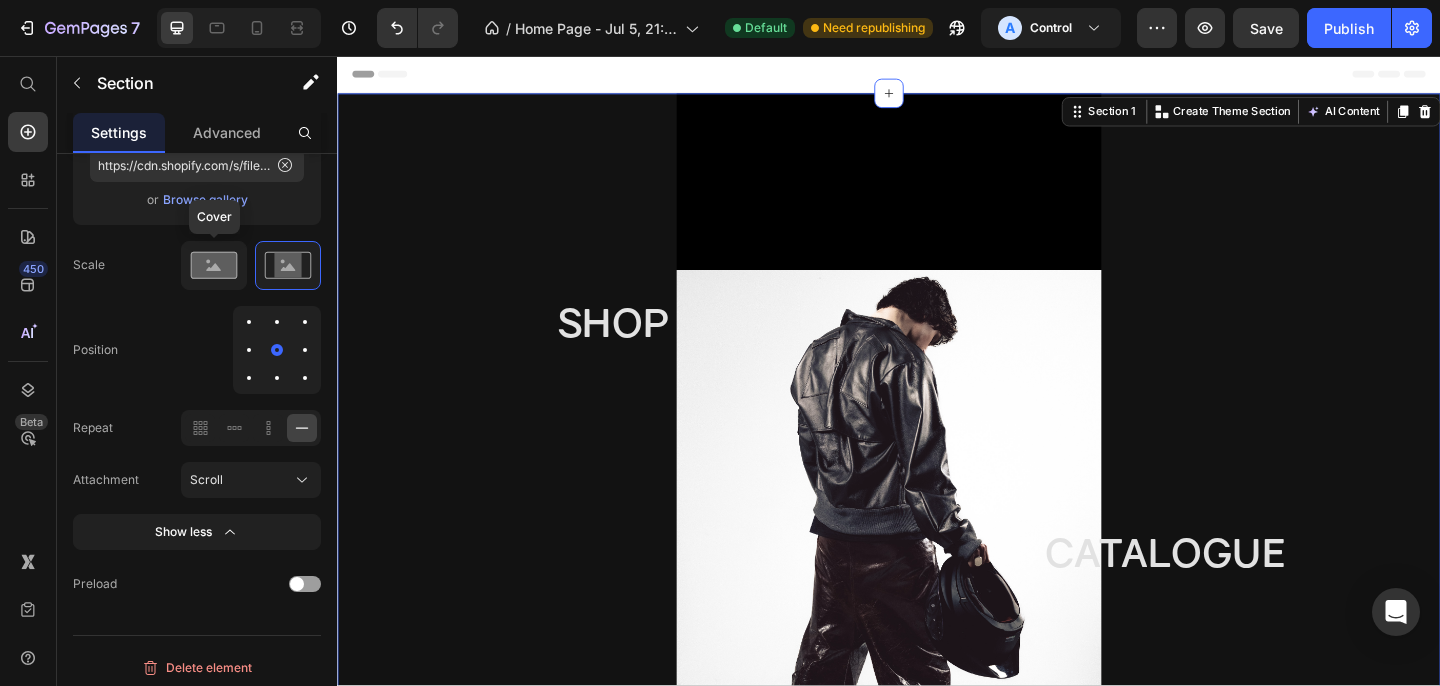 click 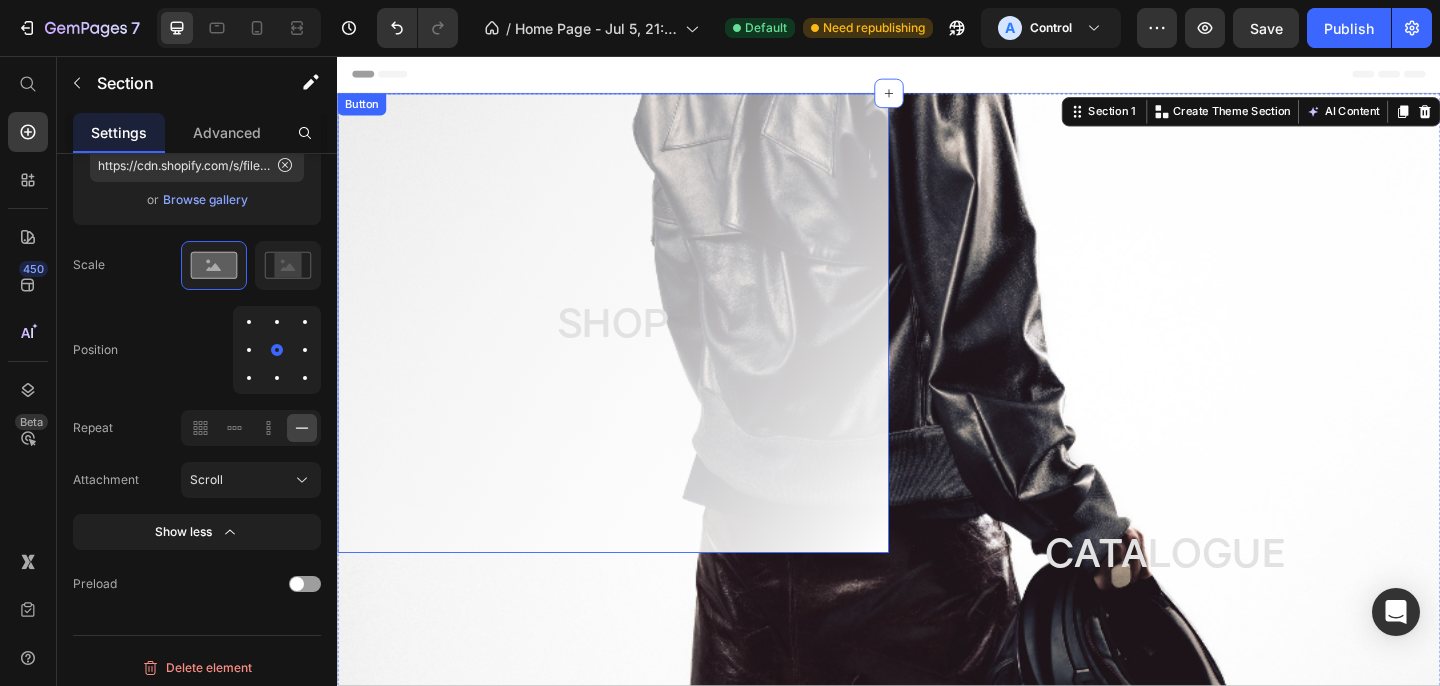 click on "SHOP" at bounding box center (637, 347) 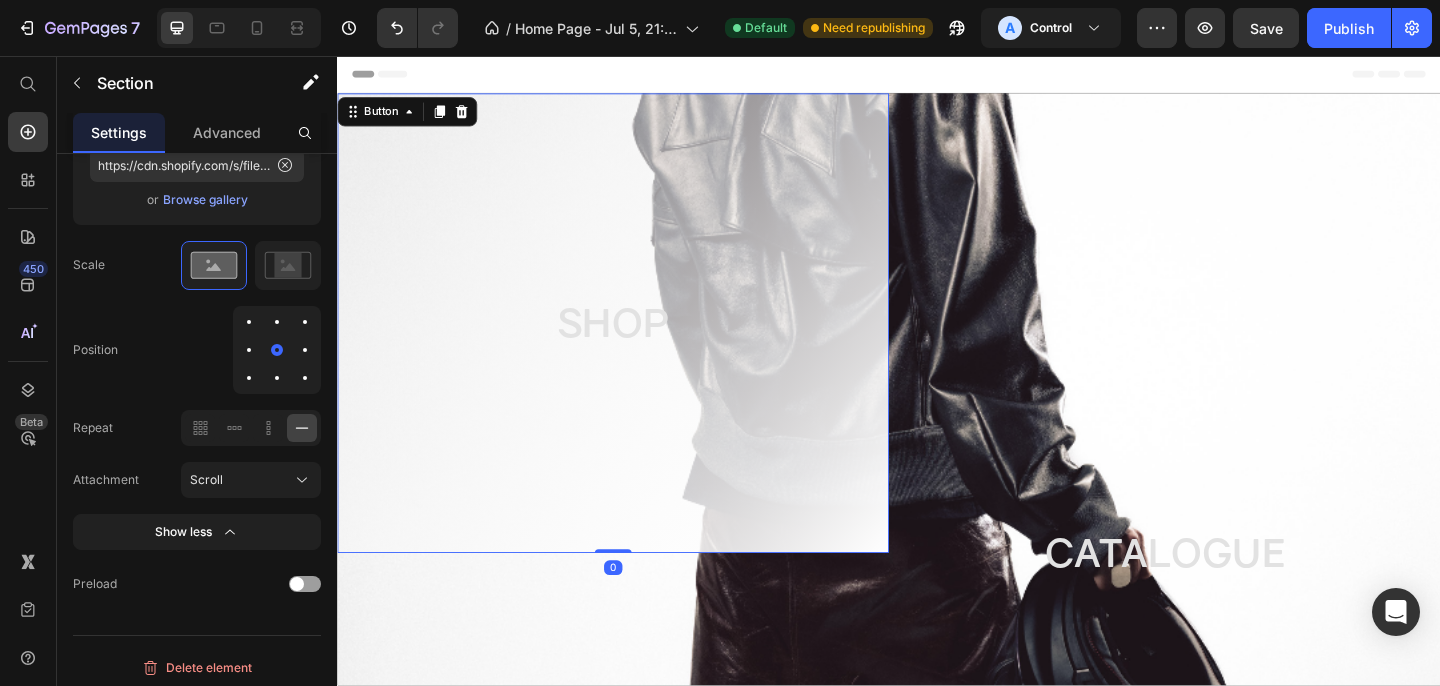scroll, scrollTop: 0, scrollLeft: 0, axis: both 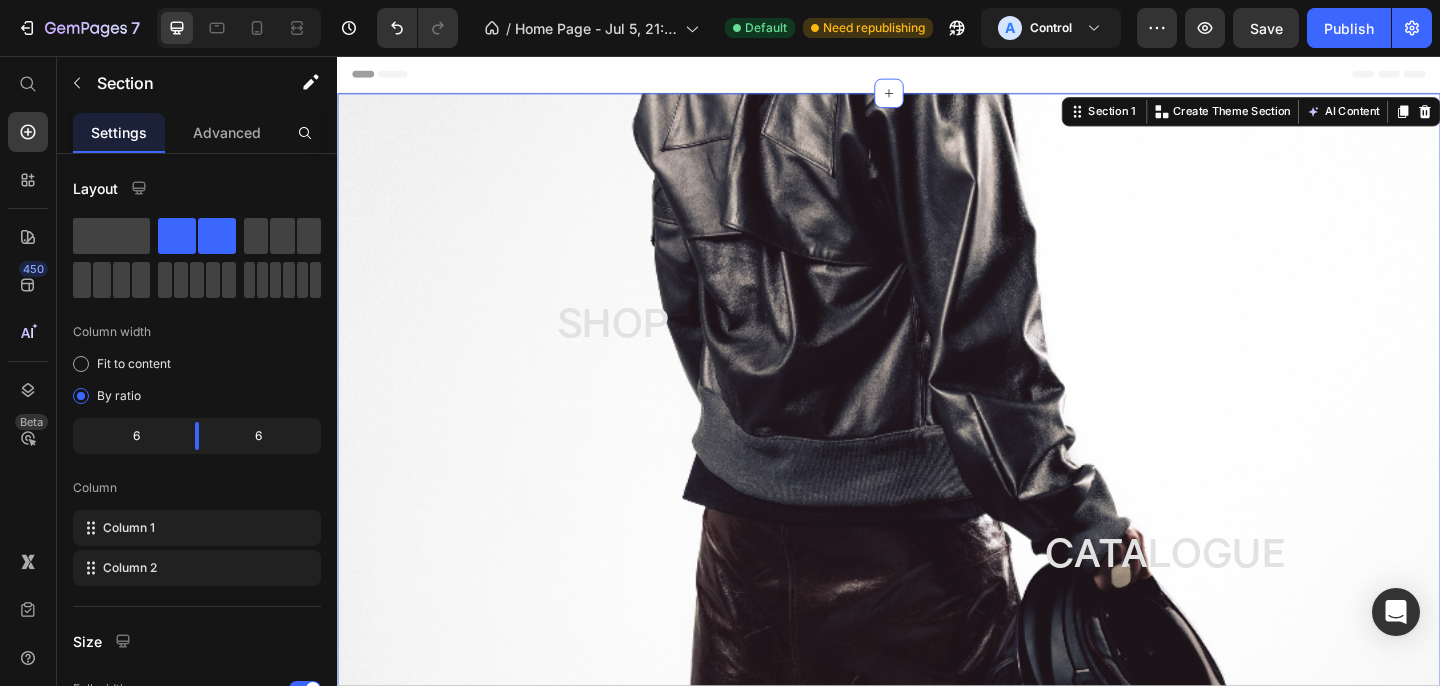 click on "SHOP Button" at bounding box center [637, 597] 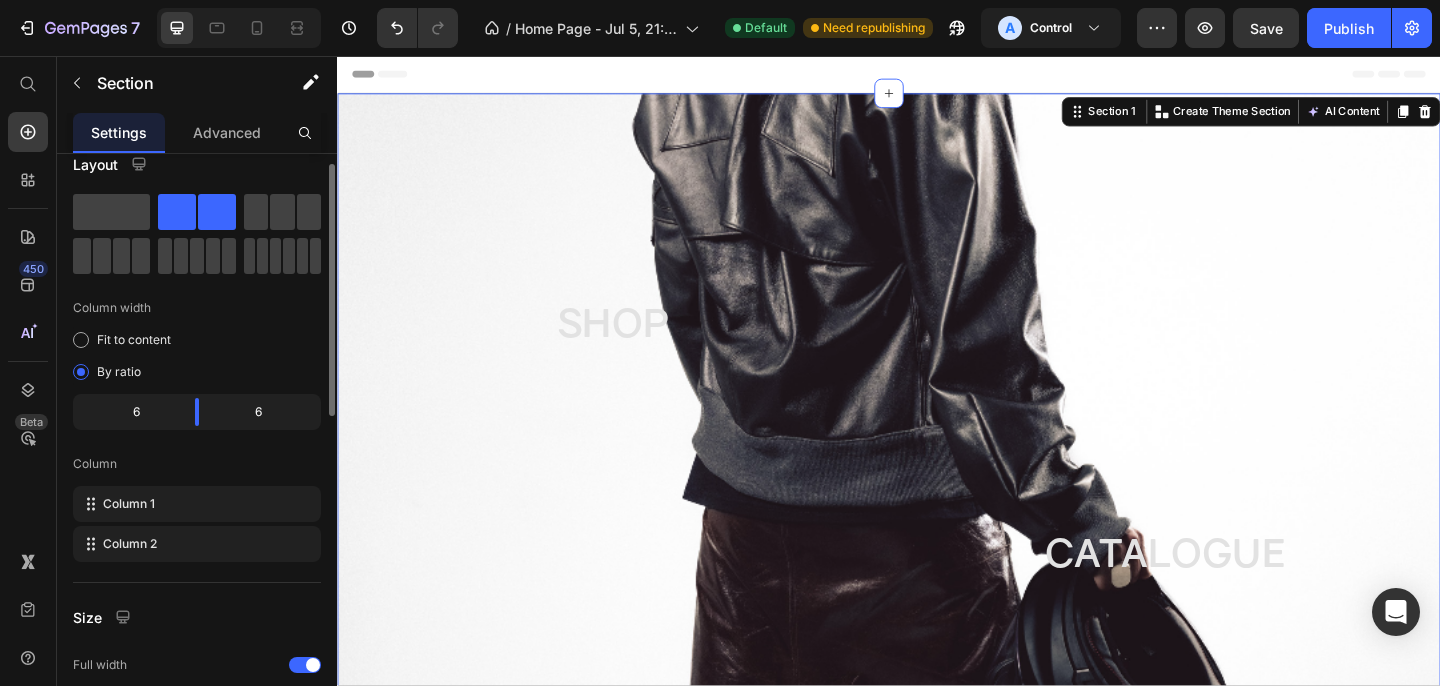 scroll, scrollTop: 34, scrollLeft: 0, axis: vertical 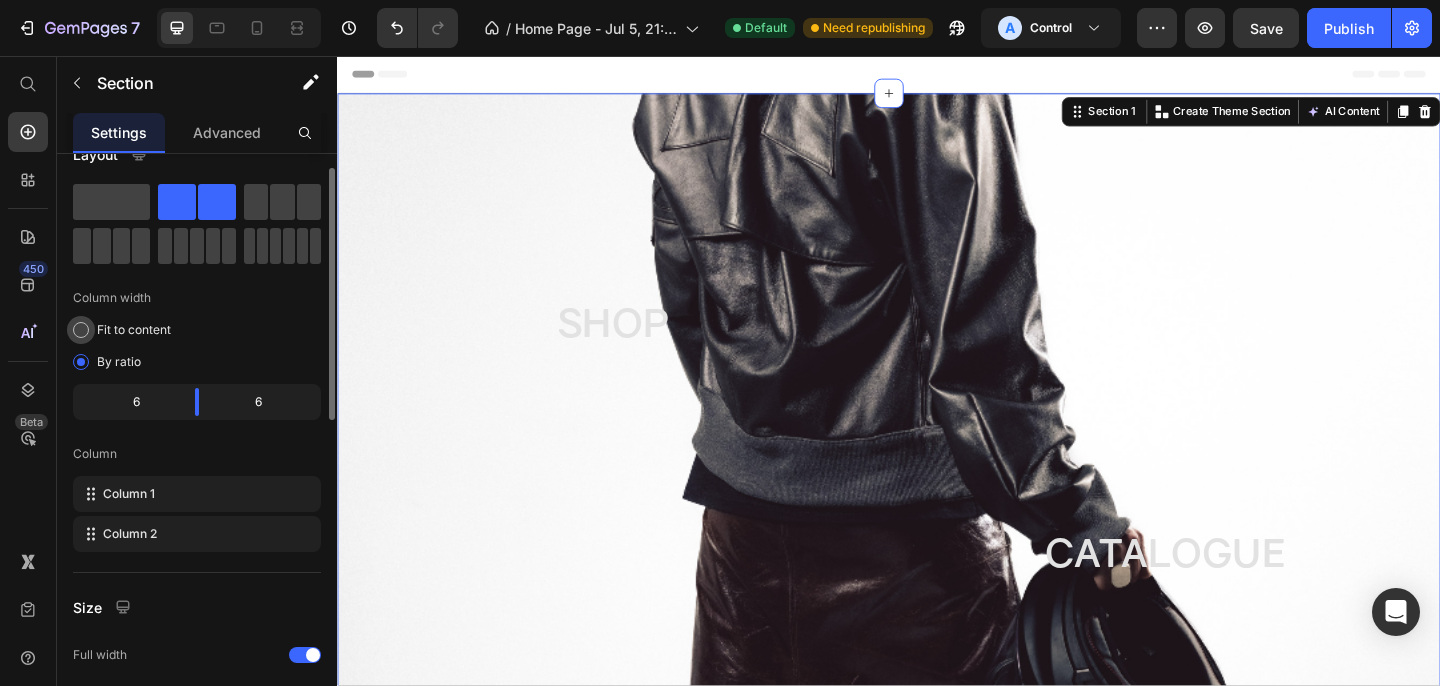 click at bounding box center (81, 330) 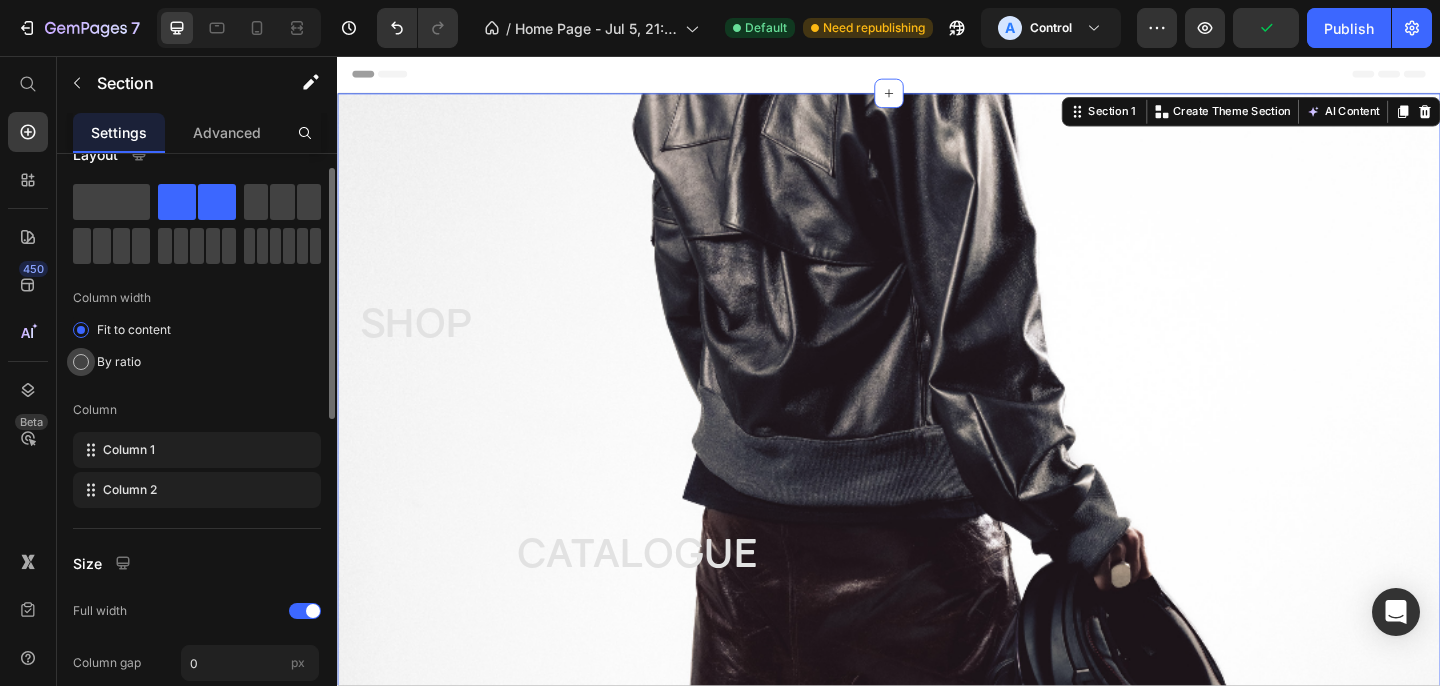 click on "By ratio" at bounding box center [119, 362] 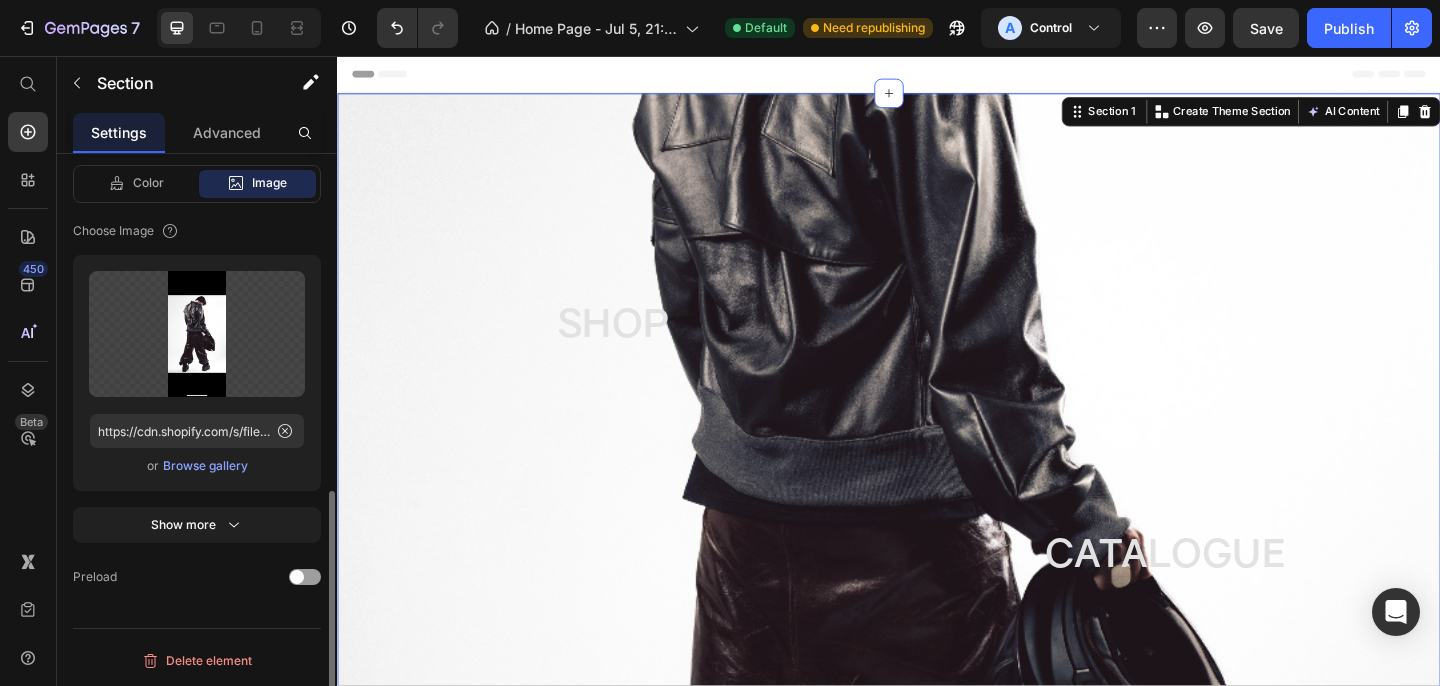 scroll, scrollTop: 0, scrollLeft: 0, axis: both 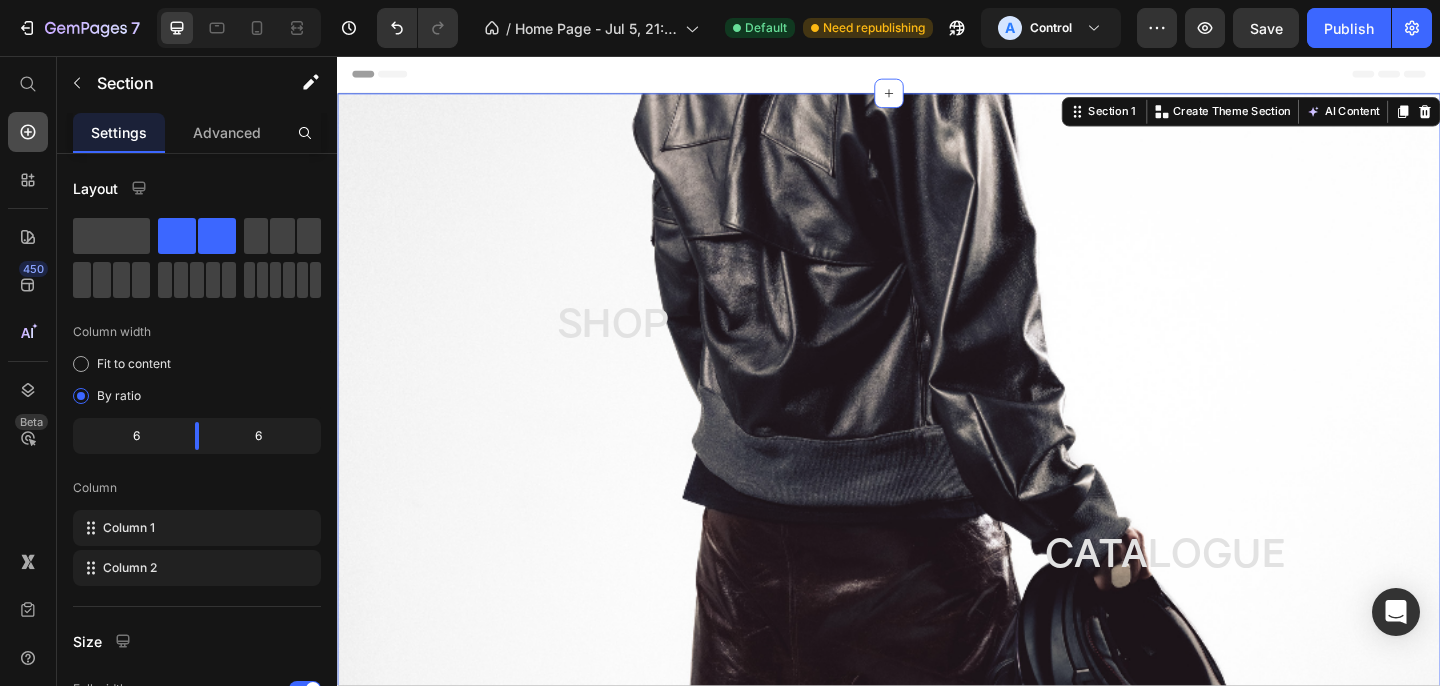 click 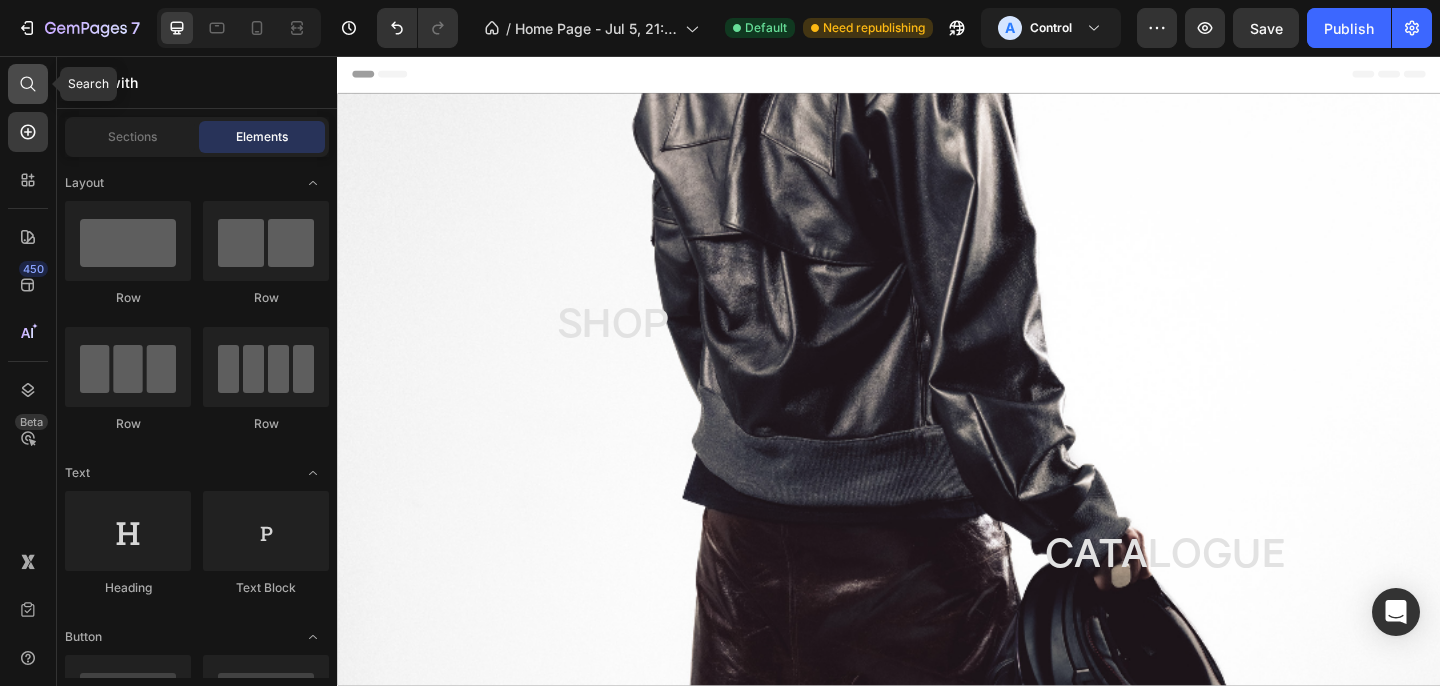 click 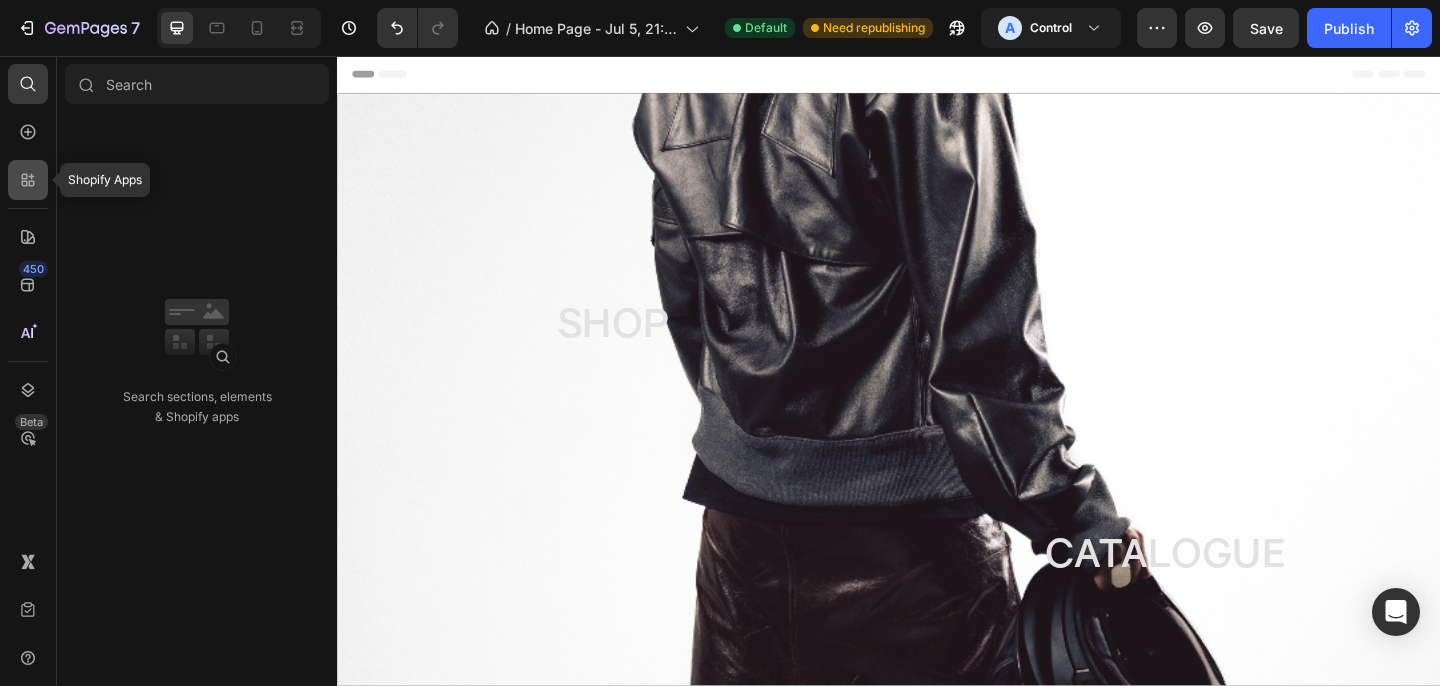 click 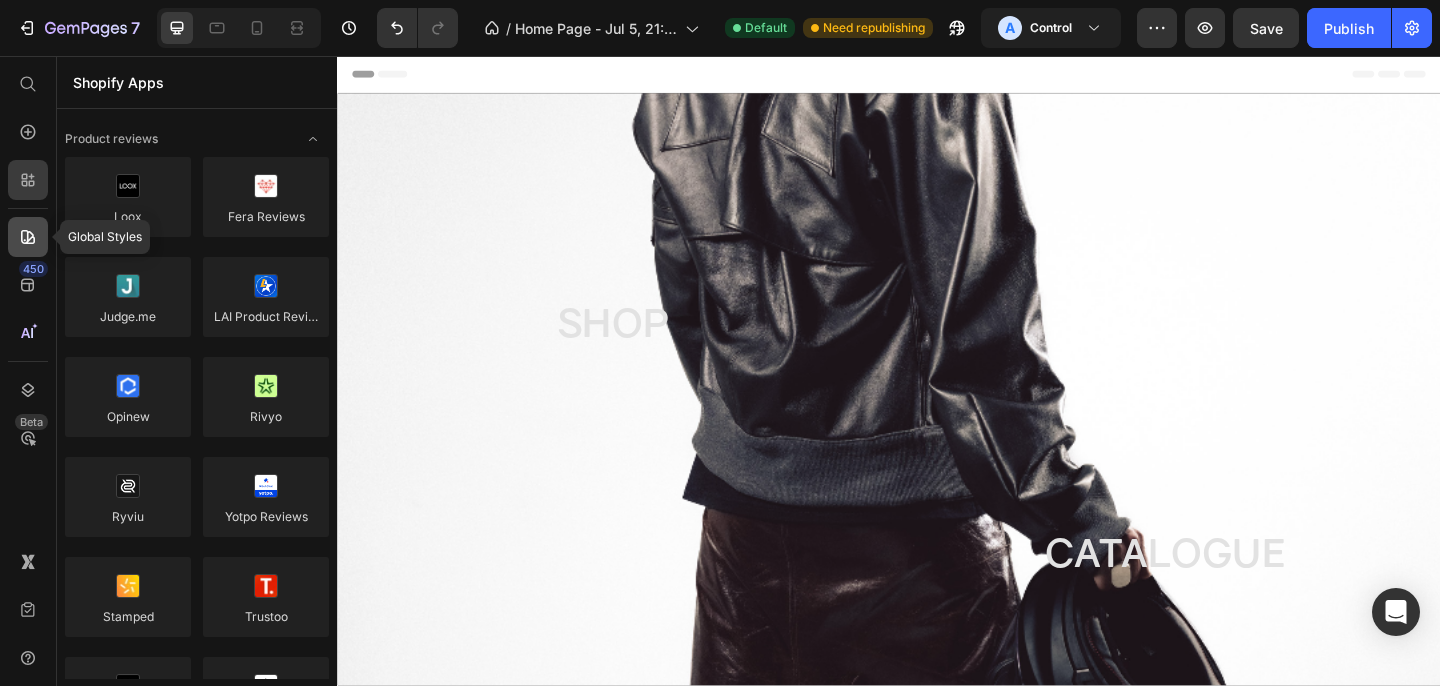 click 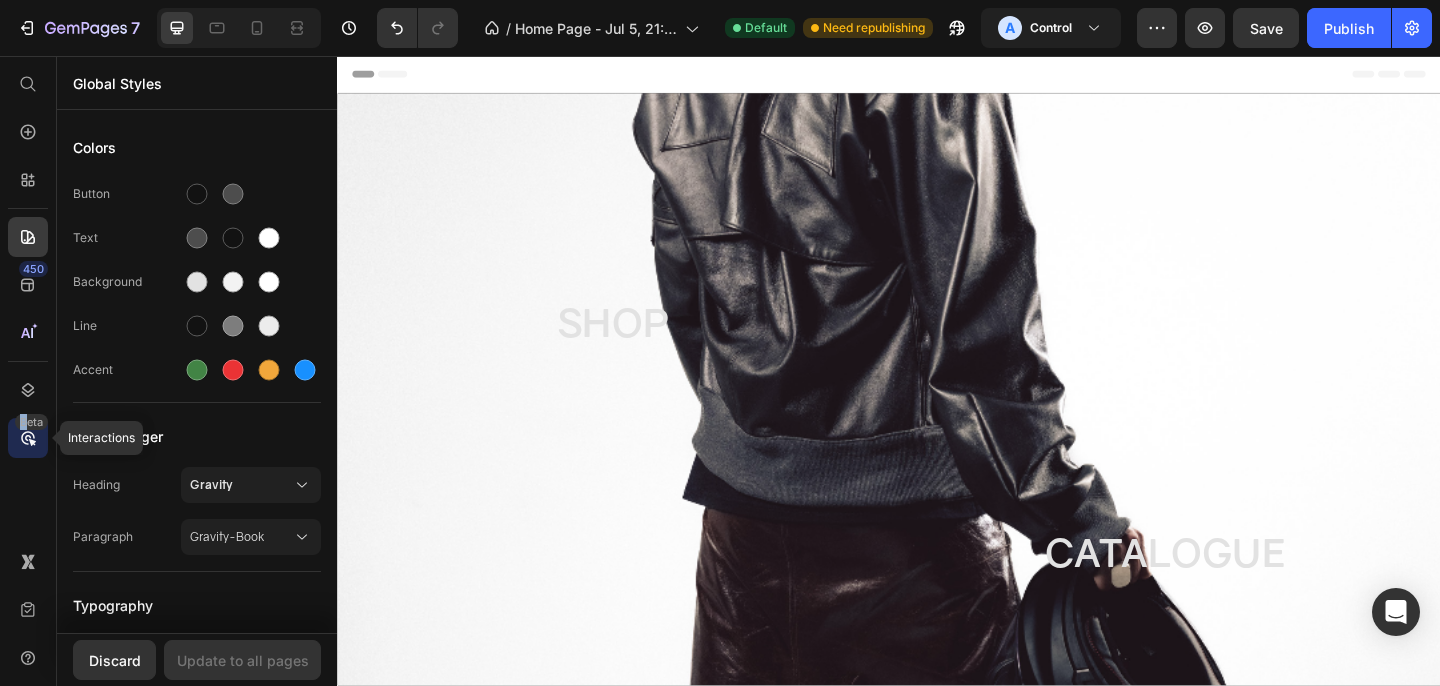 click on "Beta" at bounding box center (31, 422) 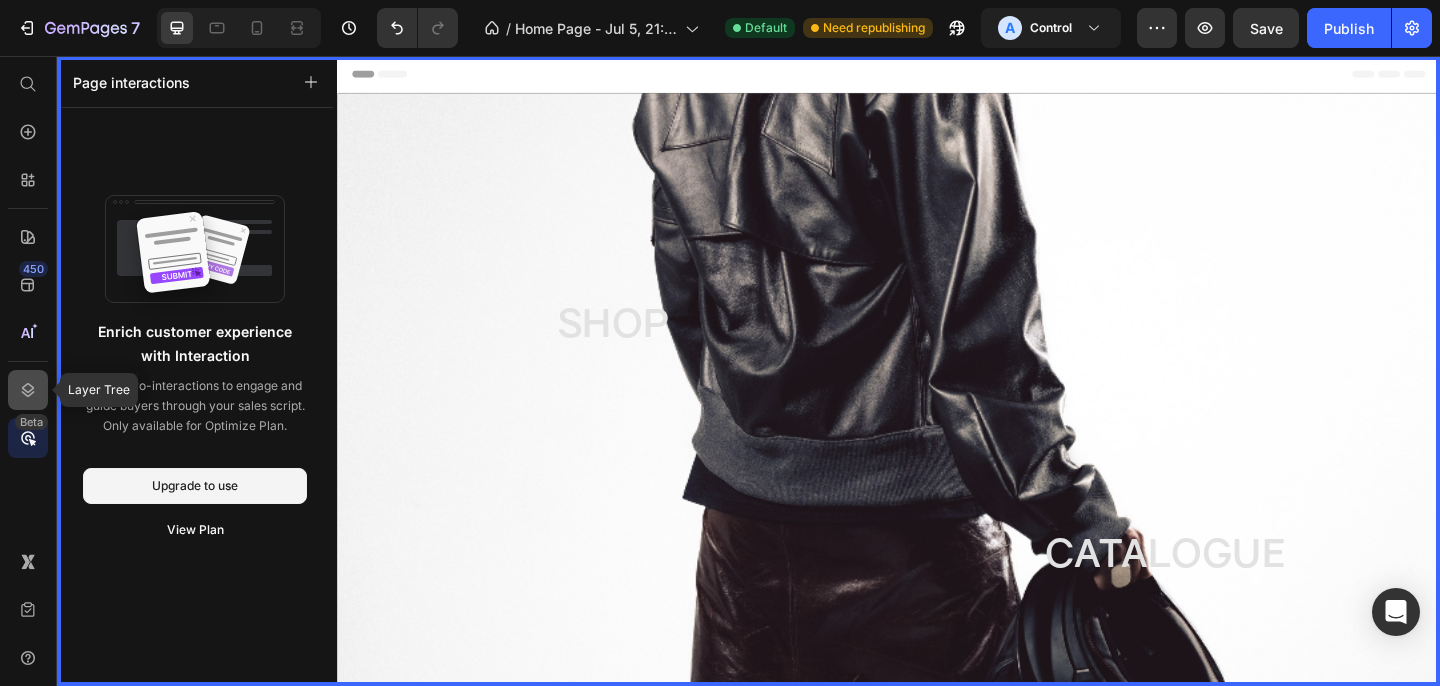 click 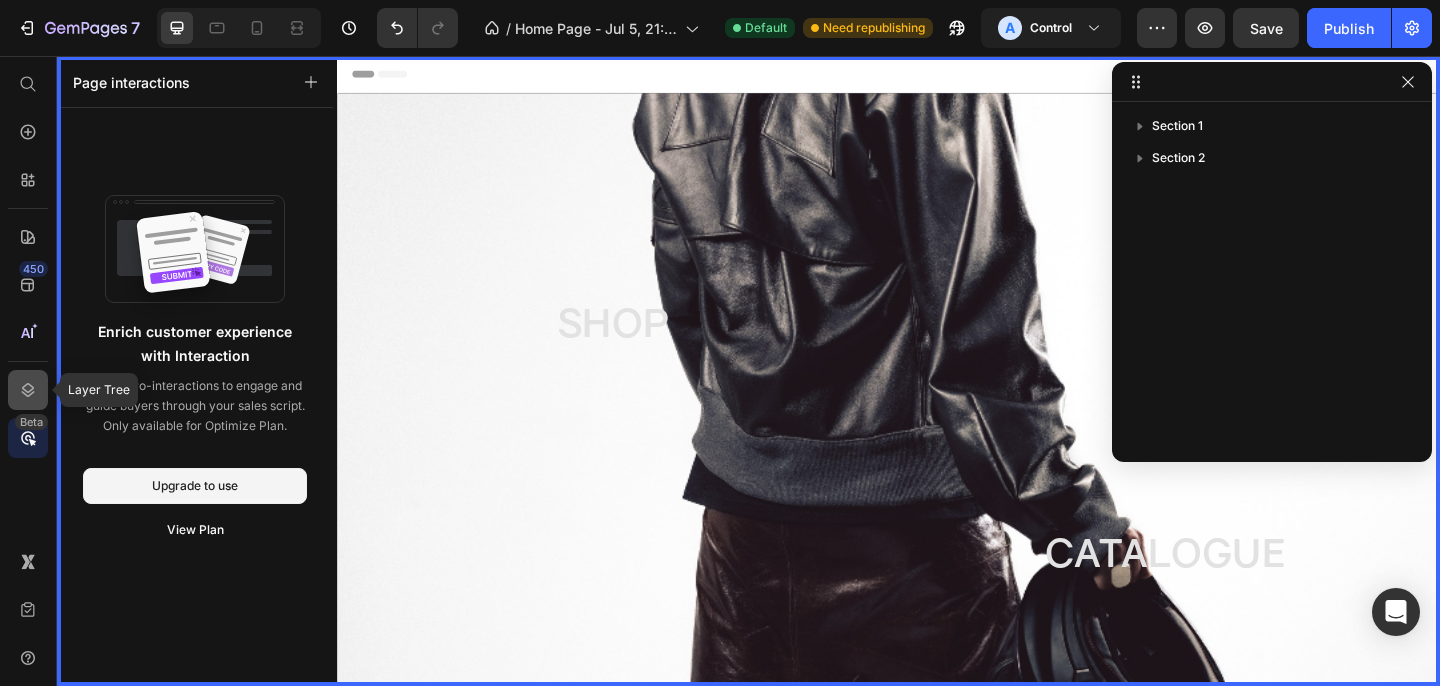 click 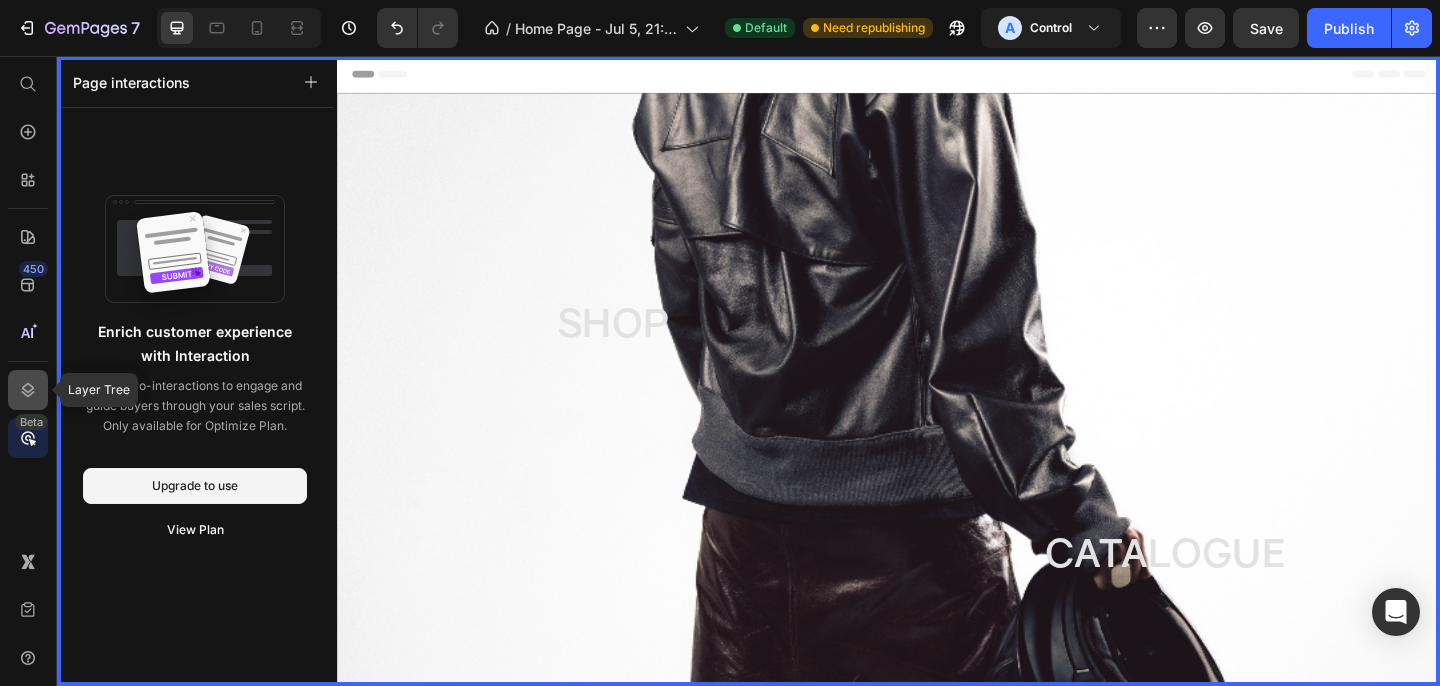 click 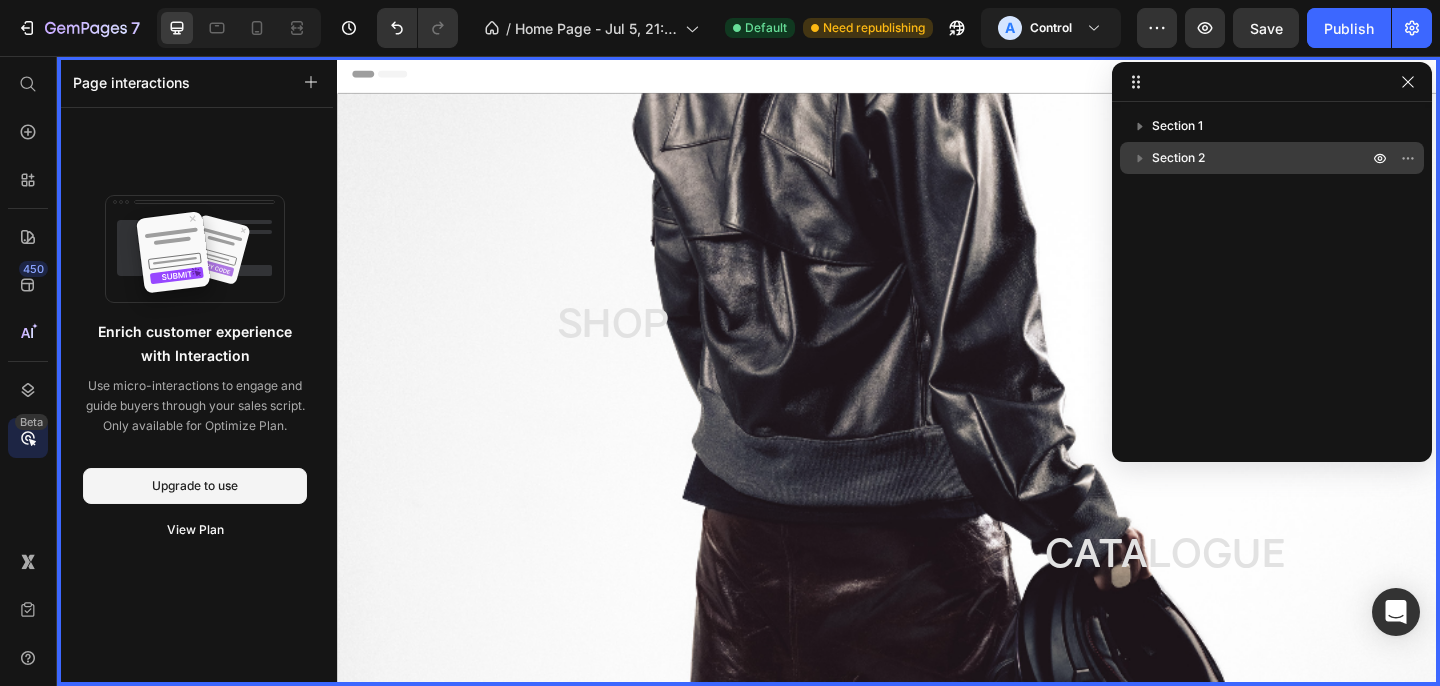 click 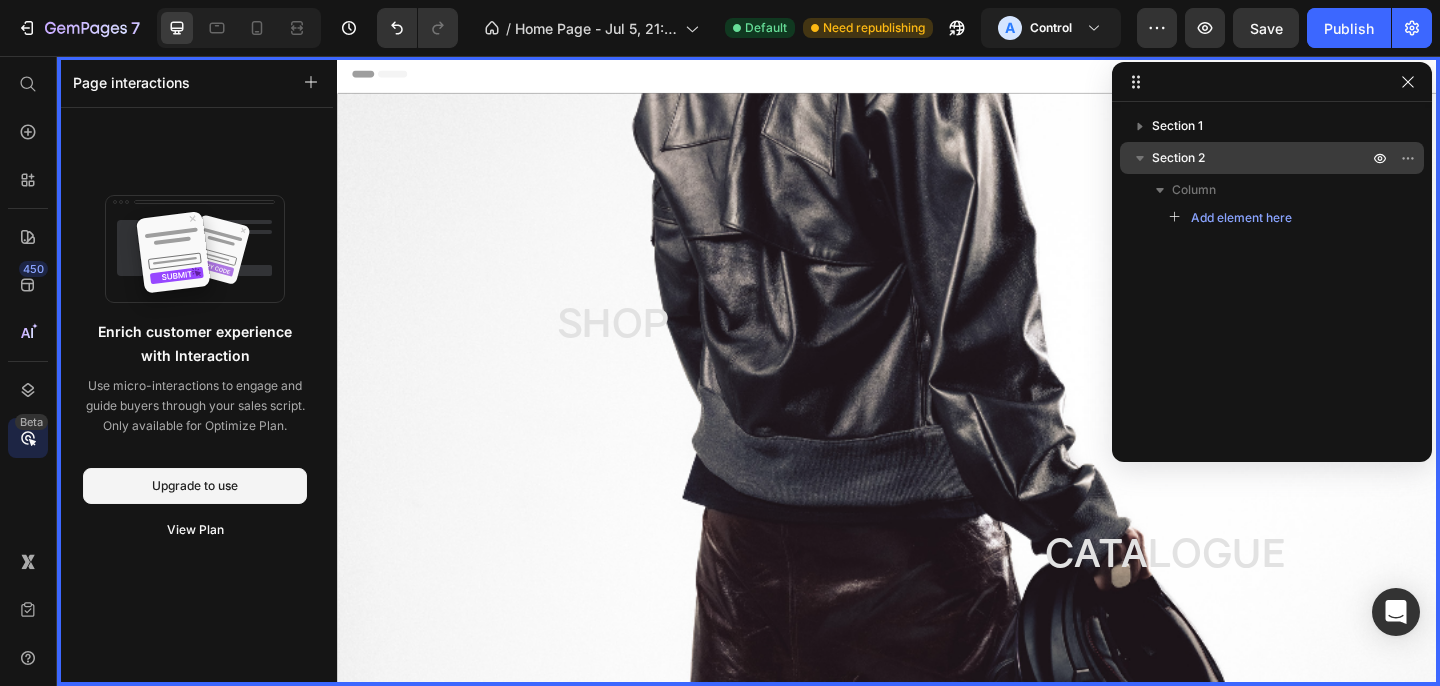 click on "Section 2" at bounding box center [1178, 158] 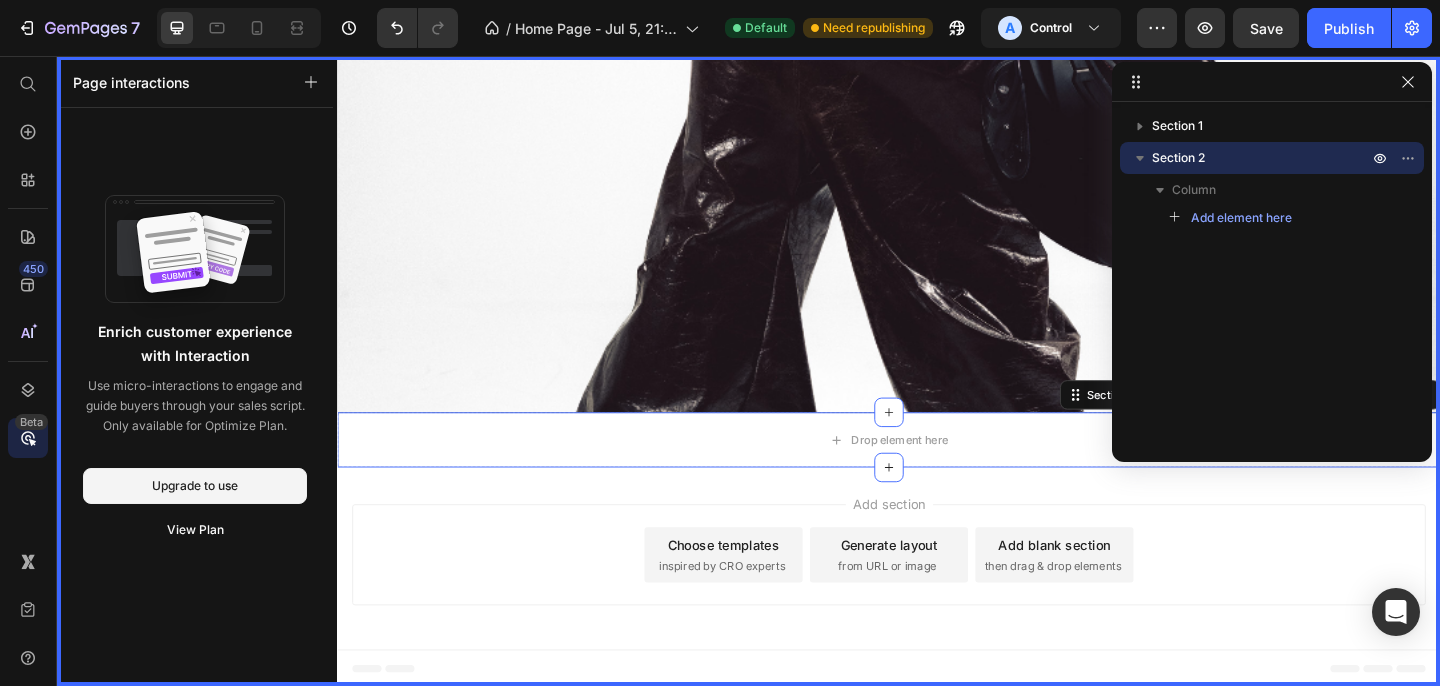 scroll, scrollTop: 655, scrollLeft: 0, axis: vertical 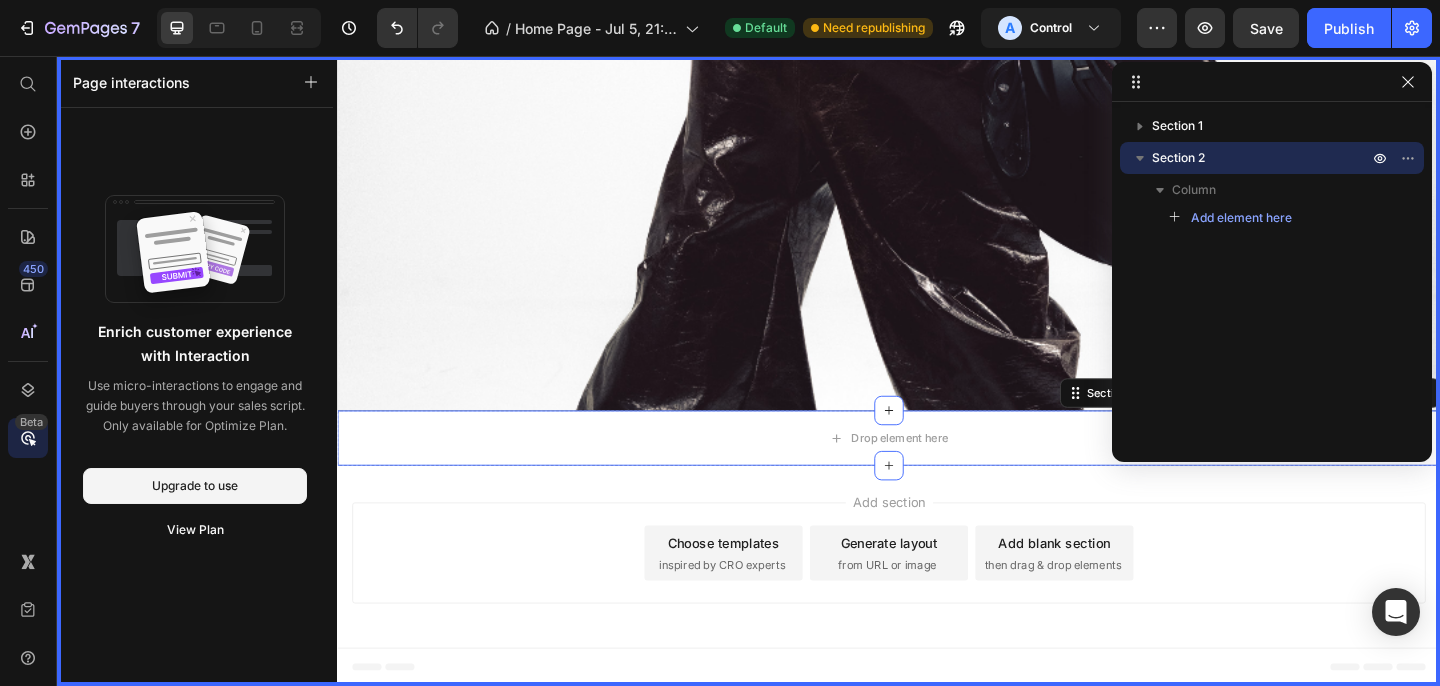 click on "Section 2" at bounding box center (1178, 158) 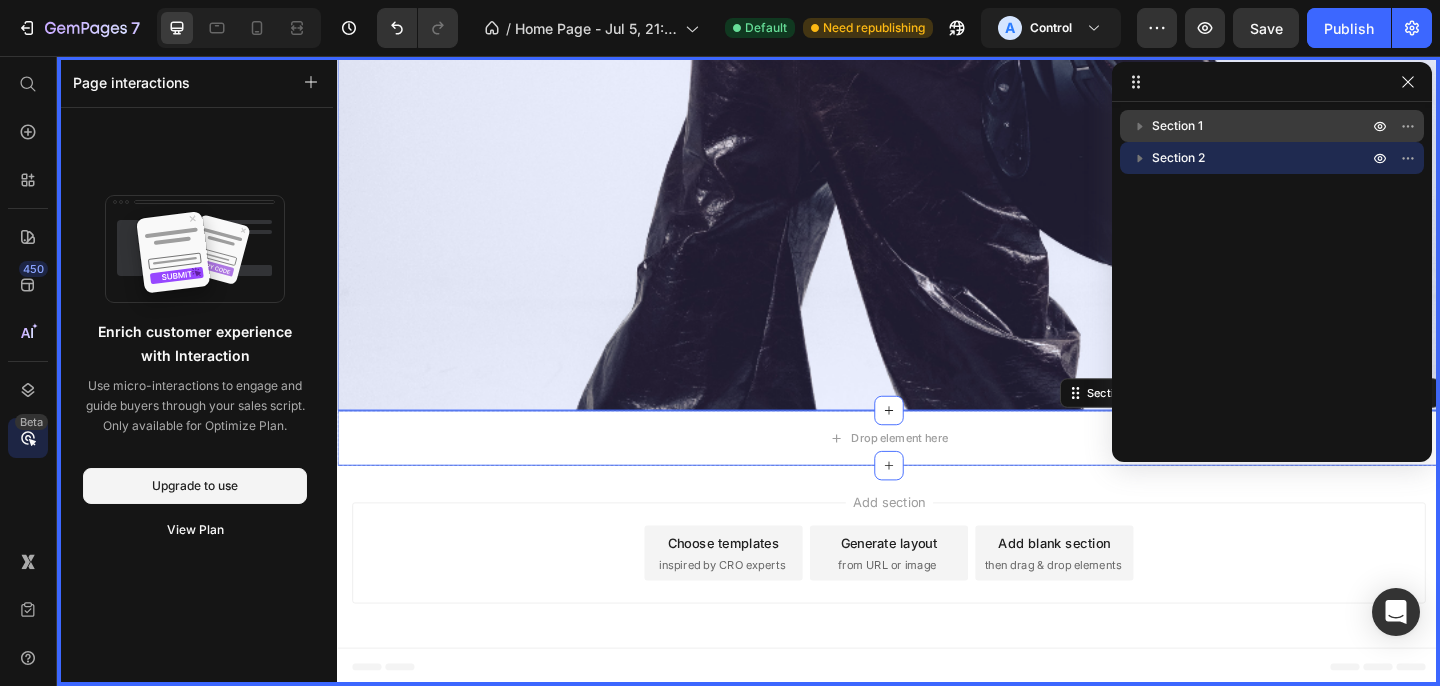 click on "Section 1" at bounding box center (1177, 126) 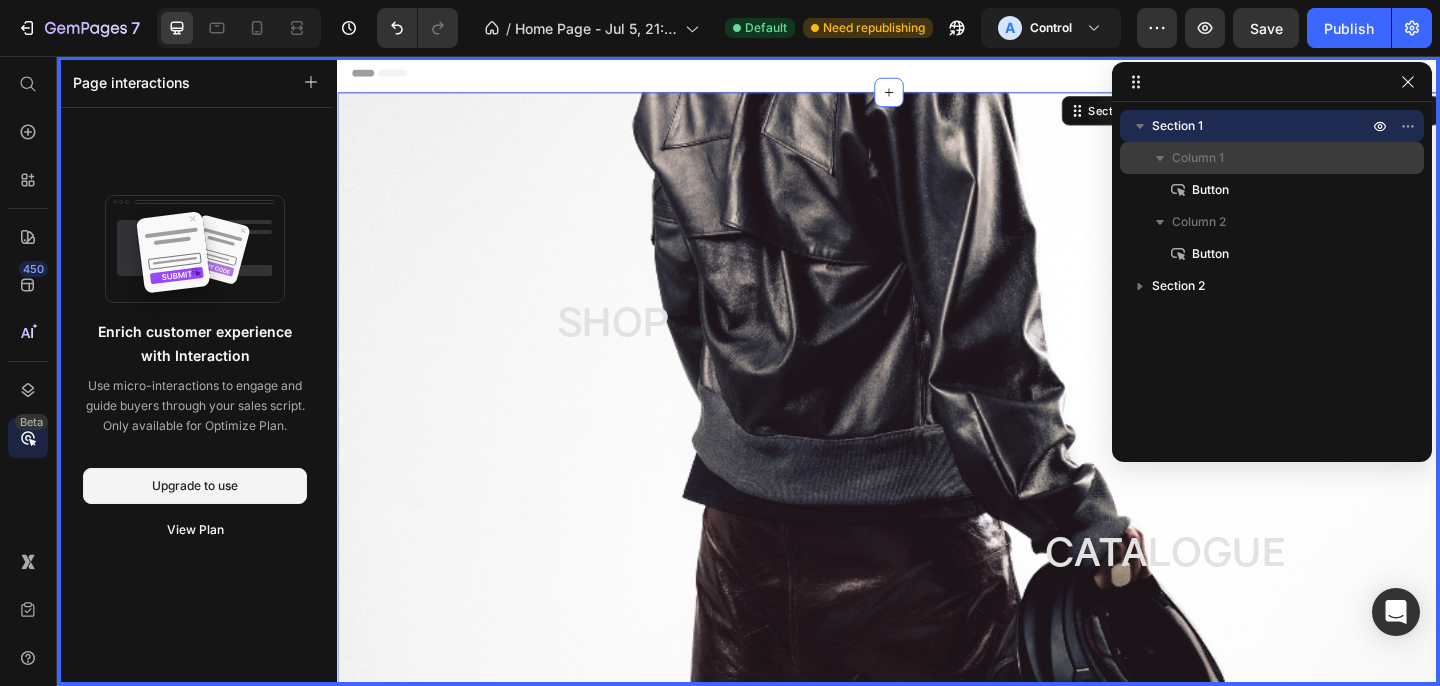 scroll, scrollTop: 0, scrollLeft: 0, axis: both 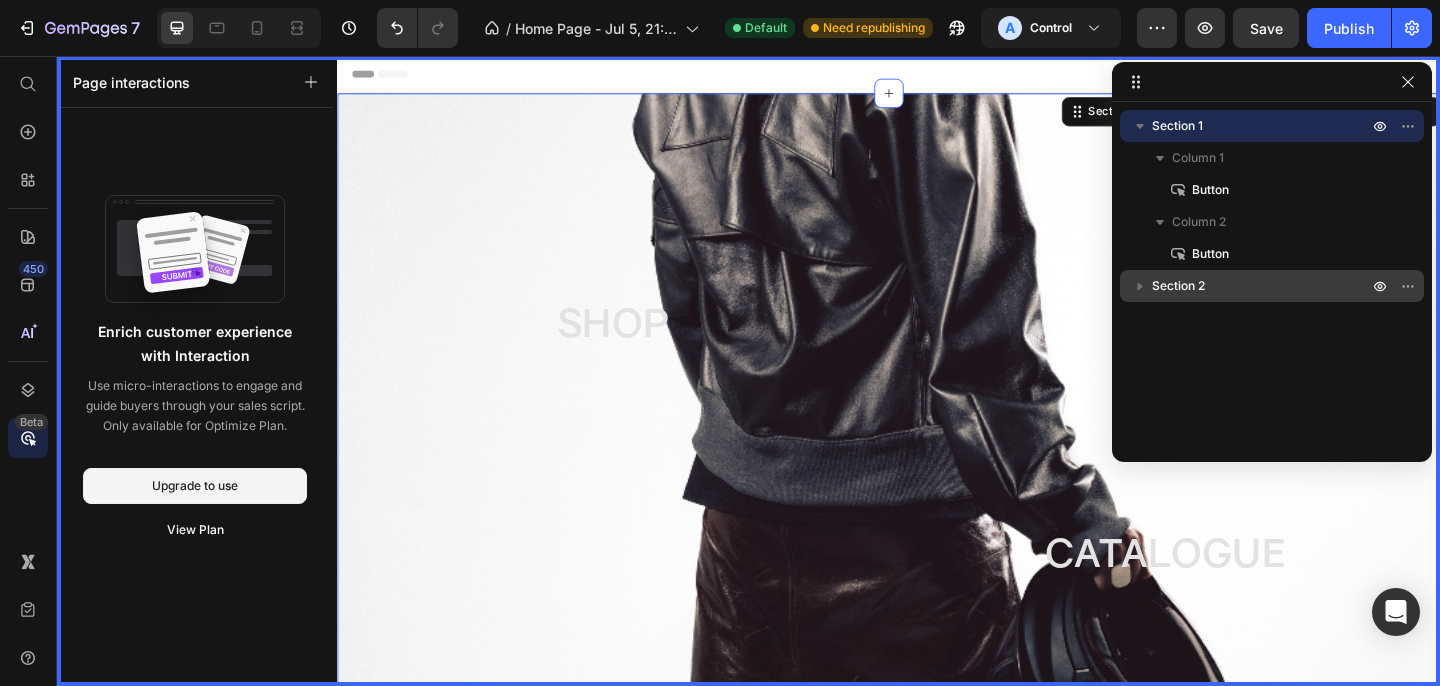 click on "Section 2" at bounding box center (1178, 286) 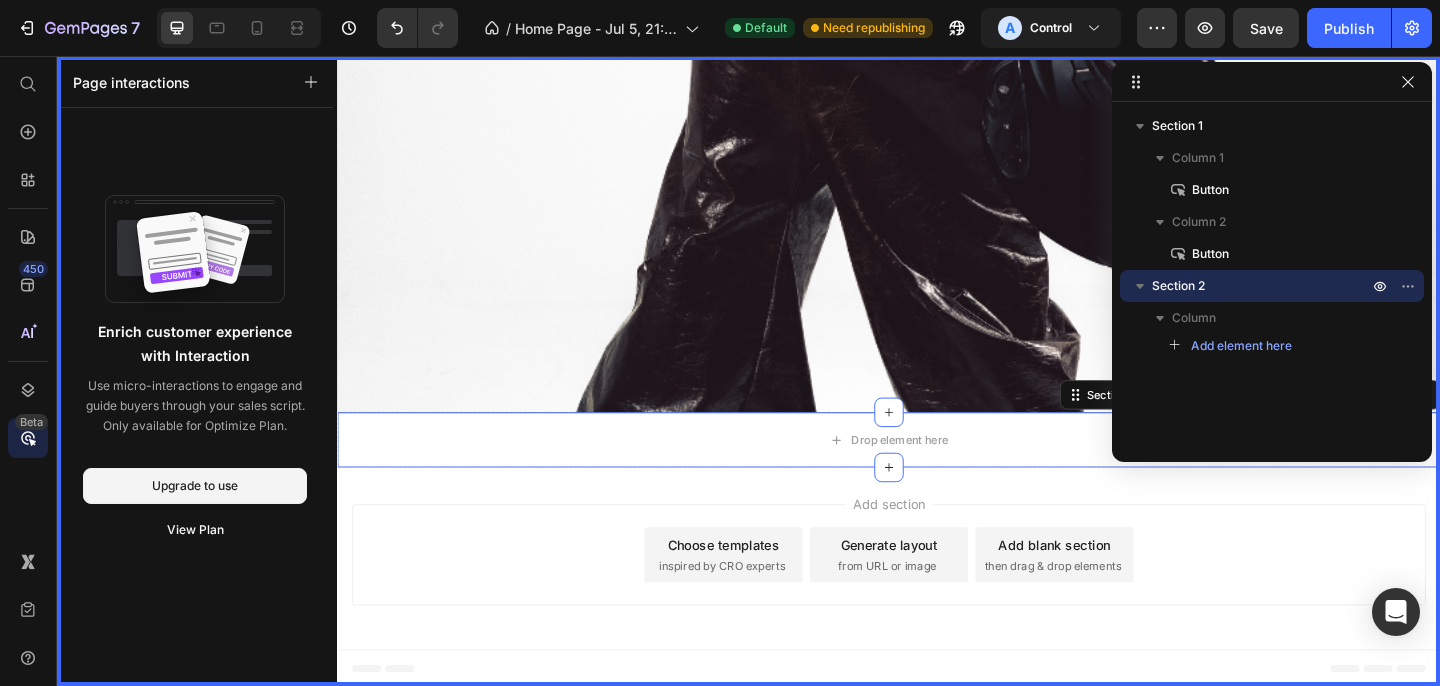 scroll, scrollTop: 655, scrollLeft: 0, axis: vertical 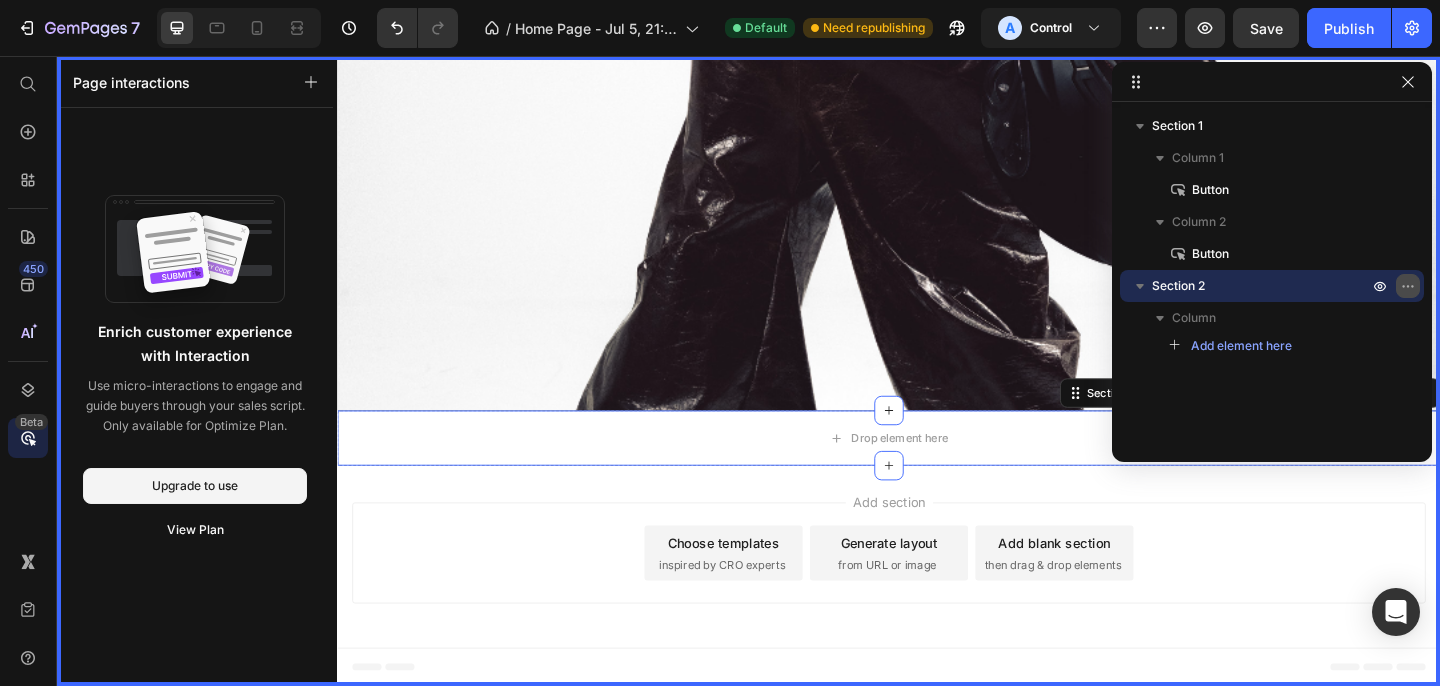 click 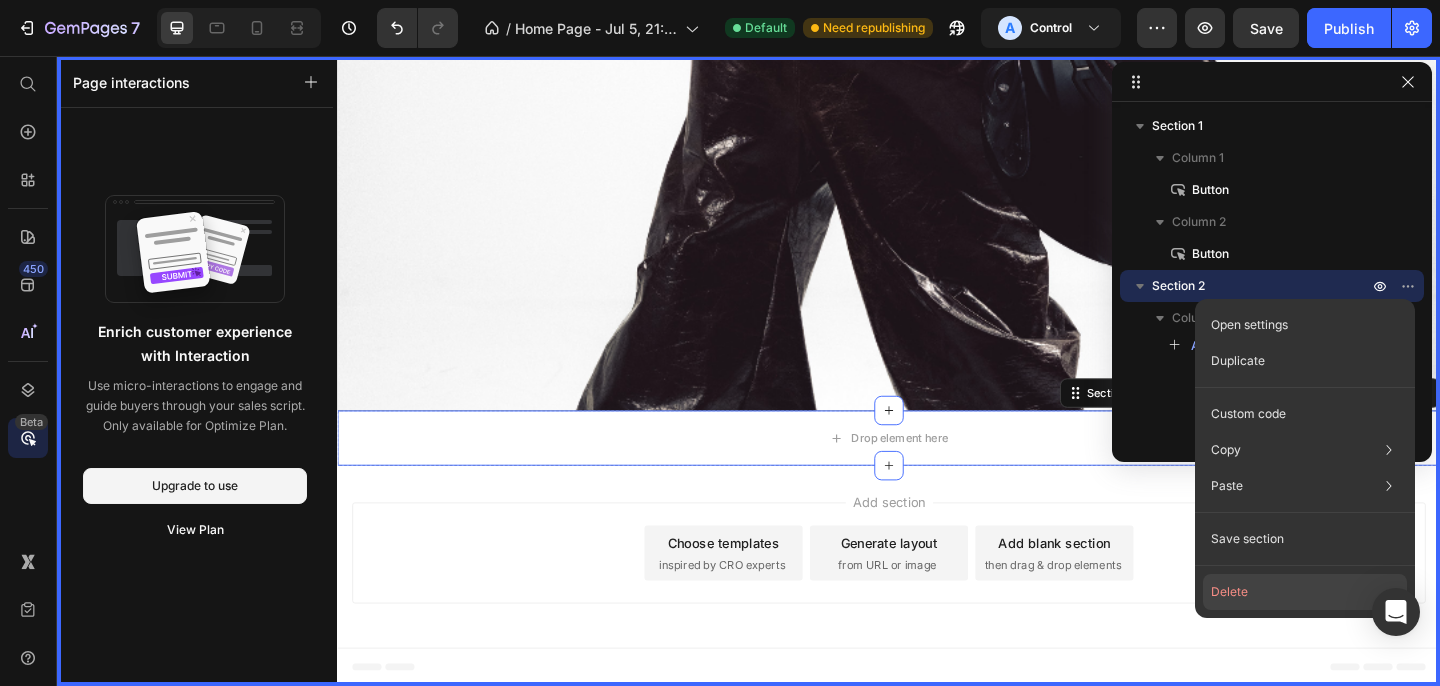 click on "Delete" 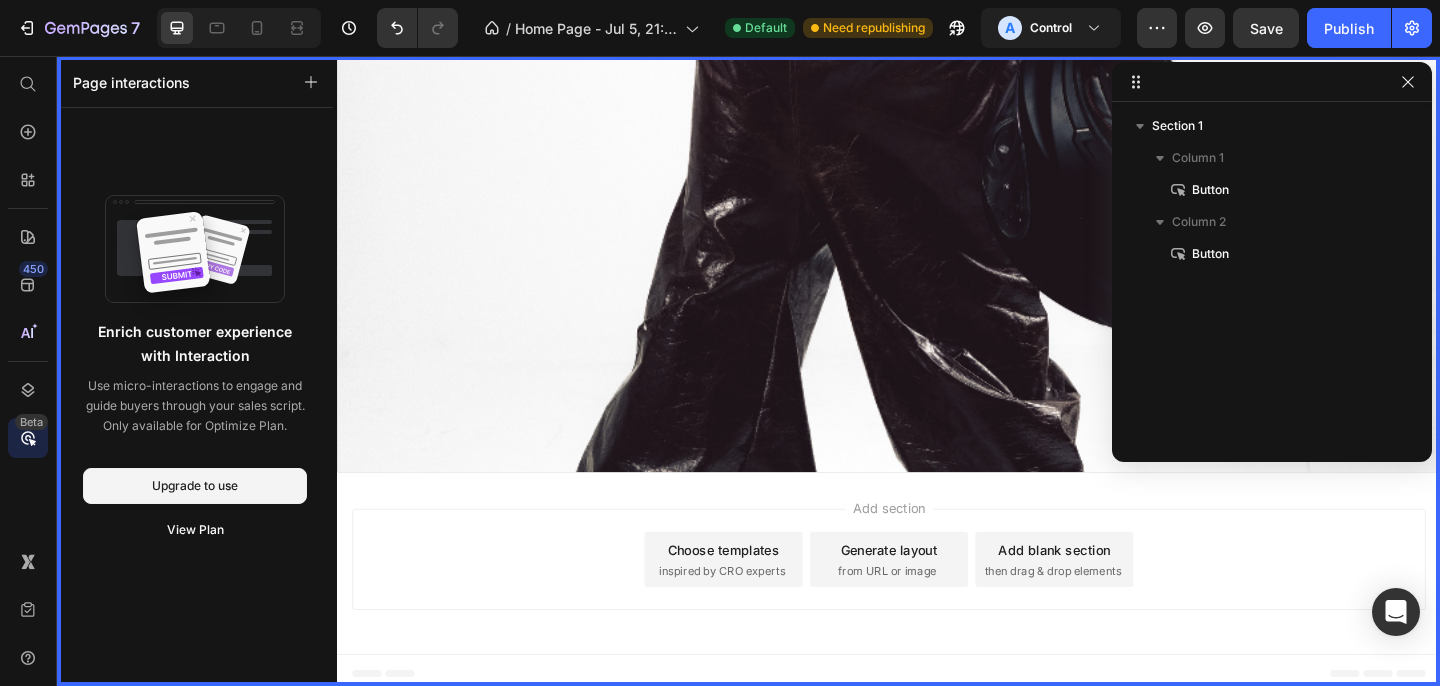 scroll, scrollTop: 0, scrollLeft: 0, axis: both 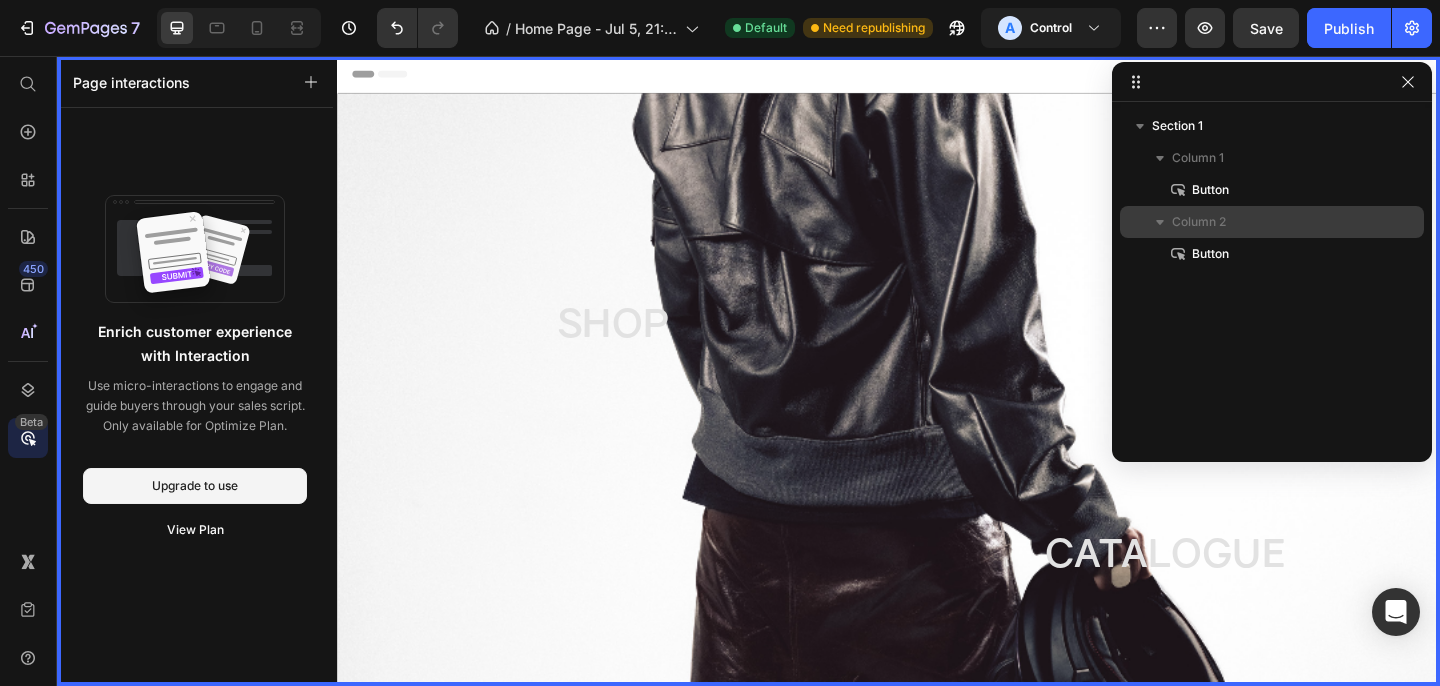 click 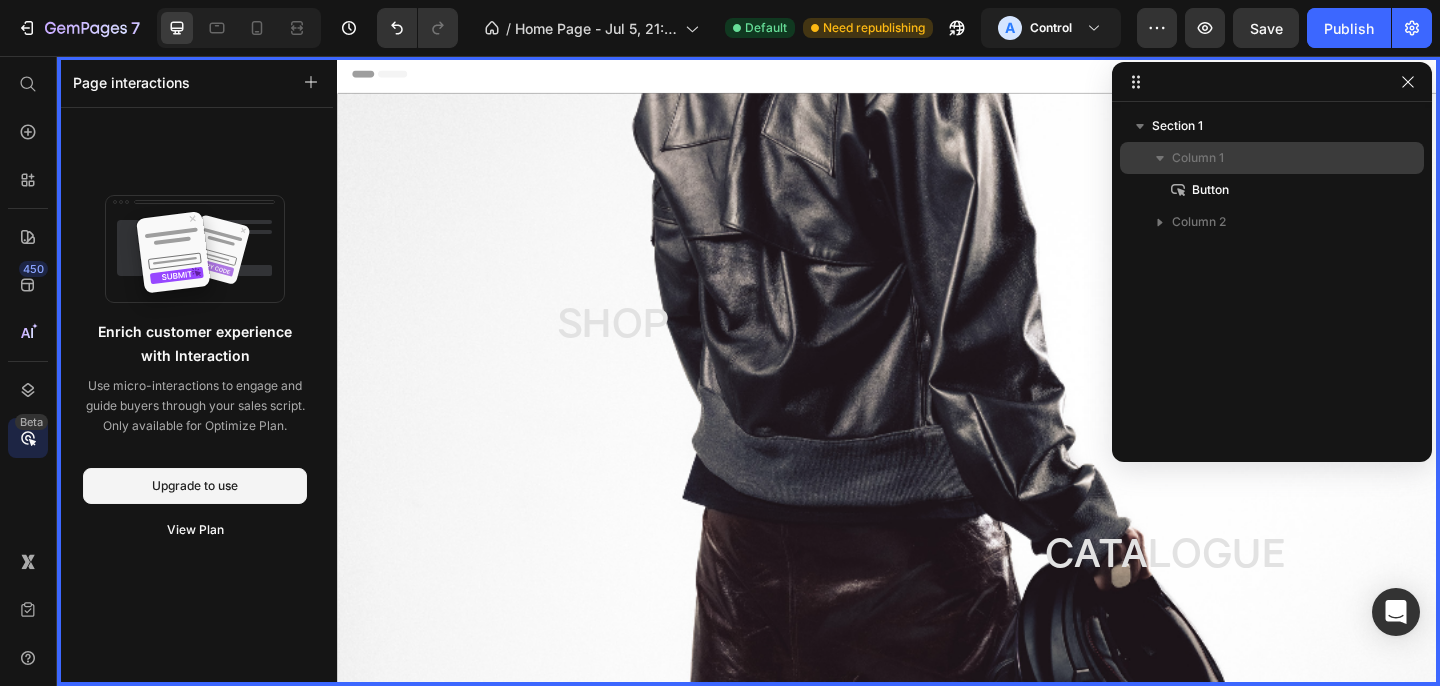 click 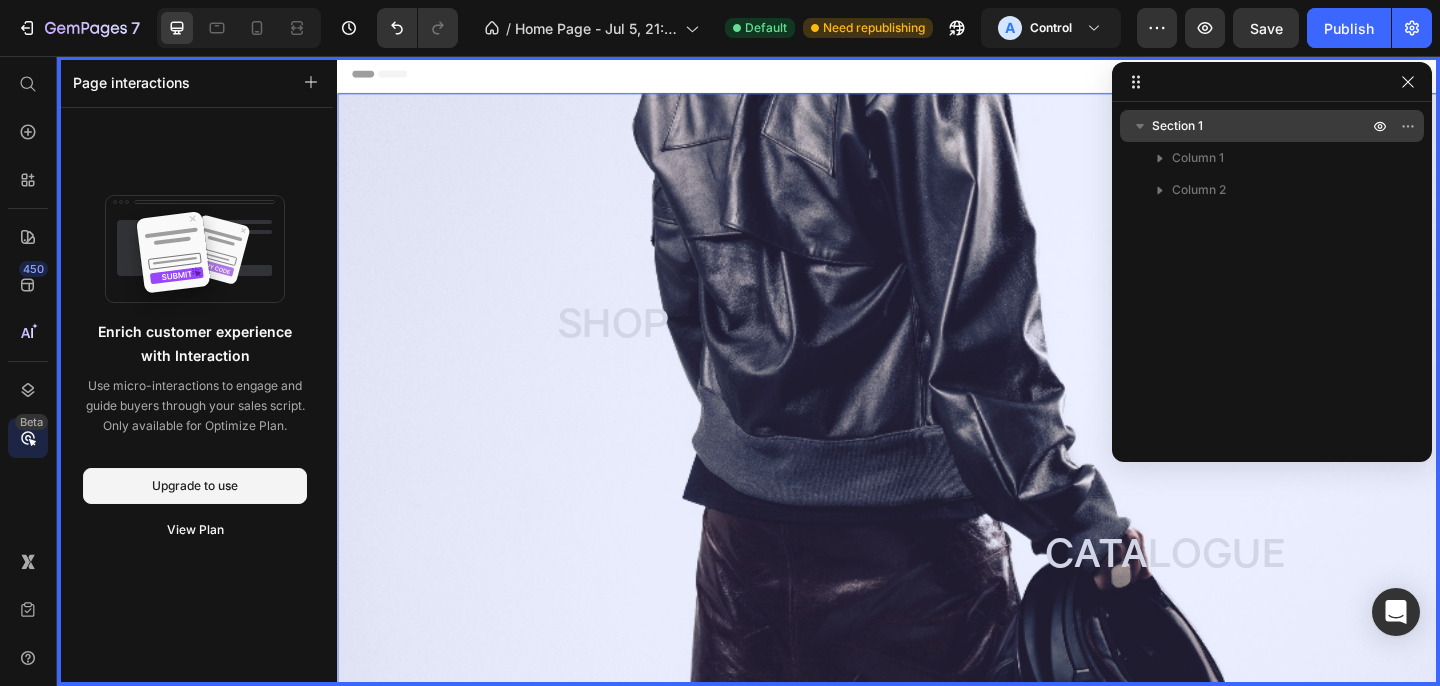 click on "Section 1" at bounding box center (1177, 126) 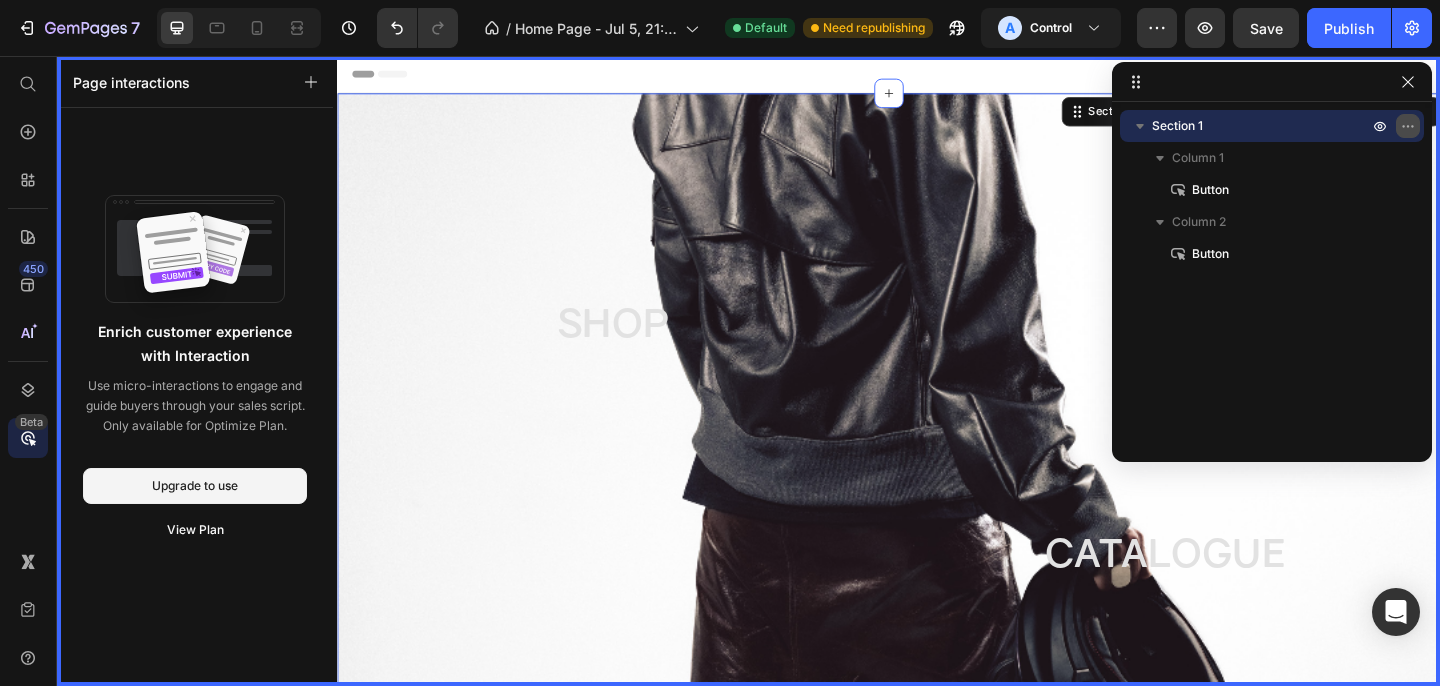 click 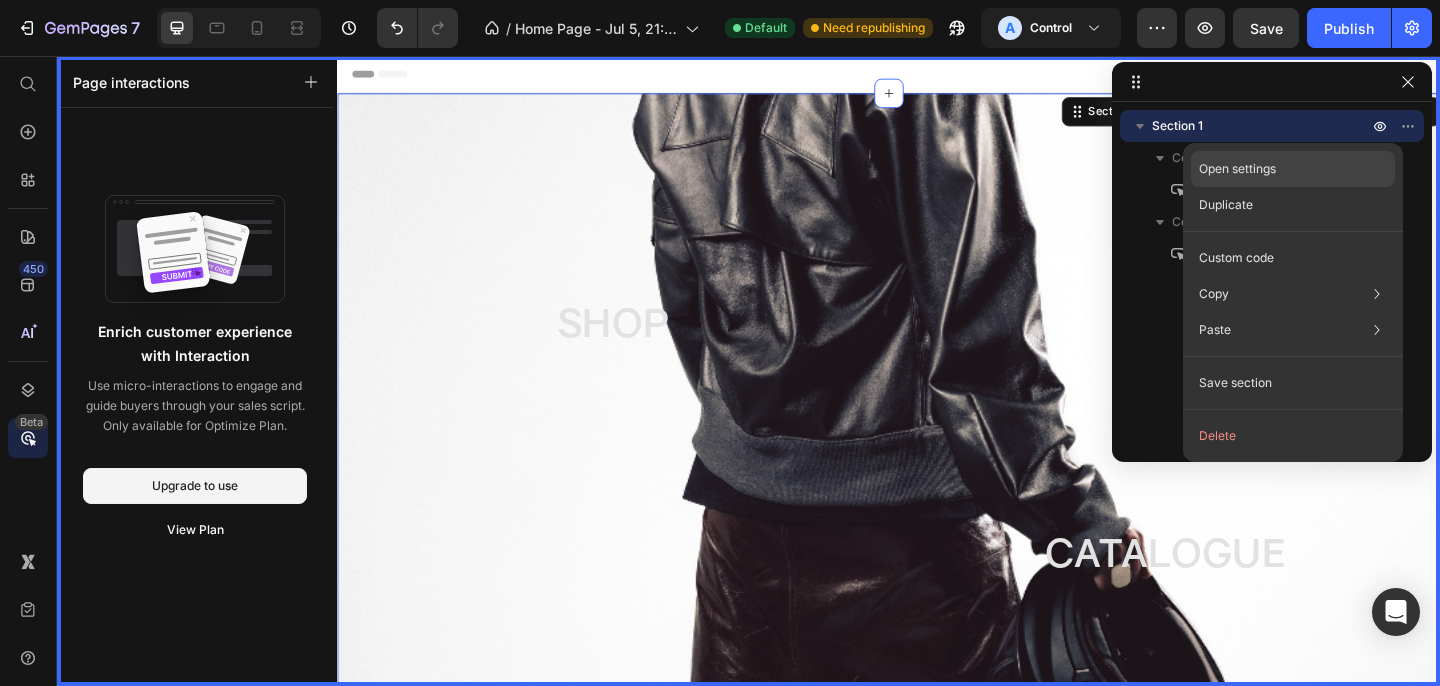 click on "Open settings" 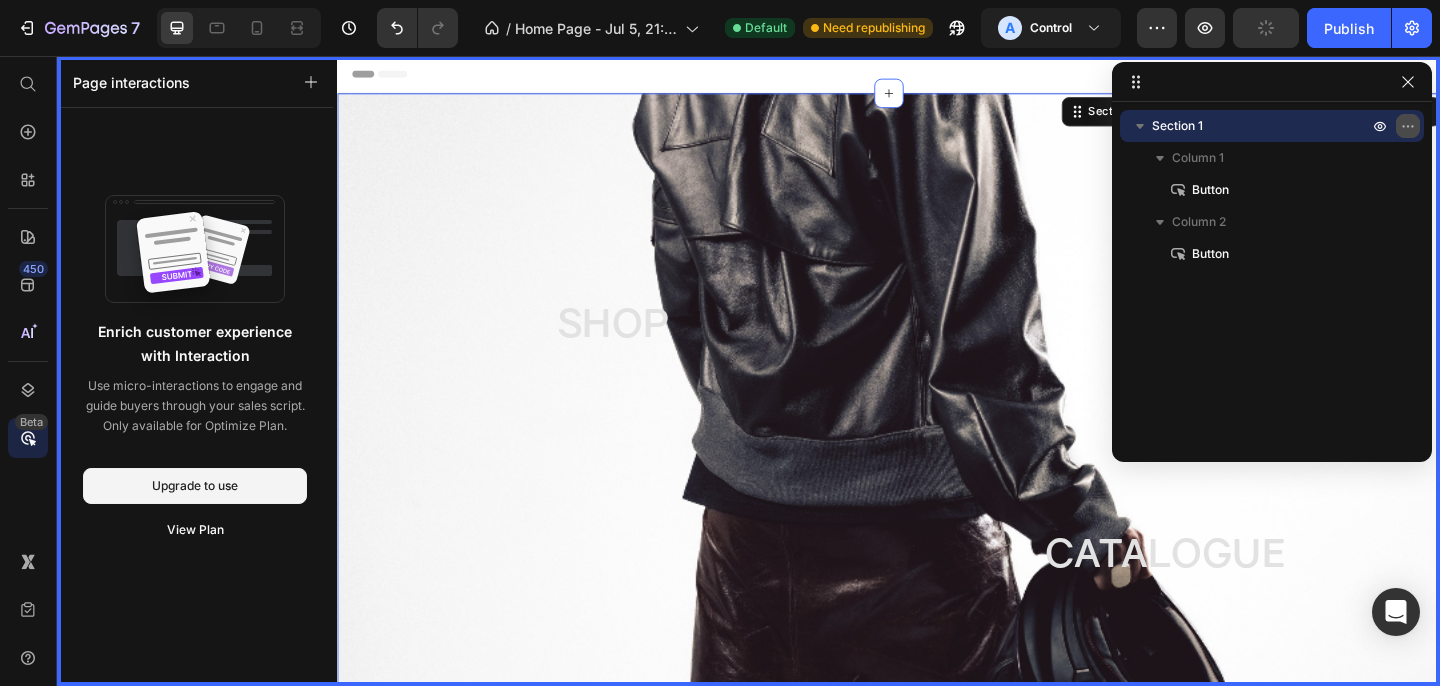 click 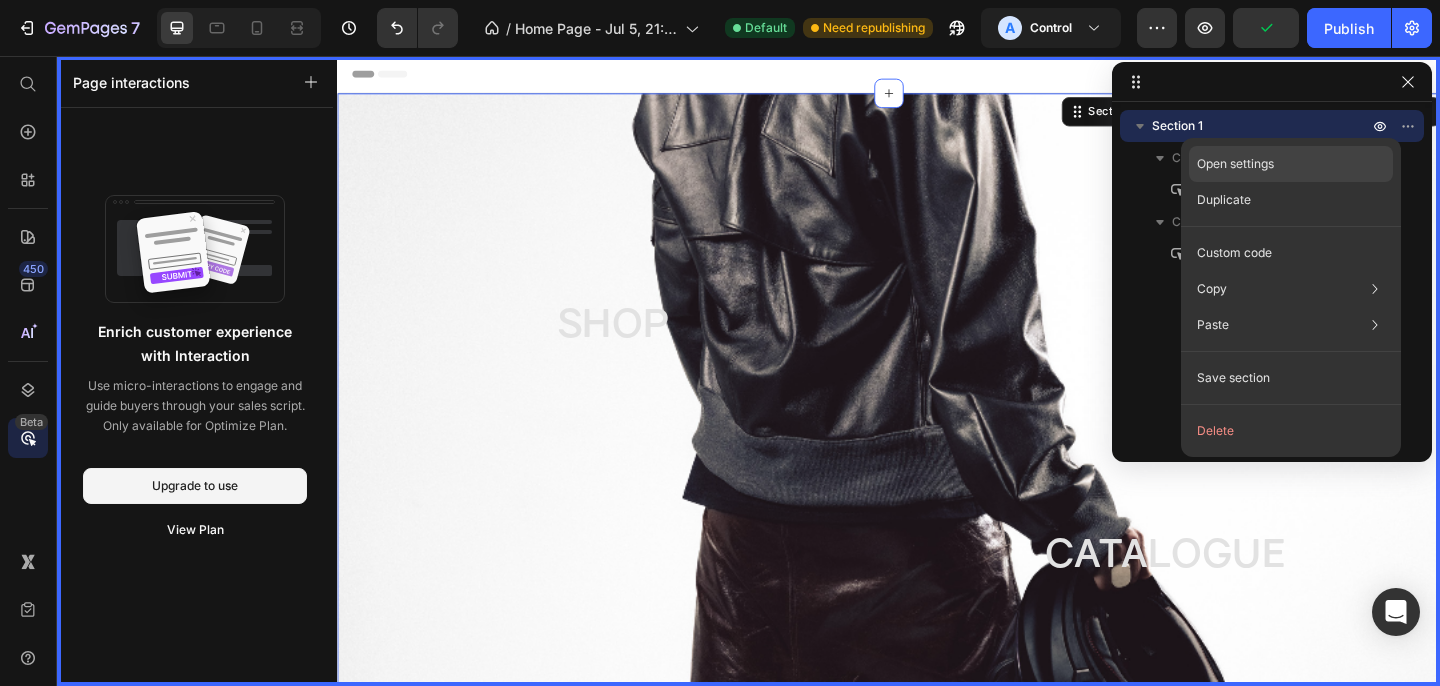 click on "Open settings" 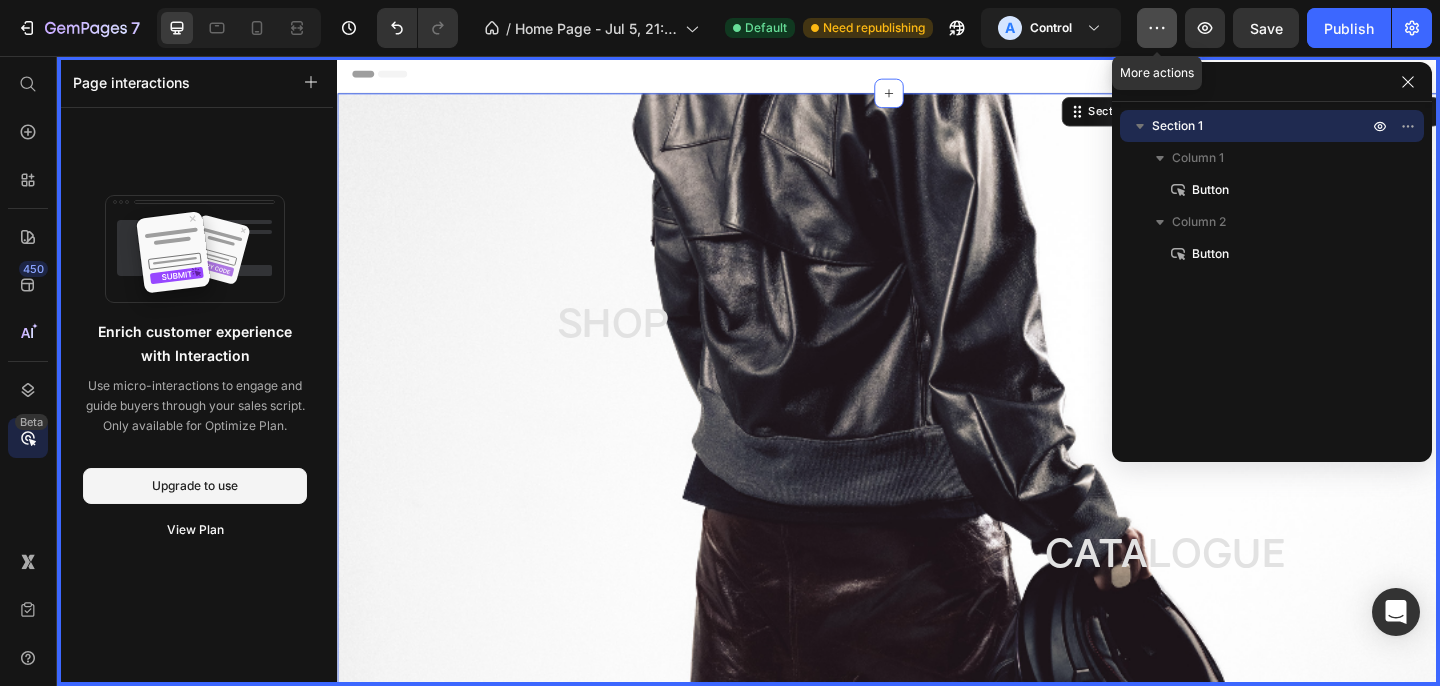 click 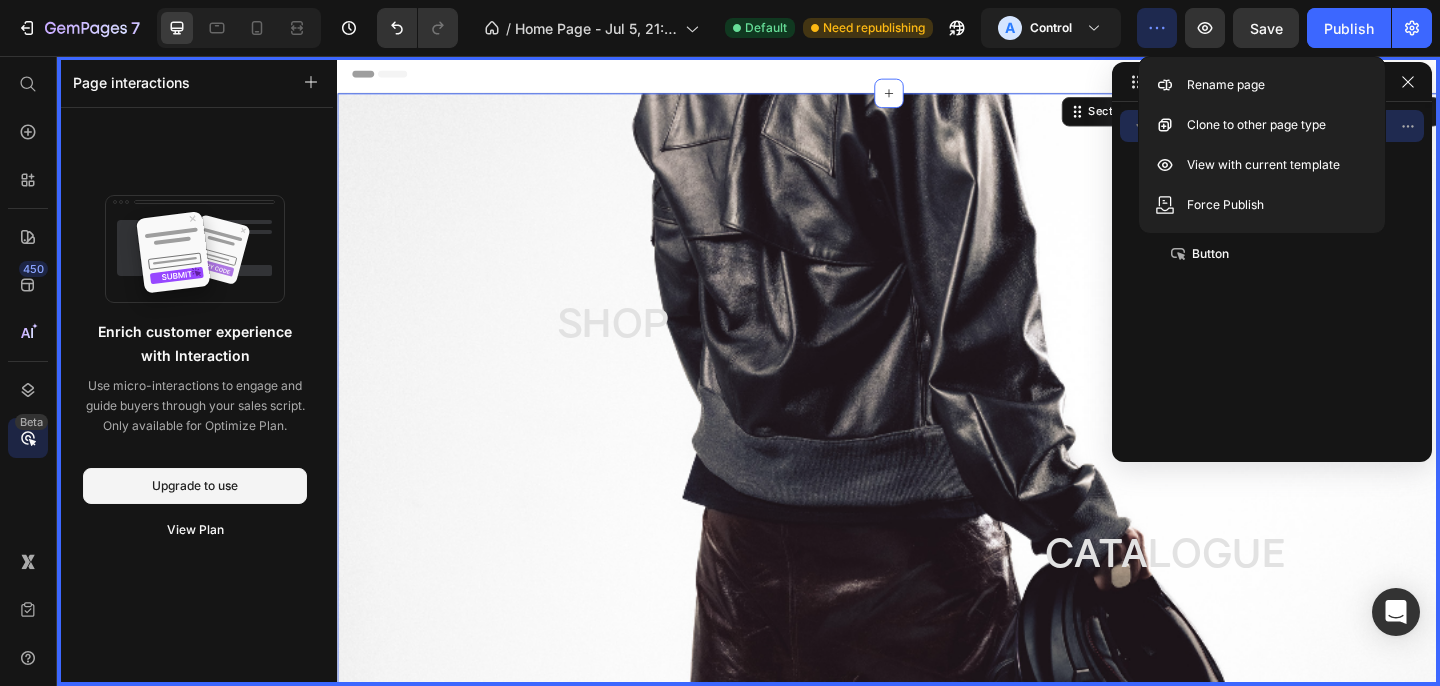 click 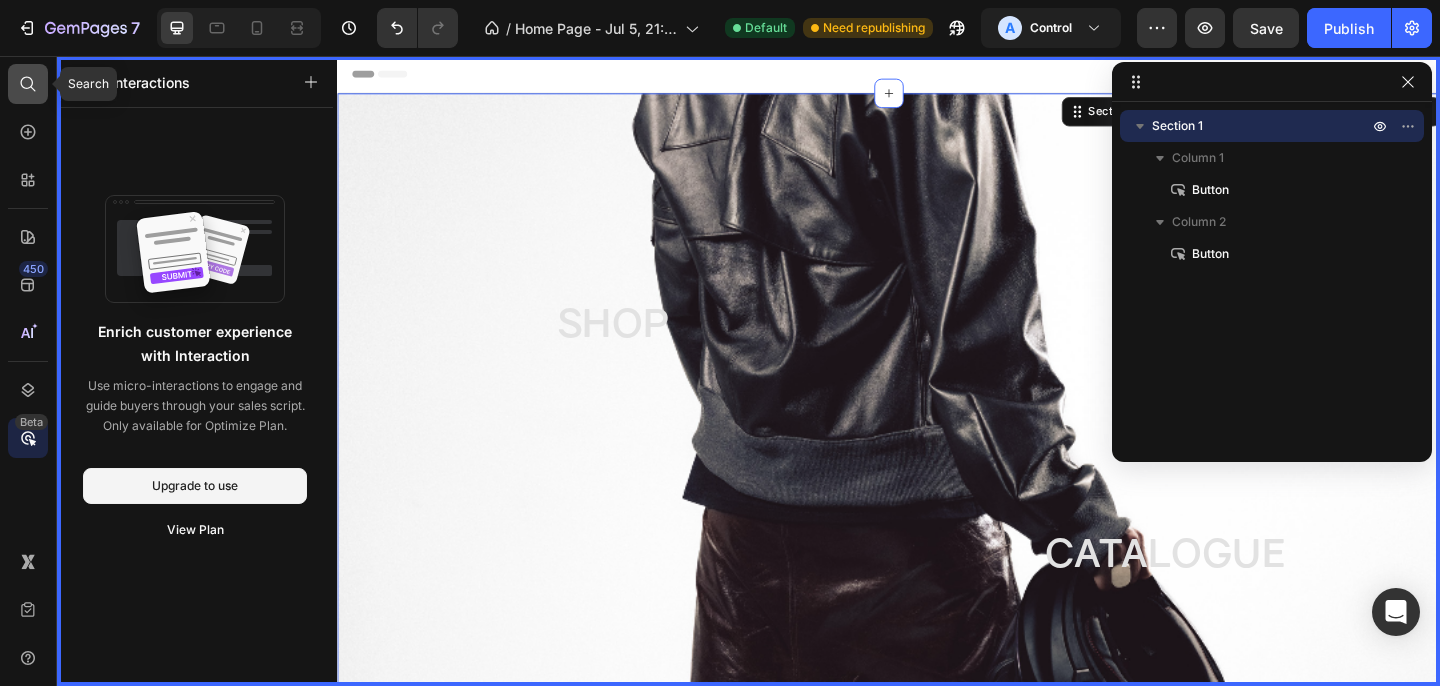 click 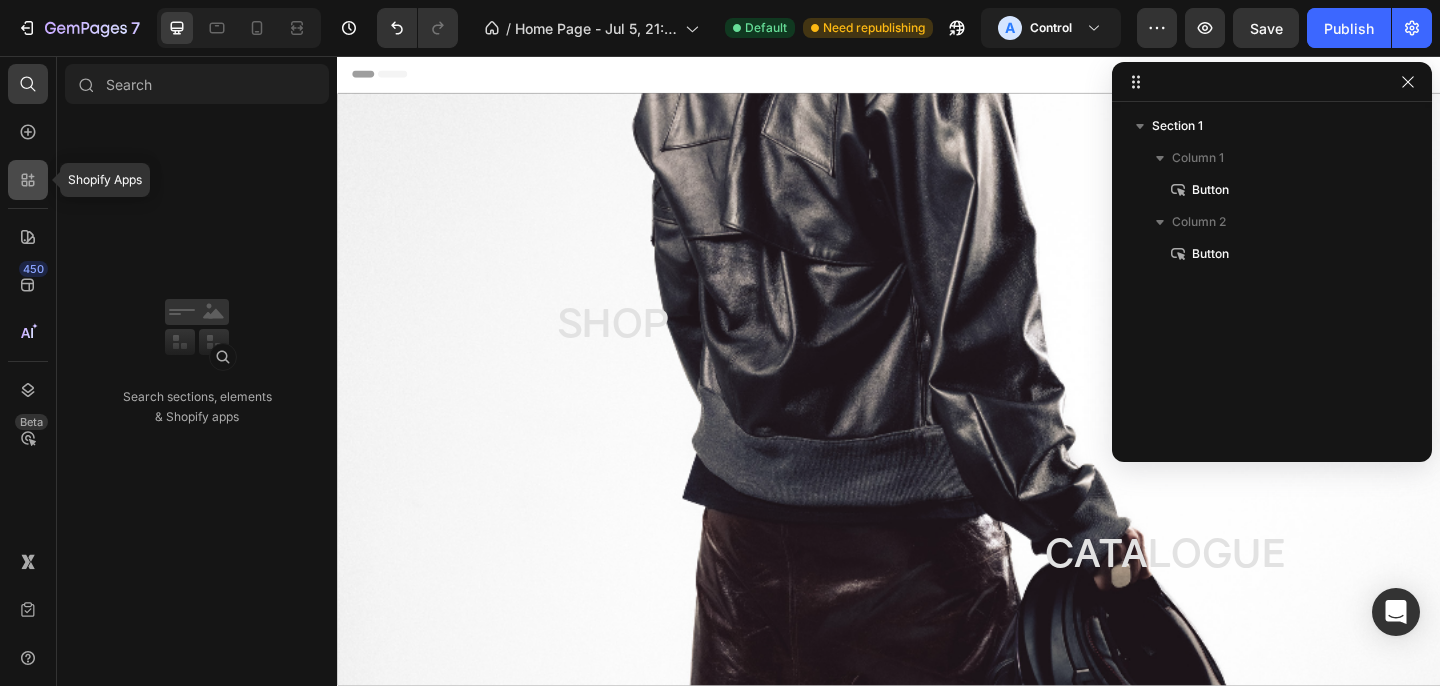 click 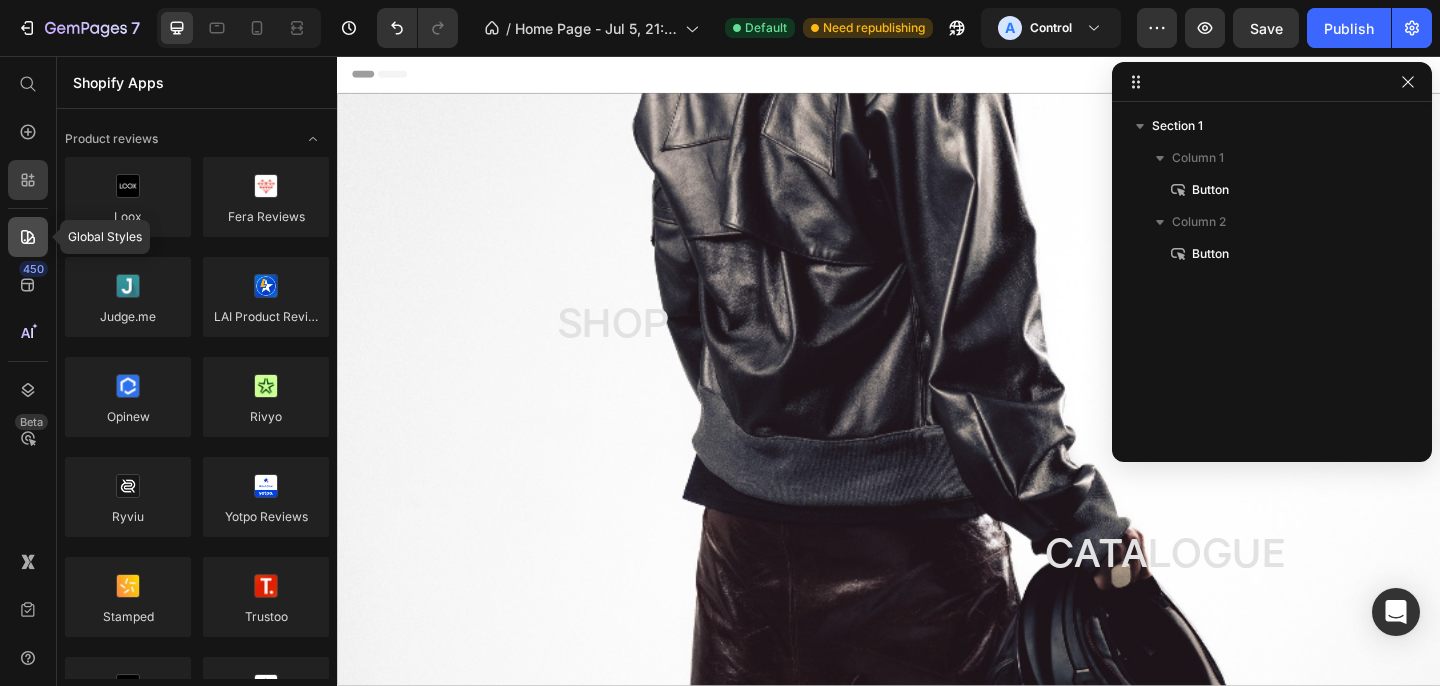 click 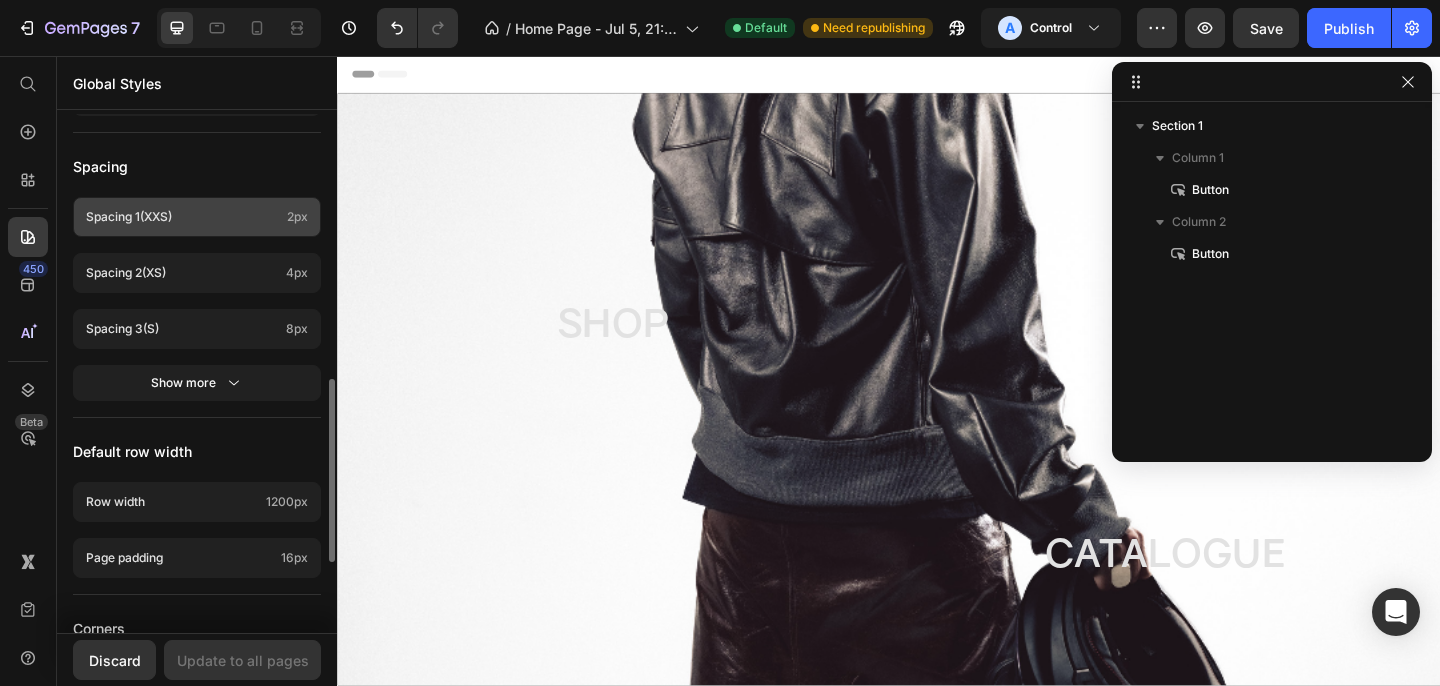 scroll, scrollTop: 946, scrollLeft: 0, axis: vertical 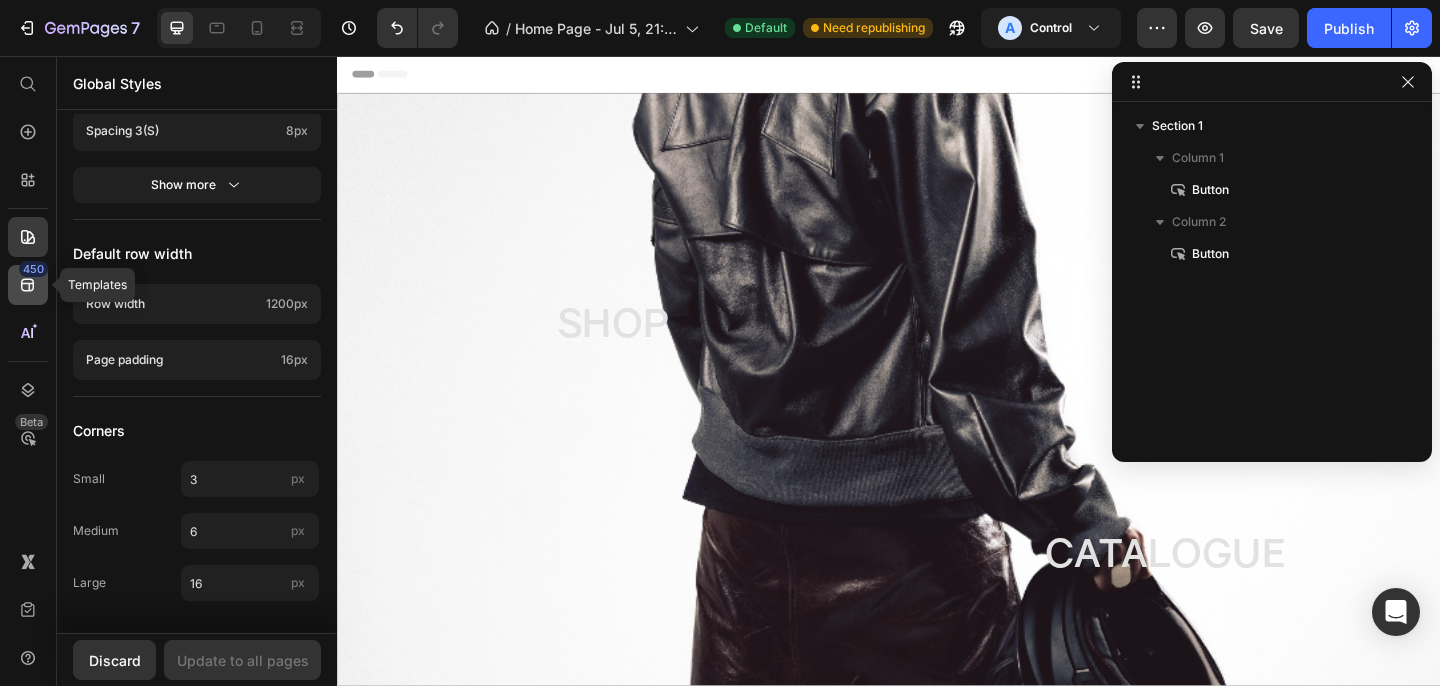 click 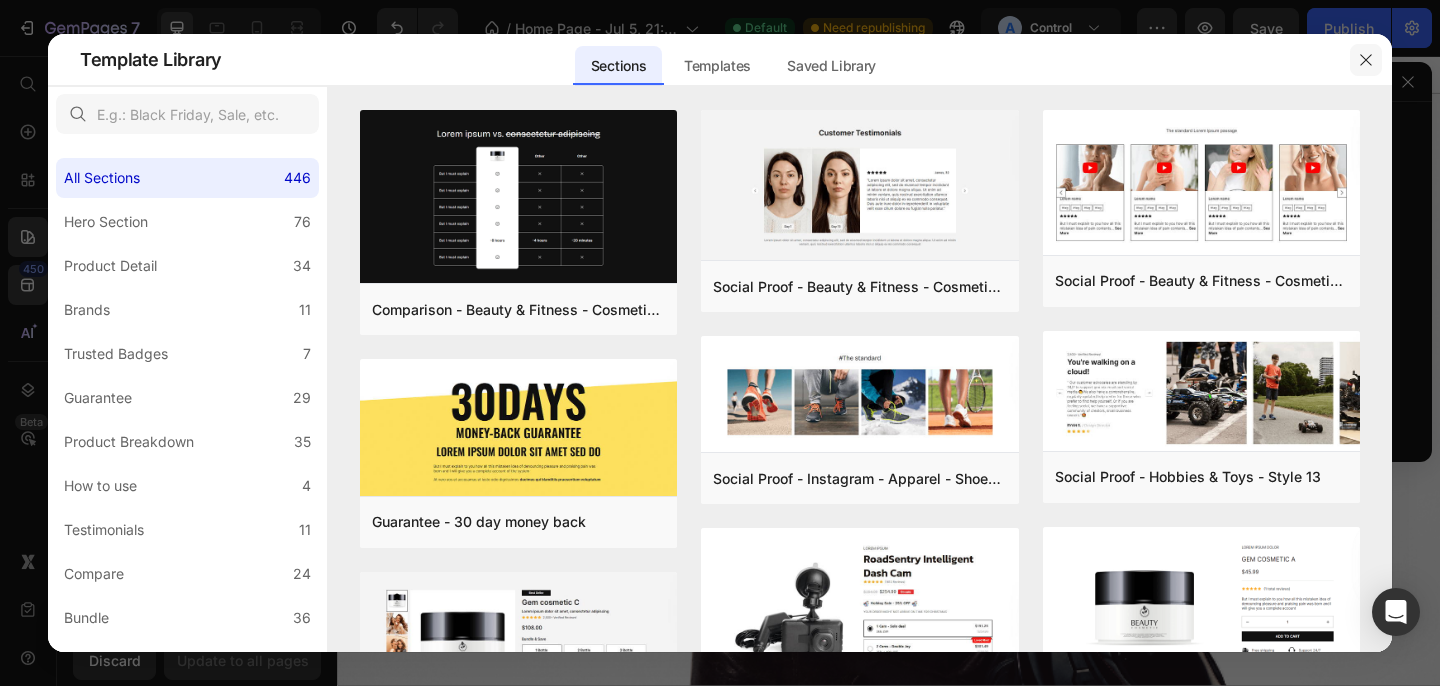 click 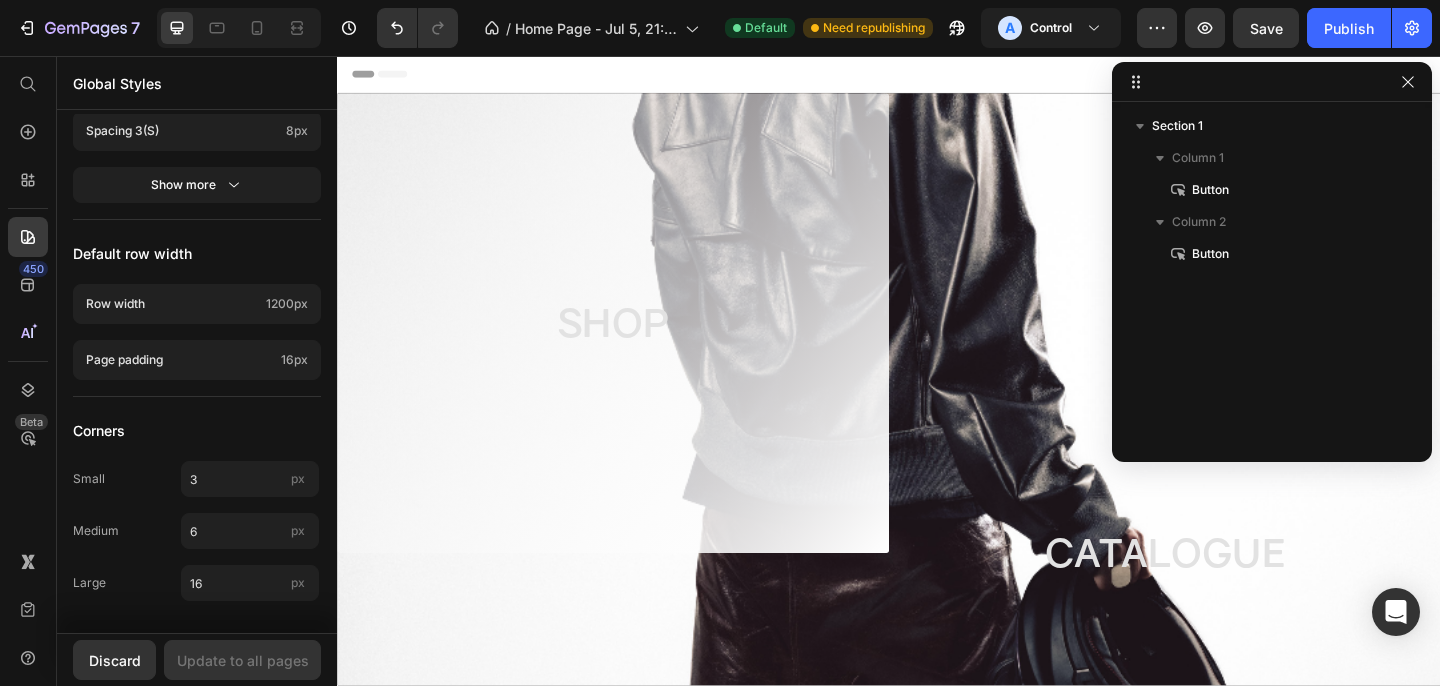 scroll, scrollTop: 864, scrollLeft: 0, axis: vertical 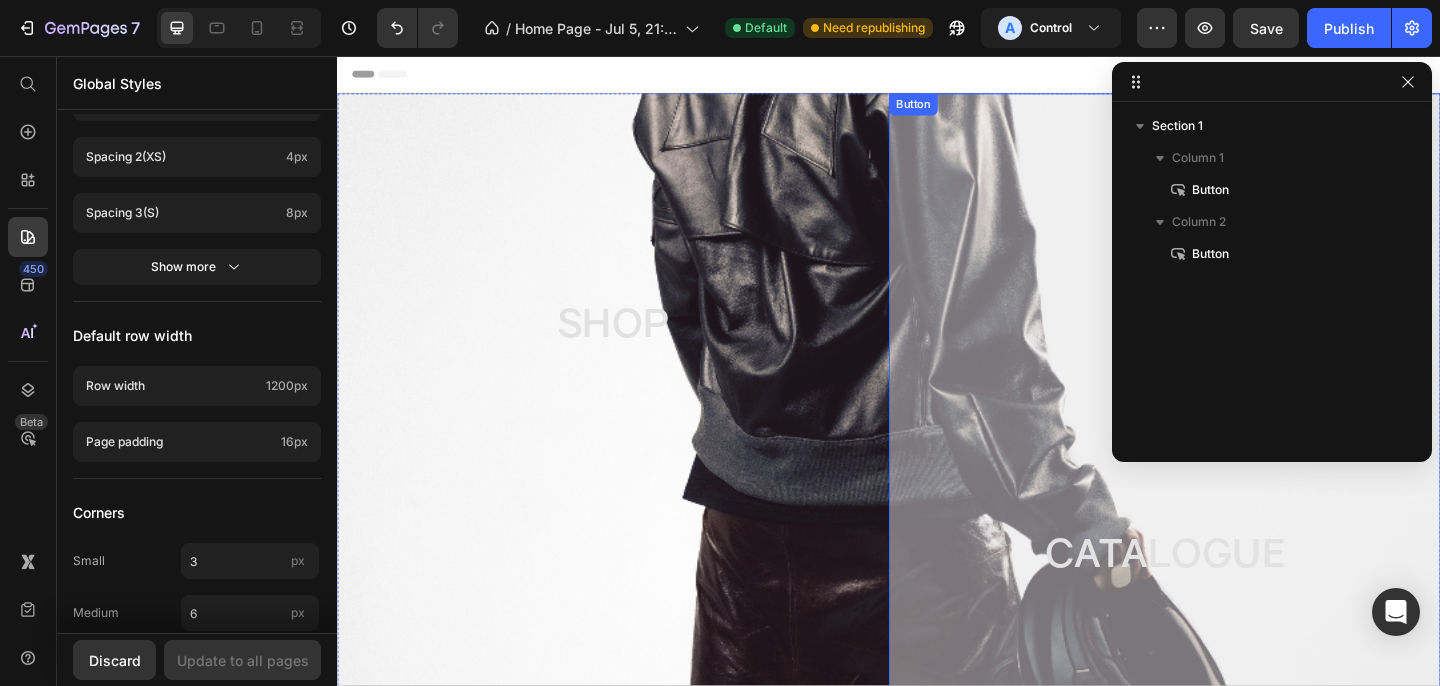 click on "CATALOGUE" at bounding box center (1237, 597) 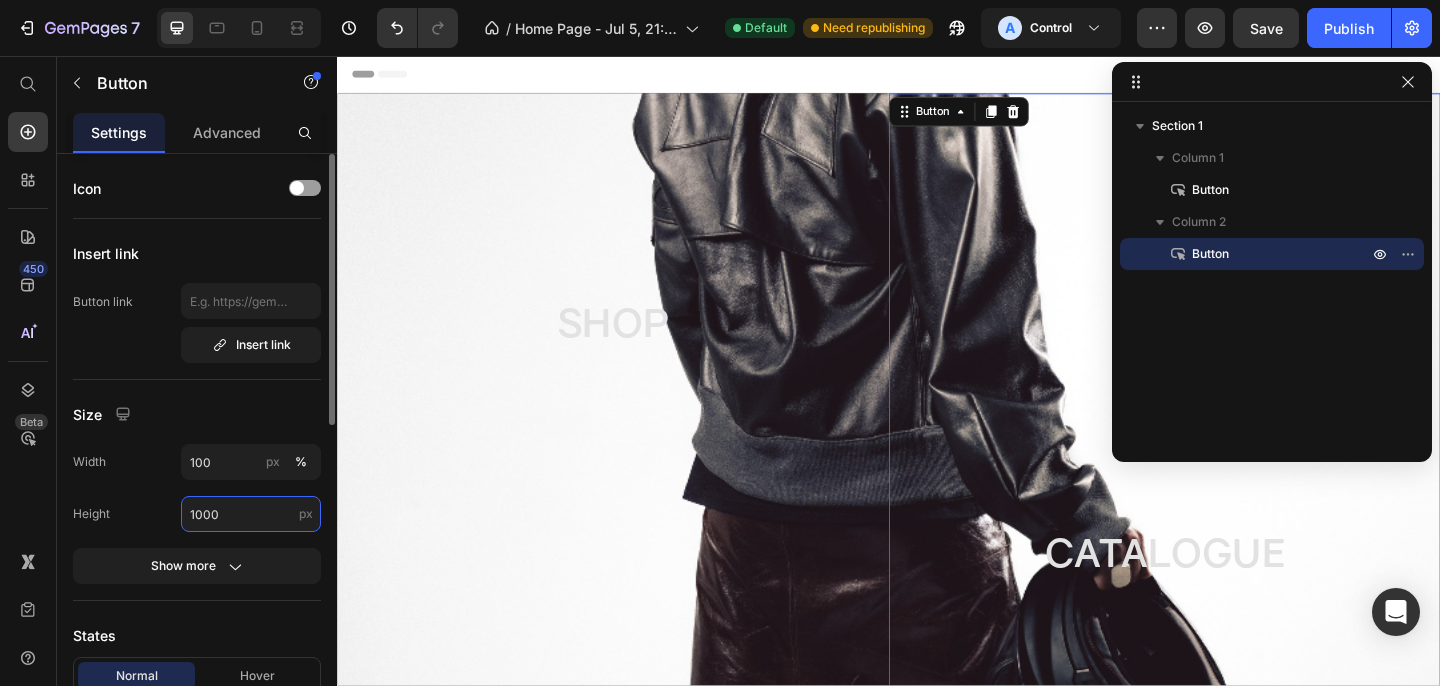 click on "1000" at bounding box center [251, 514] 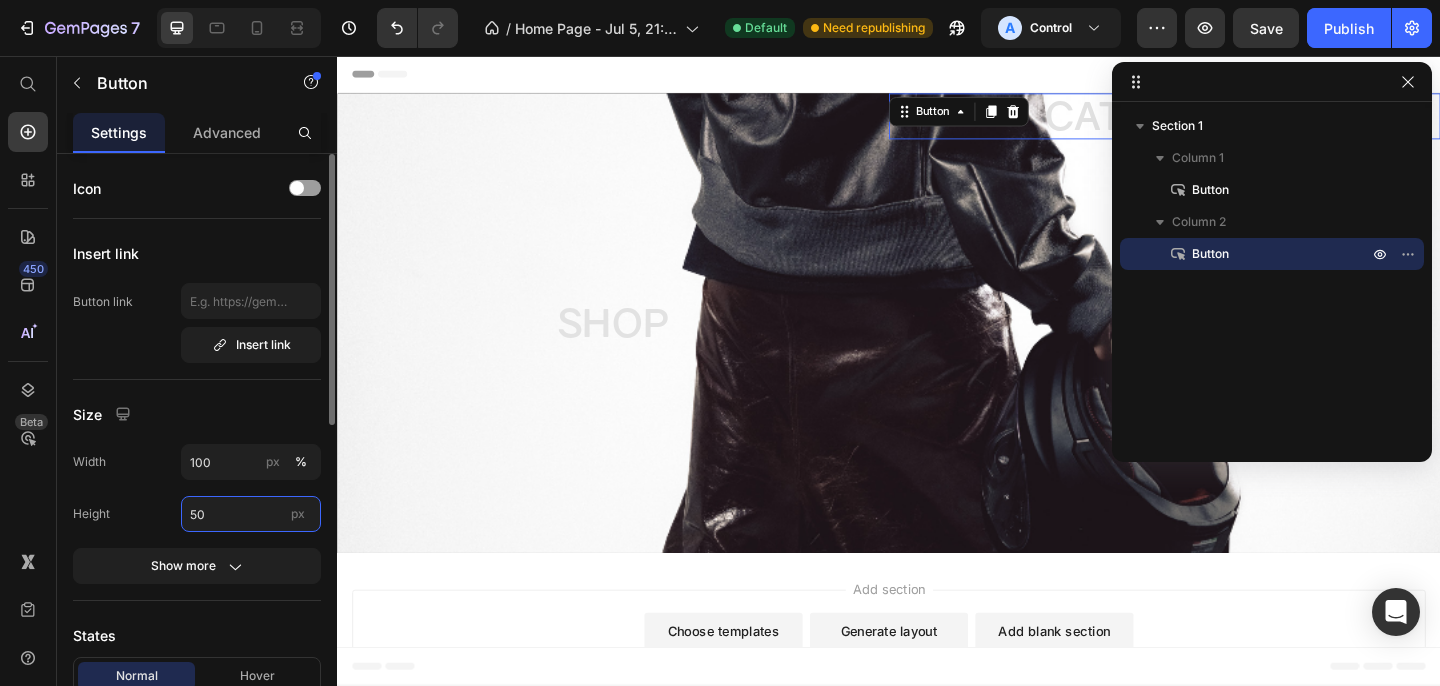 type on "500" 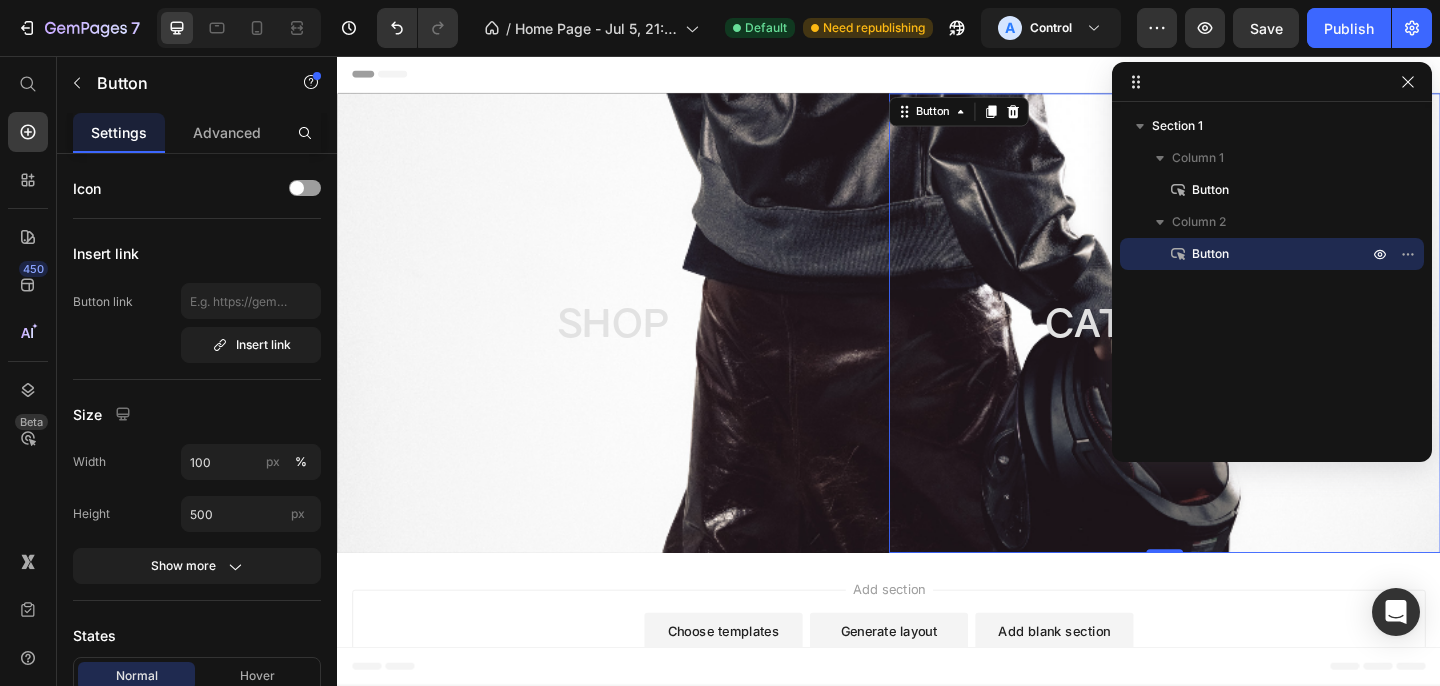 click on "Add section Choose templates inspired by CRO experts Generate layout from URL or image Add blank section then drag & drop elements" at bounding box center (937, 696) 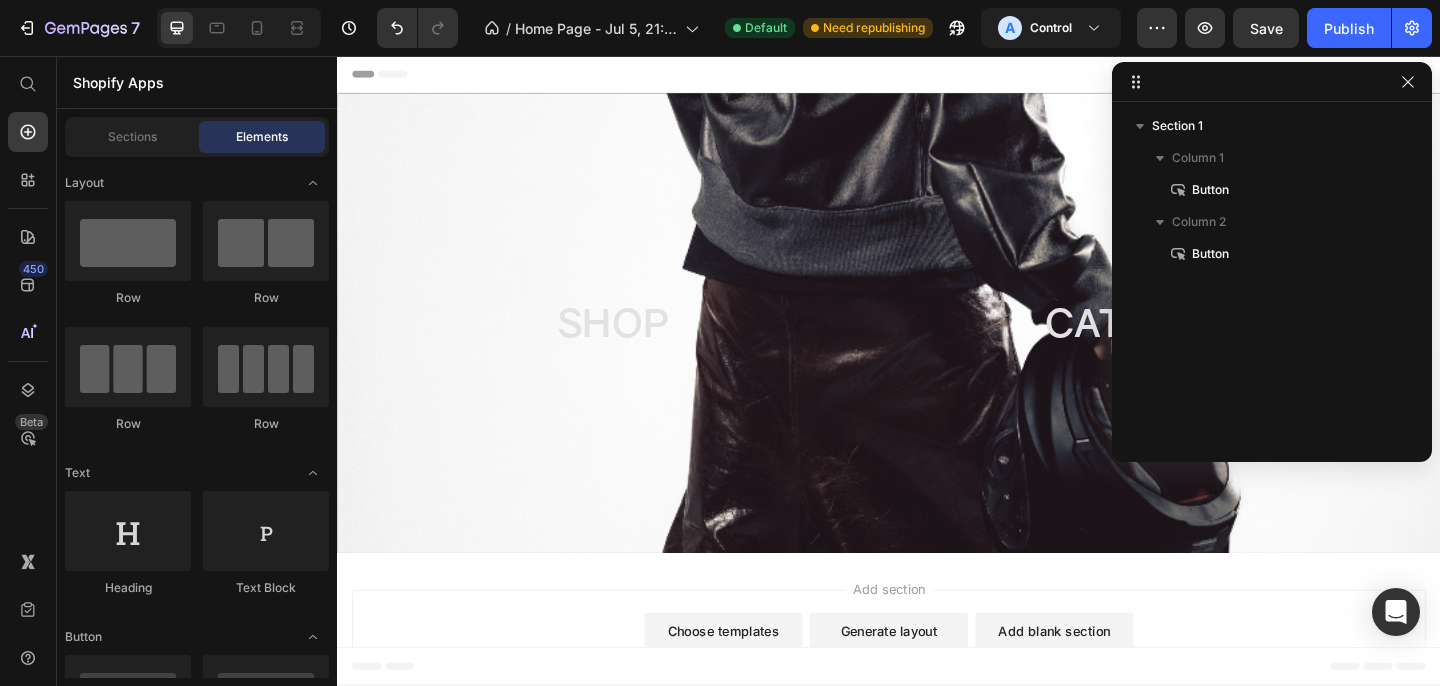 click 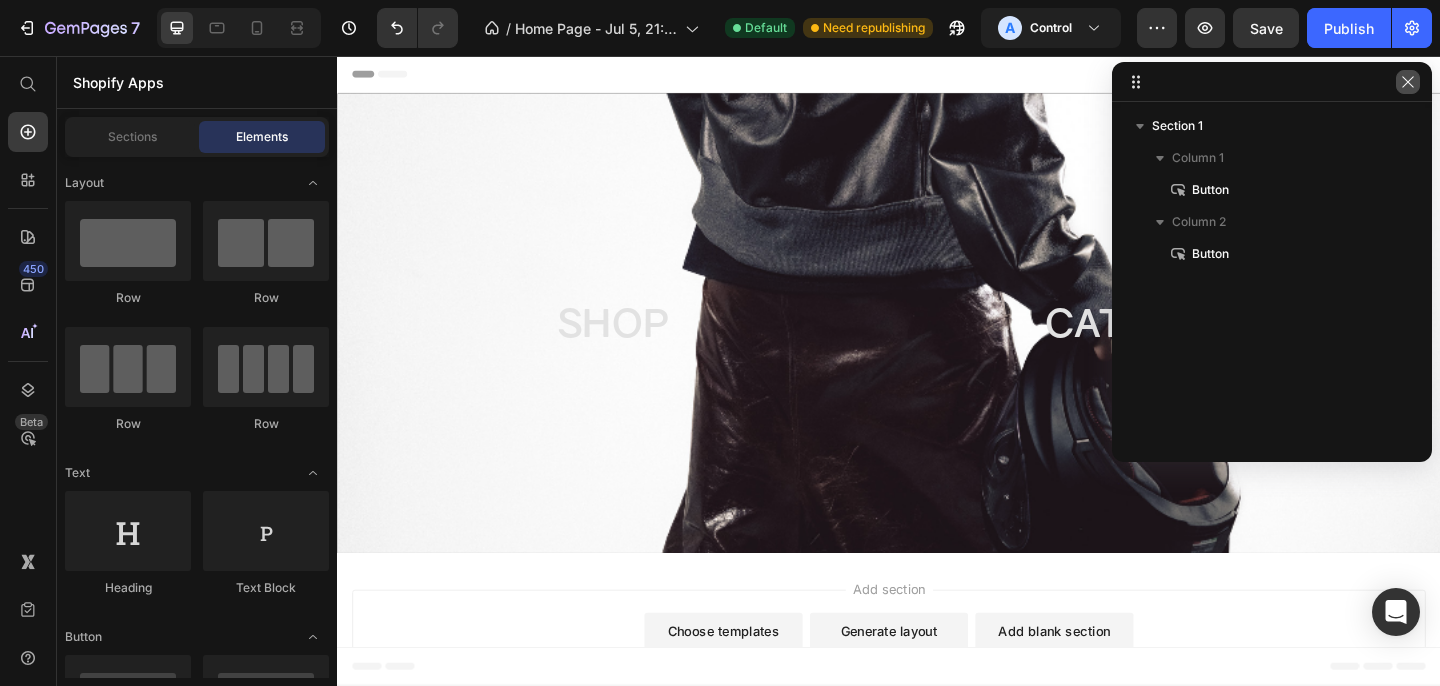 click 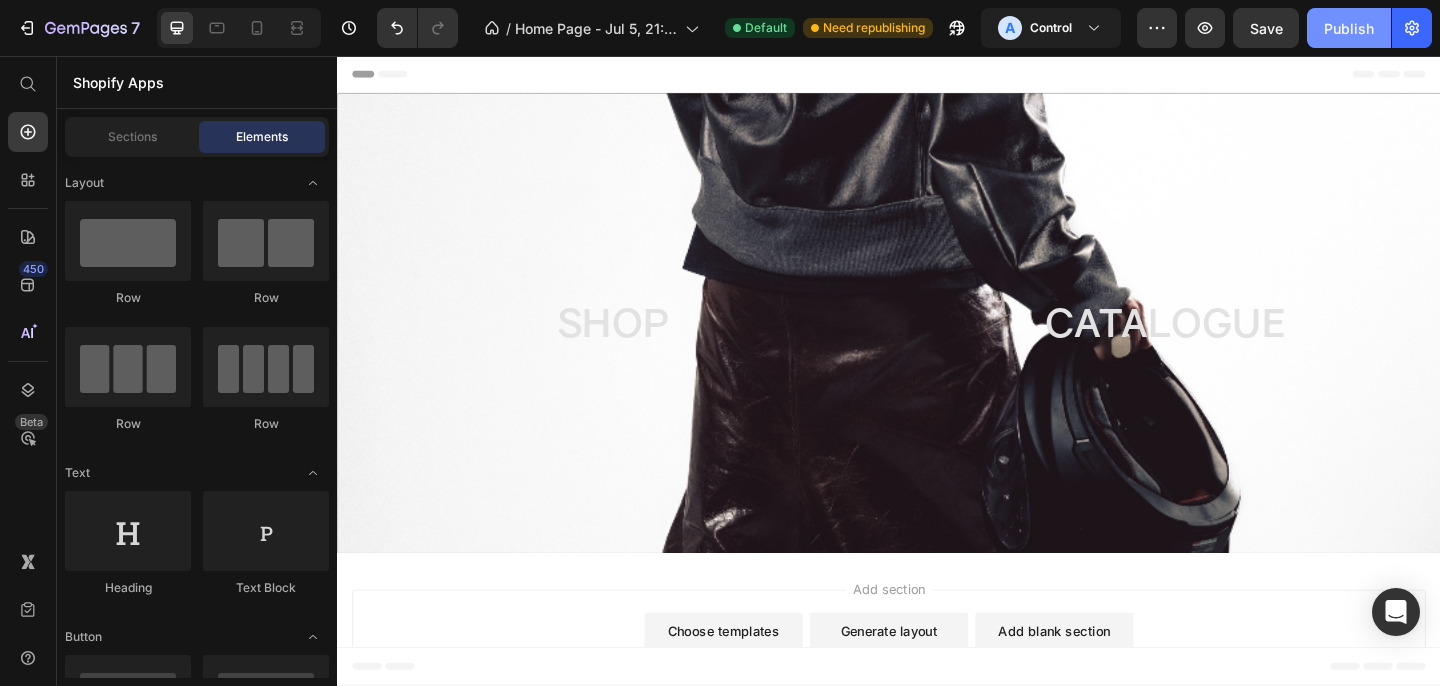 click on "Publish" at bounding box center [1349, 28] 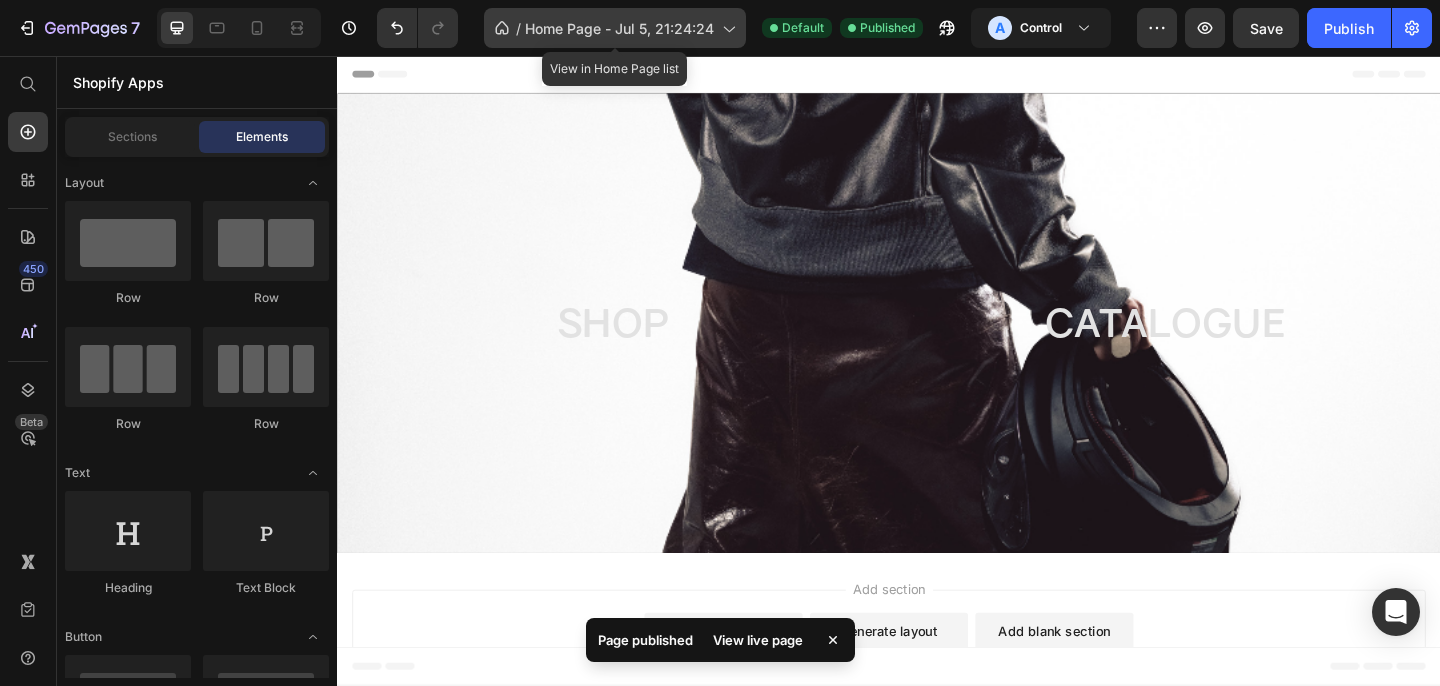 click on "Home Page - Jul 5, 21:24:24" at bounding box center [619, 28] 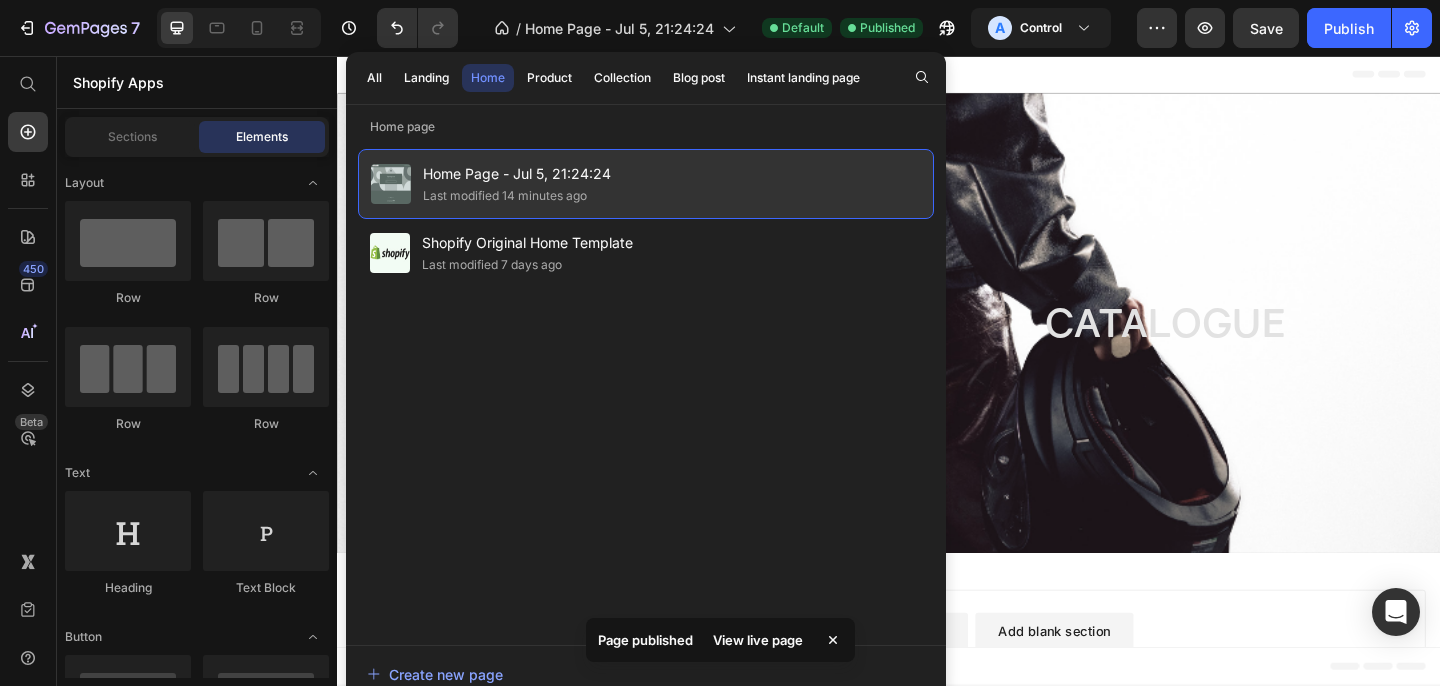 click on "Home Page - Jul 5, 21:24:24" at bounding box center [517, 174] 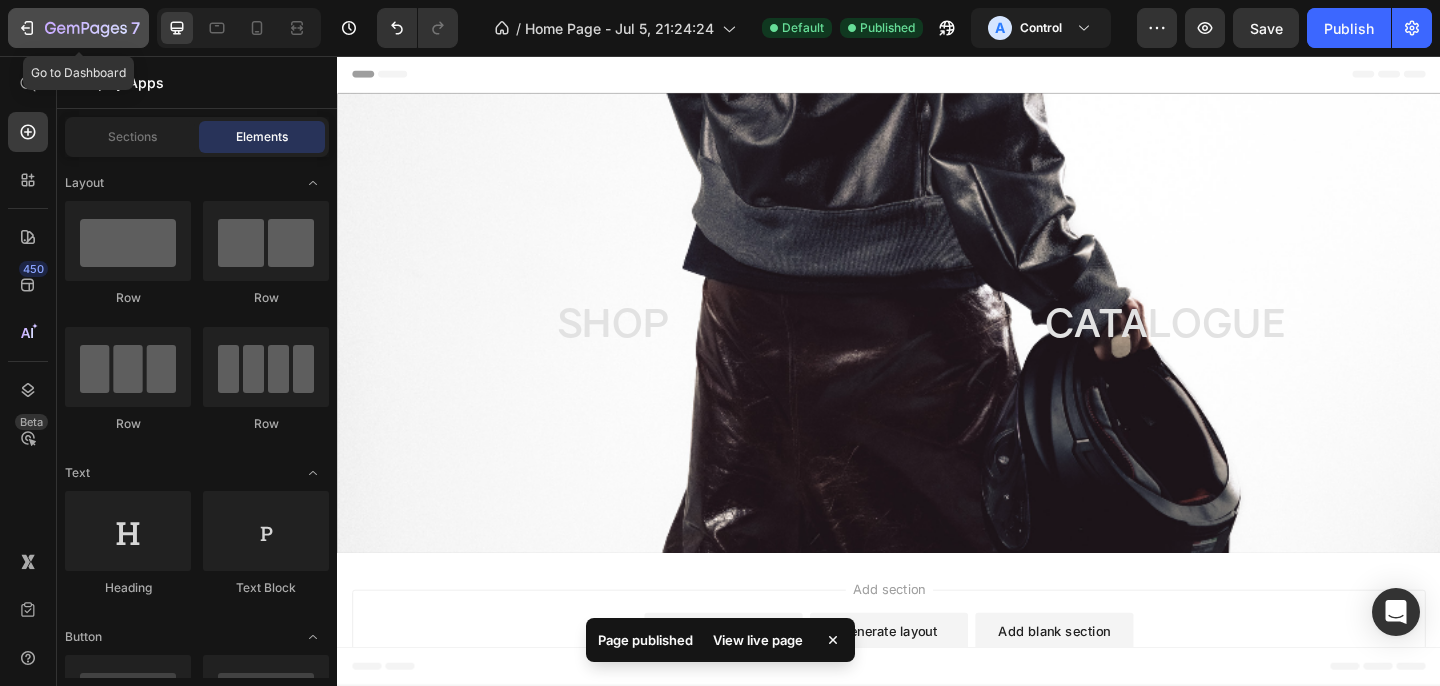 click on "7" 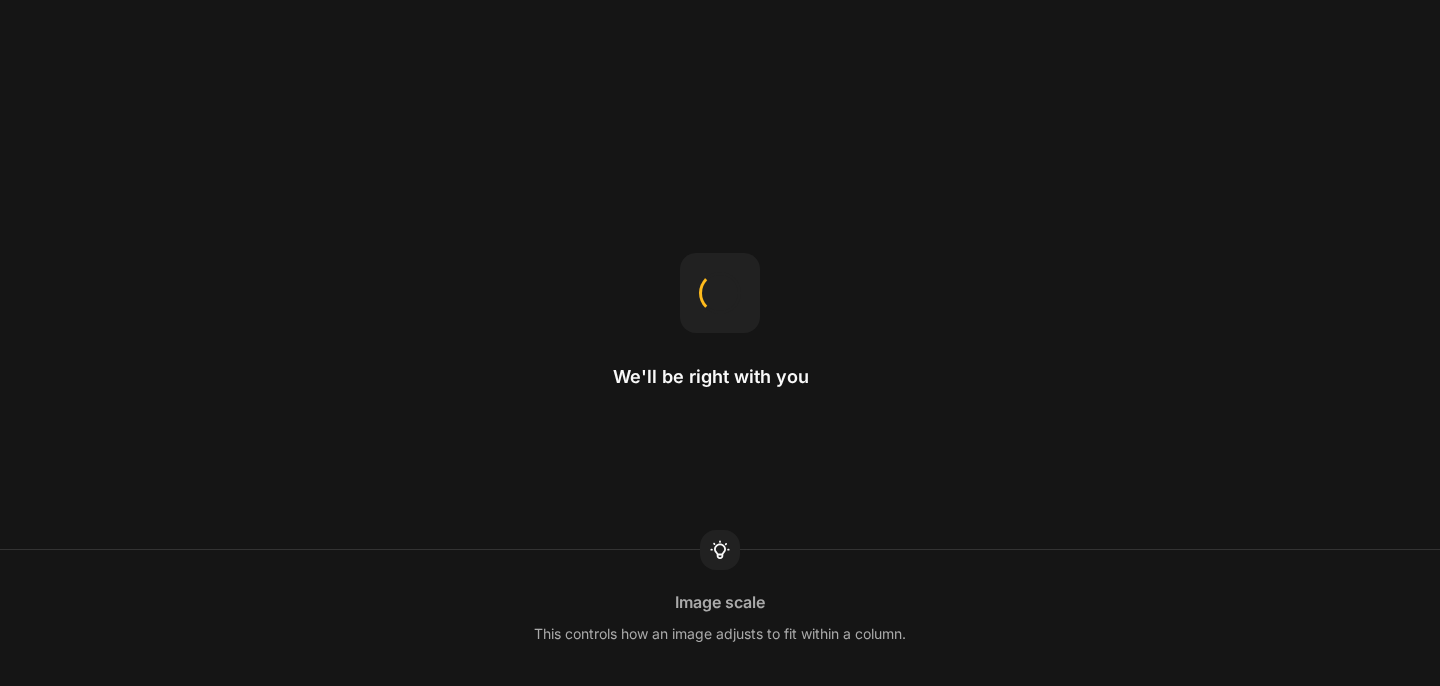 scroll, scrollTop: 0, scrollLeft: 0, axis: both 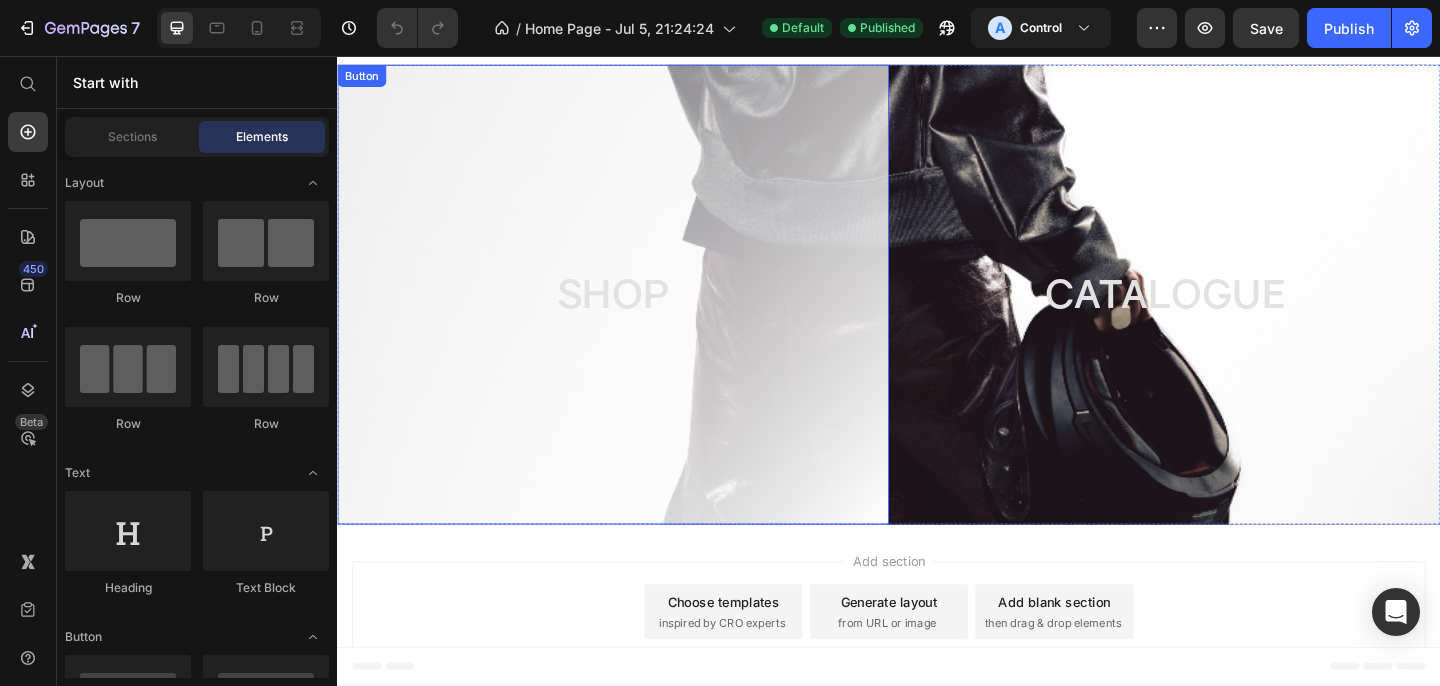 click on "SHOP" at bounding box center [637, 316] 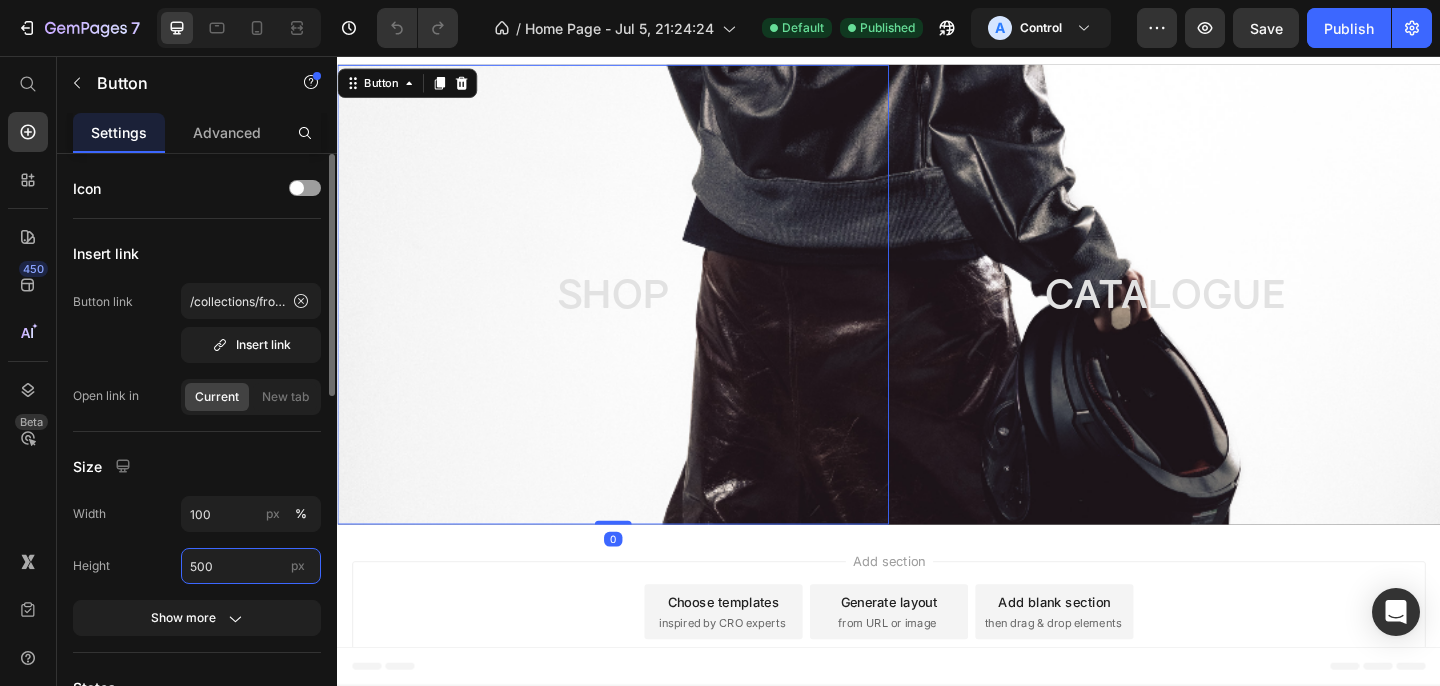 click on "500" at bounding box center [251, 566] 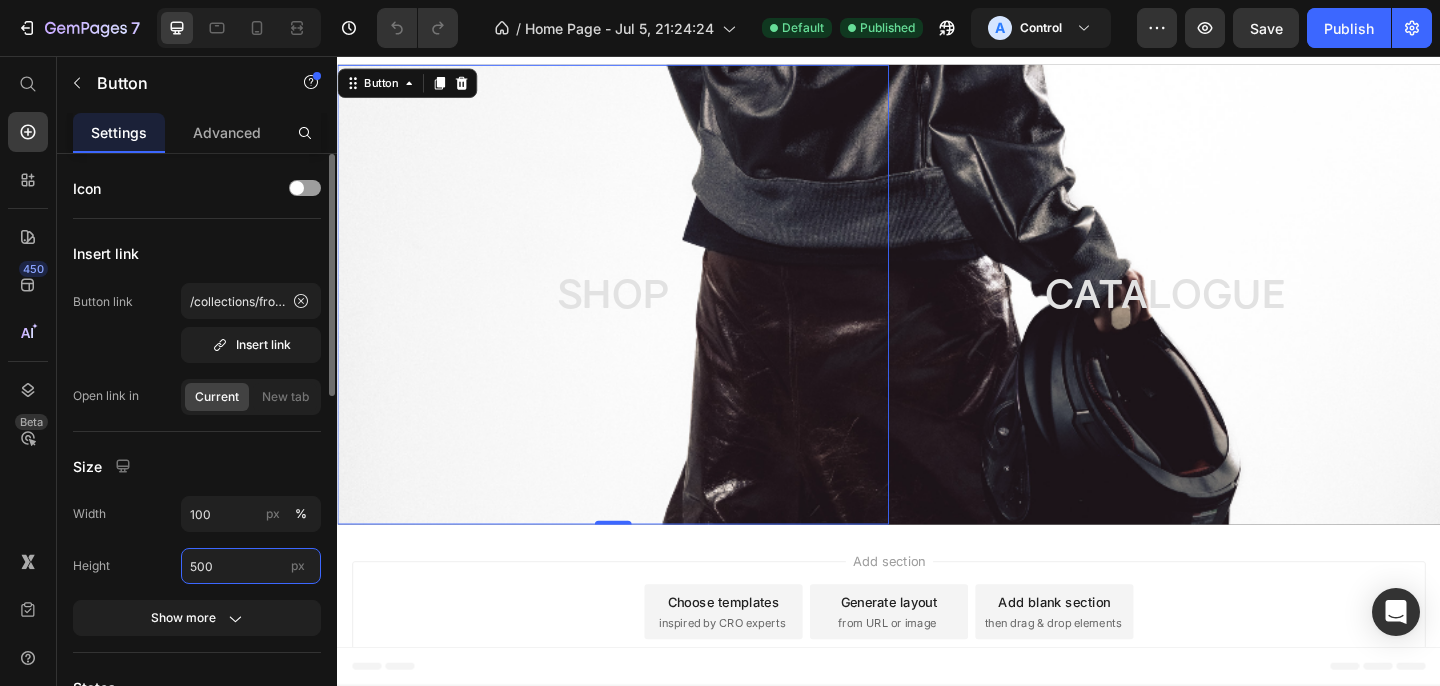 click on "500" at bounding box center (251, 566) 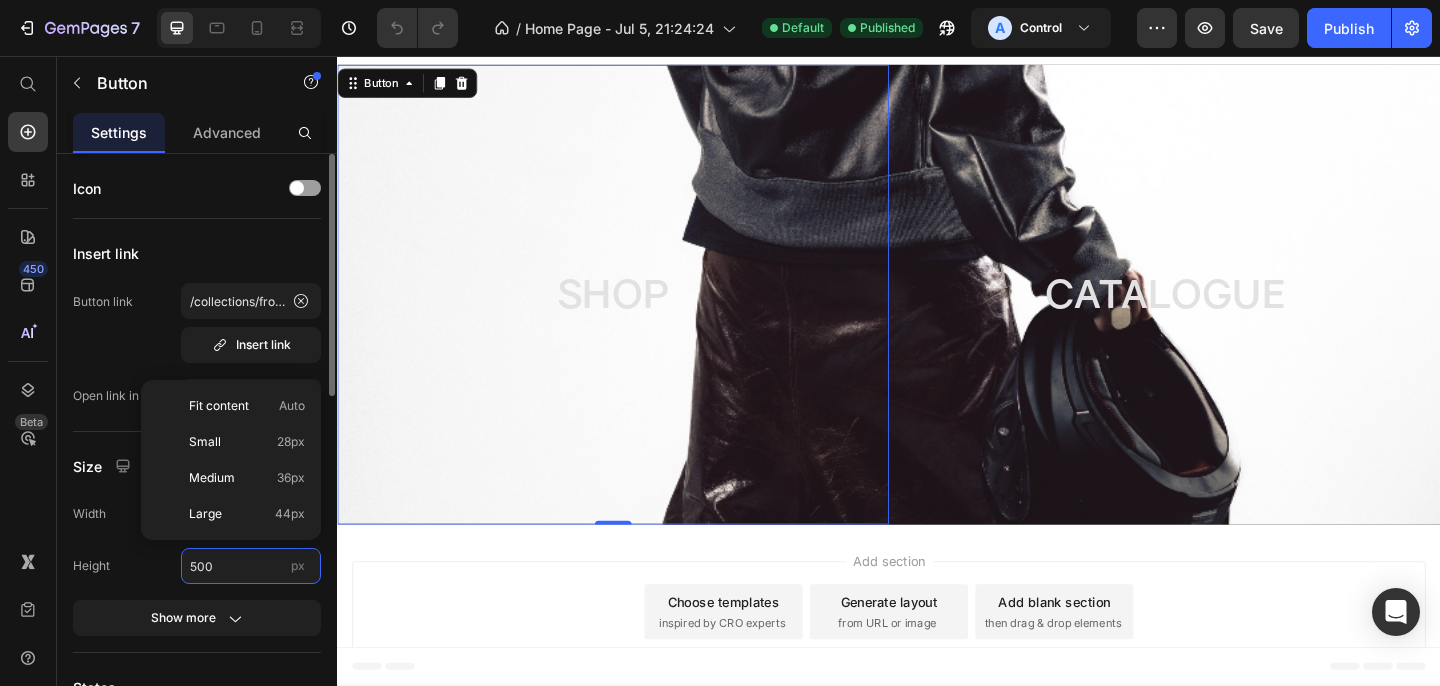 click on "500" at bounding box center [251, 566] 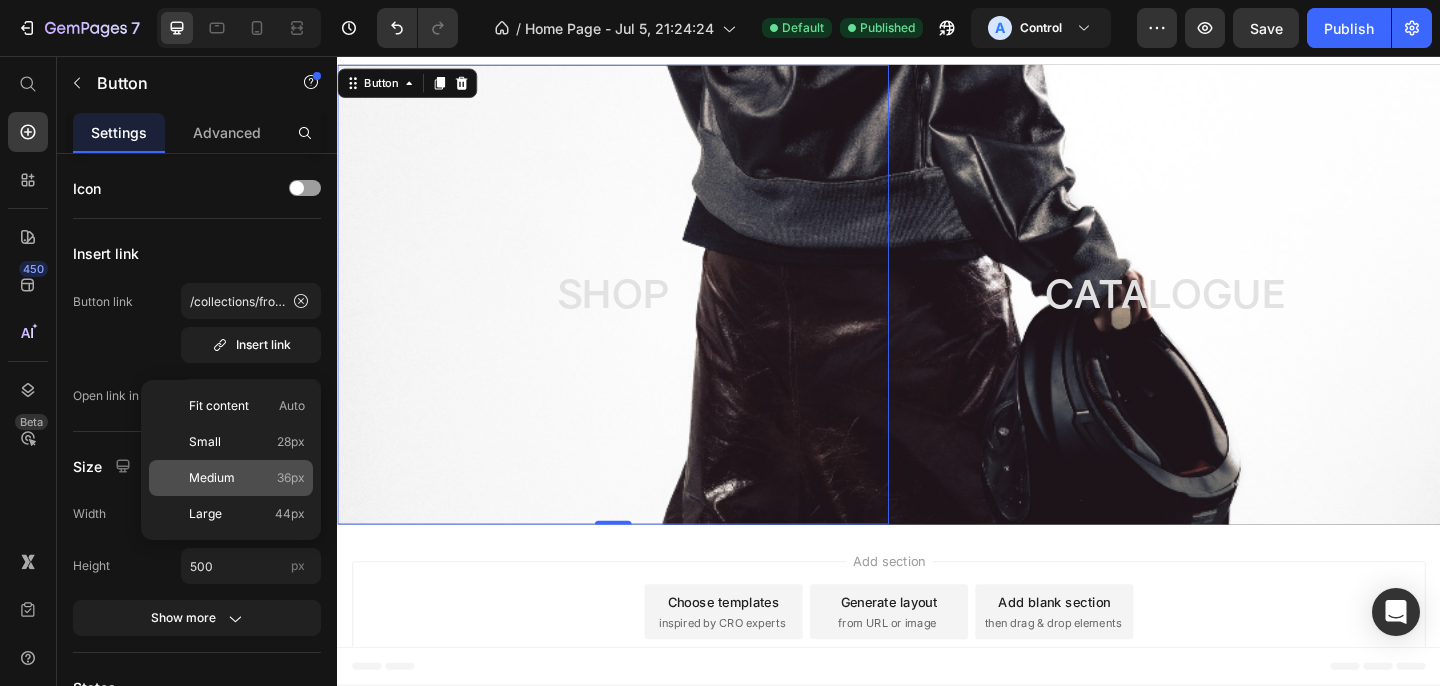 click on "36px" at bounding box center (291, 478) 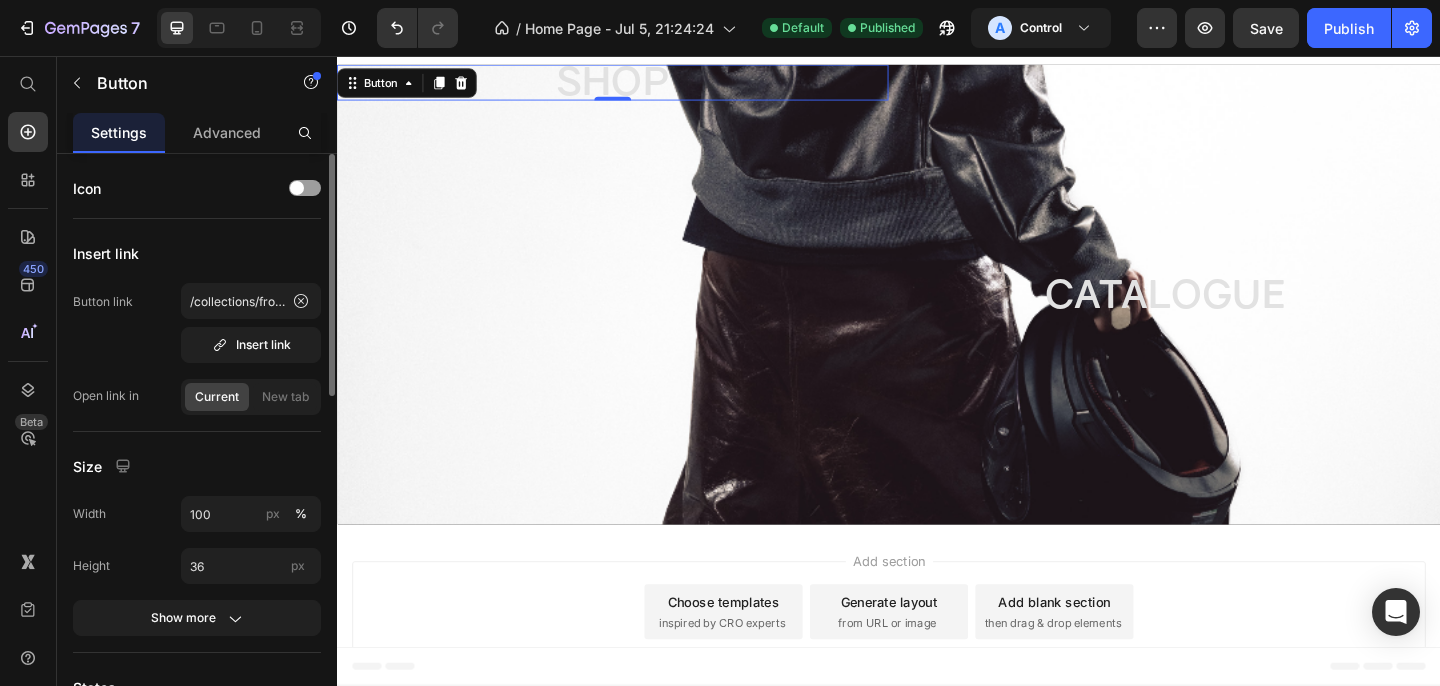 type on "500" 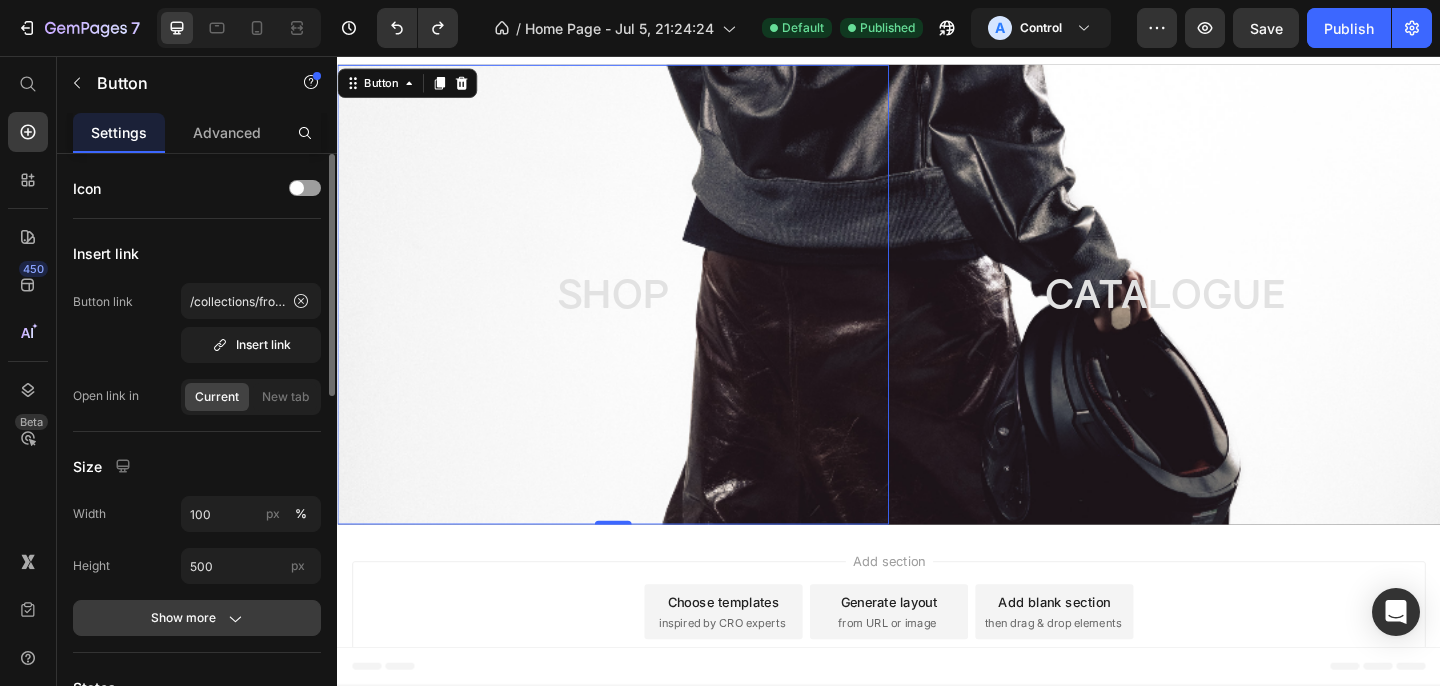 click on "Show more" 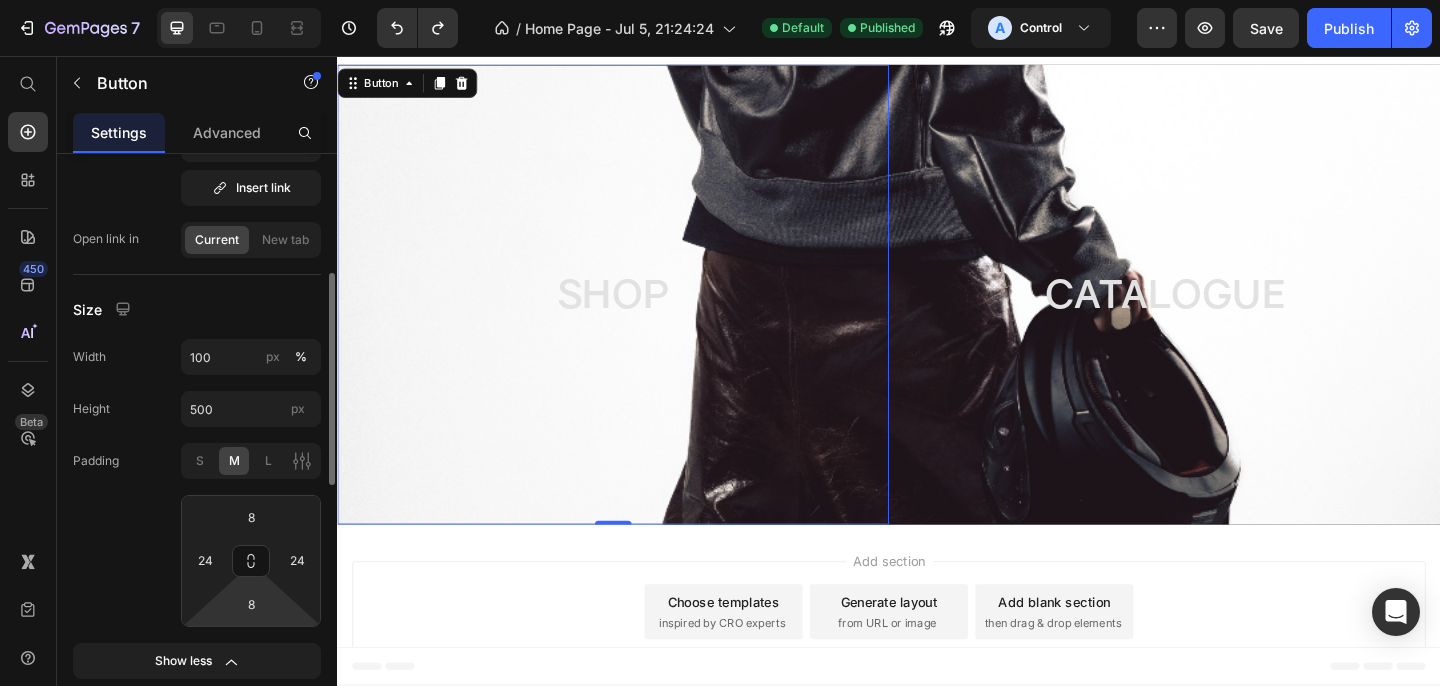 scroll, scrollTop: 203, scrollLeft: 0, axis: vertical 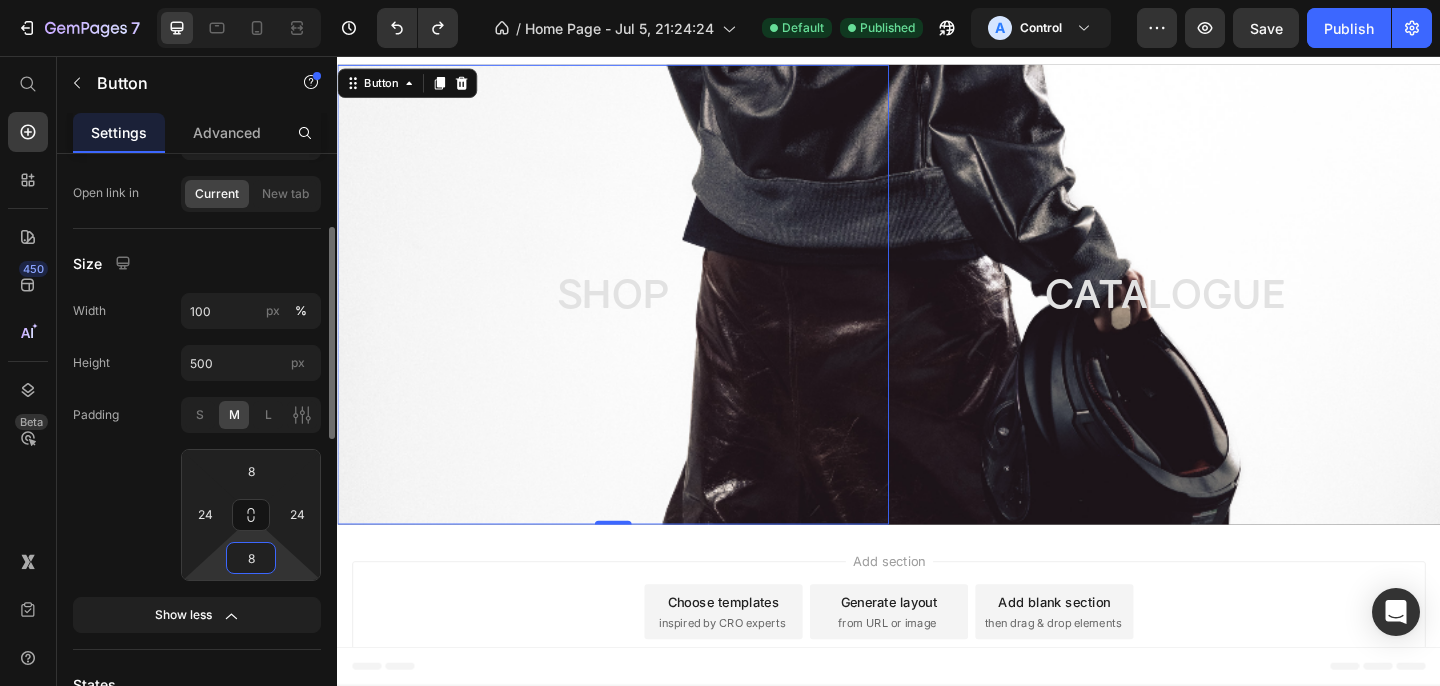 click on "8" at bounding box center [251, 558] 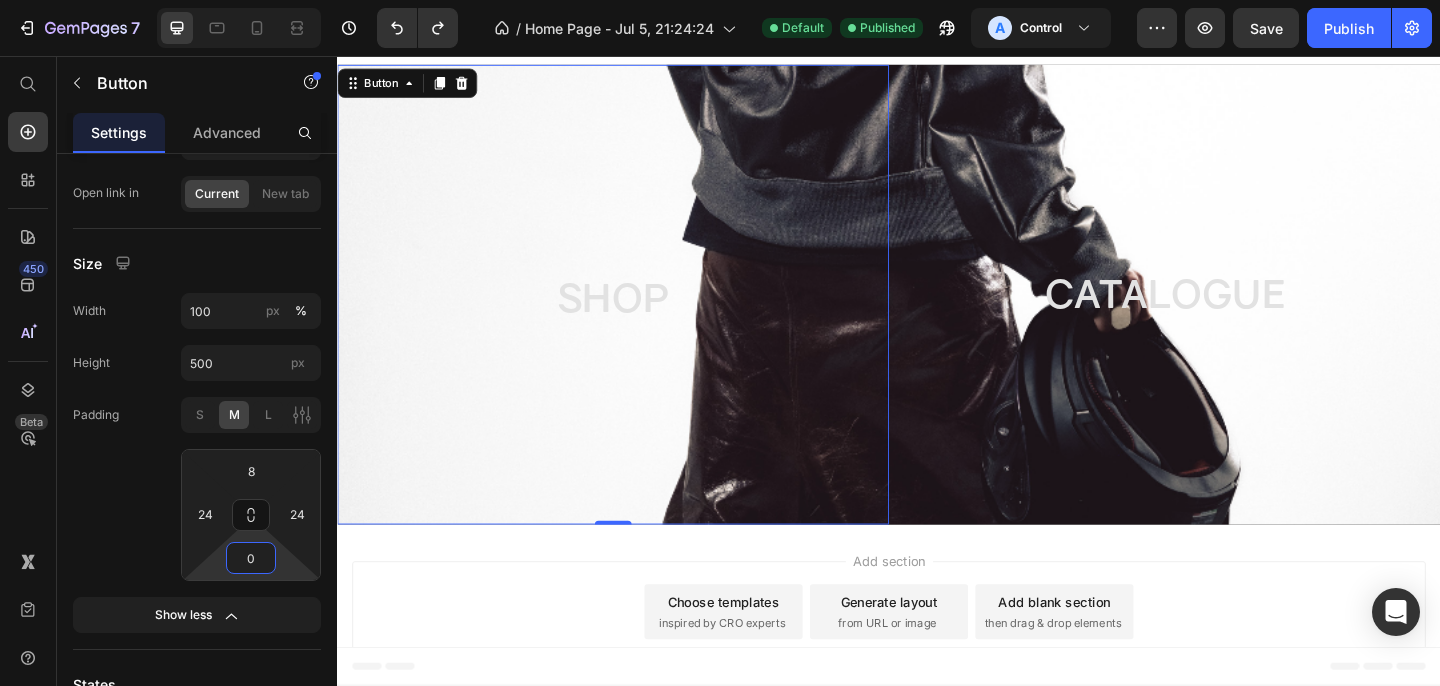 type on "0" 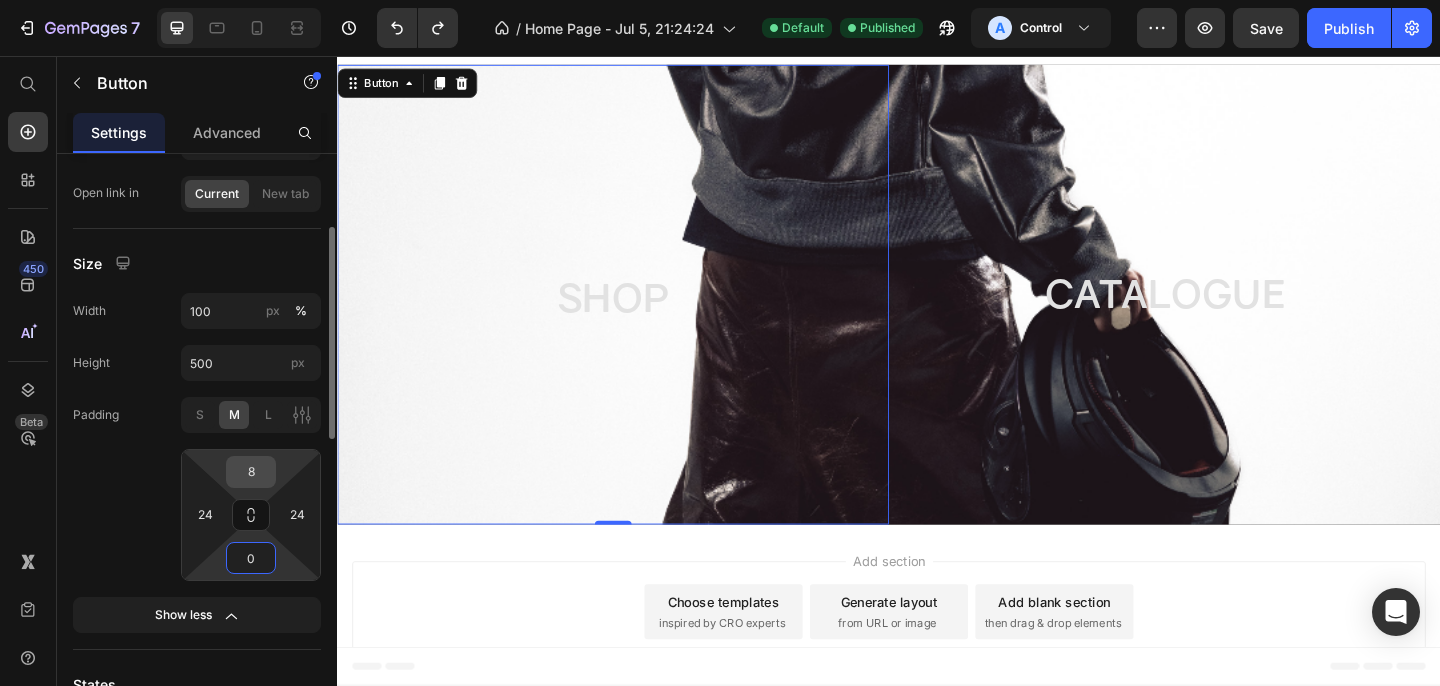 click on "8" at bounding box center [251, 472] 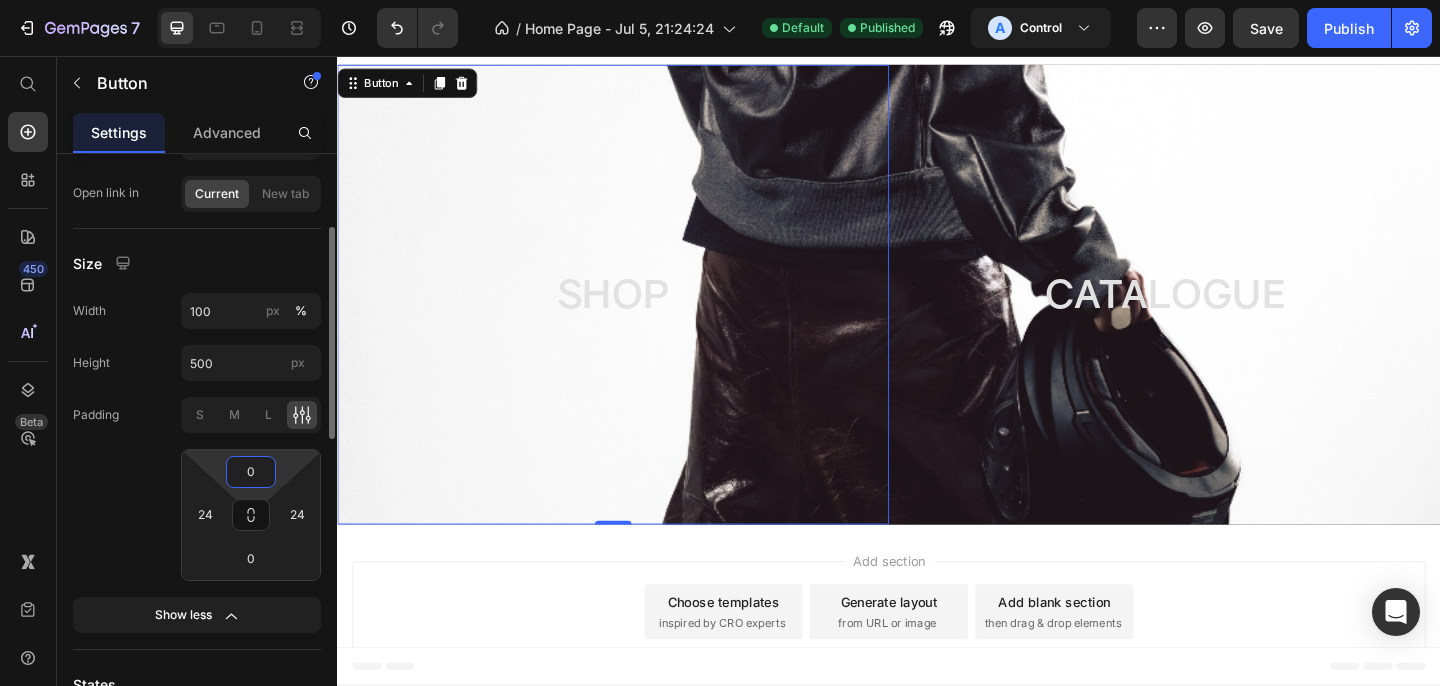 type on "0" 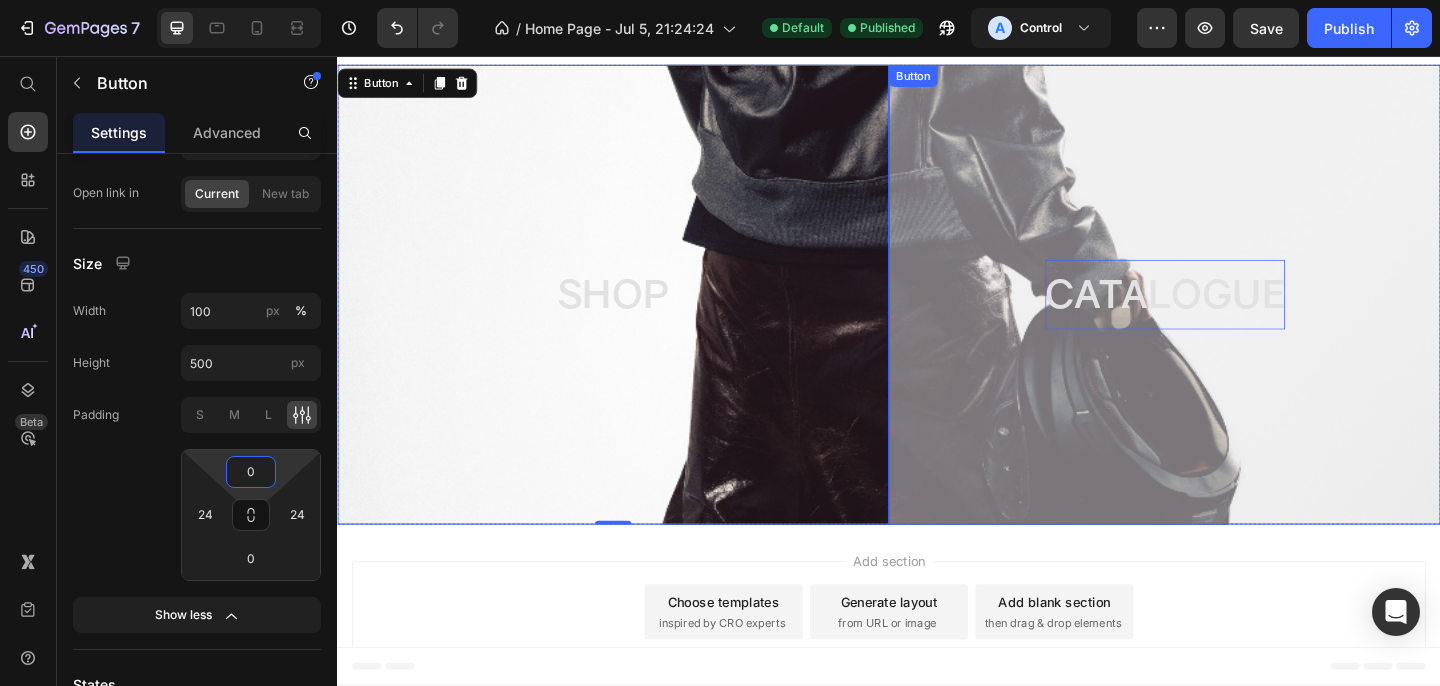 click on "CATALOGUE" at bounding box center [1237, 316] 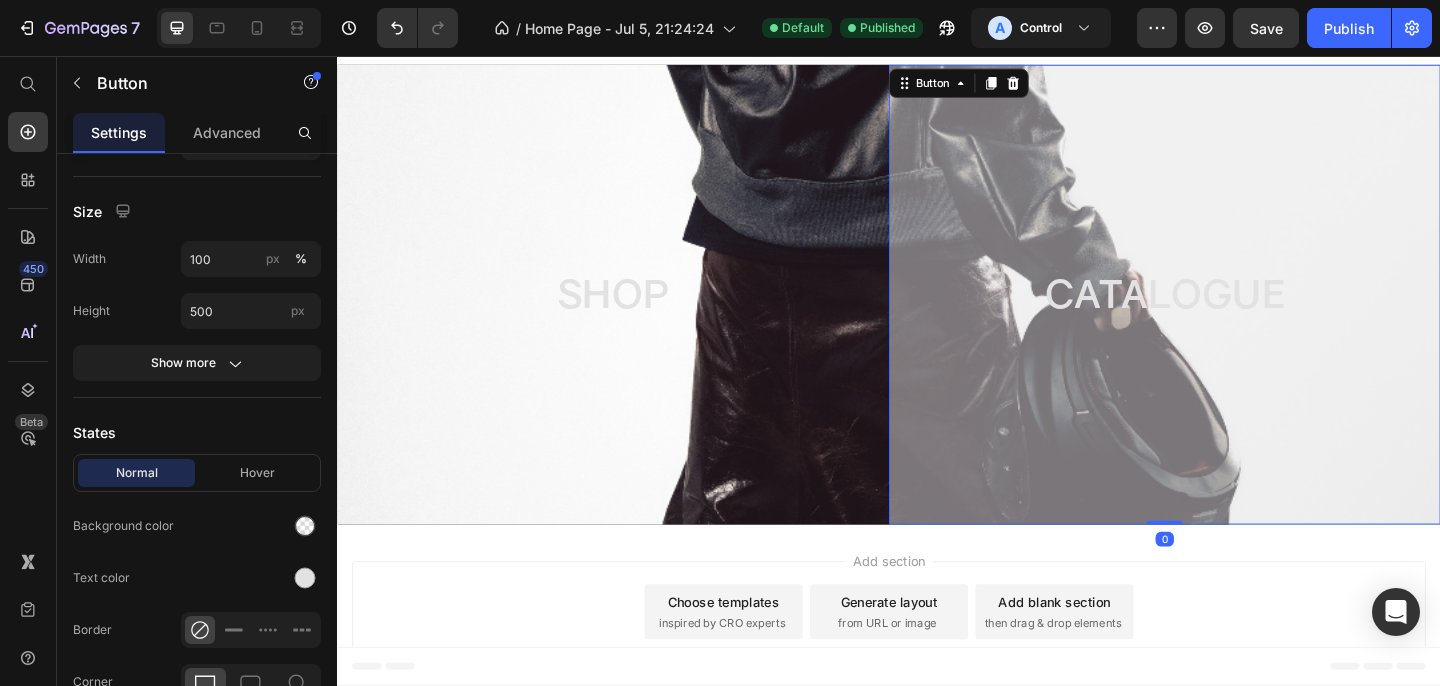 click on "CATALOGUE" at bounding box center (1237, 316) 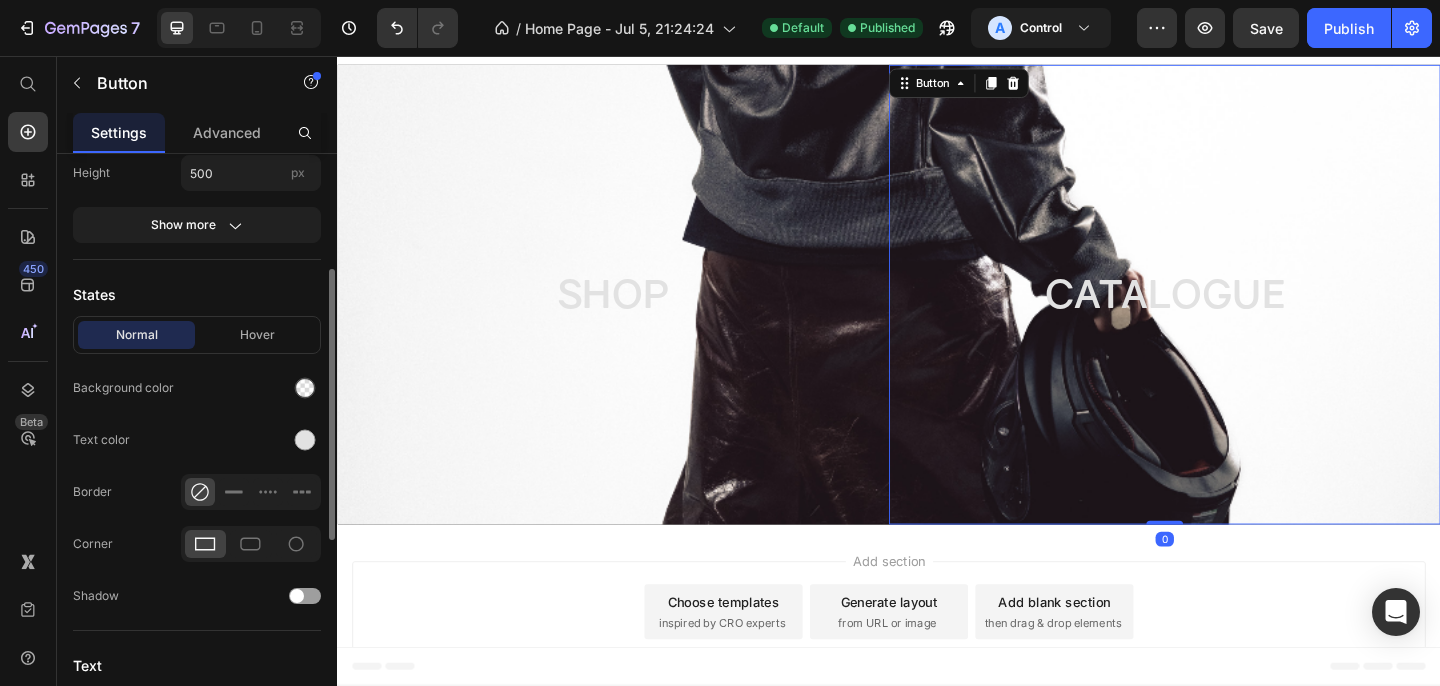 scroll, scrollTop: 312, scrollLeft: 0, axis: vertical 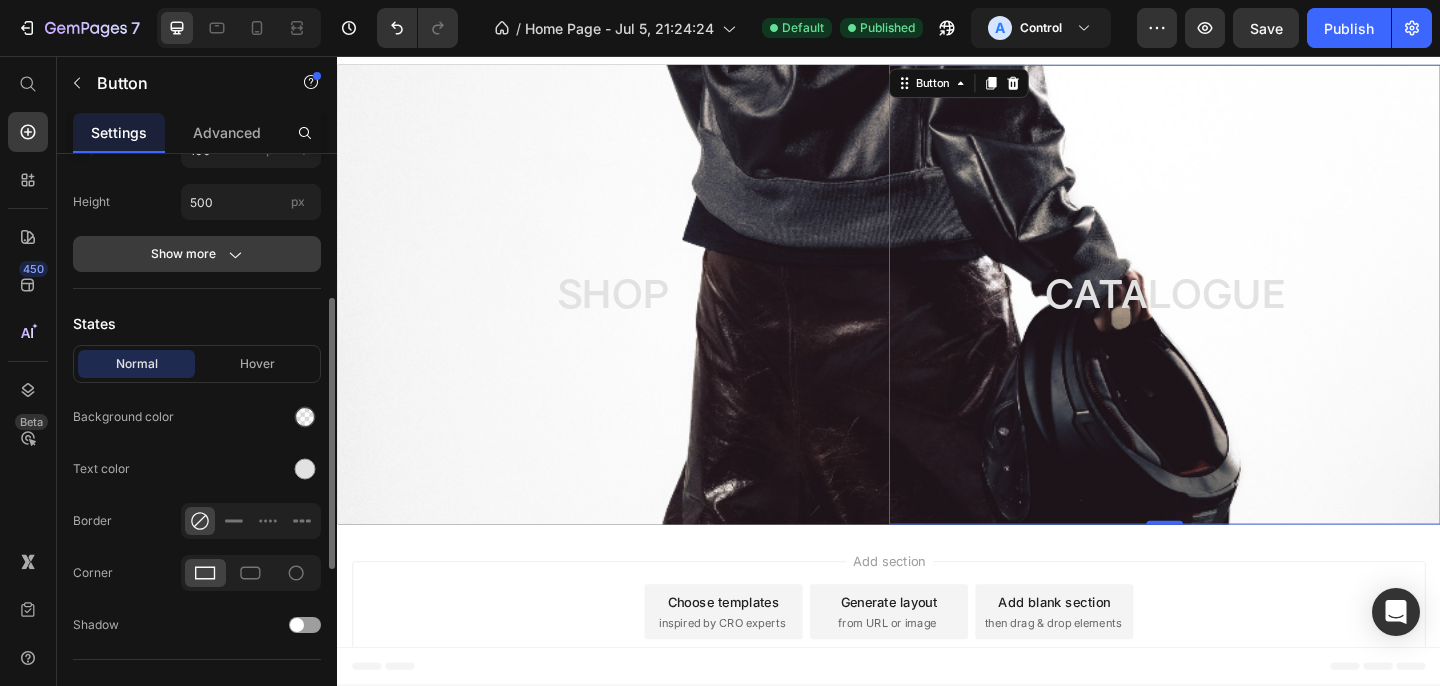 click 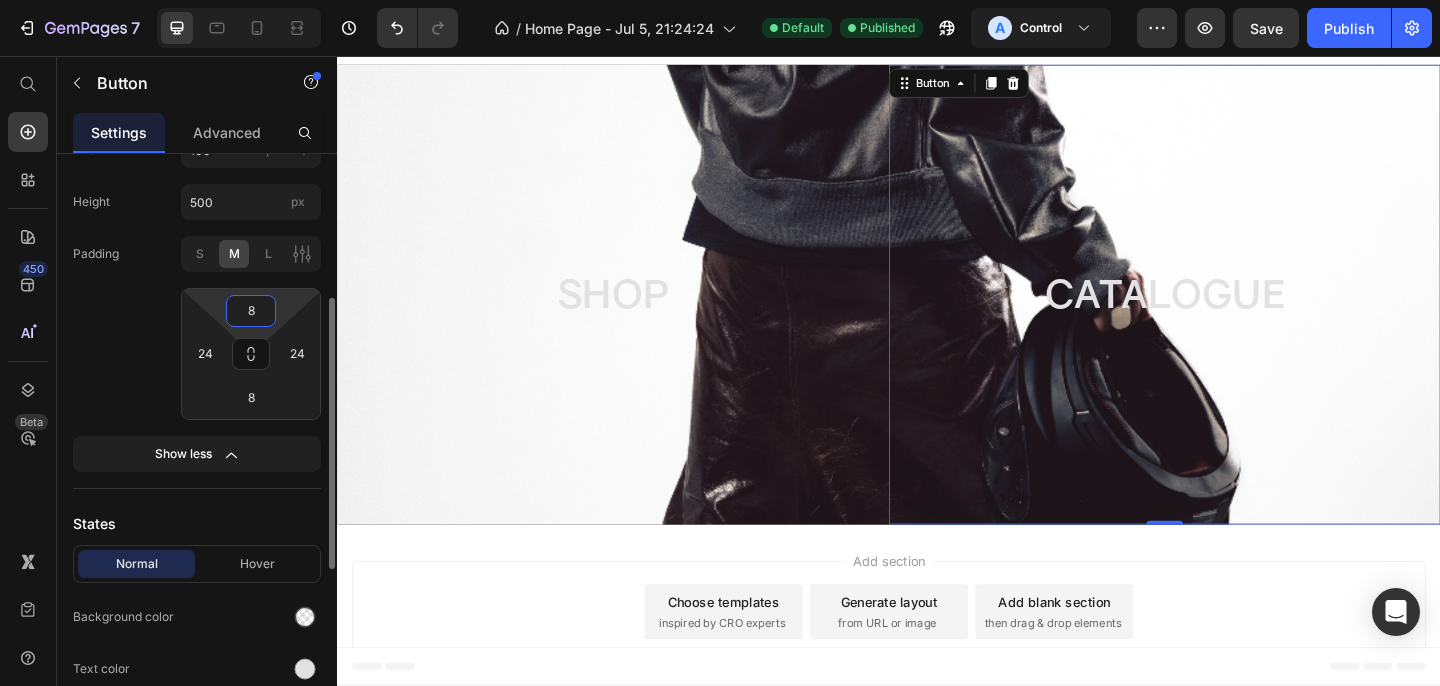 click on "8" at bounding box center (251, 311) 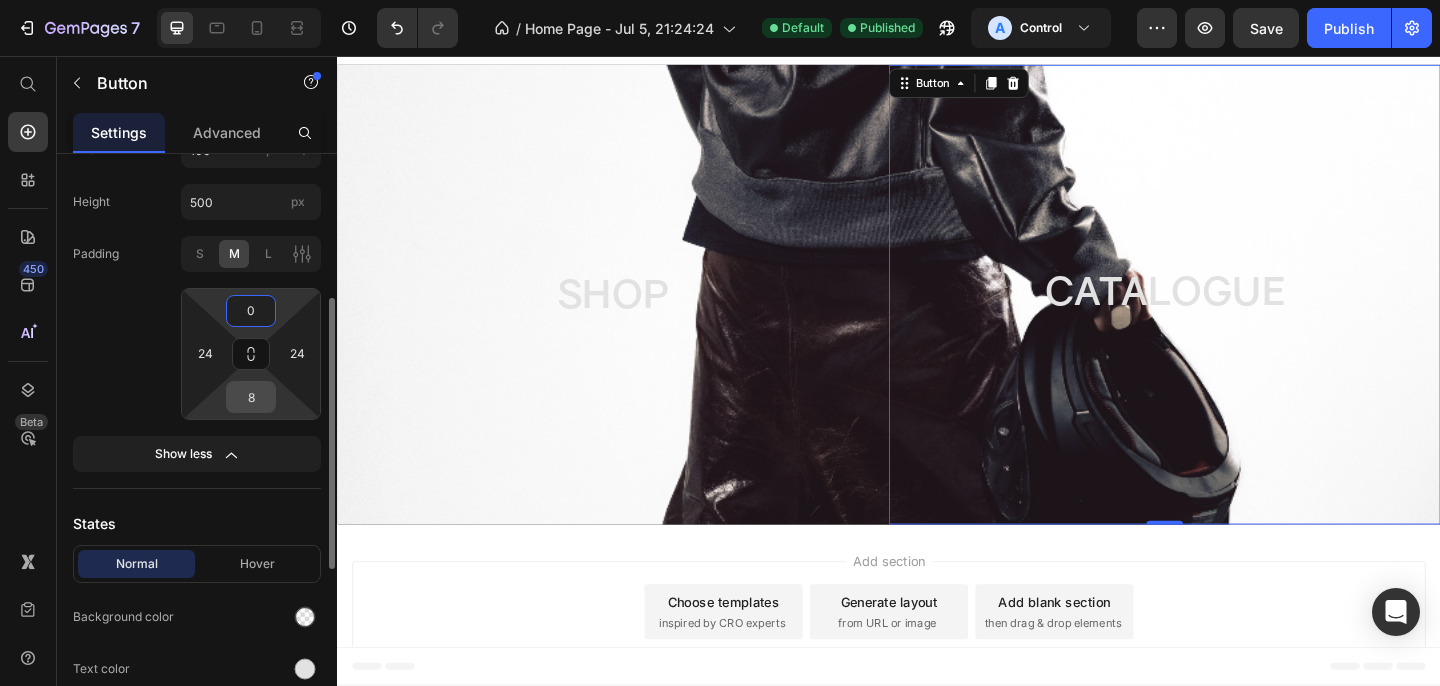type on "0" 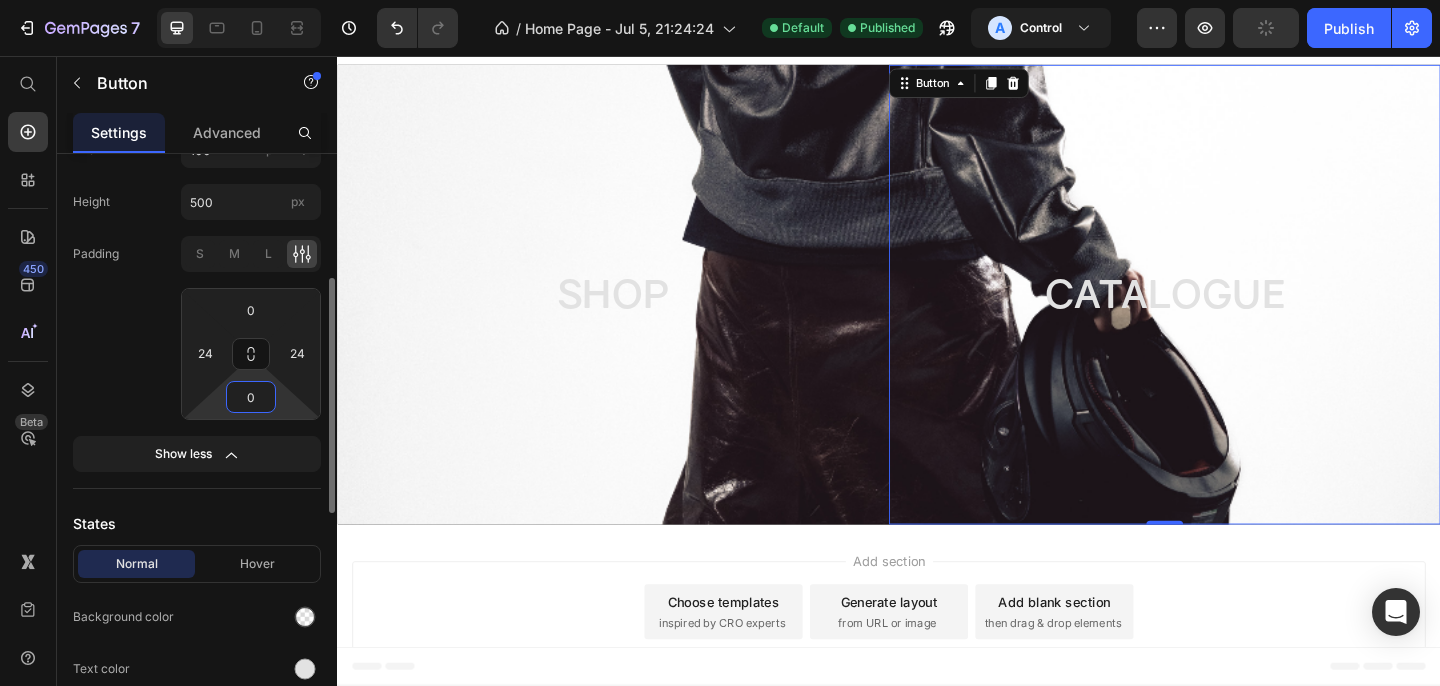 type on "0" 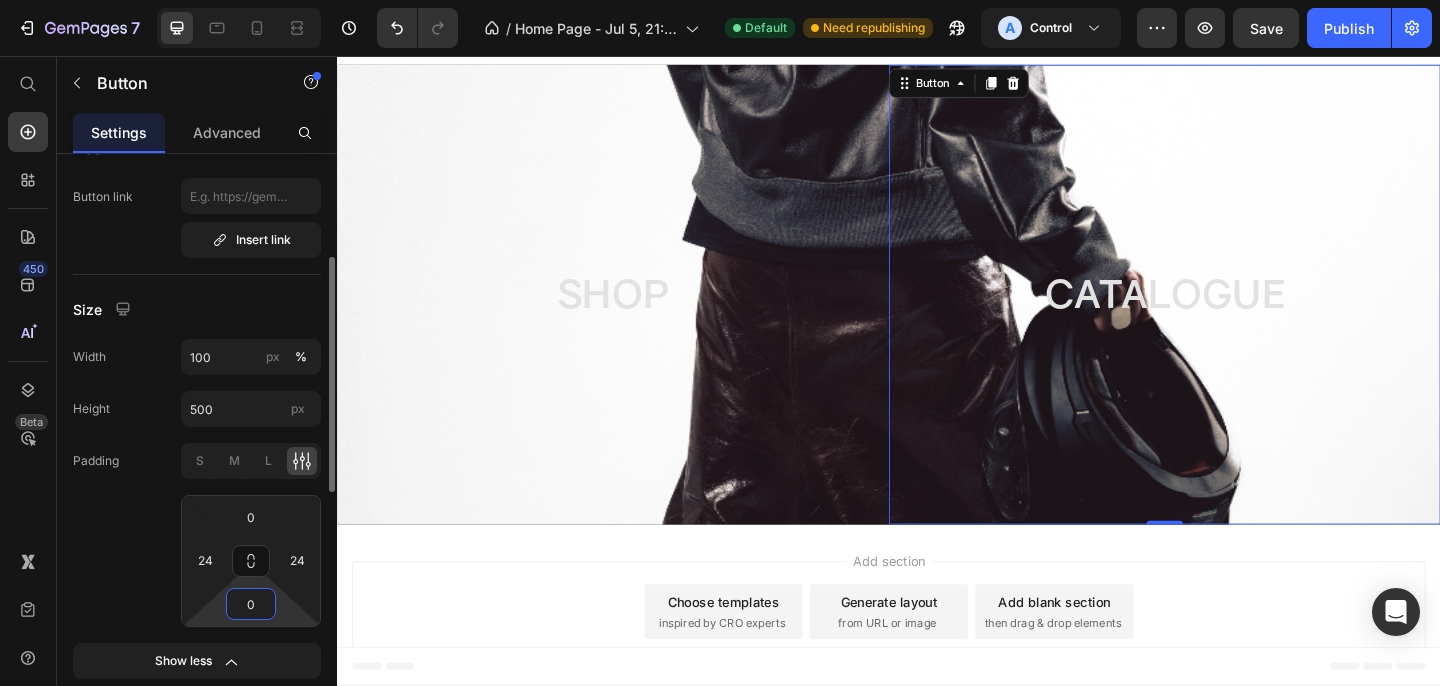 scroll, scrollTop: 149, scrollLeft: 0, axis: vertical 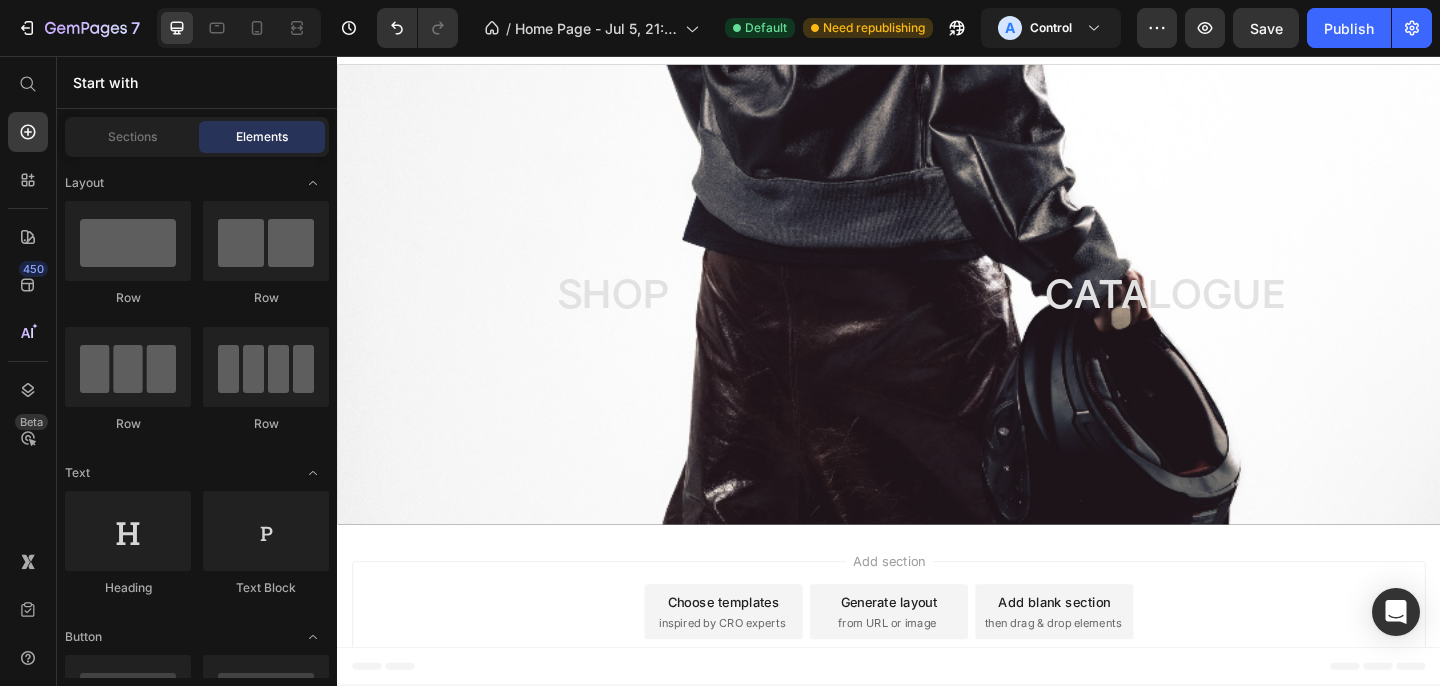 click on "Add section Choose templates inspired by CRO experts Generate layout from URL or image Add blank section then drag & drop elements" at bounding box center (937, 665) 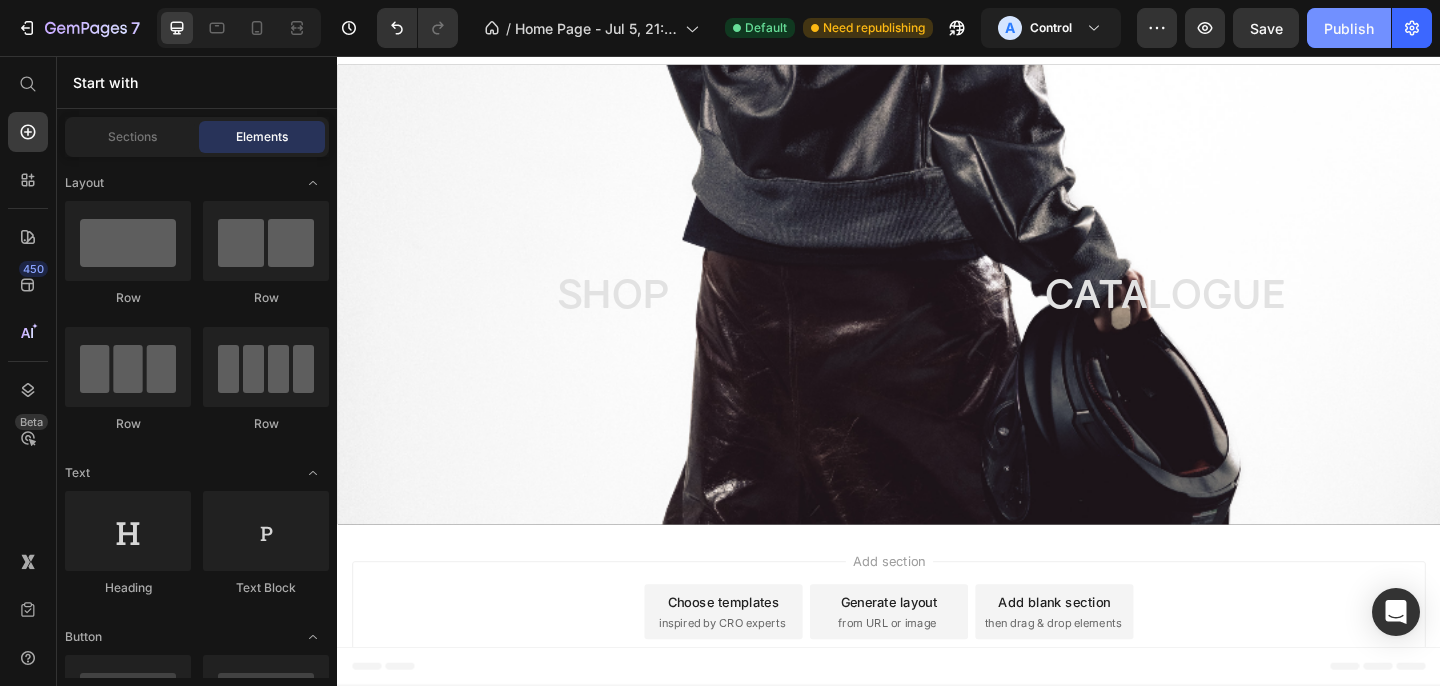 click on "Publish" at bounding box center [1349, 28] 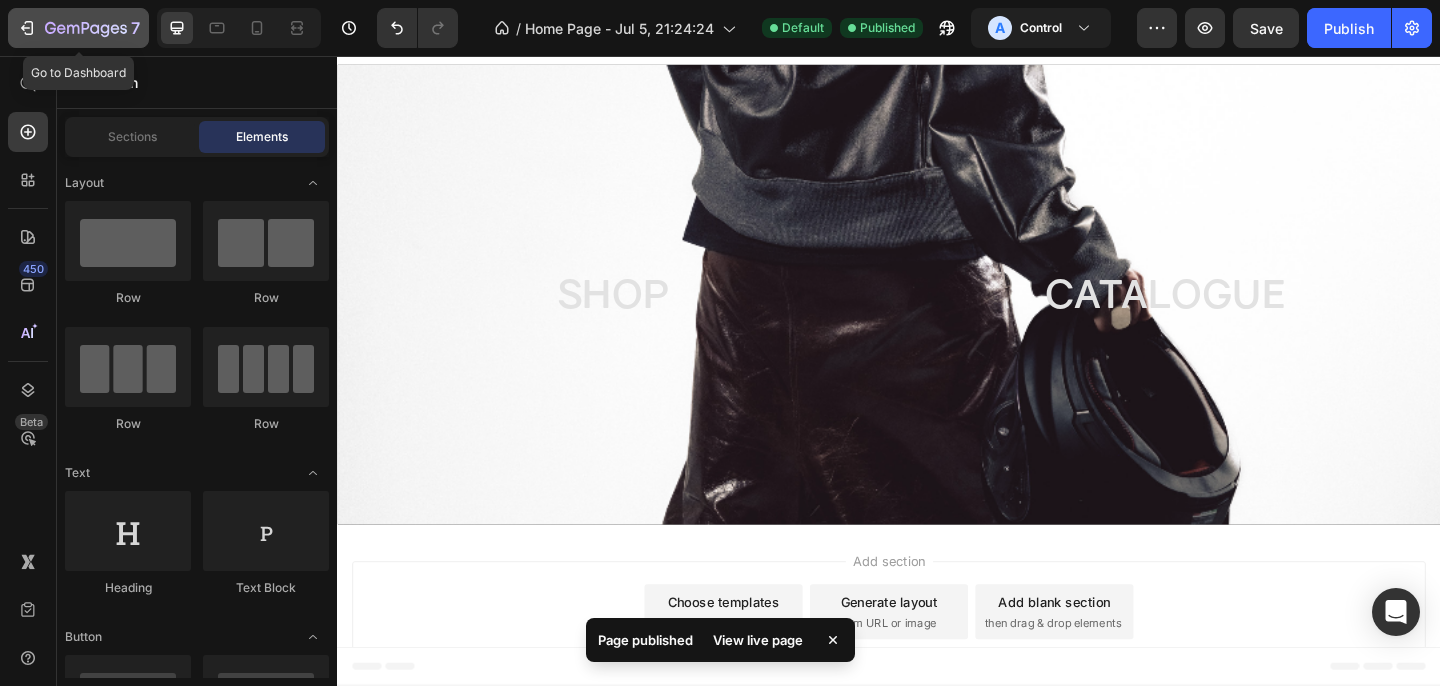 click 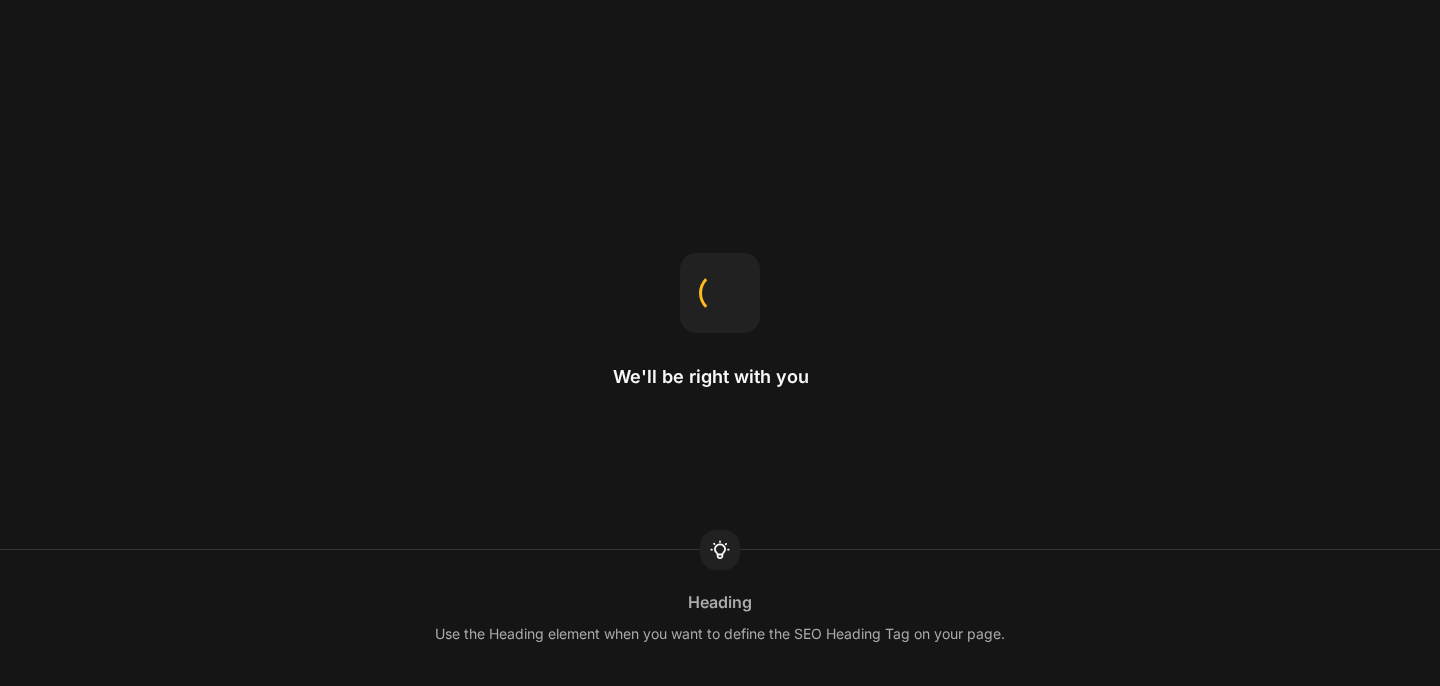 scroll, scrollTop: 0, scrollLeft: 0, axis: both 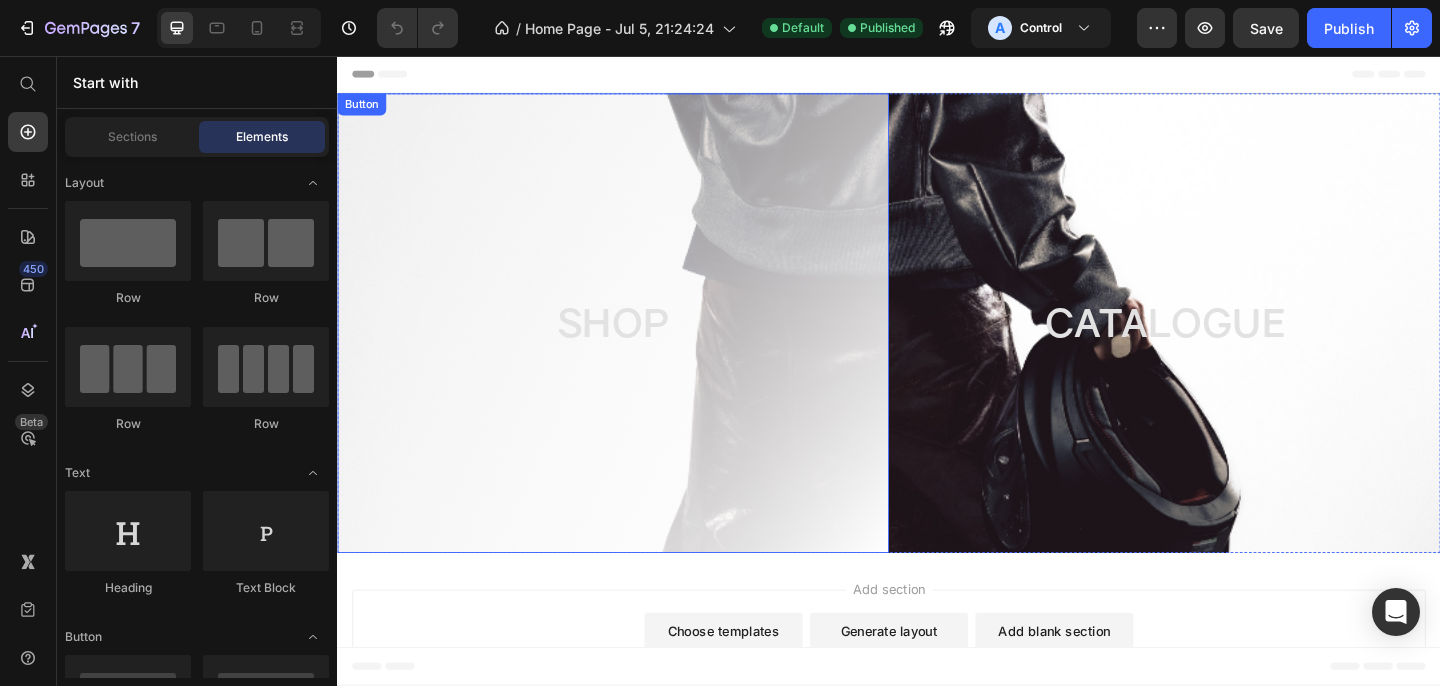 click on "SHOP" at bounding box center [637, 347] 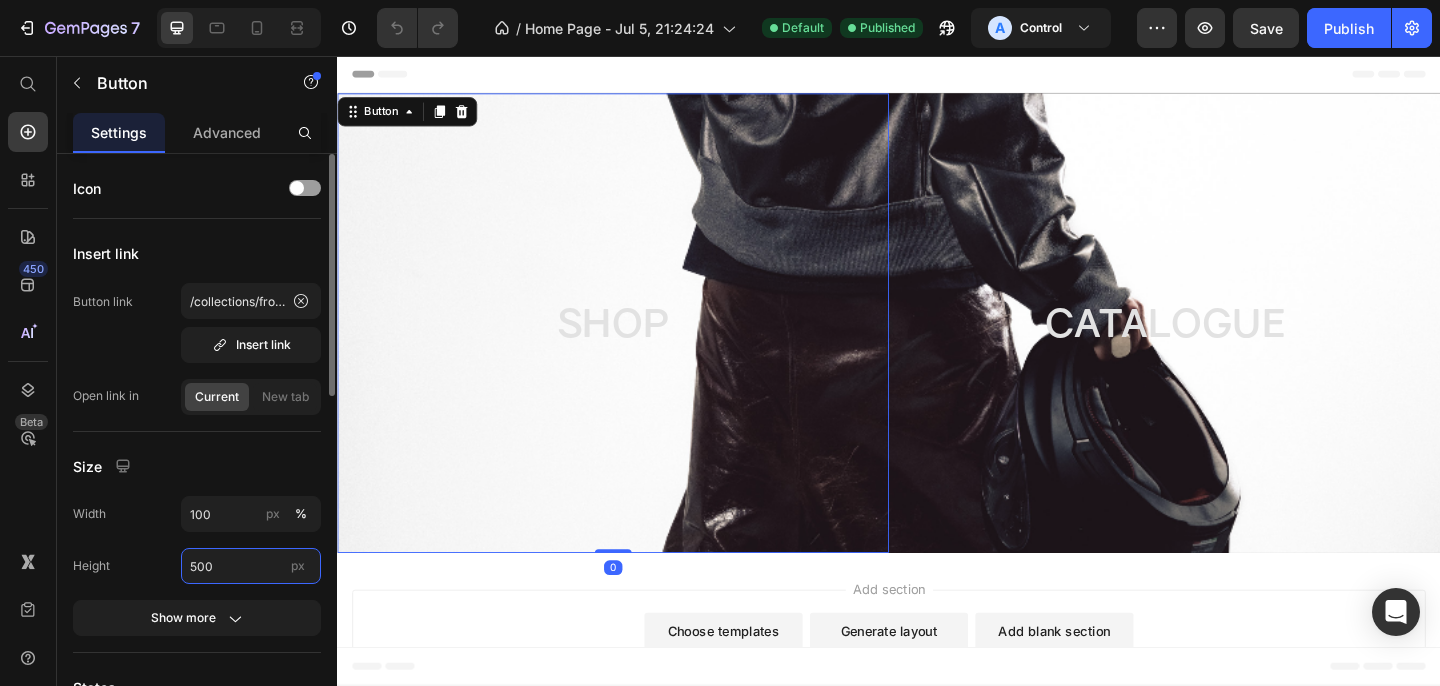 click on "500" at bounding box center [251, 566] 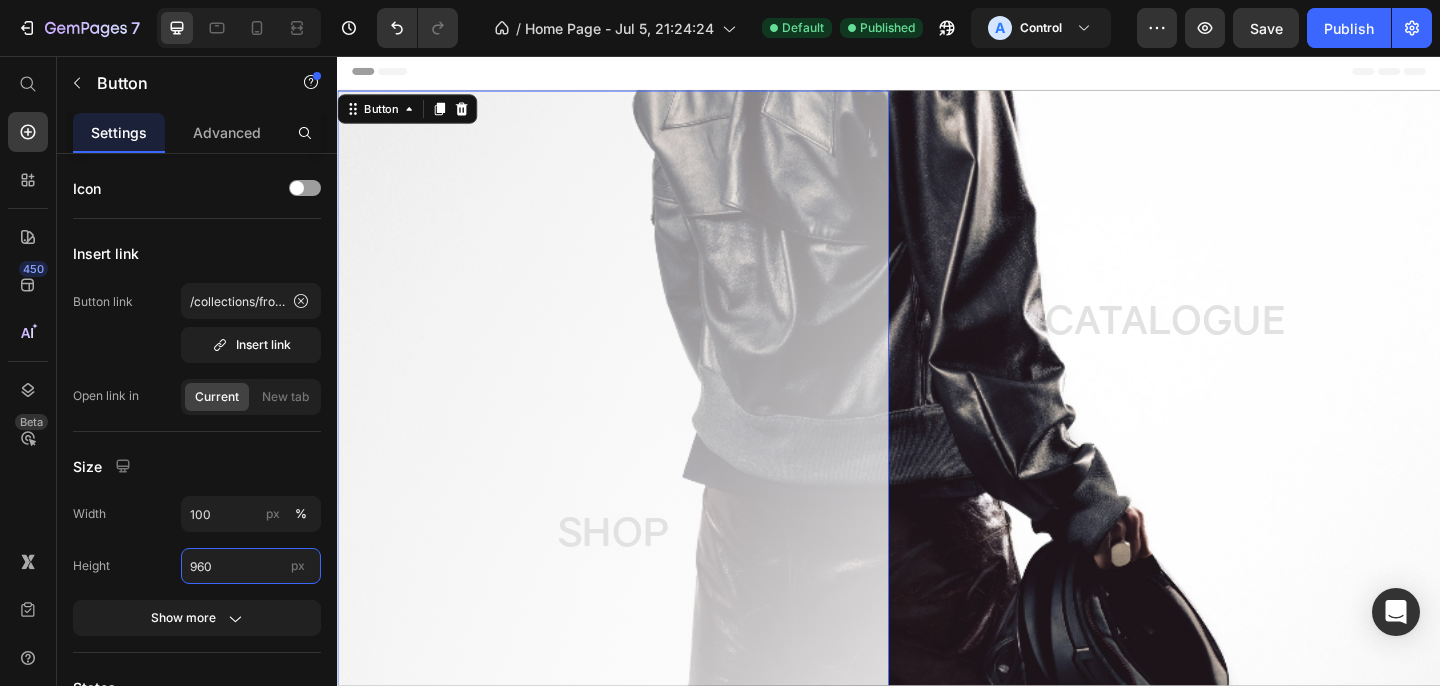 scroll, scrollTop: 4, scrollLeft: 0, axis: vertical 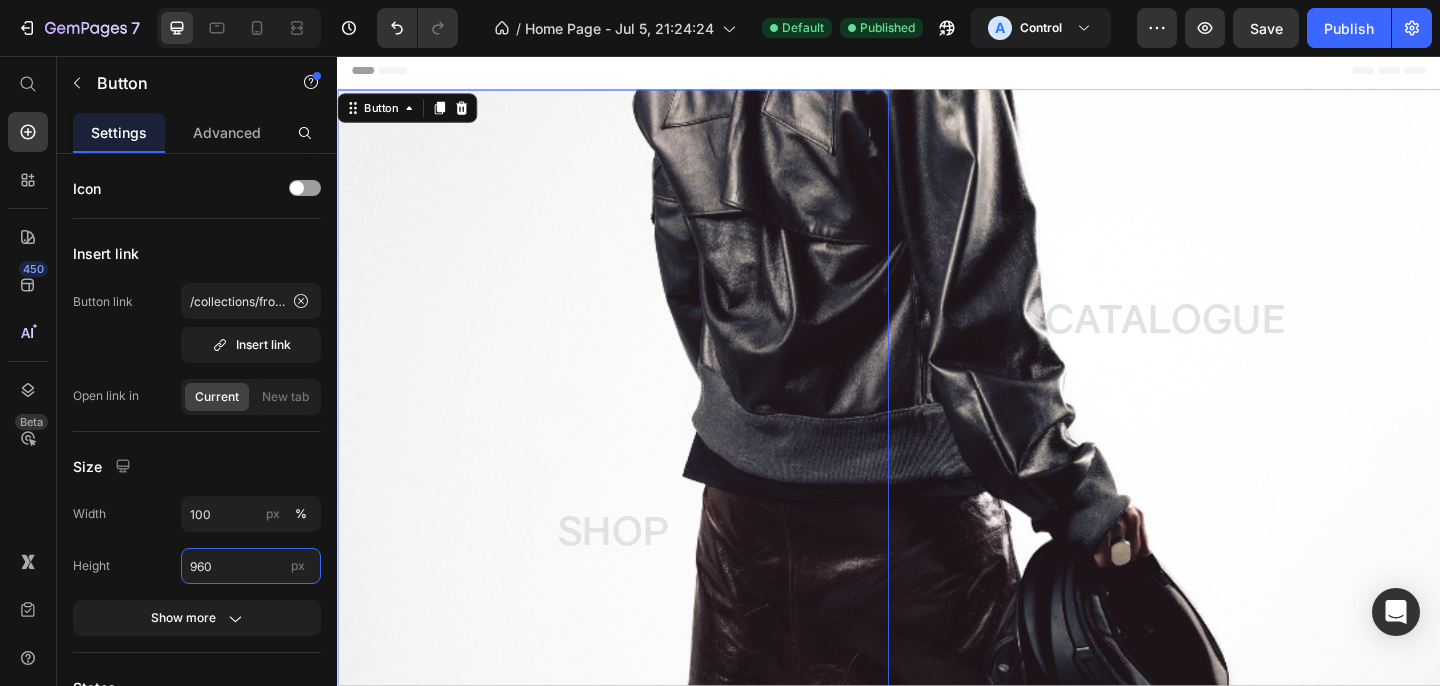 type on "960" 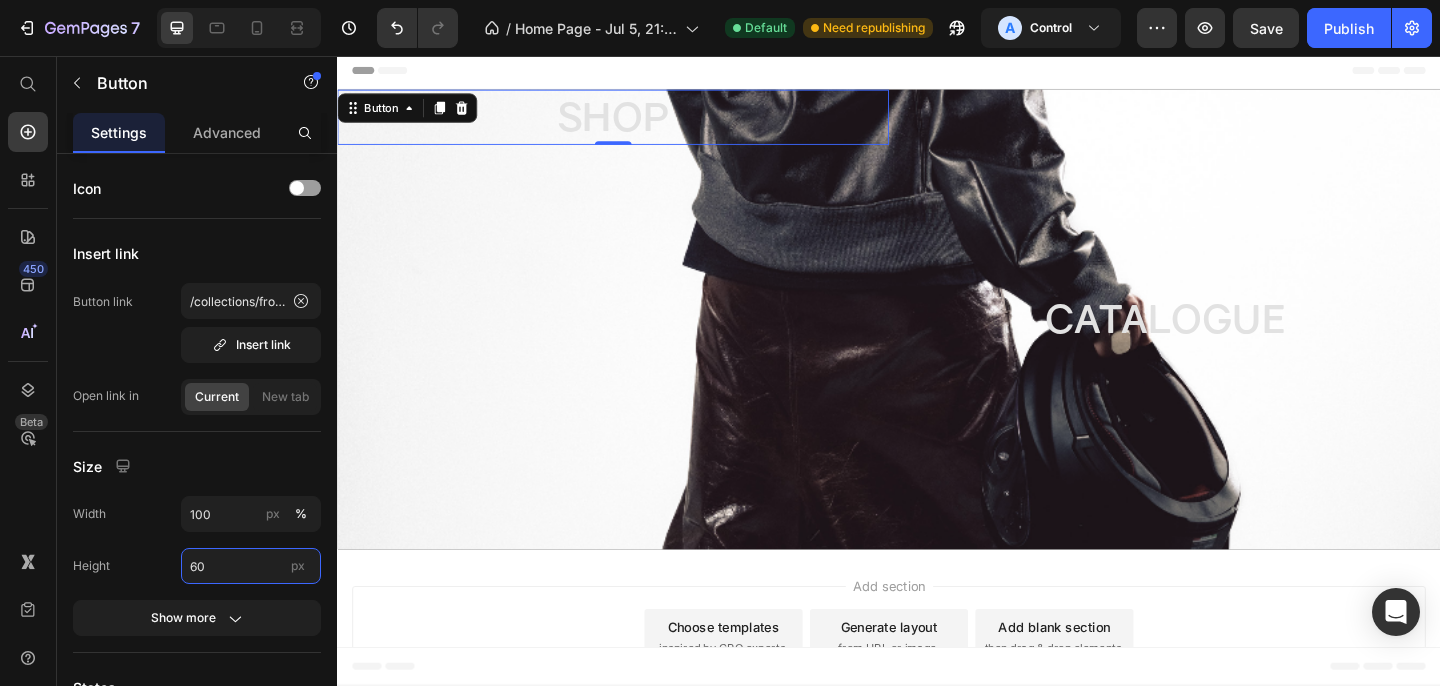 type on "600" 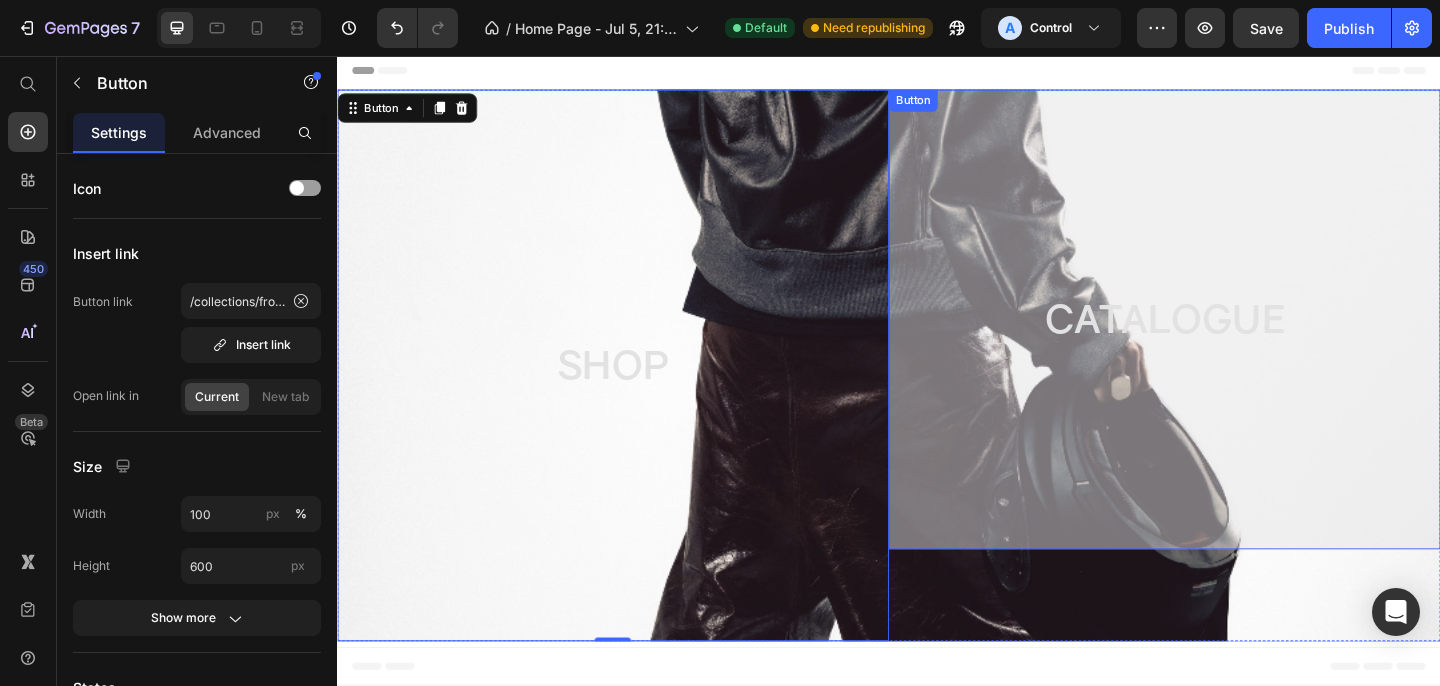 click on "CATALOGUE" at bounding box center (1237, 343) 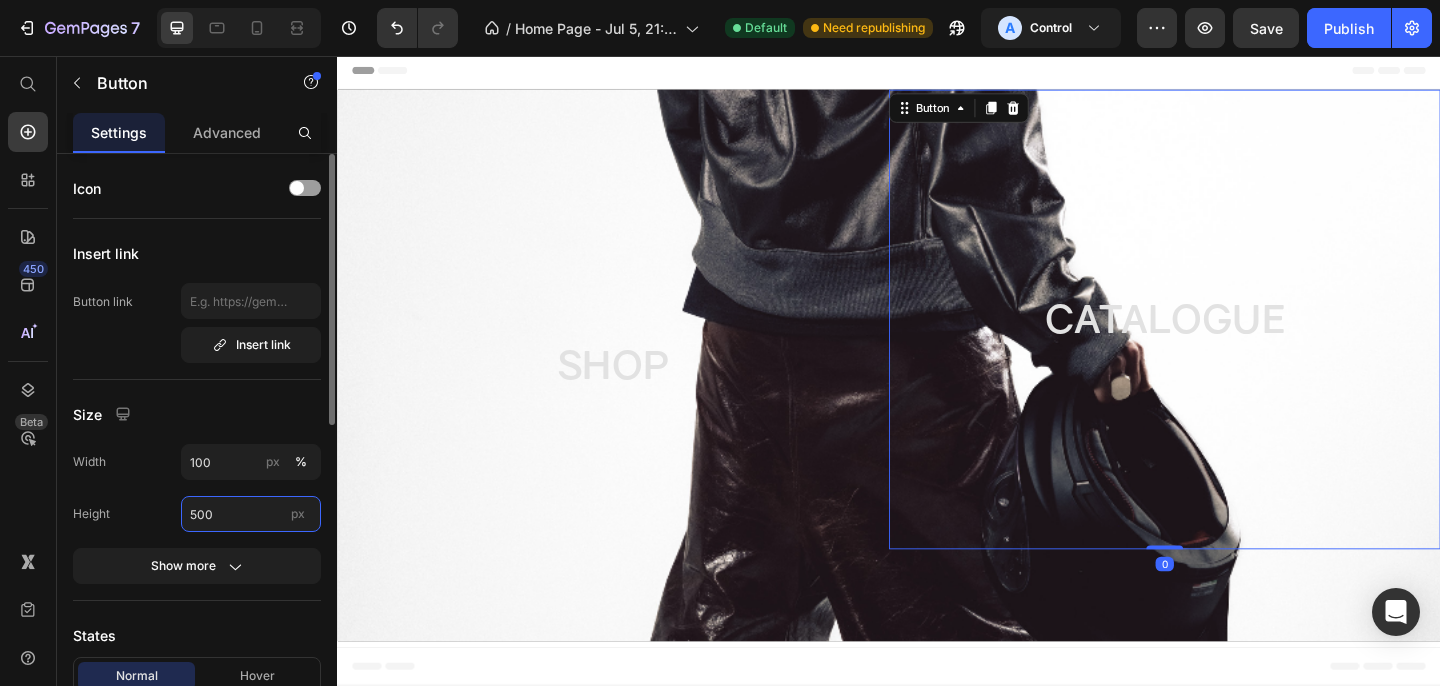 click on "500" at bounding box center [251, 514] 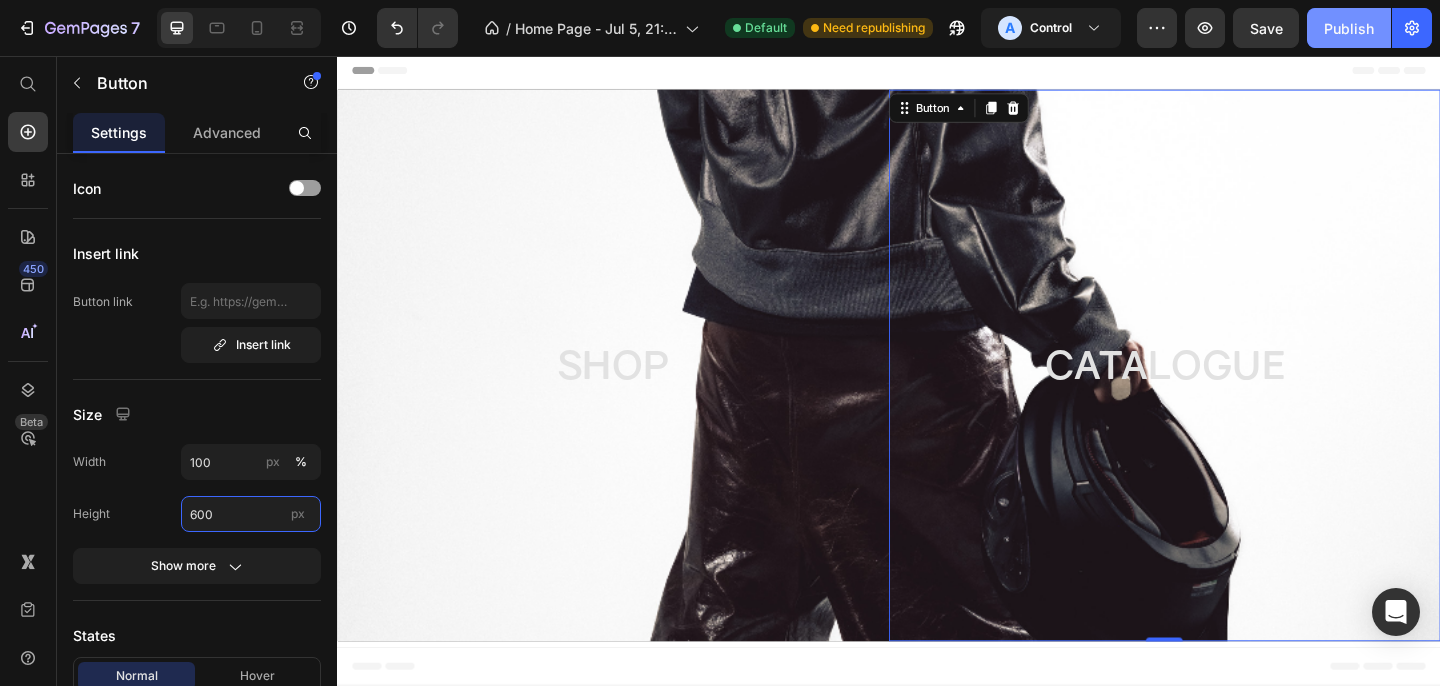 type on "600" 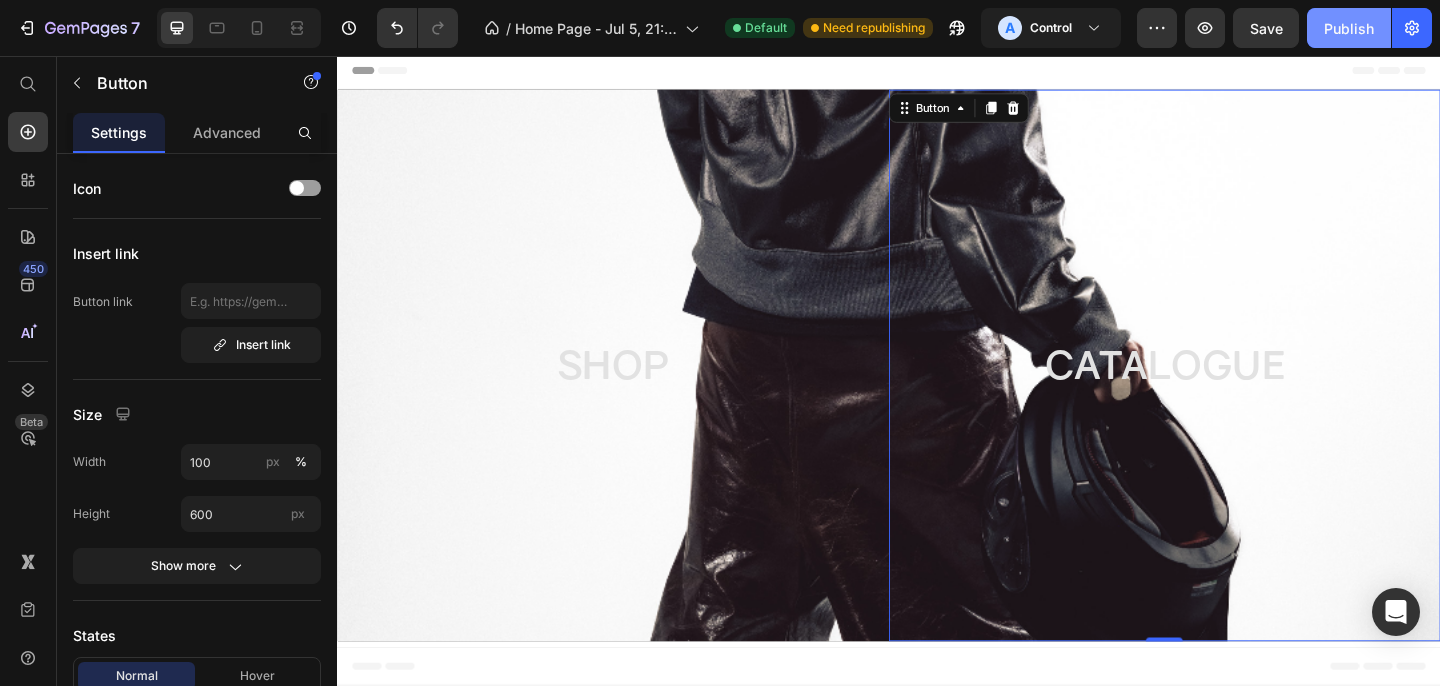 click on "Publish" 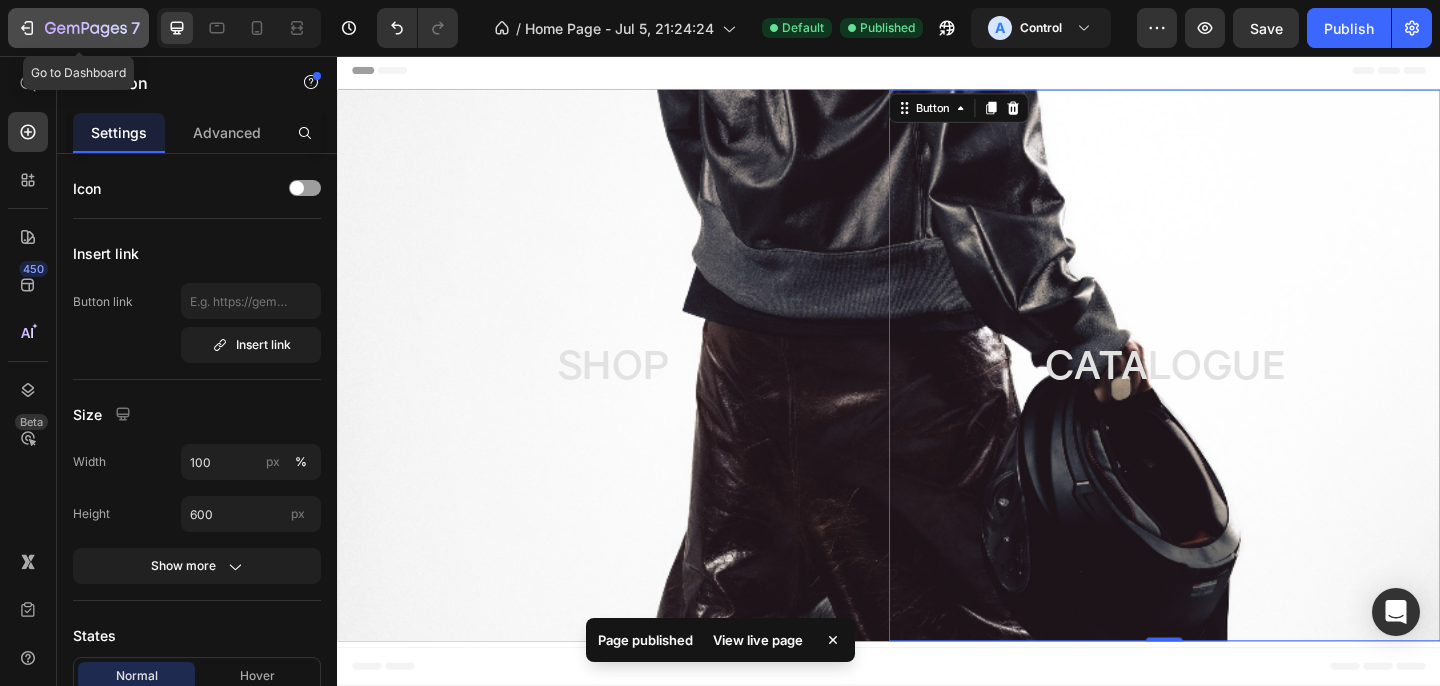 click 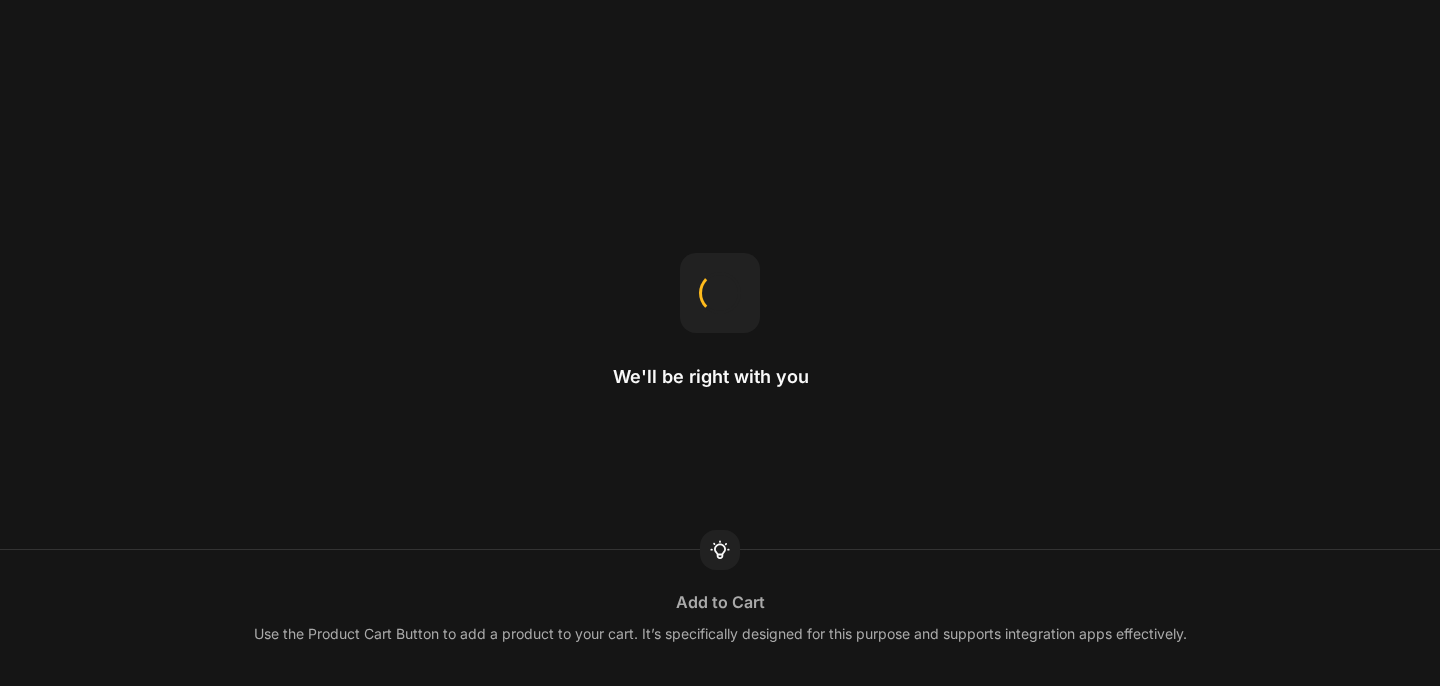 scroll, scrollTop: 0, scrollLeft: 0, axis: both 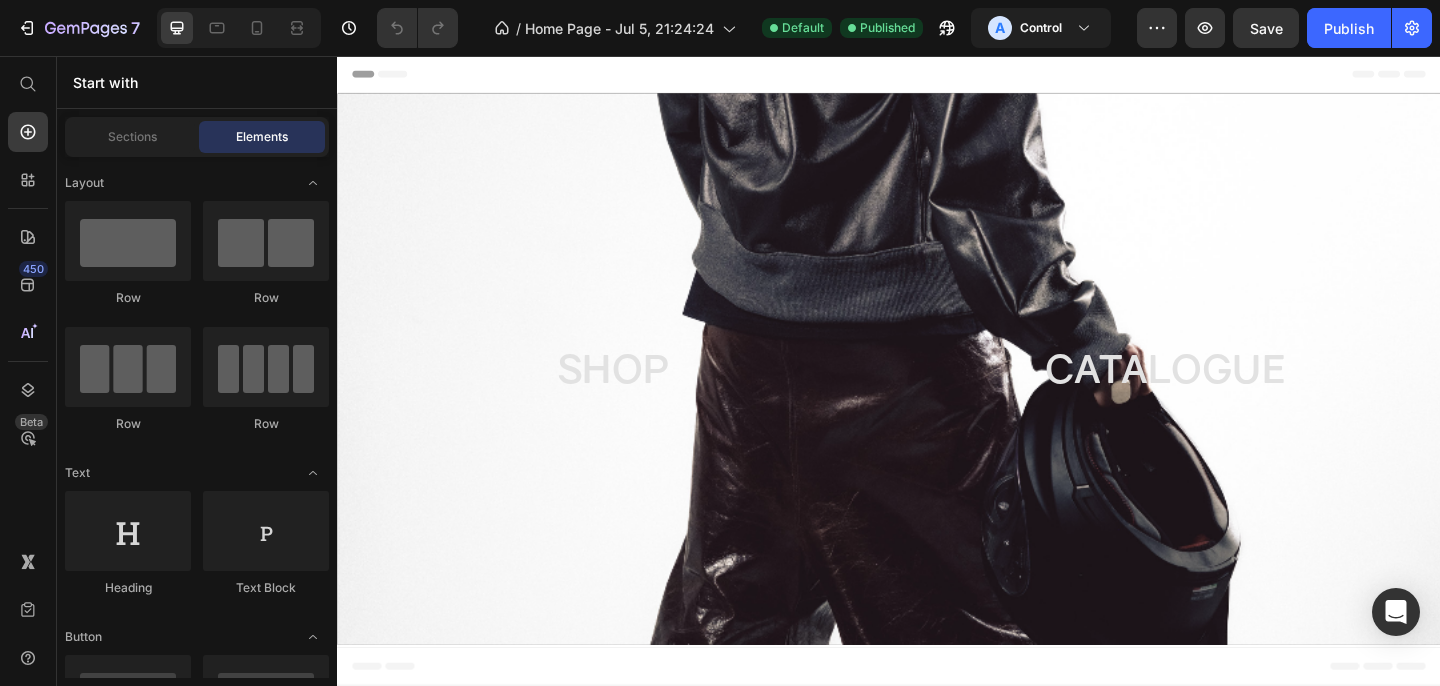 click on "Header" at bounding box center (937, 76) 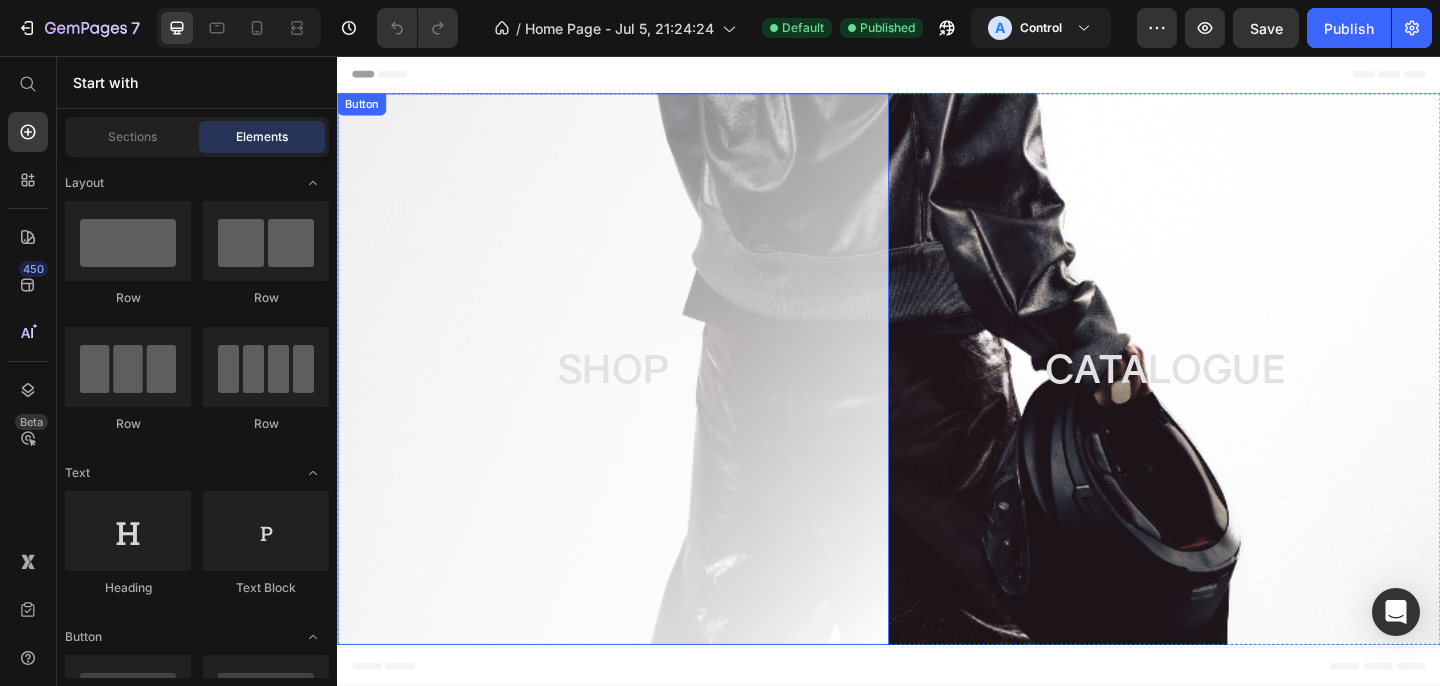 click on "SHOP" at bounding box center (637, 397) 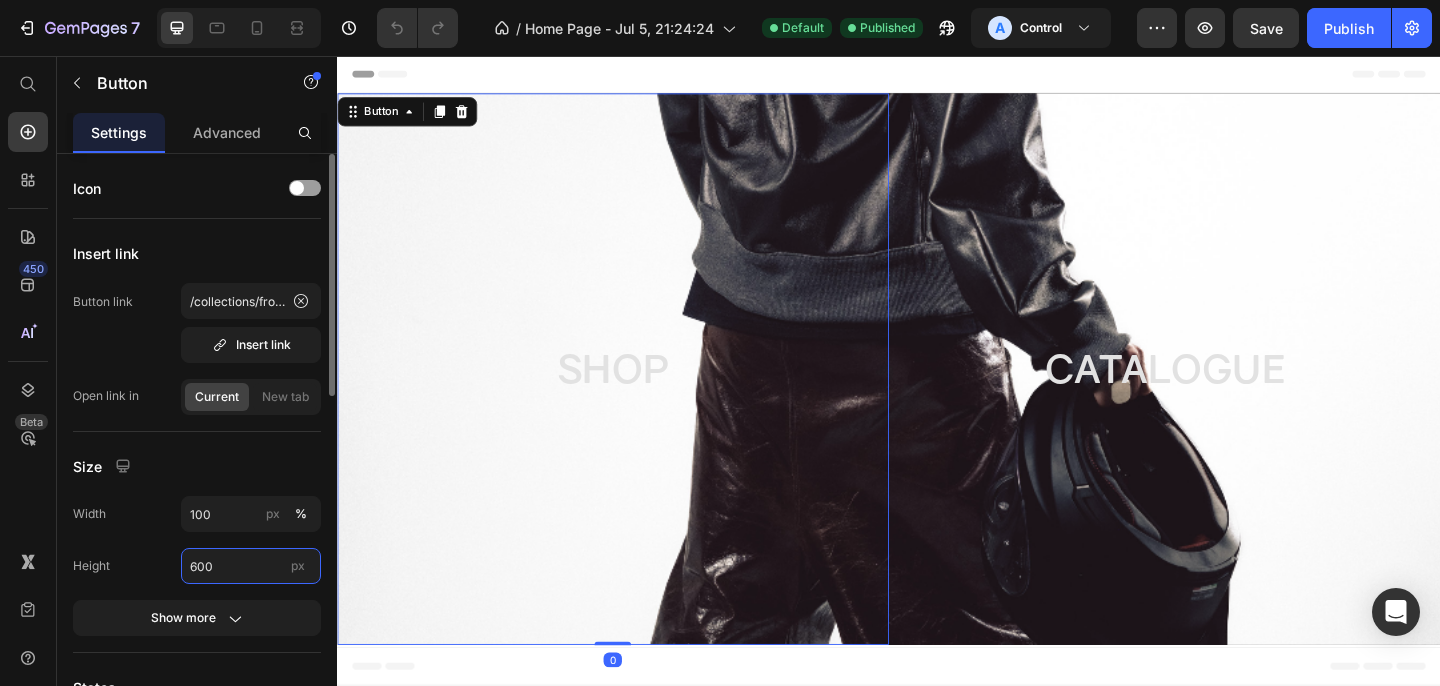 click on "600" at bounding box center [251, 566] 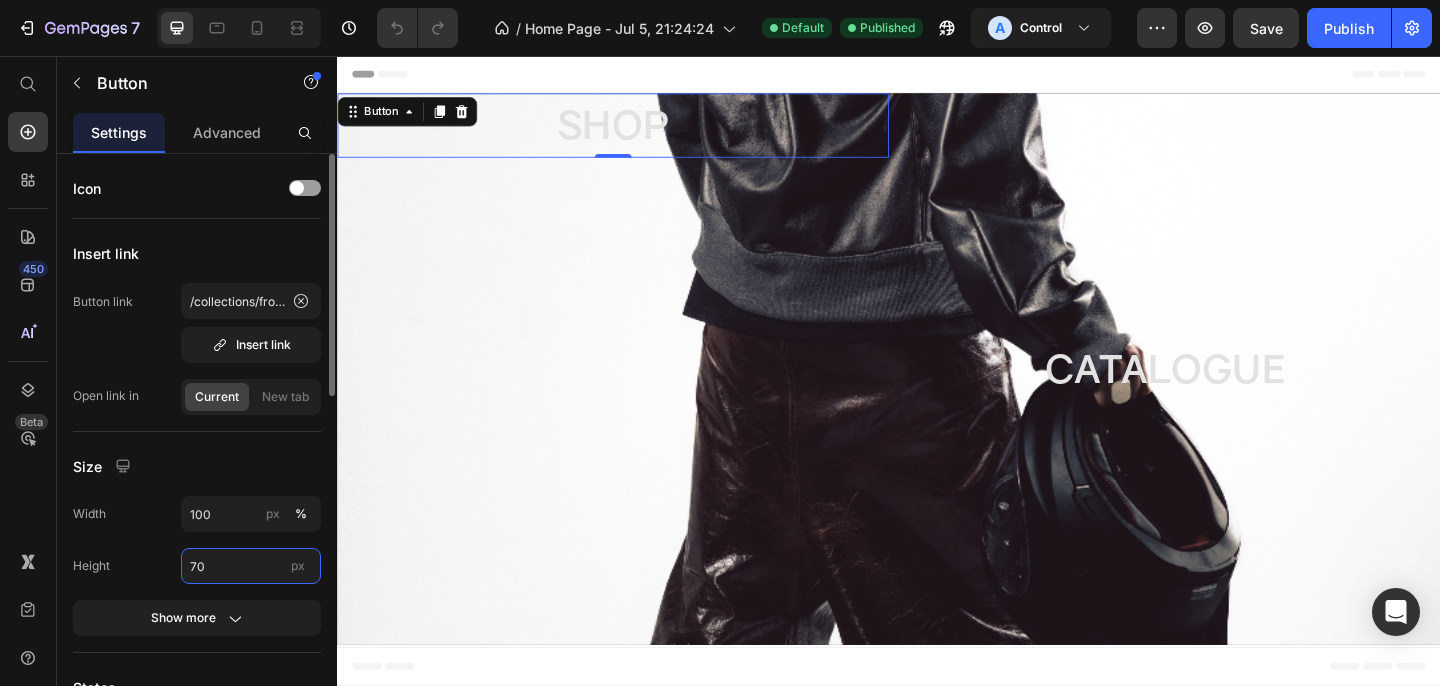 type on "700" 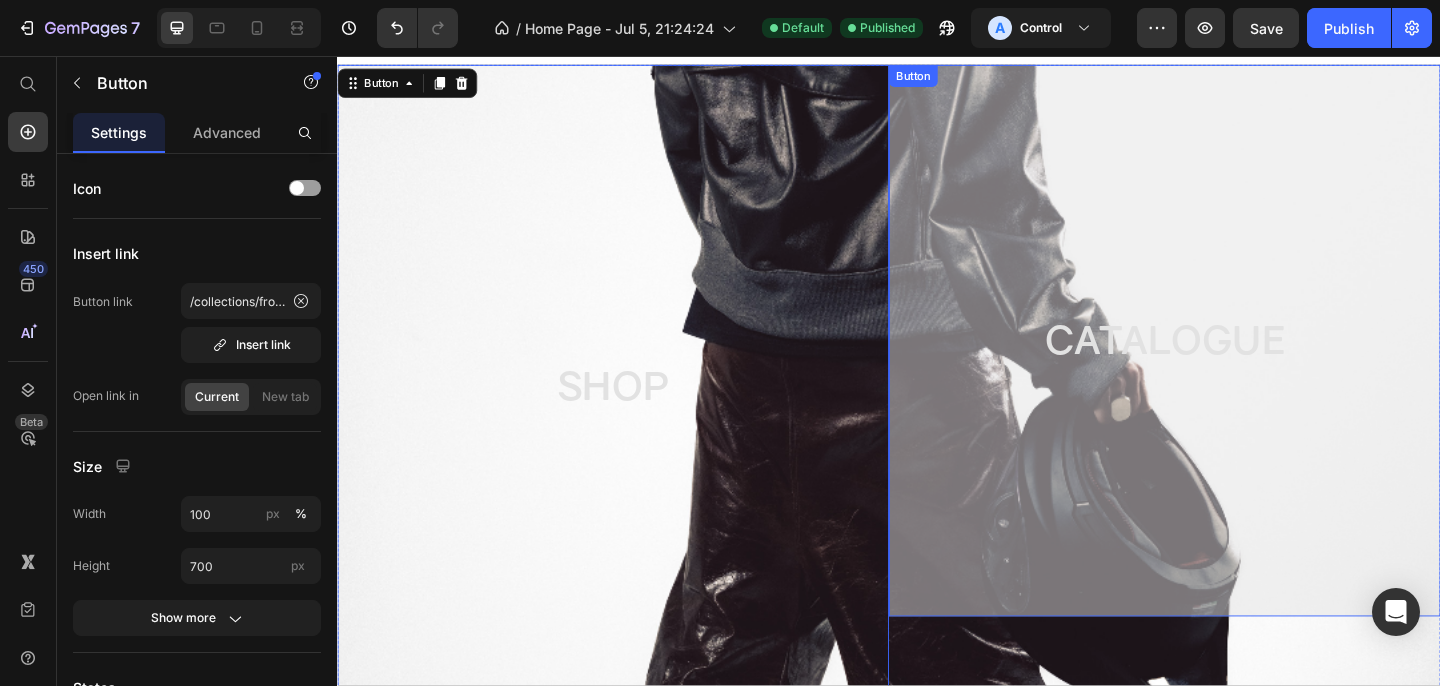 click on "CATALOGUE" at bounding box center (1237, 366) 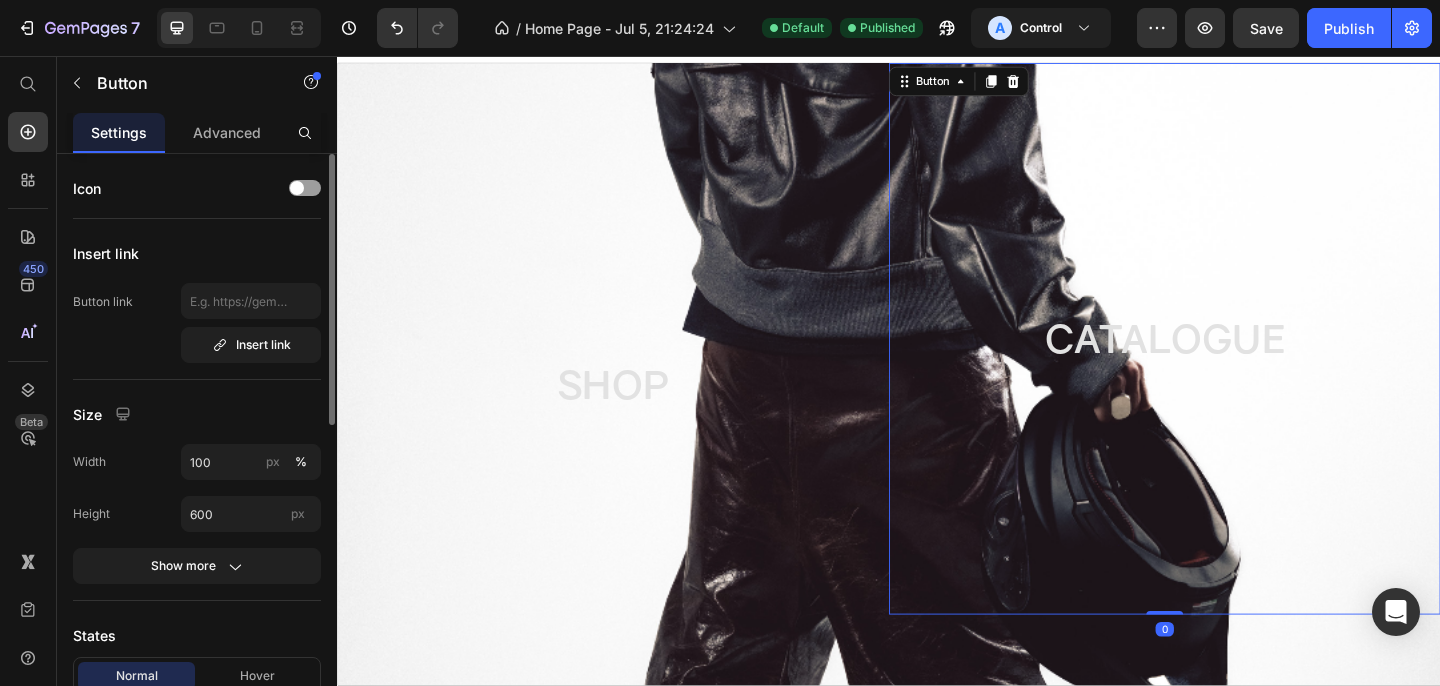 click on "Width 100 px % Height 600 px Show more" at bounding box center (197, 514) 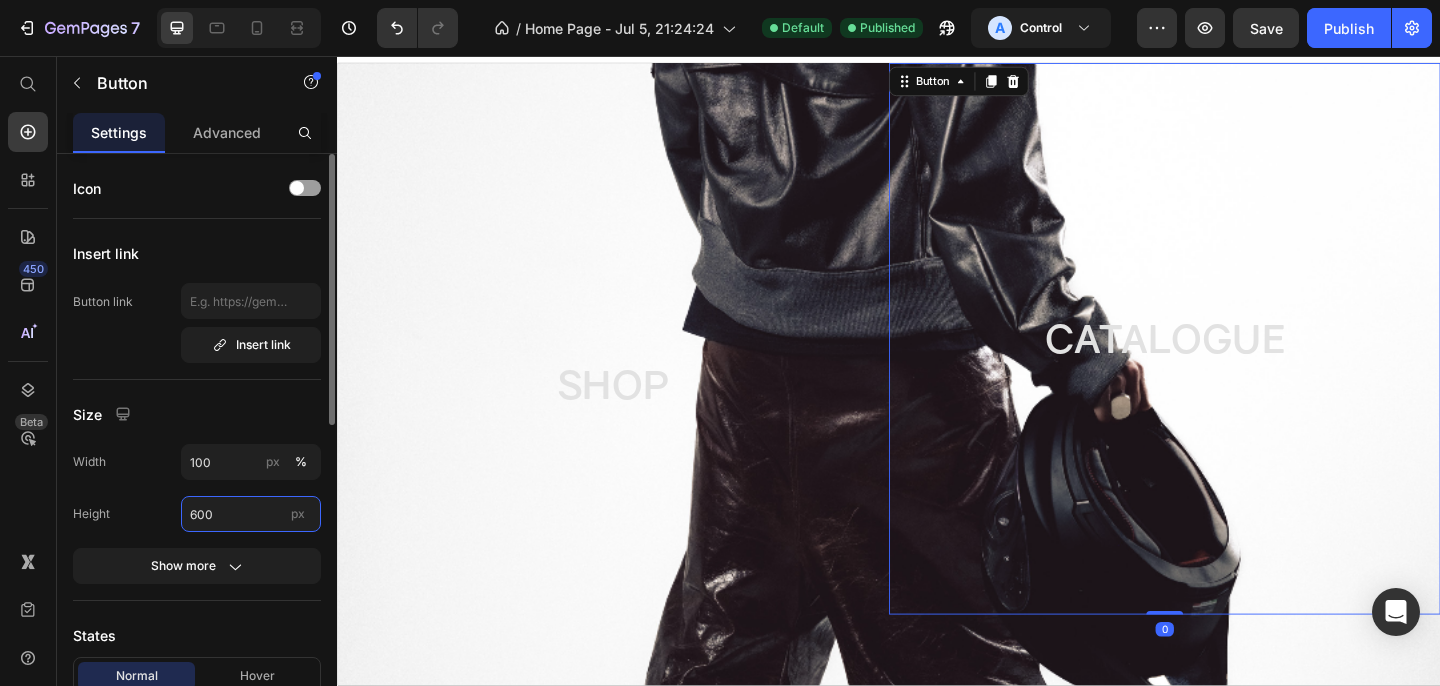 click on "600" at bounding box center (251, 514) 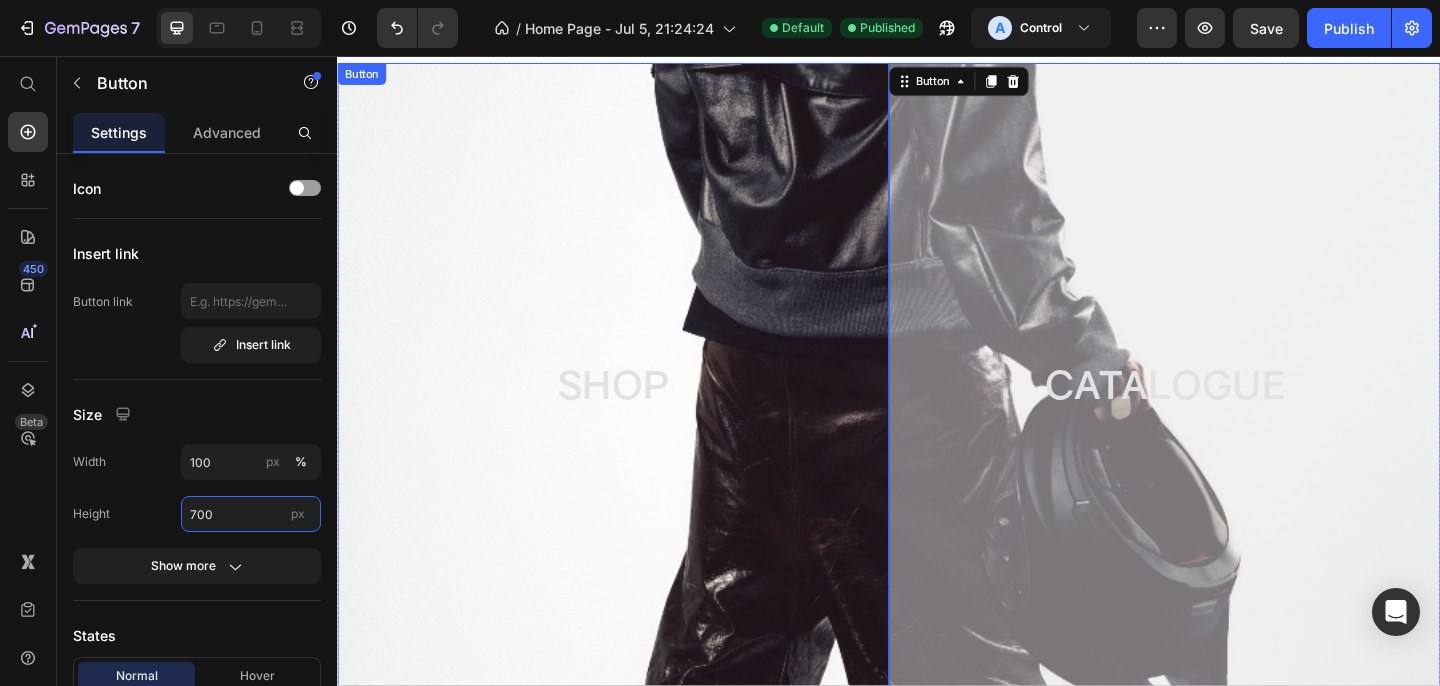 type on "700" 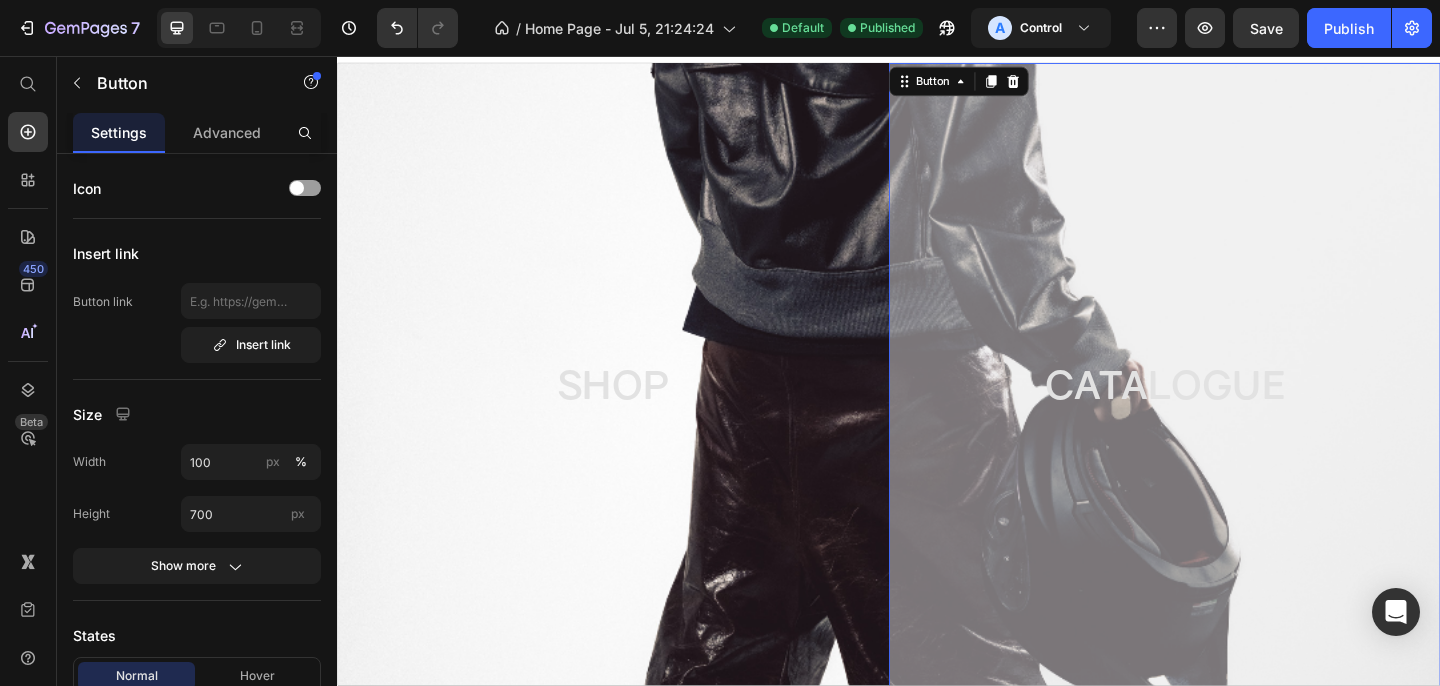 click on "CATALOGUE" at bounding box center (1237, 414) 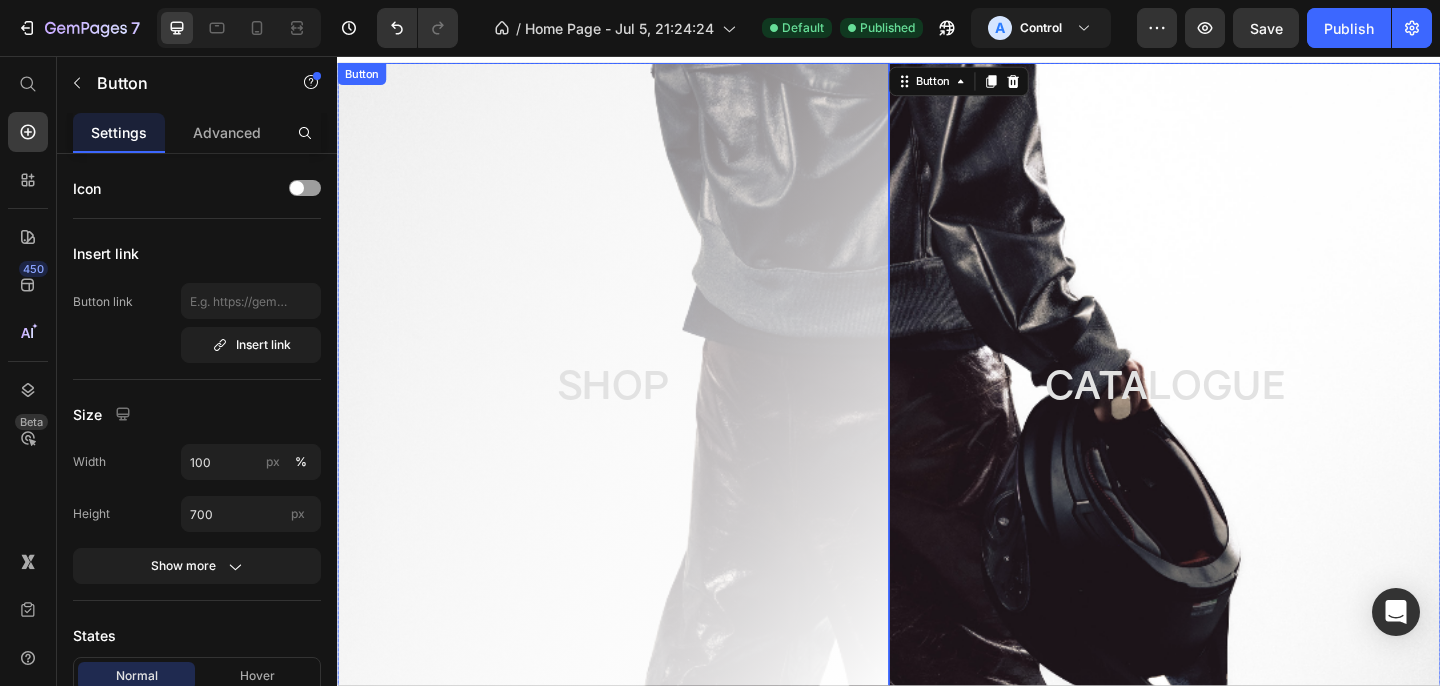 click on "SHOP" at bounding box center (637, 414) 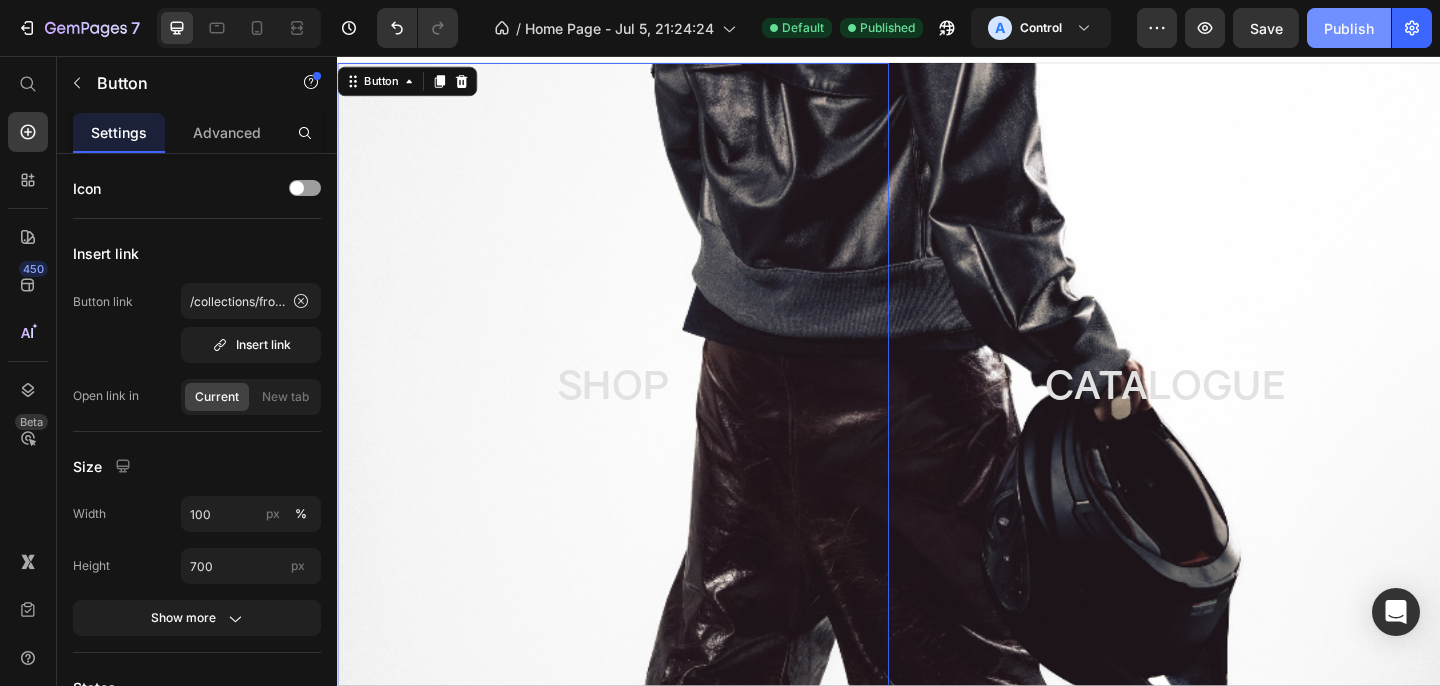 click on "Publish" 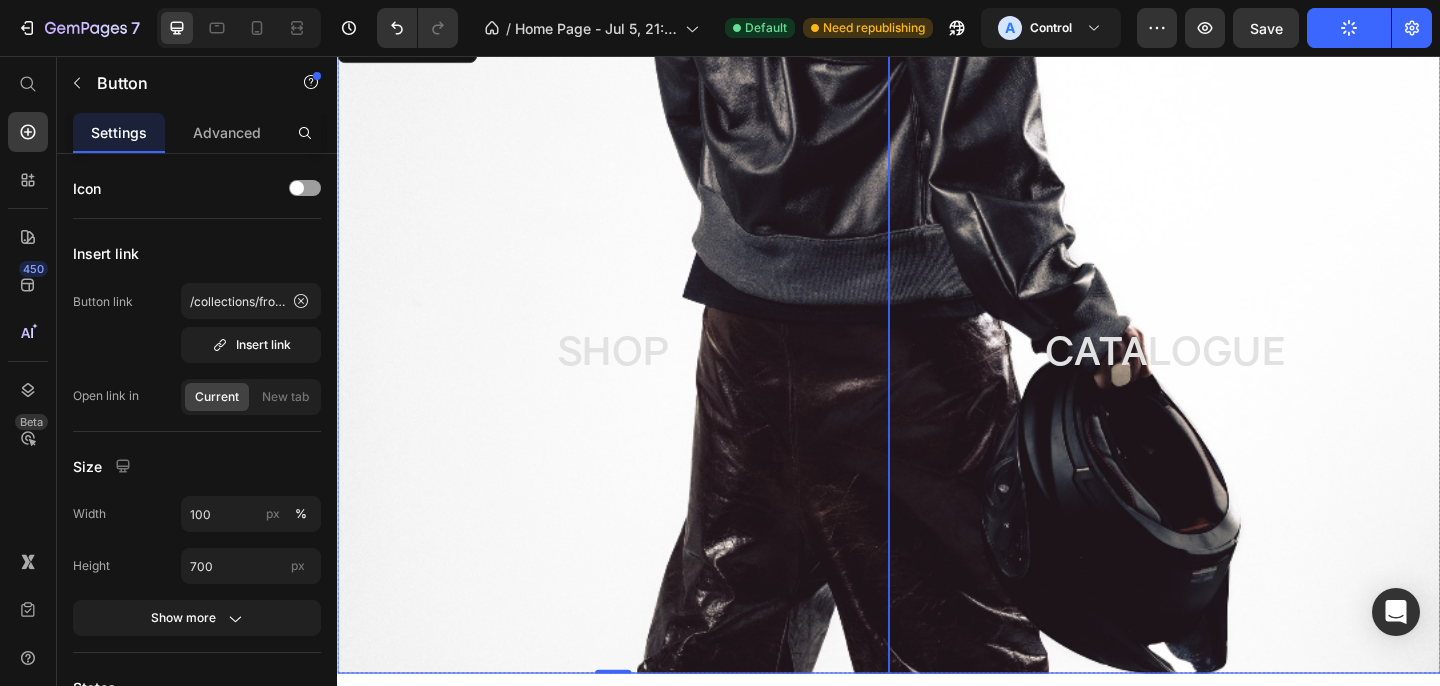 scroll, scrollTop: 98, scrollLeft: 0, axis: vertical 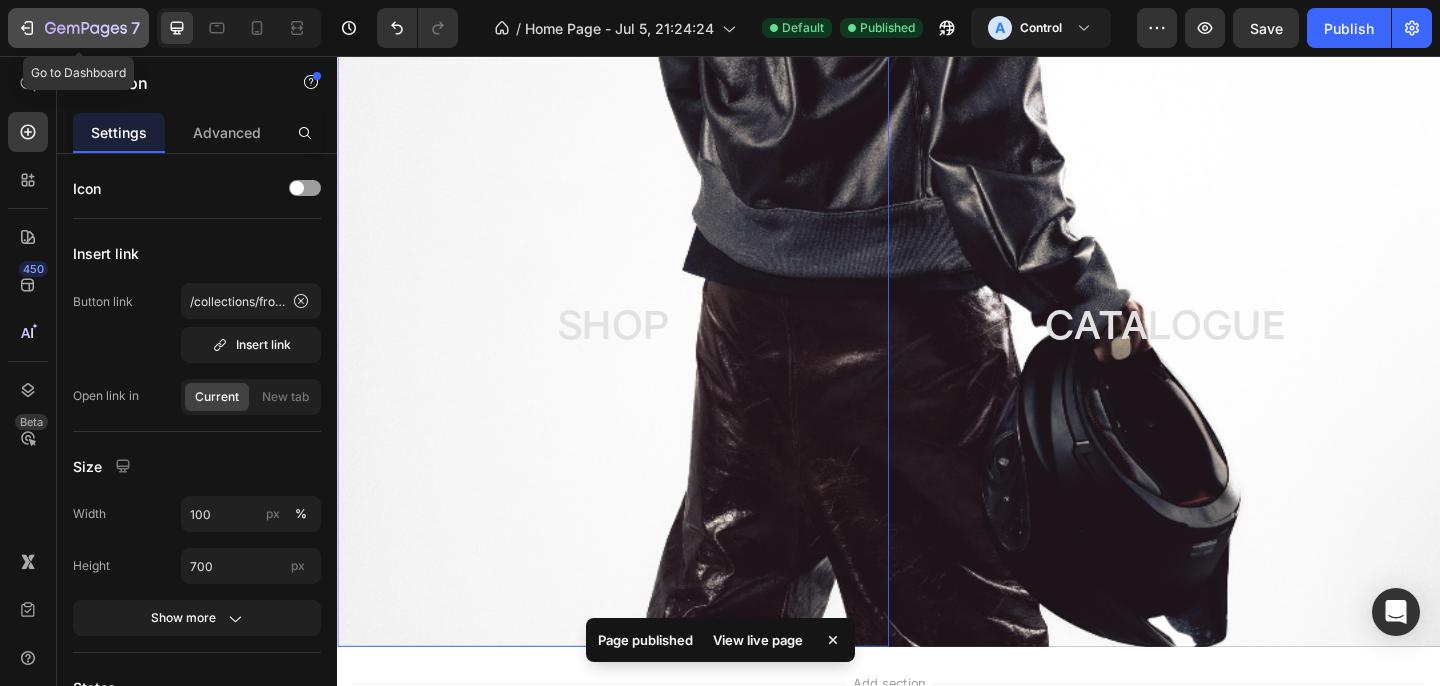 click 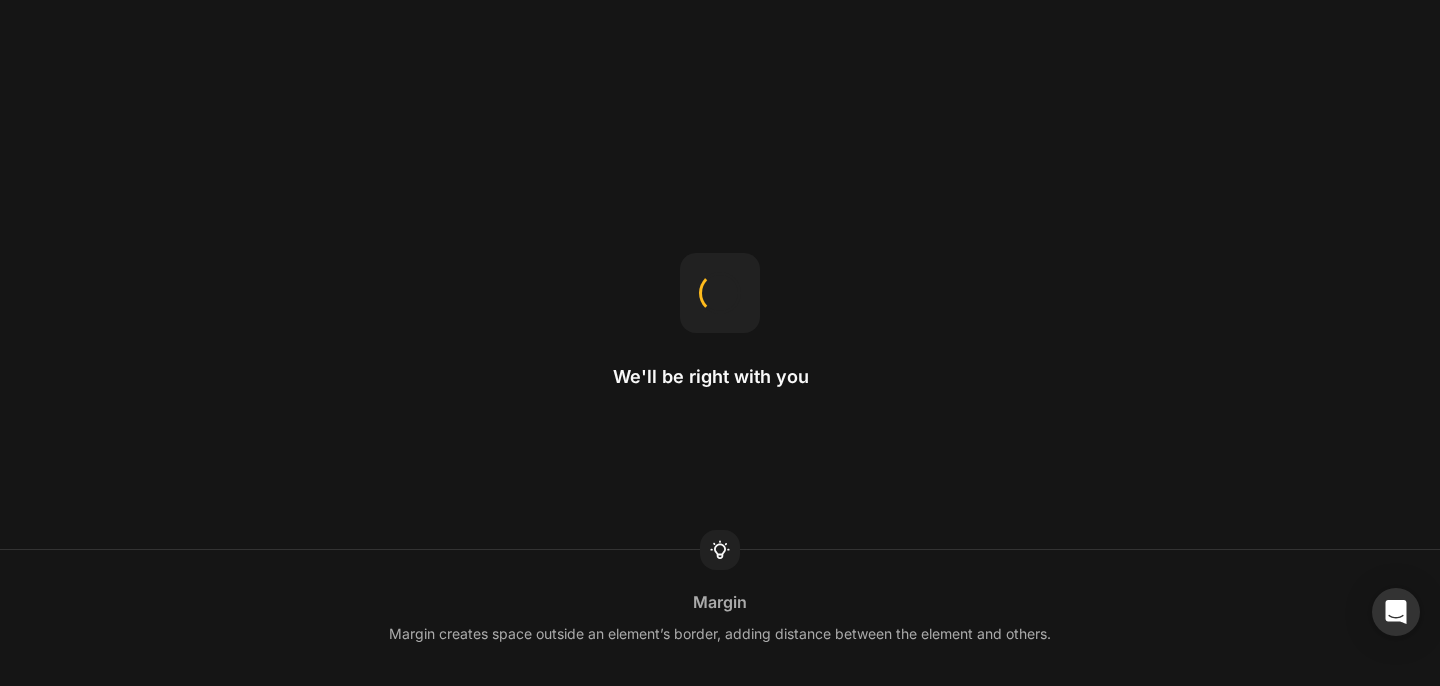 scroll, scrollTop: 0, scrollLeft: 0, axis: both 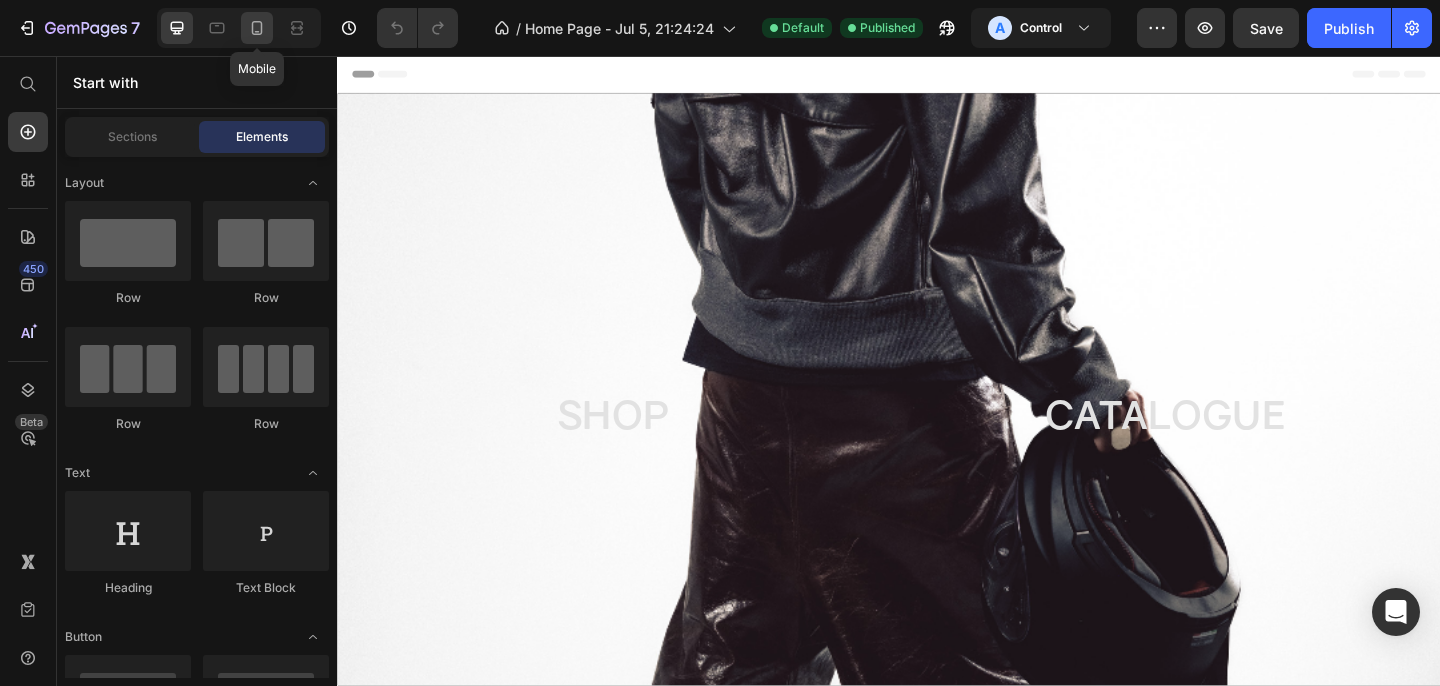 click 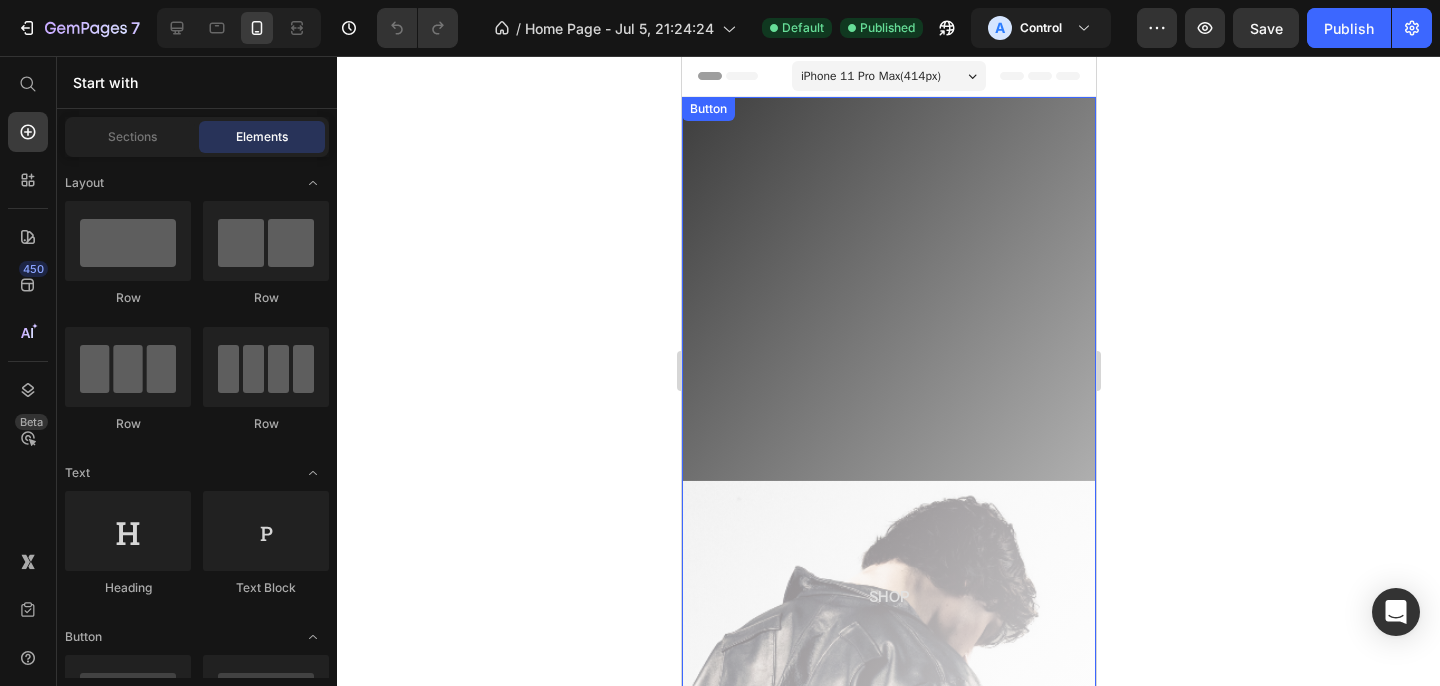 click on "SHOP" at bounding box center (888, 597) 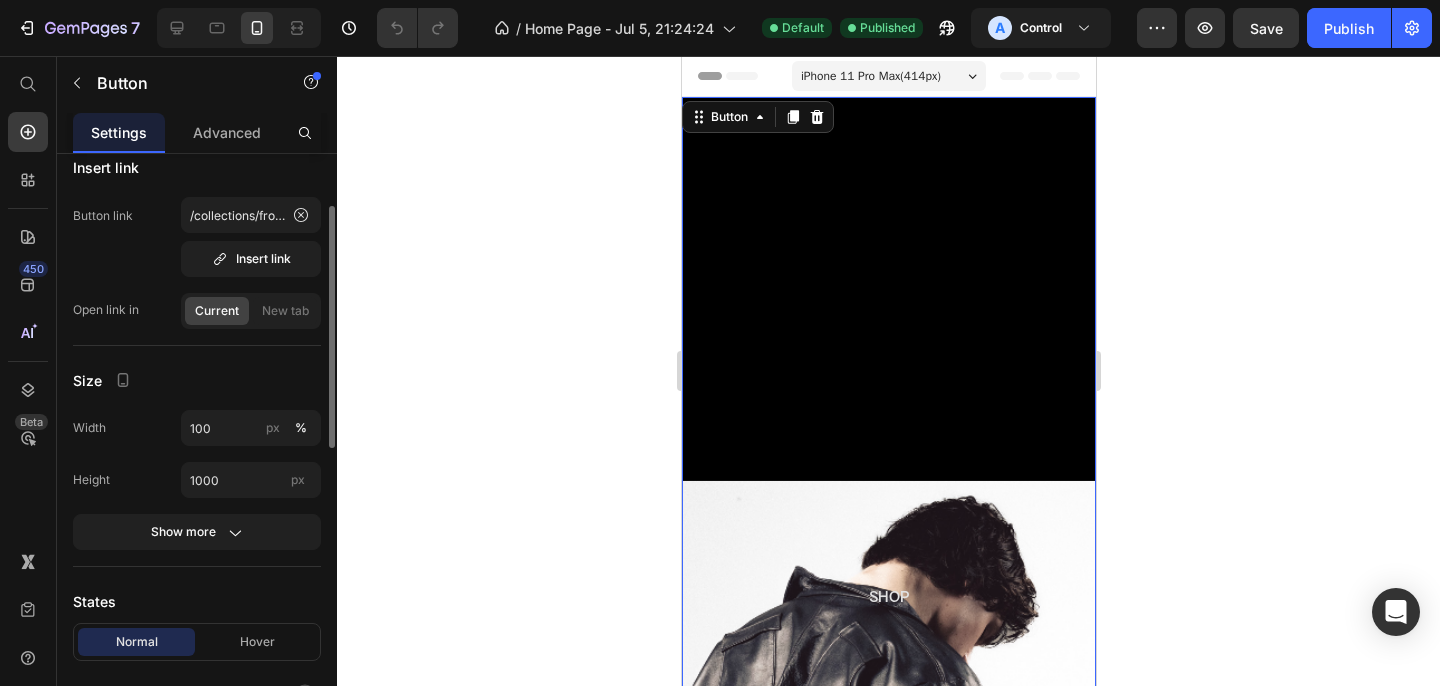 scroll, scrollTop: 62, scrollLeft: 0, axis: vertical 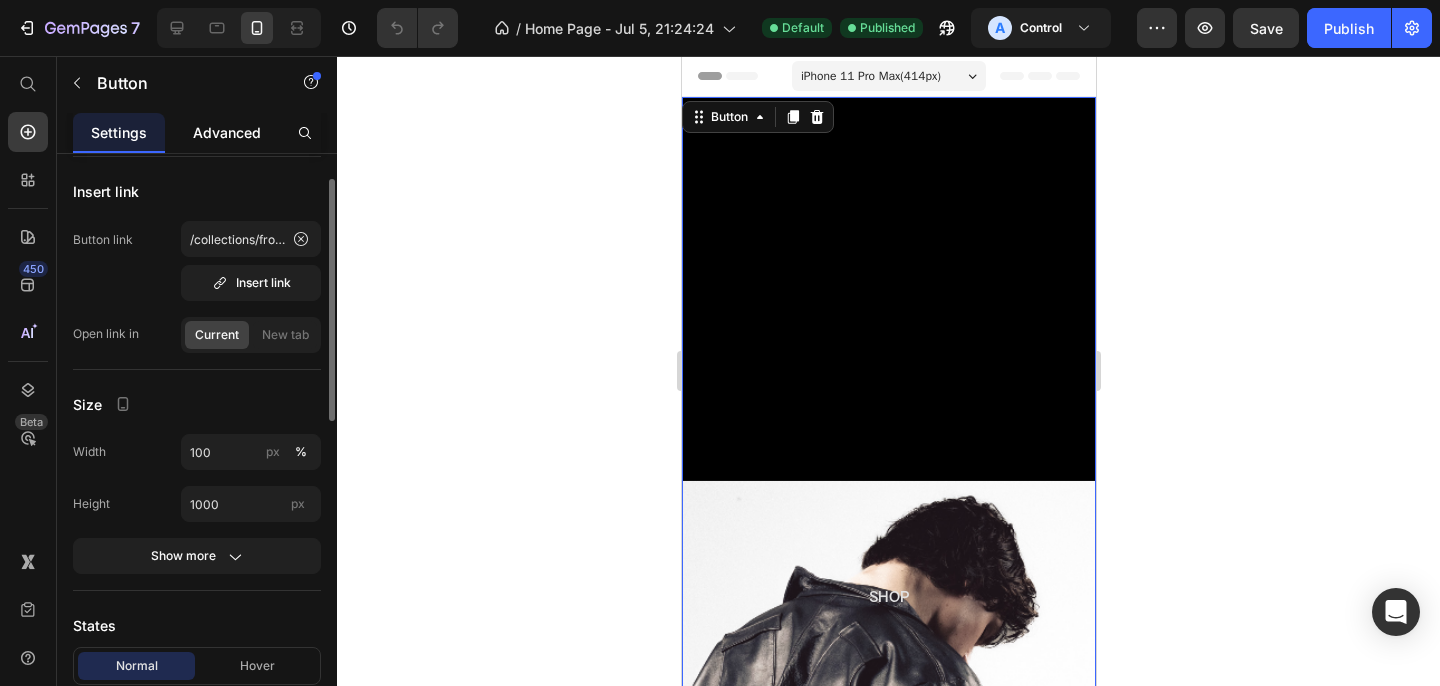 click on "Advanced" 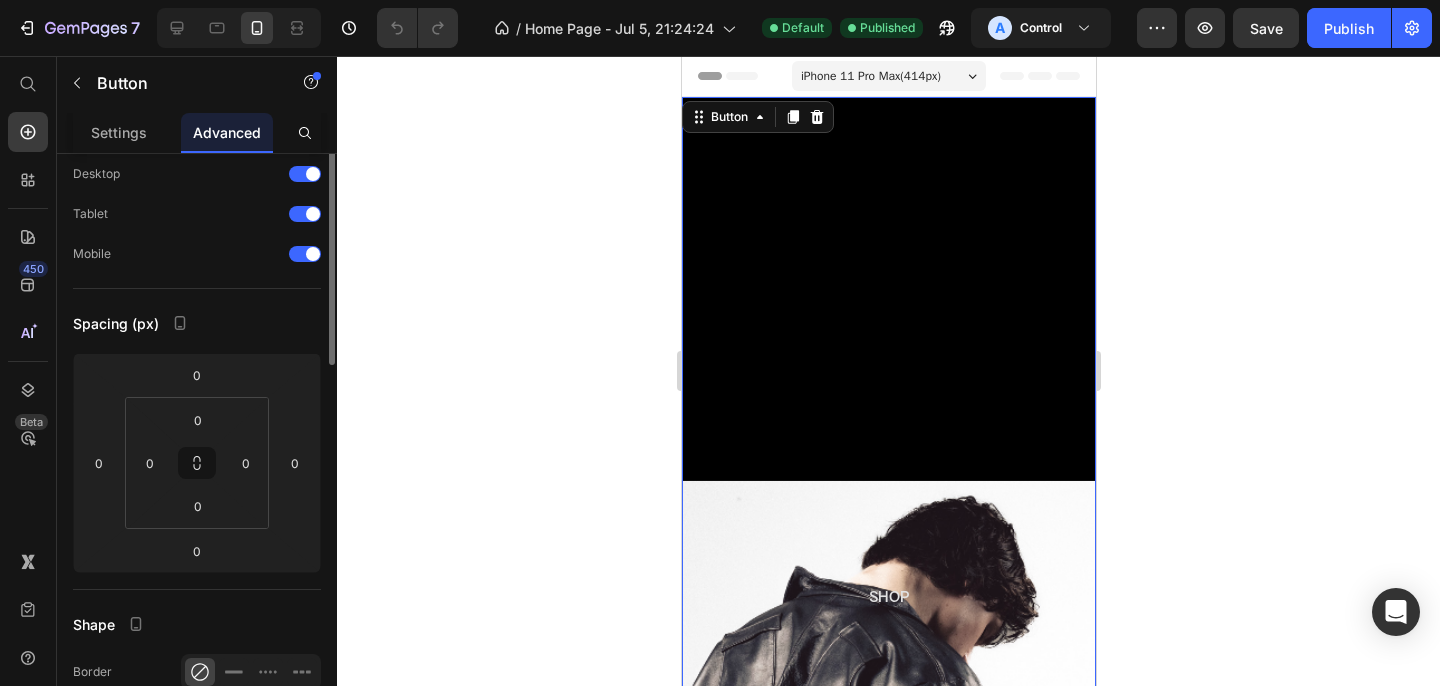 scroll, scrollTop: 0, scrollLeft: 0, axis: both 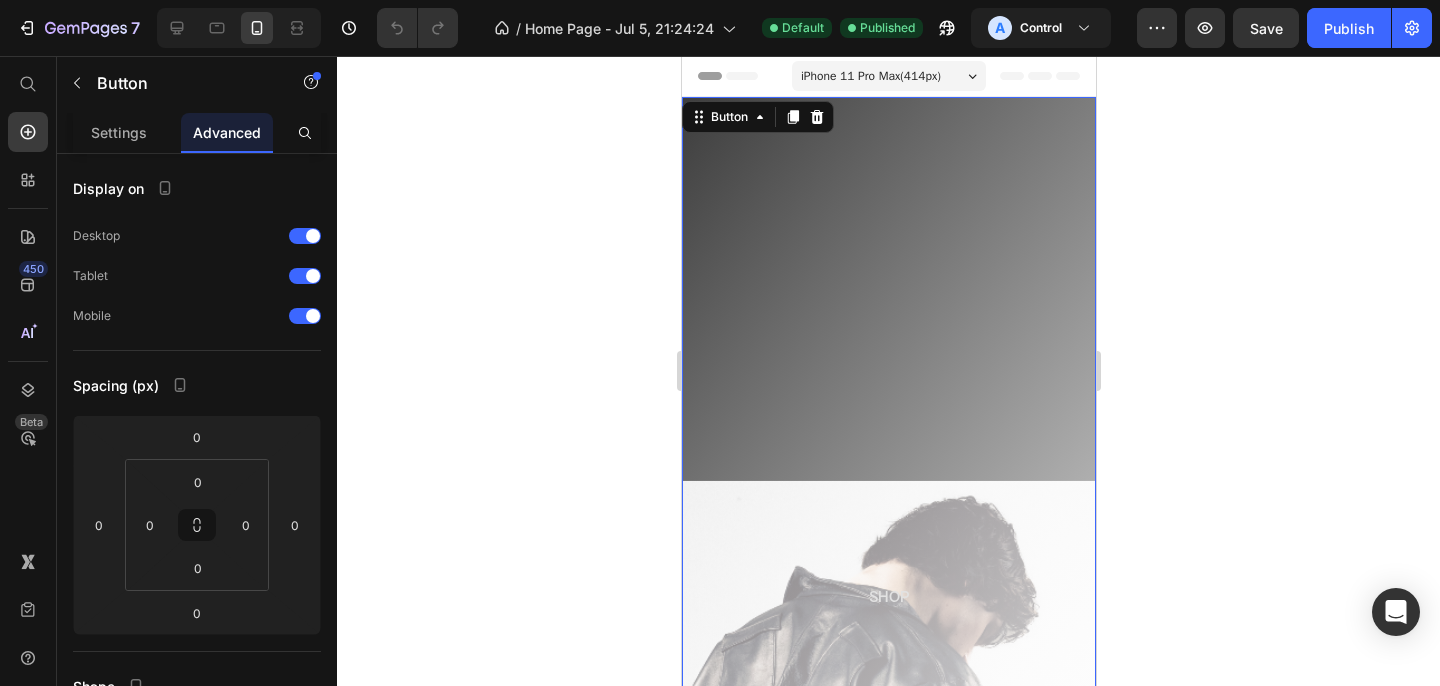 click on "SHOP" at bounding box center (888, 597) 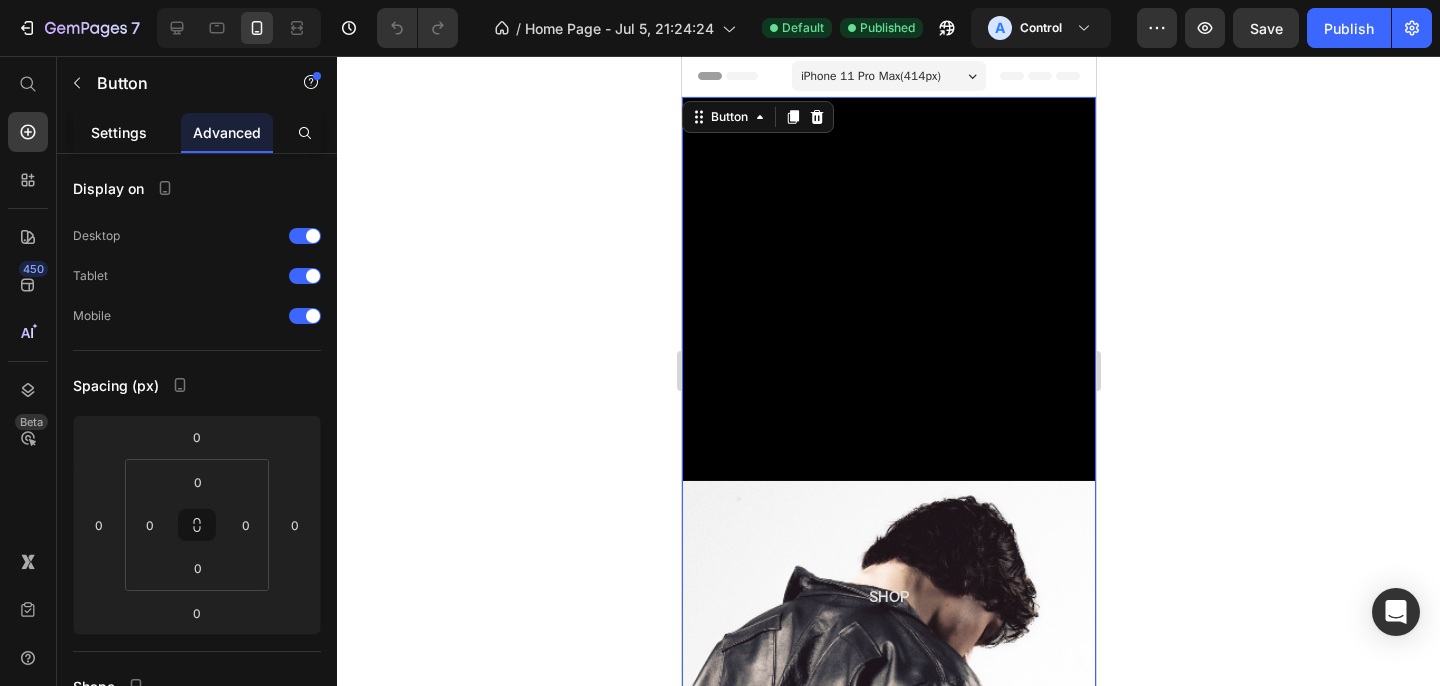 click on "Settings" at bounding box center [119, 132] 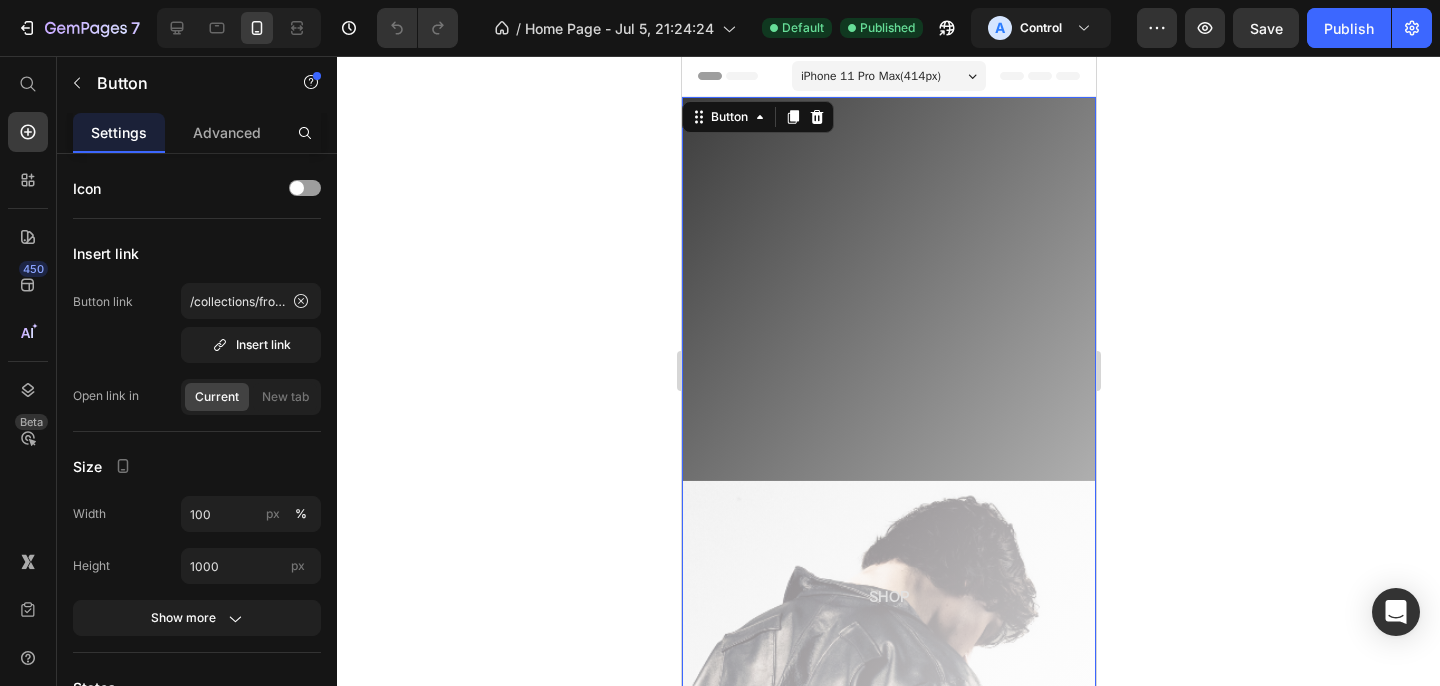 click on "SHOP" at bounding box center [888, 597] 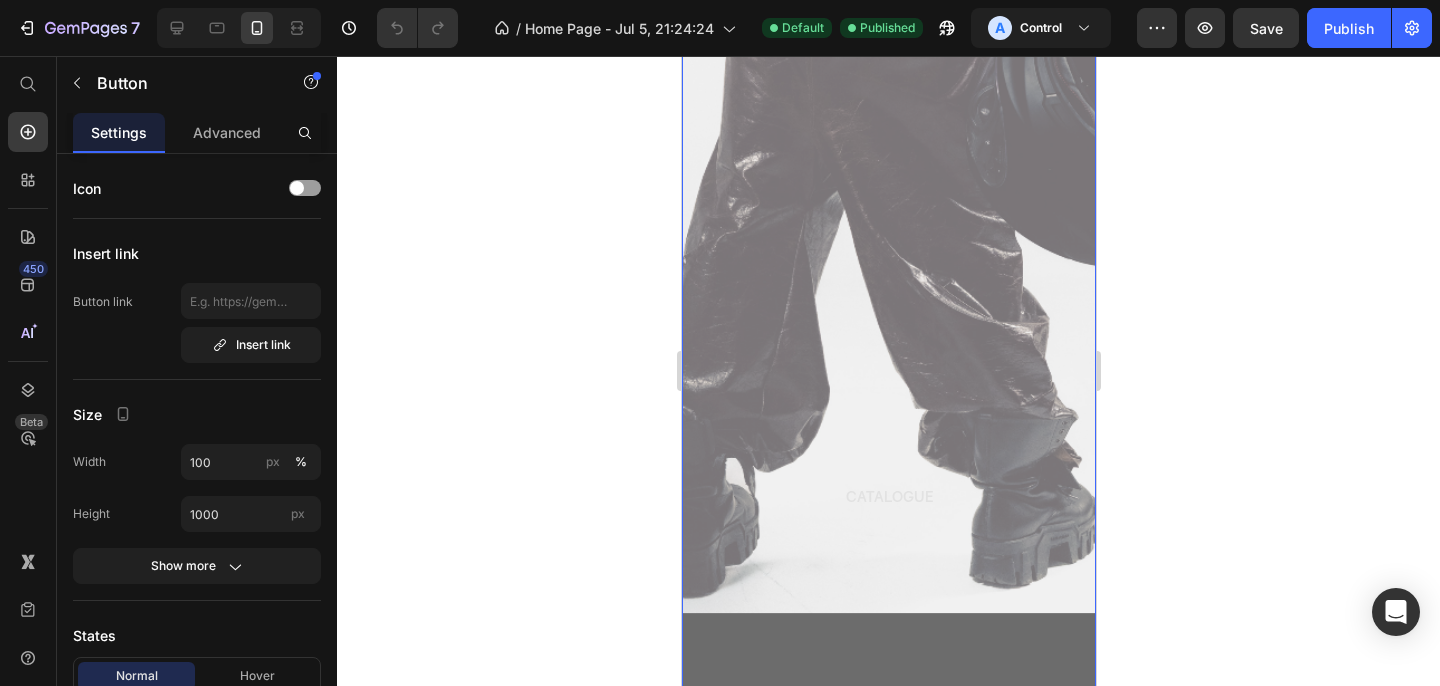 click on "CATALOGUE" at bounding box center [888, 497] 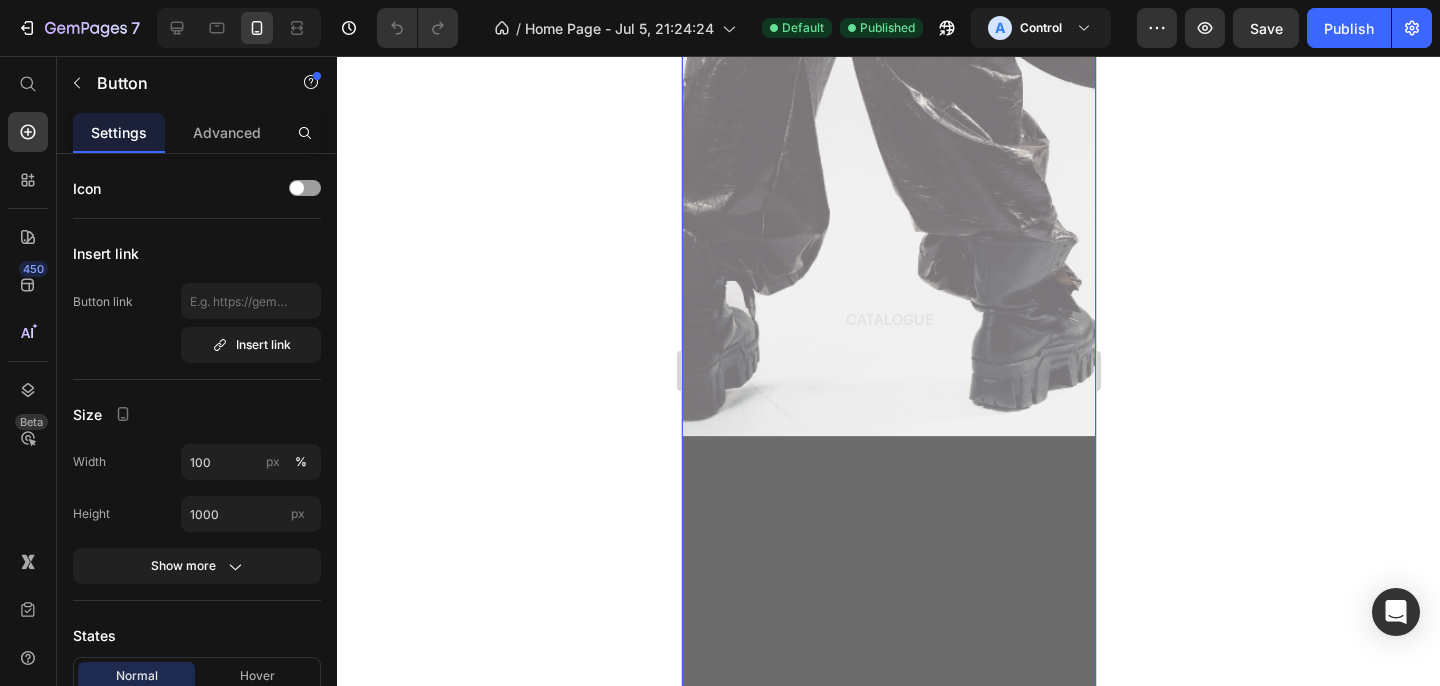 scroll, scrollTop: 1389, scrollLeft: 0, axis: vertical 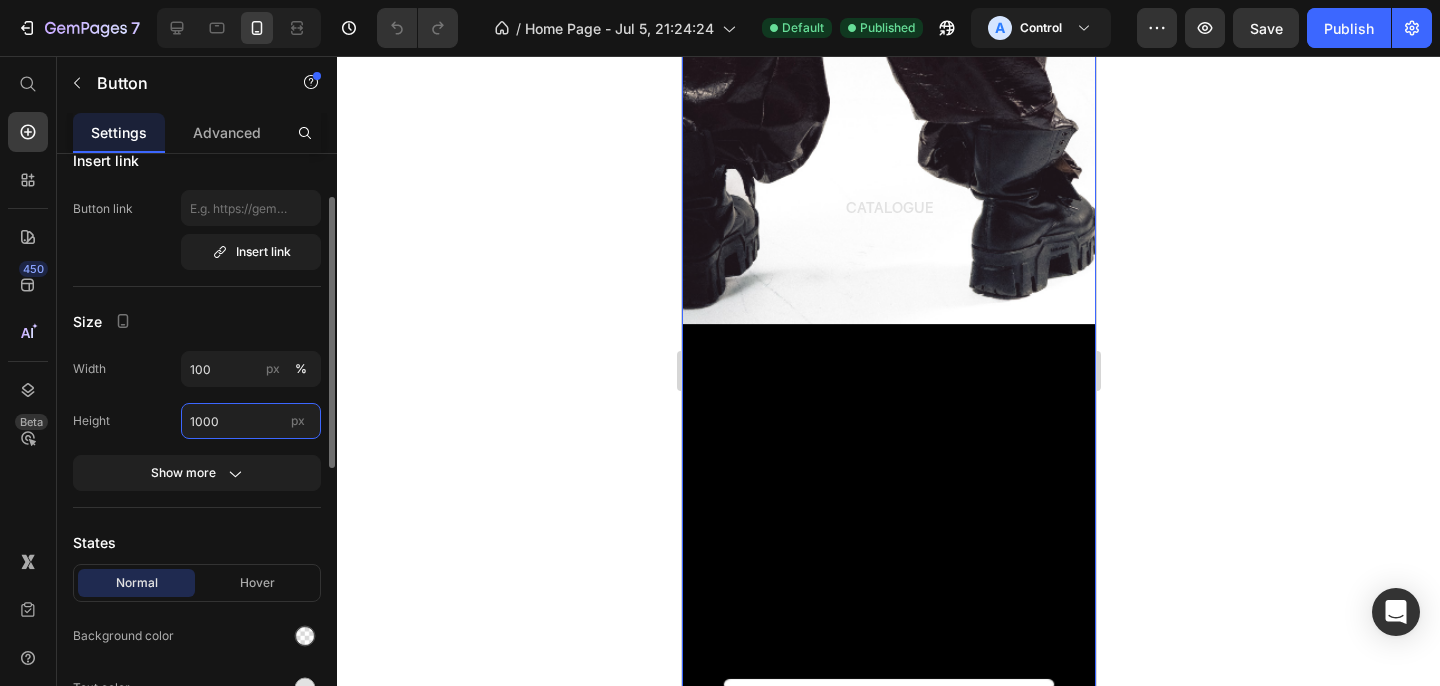 click on "1000" at bounding box center [251, 421] 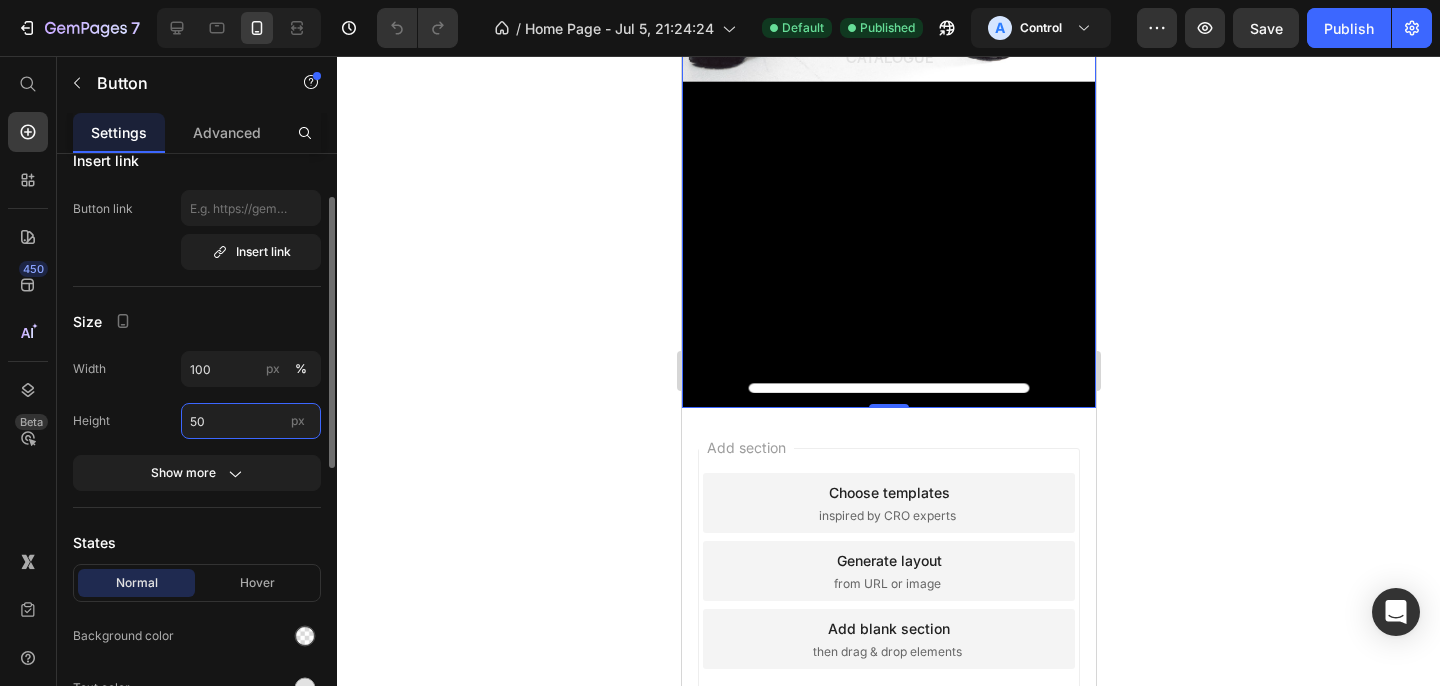 scroll, scrollTop: 811, scrollLeft: 0, axis: vertical 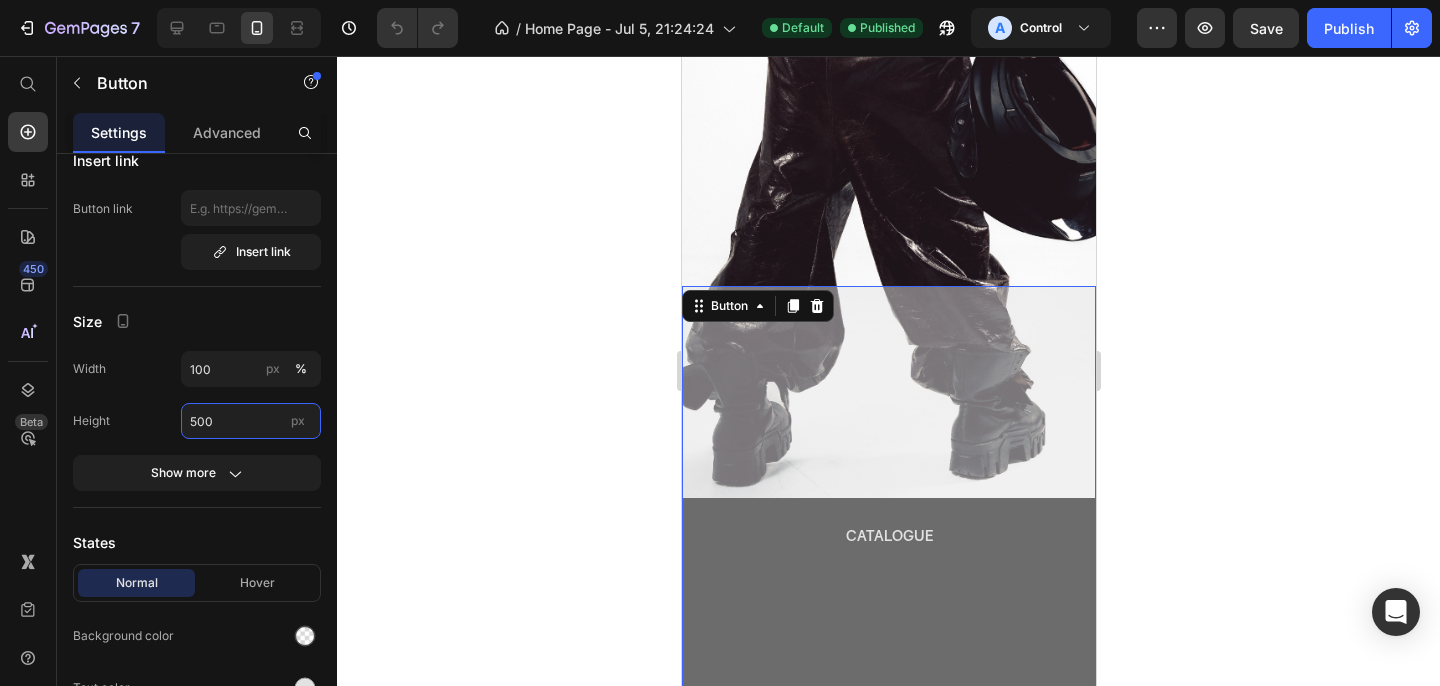 type on "500" 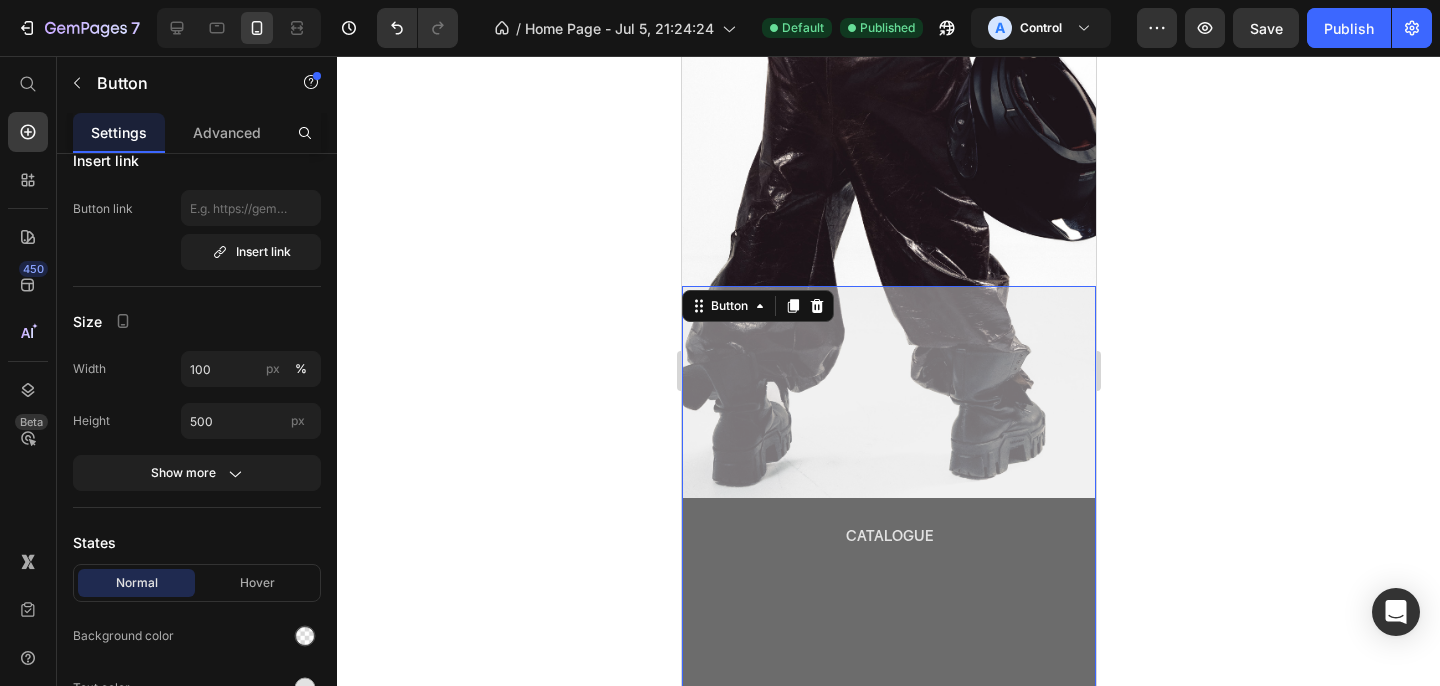 click on "CATALOGUE" at bounding box center [888, 536] 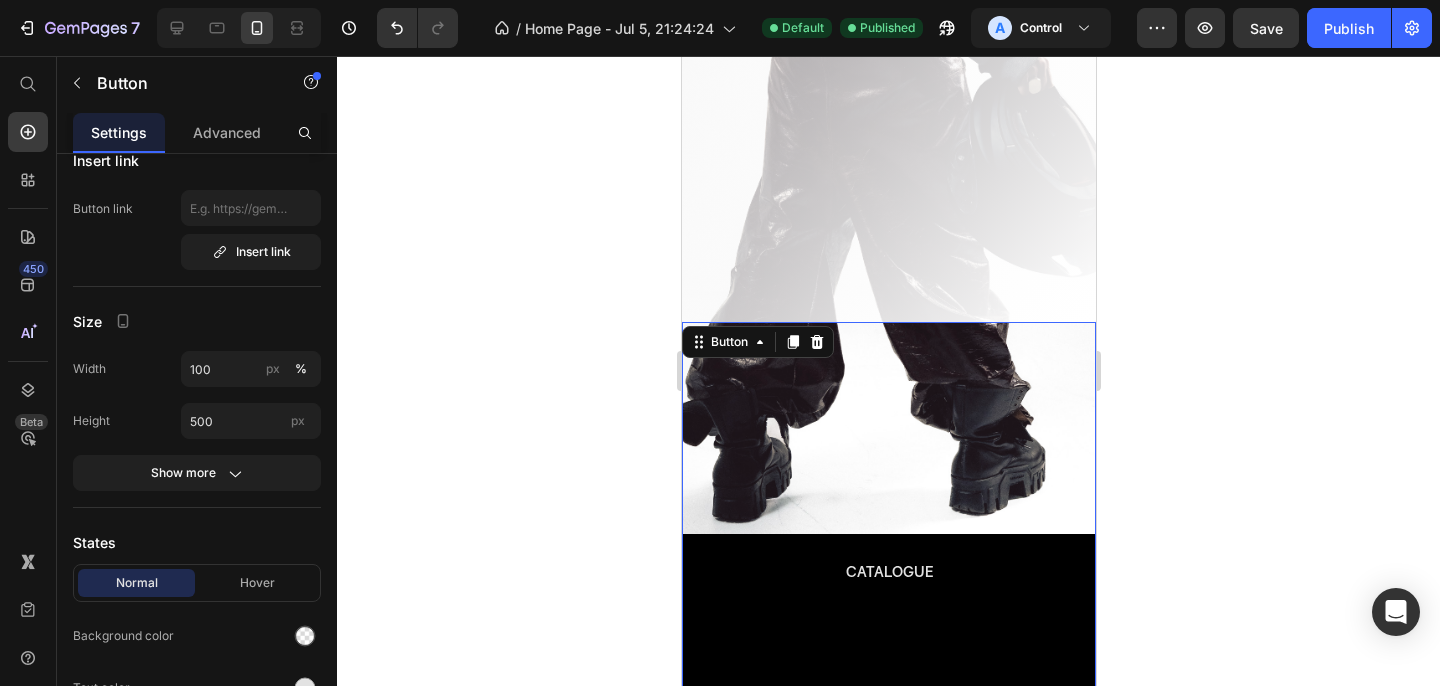 scroll, scrollTop: 756, scrollLeft: 0, axis: vertical 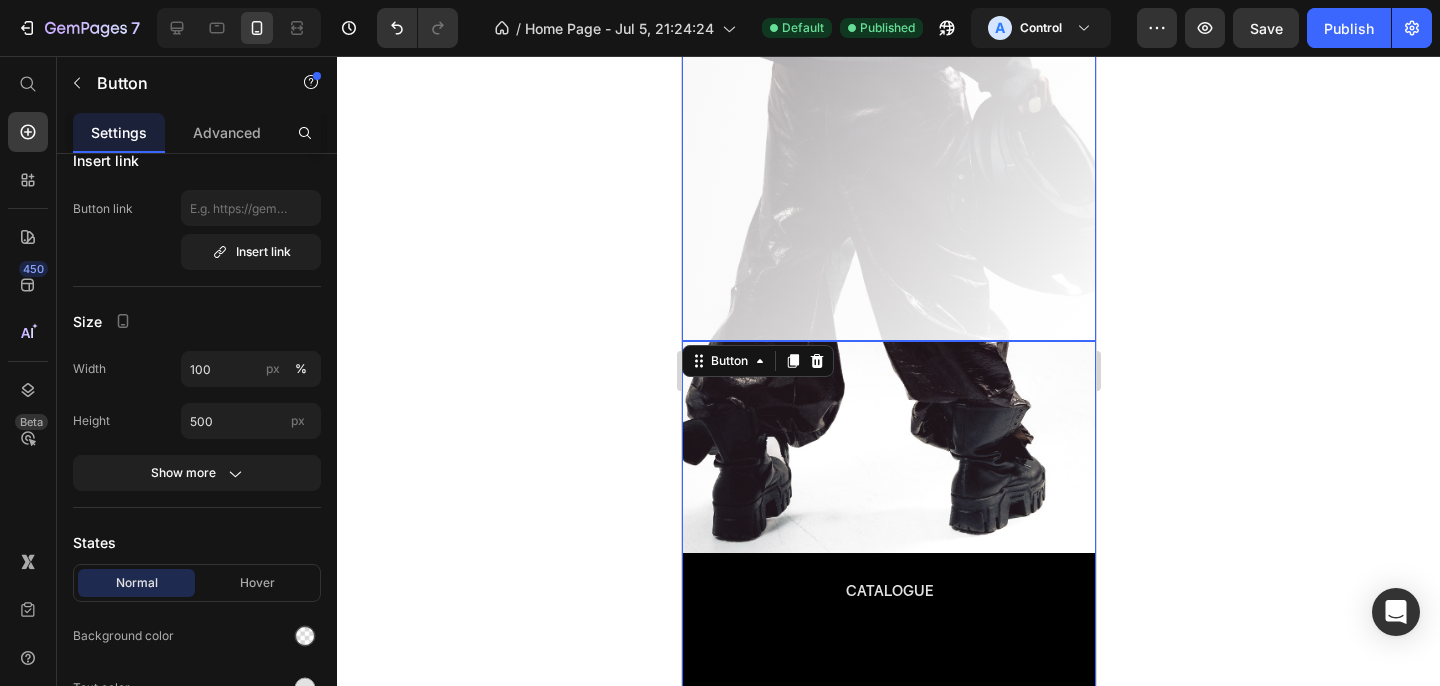 click on "SHOP" at bounding box center [888, -159] 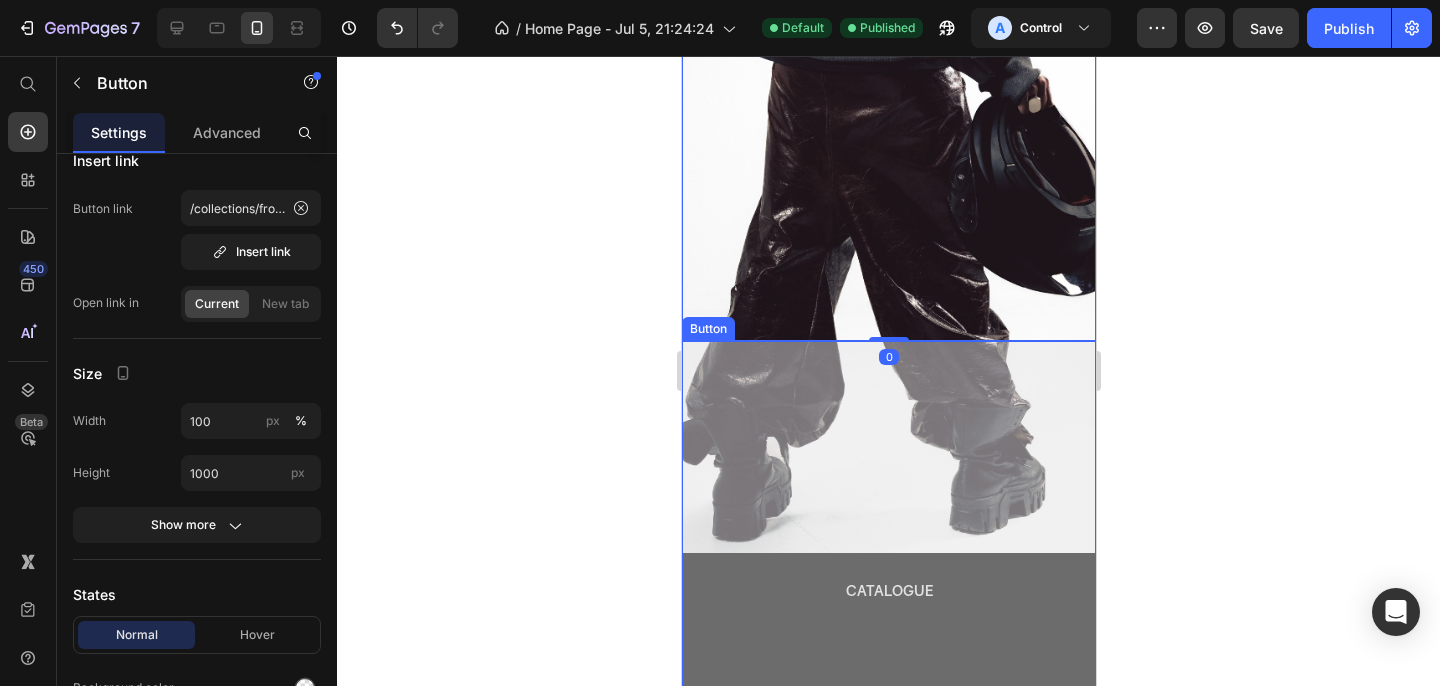 click on "CATALOGUE" at bounding box center (888, 591) 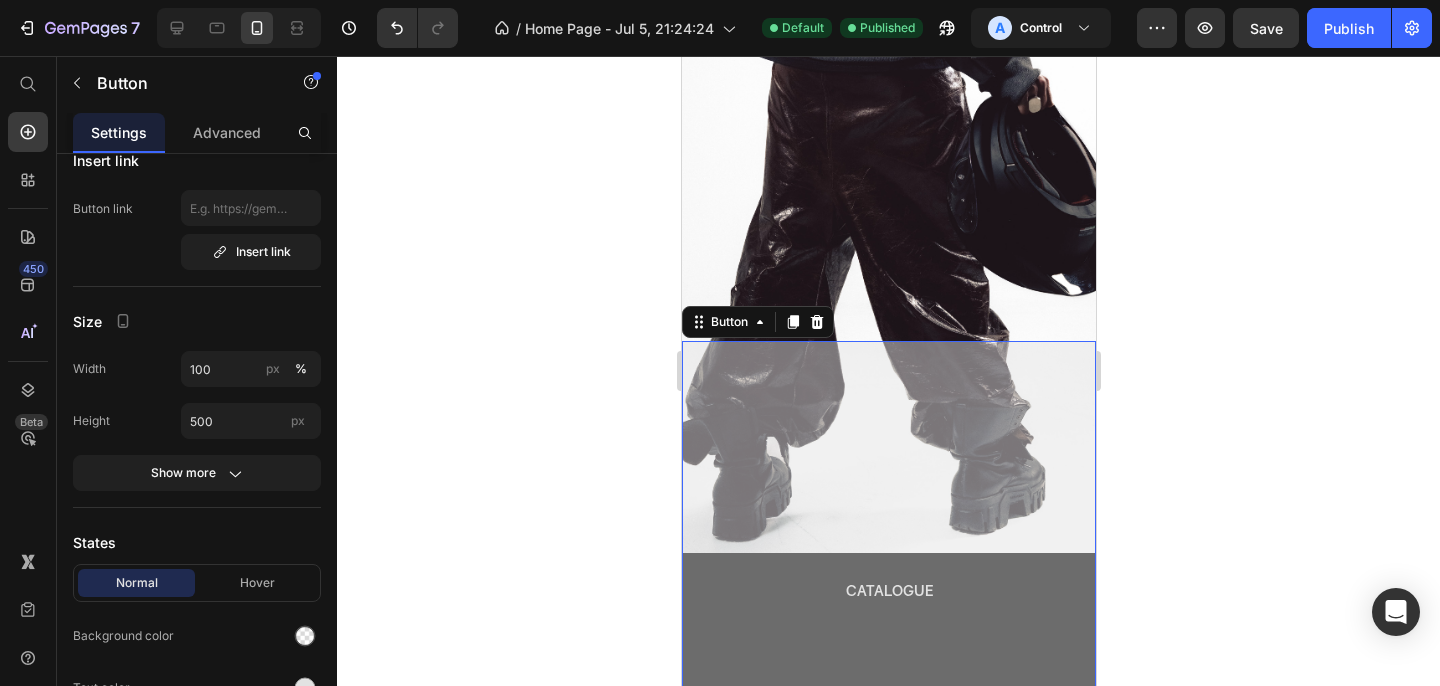 type 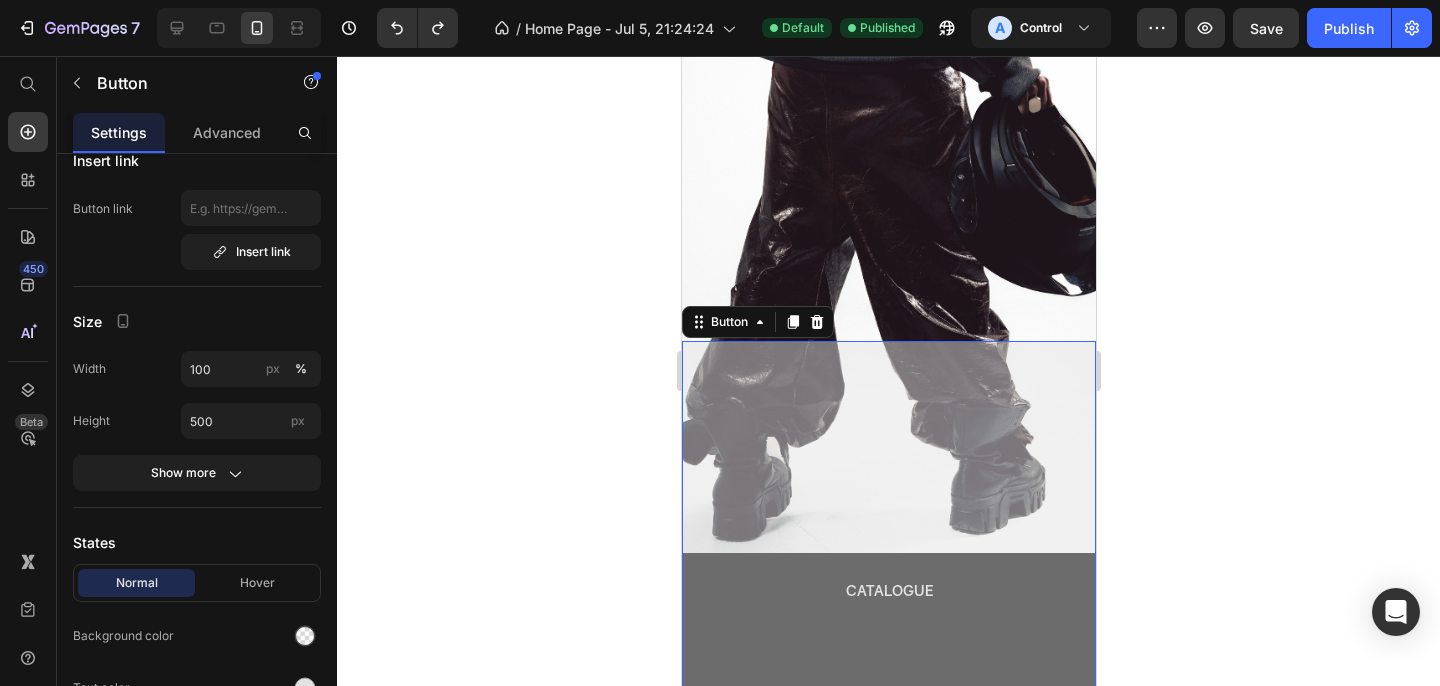 type on "1000" 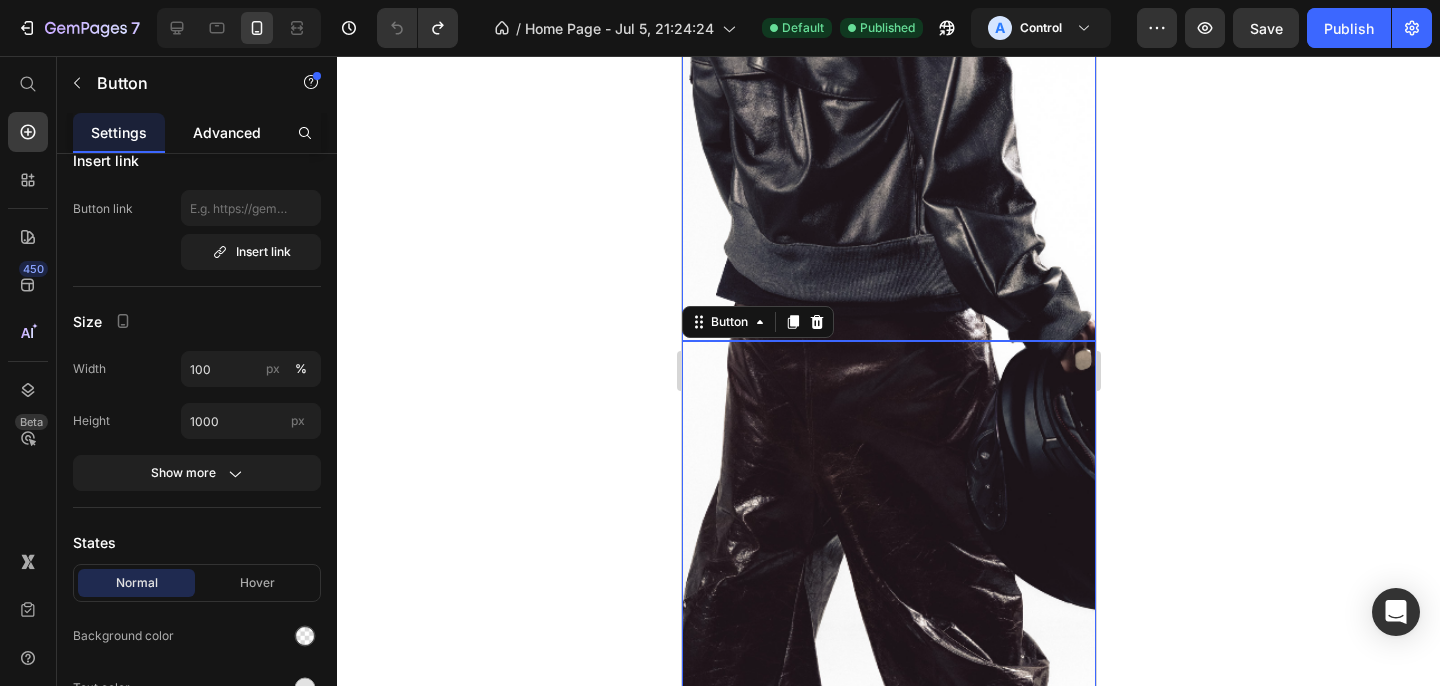 click on "Advanced" at bounding box center (227, 132) 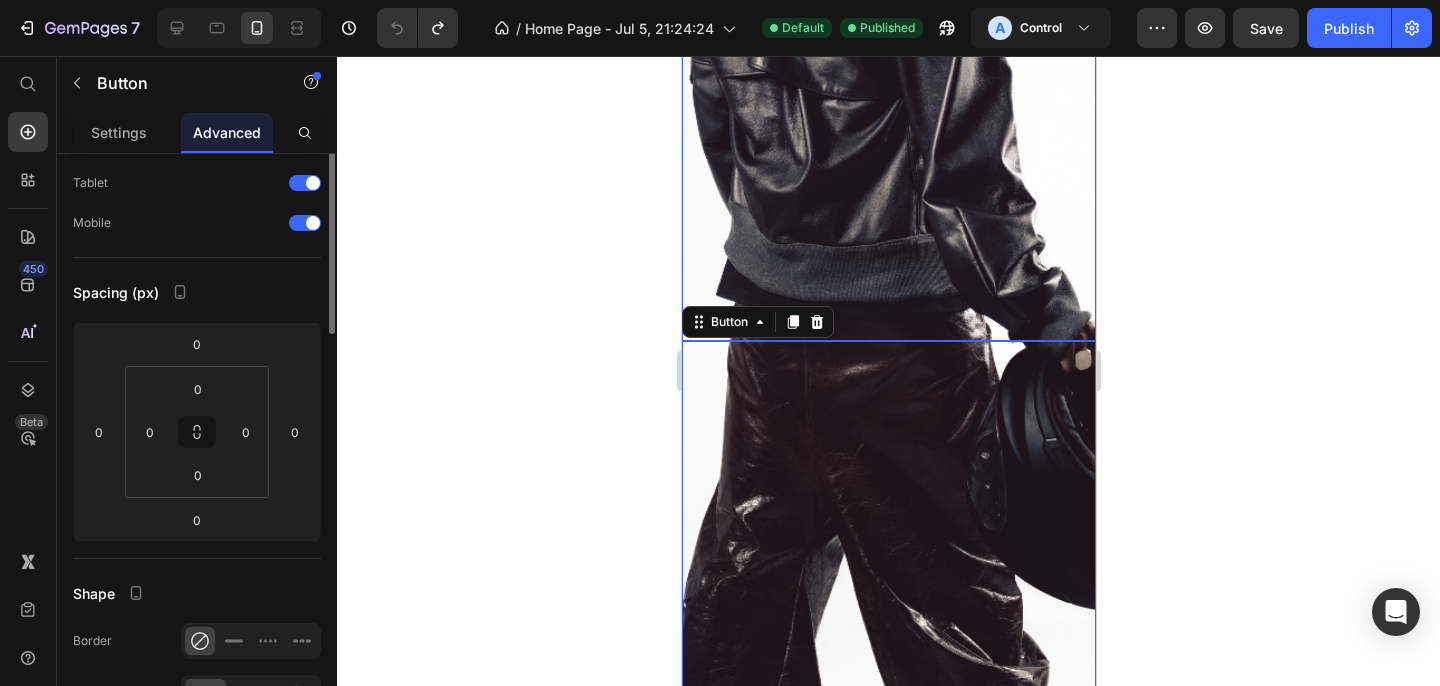scroll, scrollTop: 0, scrollLeft: 0, axis: both 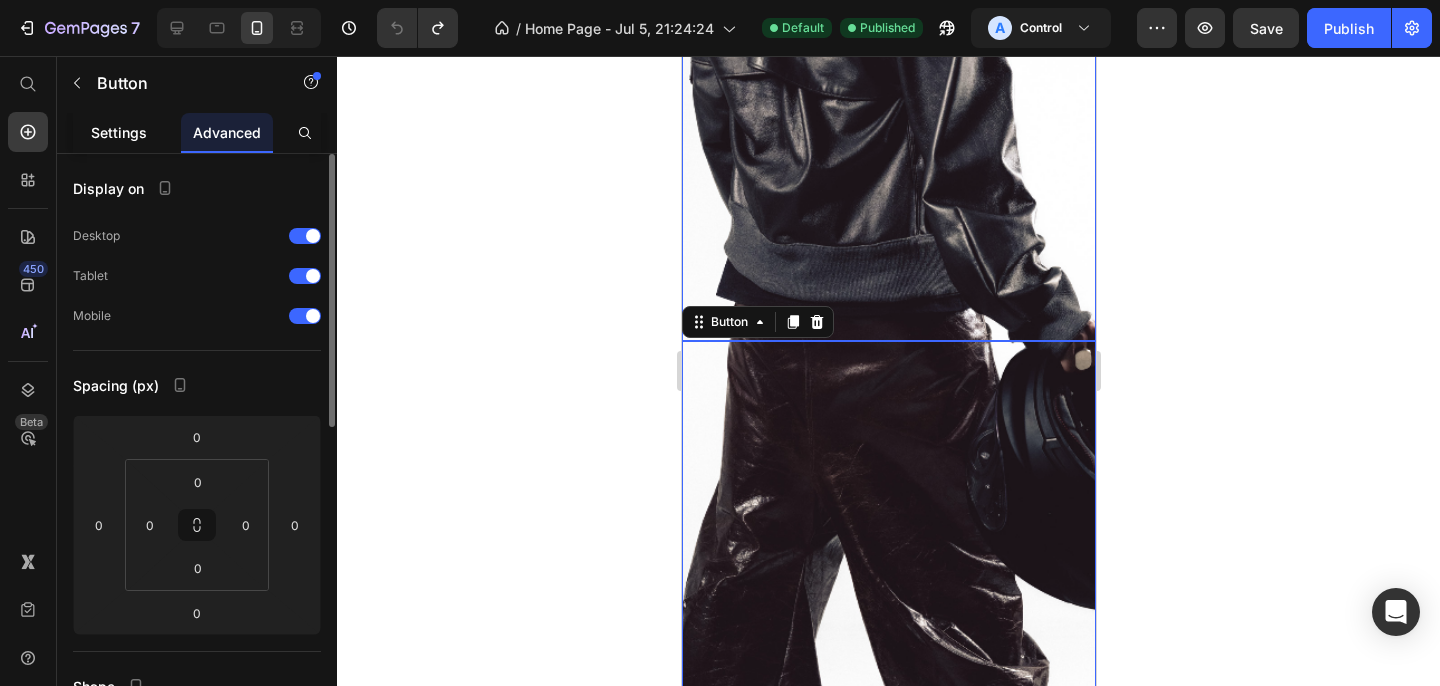 click on "Settings" 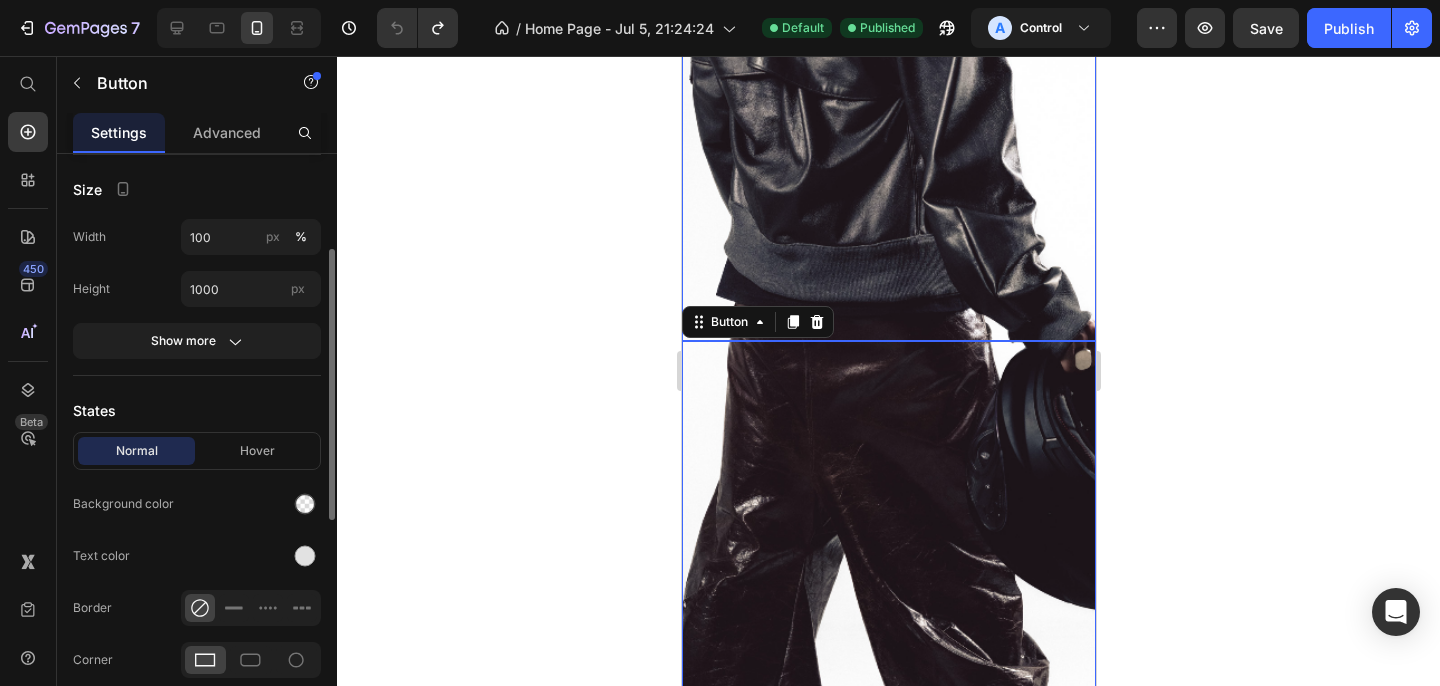 scroll, scrollTop: 207, scrollLeft: 0, axis: vertical 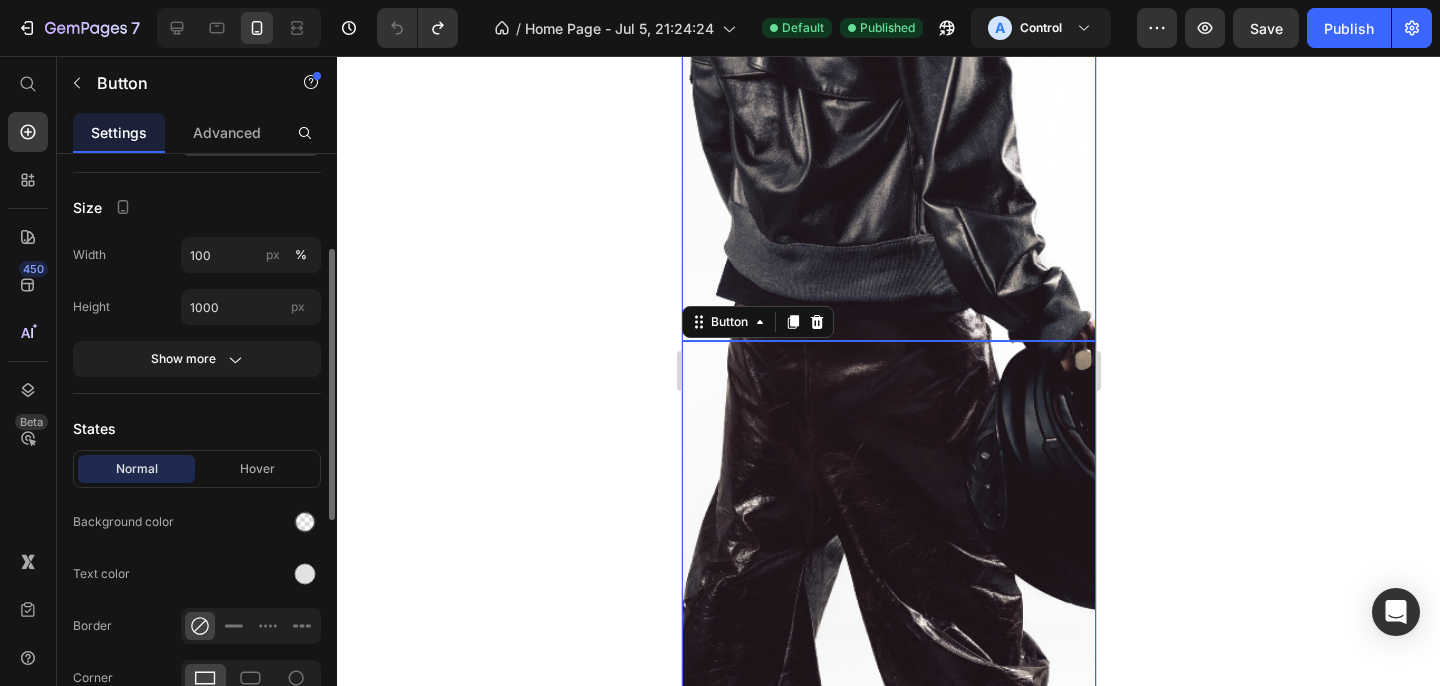 click on "Show more" 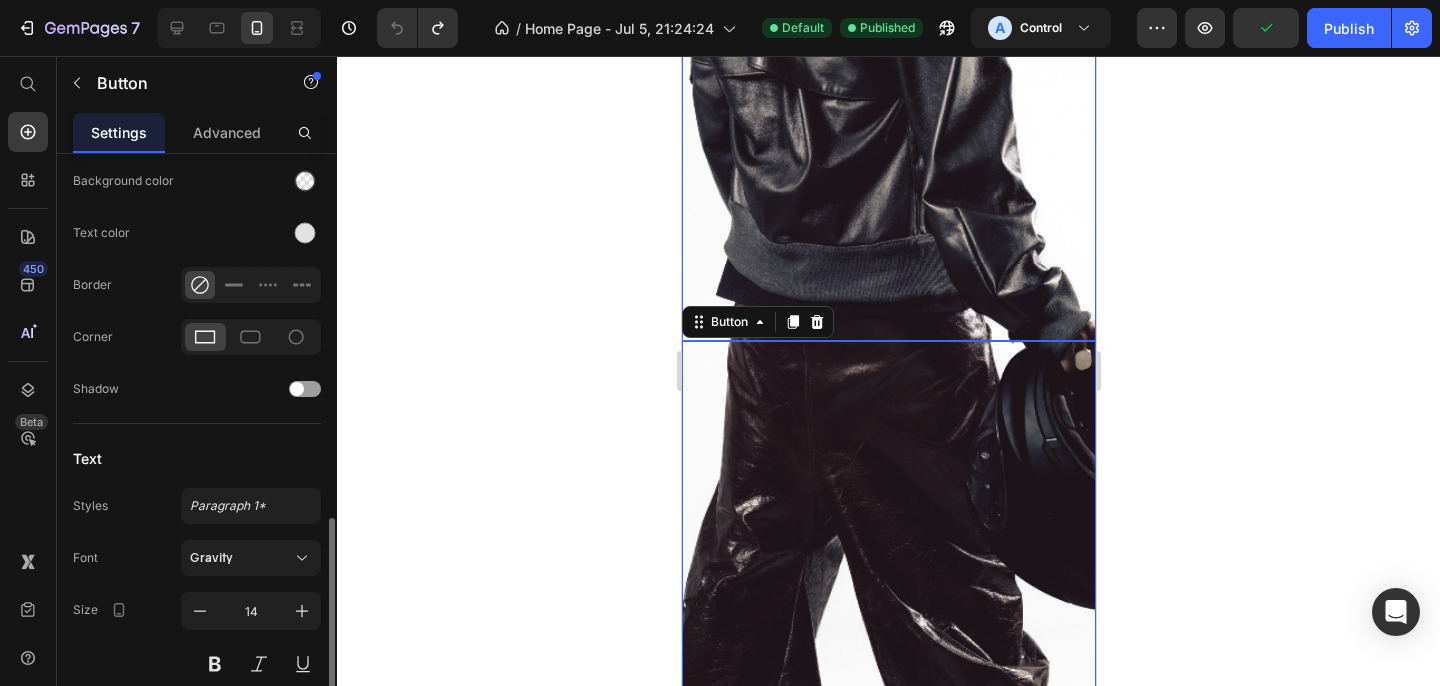 scroll, scrollTop: 828, scrollLeft: 0, axis: vertical 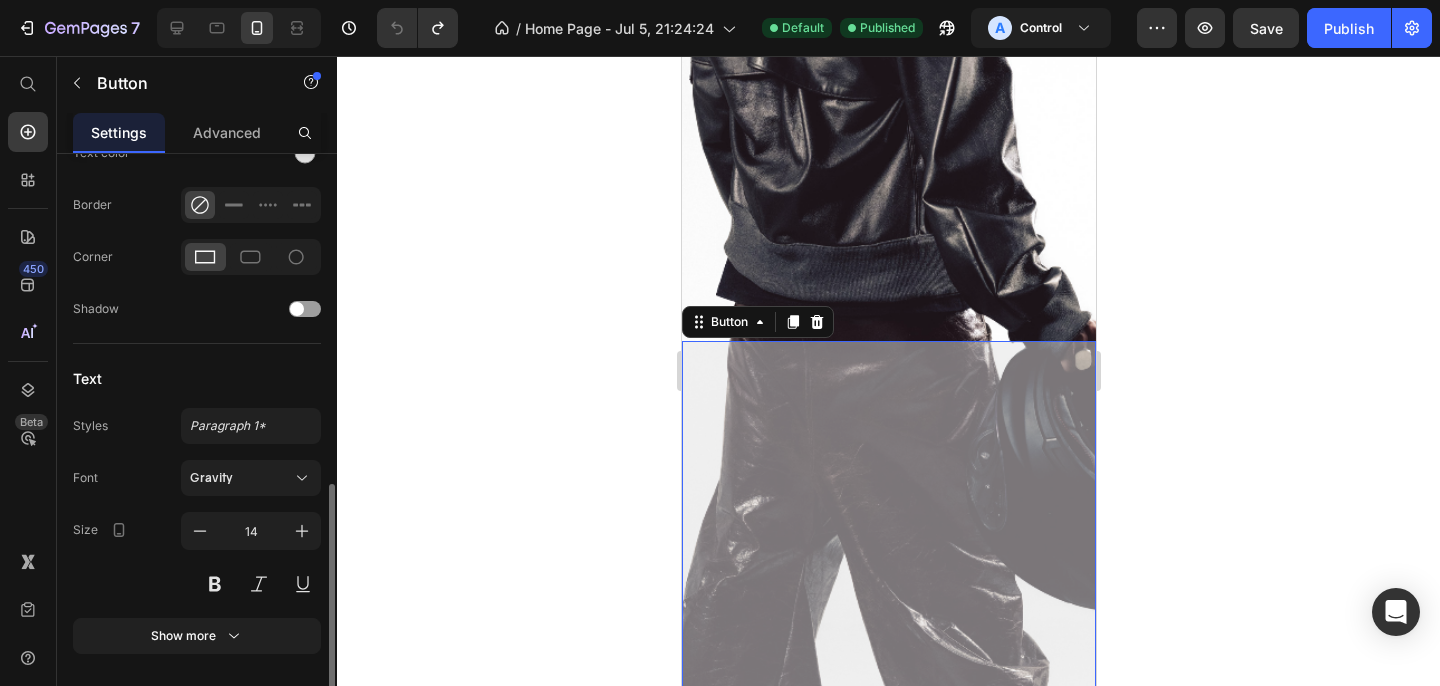 click on "CATALOGUE" at bounding box center (888, 841) 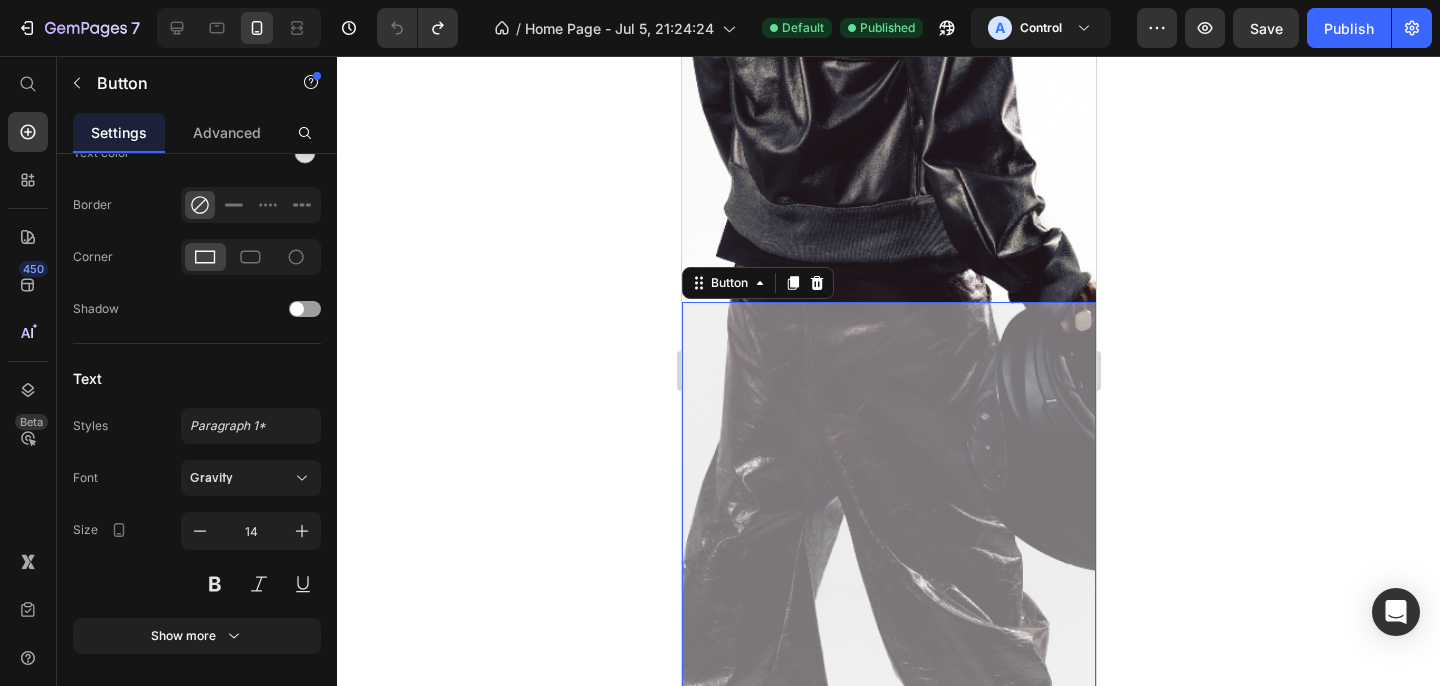 scroll, scrollTop: 798, scrollLeft: 0, axis: vertical 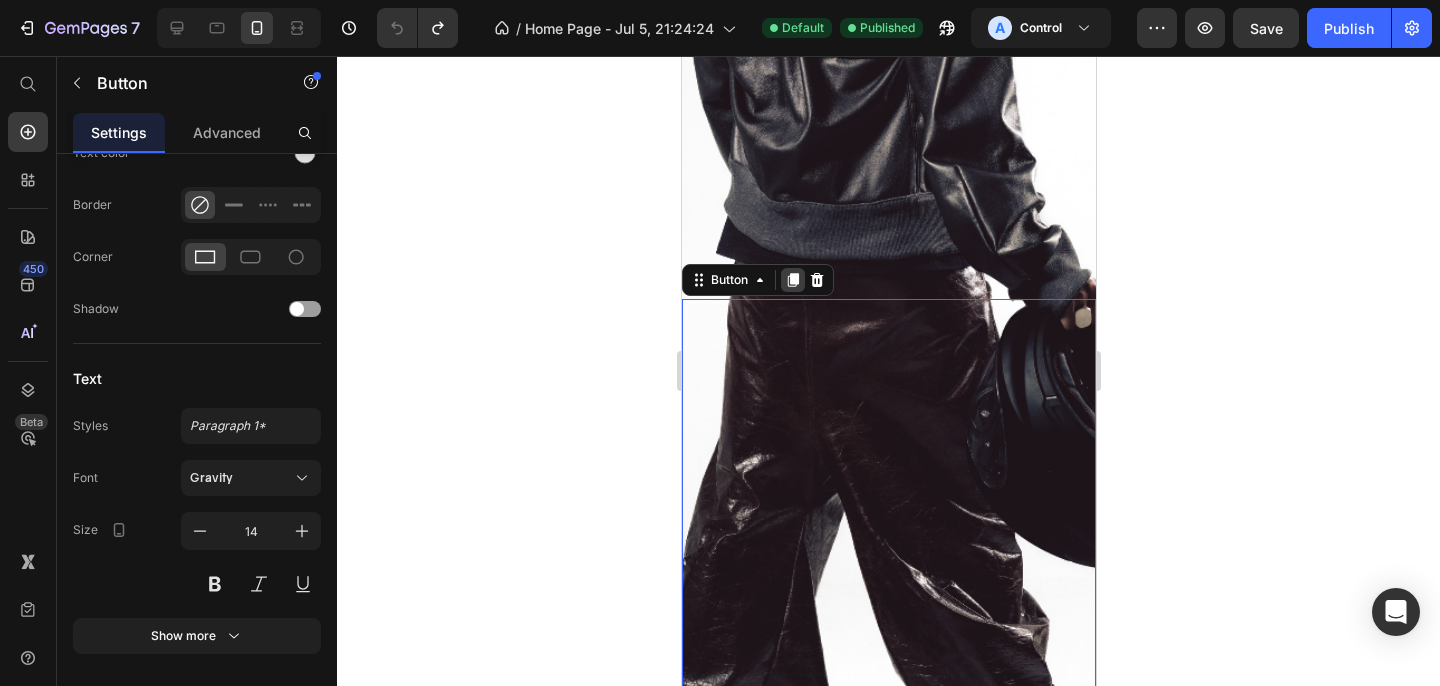 click 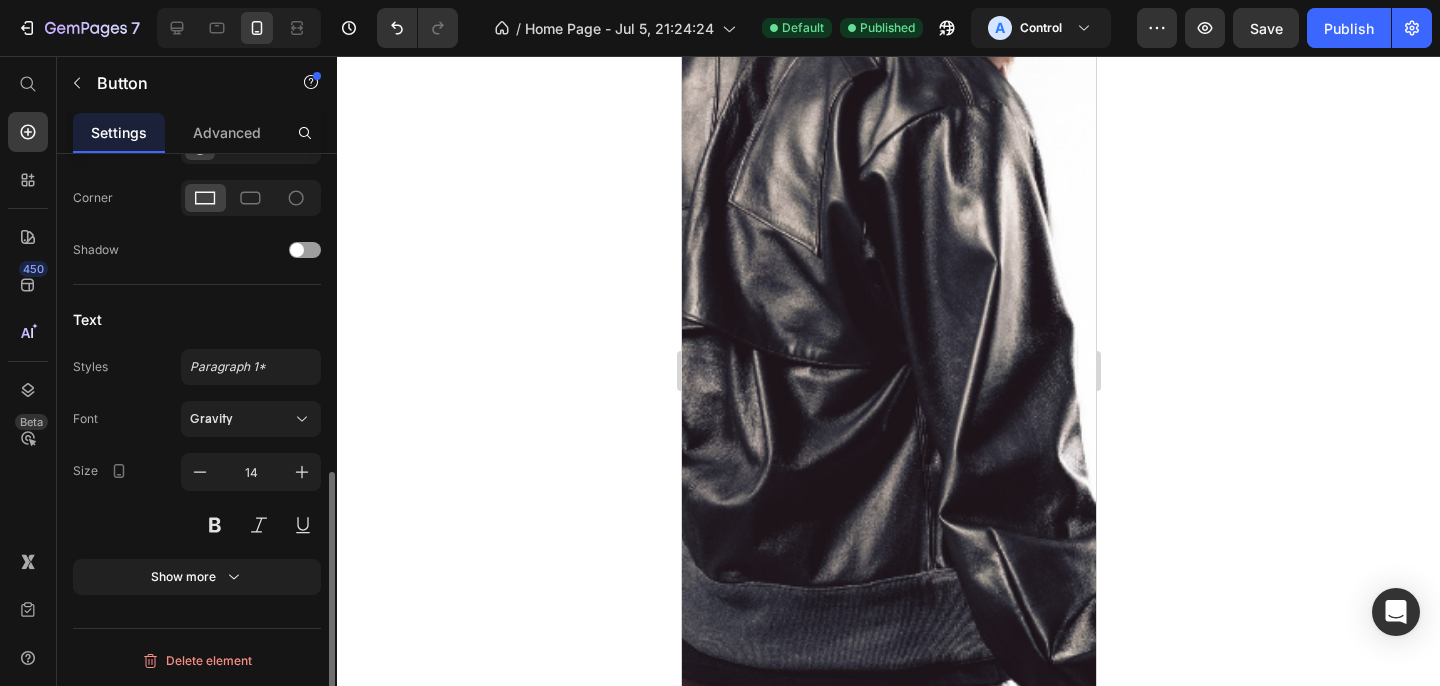scroll, scrollTop: 687, scrollLeft: 0, axis: vertical 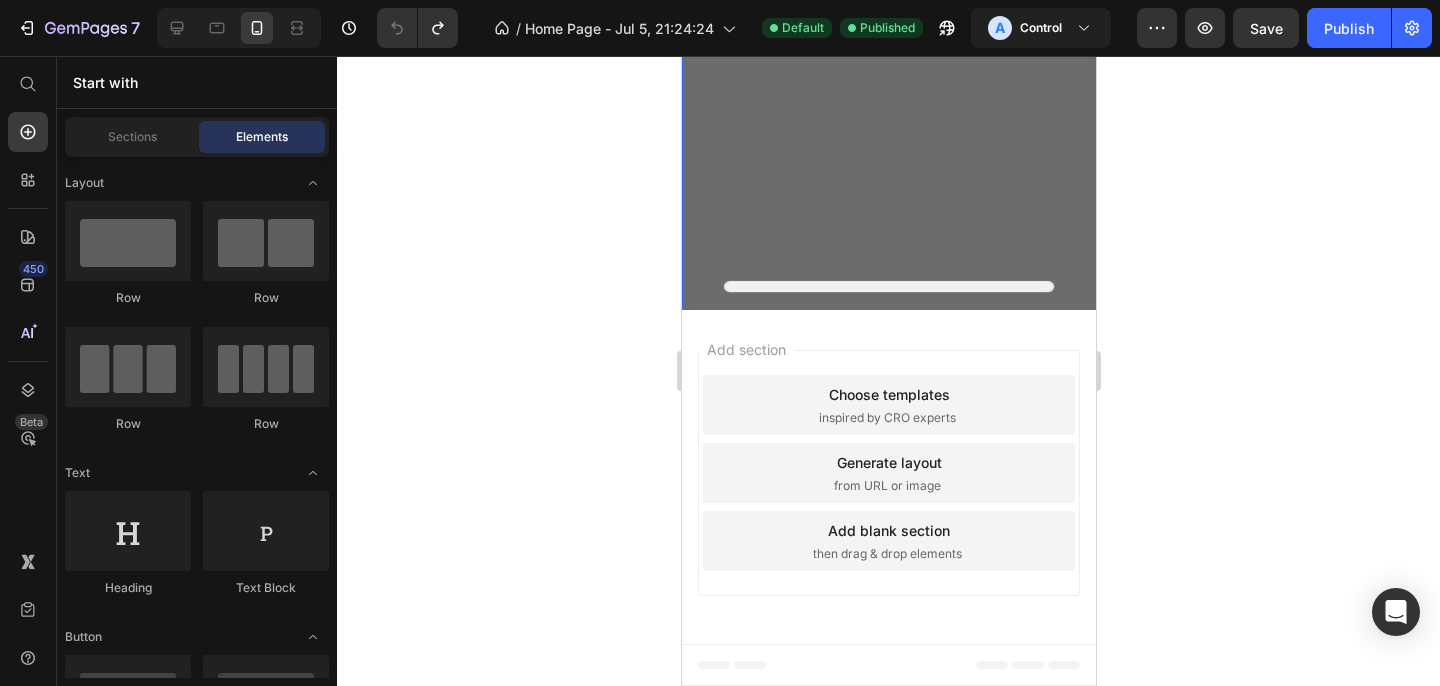 click on "CATALOGUE" at bounding box center [888, -190] 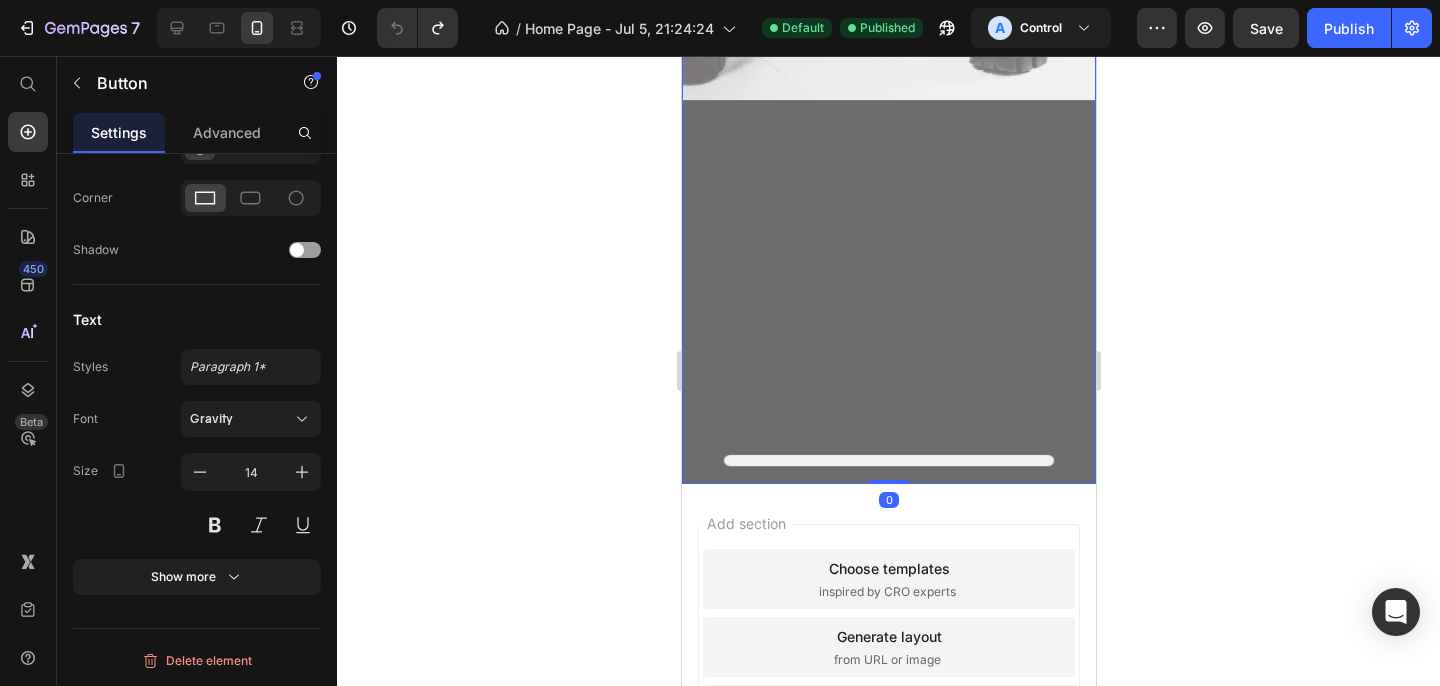 scroll, scrollTop: 1647, scrollLeft: 0, axis: vertical 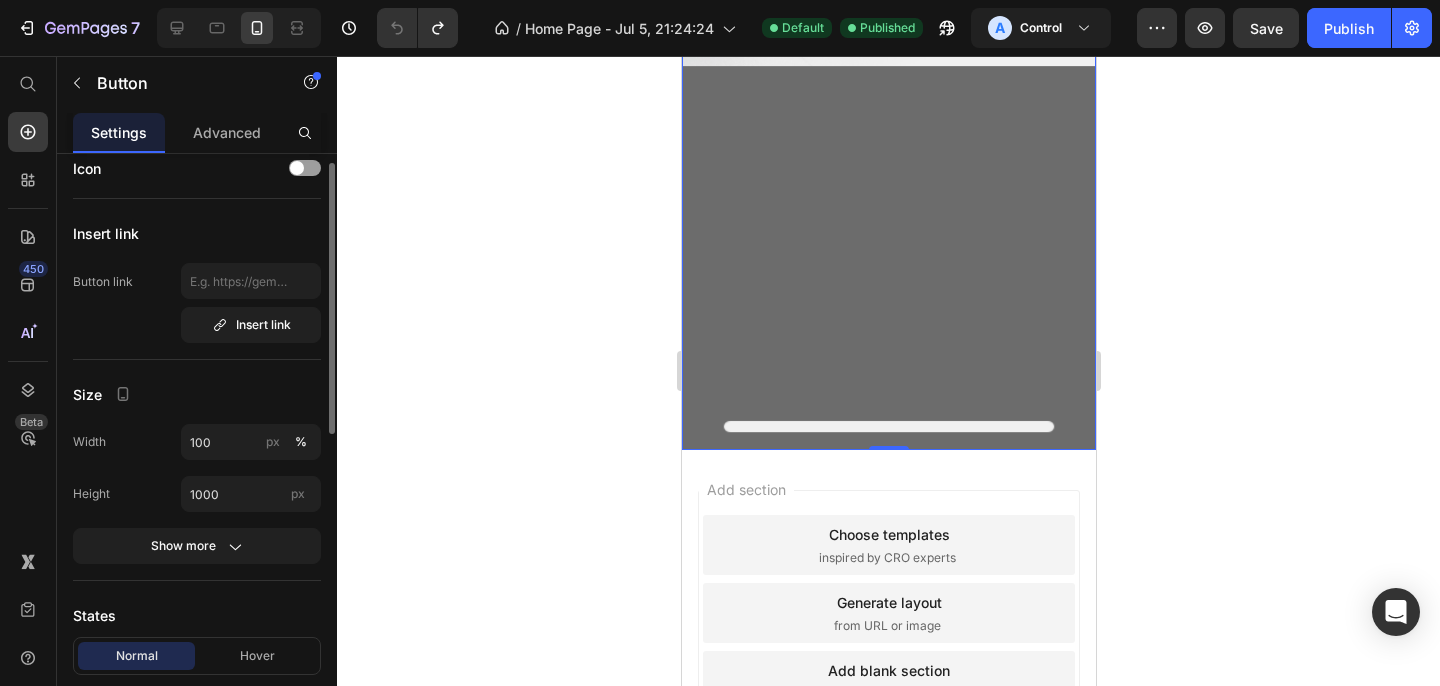 click on "CATALOGUE" at bounding box center [888, -50] 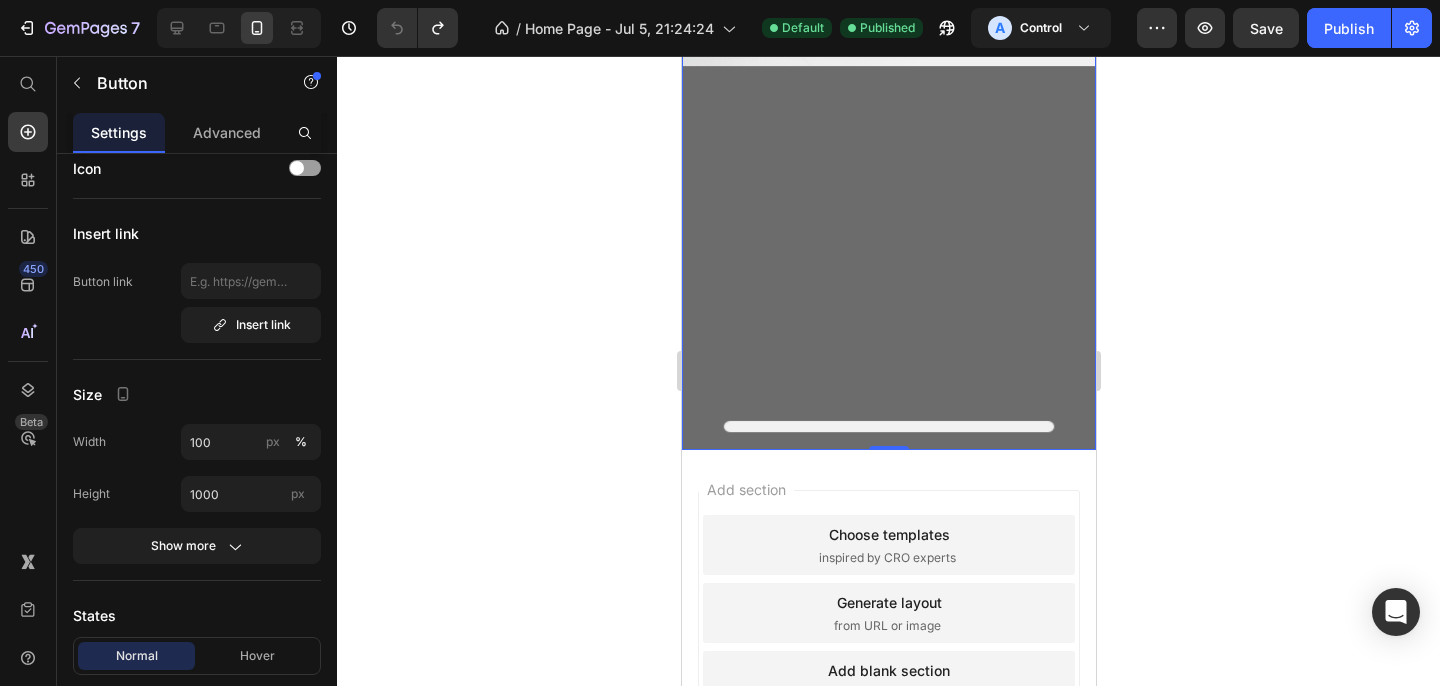 click on "CATALOGUE" at bounding box center (888, -50) 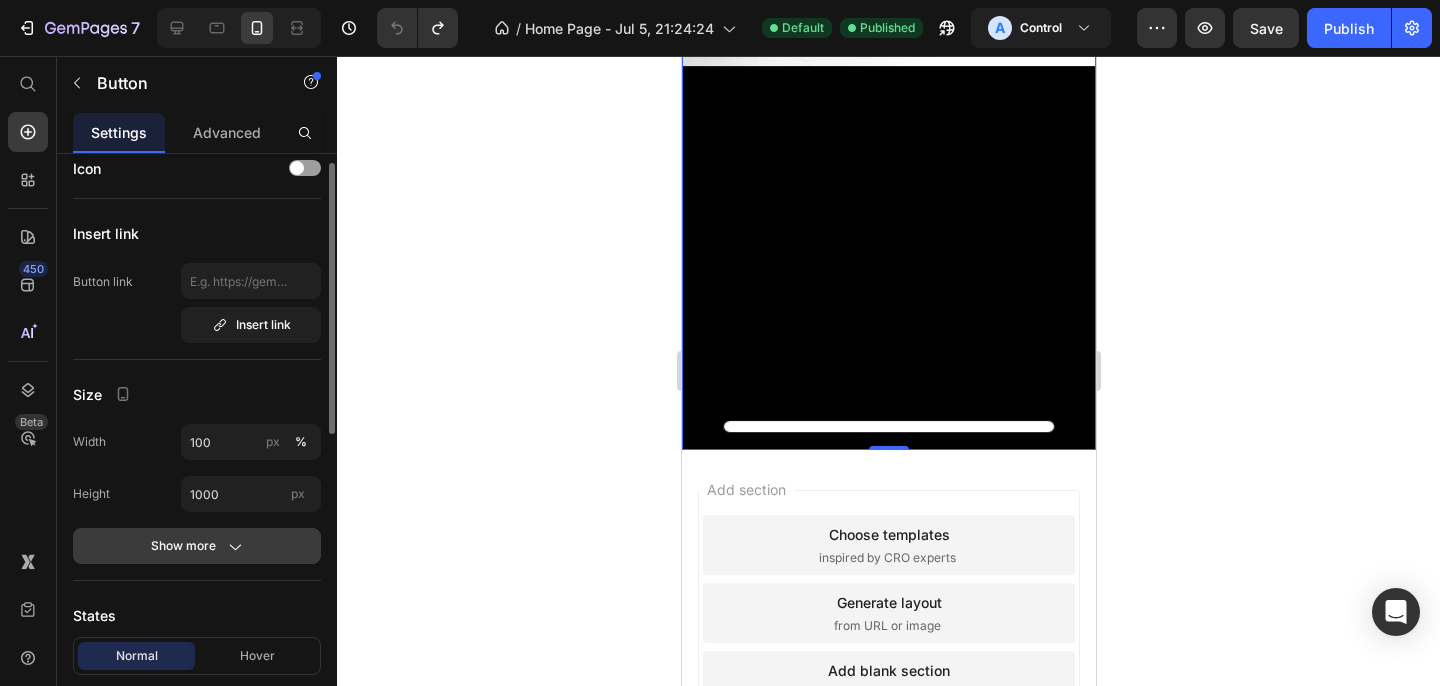 click on "Show more" 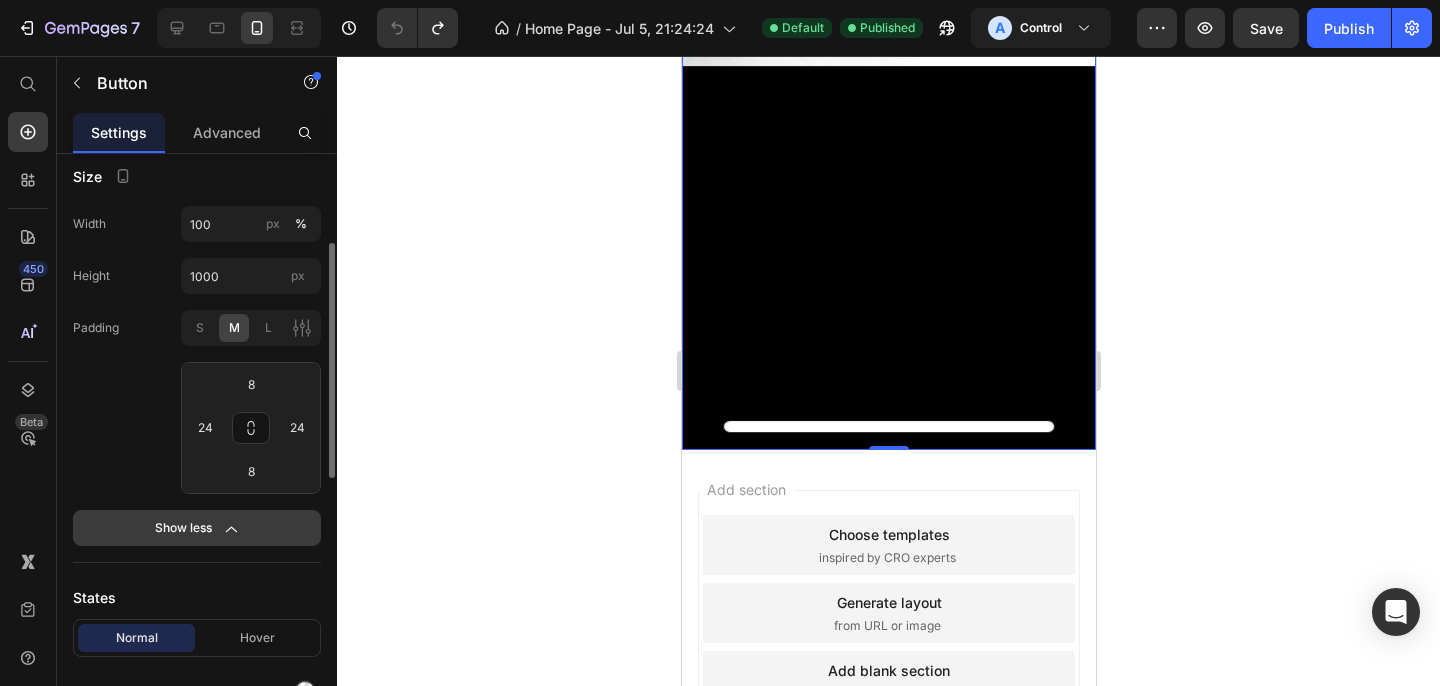 scroll, scrollTop: 255, scrollLeft: 0, axis: vertical 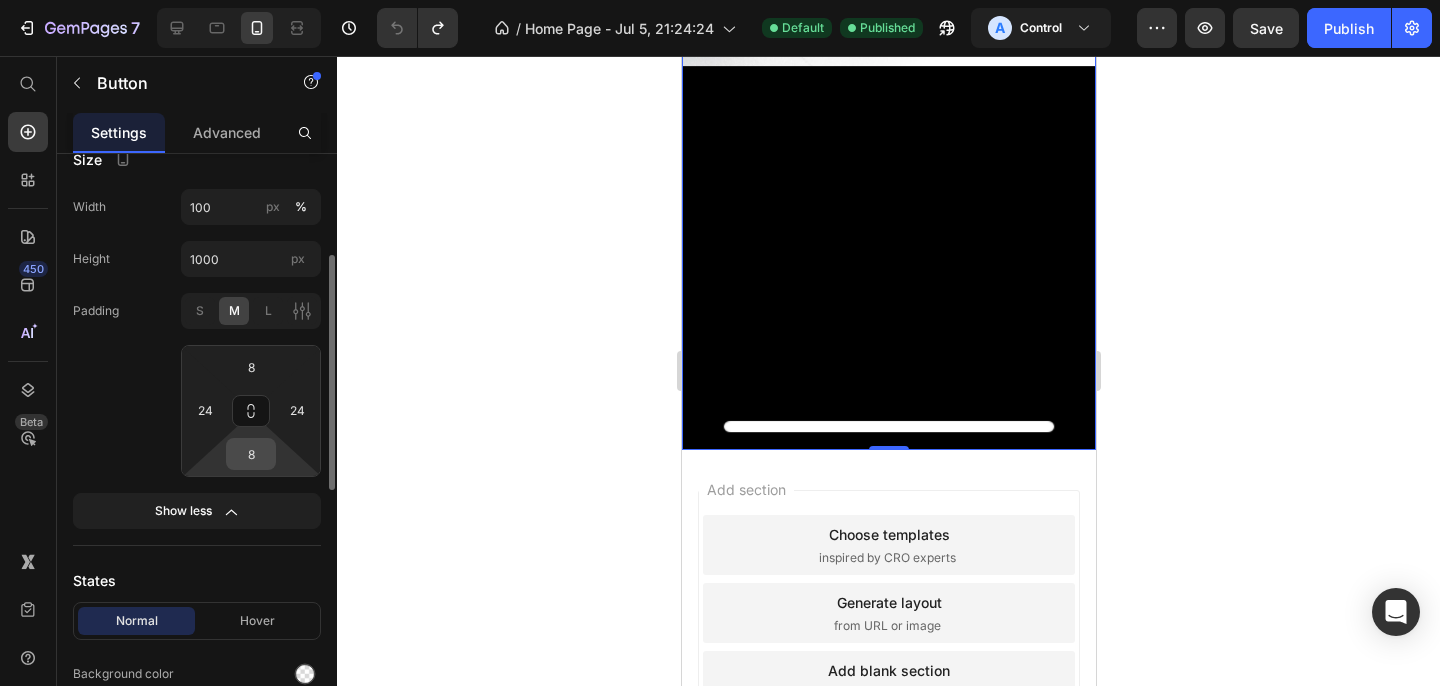 click on "8" at bounding box center [251, 454] 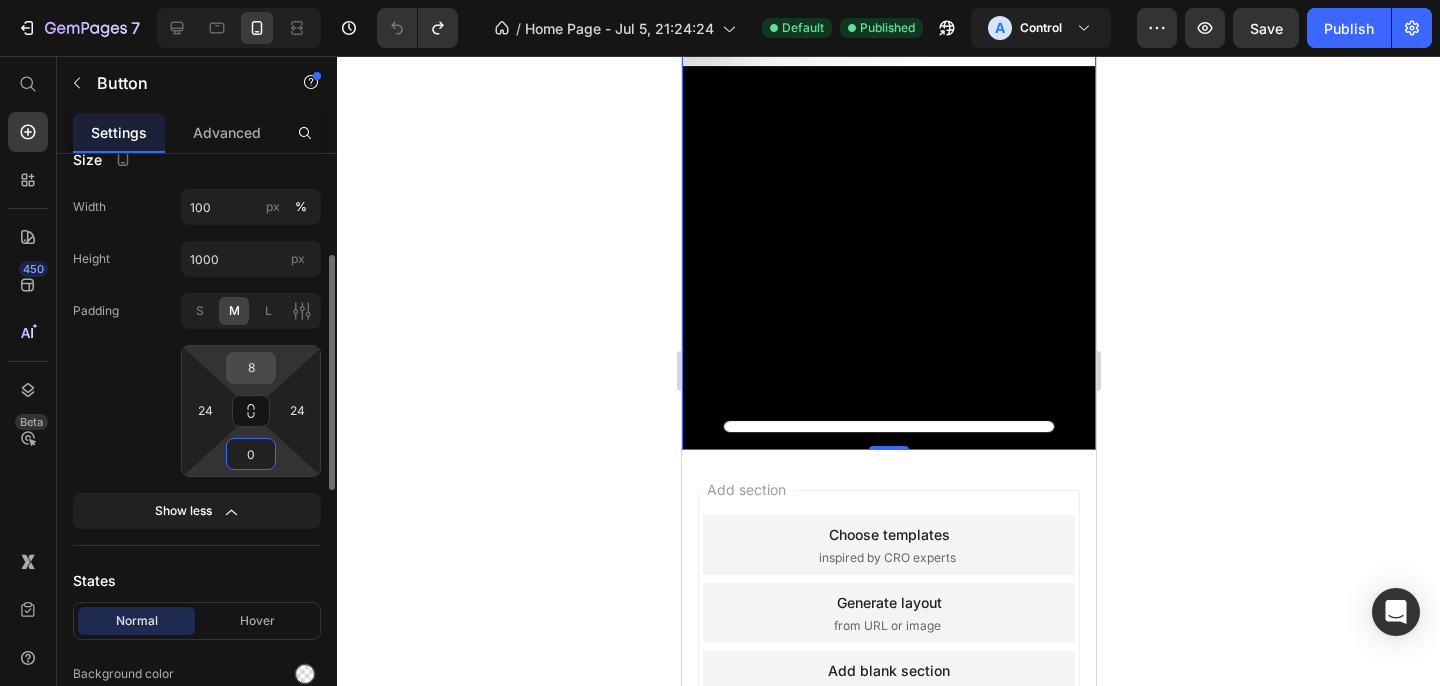 type on "0" 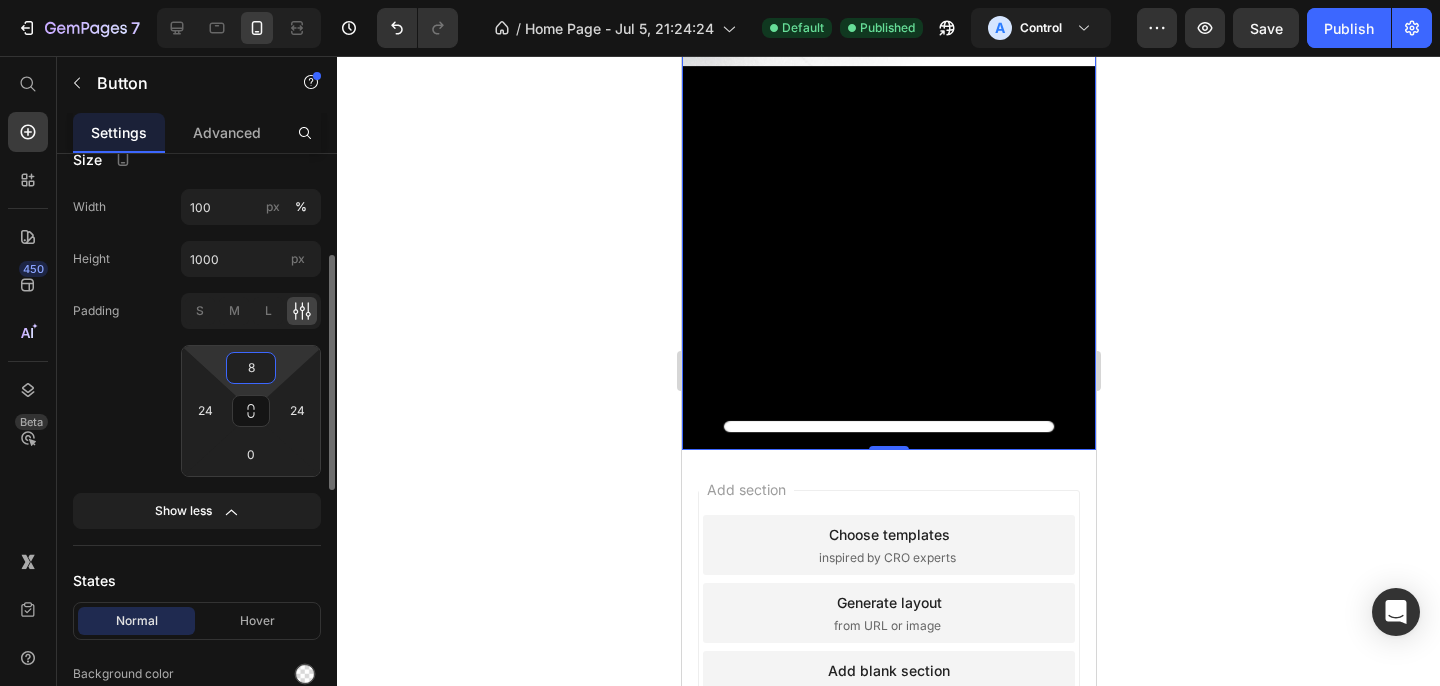 click on "8" at bounding box center [251, 368] 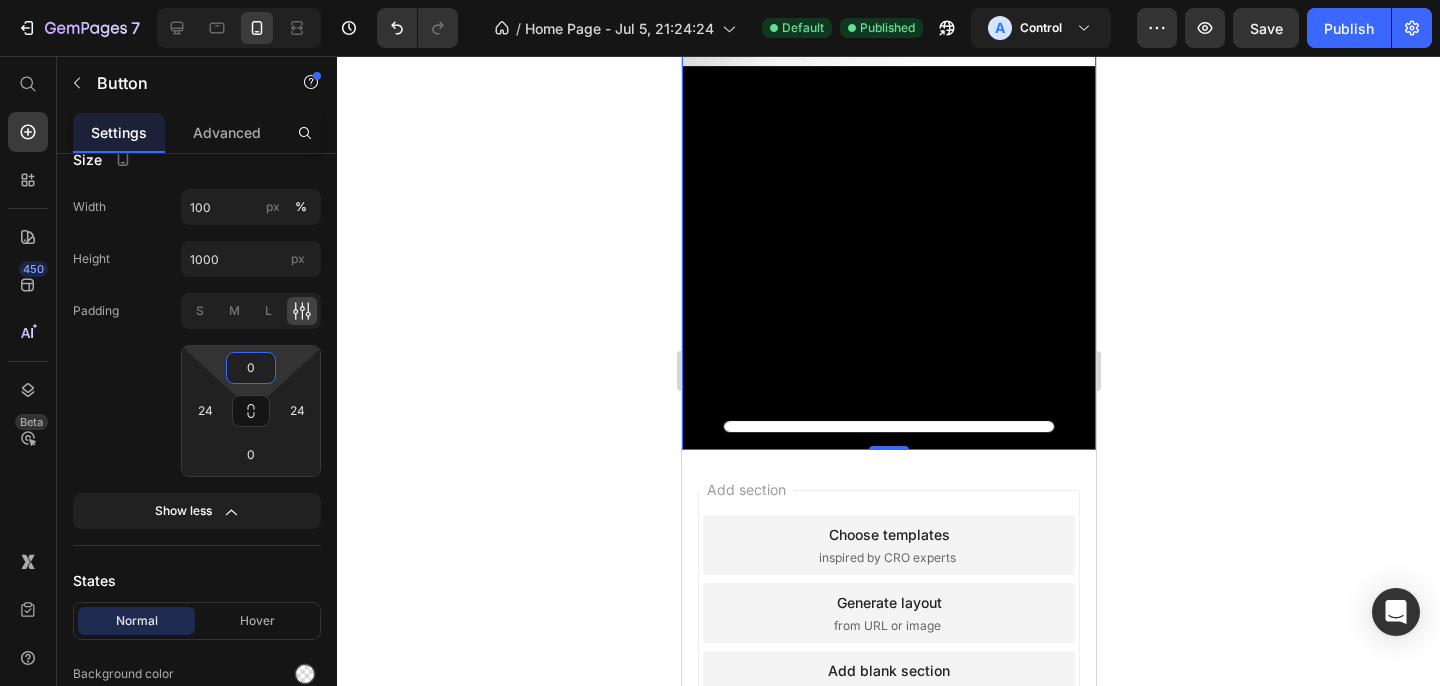 type on "0" 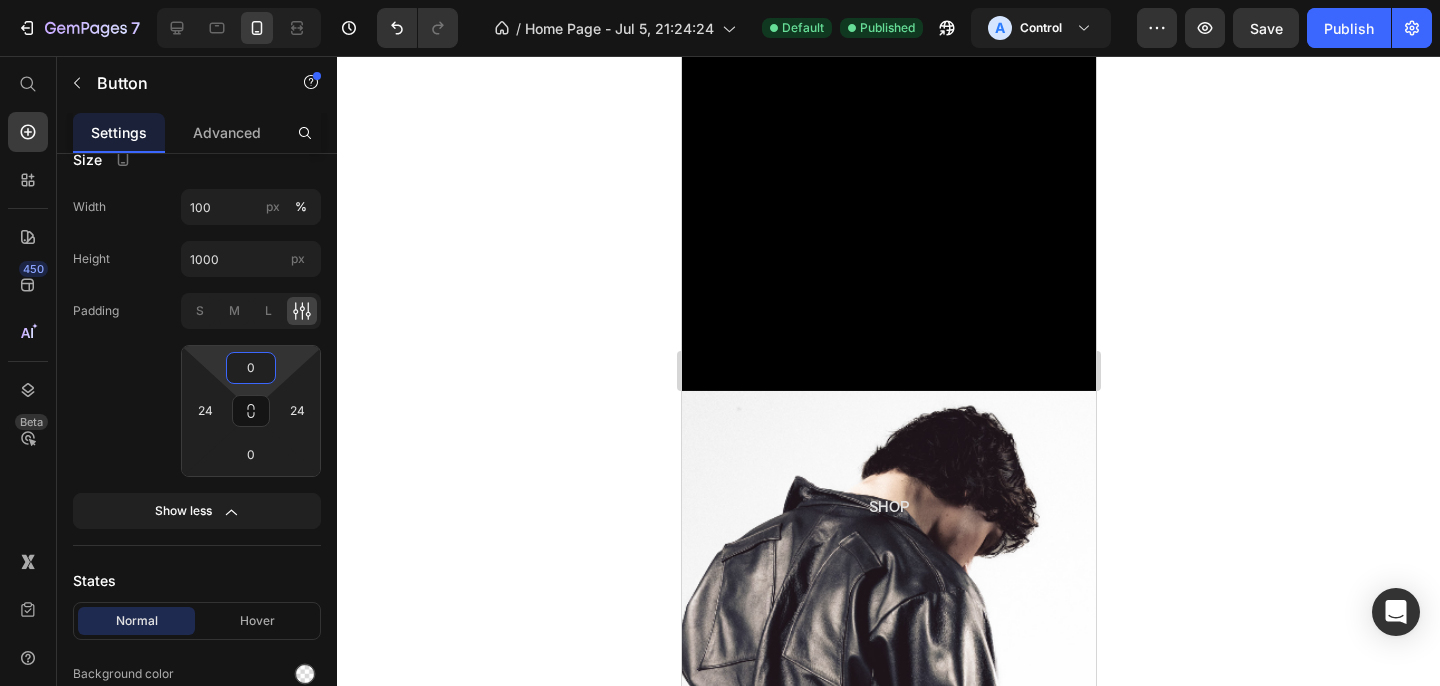 scroll, scrollTop: 183, scrollLeft: 0, axis: vertical 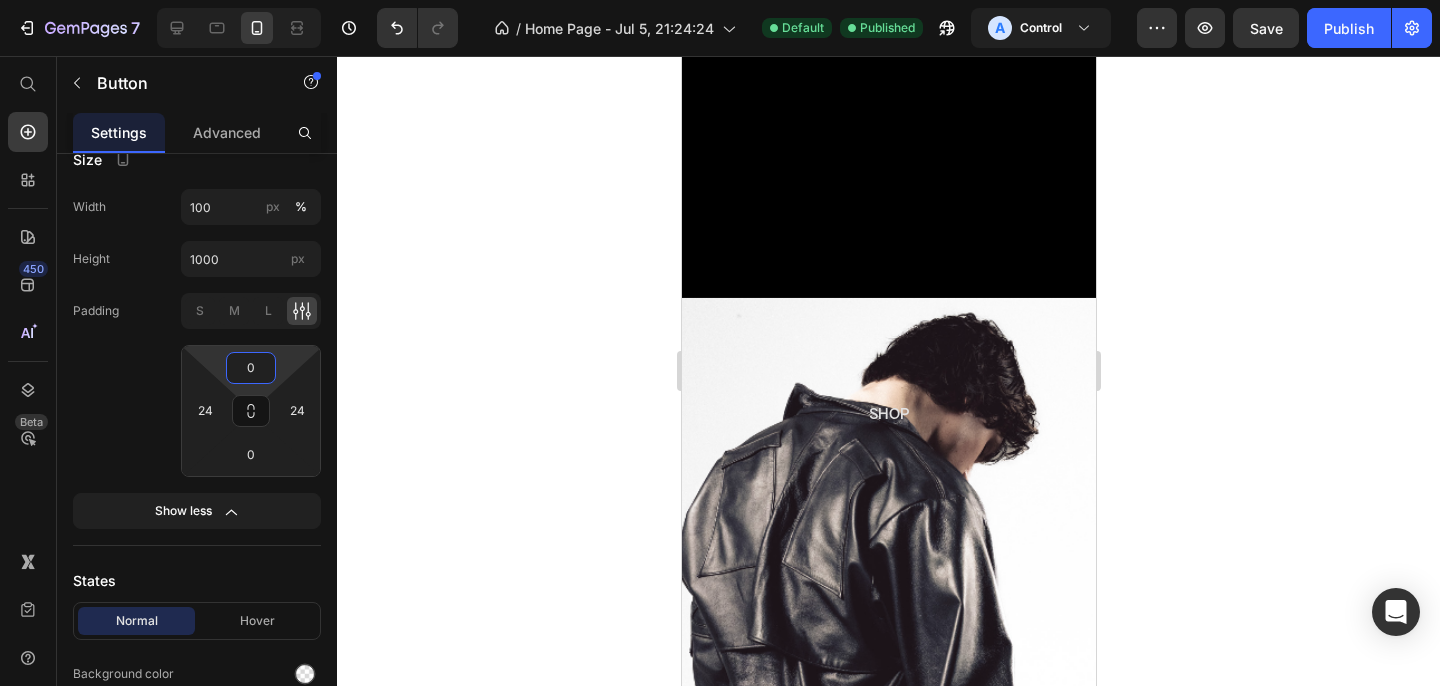 click 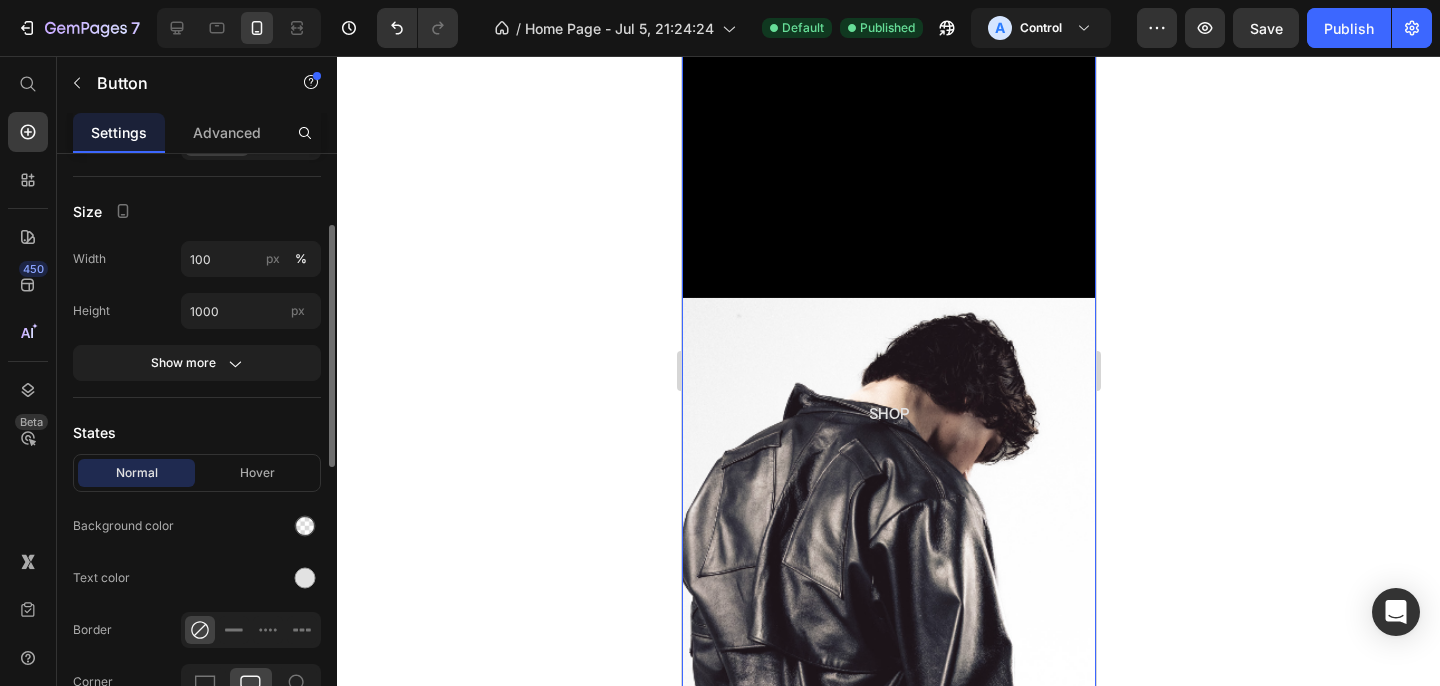 scroll, scrollTop: 0, scrollLeft: 0, axis: both 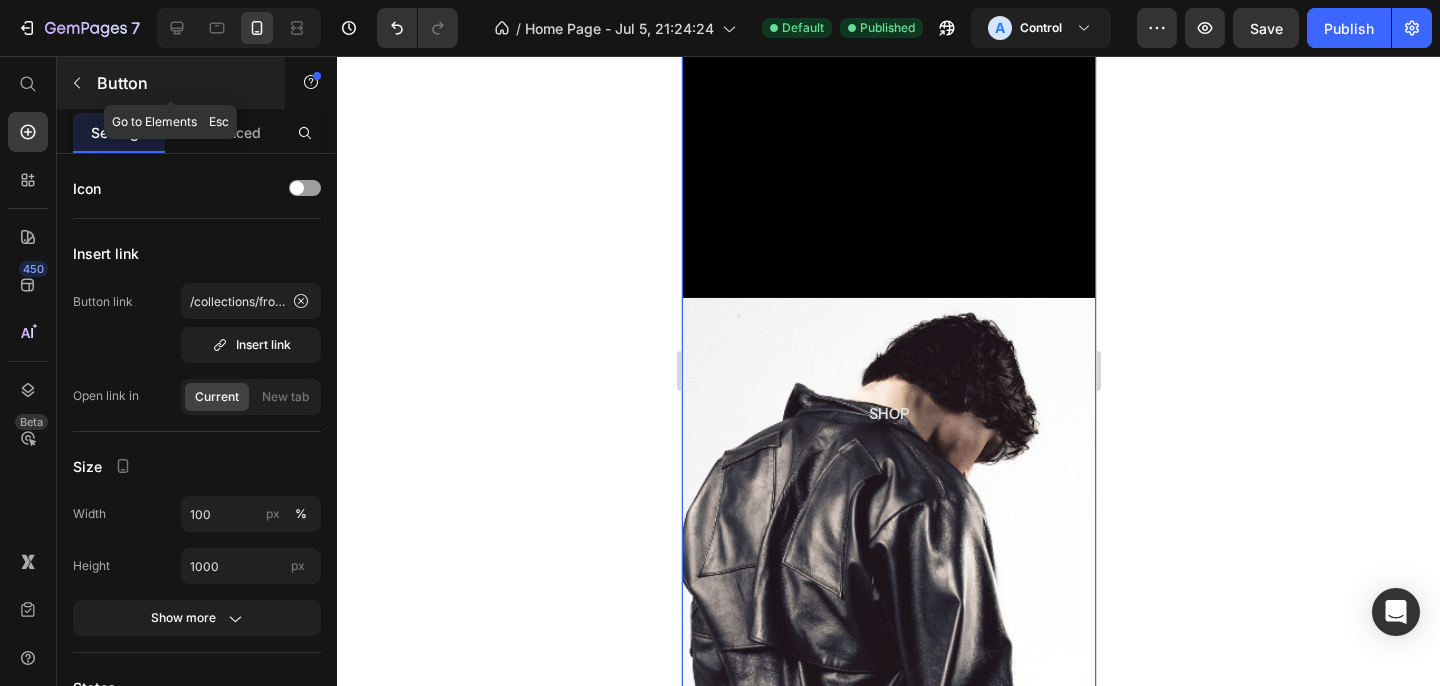 click 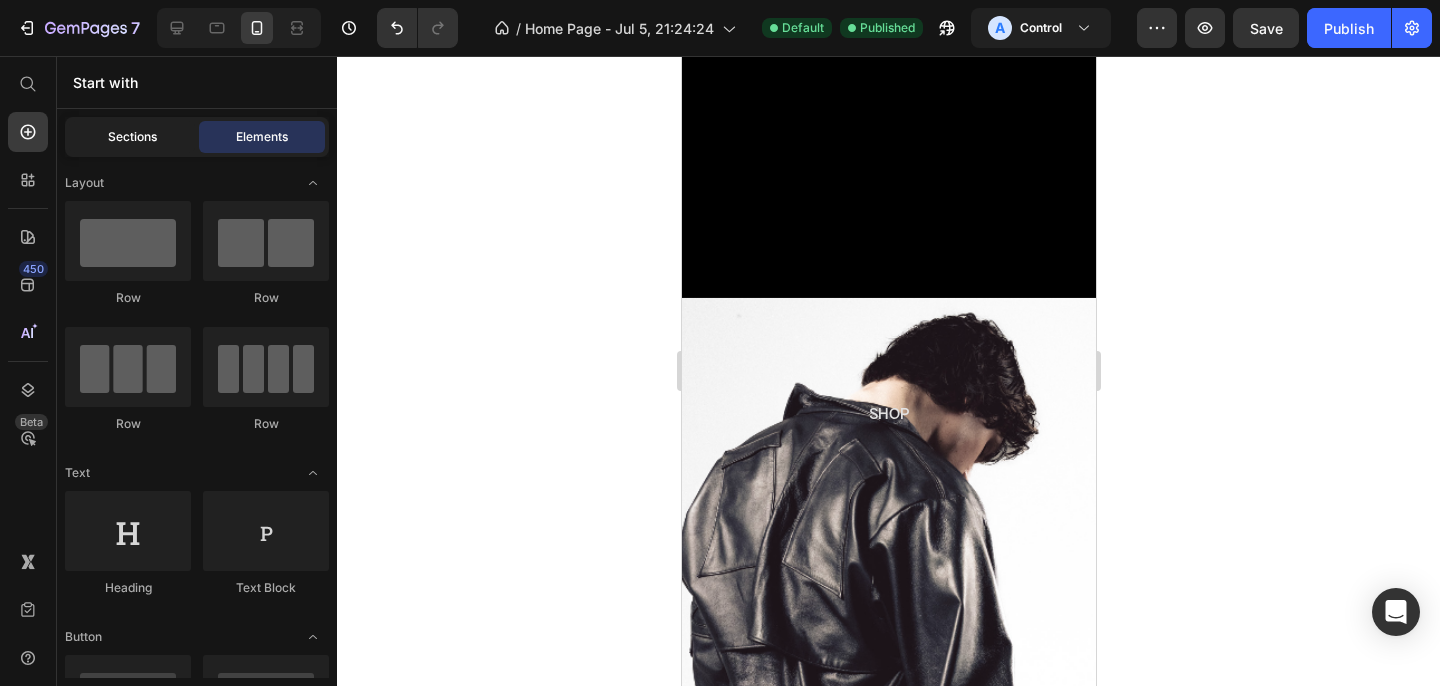 click on "Sections" at bounding box center (132, 137) 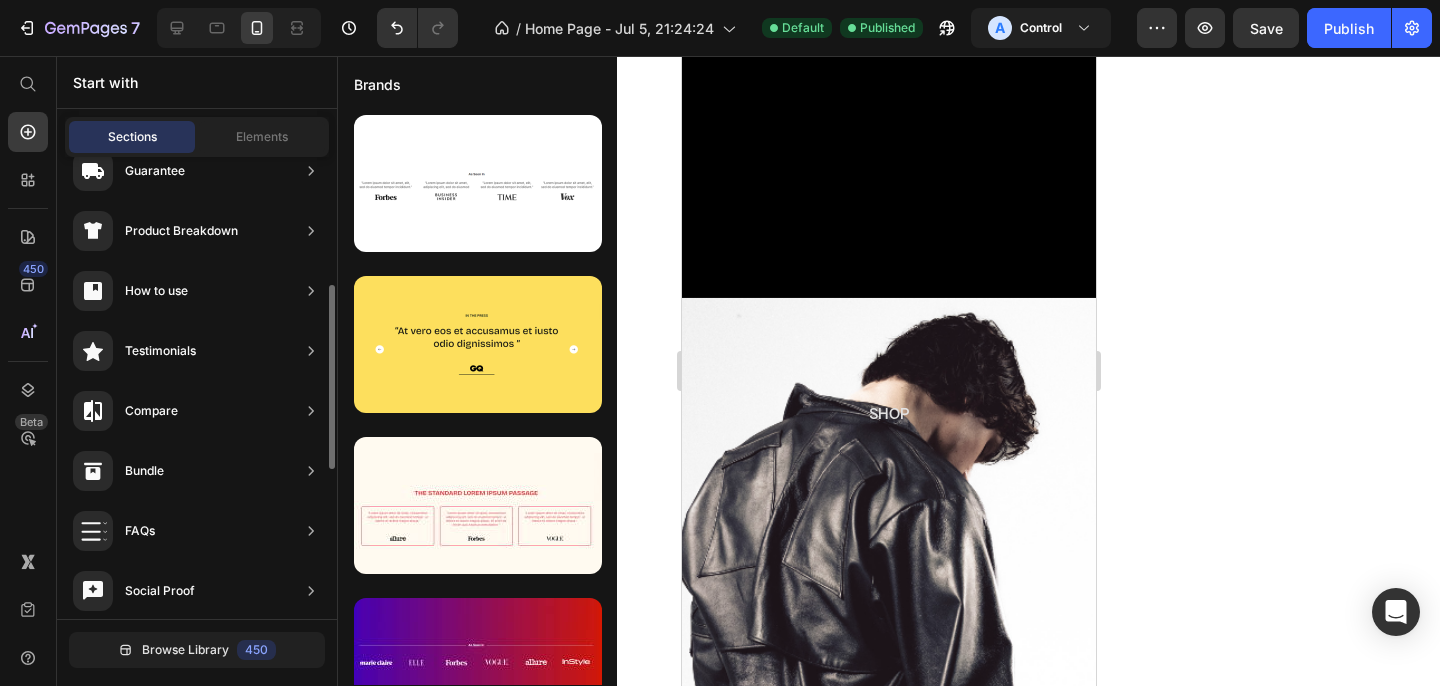 scroll, scrollTop: 698, scrollLeft: 0, axis: vertical 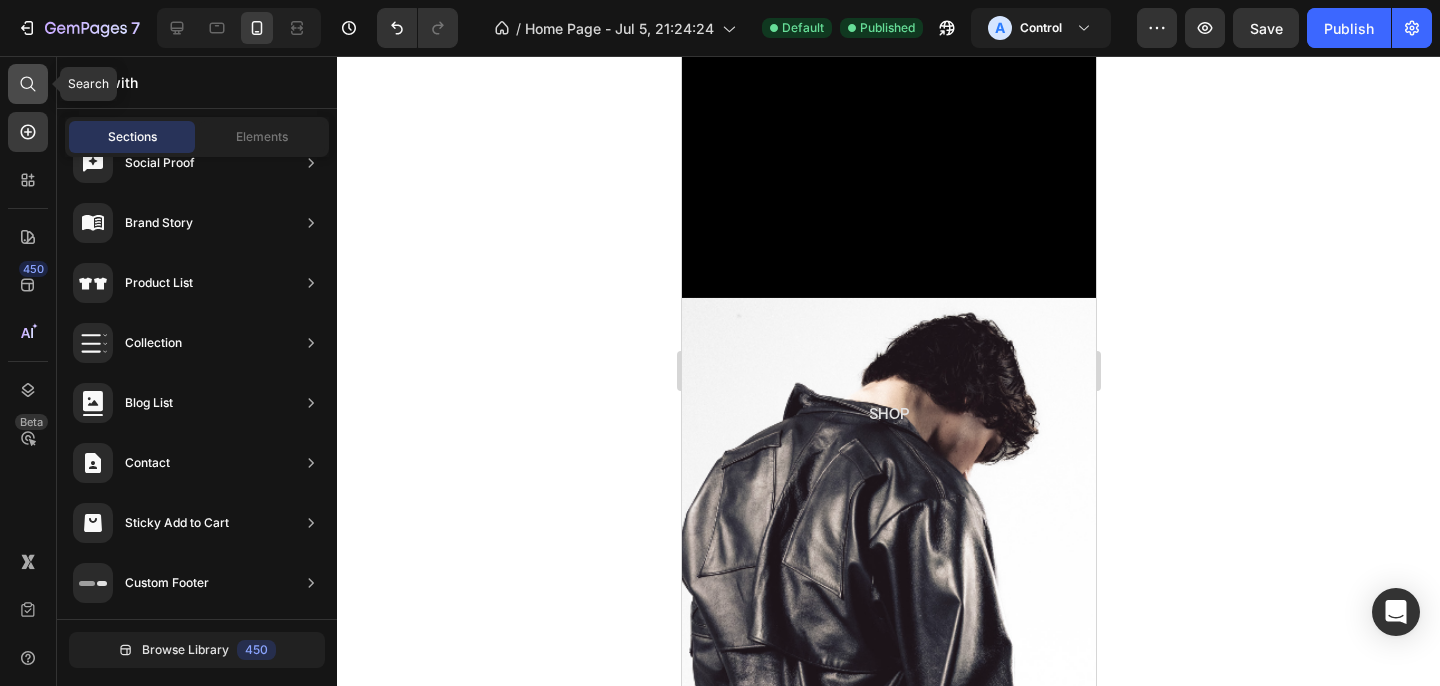 click 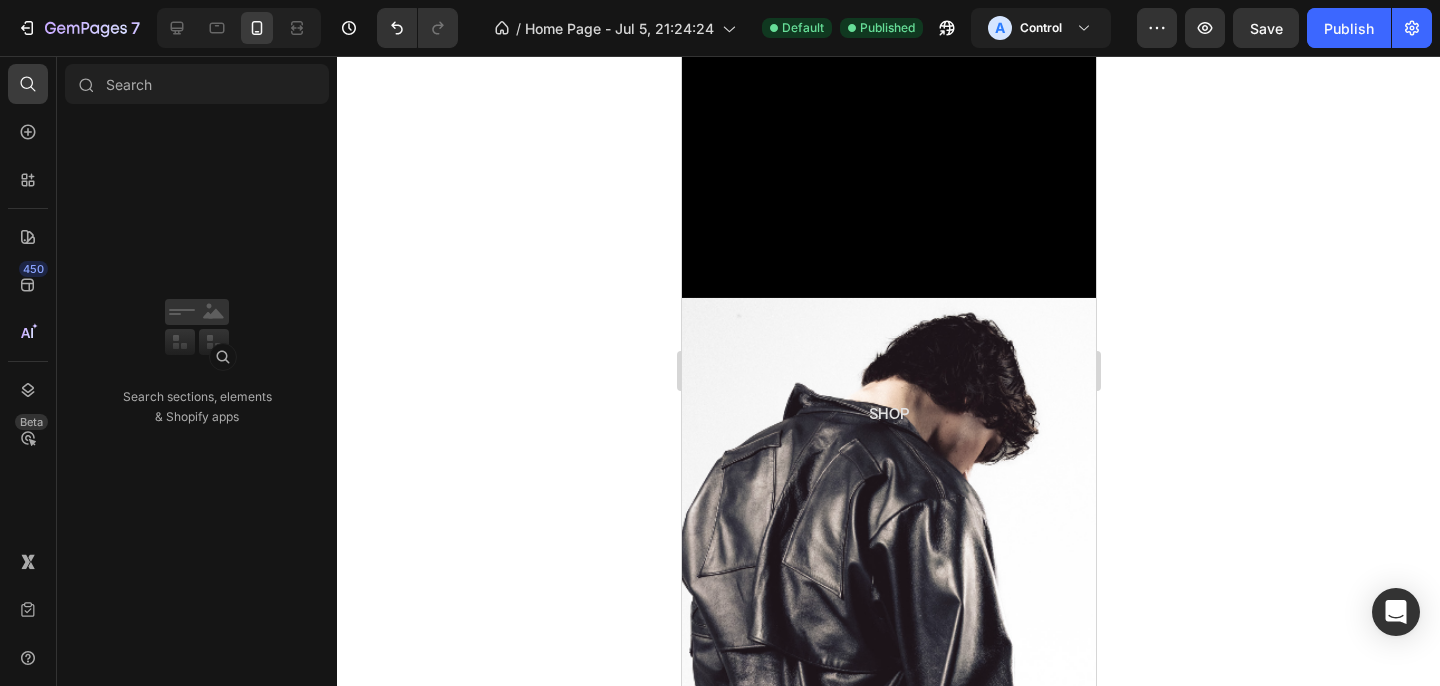 click 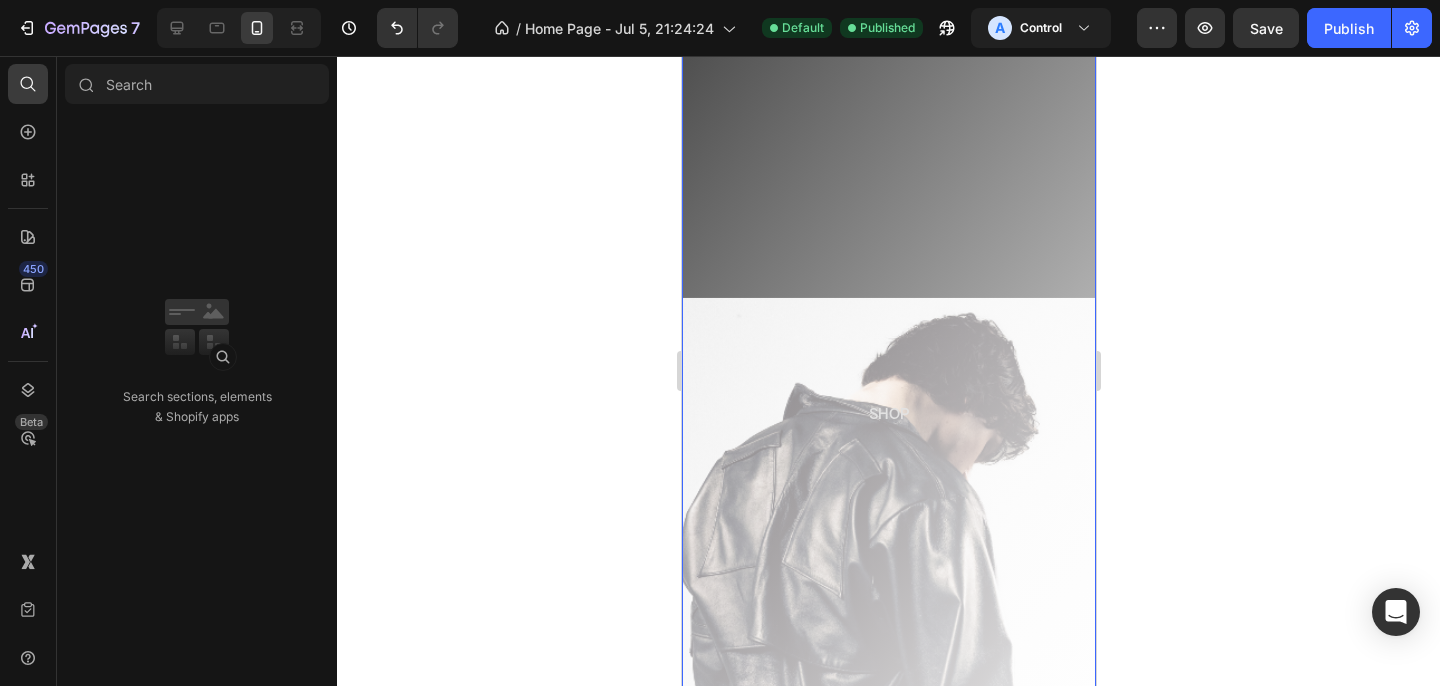 click on "SHOP" at bounding box center (888, 414) 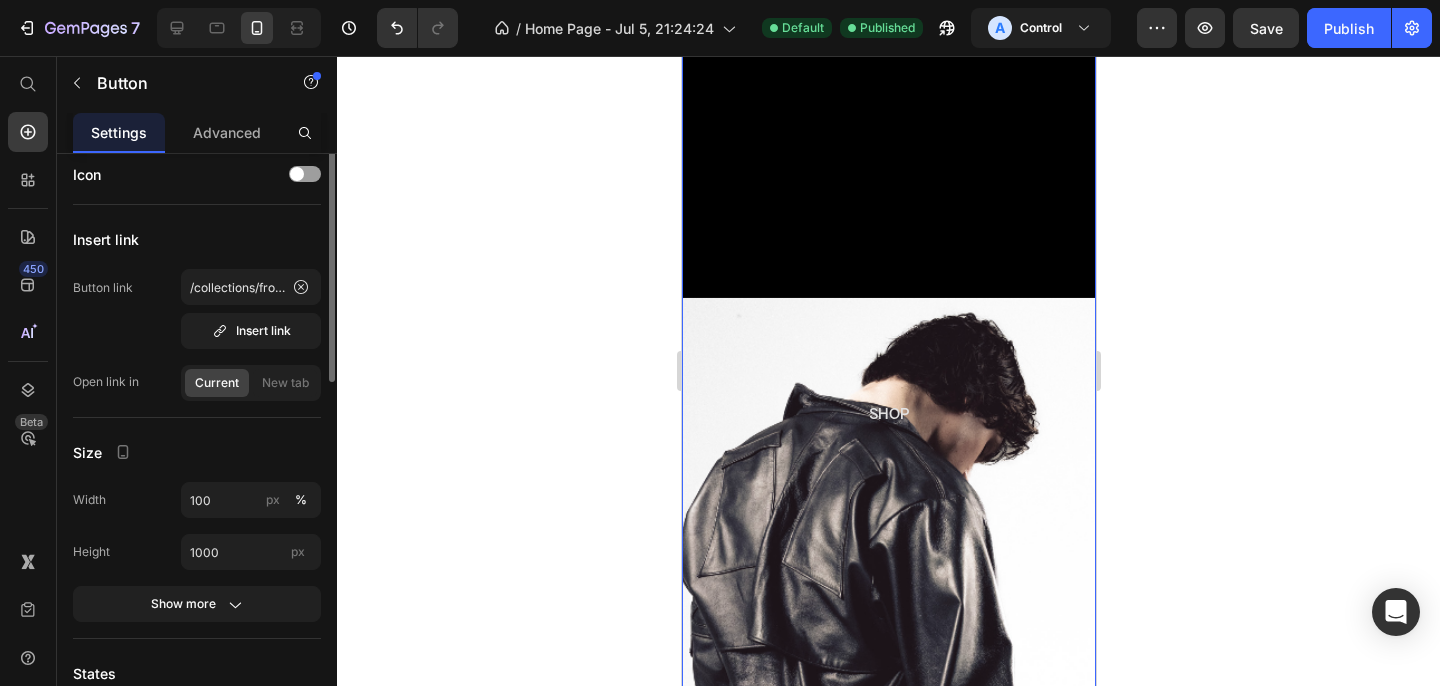 scroll, scrollTop: 0, scrollLeft: 0, axis: both 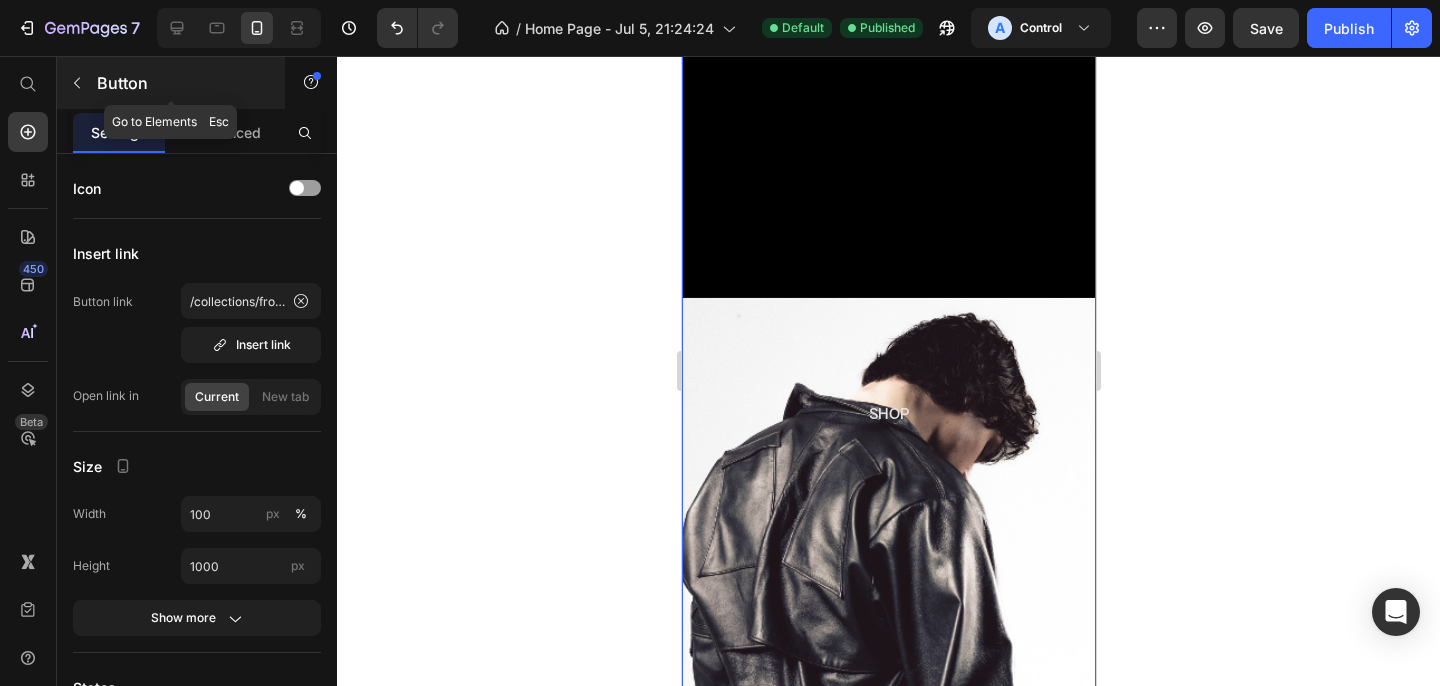 click on "Button" at bounding box center (171, 83) 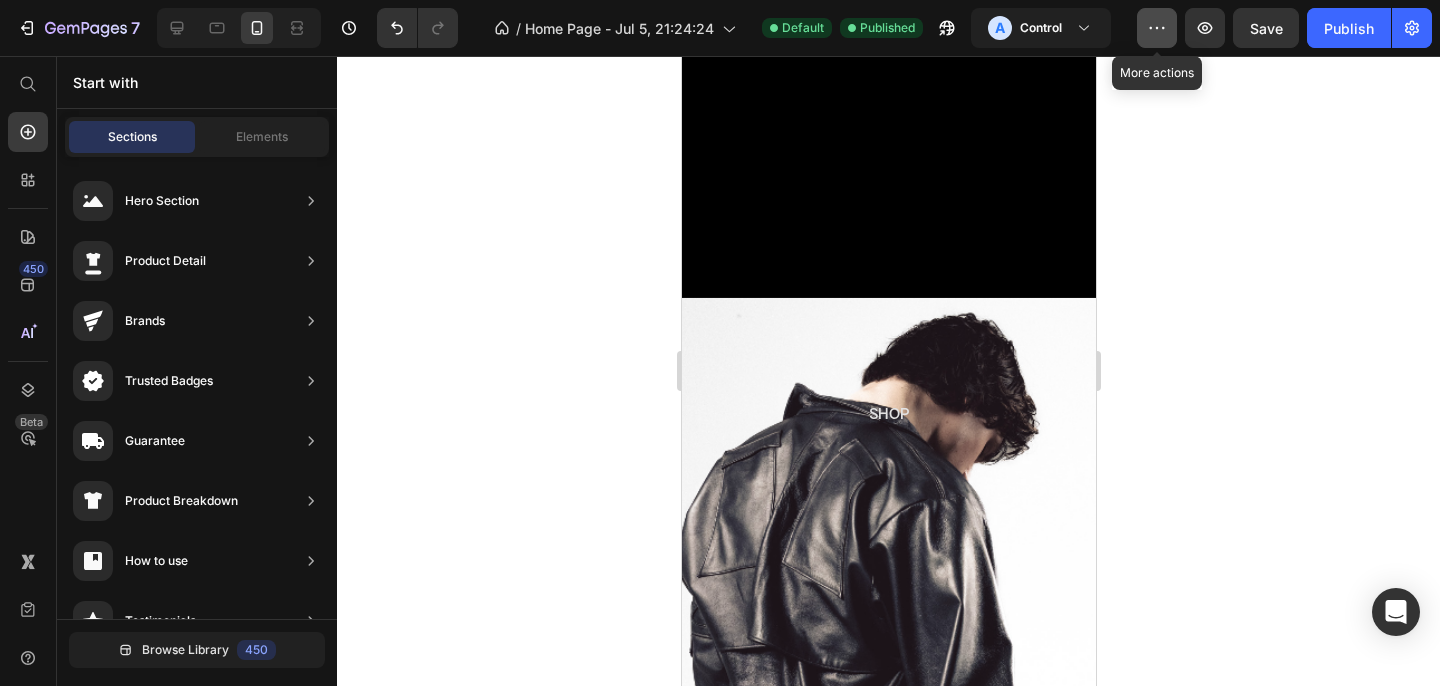 click 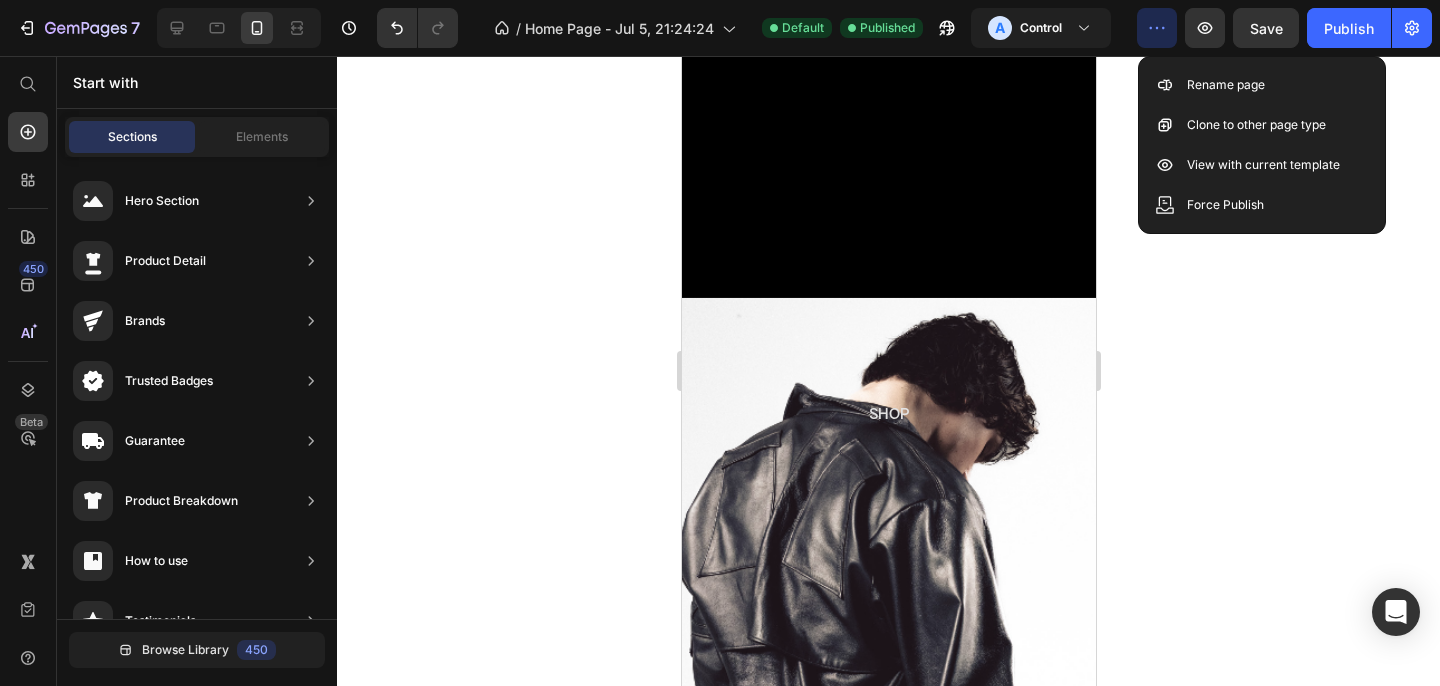 click 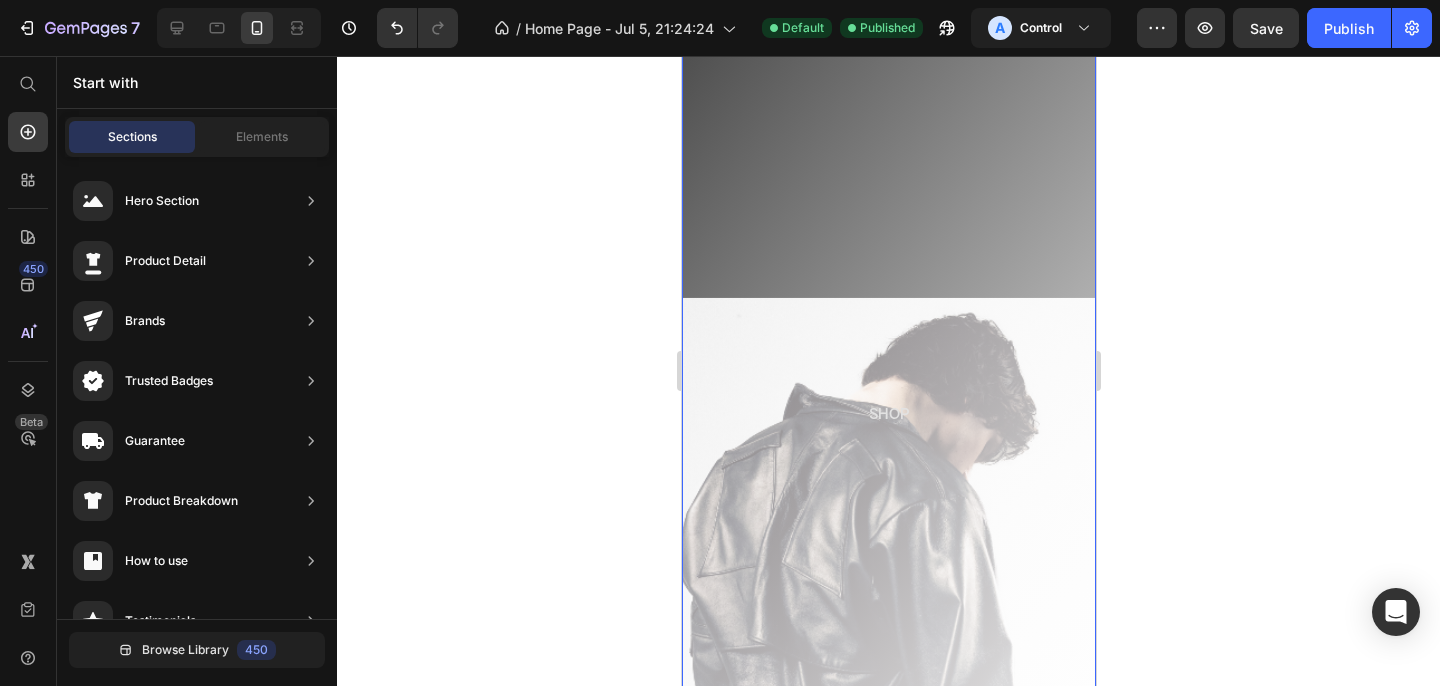 click on "SHOP" at bounding box center (888, 414) 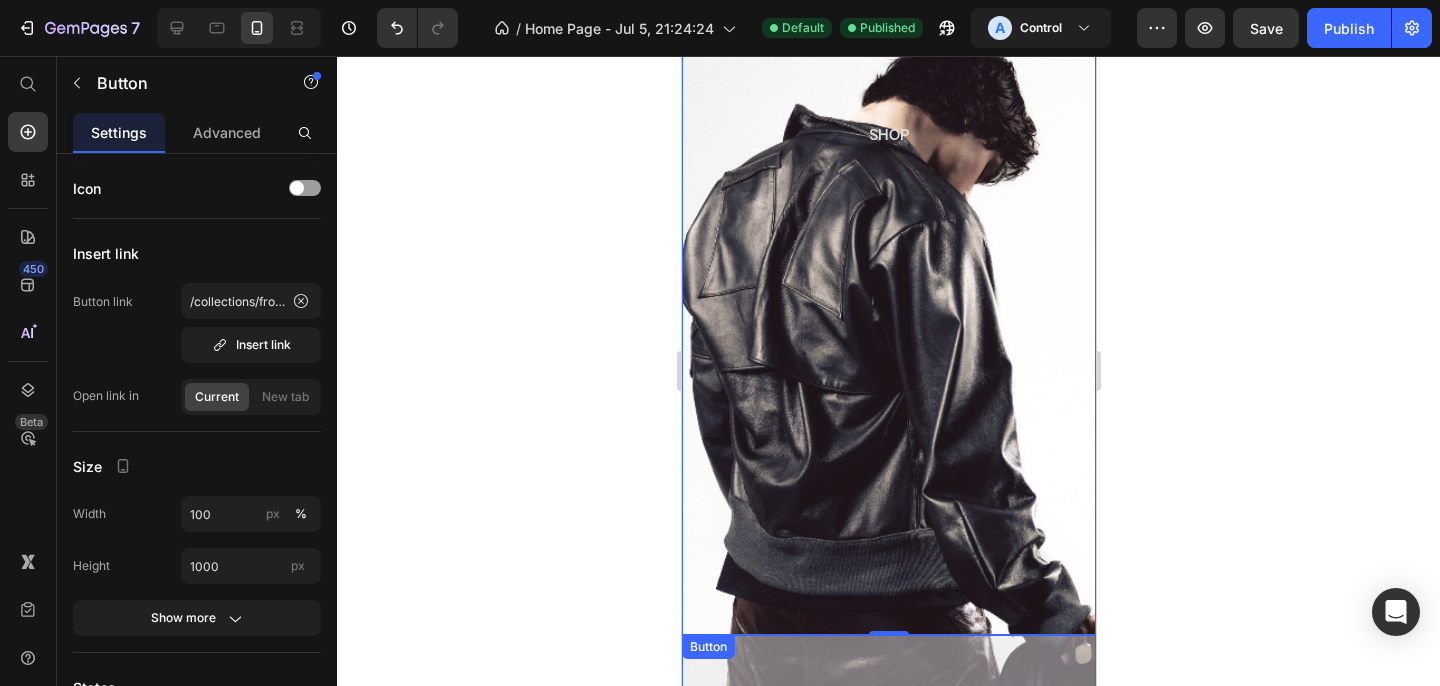 scroll, scrollTop: 272, scrollLeft: 0, axis: vertical 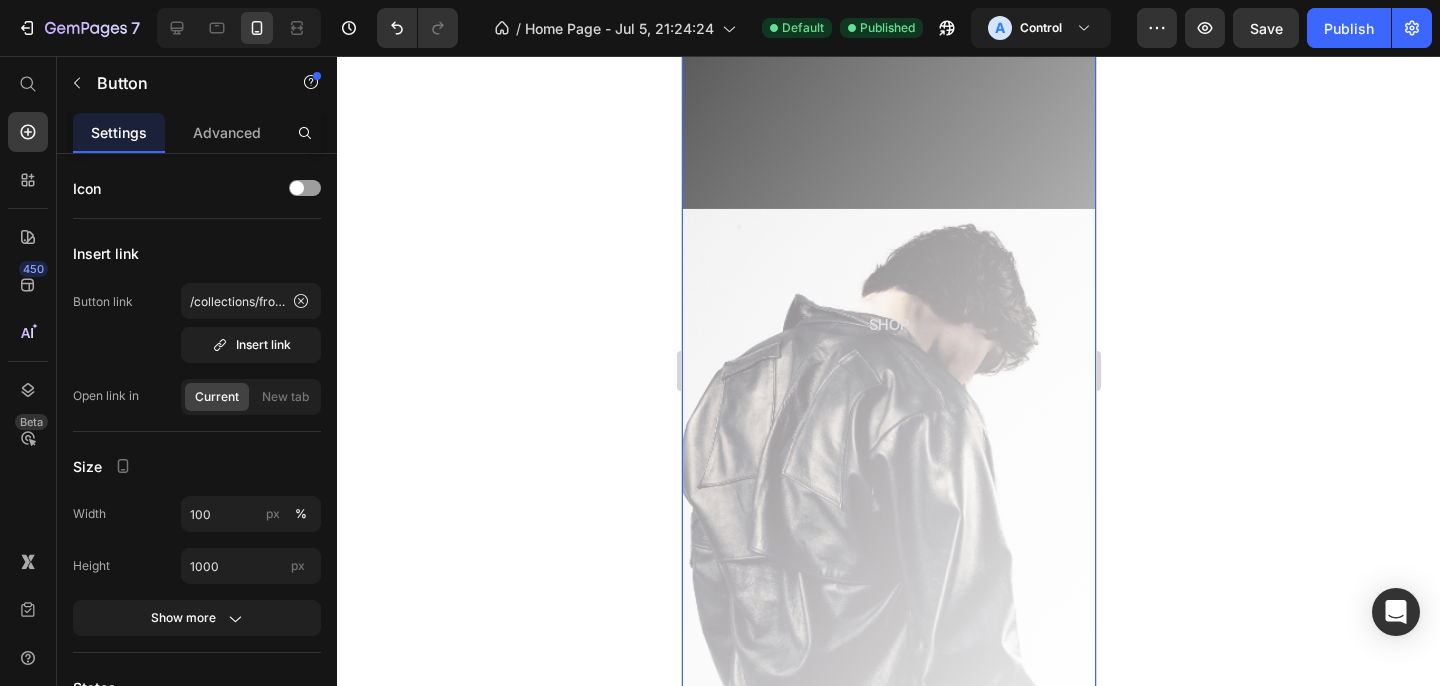 click on "SHOP" at bounding box center (888, 325) 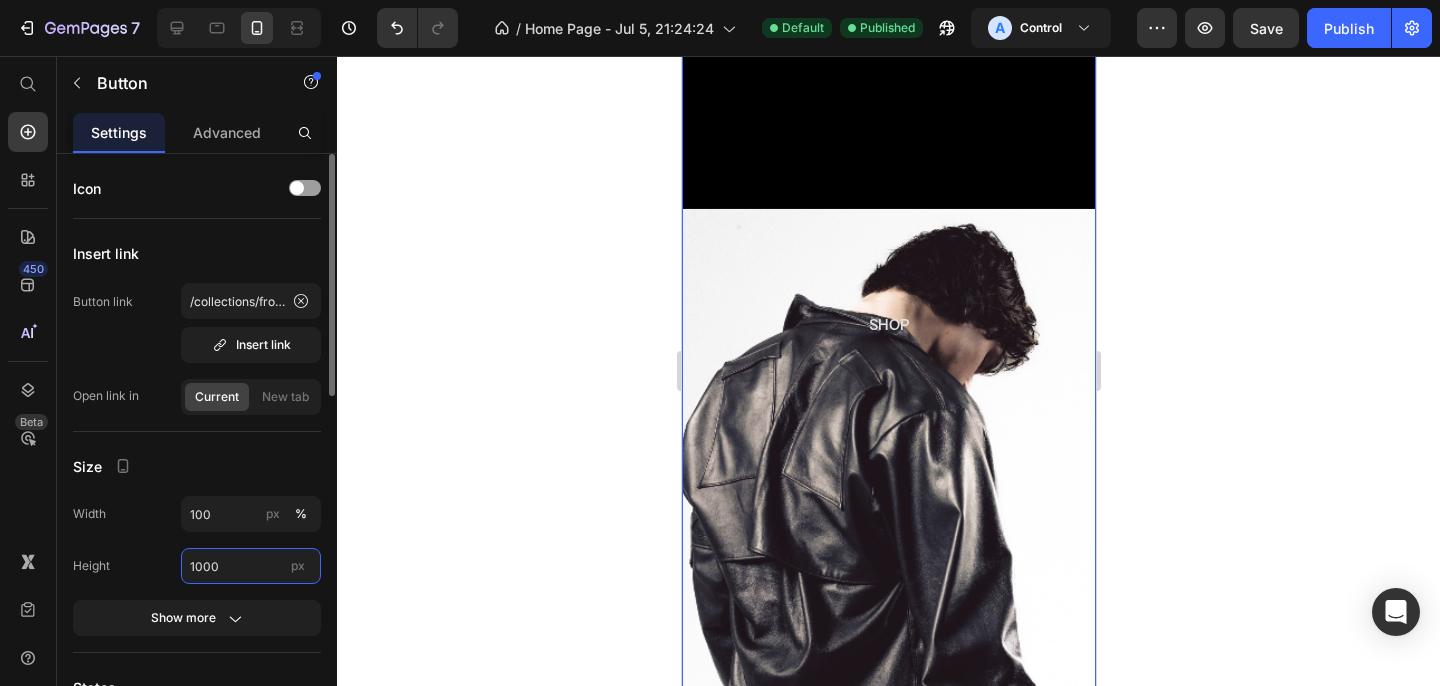 click on "1000" at bounding box center [251, 566] 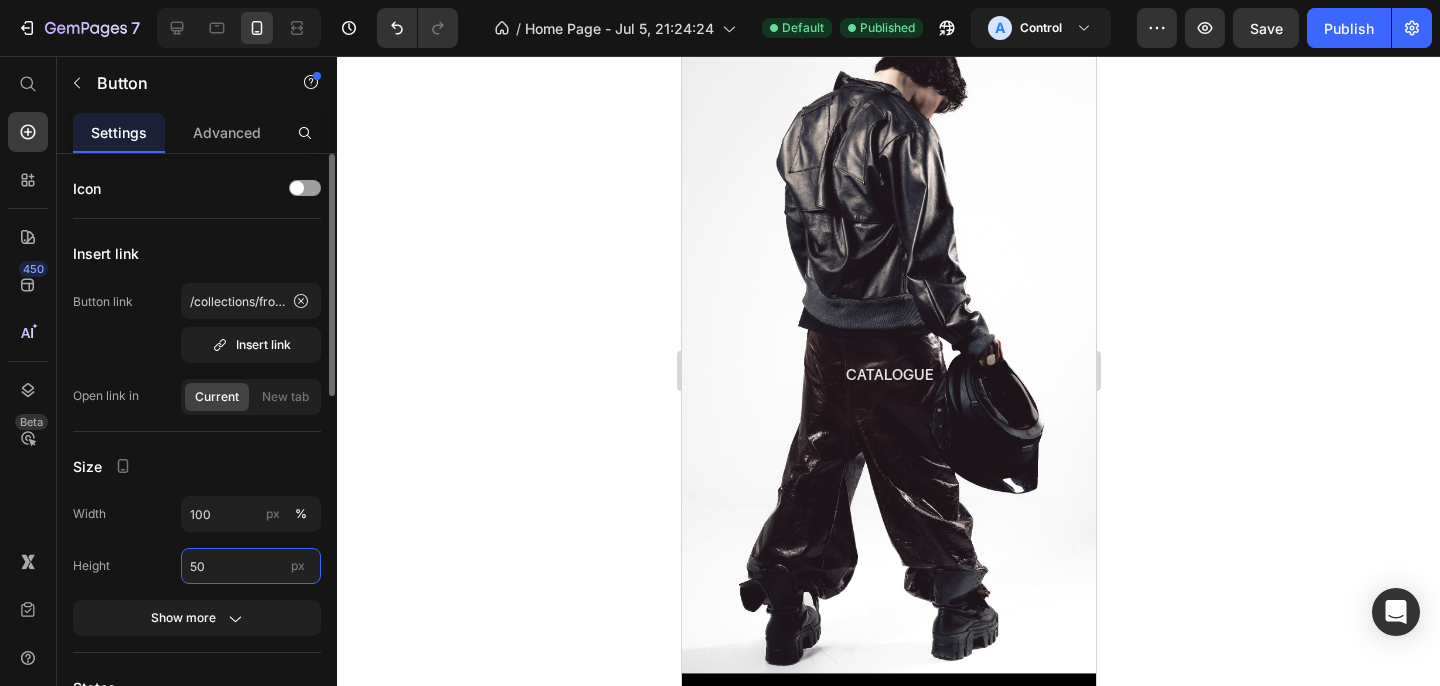 scroll, scrollTop: 748, scrollLeft: 0, axis: vertical 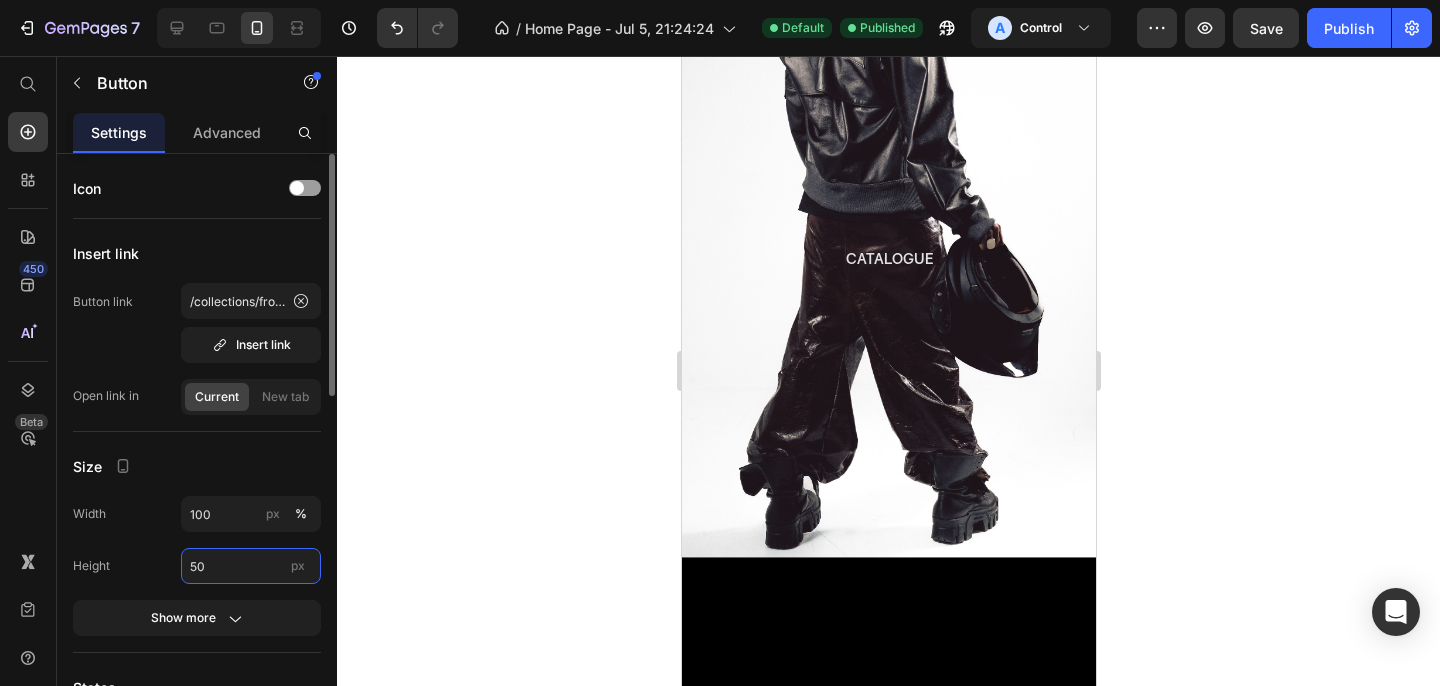 type on "500" 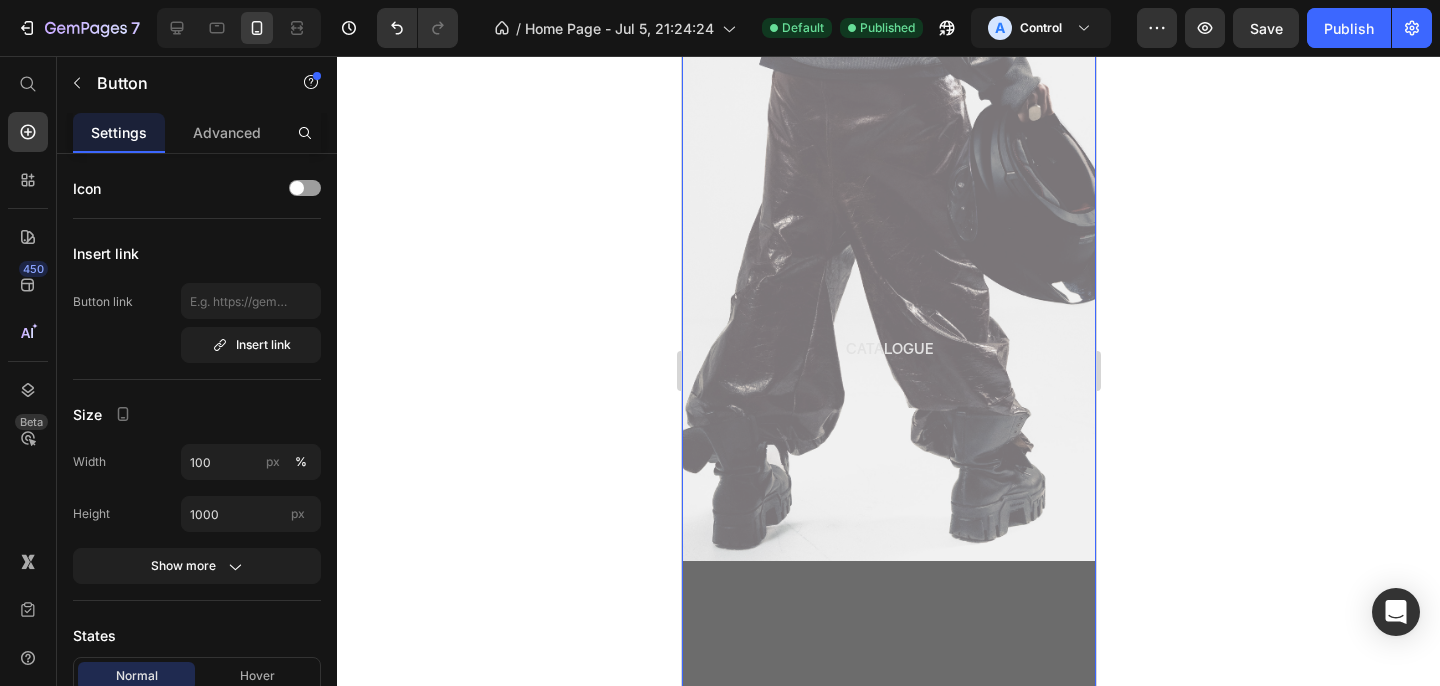 click on "CATALOGUE" at bounding box center [888, 349] 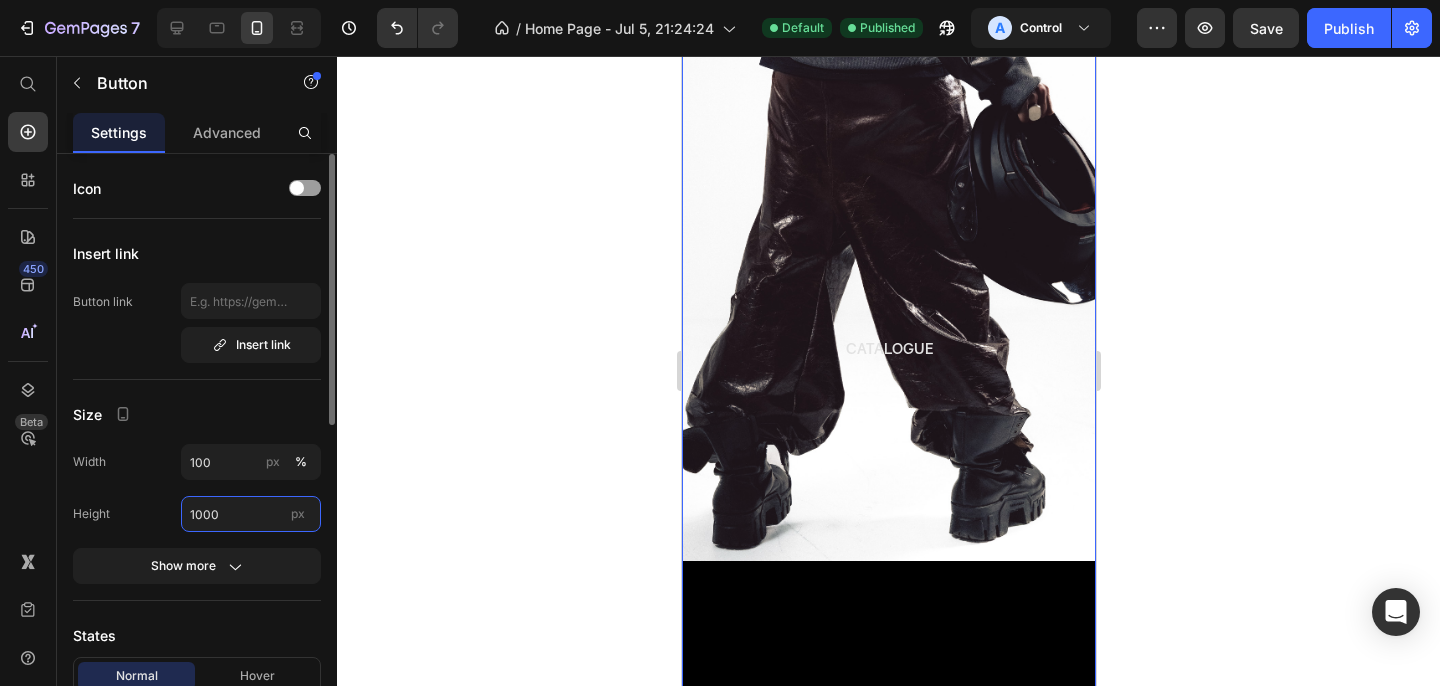 click on "1000" at bounding box center [251, 514] 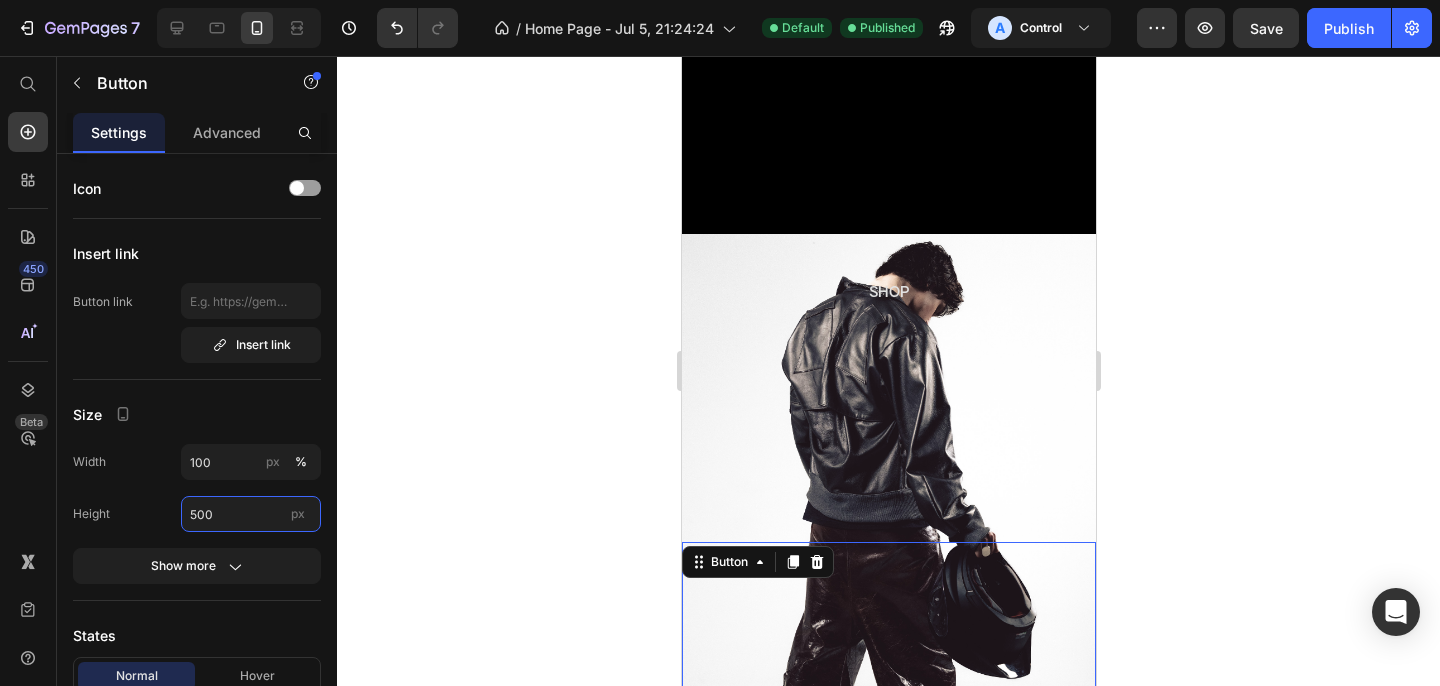 scroll, scrollTop: 0, scrollLeft: 0, axis: both 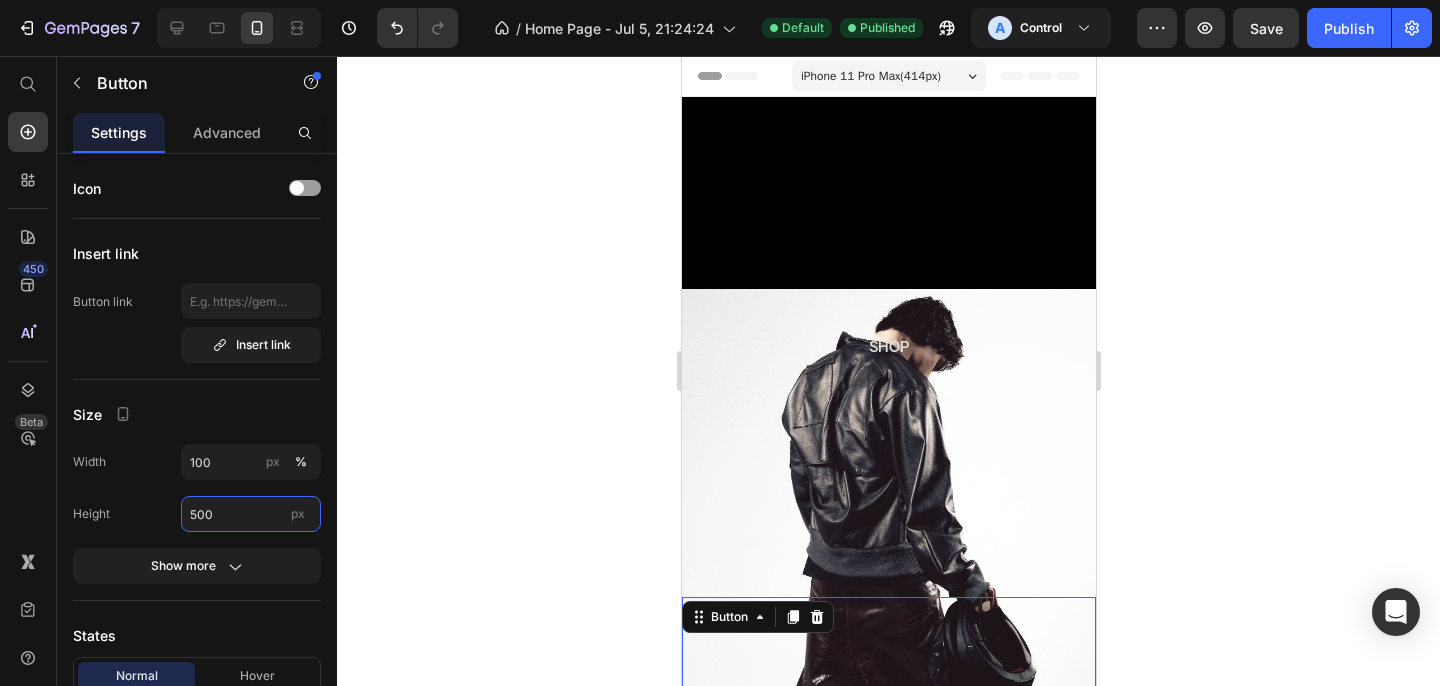 type on "500" 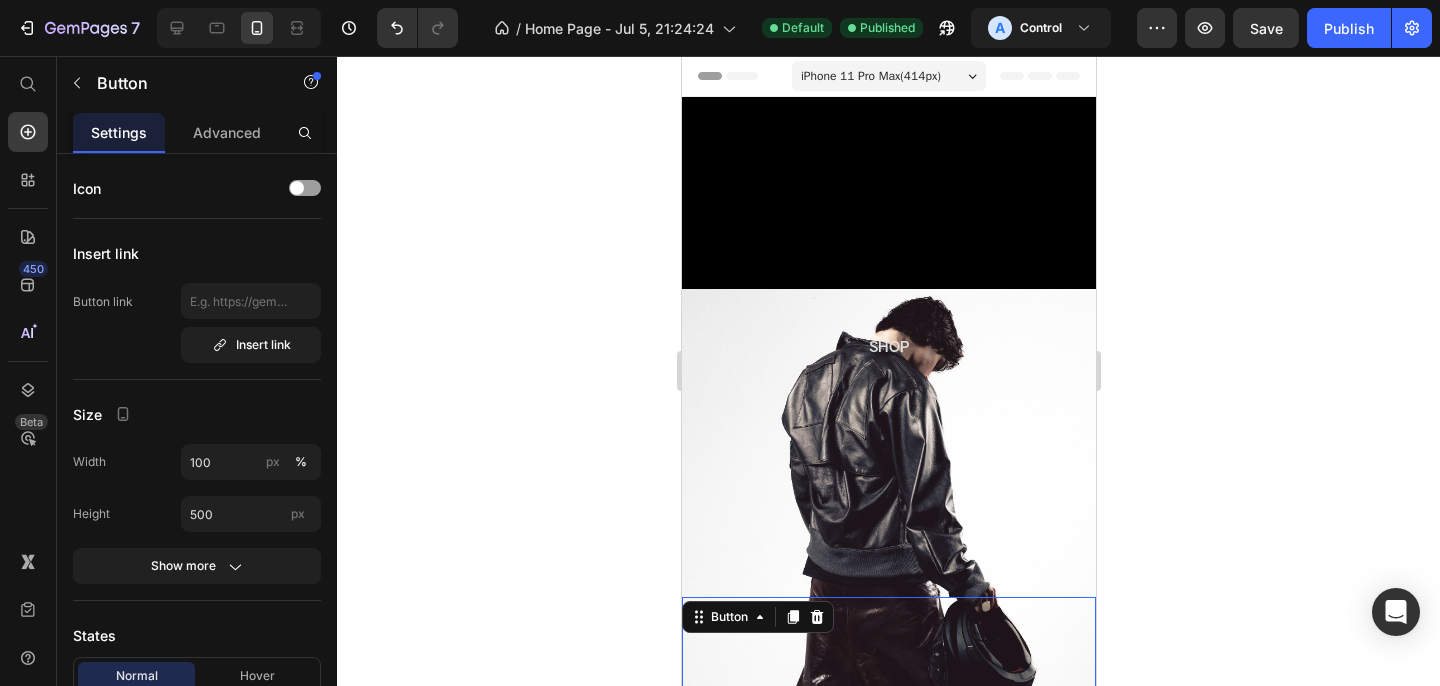 click 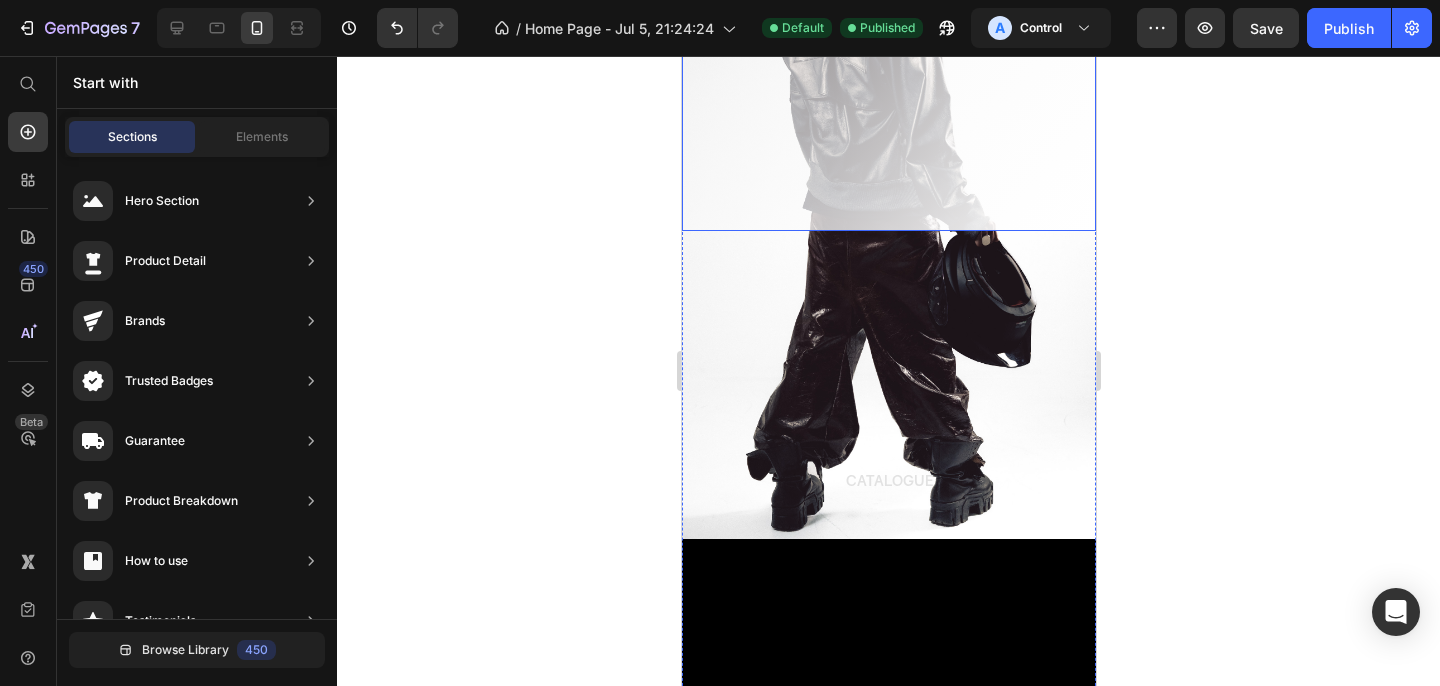 scroll, scrollTop: 357, scrollLeft: 0, axis: vertical 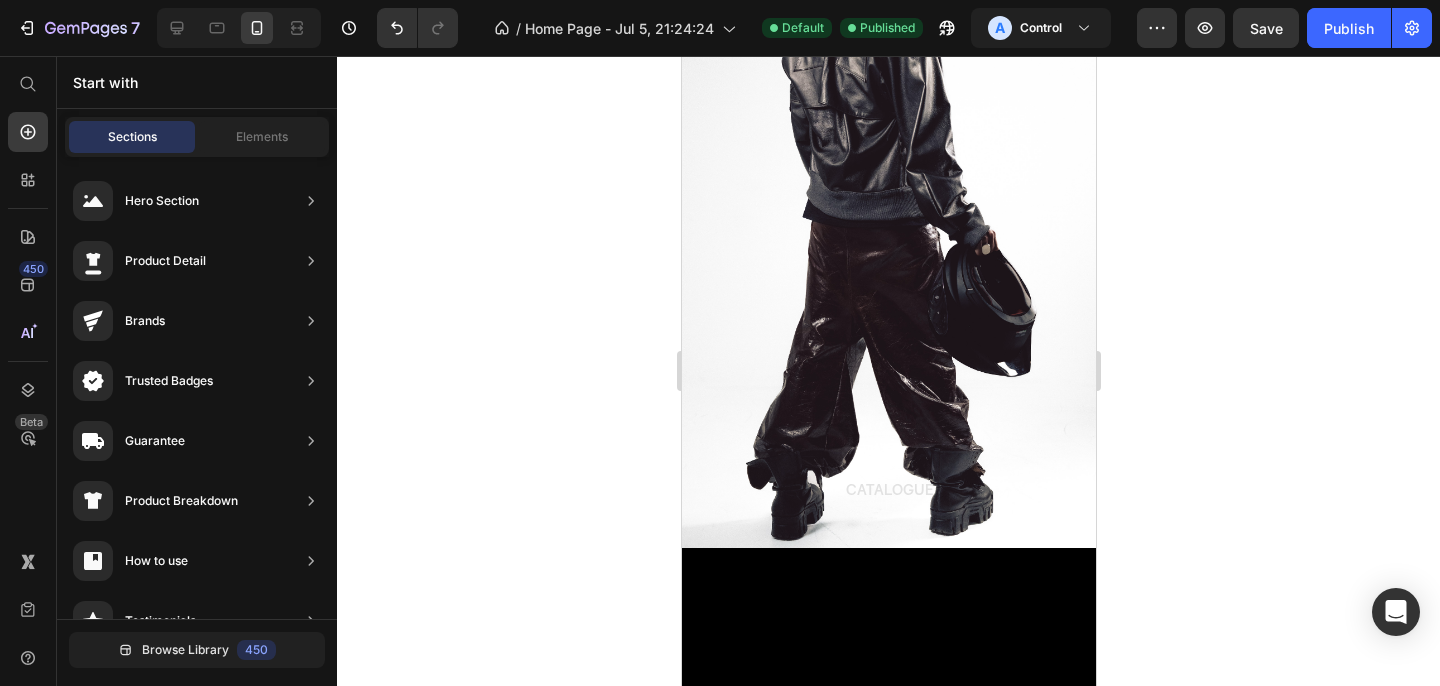 click 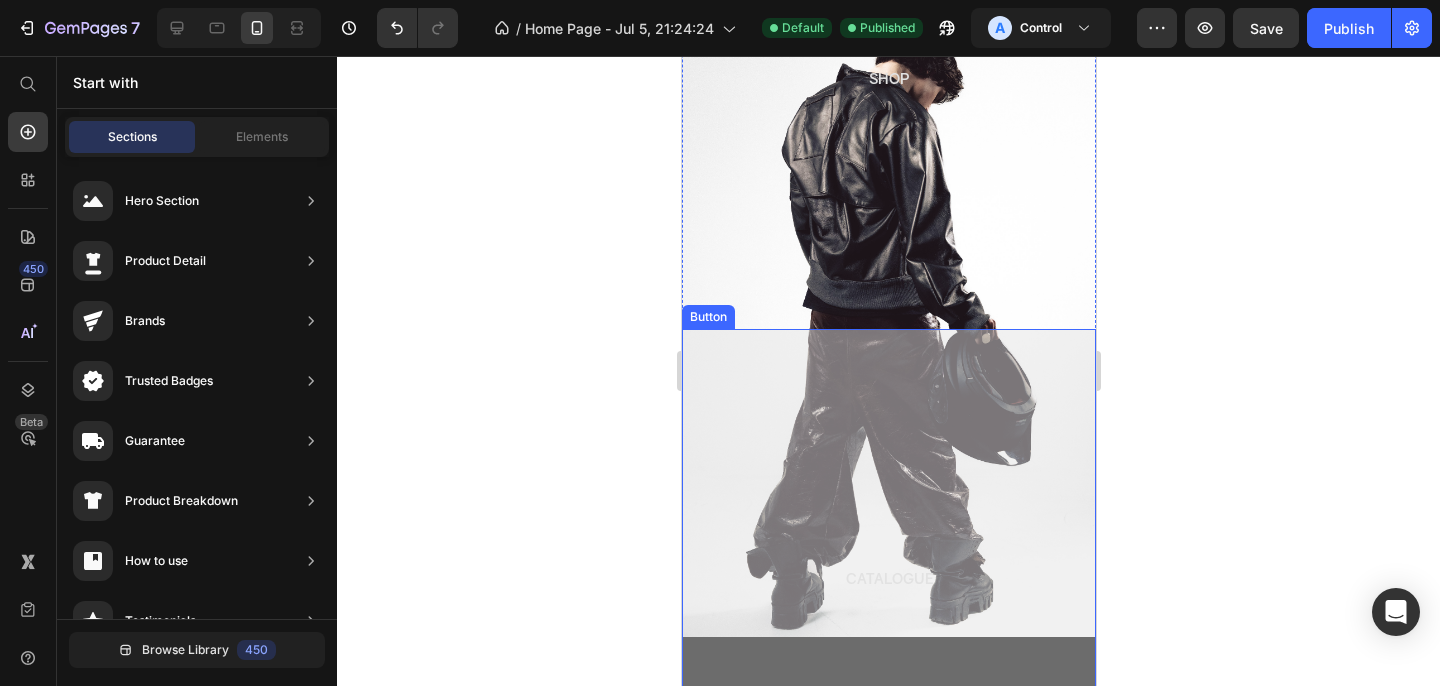 scroll, scrollTop: 265, scrollLeft: 0, axis: vertical 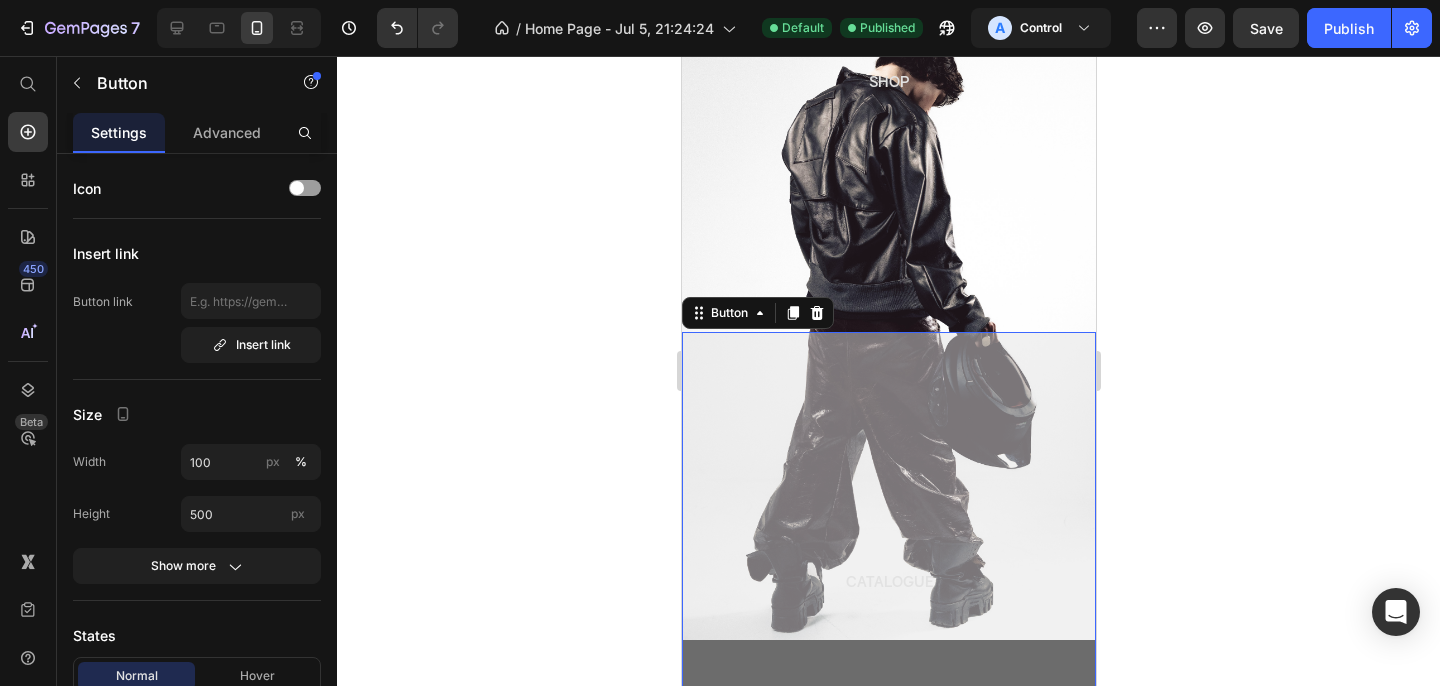 click on "CATALOGUE" at bounding box center (888, 582) 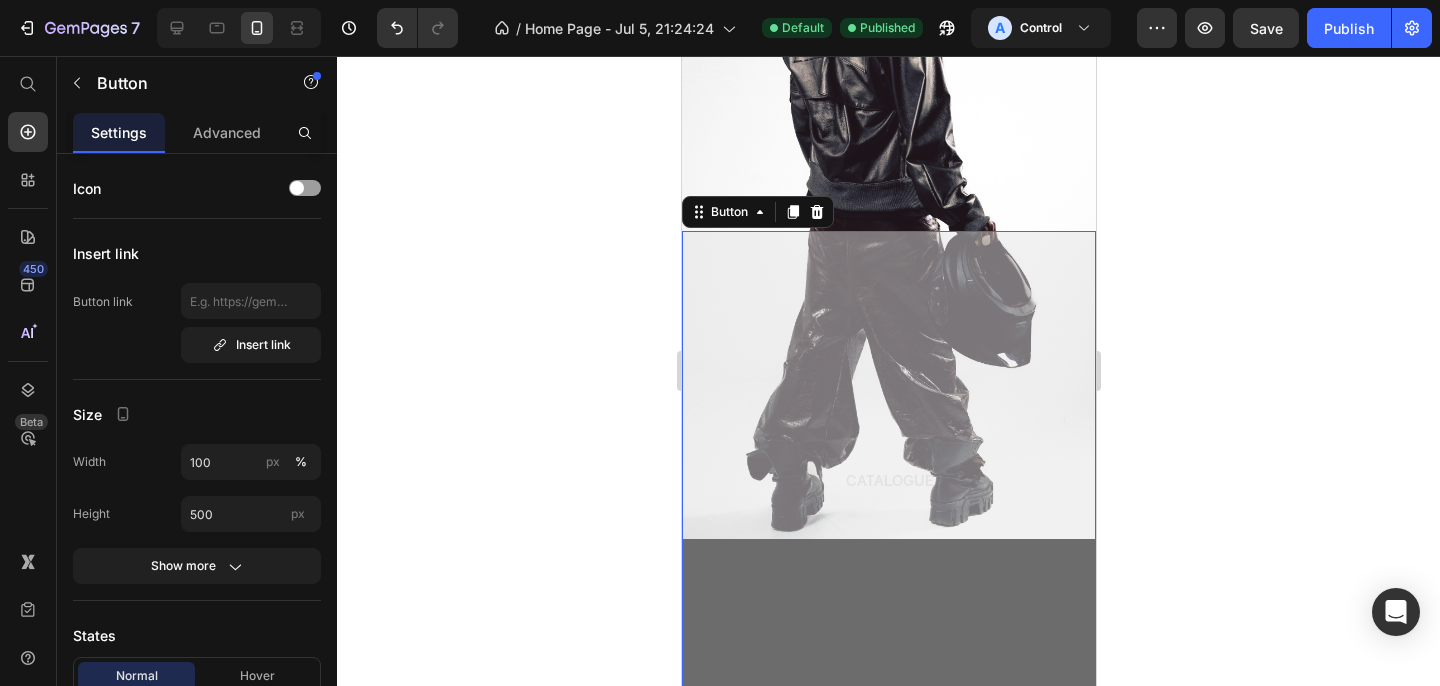 scroll, scrollTop: 420, scrollLeft: 0, axis: vertical 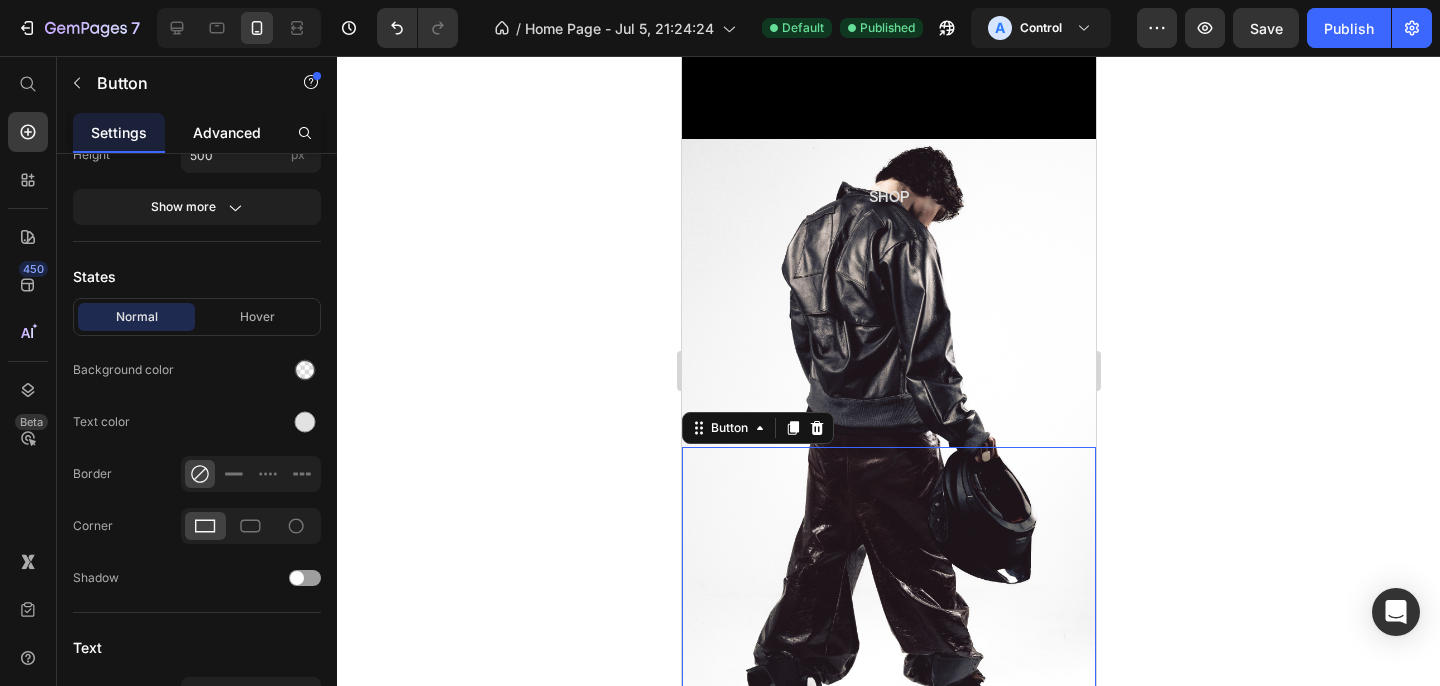click on "Advanced" at bounding box center [227, 132] 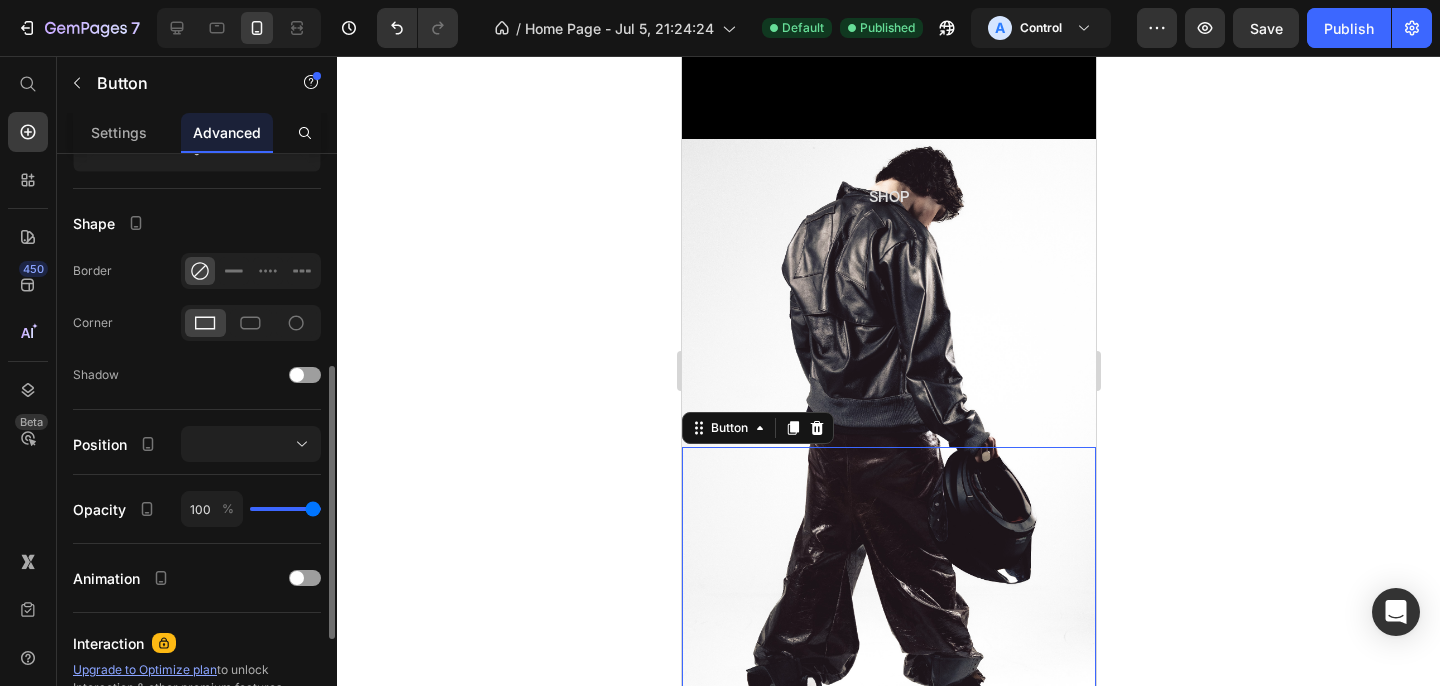 scroll, scrollTop: 481, scrollLeft: 0, axis: vertical 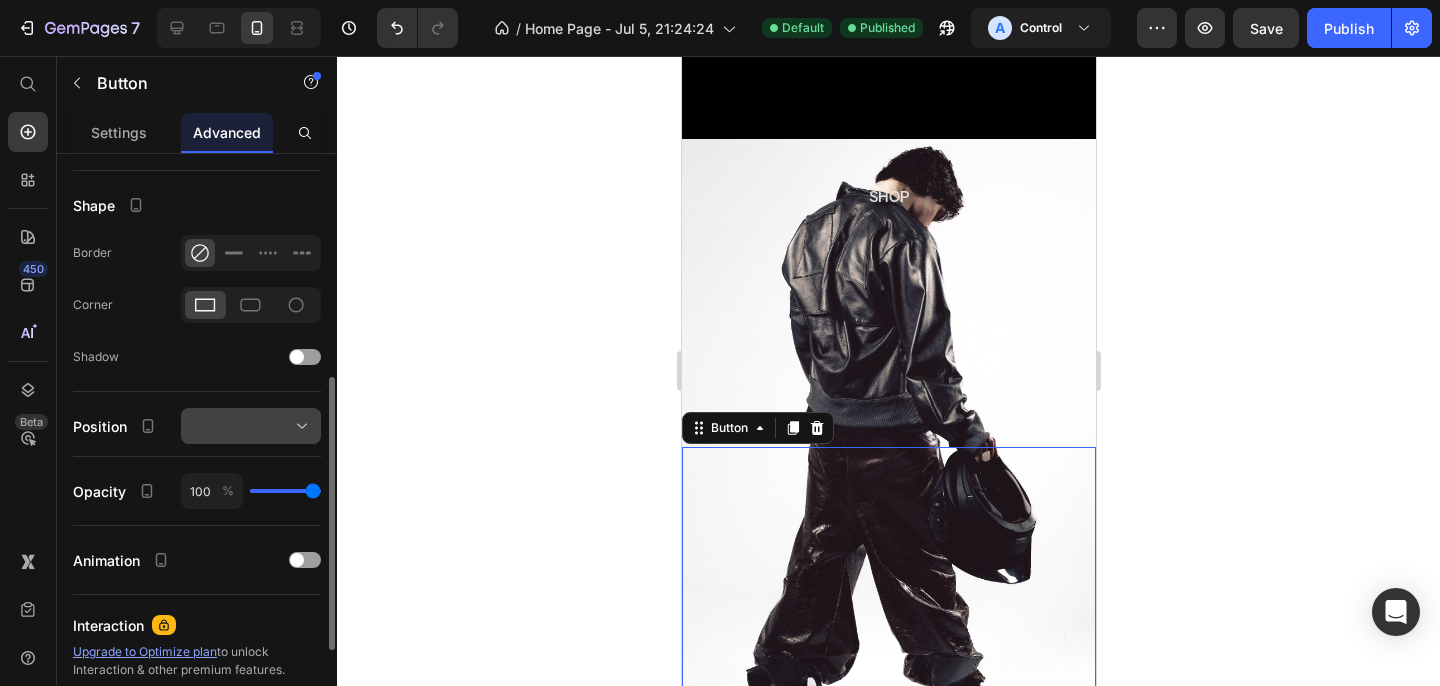 click at bounding box center (251, 426) 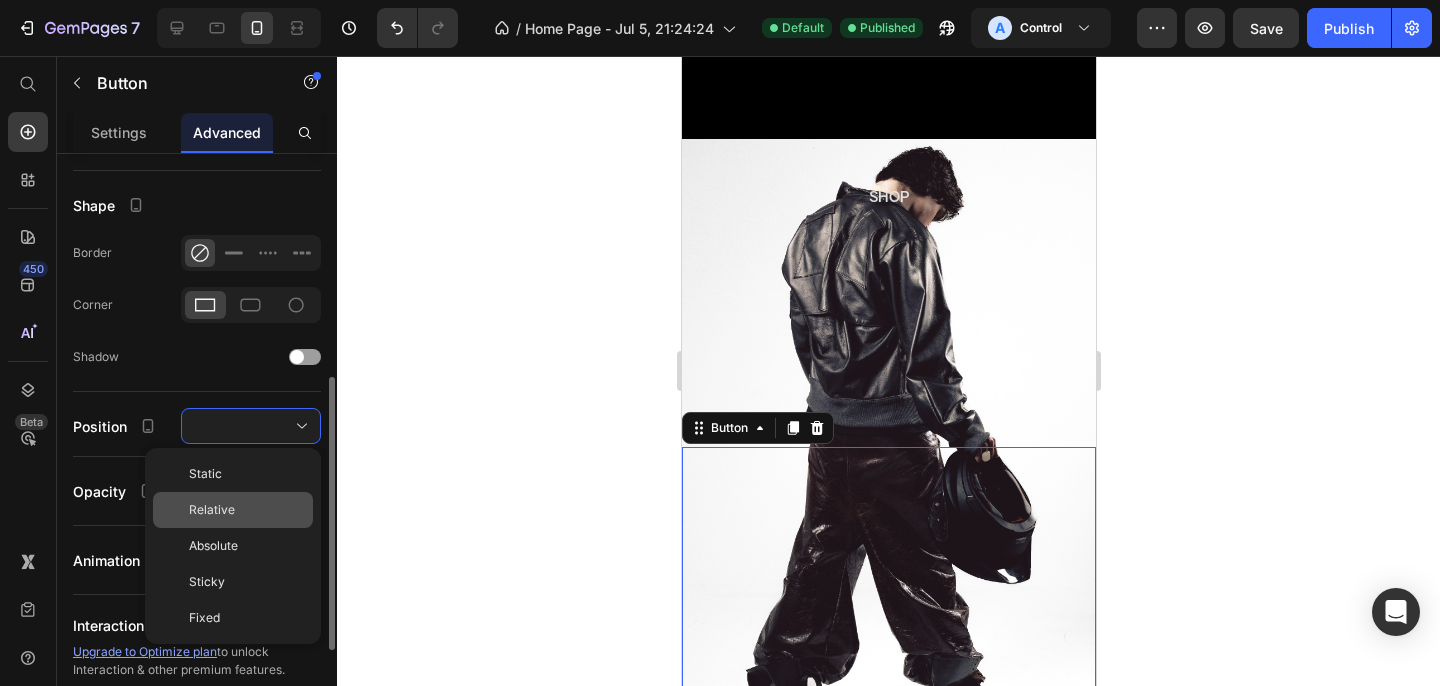 click on "Relative" at bounding box center (247, 510) 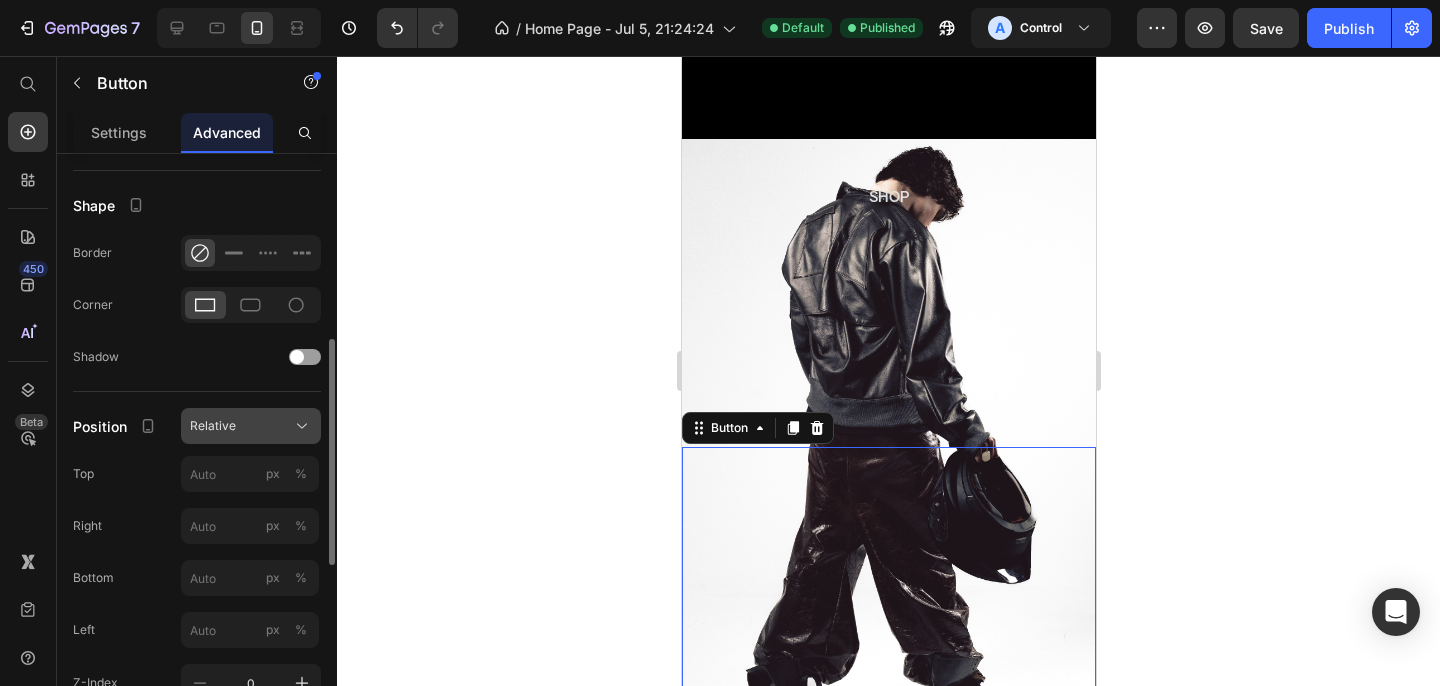 click on "Relative" 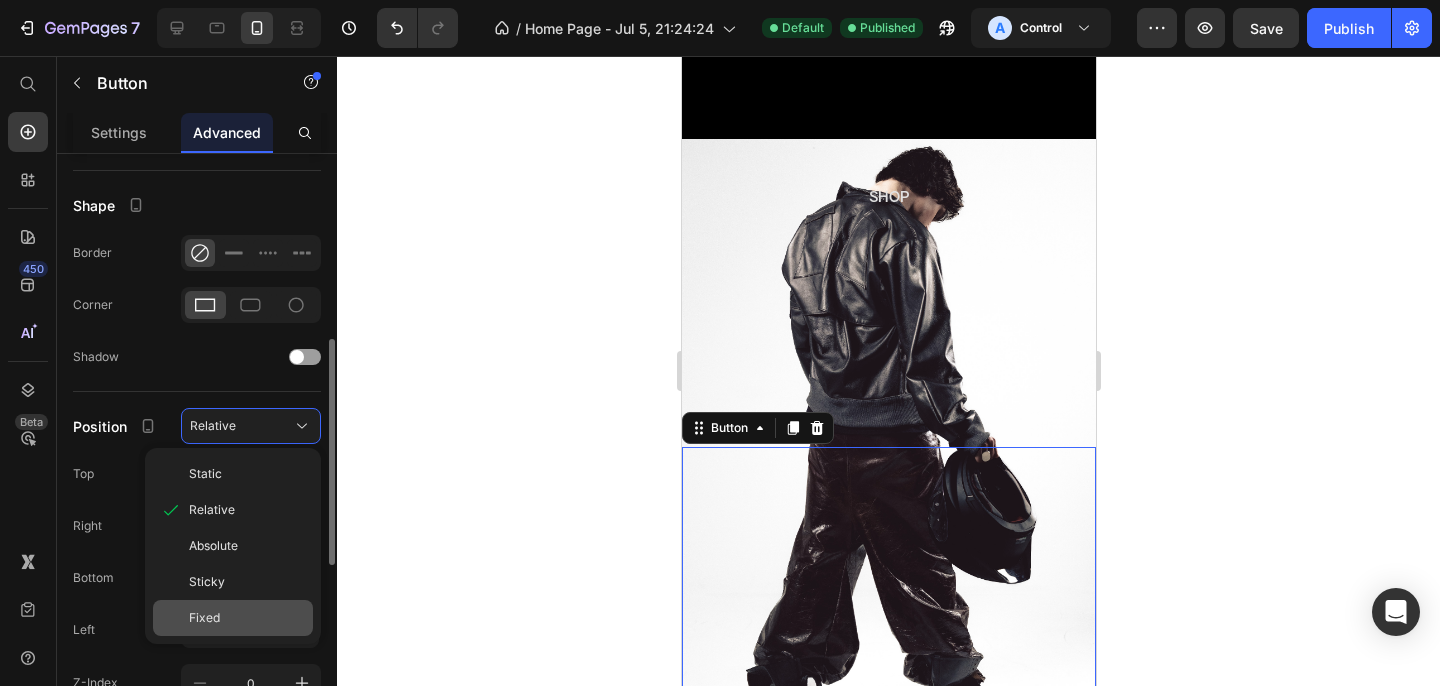 click on "Fixed" 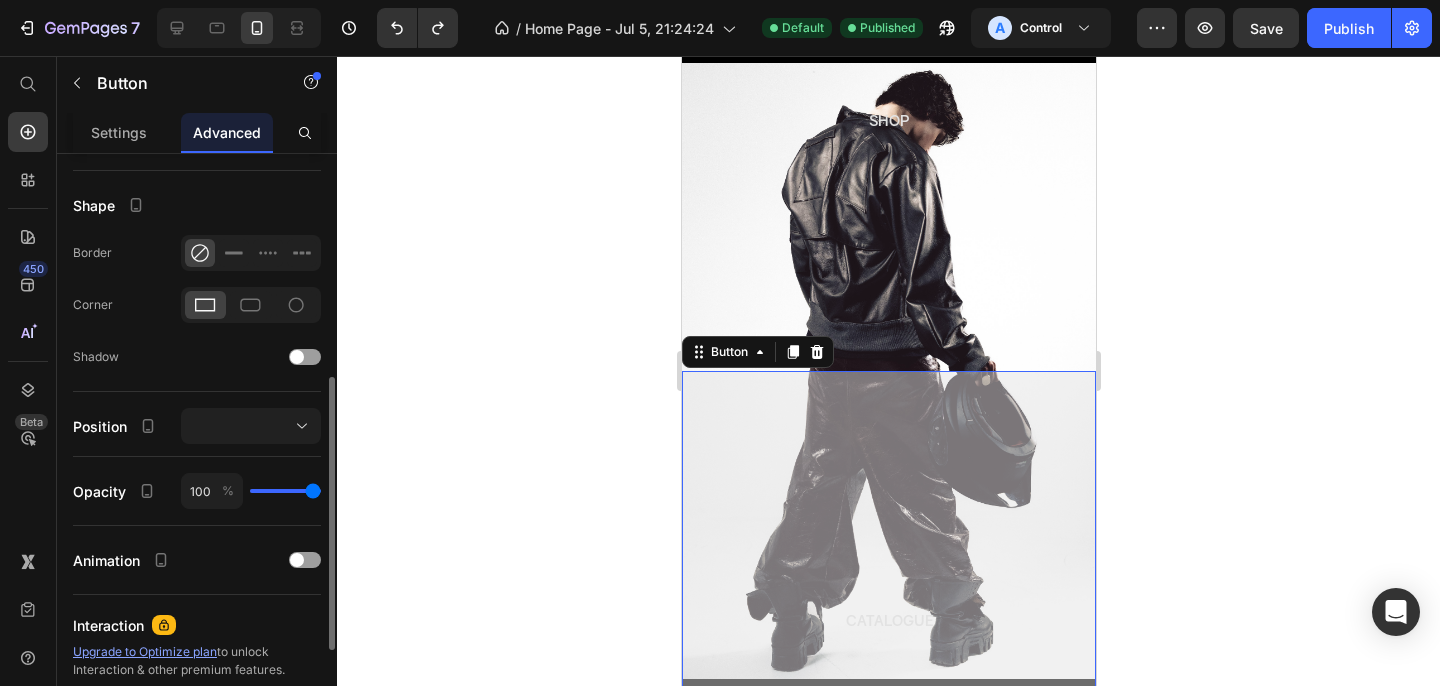 scroll, scrollTop: 0, scrollLeft: 0, axis: both 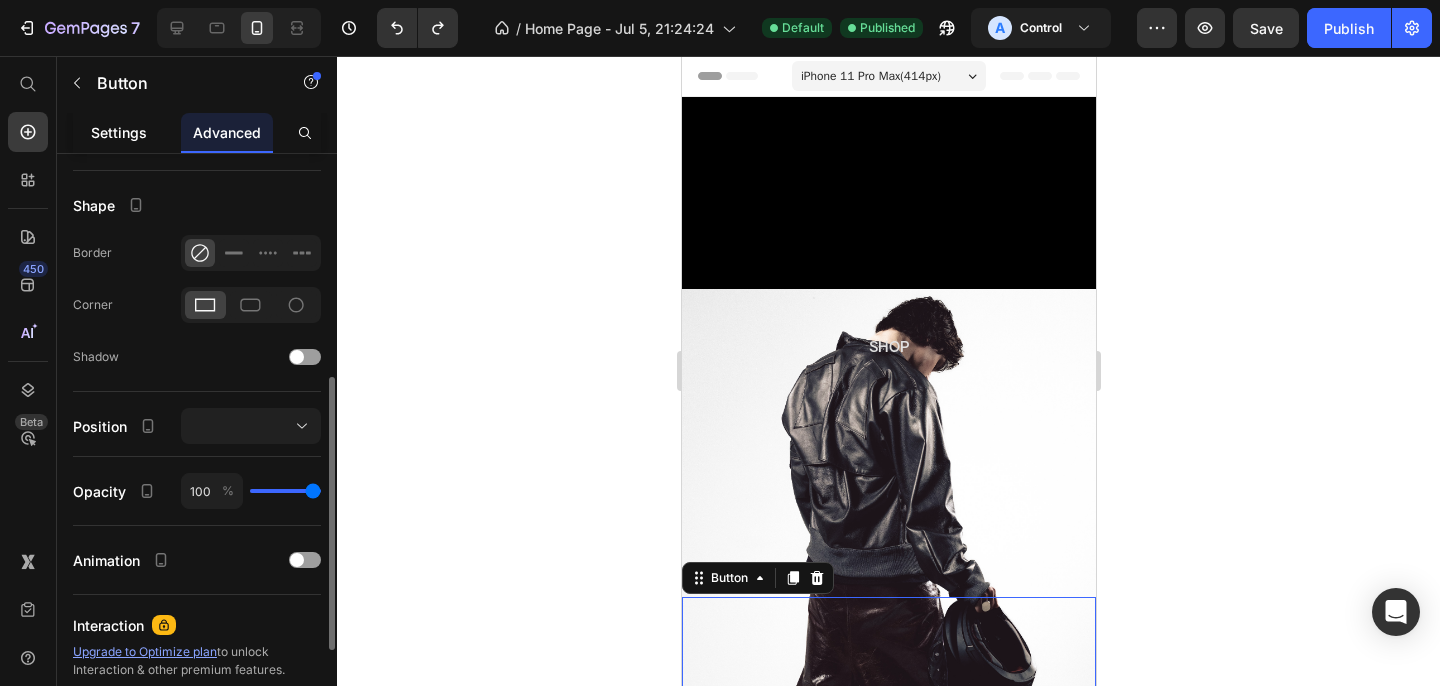 click on "Settings" 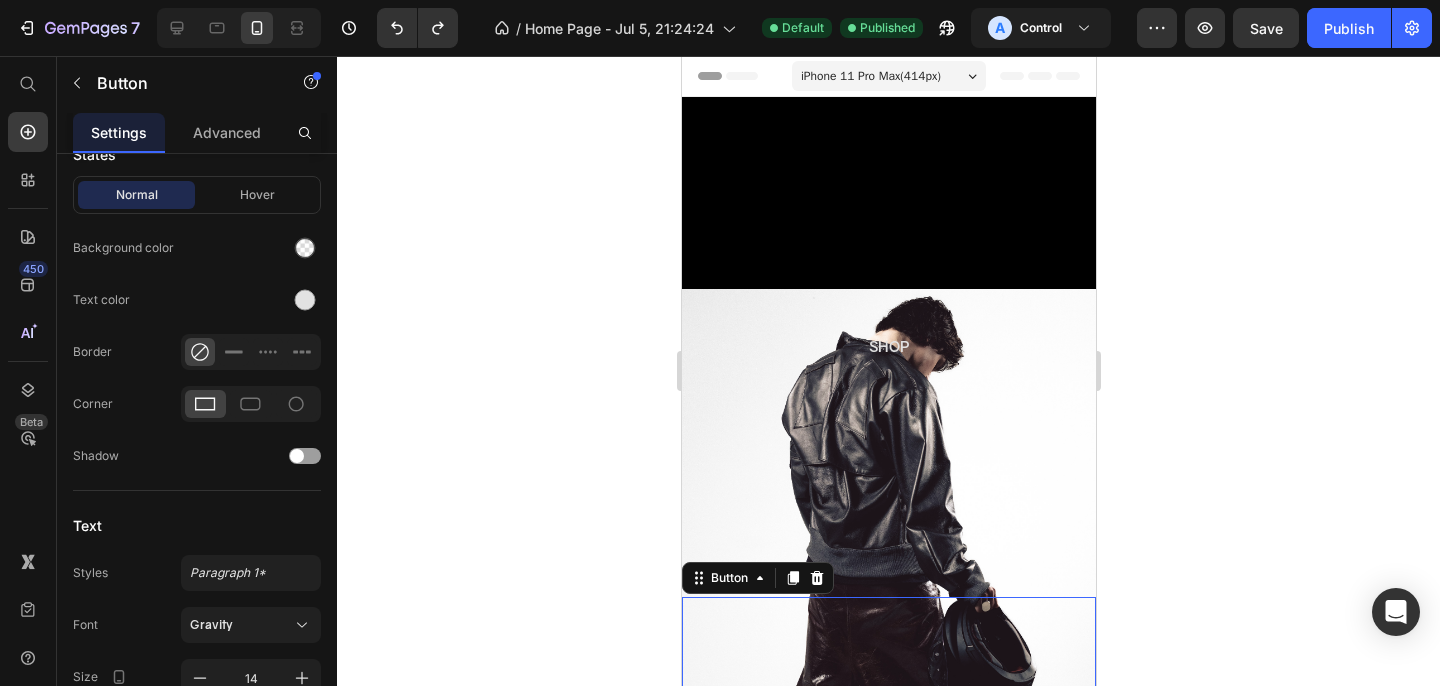 scroll, scrollTop: 0, scrollLeft: 0, axis: both 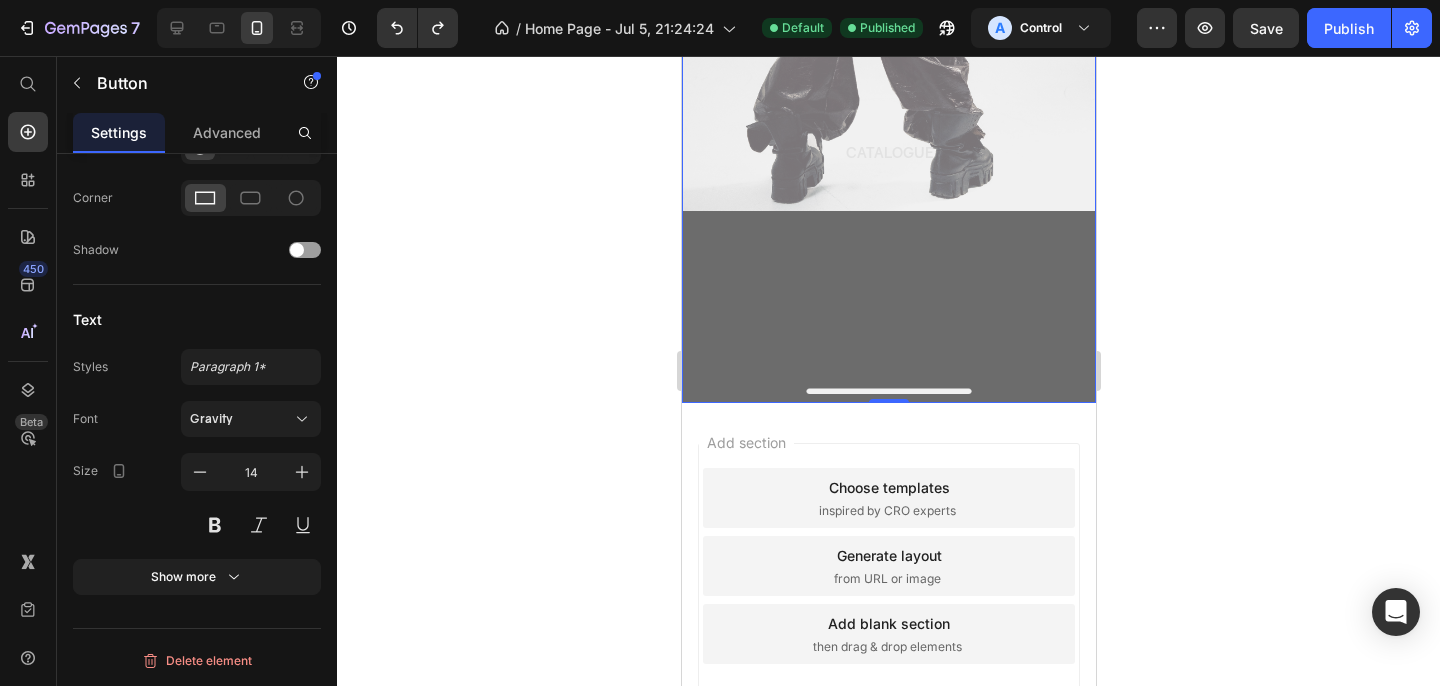 click on "CATALOGUE" at bounding box center [888, 153] 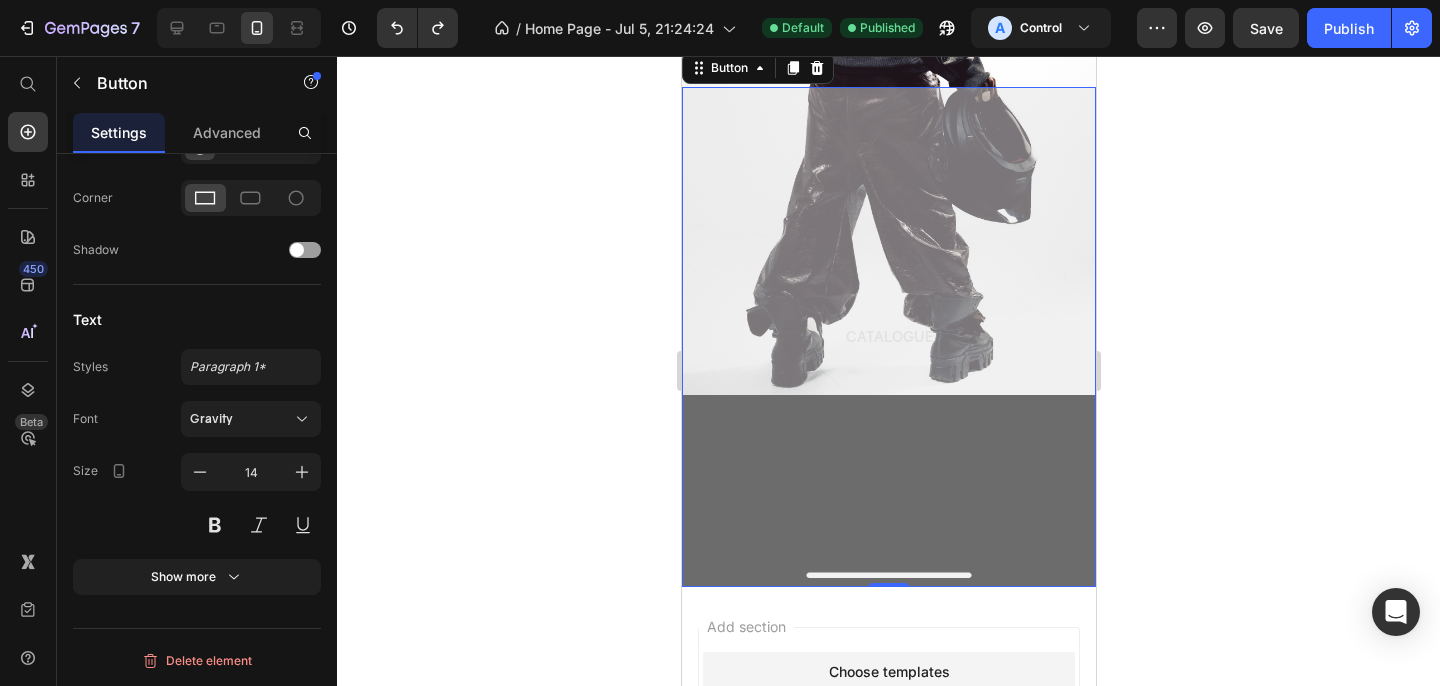 scroll, scrollTop: 0, scrollLeft: 0, axis: both 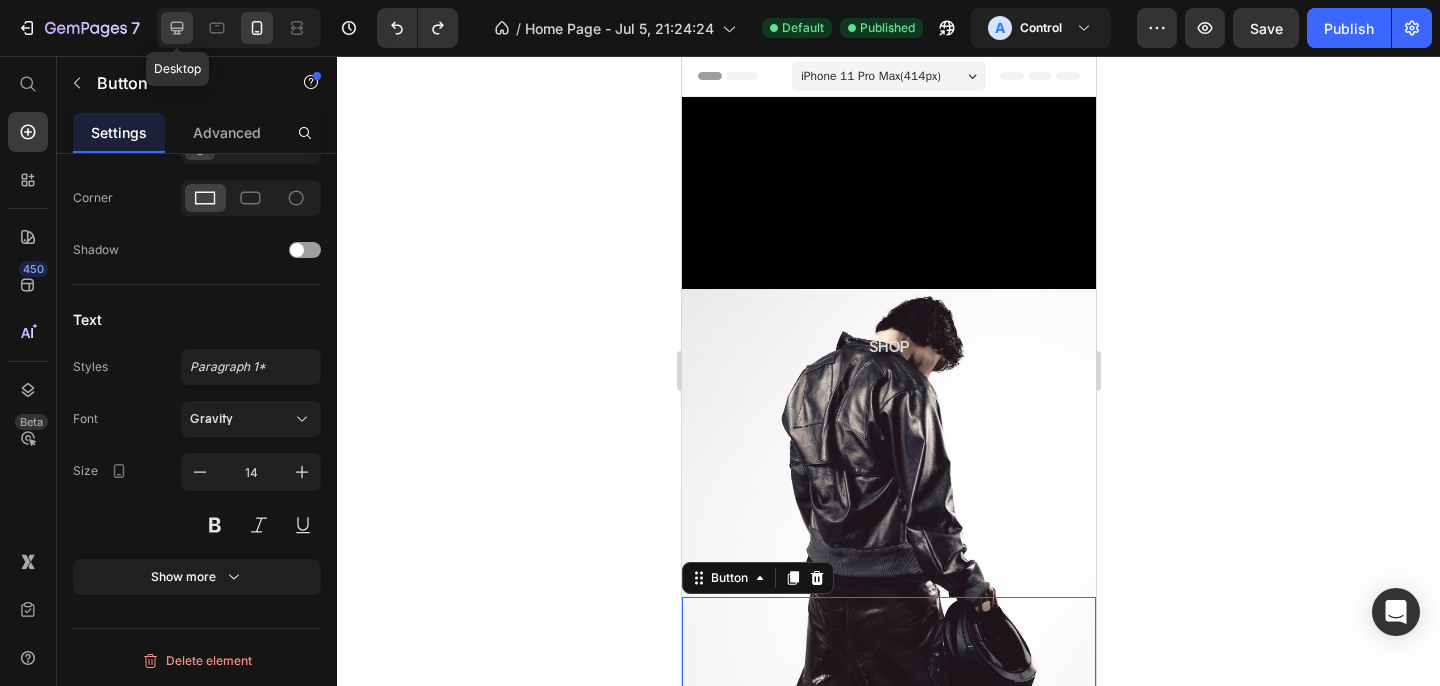 click 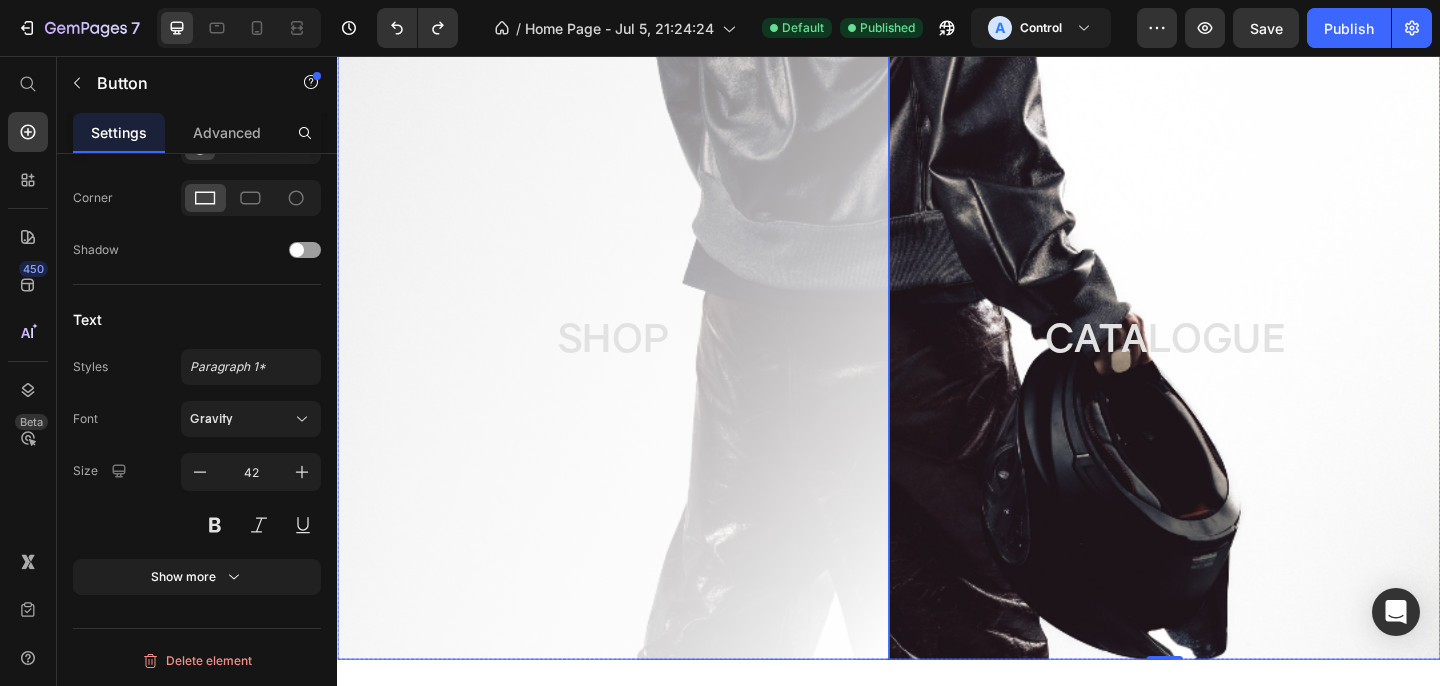 scroll, scrollTop: 0, scrollLeft: 0, axis: both 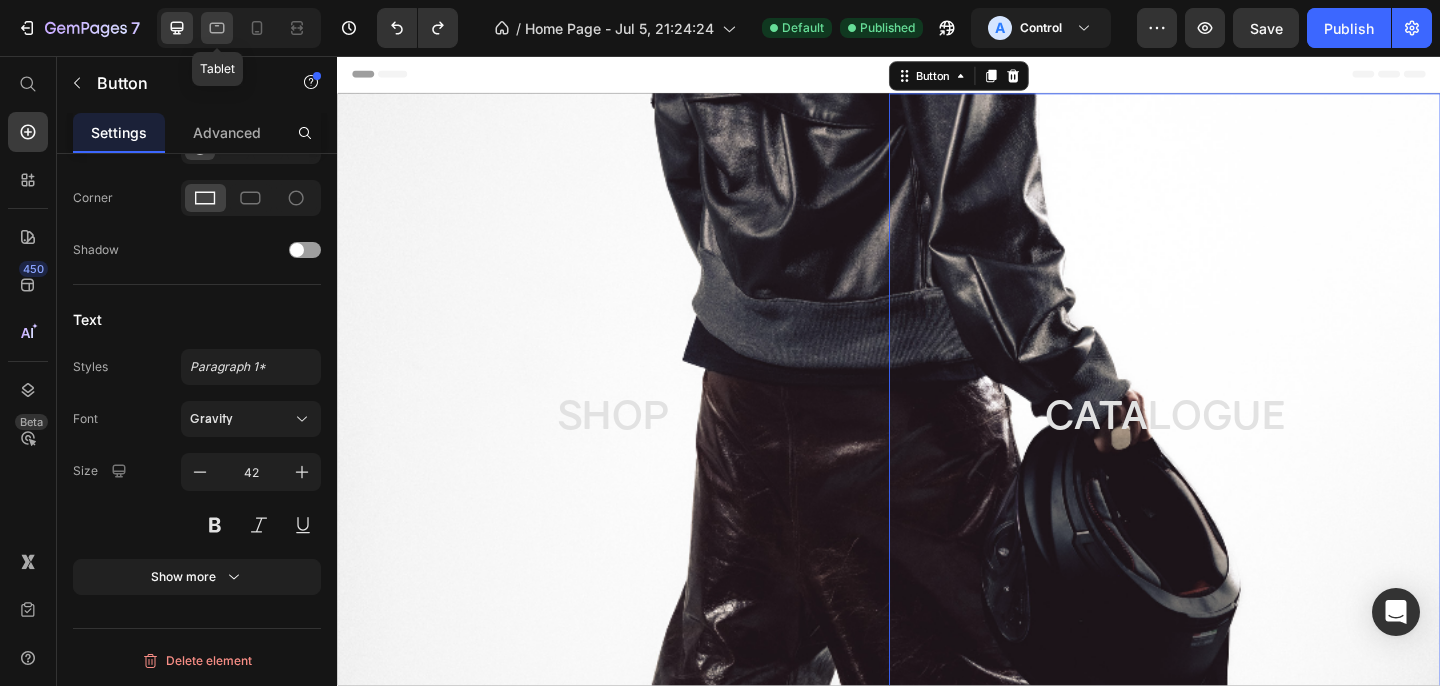 click 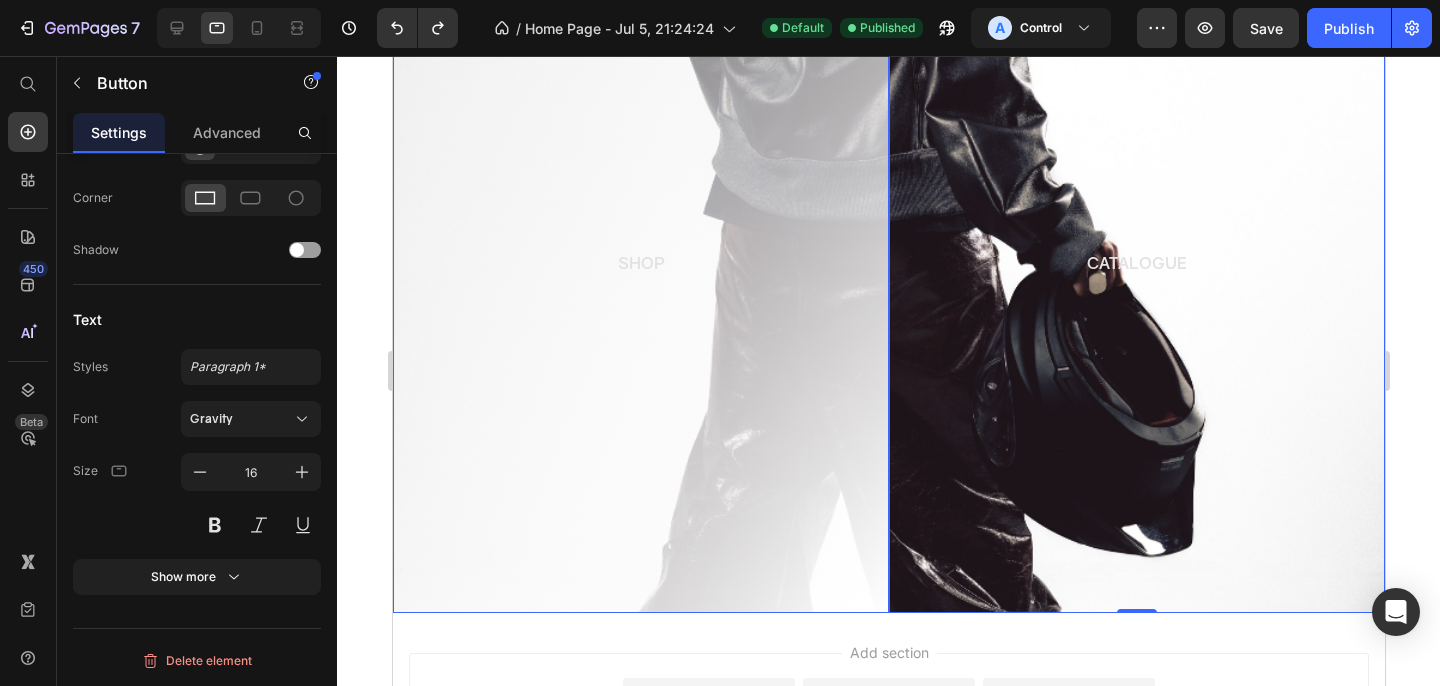 scroll, scrollTop: 0, scrollLeft: 0, axis: both 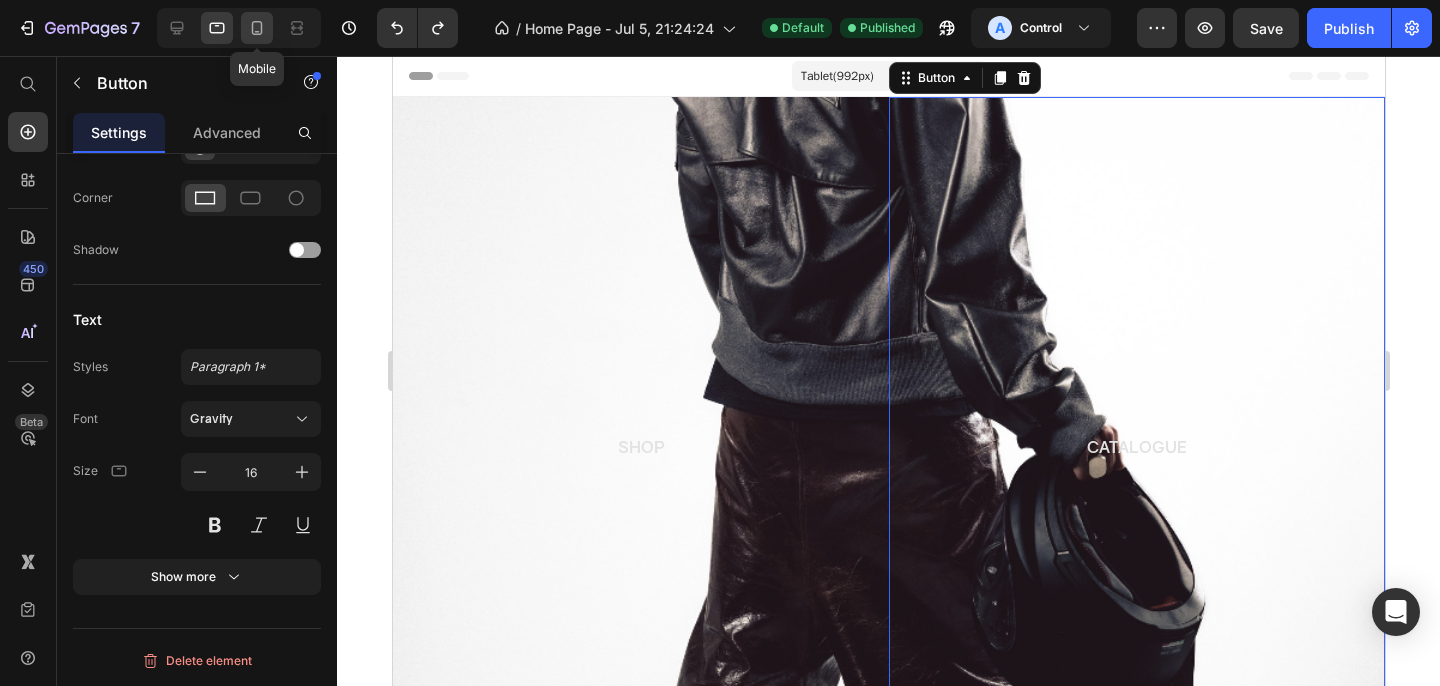 click 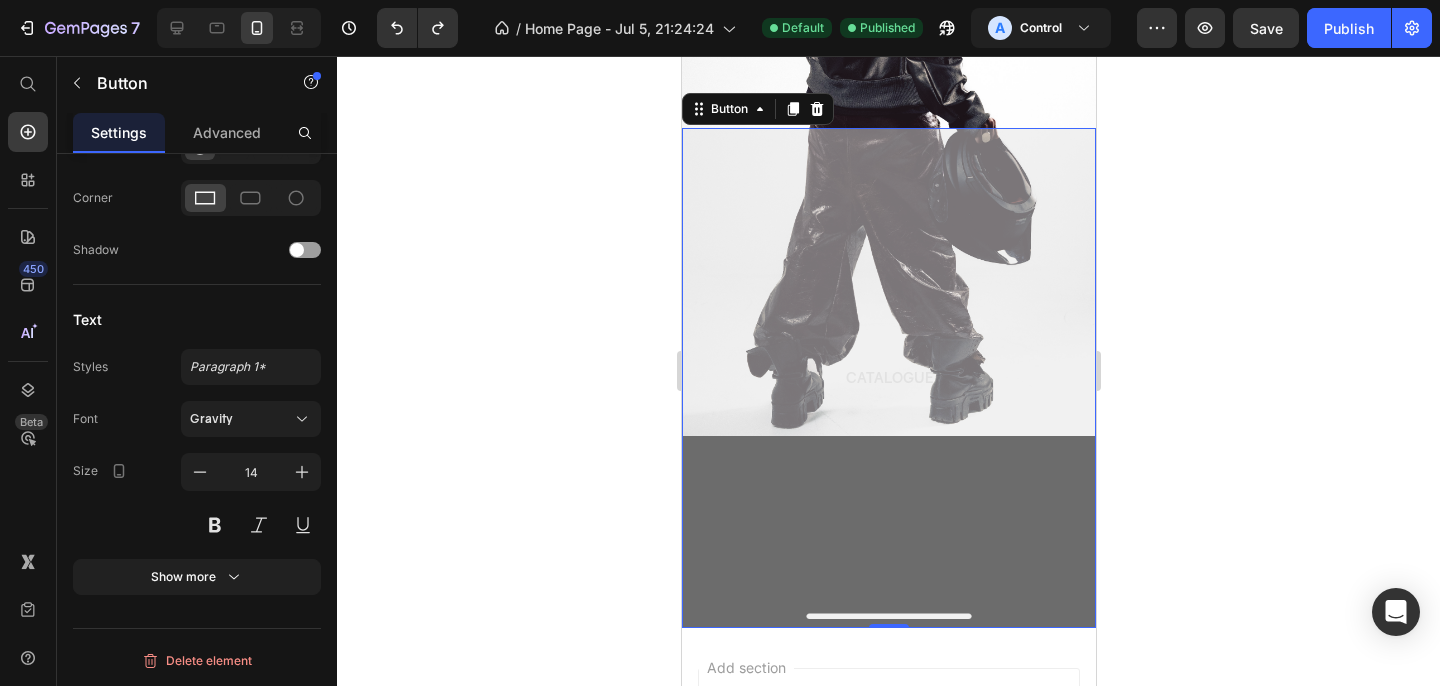 scroll, scrollTop: 471, scrollLeft: 0, axis: vertical 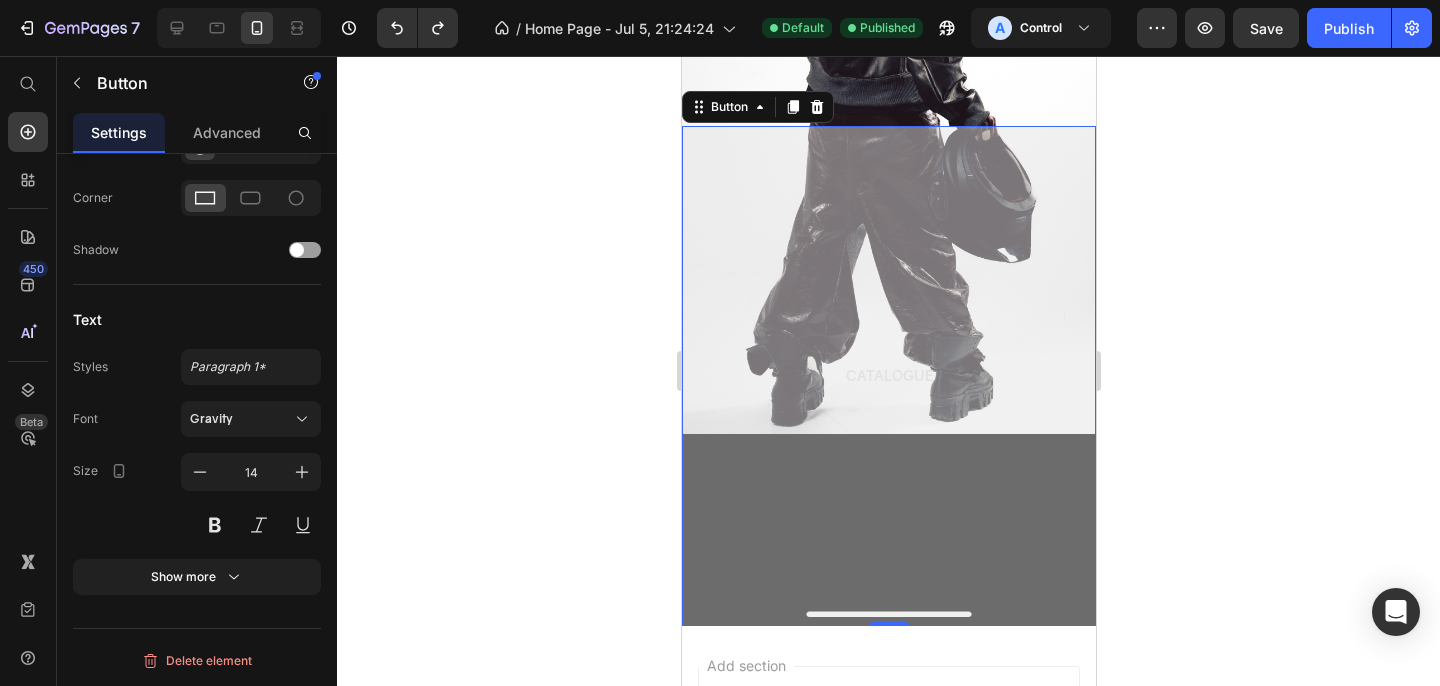 click on "CATALOGUE" at bounding box center (888, 376) 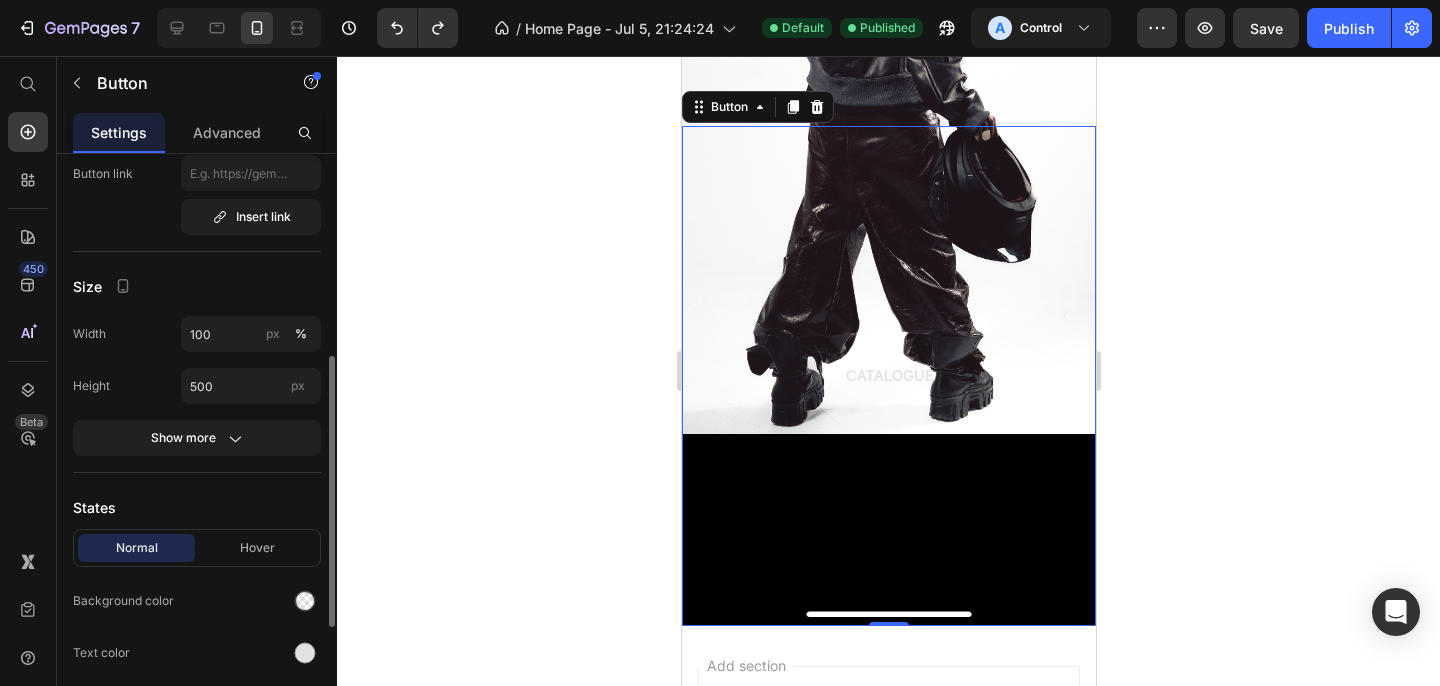 scroll, scrollTop: 0, scrollLeft: 0, axis: both 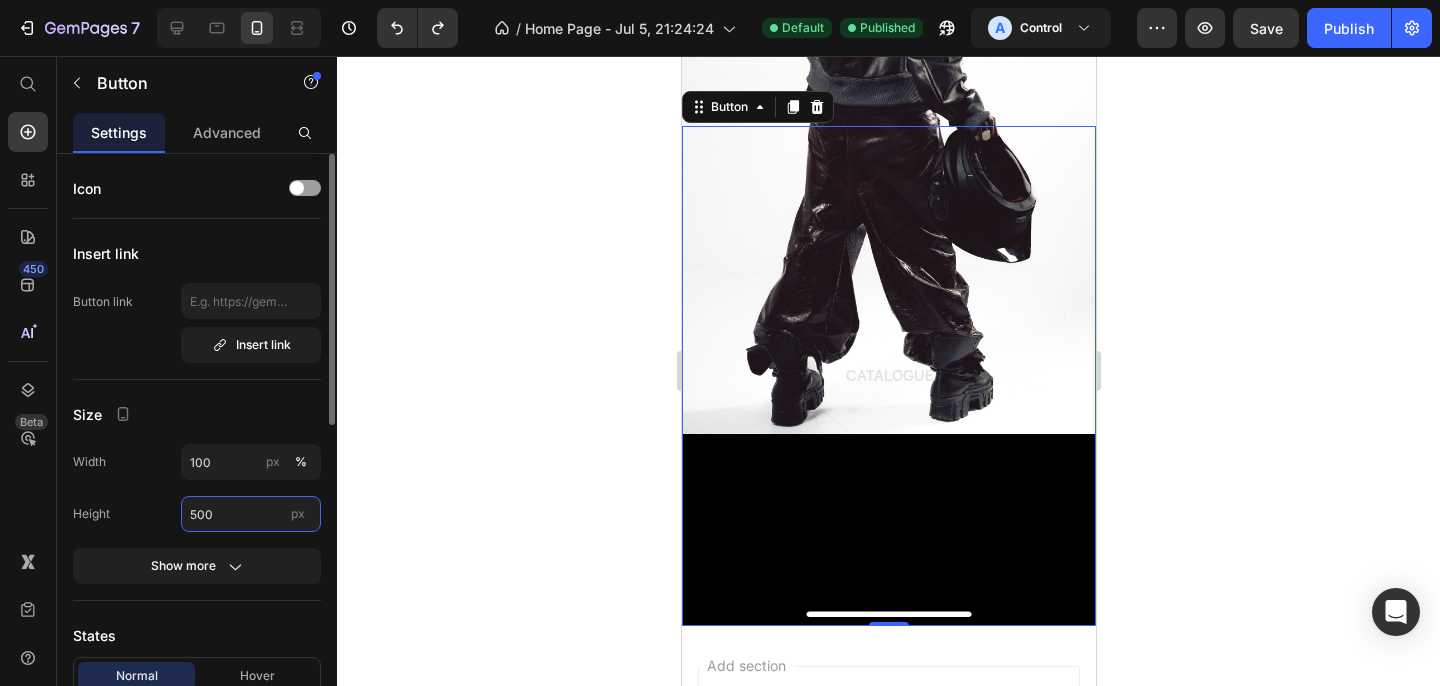 click on "500" at bounding box center (251, 514) 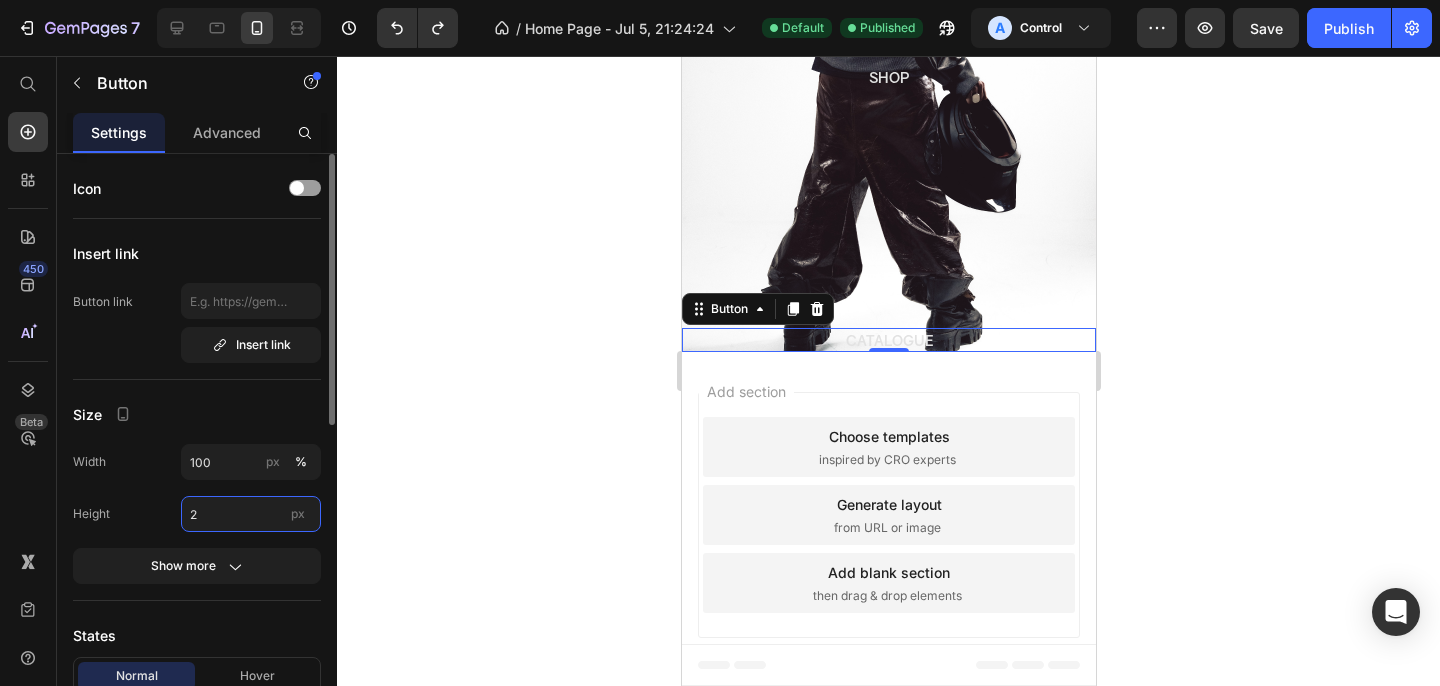 scroll, scrollTop: 269, scrollLeft: 0, axis: vertical 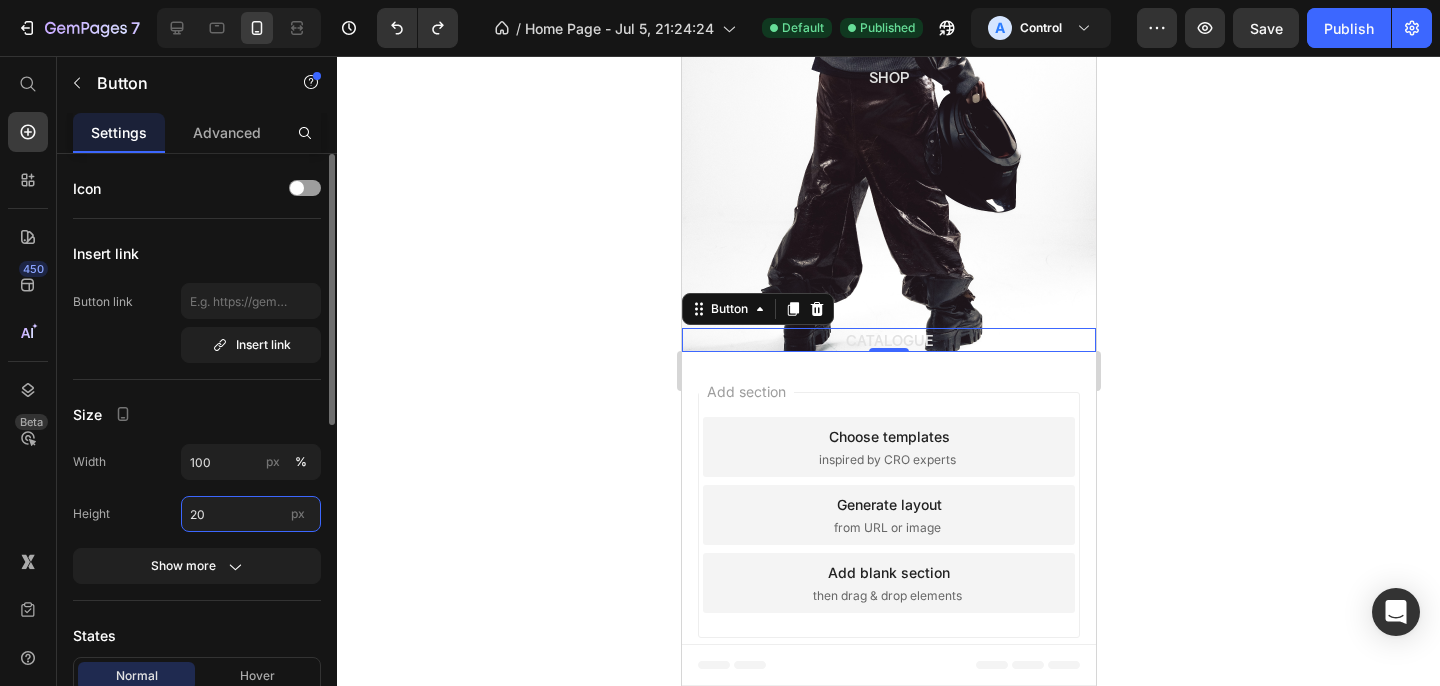 type on "200" 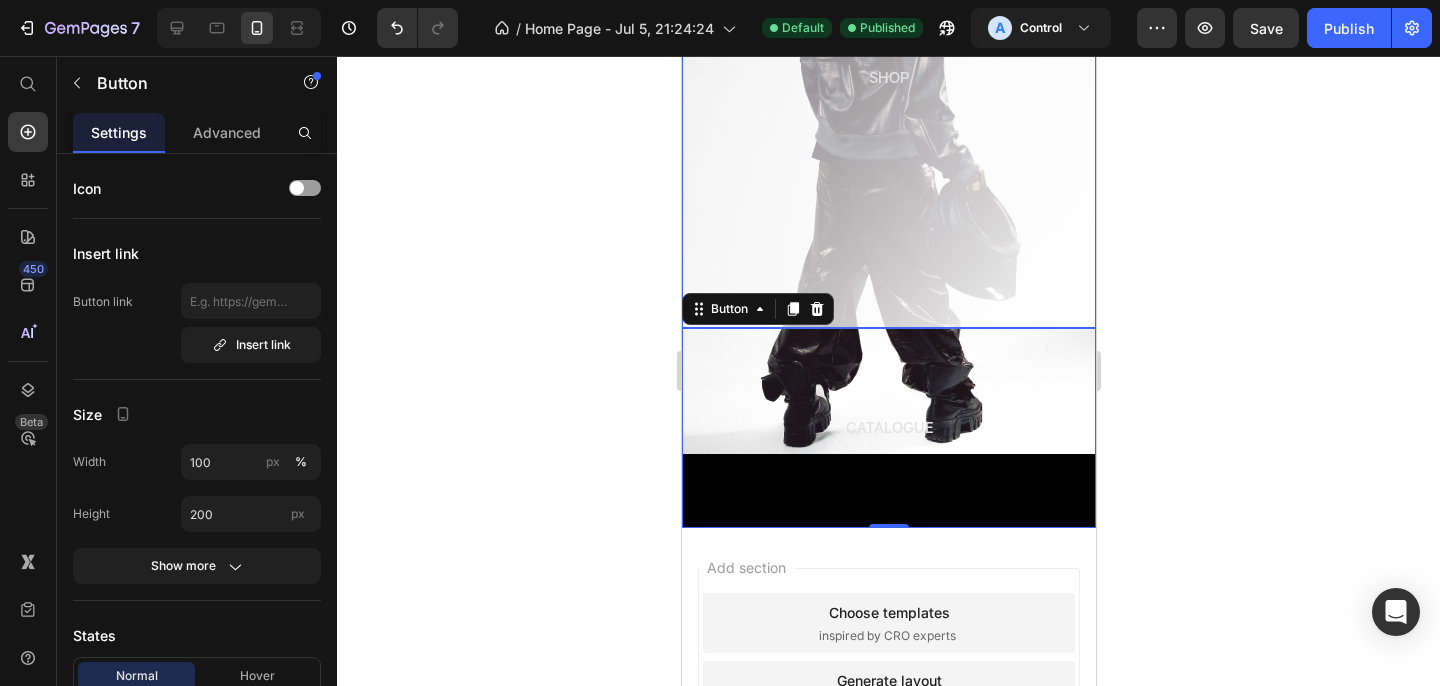 click on "SHOP" at bounding box center [888, 78] 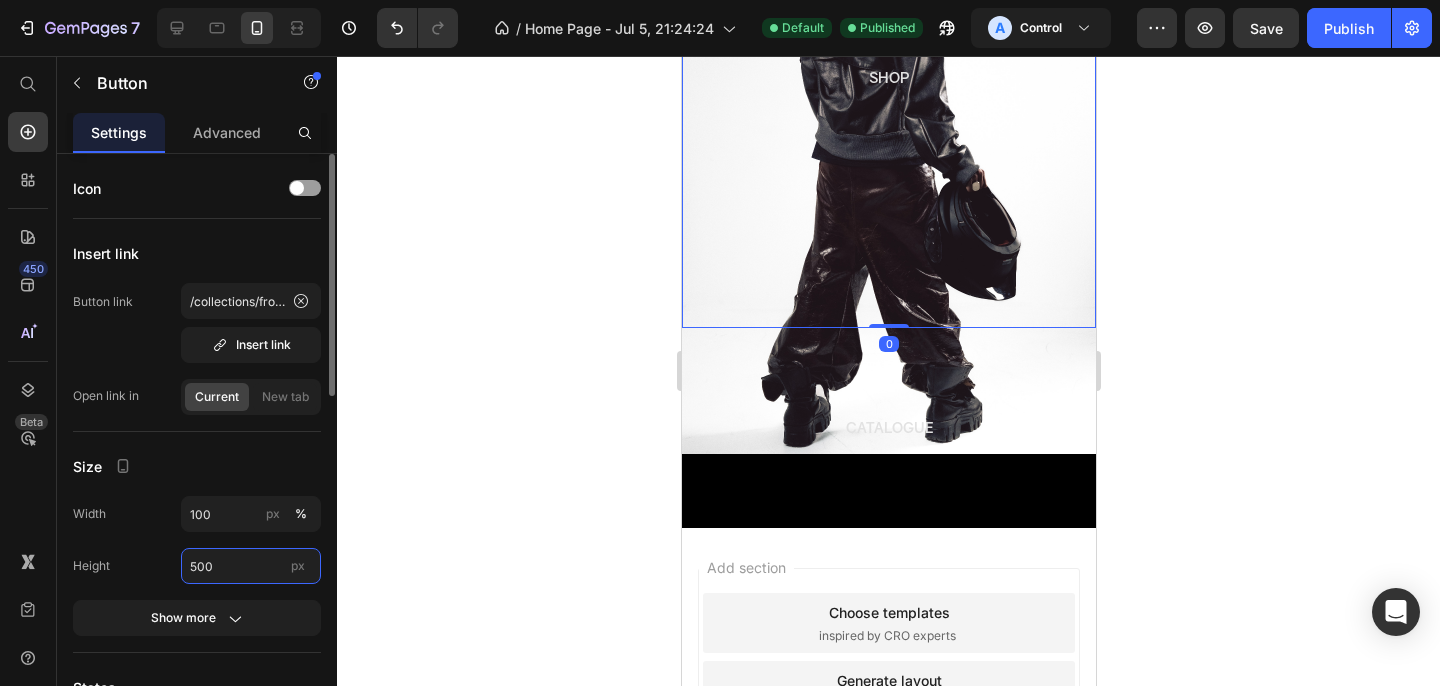 click on "500" at bounding box center (251, 566) 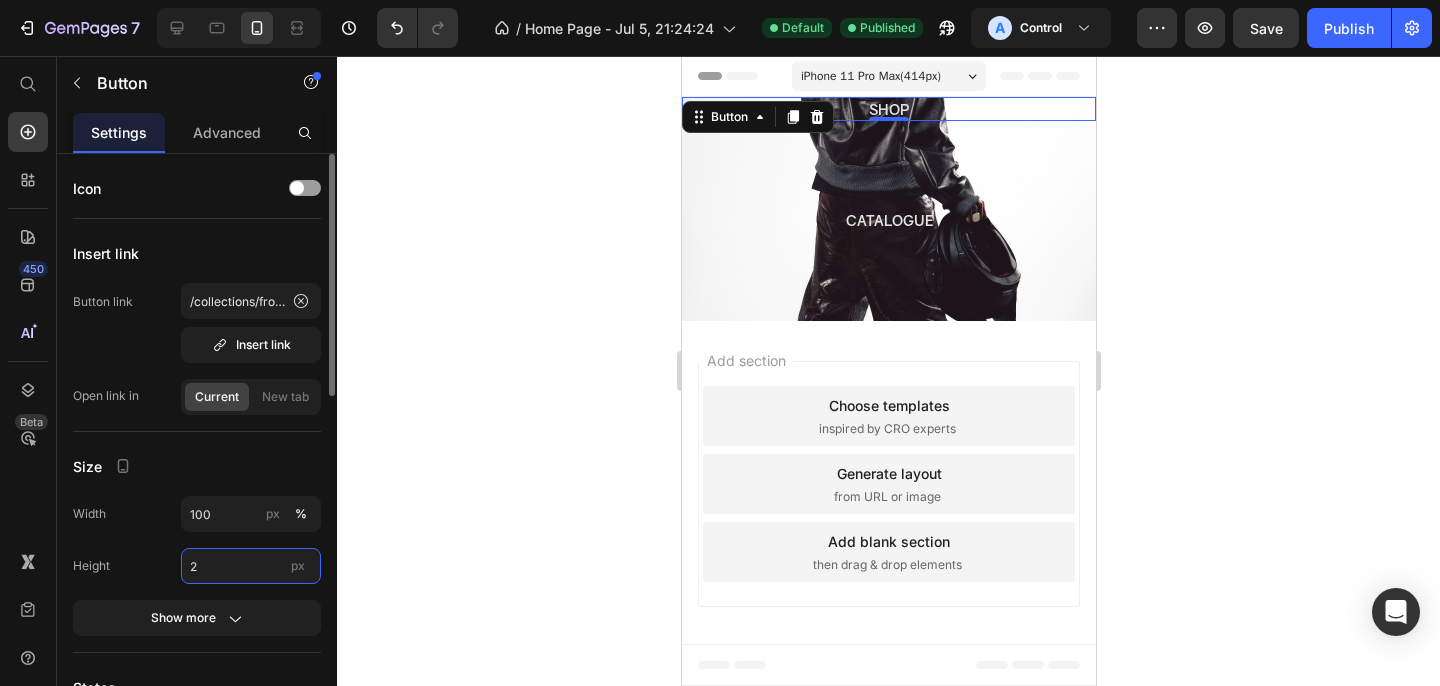 scroll, scrollTop: 0, scrollLeft: 0, axis: both 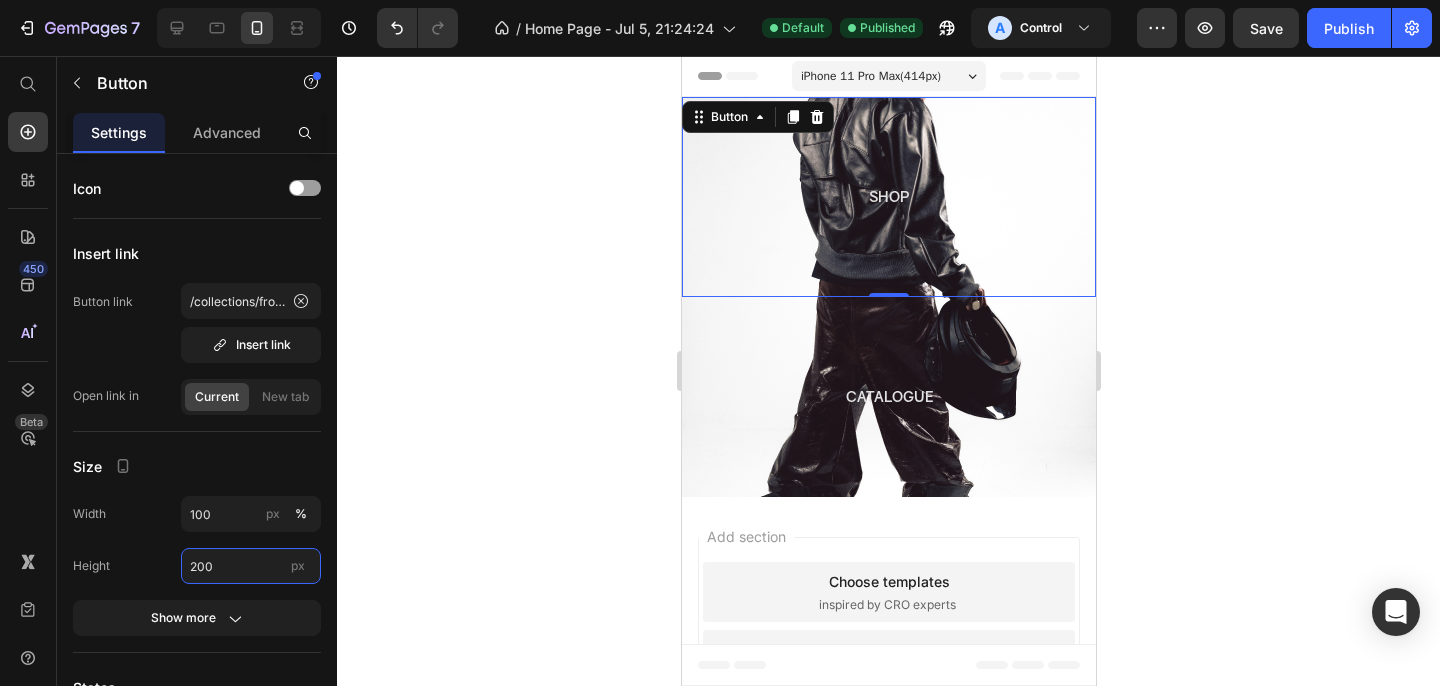 type on "200" 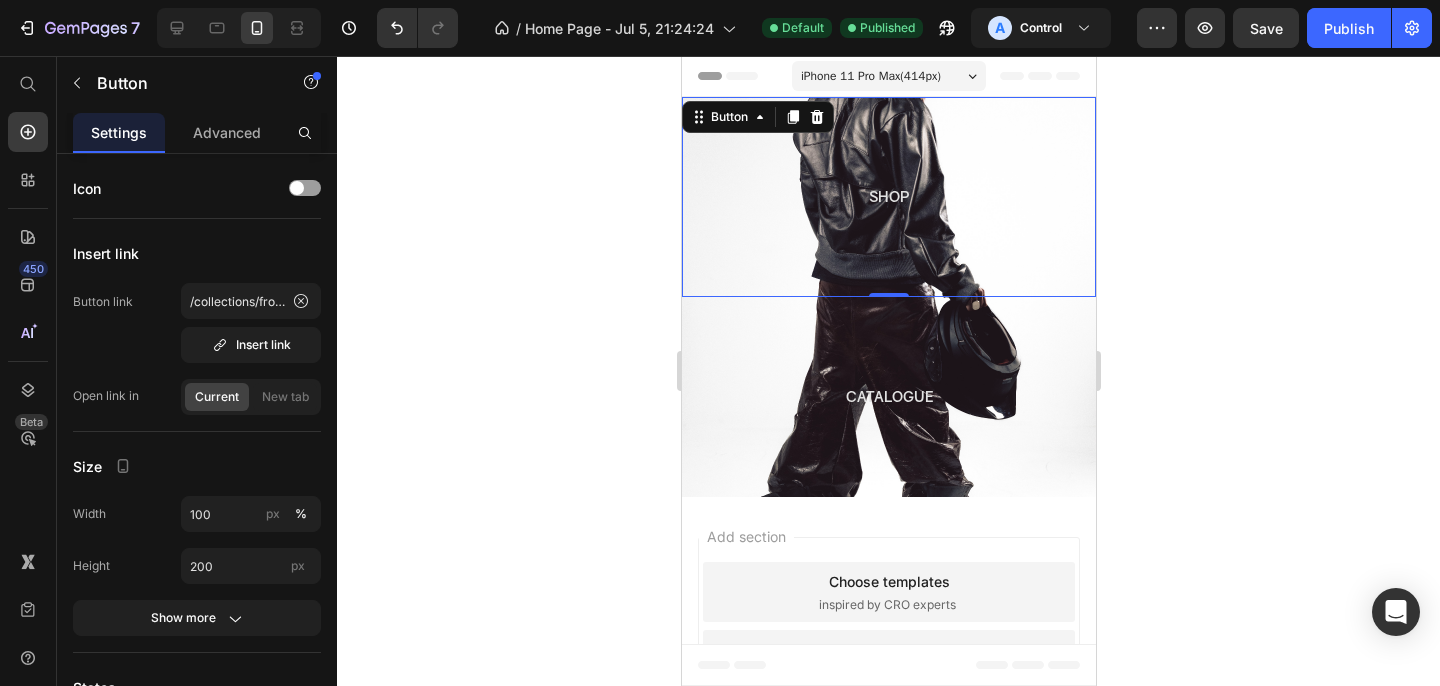 click 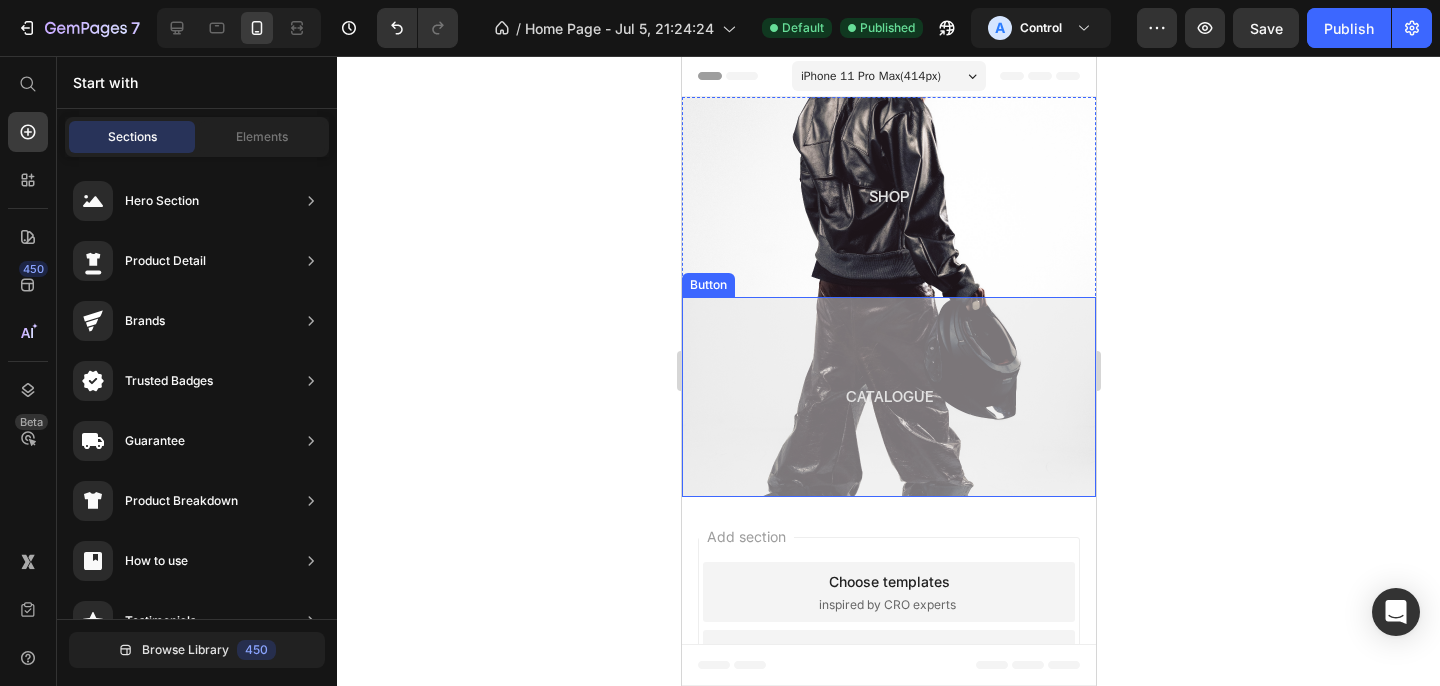 click on "CATALOGUE" at bounding box center (888, 397) 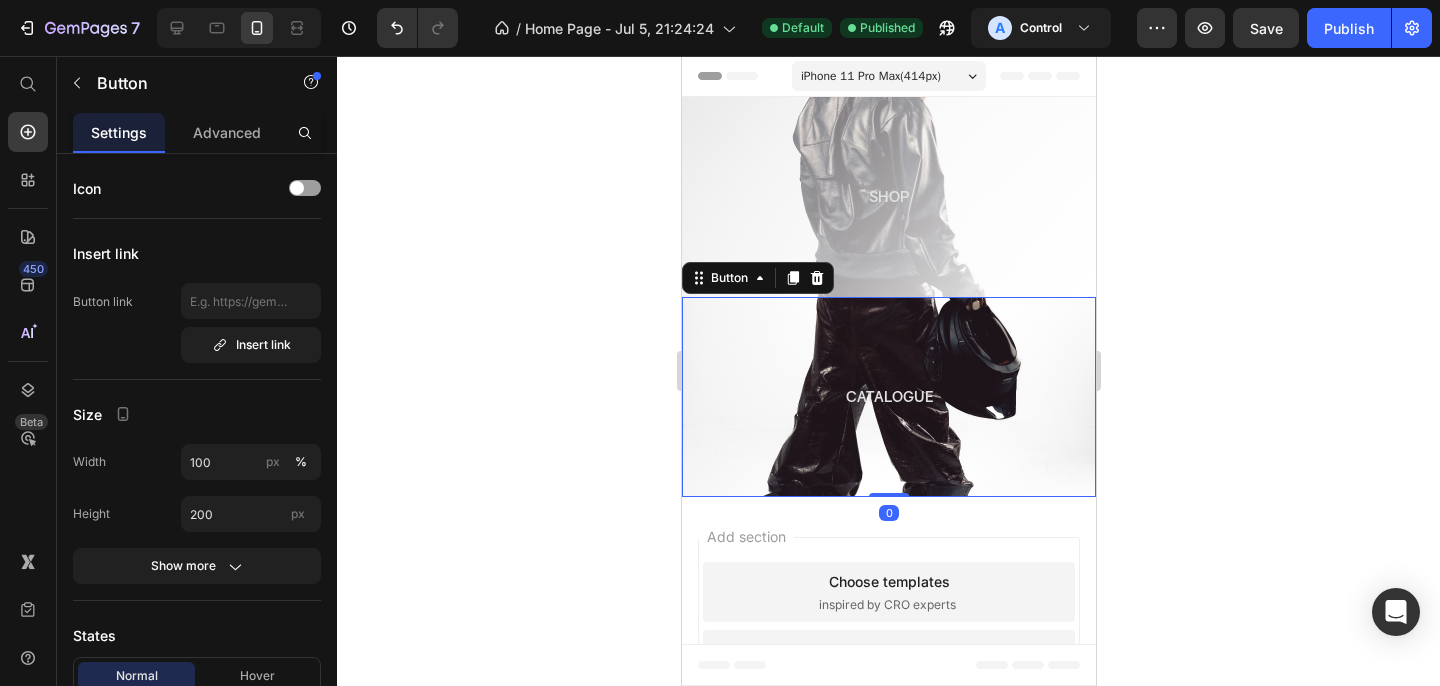 click on "SHOP" at bounding box center (888, 197) 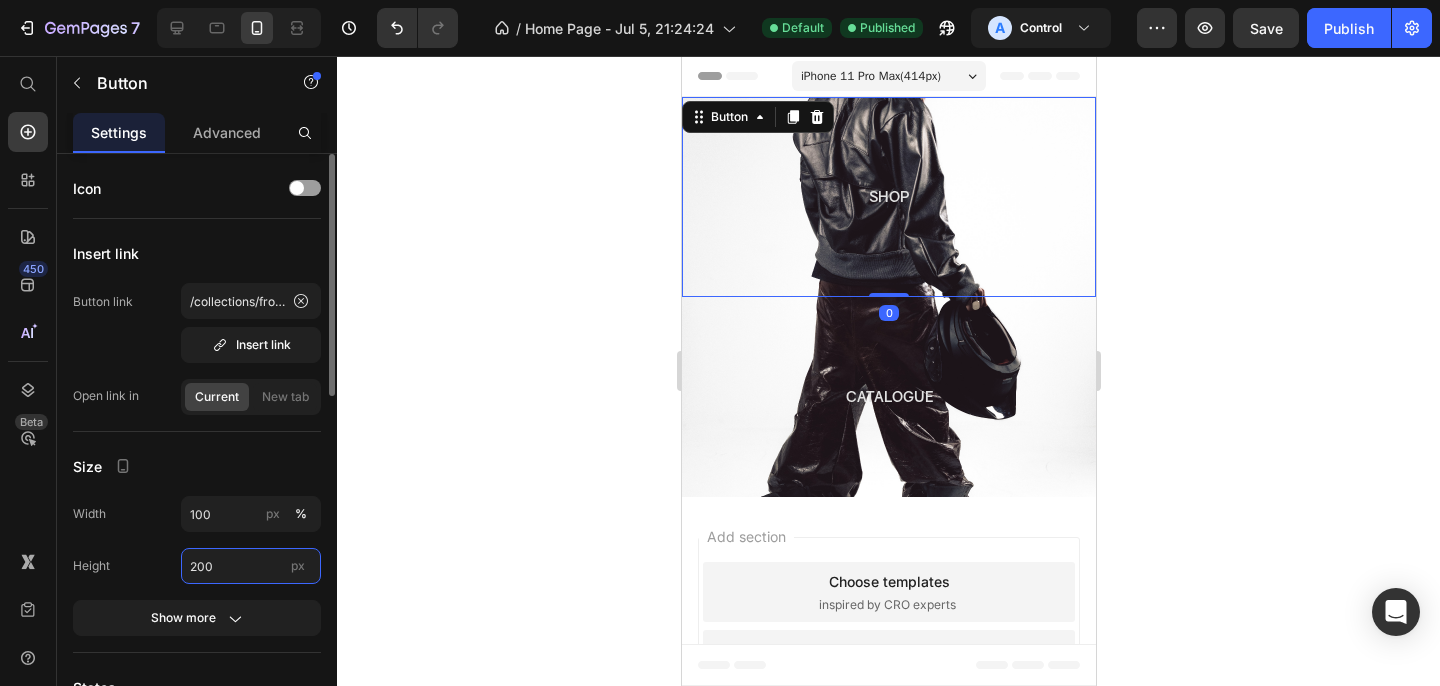 click on "200" at bounding box center (251, 566) 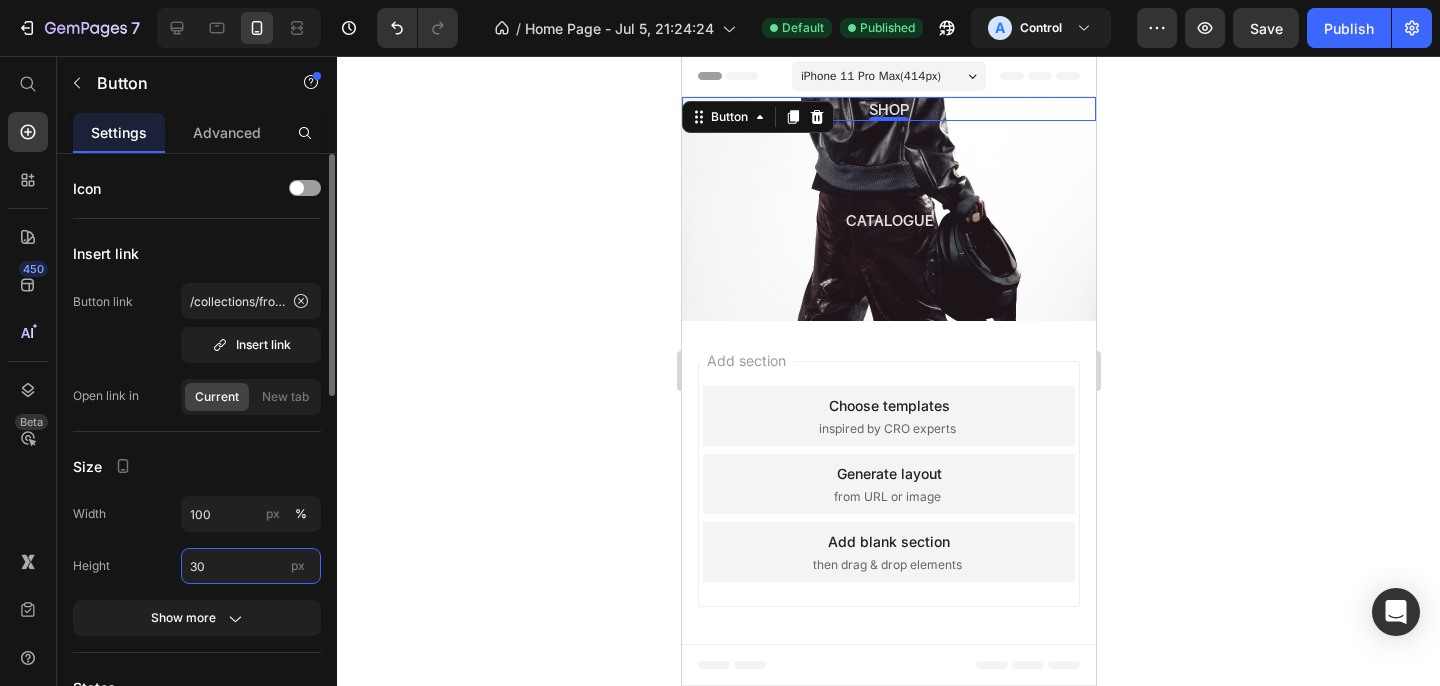 type on "300" 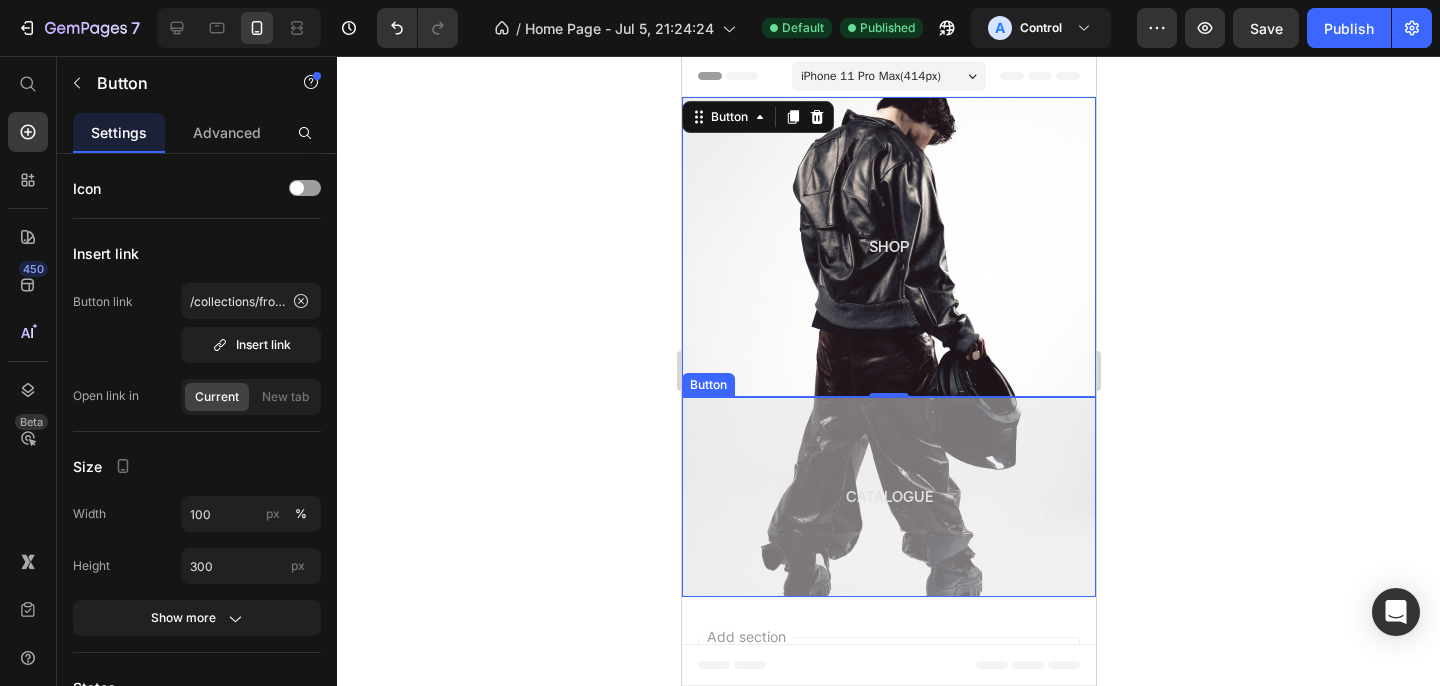 click on "CATALOGUE" at bounding box center (888, 497) 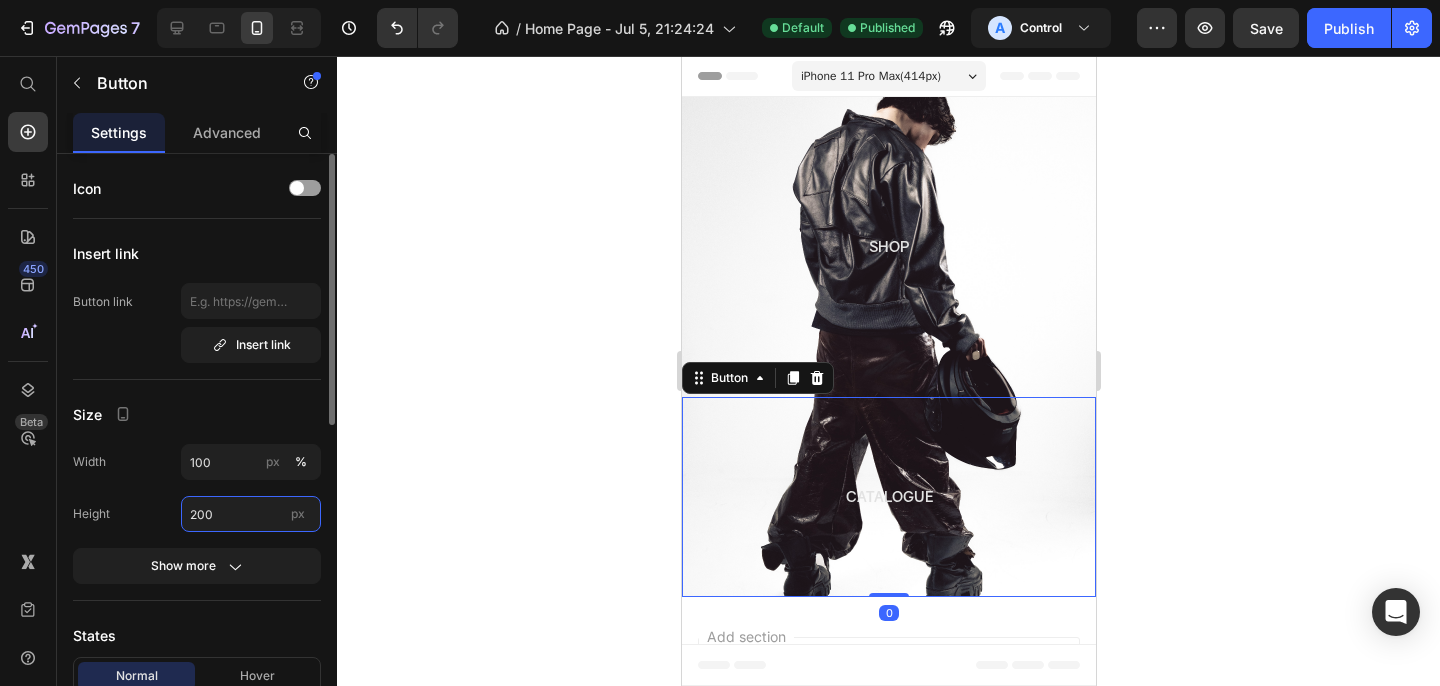 click on "200" at bounding box center [251, 514] 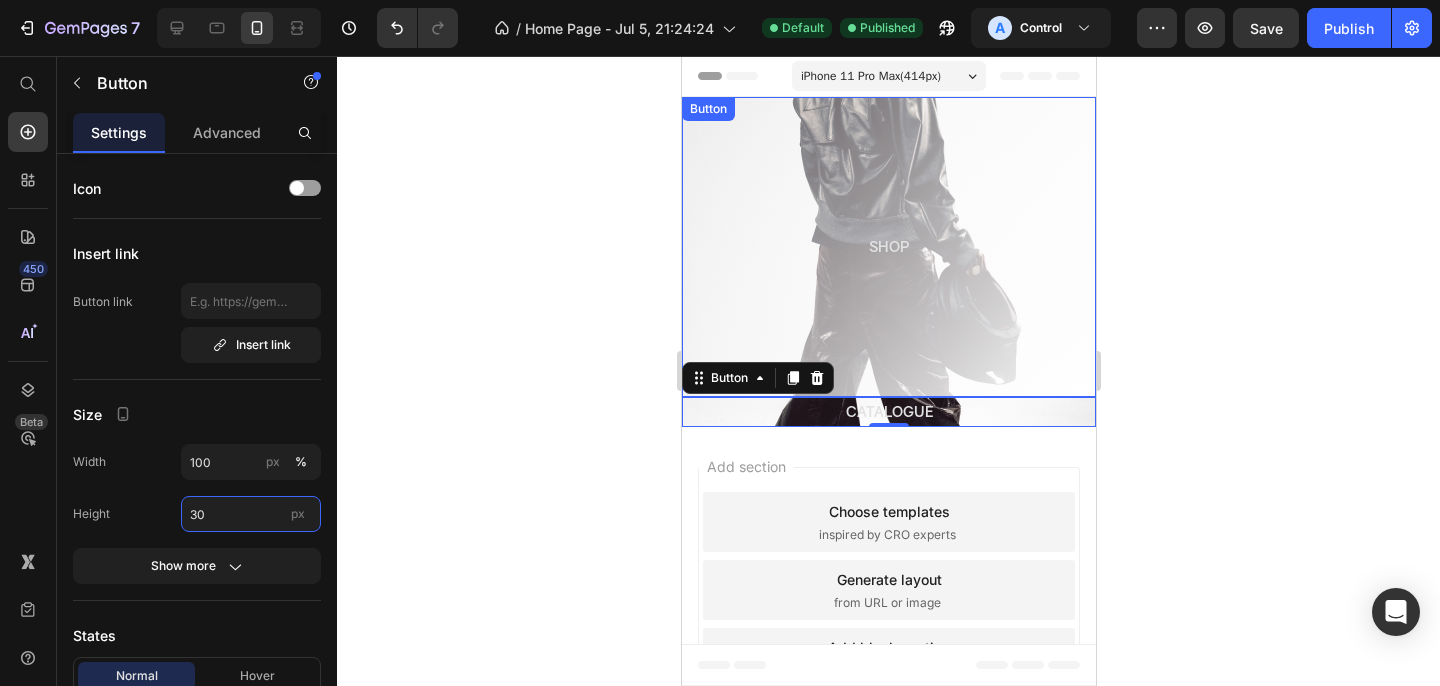 type on "3" 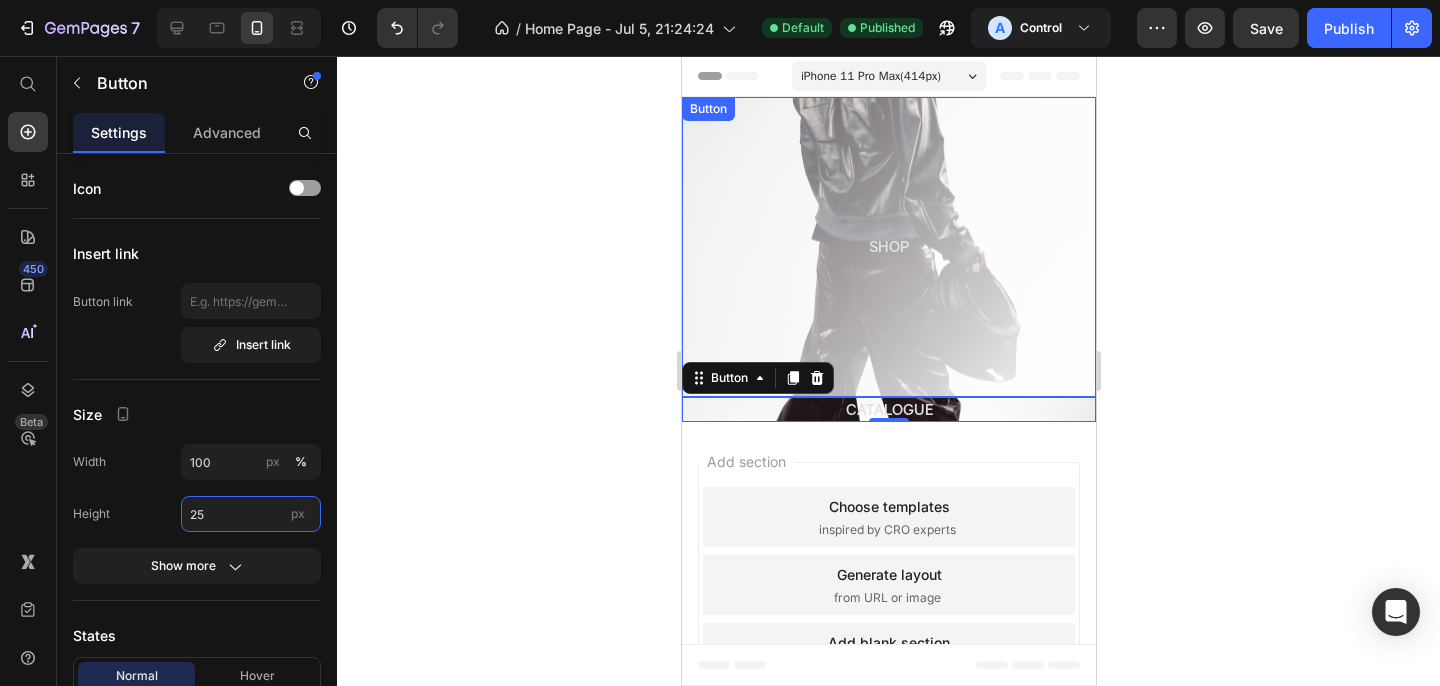 type on "250" 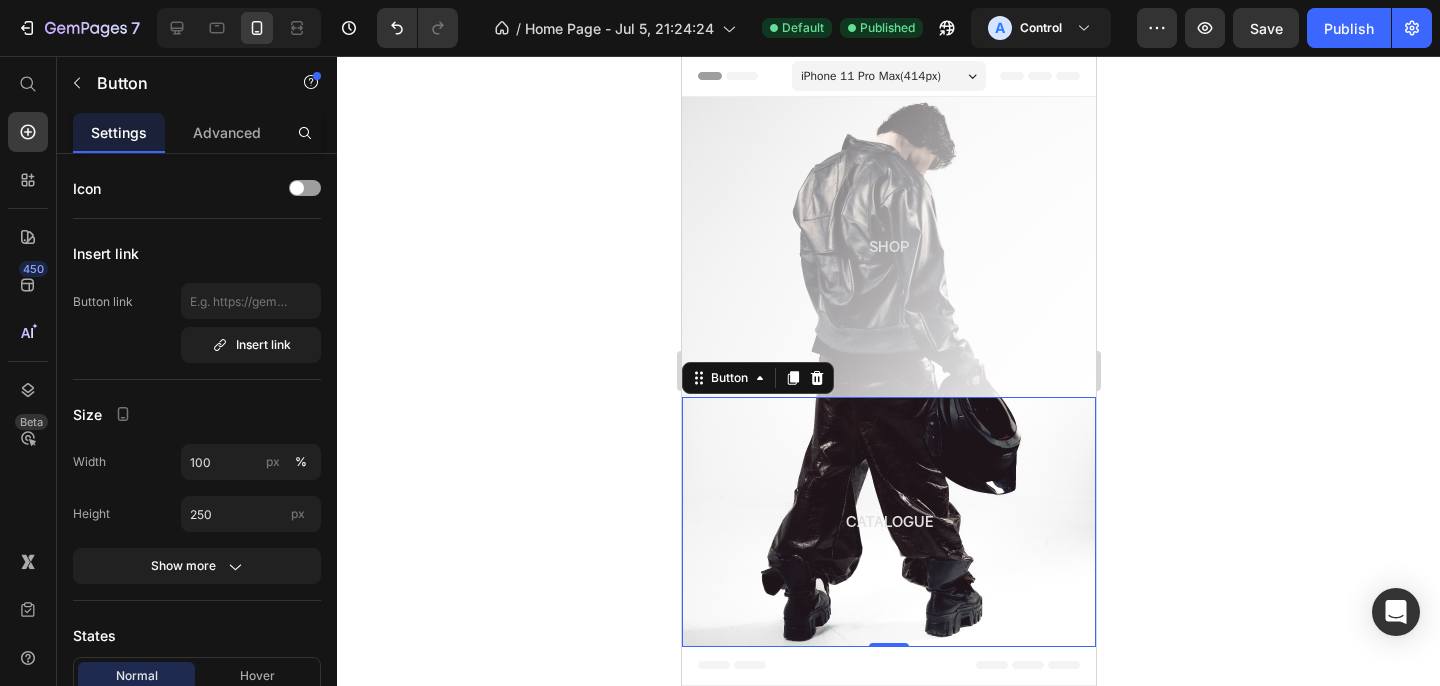 click on "SHOP" at bounding box center (888, 247) 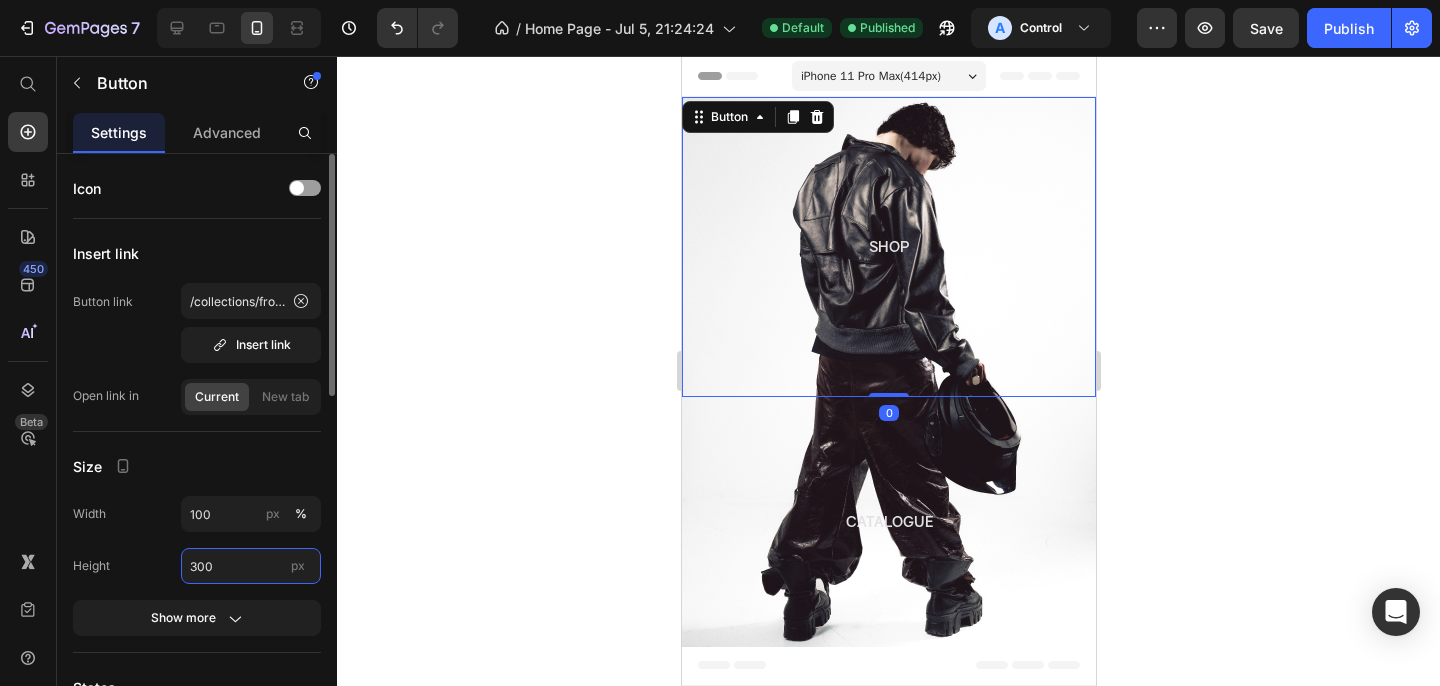 click on "300" at bounding box center [251, 566] 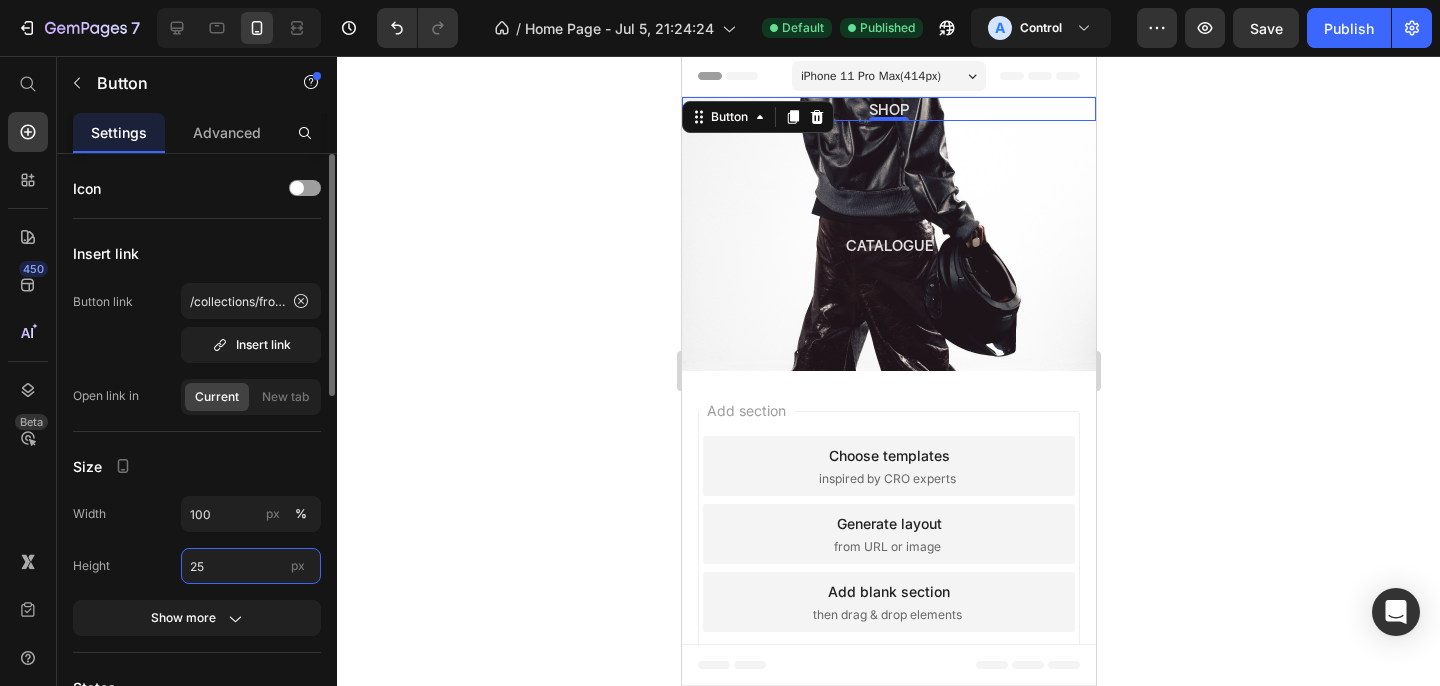 type on "250" 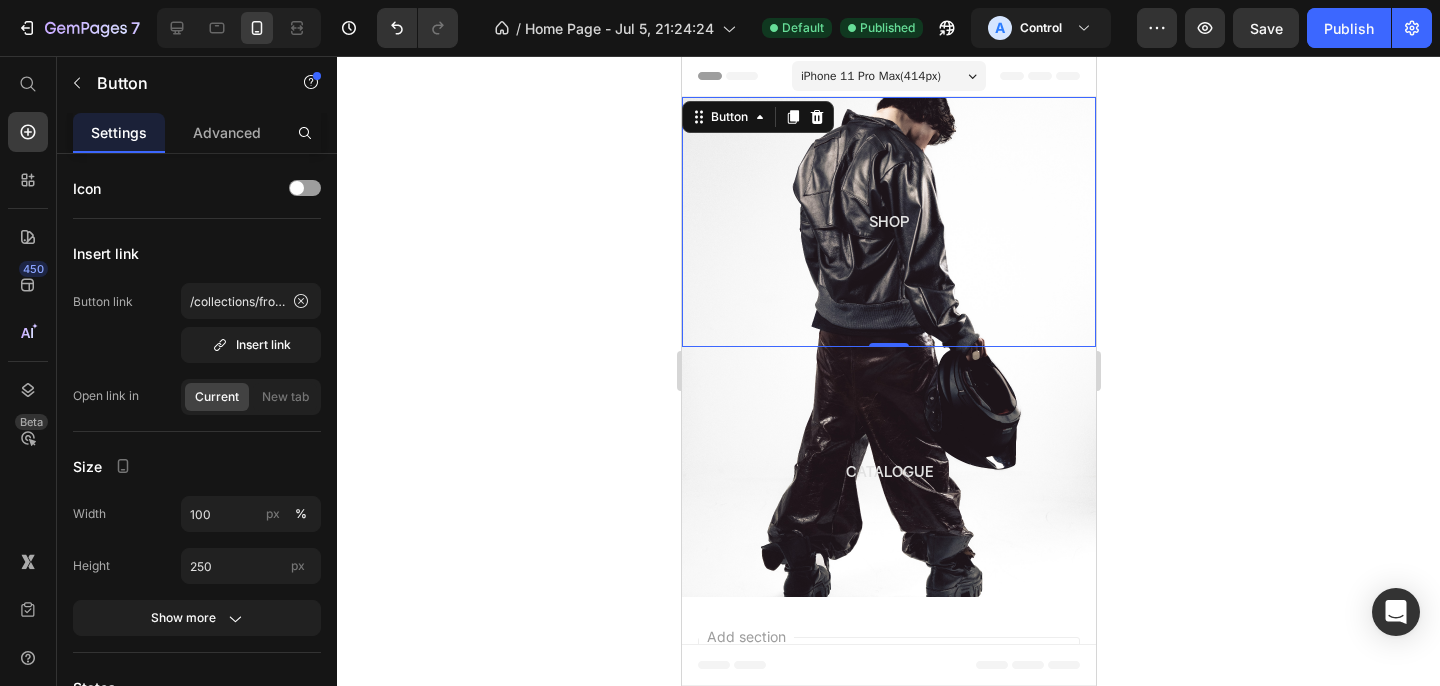 click 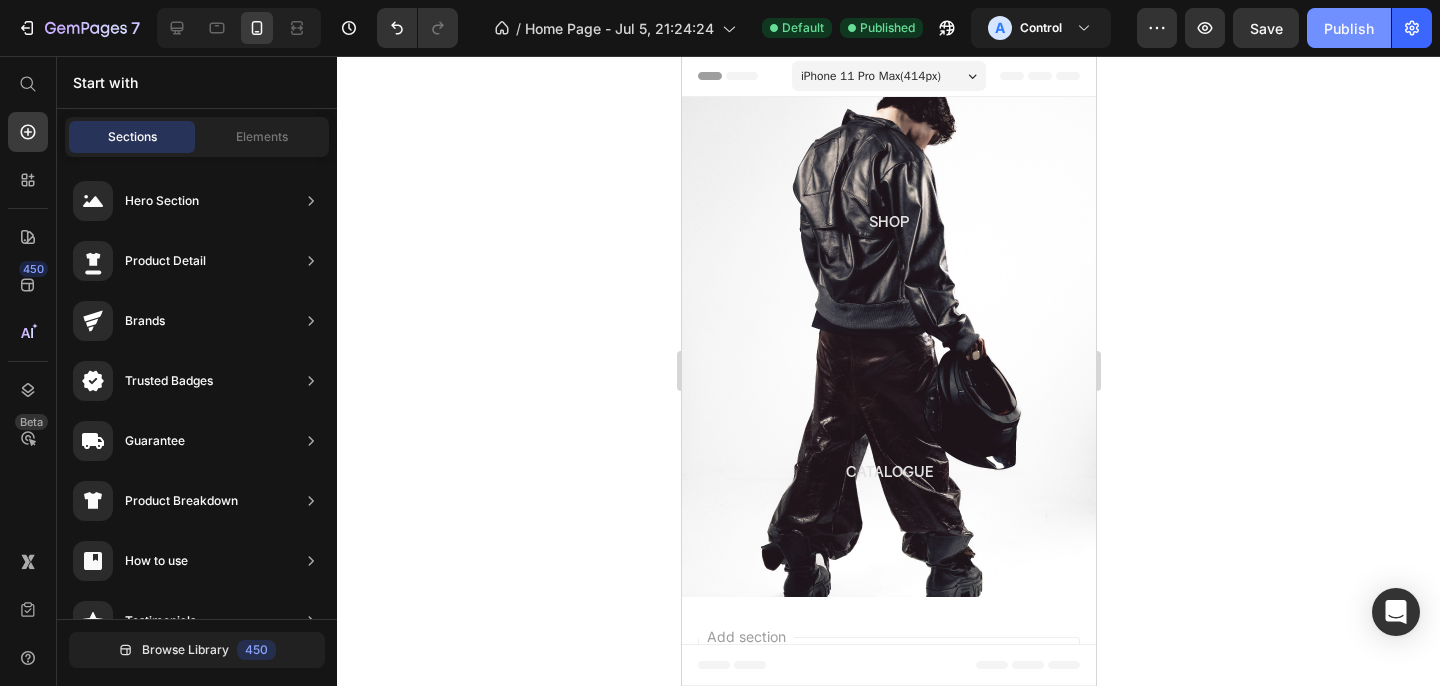 click on "Publish" 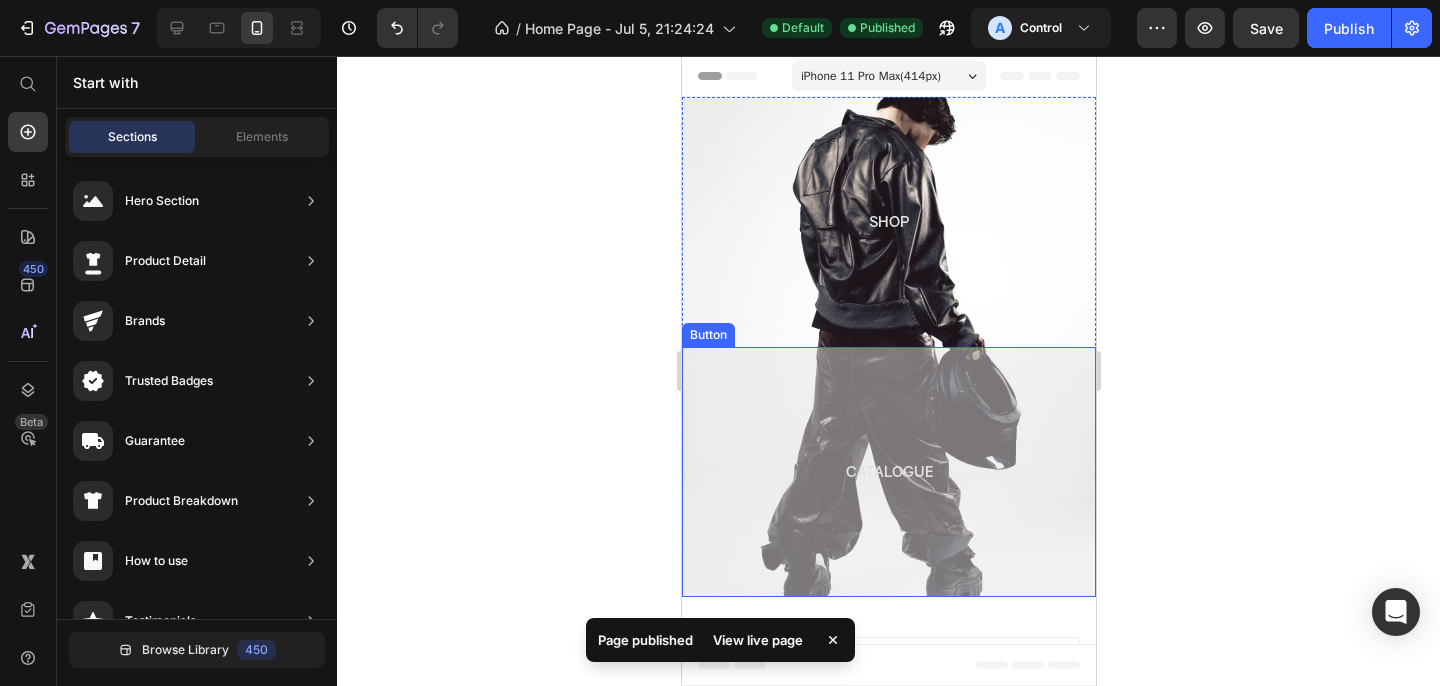 click on "CATALOGUE" at bounding box center (888, 472) 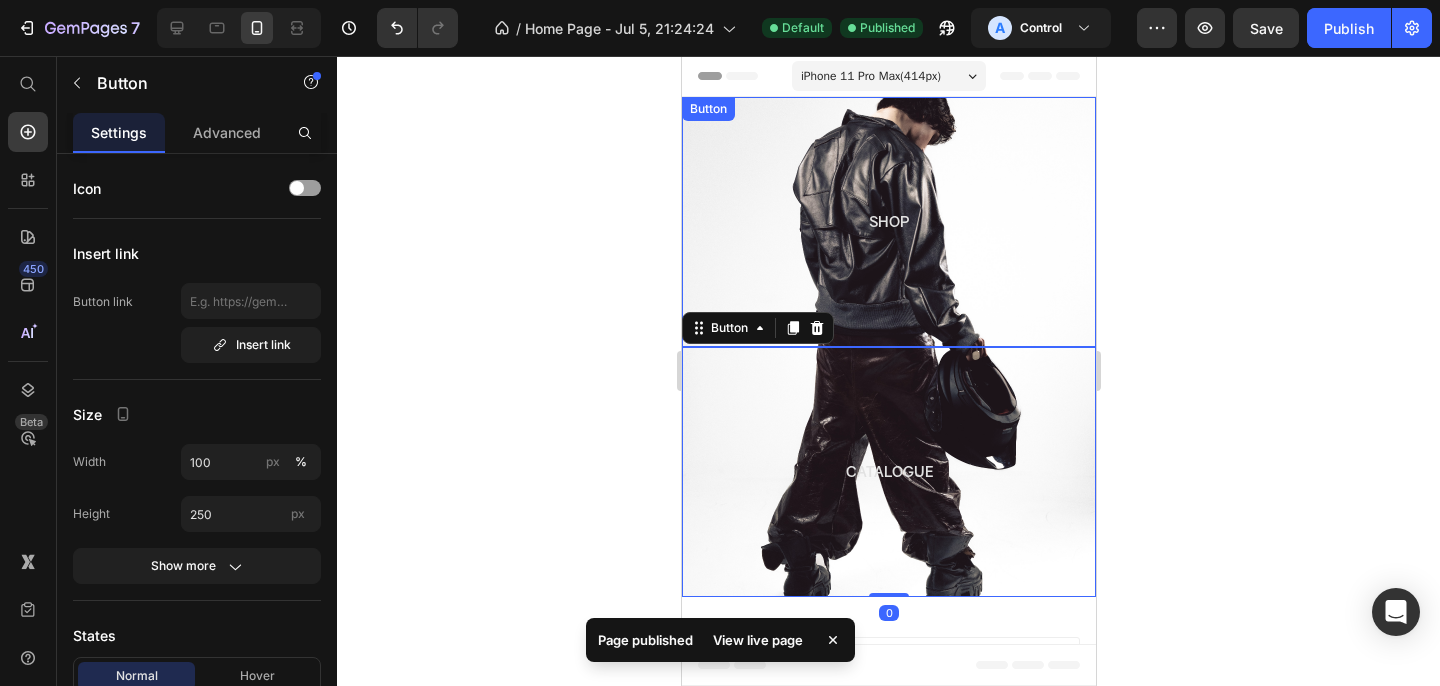 click 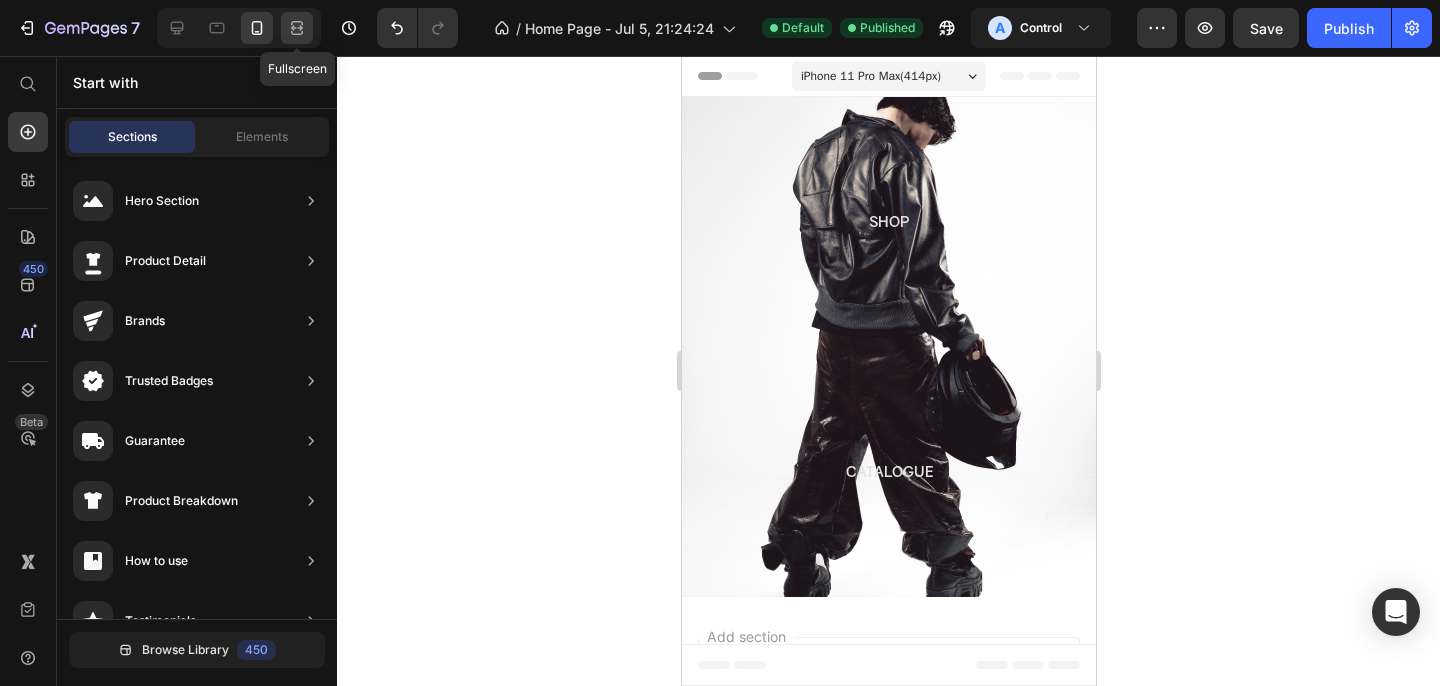 click 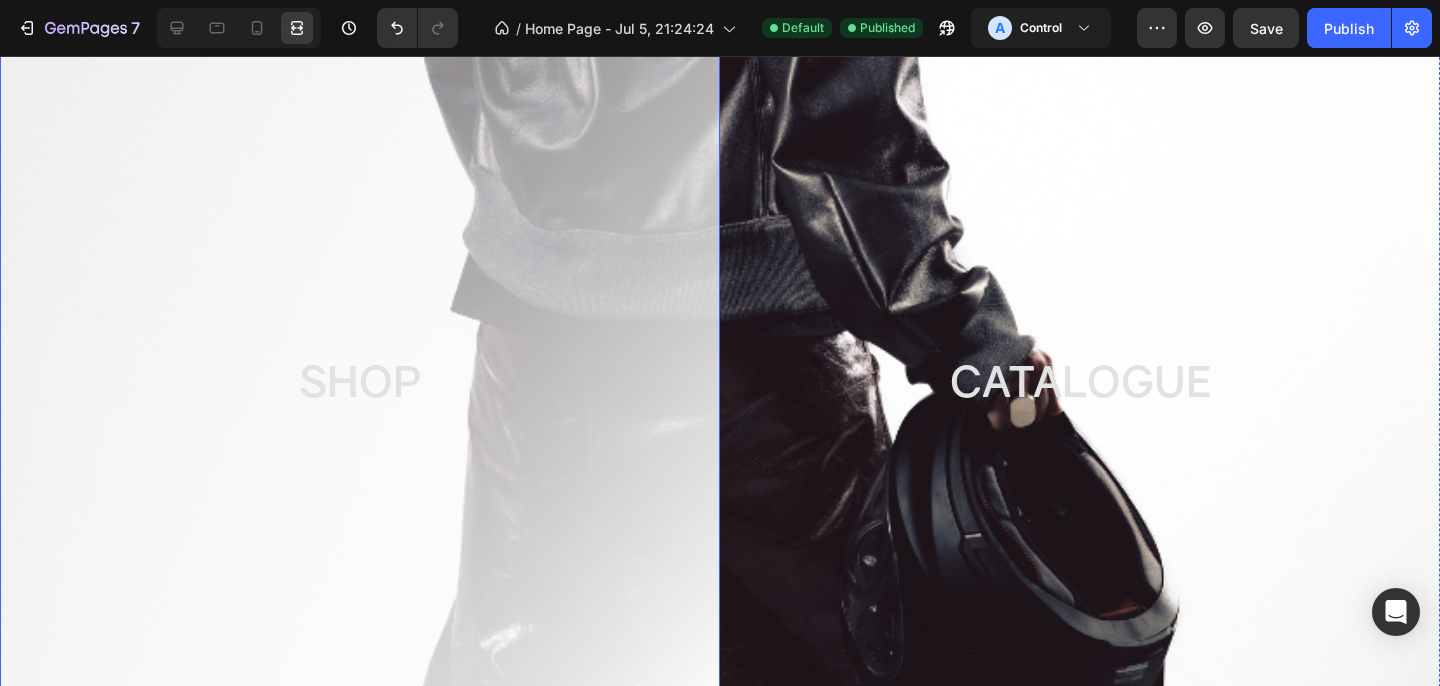 scroll, scrollTop: 52, scrollLeft: 0, axis: vertical 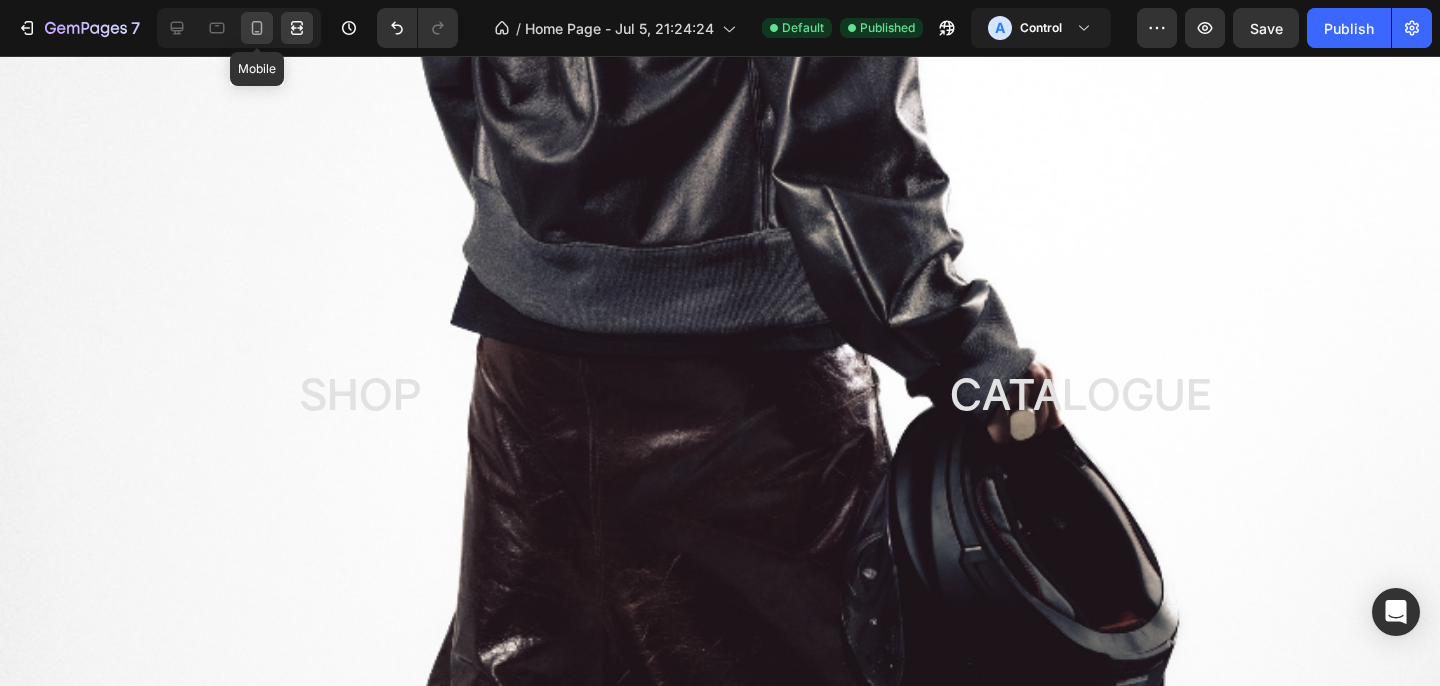 click 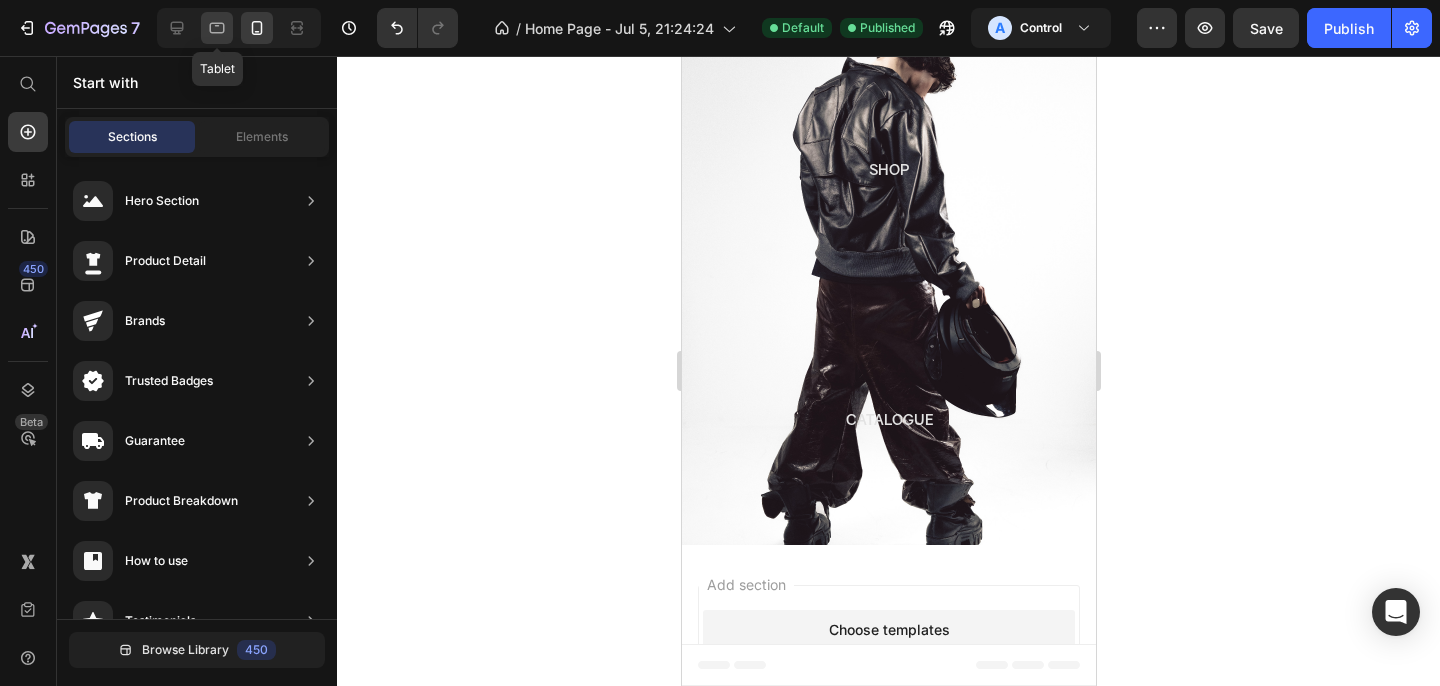 click 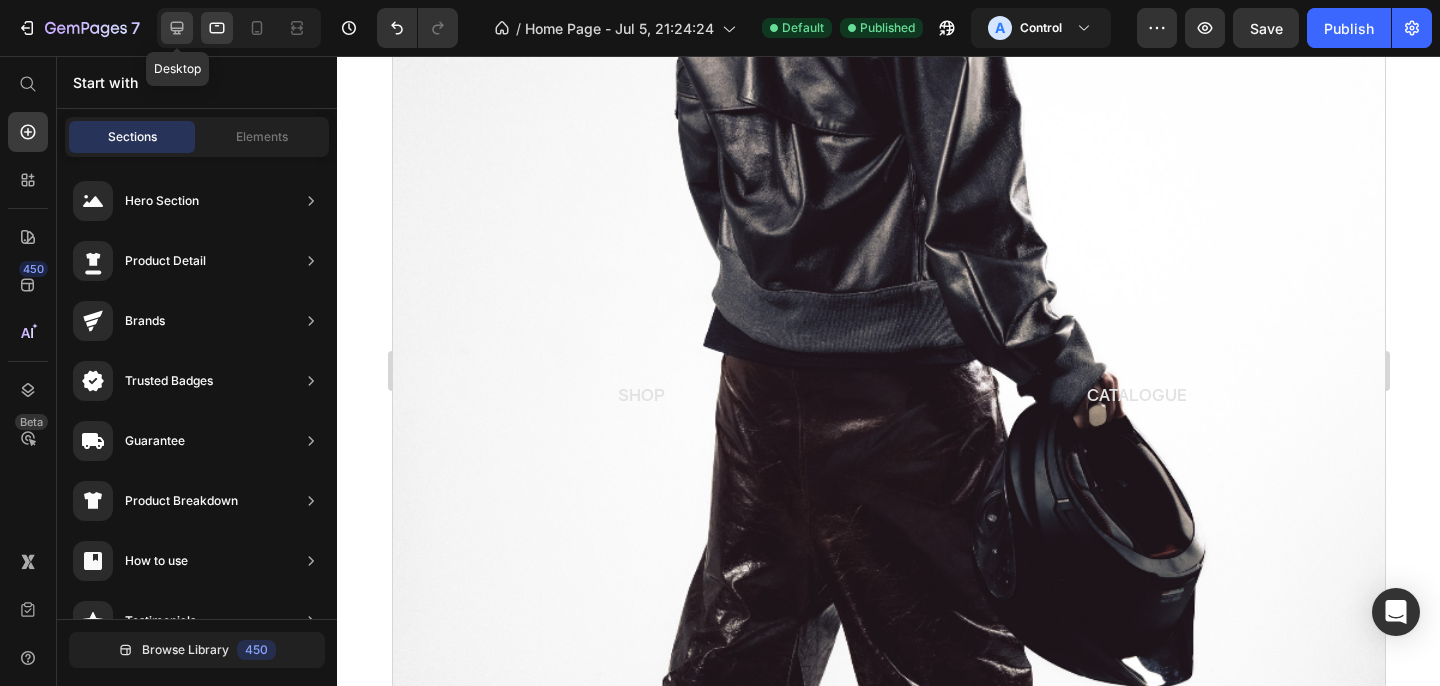 click 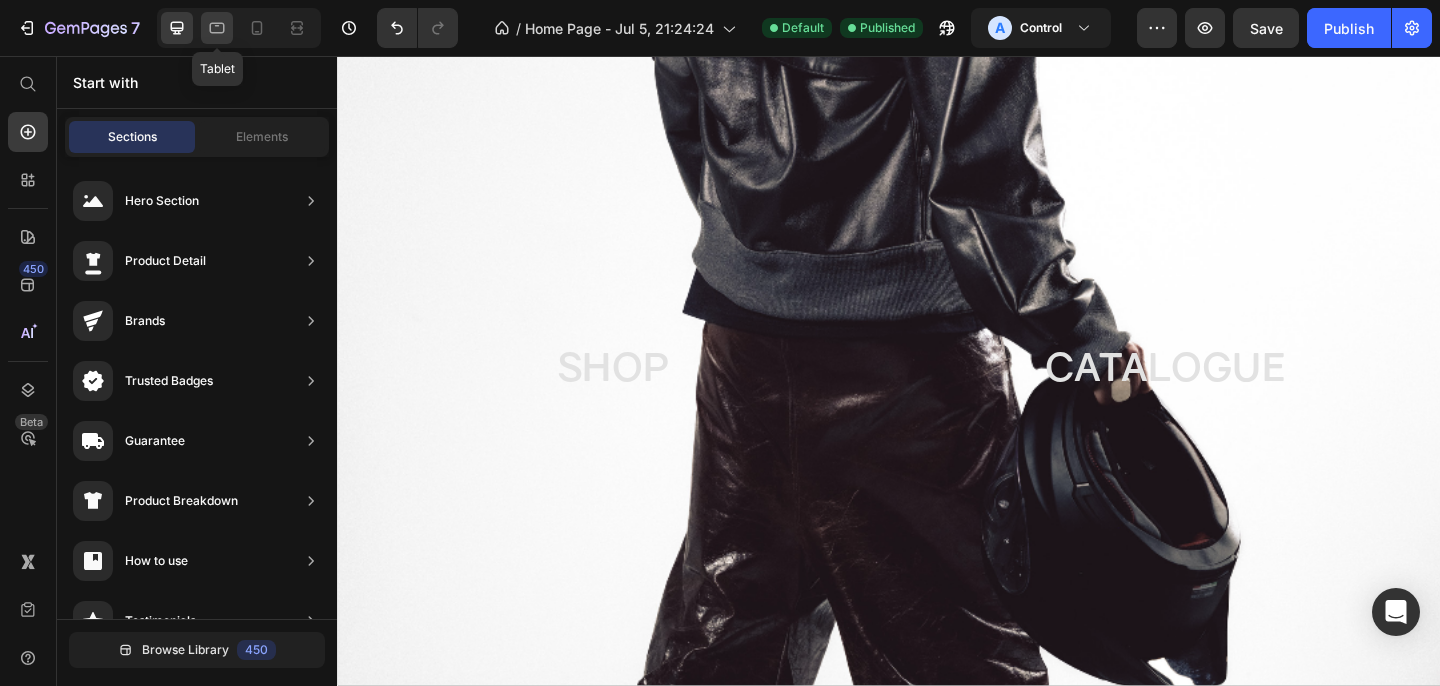 click 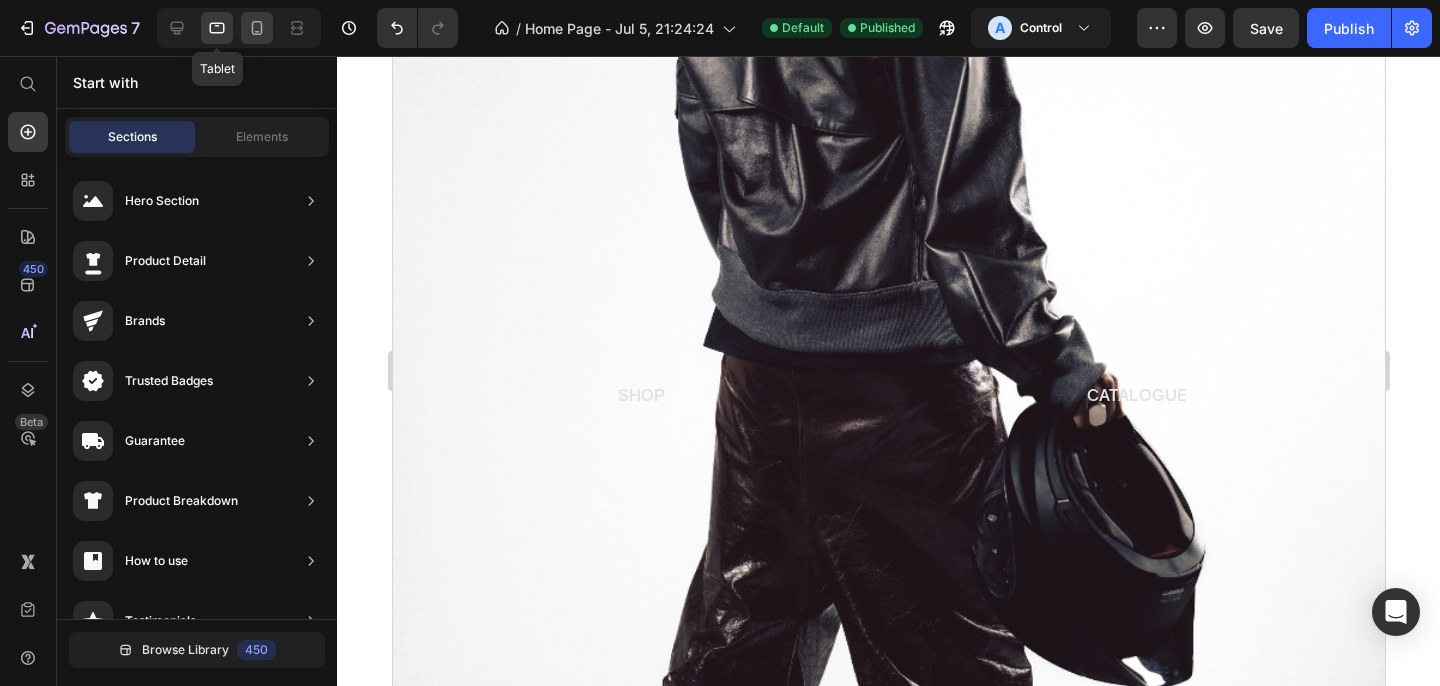 click 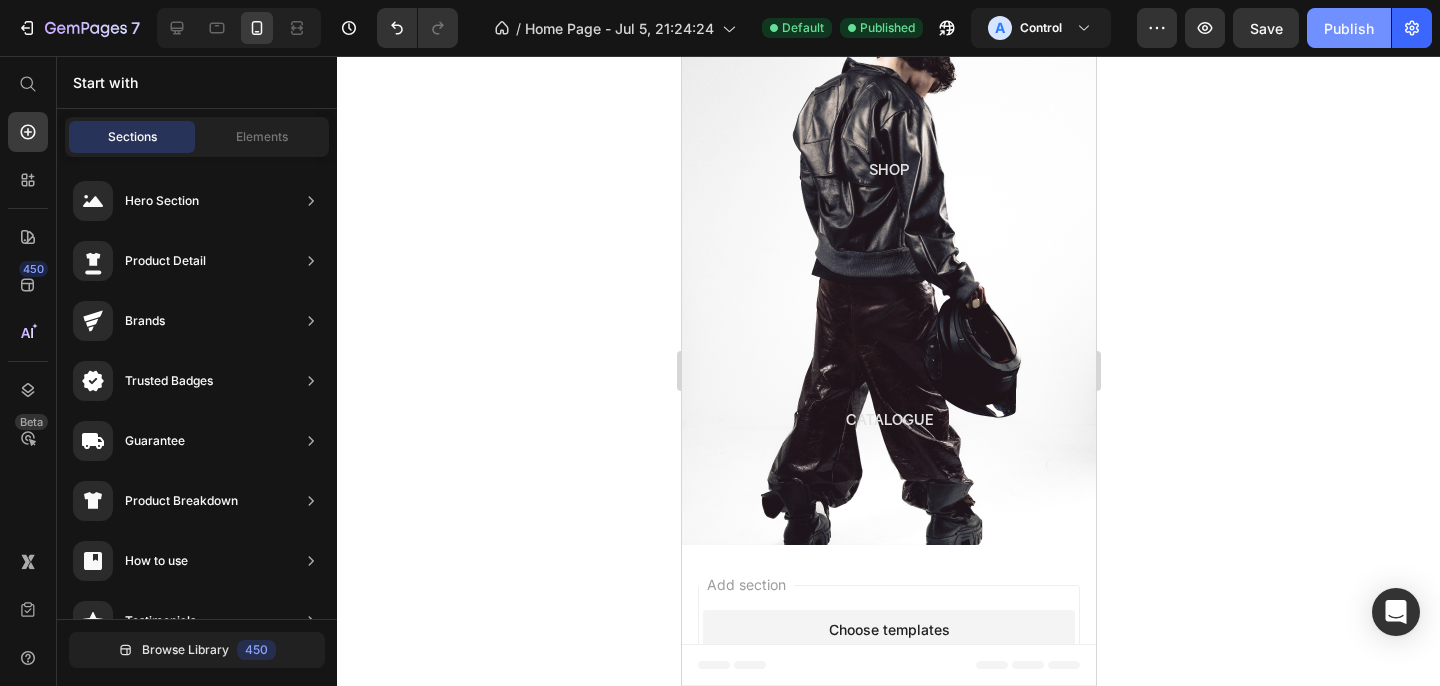 click on "Publish" at bounding box center (1349, 28) 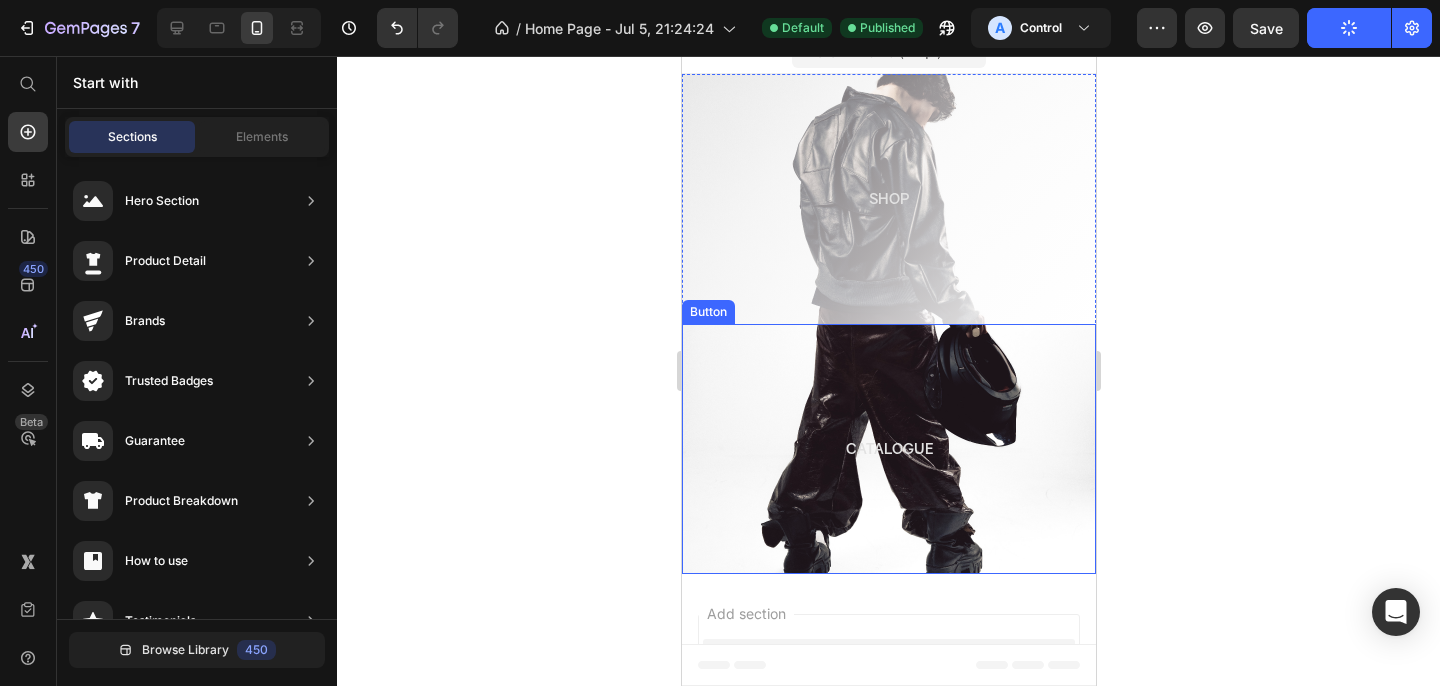 scroll, scrollTop: 0, scrollLeft: 0, axis: both 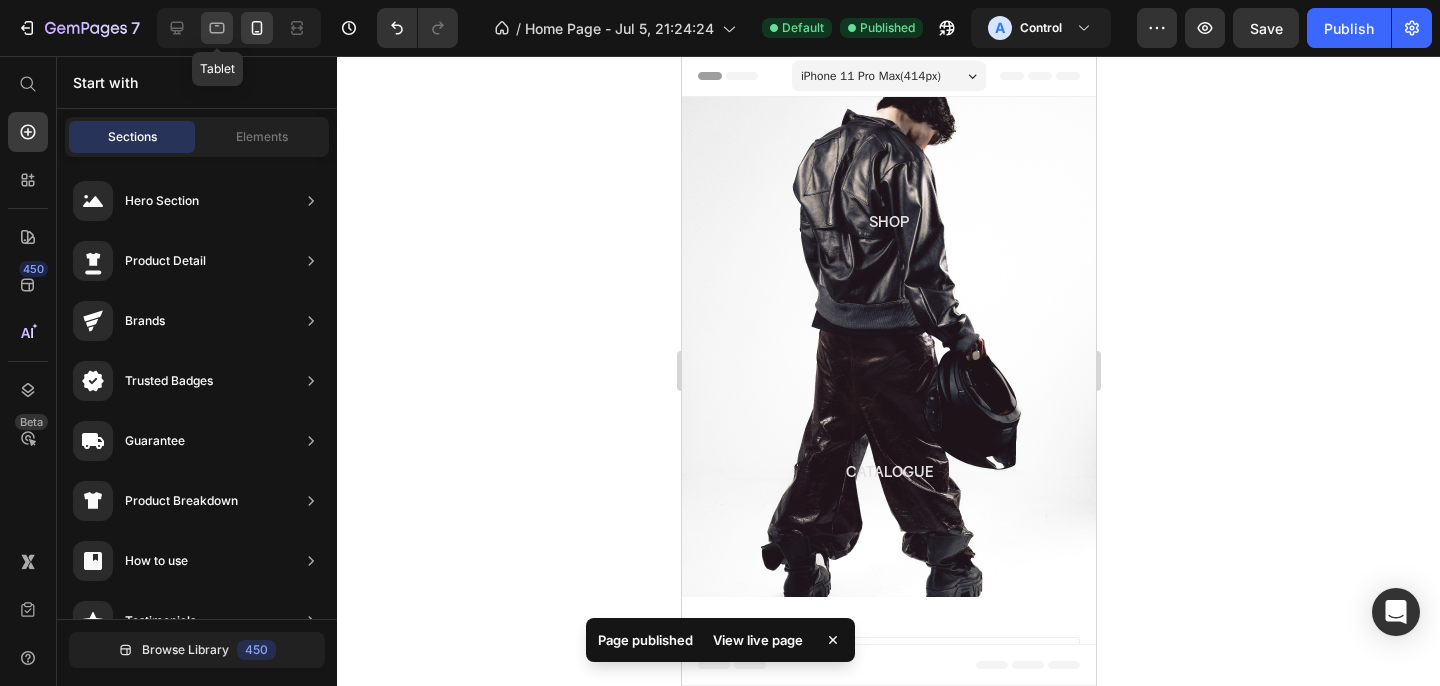 click 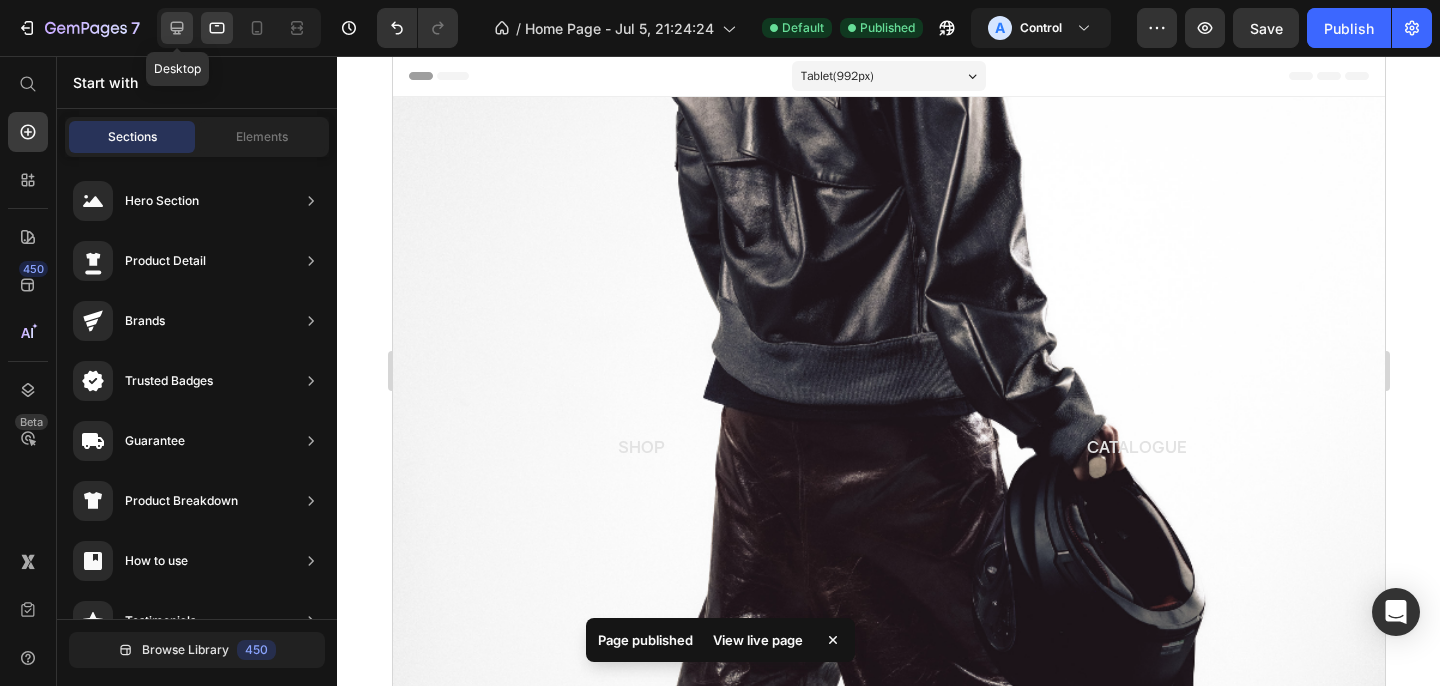 click 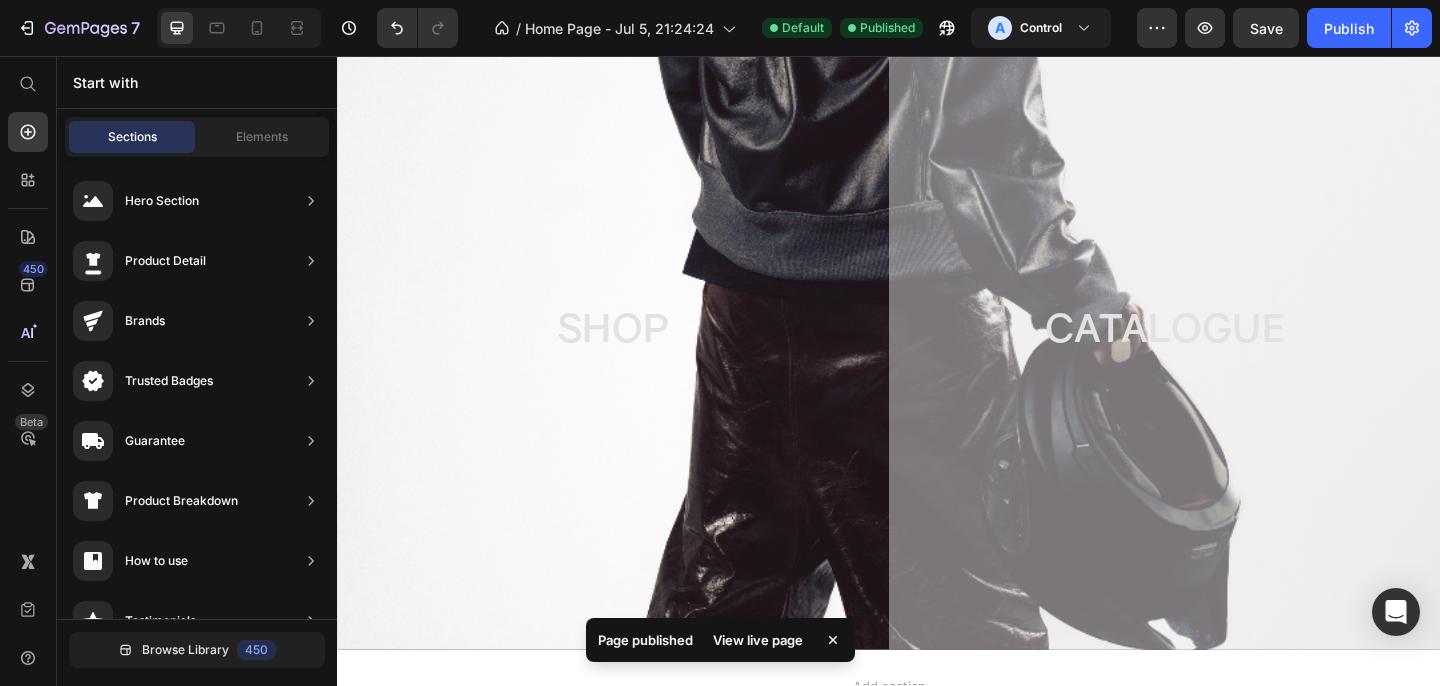 scroll, scrollTop: 93, scrollLeft: 0, axis: vertical 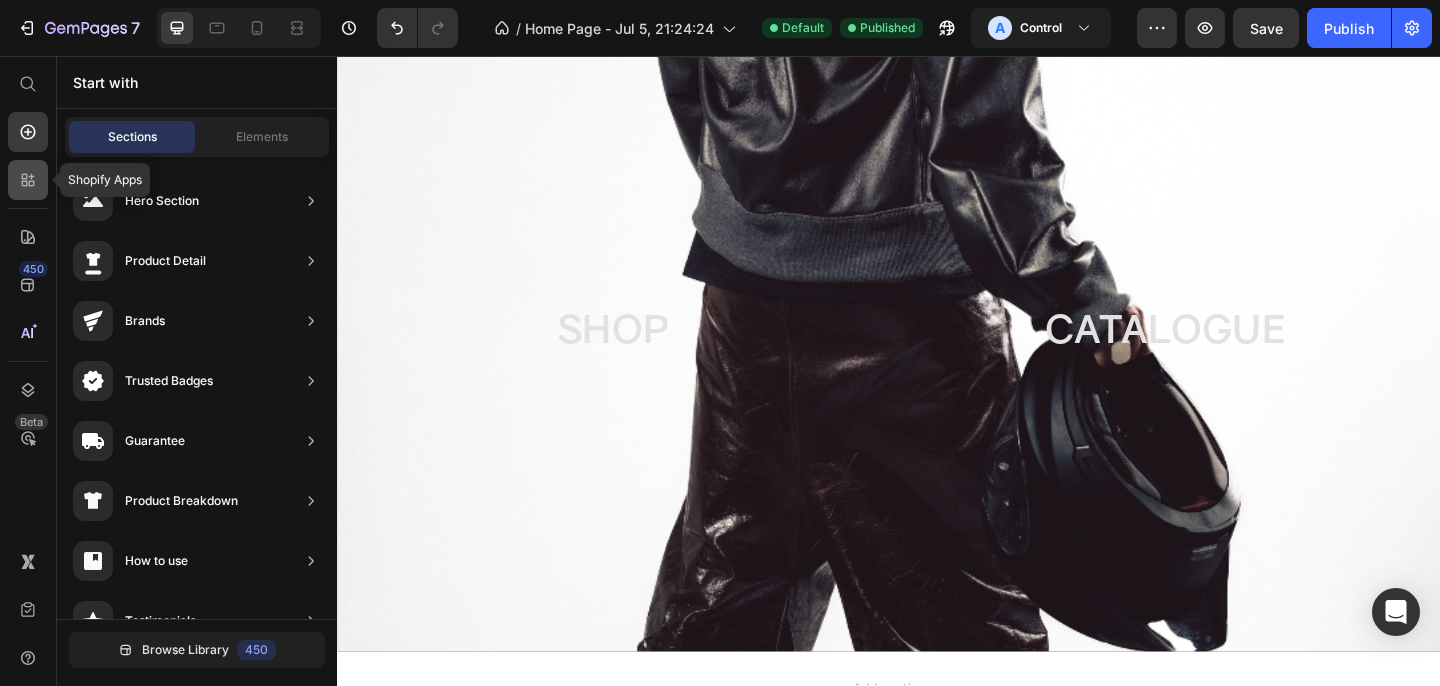 click 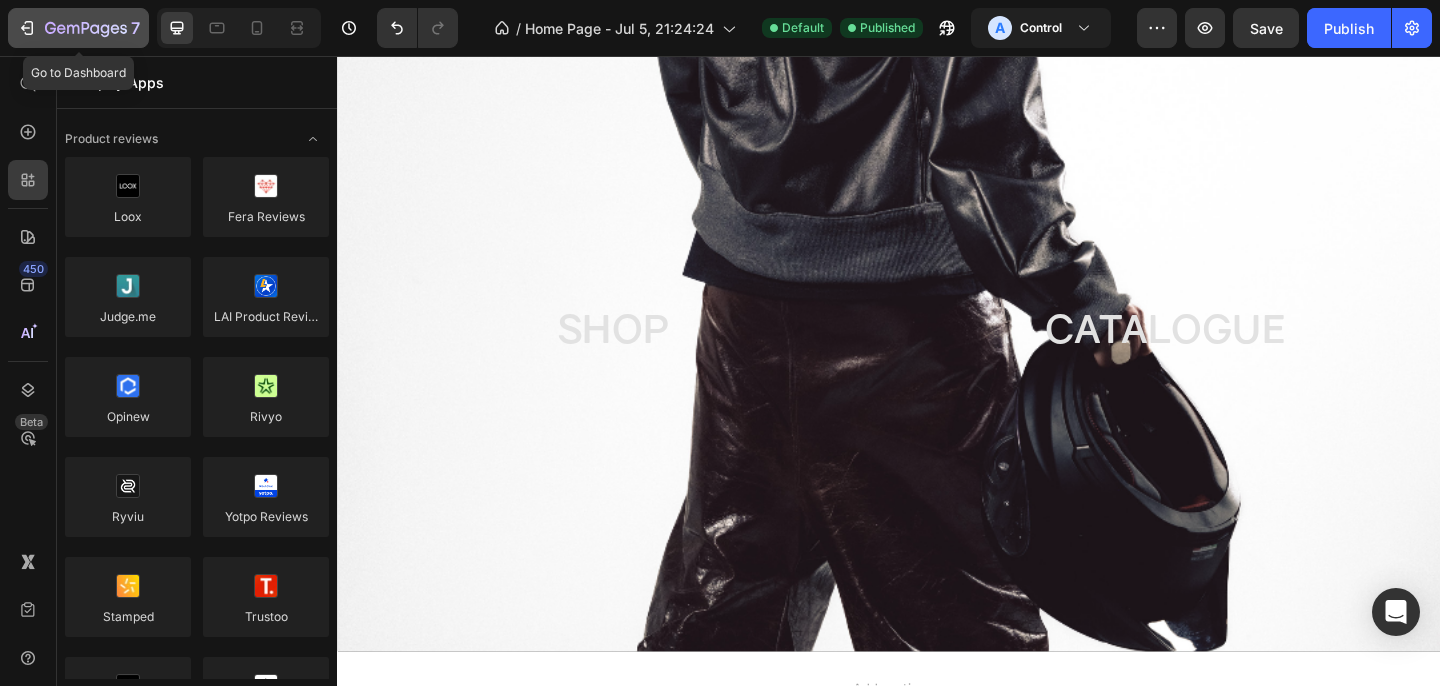 click on "7" at bounding box center [78, 28] 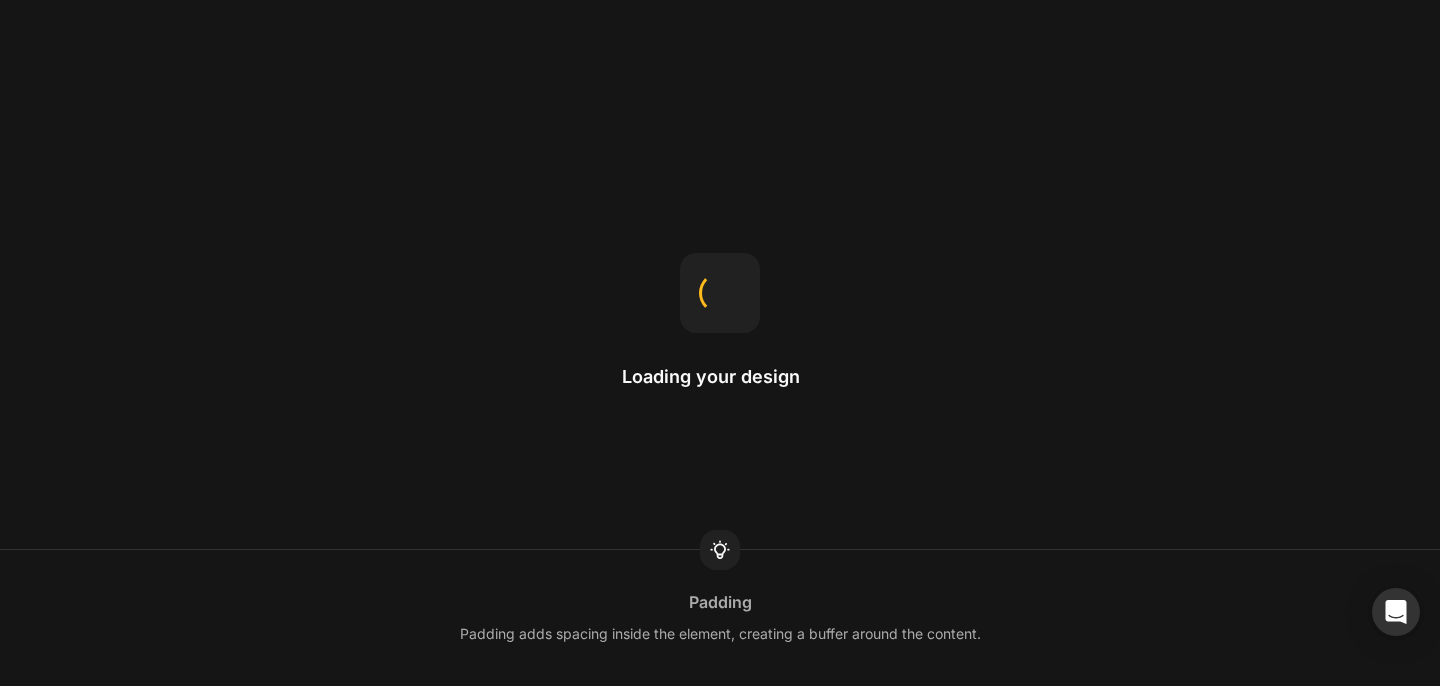 scroll, scrollTop: 0, scrollLeft: 0, axis: both 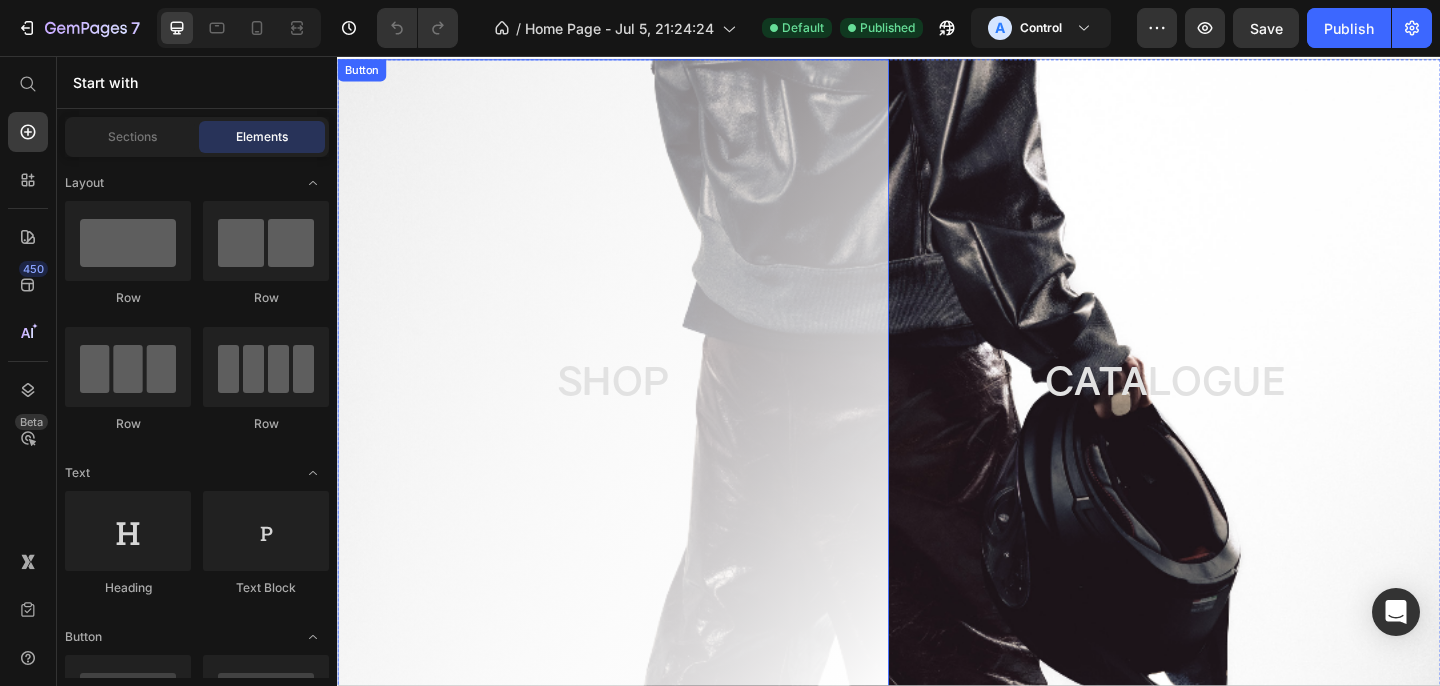 click on "SHOP" at bounding box center (637, 410) 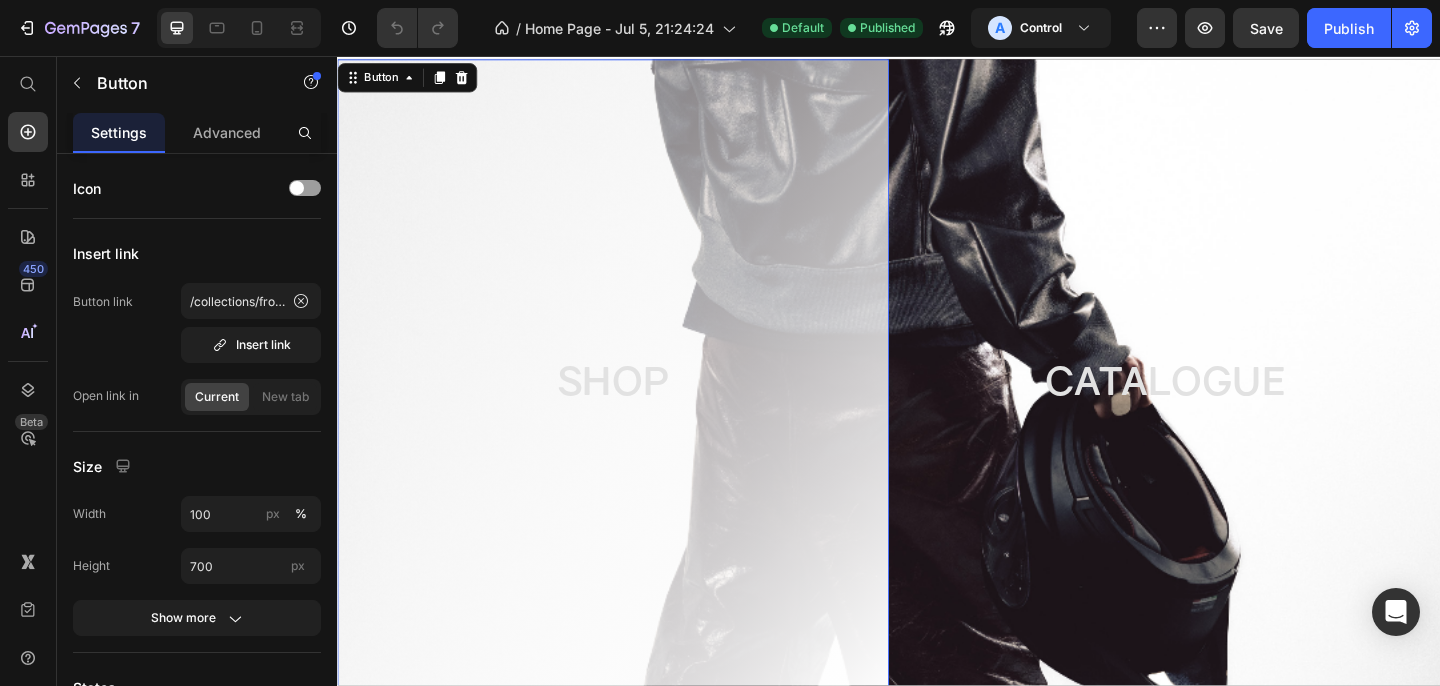 click on "SHOP" at bounding box center (637, 410) 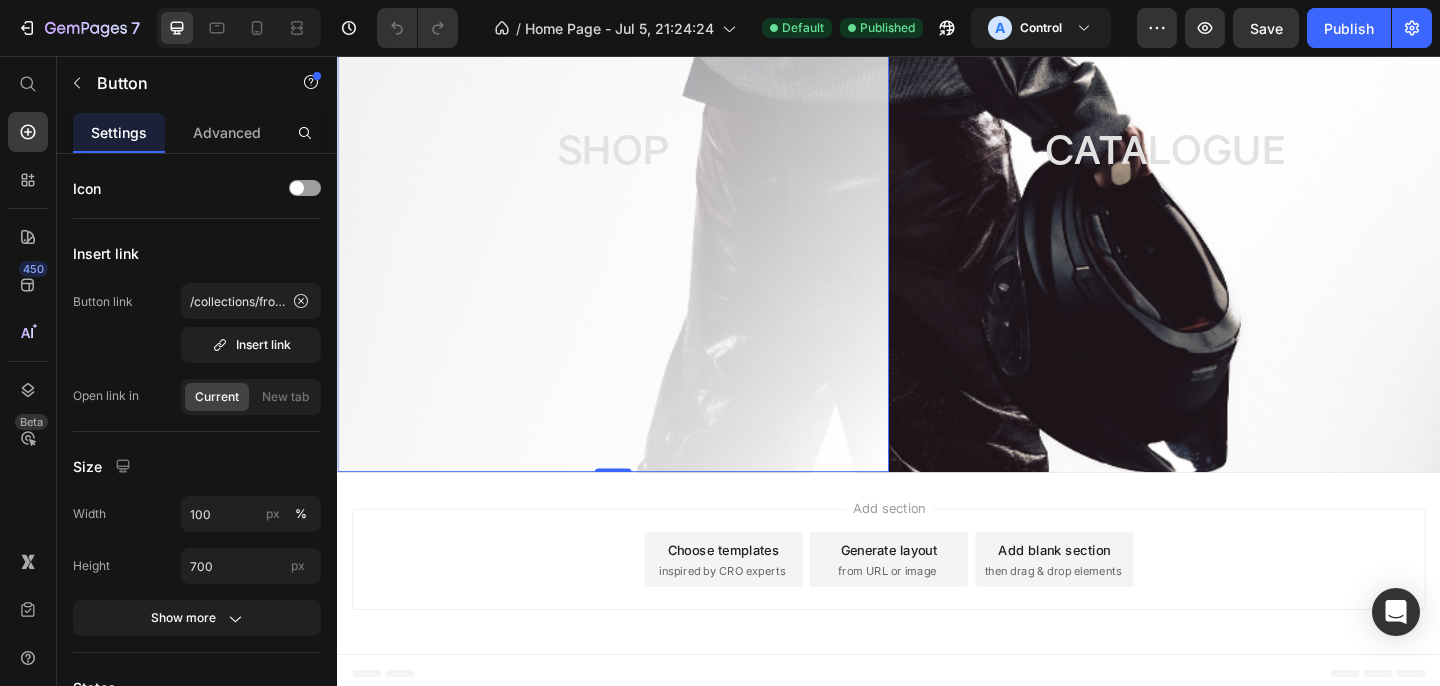 scroll, scrollTop: 295, scrollLeft: 0, axis: vertical 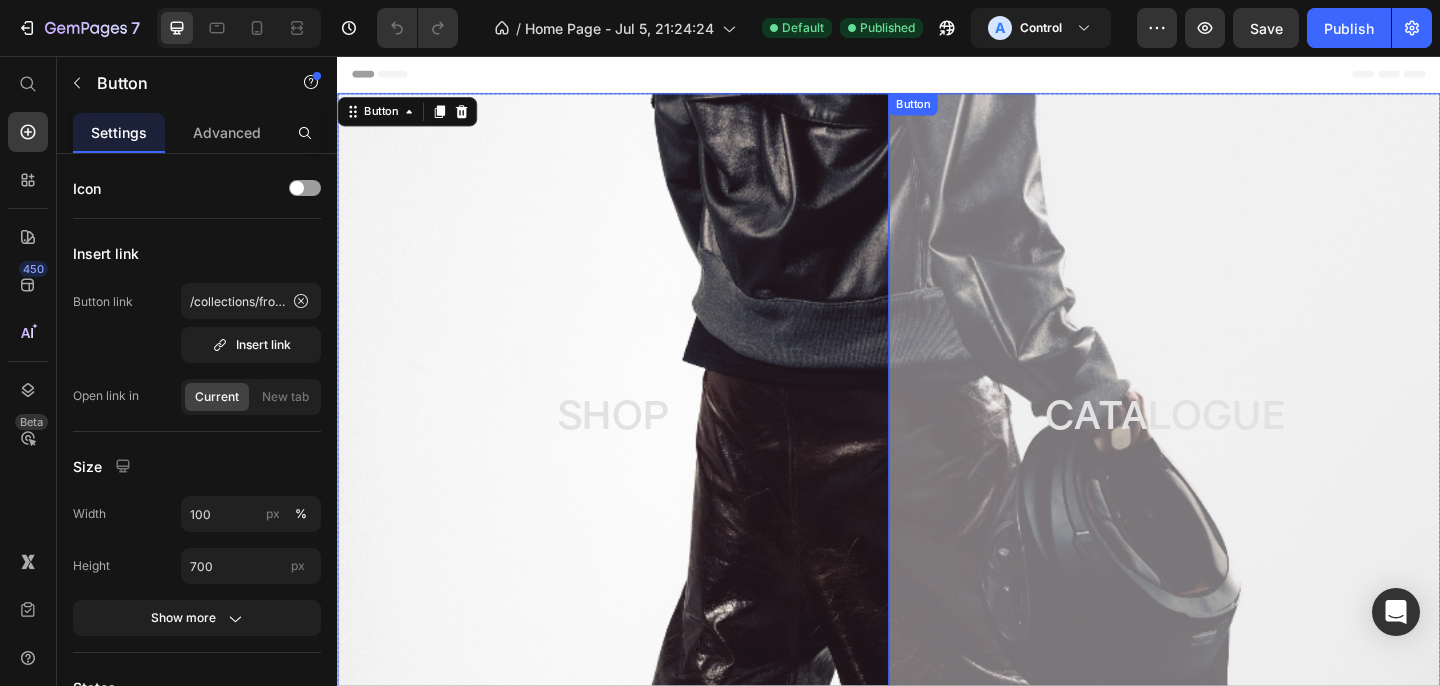 click on "CATALOGUE" at bounding box center [1237, 447] 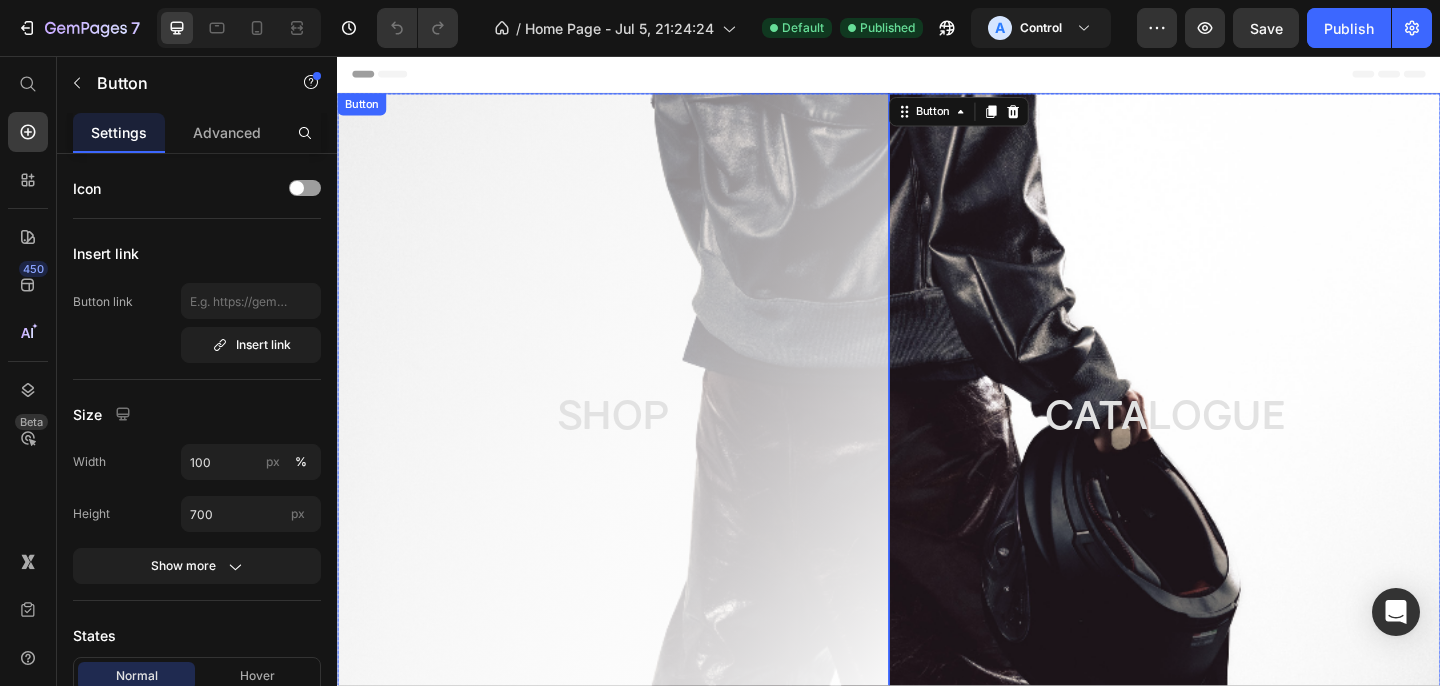 click on "SHOP" at bounding box center [637, 447] 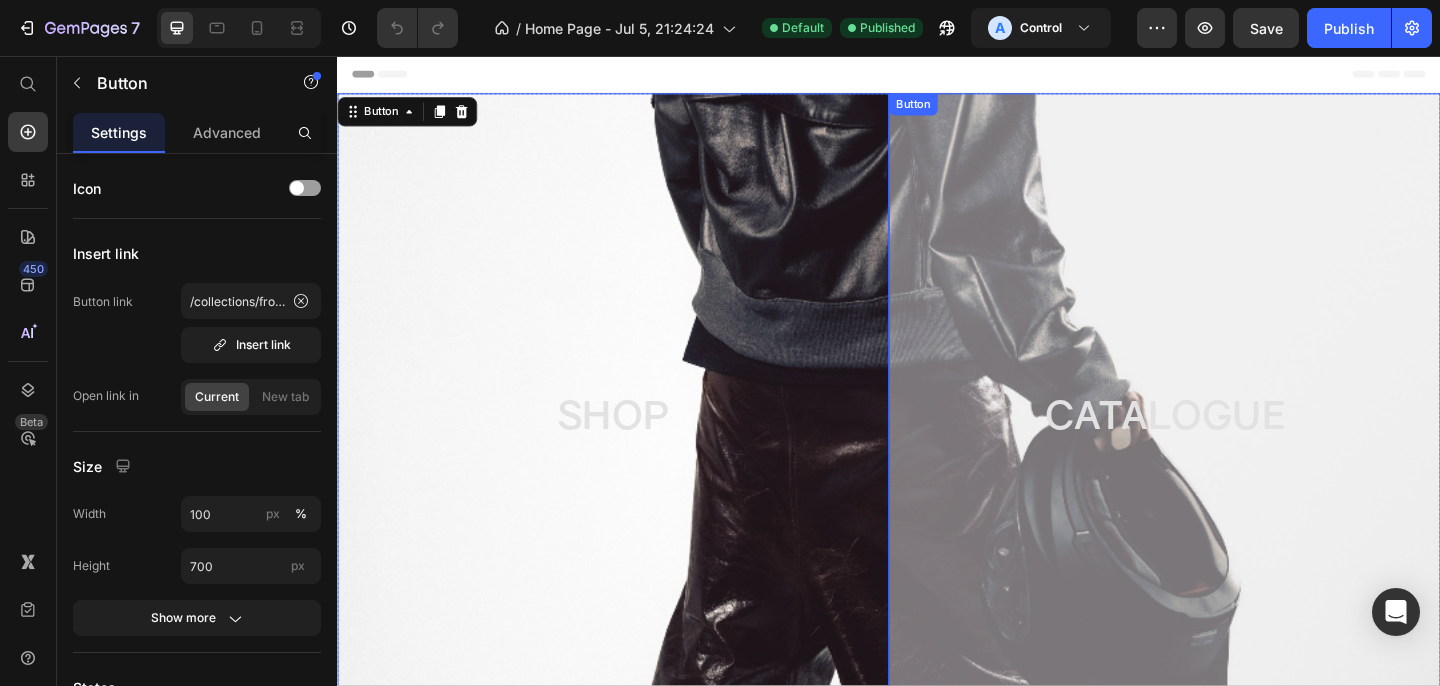 click on "CATALOGUE" at bounding box center (1237, 447) 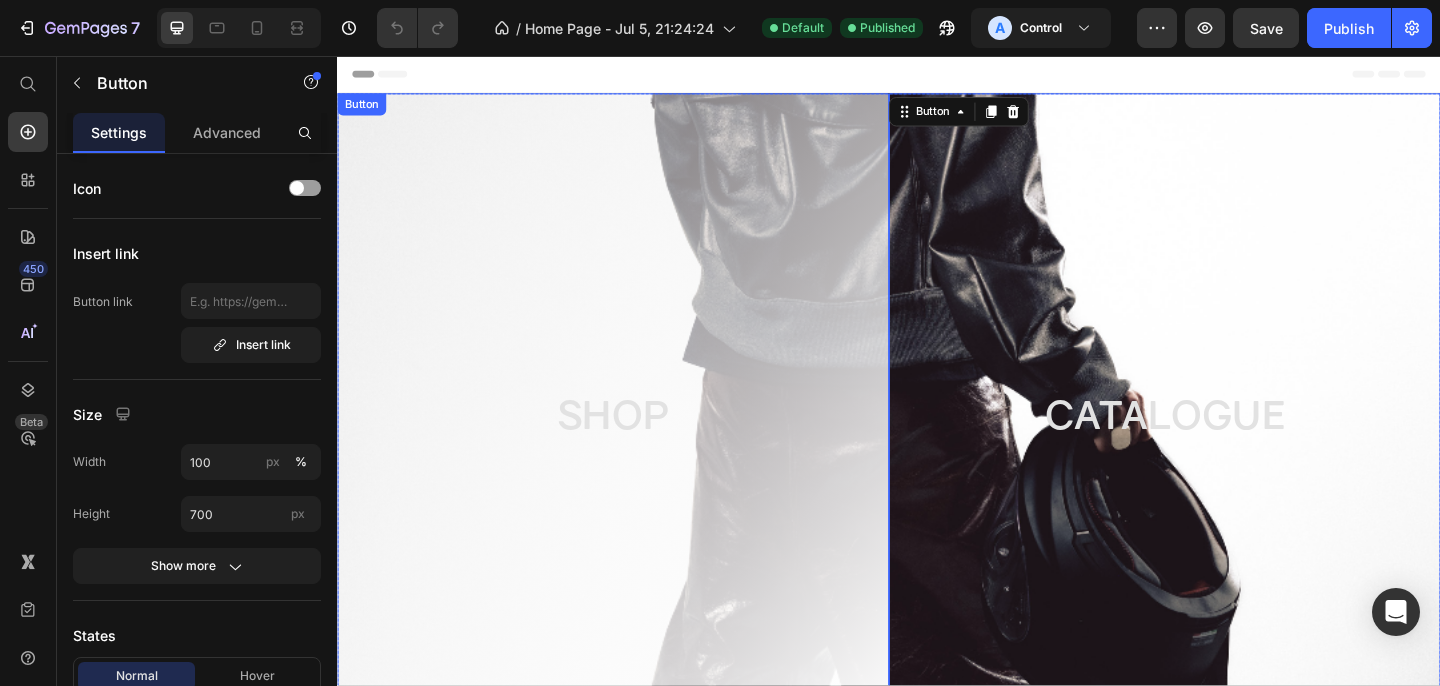 click on "SHOP" at bounding box center (637, 447) 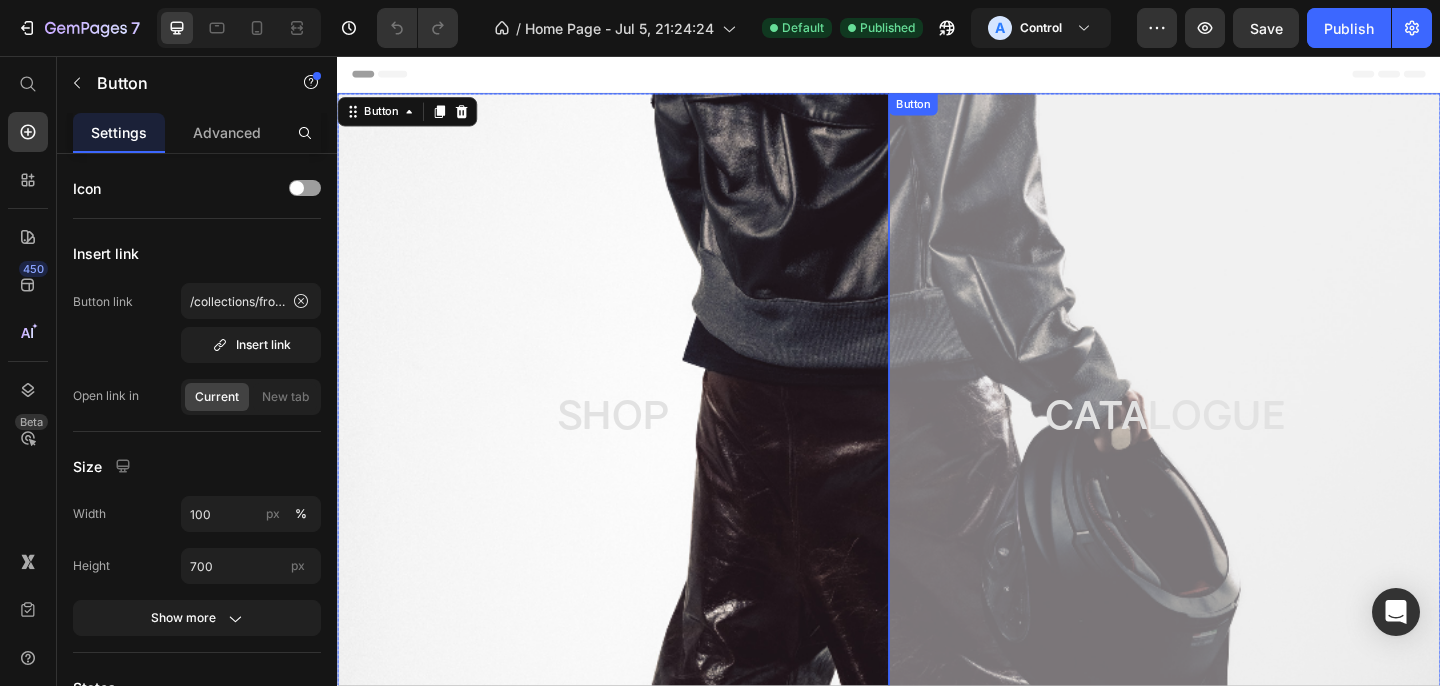 click on "CATALOGUE" at bounding box center (1237, 447) 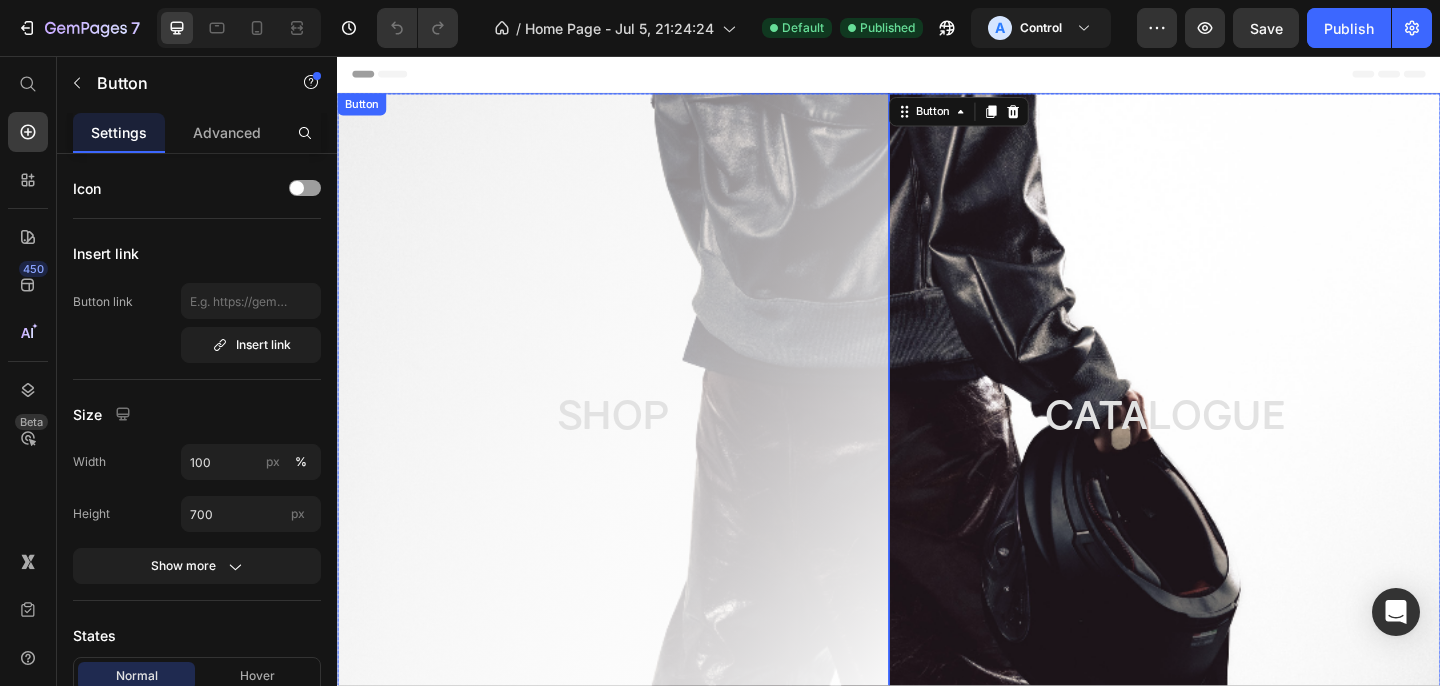 click on "SHOP" at bounding box center [637, 447] 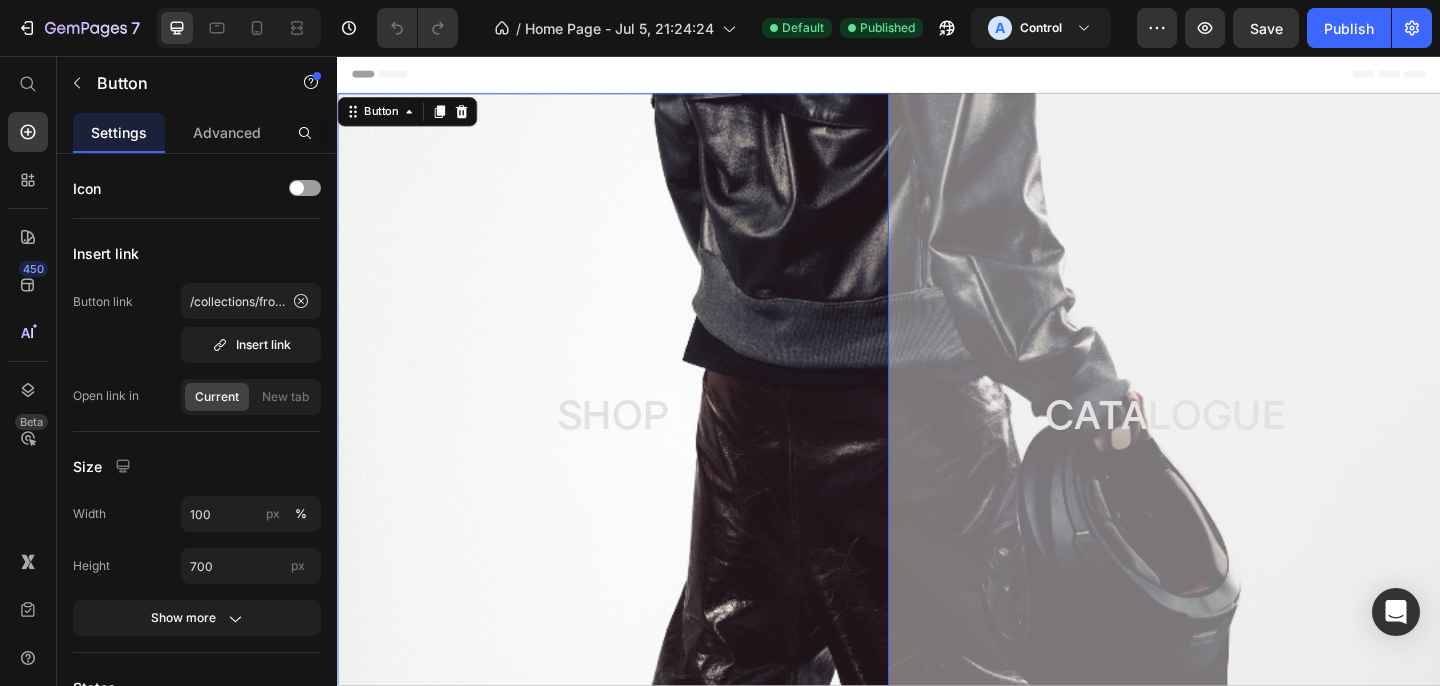 click on "CATALOGUE" at bounding box center [1237, 447] 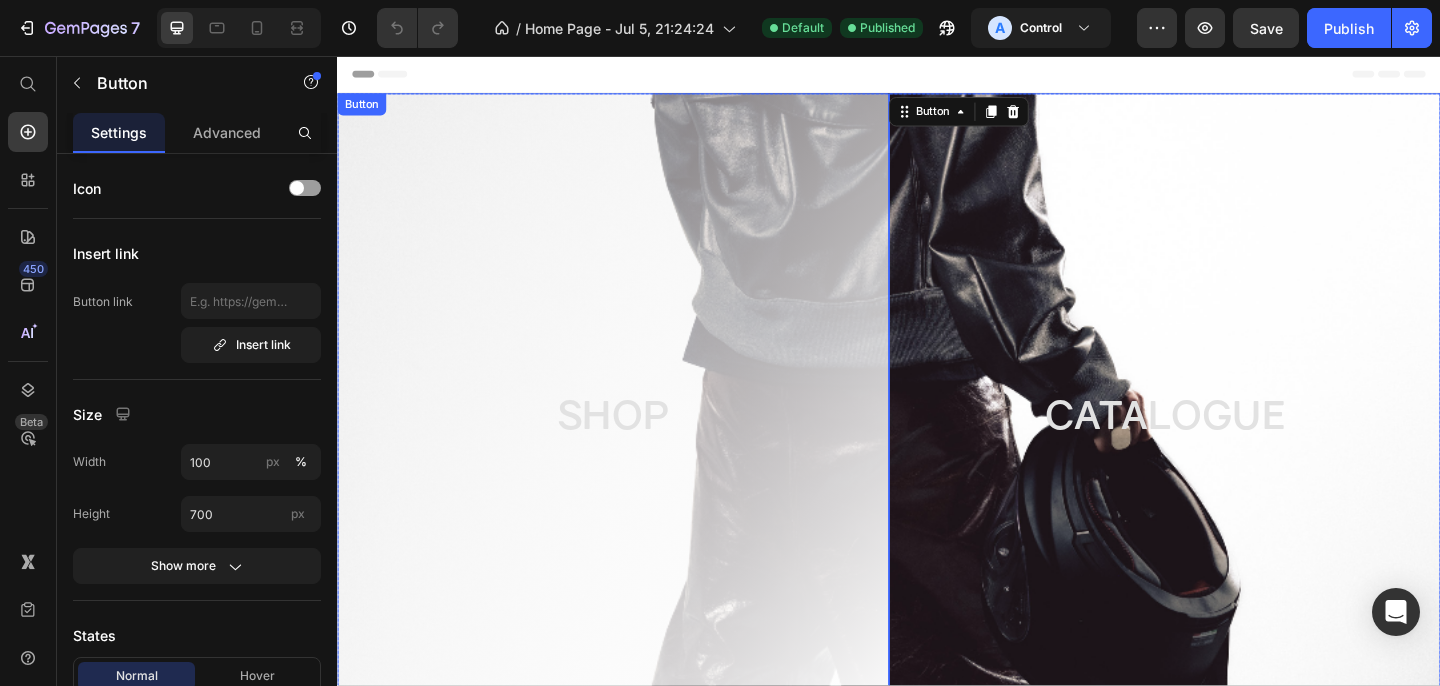 click on "SHOP" at bounding box center [637, 447] 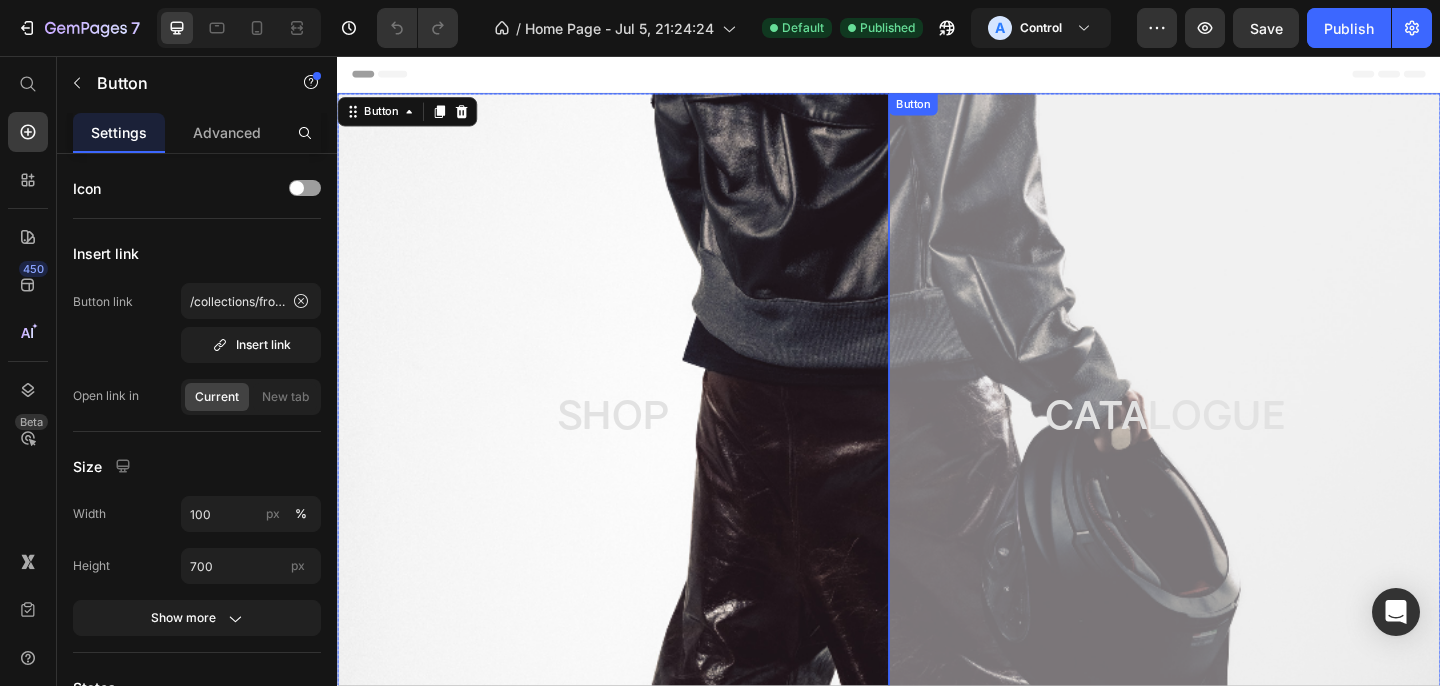 click on "CATALOGUE" at bounding box center [1237, 447] 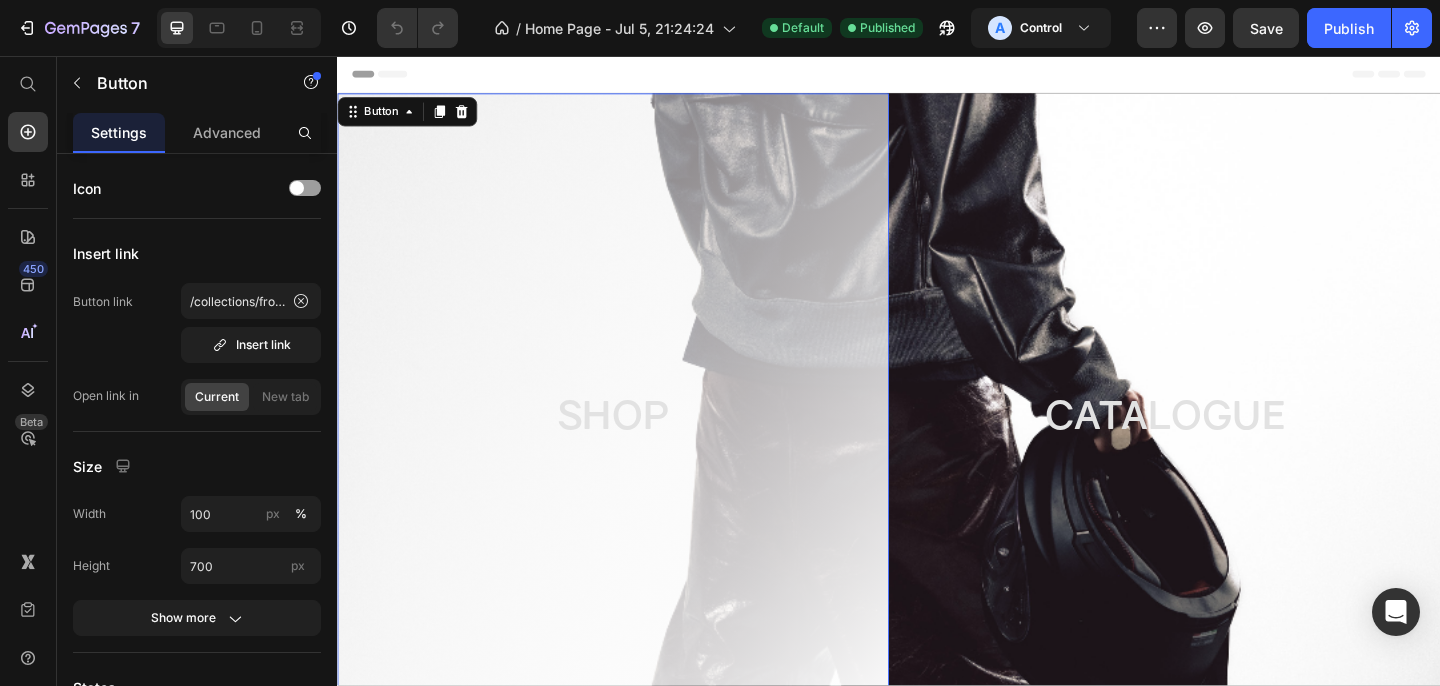 click on "SHOP" at bounding box center [637, 447] 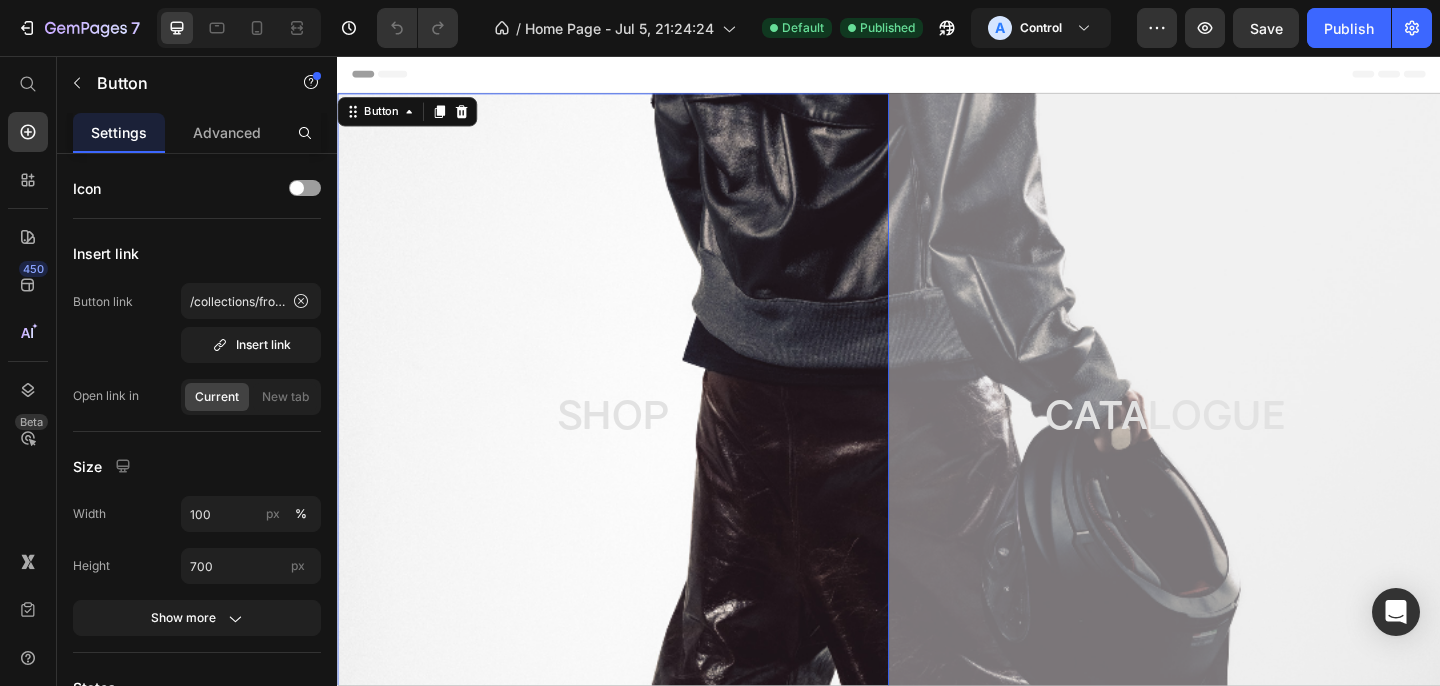 click on "CATALOGUE" at bounding box center [1237, 447] 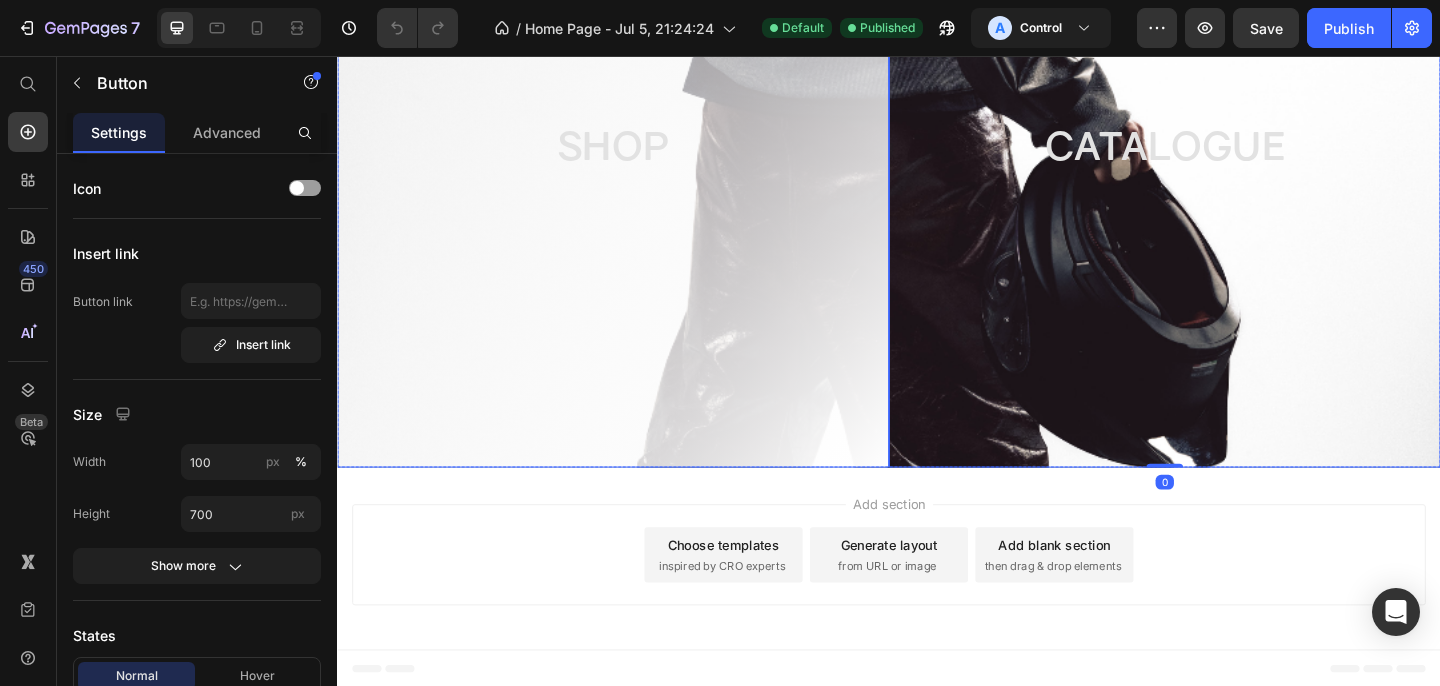 scroll, scrollTop: 295, scrollLeft: 0, axis: vertical 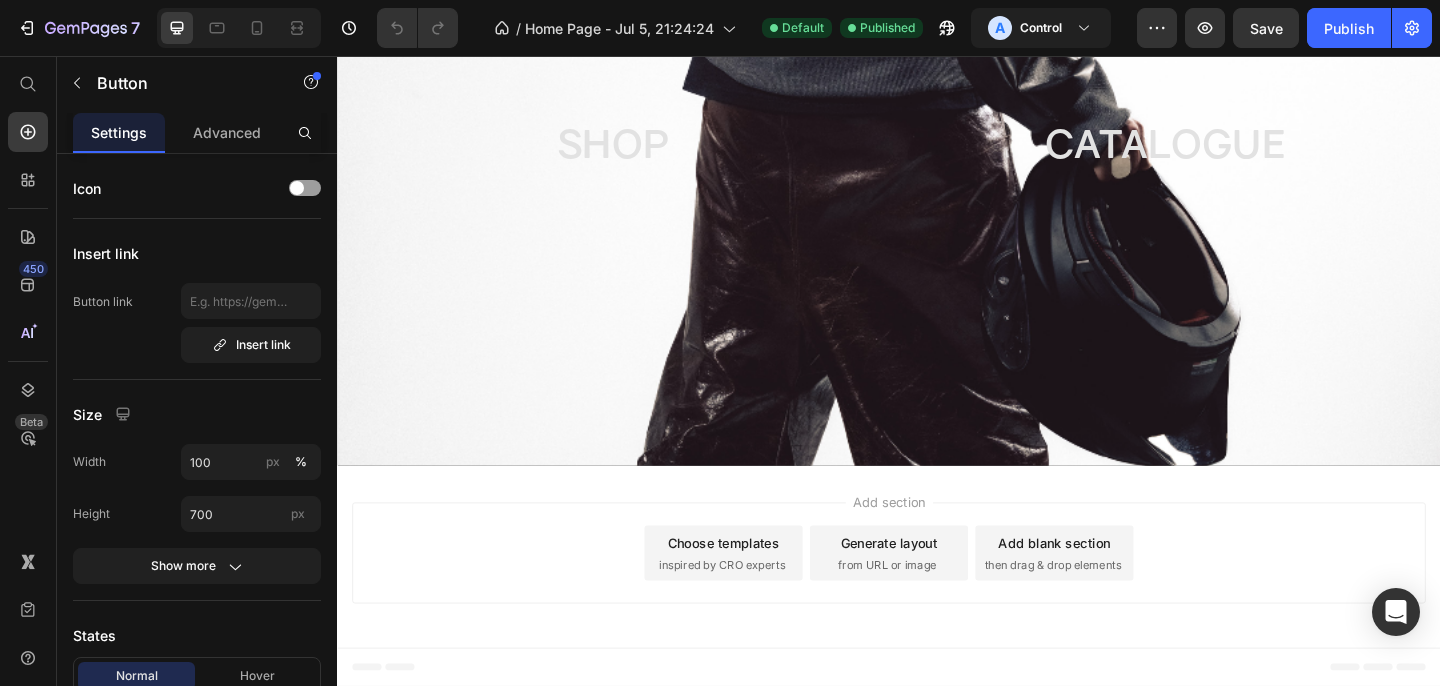 click on "Add section Choose templates inspired by CRO experts Generate layout from URL or image Add blank section then drag & drop elements" at bounding box center (937, 597) 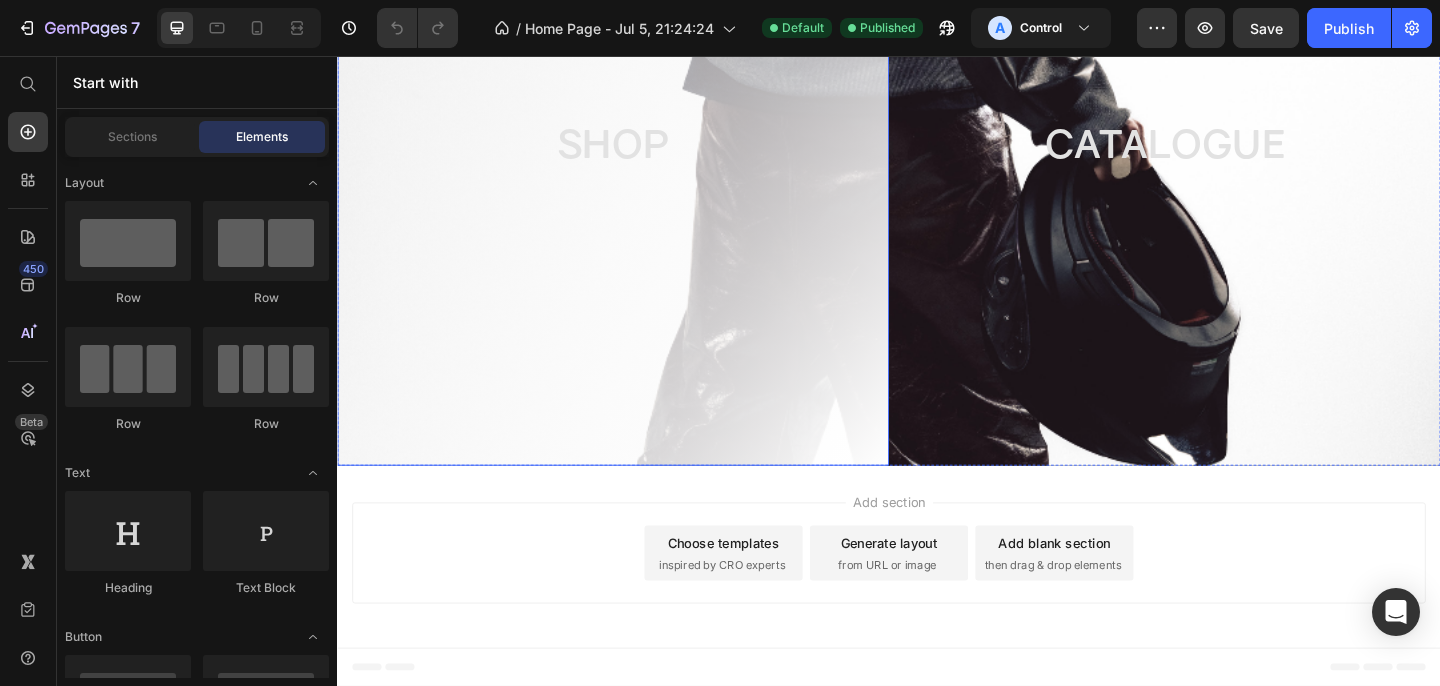click on "SHOP" at bounding box center [637, 152] 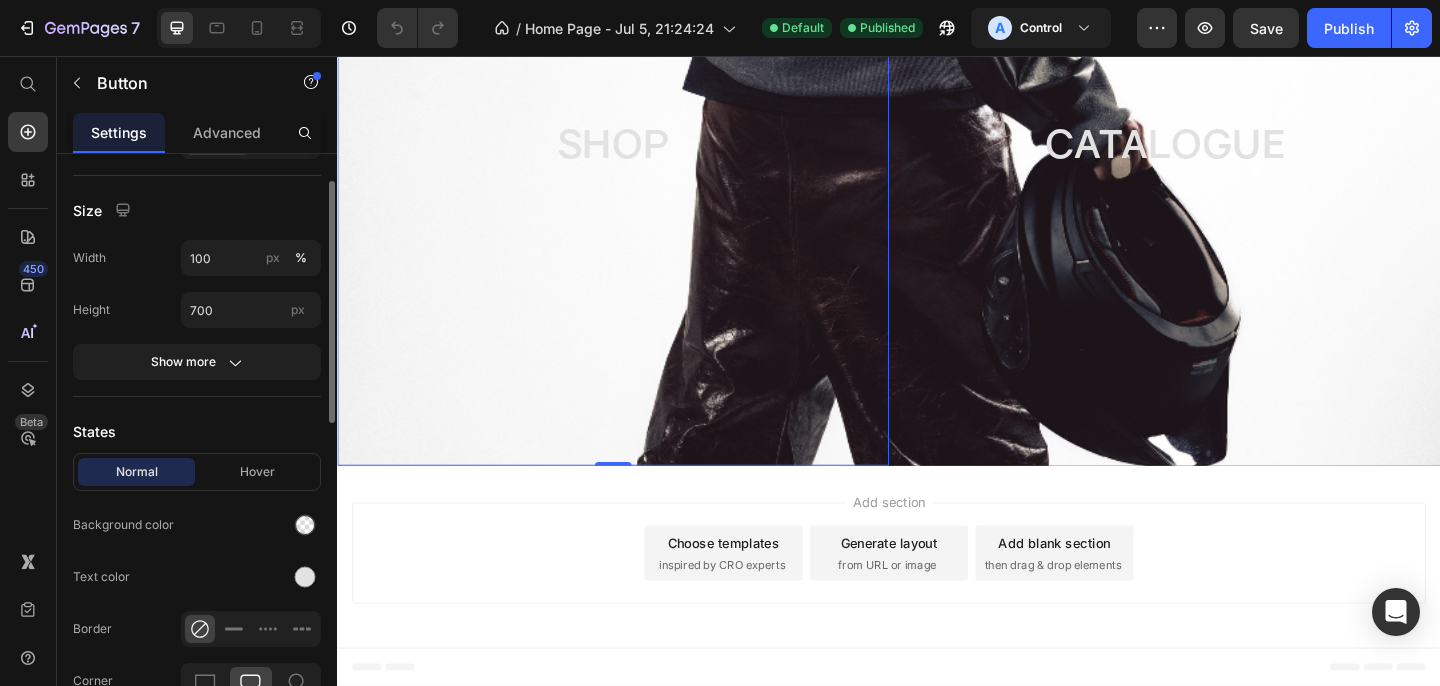 scroll, scrollTop: 0, scrollLeft: 0, axis: both 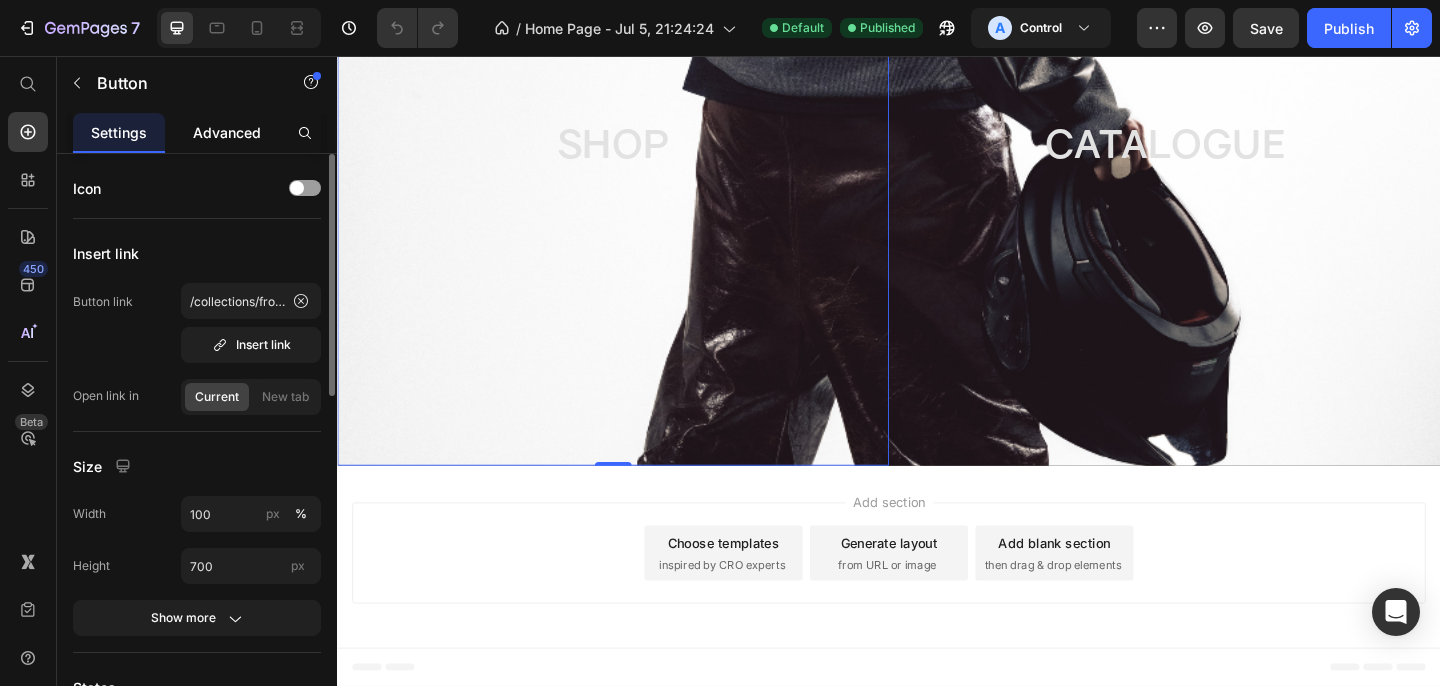 click on "Advanced" at bounding box center [227, 132] 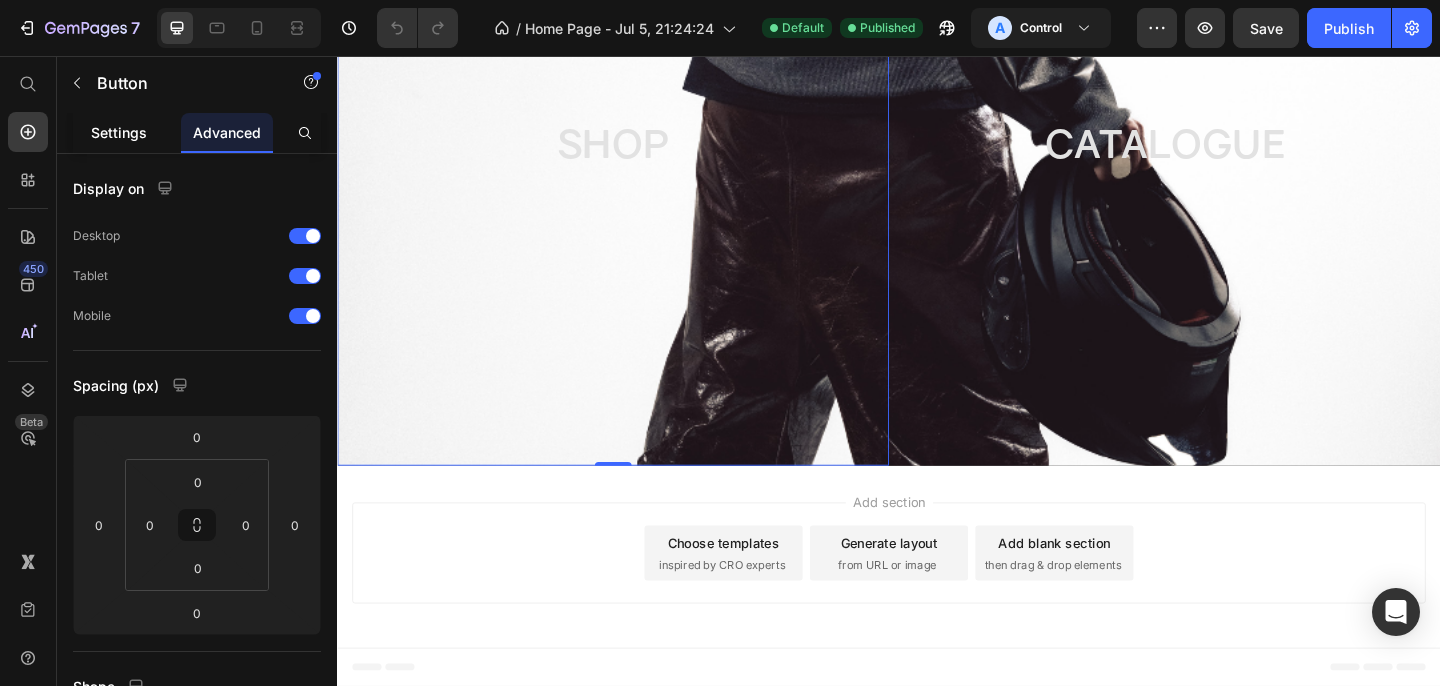 click on "Settings" at bounding box center [119, 132] 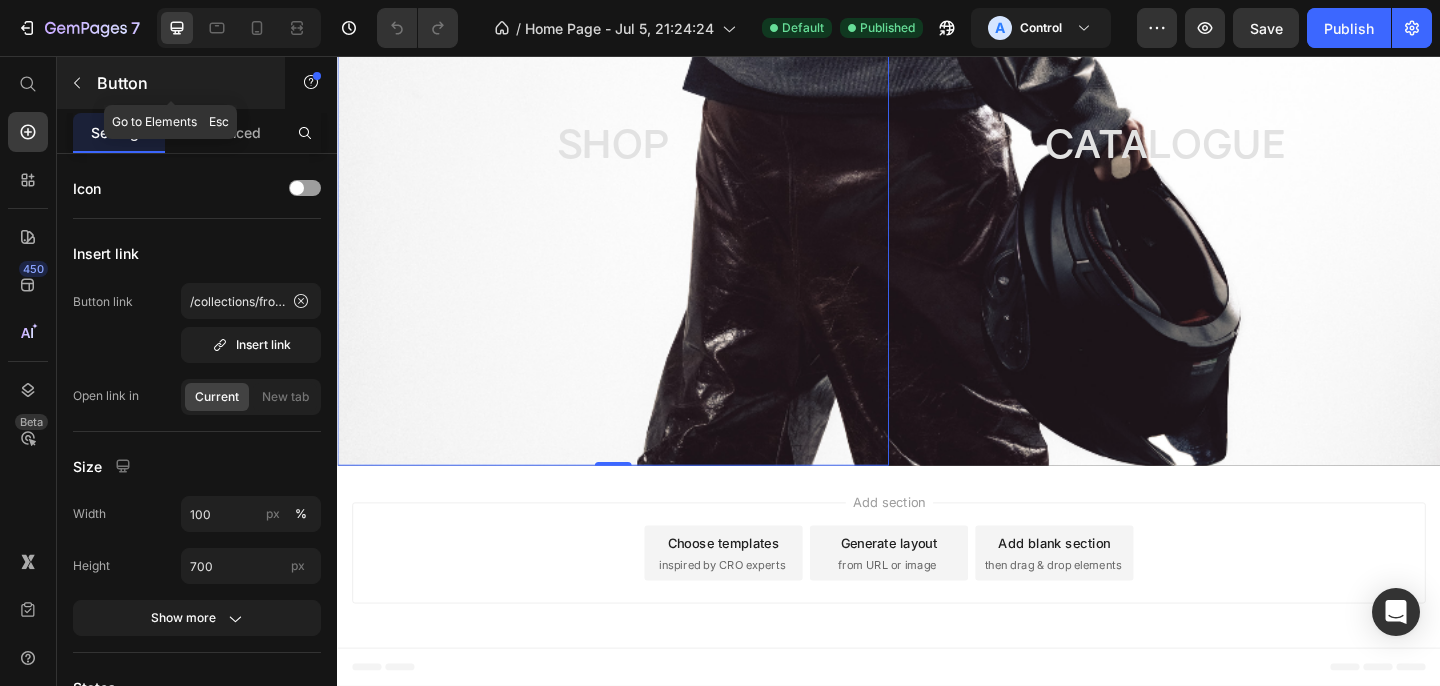 click on "Button" at bounding box center (182, 83) 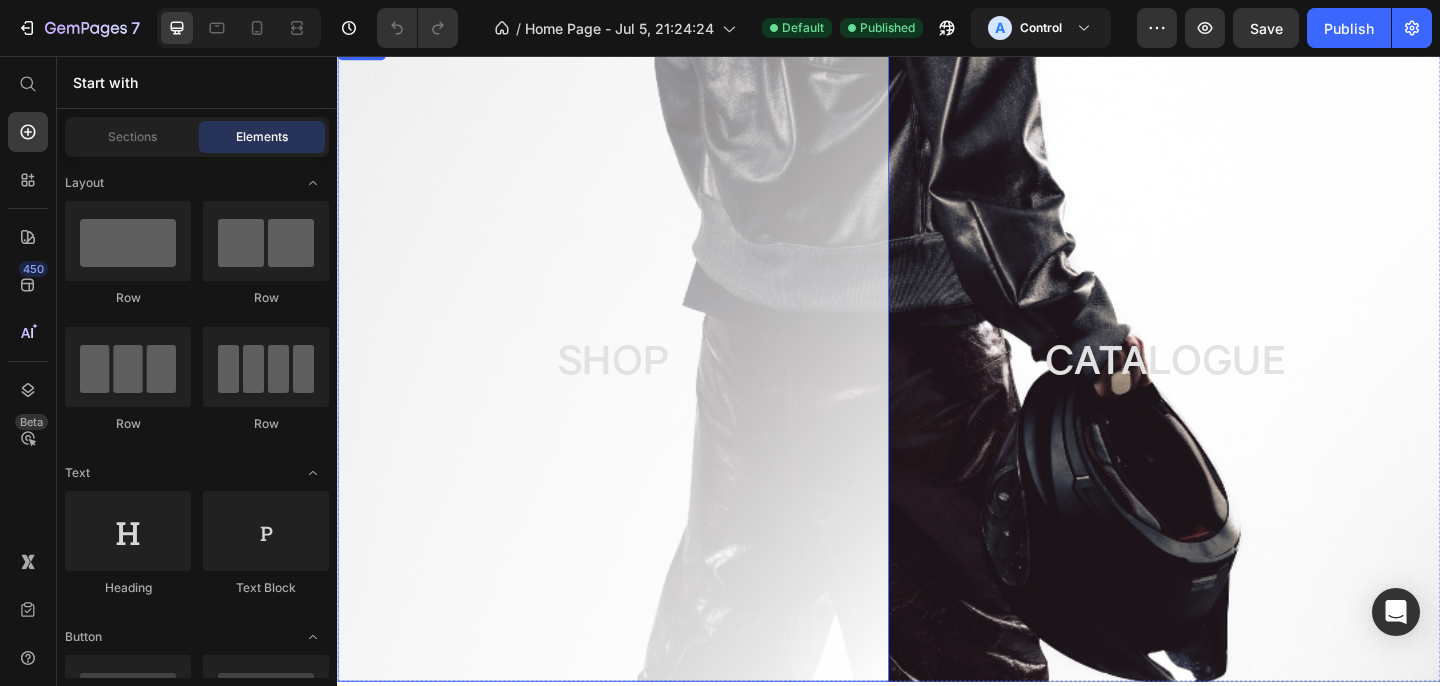 scroll, scrollTop: 0, scrollLeft: 0, axis: both 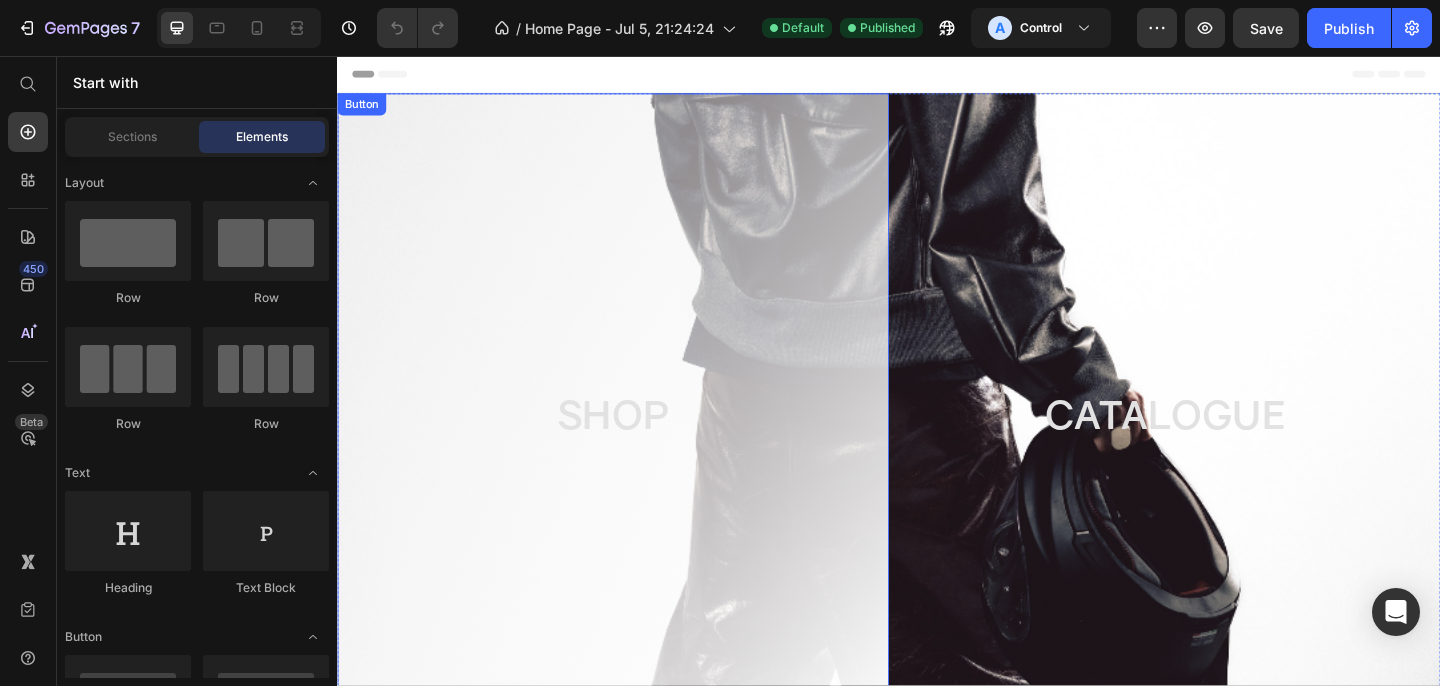 click on "SHOP" at bounding box center [637, 447] 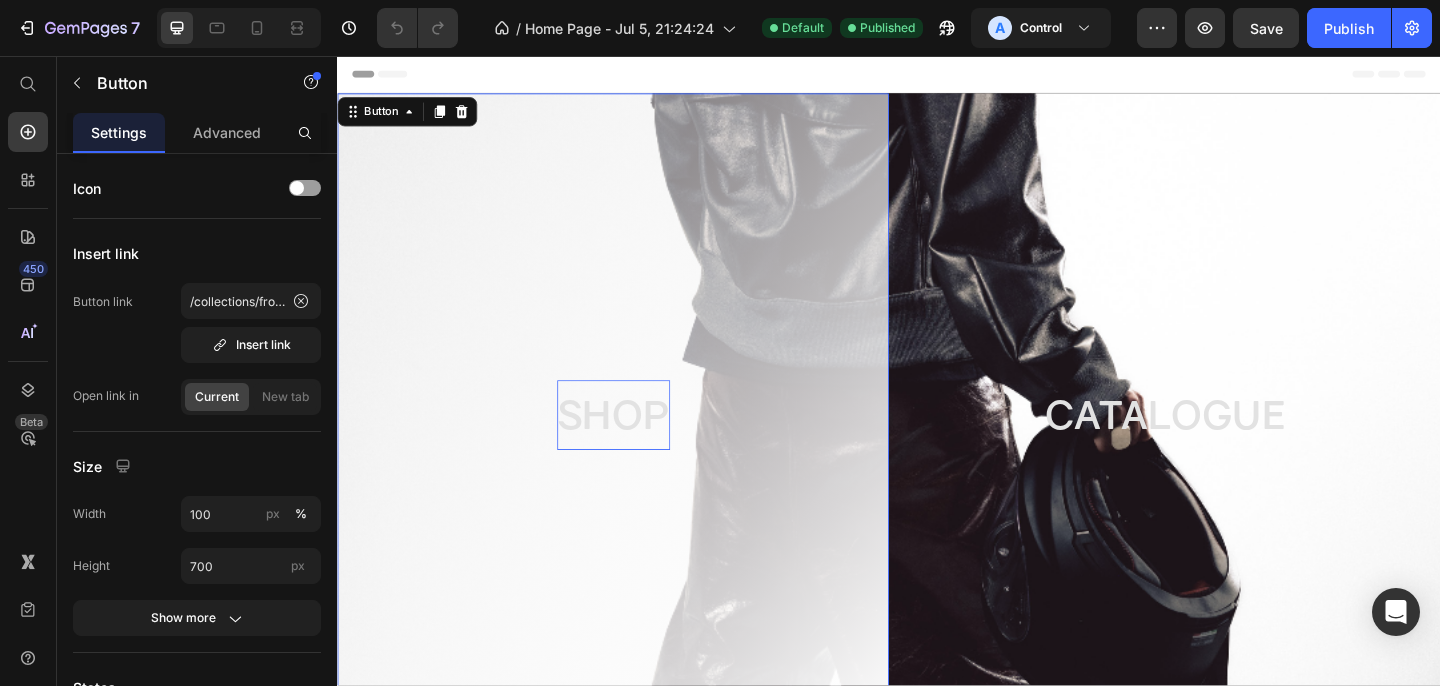 click on "SHOP" at bounding box center (637, 447) 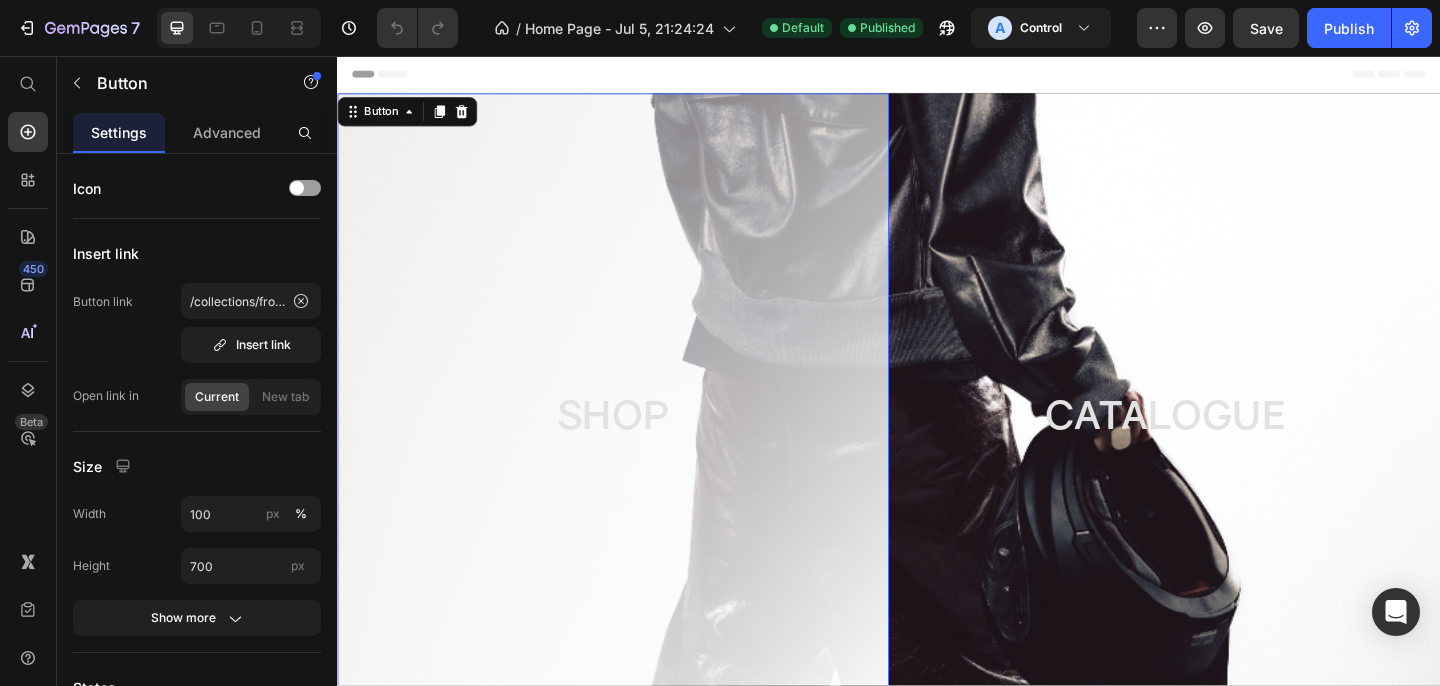 click on "SHOP" at bounding box center (637, 447) 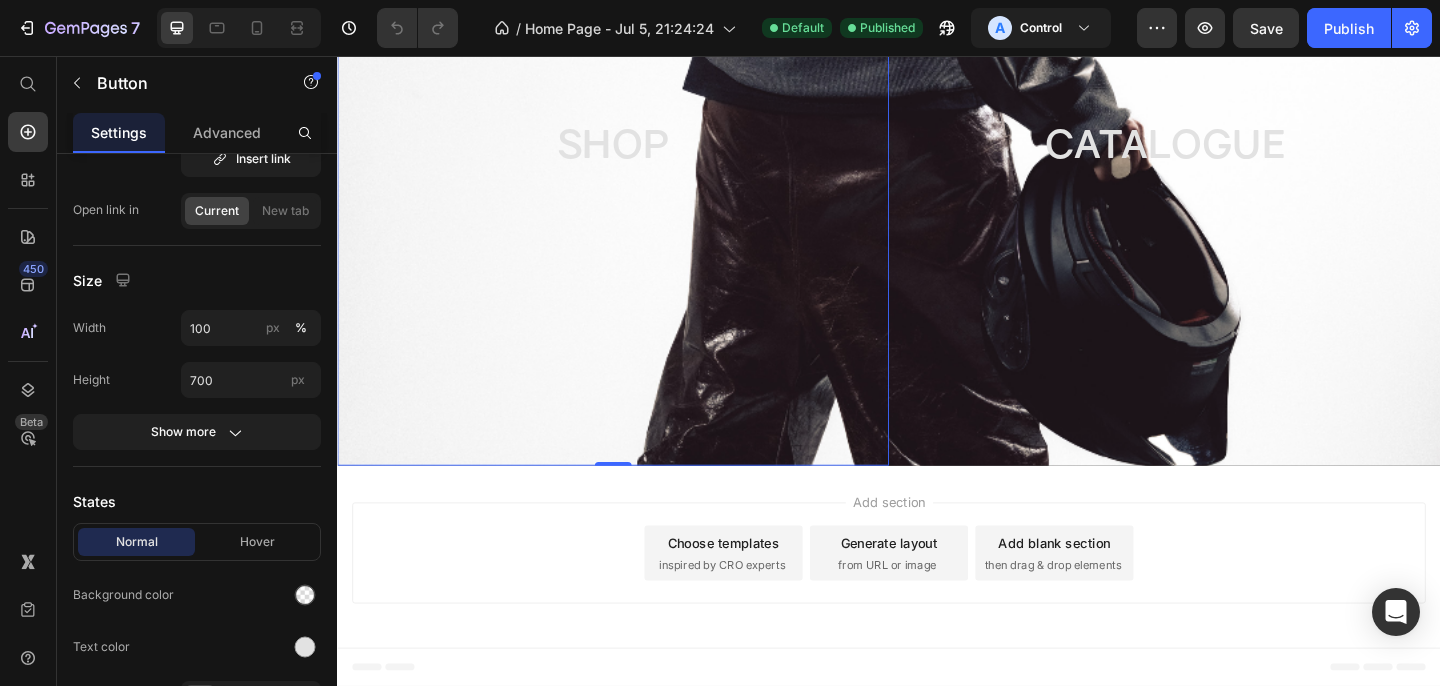 scroll, scrollTop: 0, scrollLeft: 0, axis: both 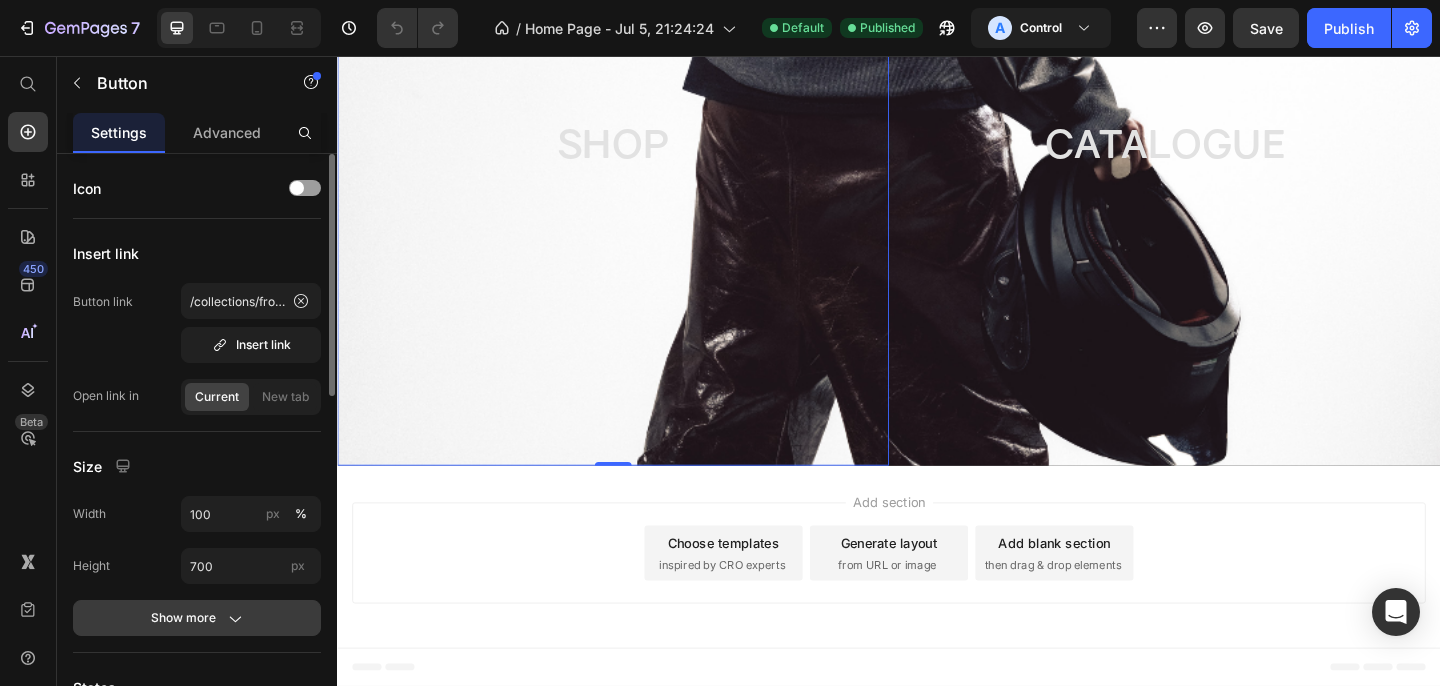 click on "Show more" 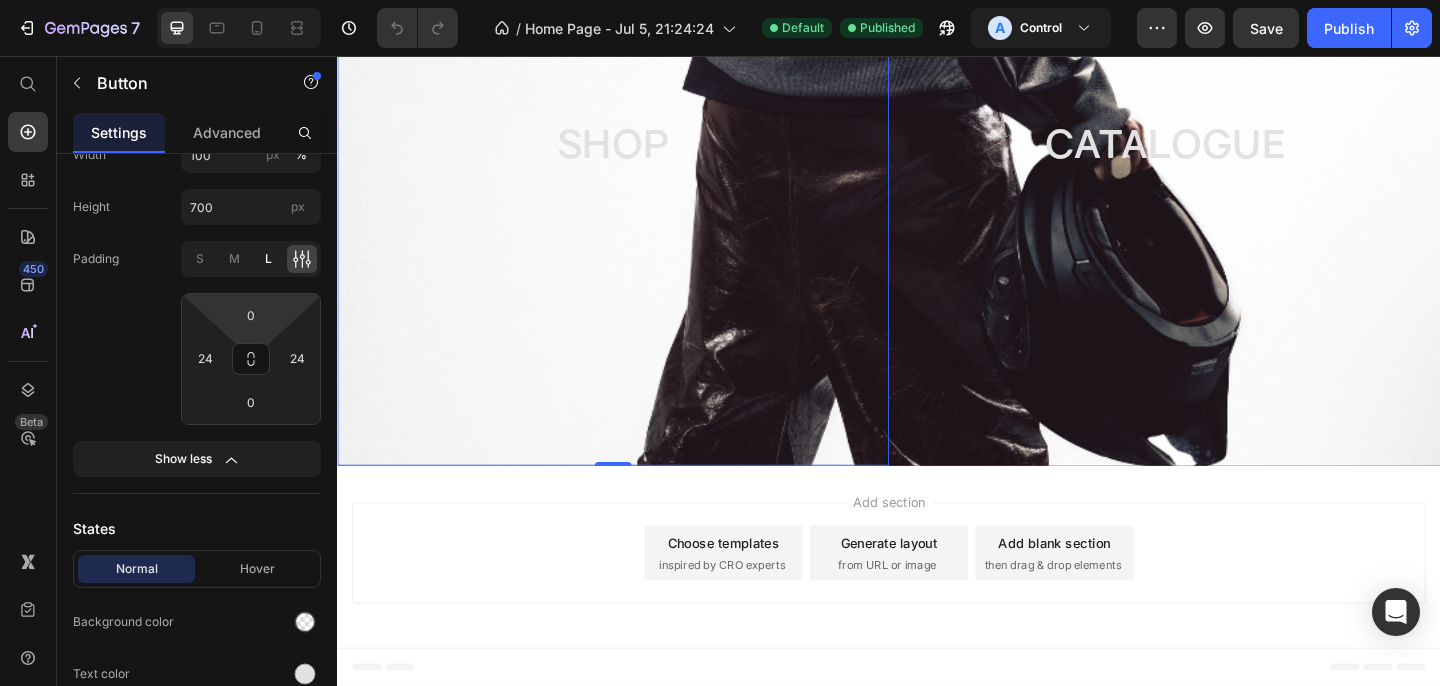 scroll, scrollTop: 431, scrollLeft: 0, axis: vertical 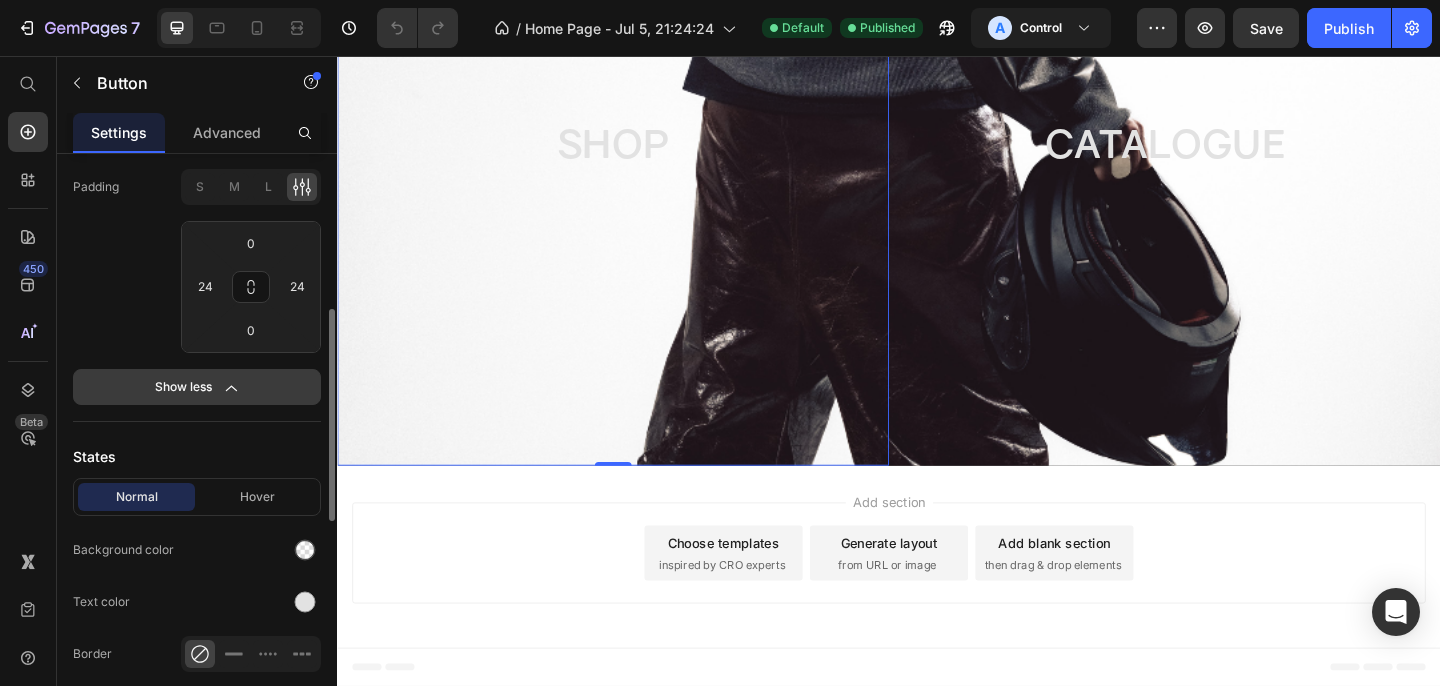 click on "Show less" 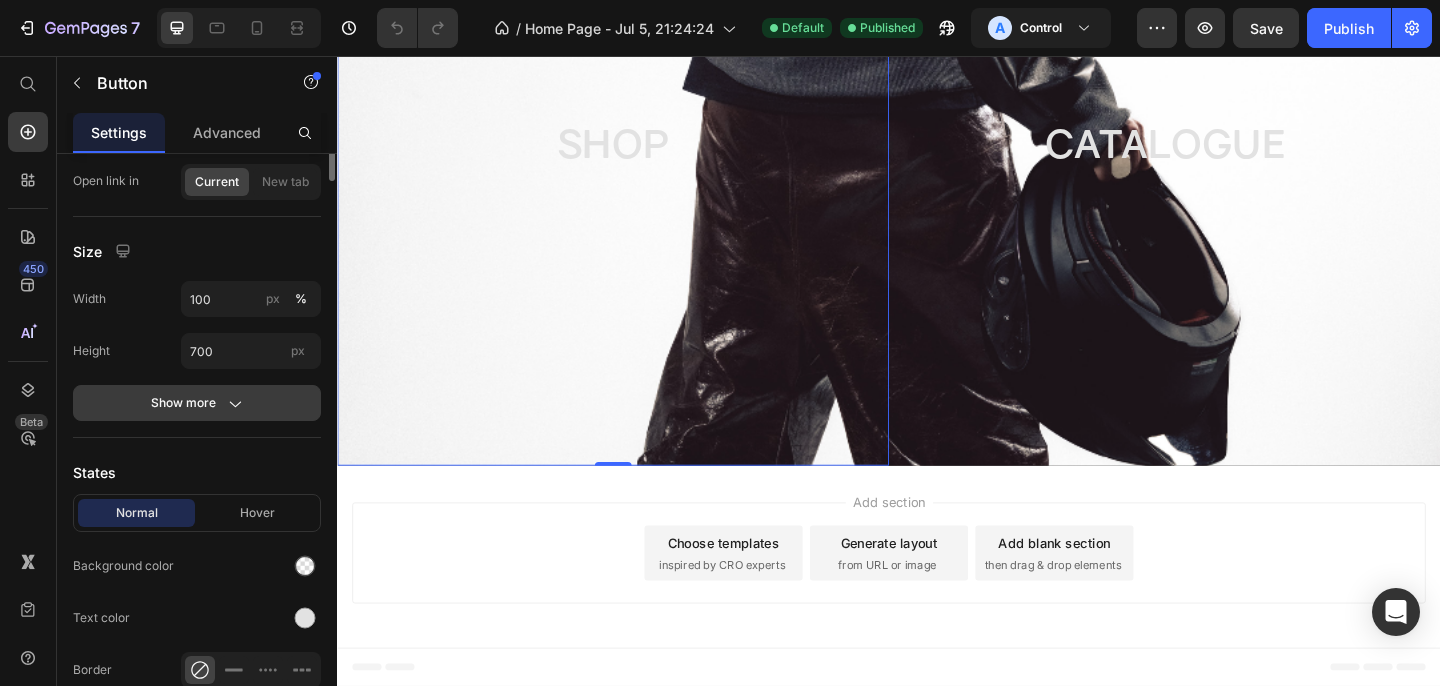 scroll, scrollTop: 0, scrollLeft: 0, axis: both 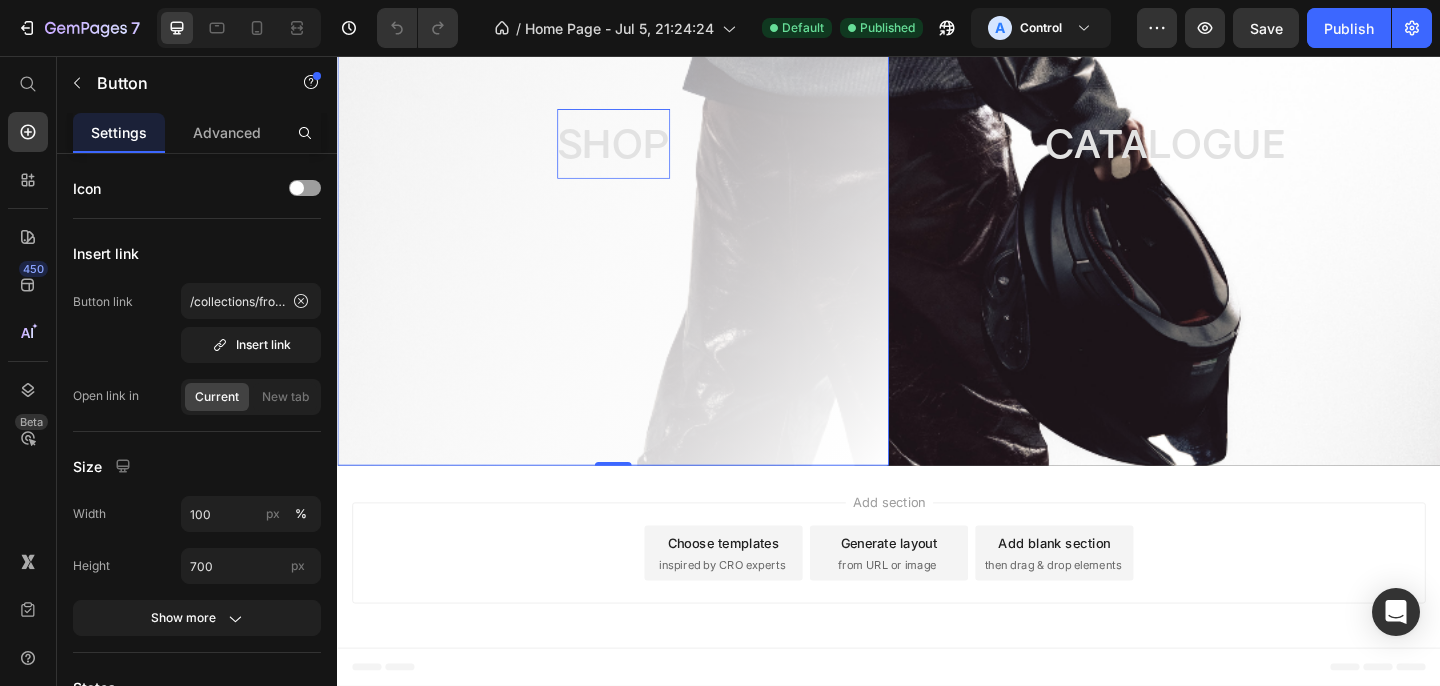 click on "SHOP" at bounding box center (637, 152) 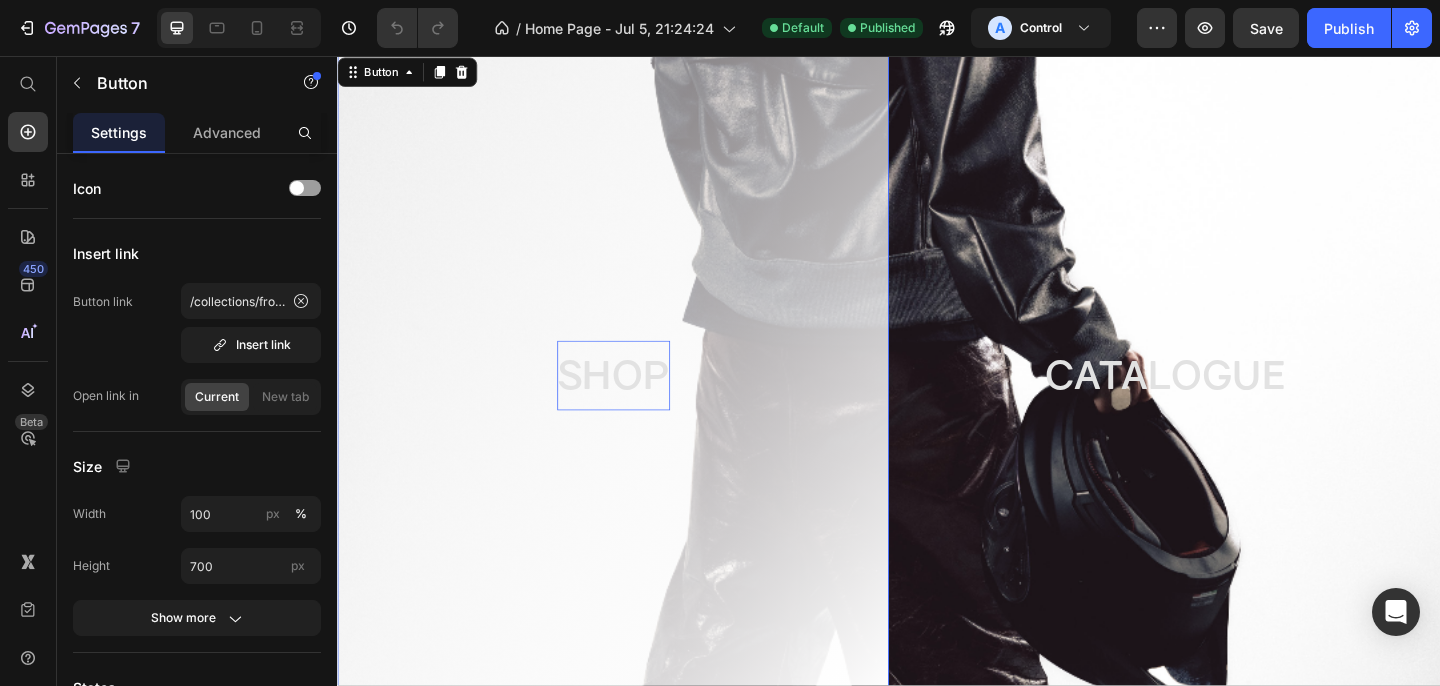 scroll, scrollTop: 0, scrollLeft: 0, axis: both 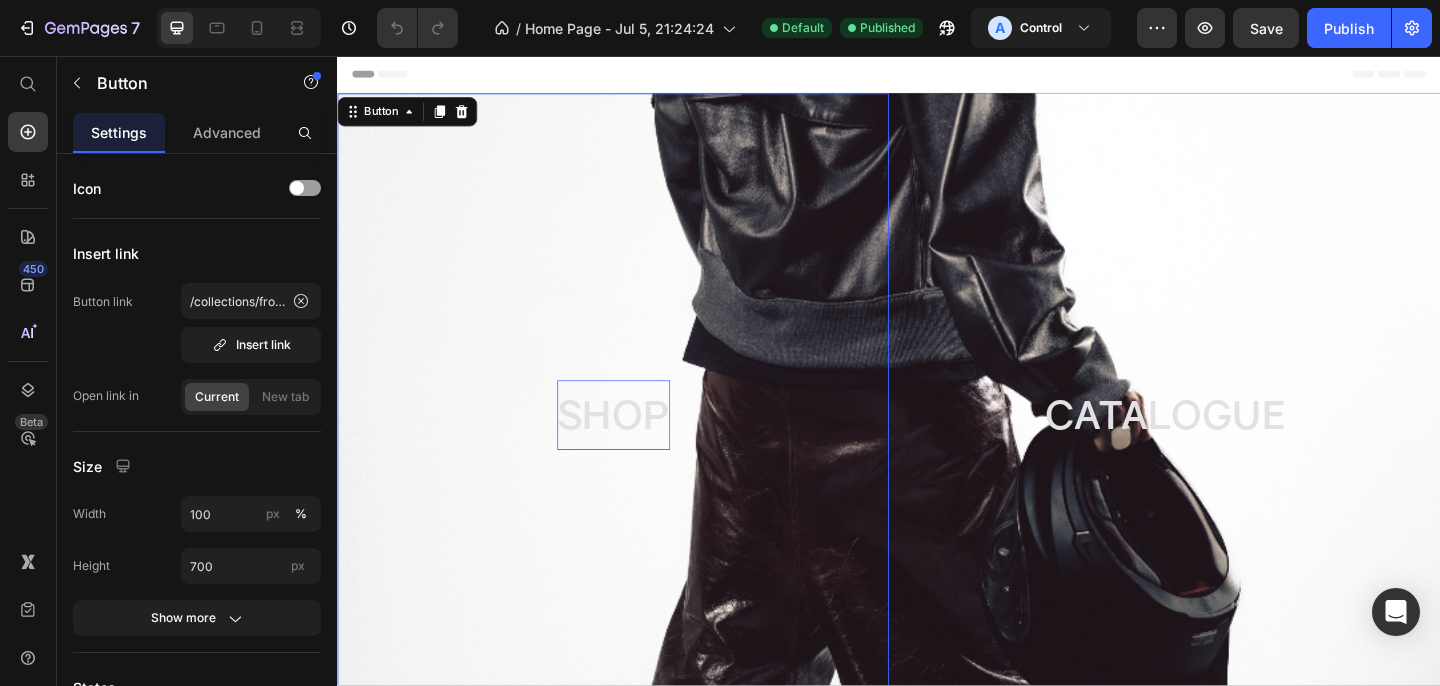 click on "7  Version history  /  Home Page - Jul 5, 21:24:24 Default Published A Control Preview  Save   Publish" 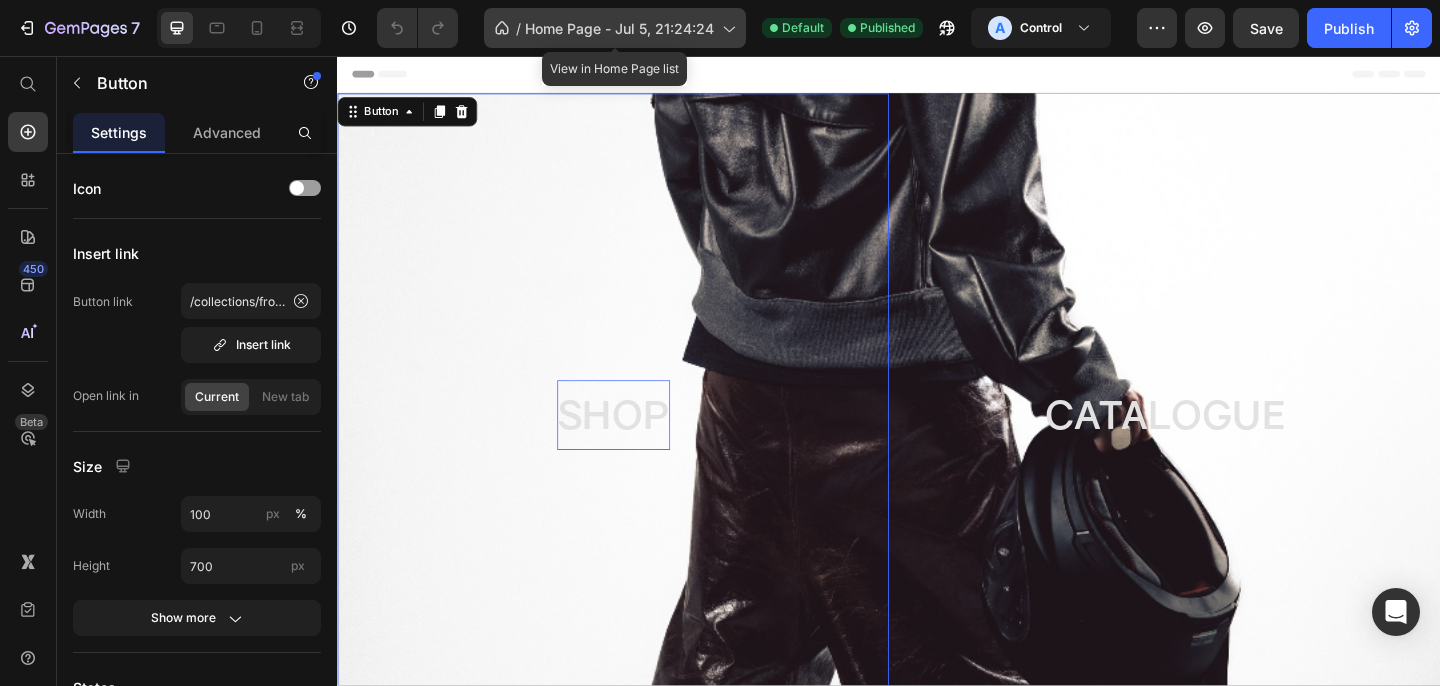click on "Home Page - Jul 5, 21:24:24" at bounding box center [619, 28] 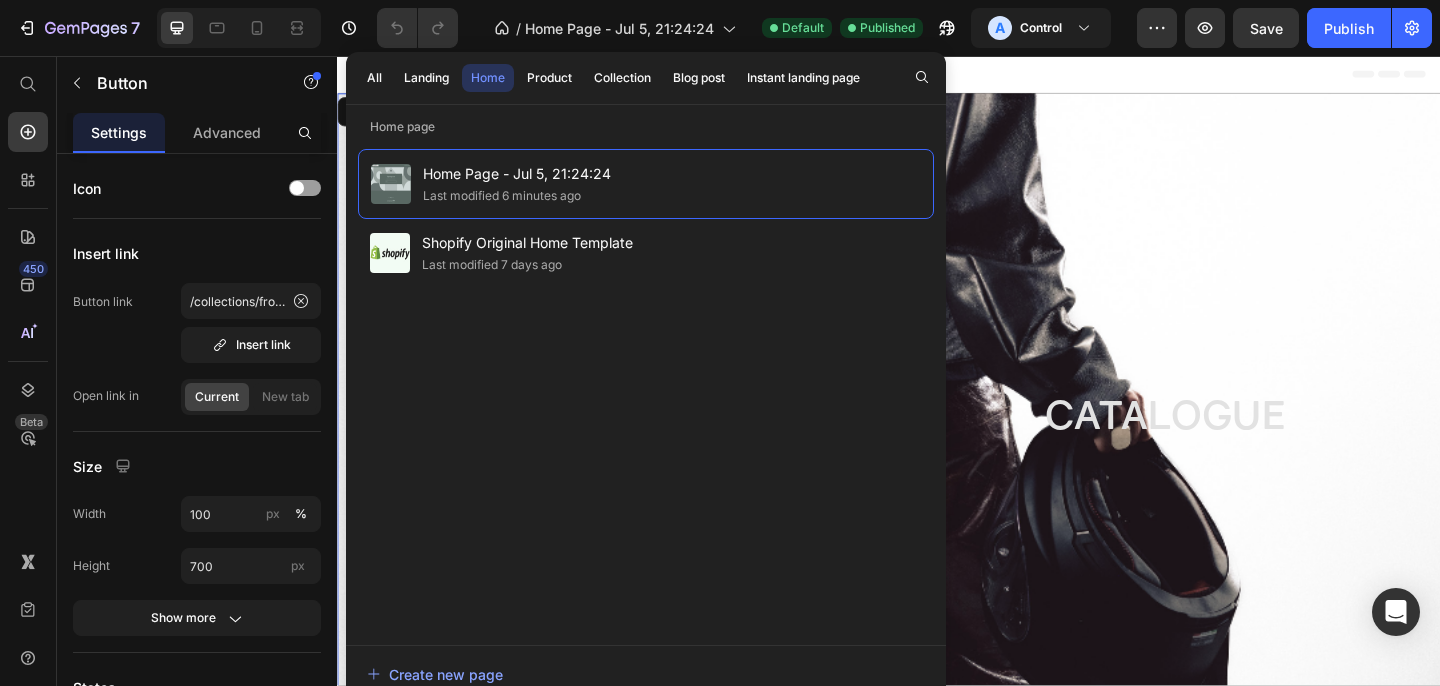 click on "Header" at bounding box center (937, 76) 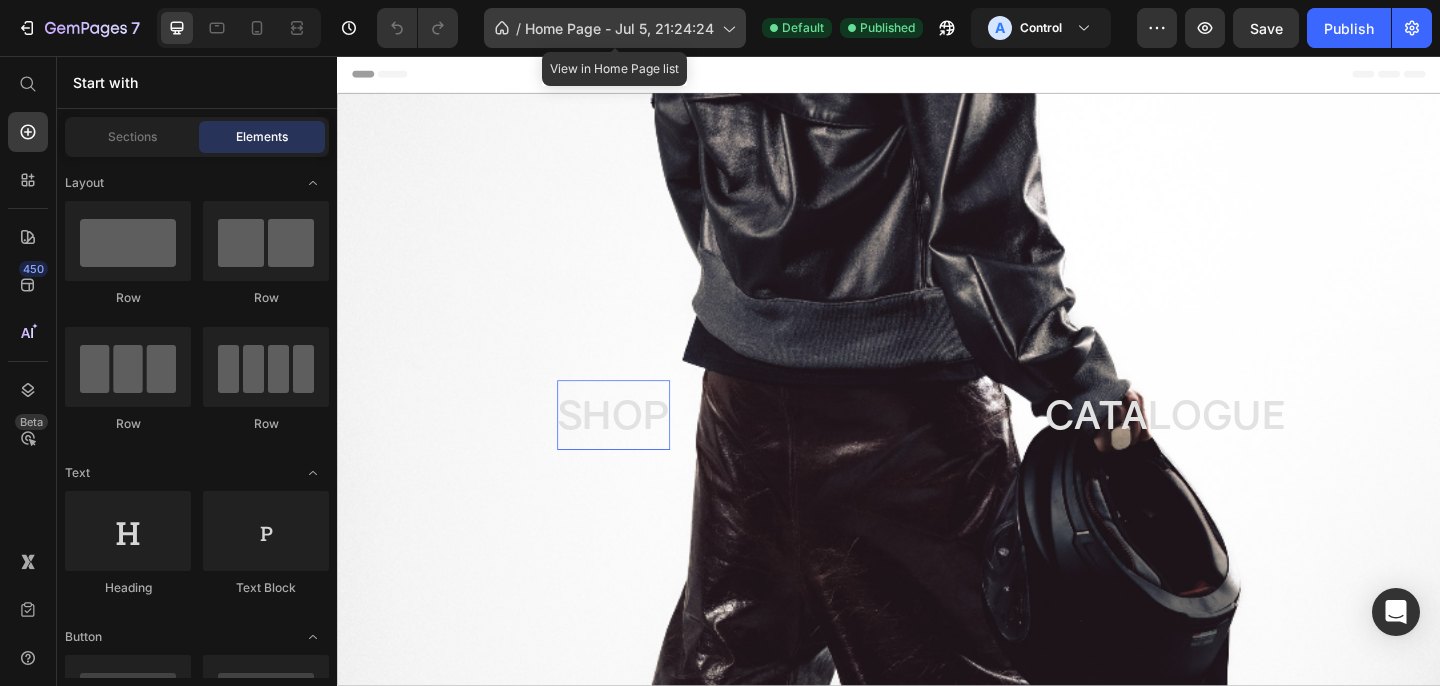 click on "Home Page - Jul 5, 21:24:24" at bounding box center (619, 28) 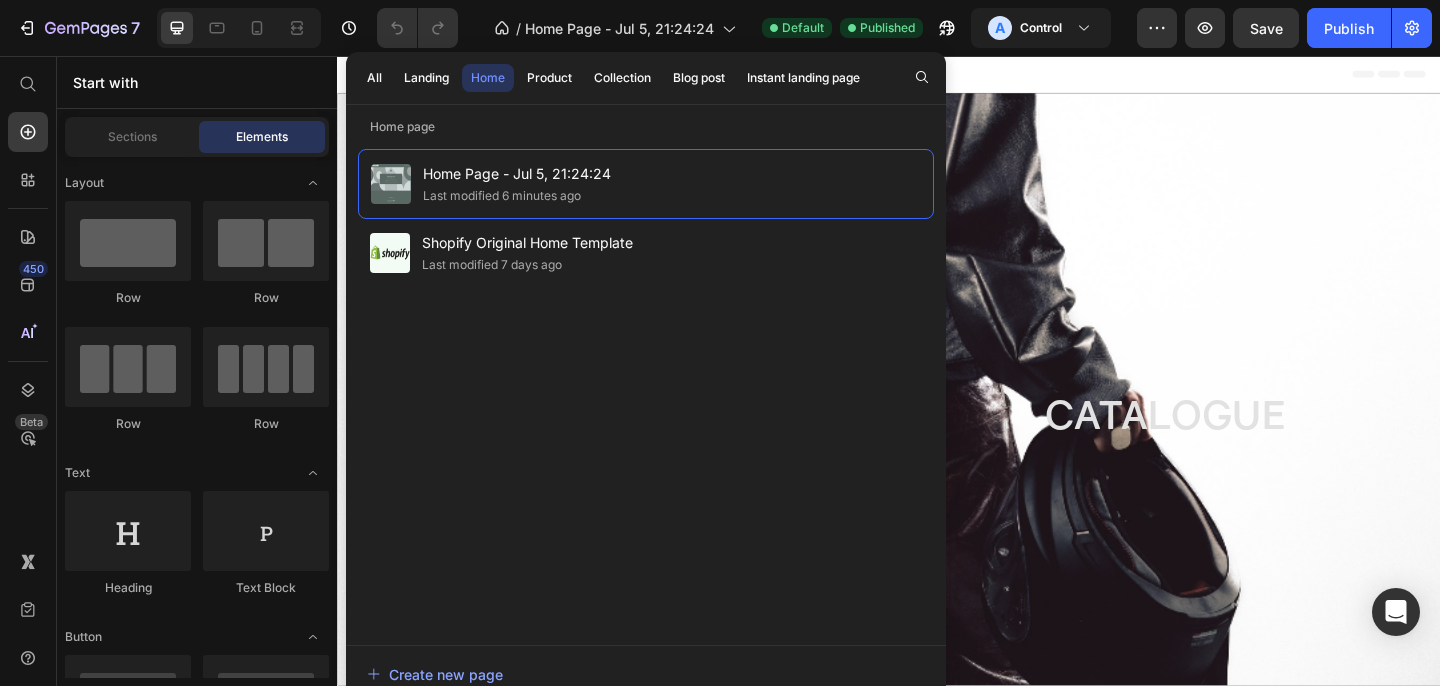 click on "Header" at bounding box center [937, 76] 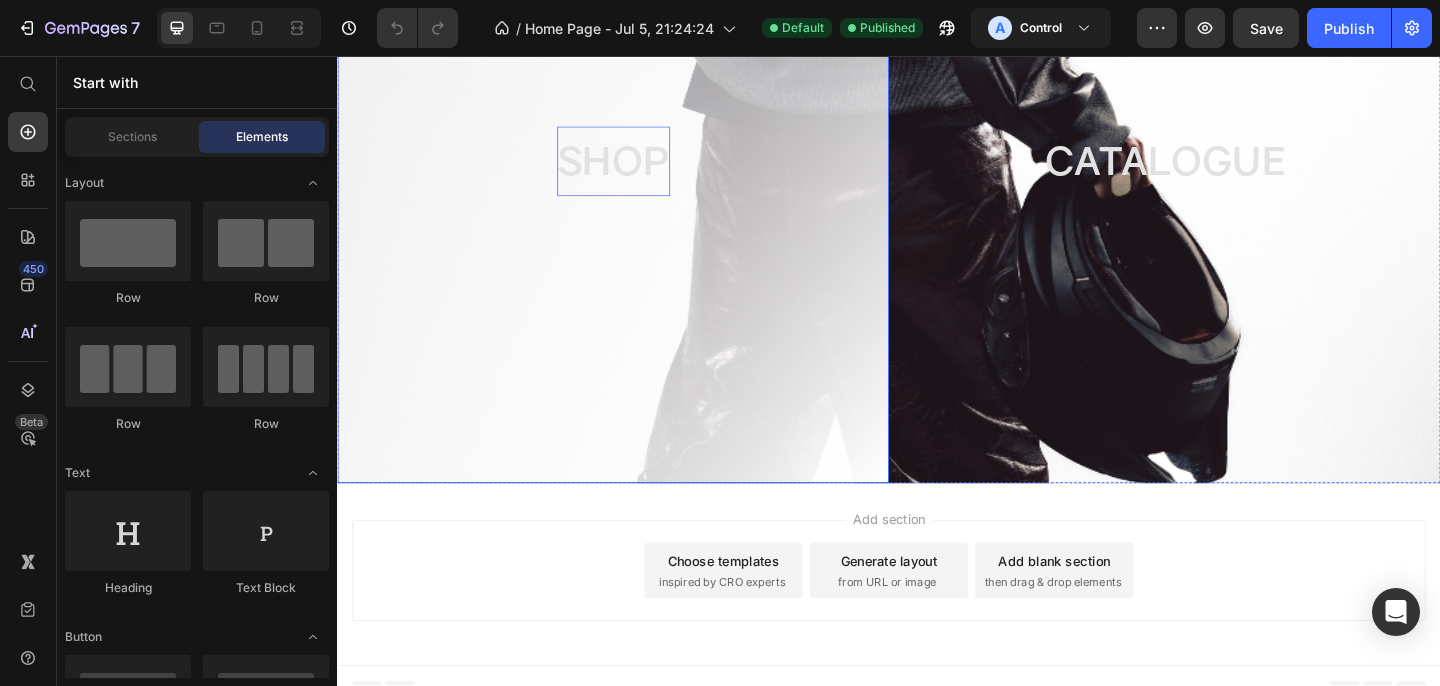 scroll, scrollTop: 292, scrollLeft: 0, axis: vertical 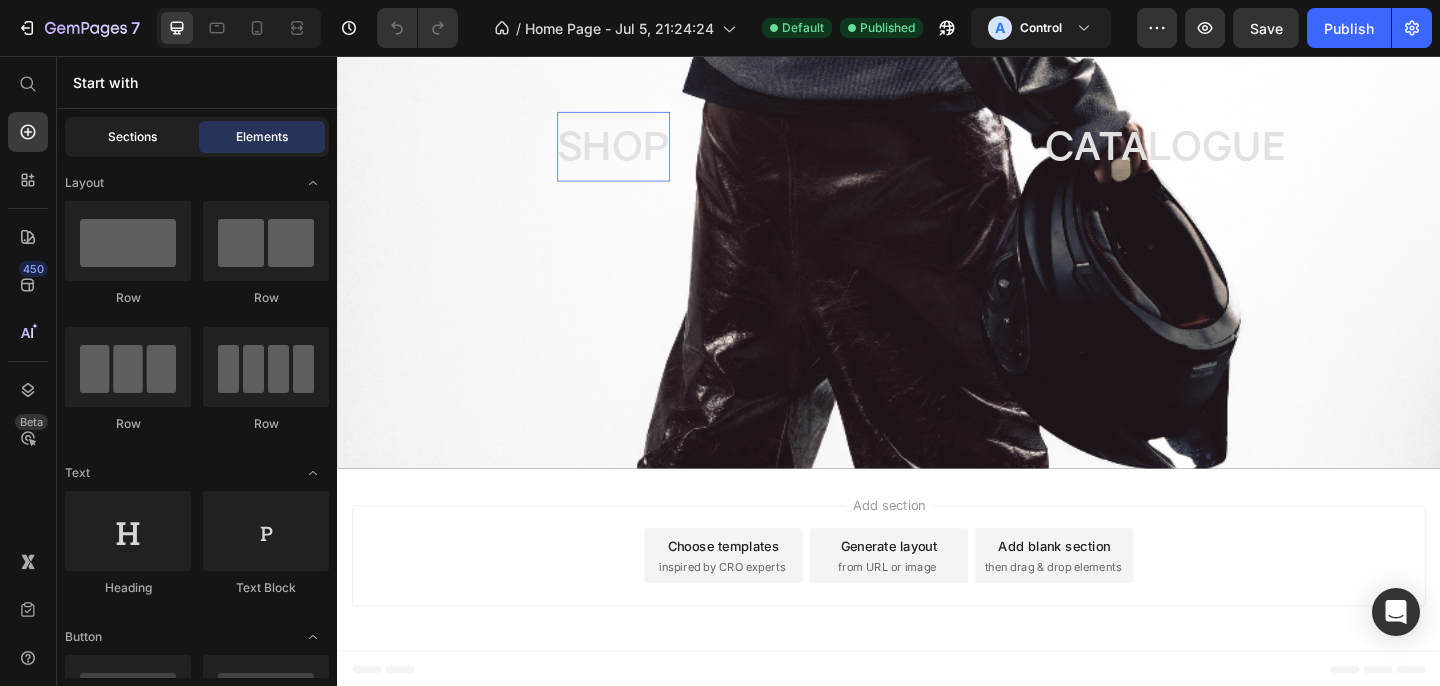 click on "Sections" at bounding box center [132, 137] 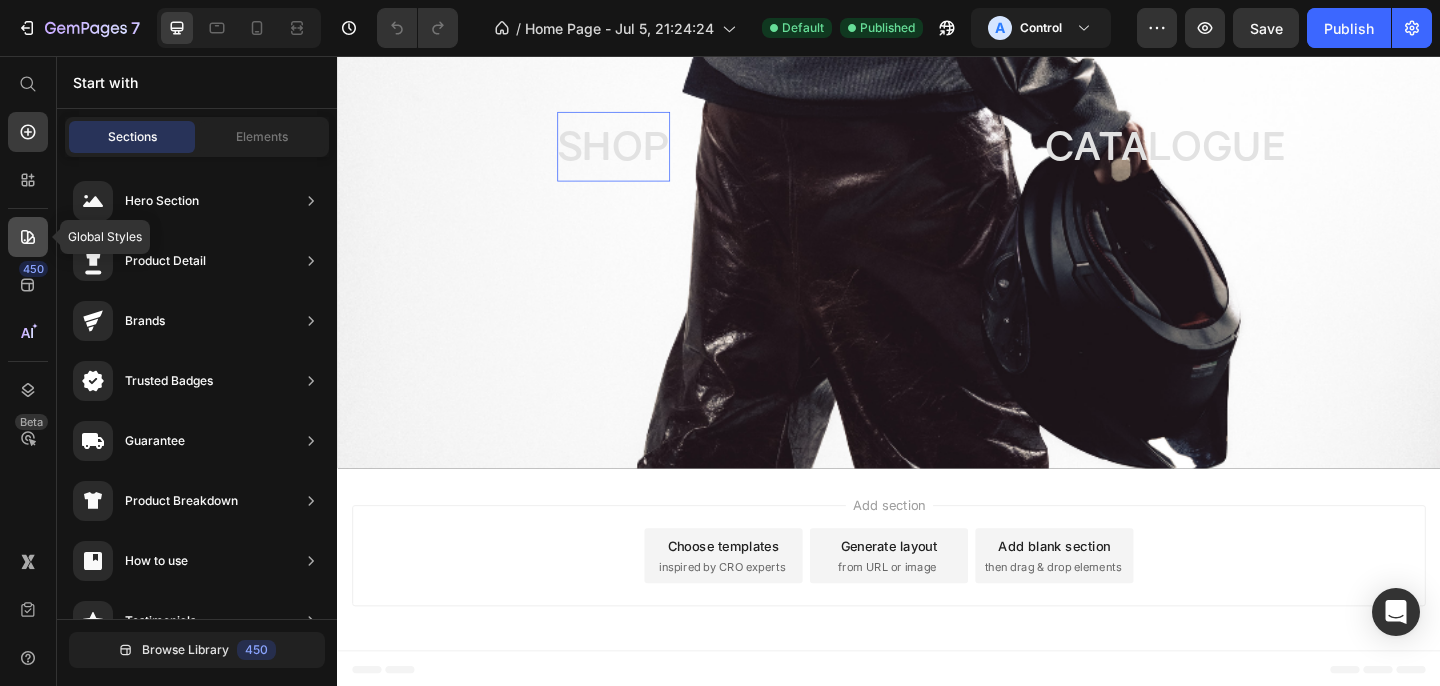 click 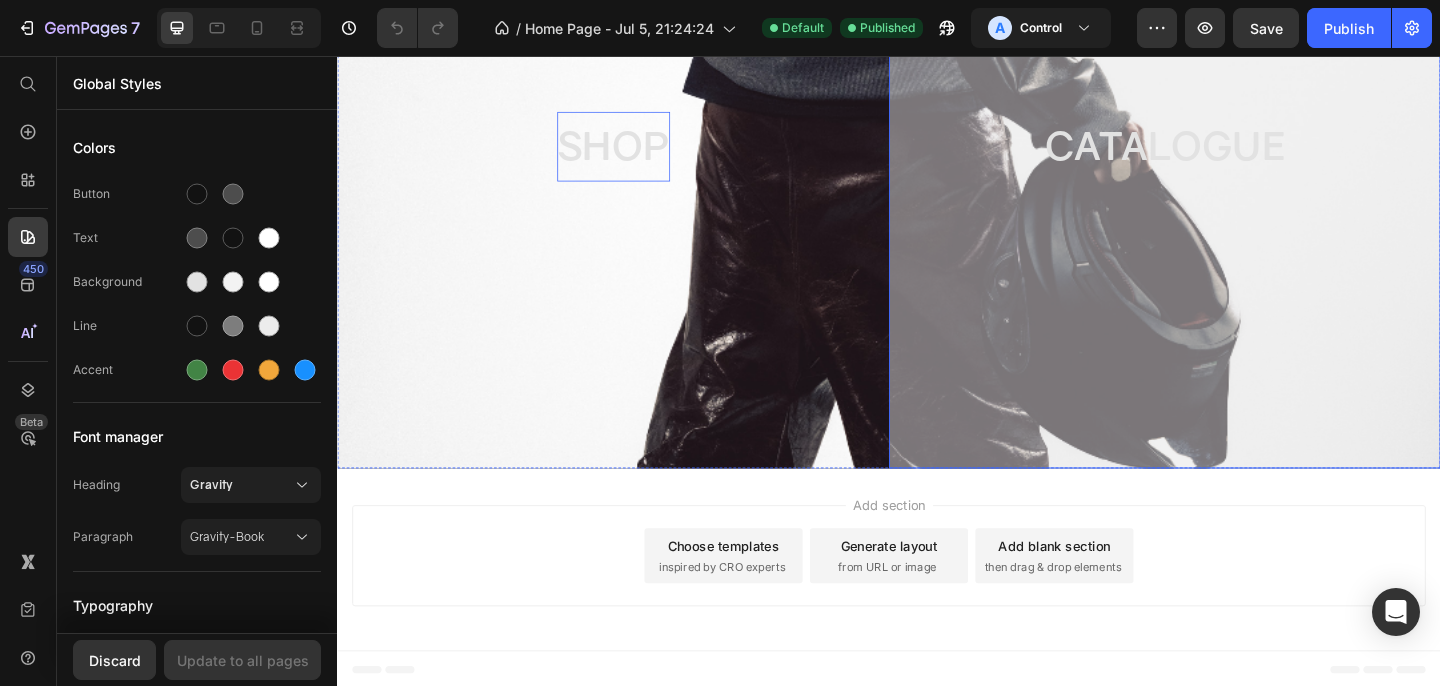 scroll, scrollTop: 0, scrollLeft: 0, axis: both 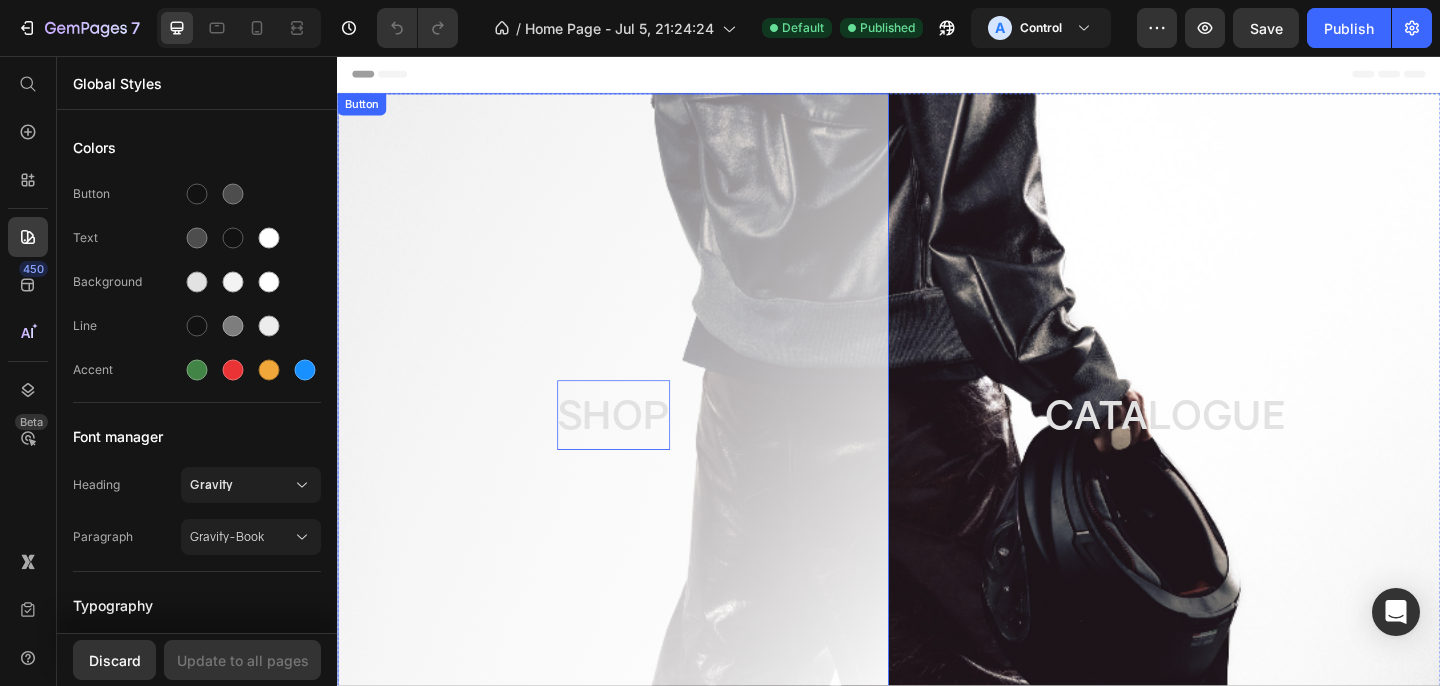 click on "SHOP" at bounding box center [637, 447] 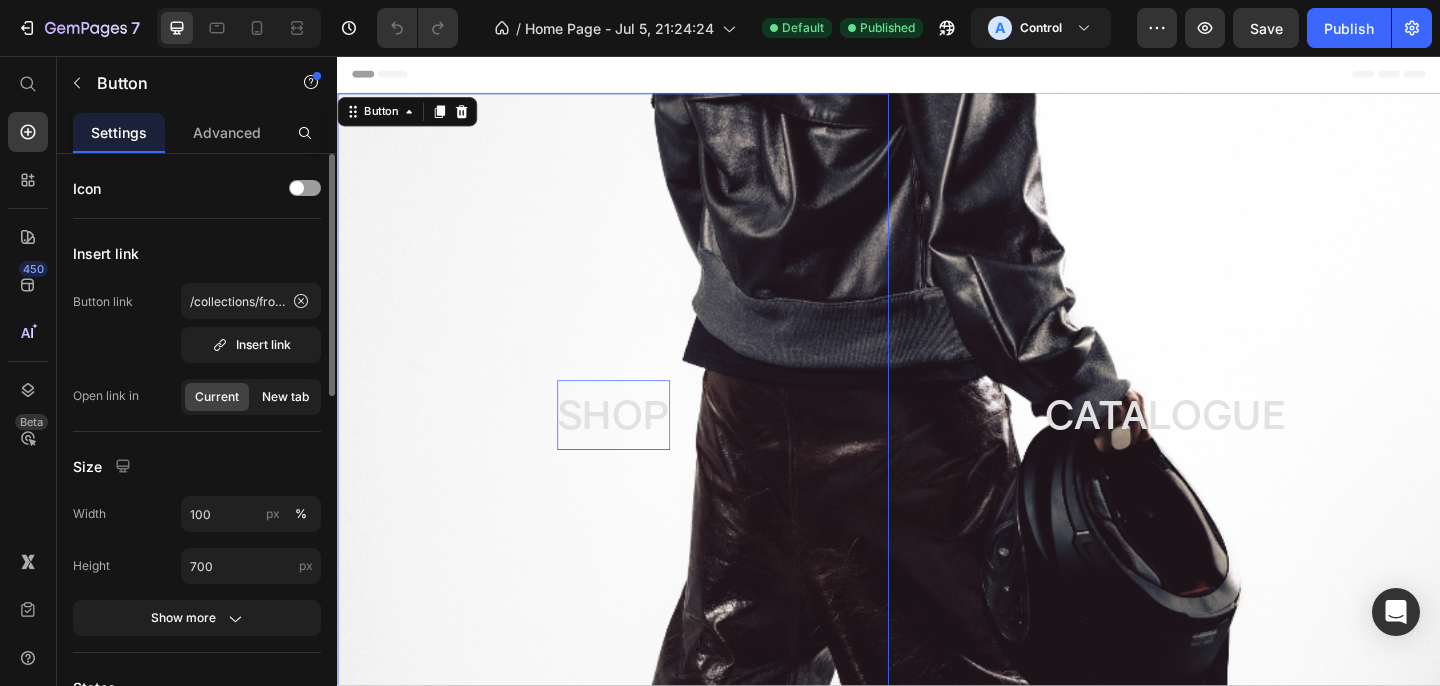 click on "New tab" 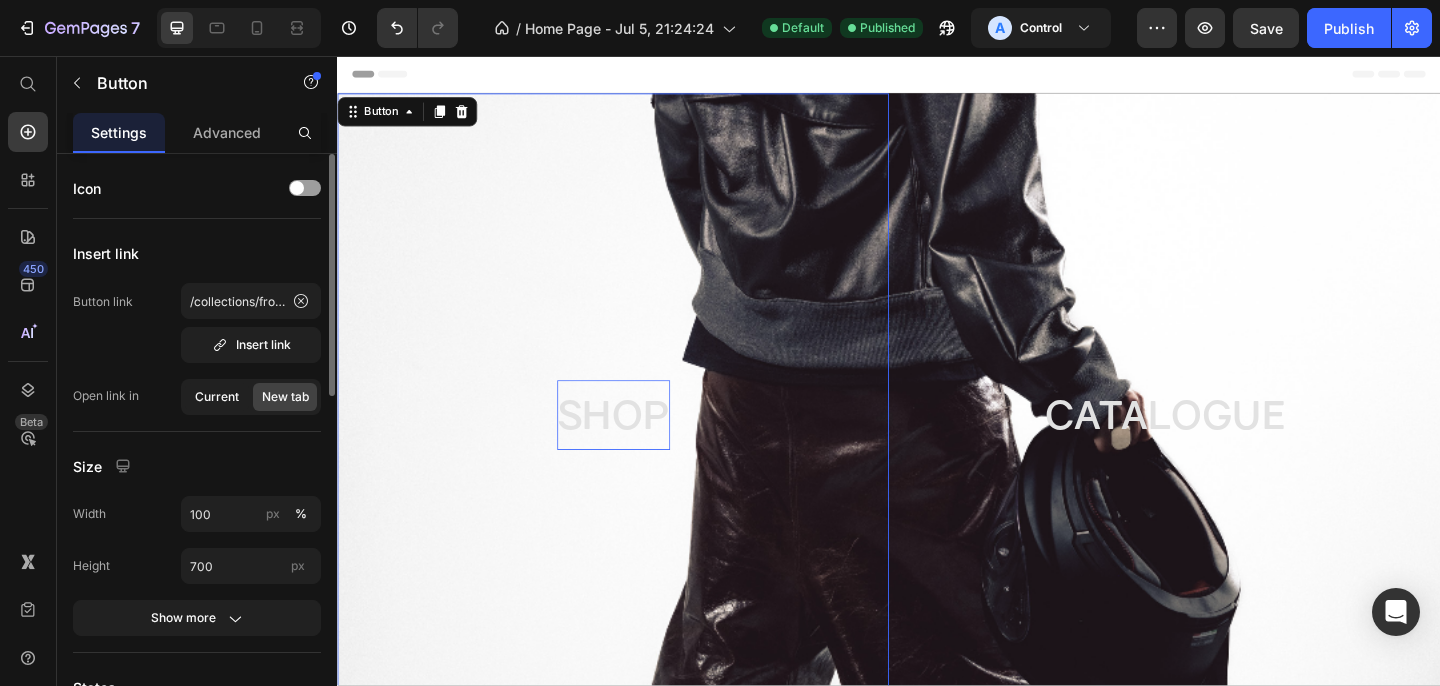 click on "Current" 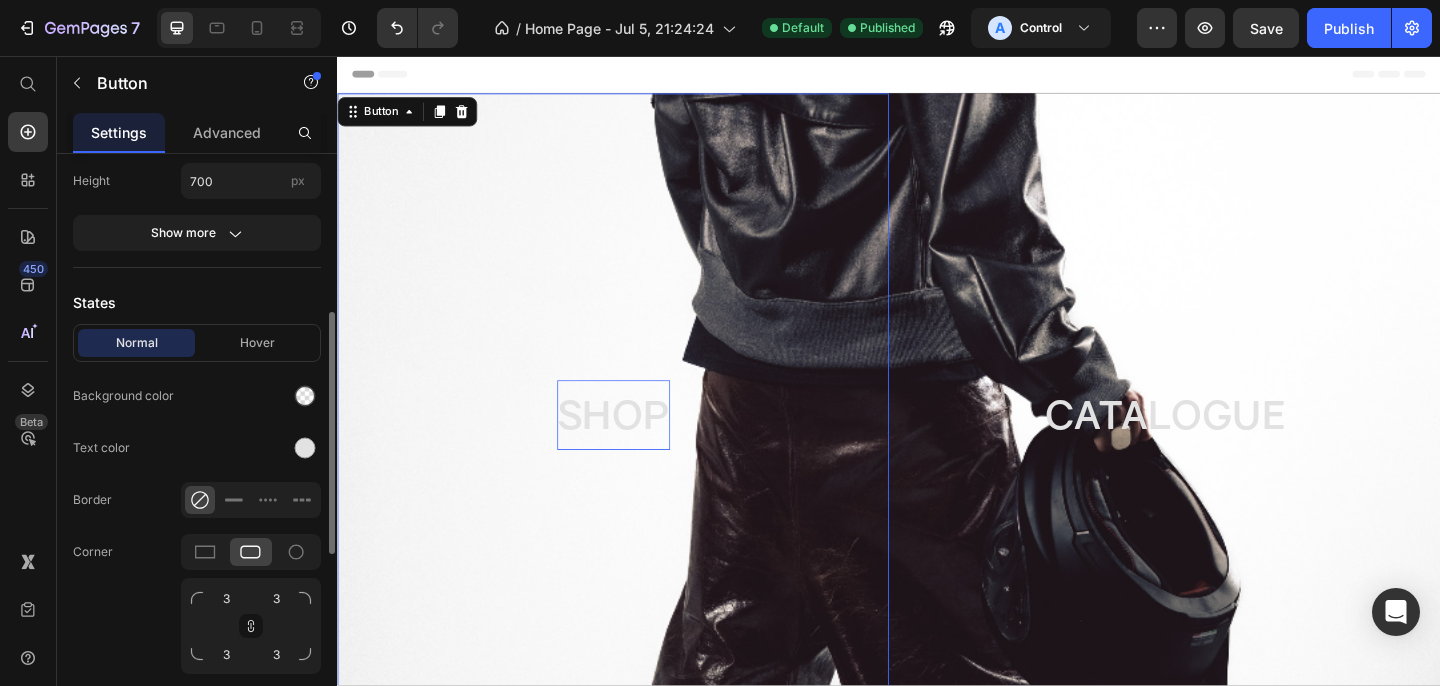scroll, scrollTop: 537, scrollLeft: 0, axis: vertical 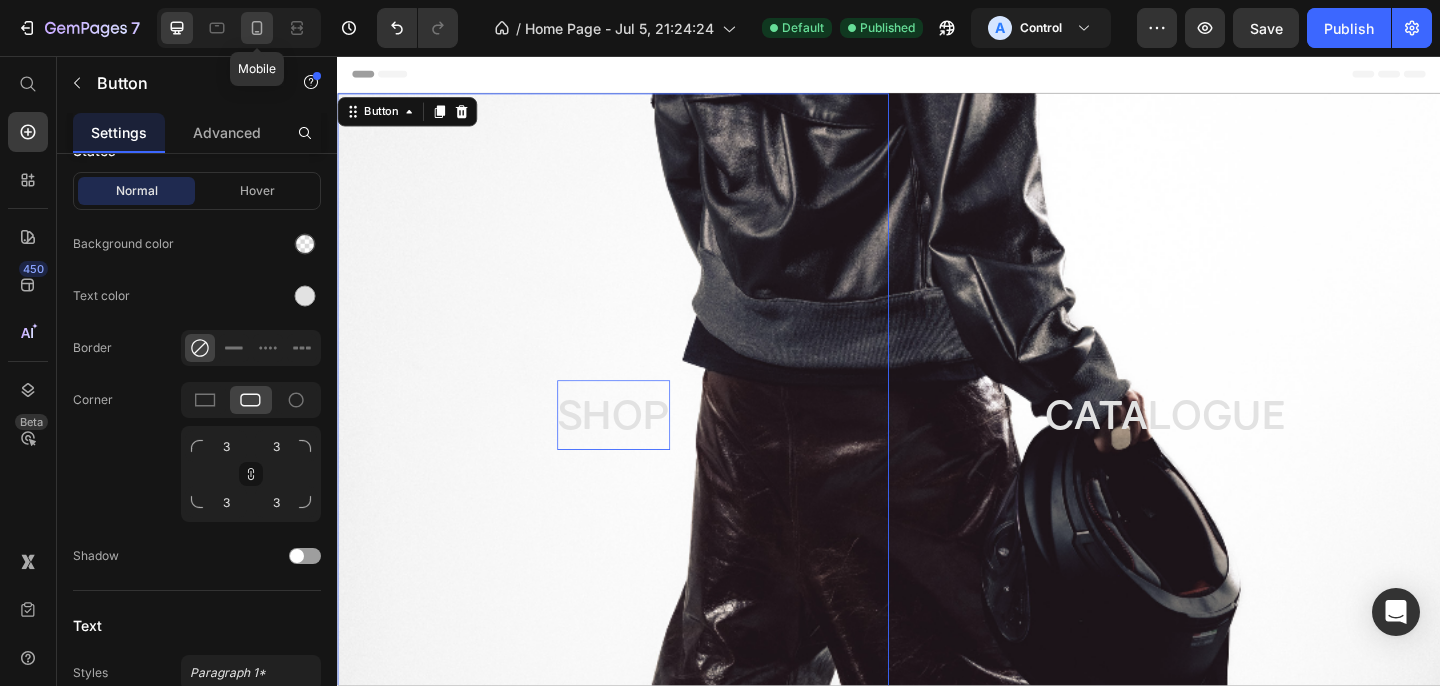 click 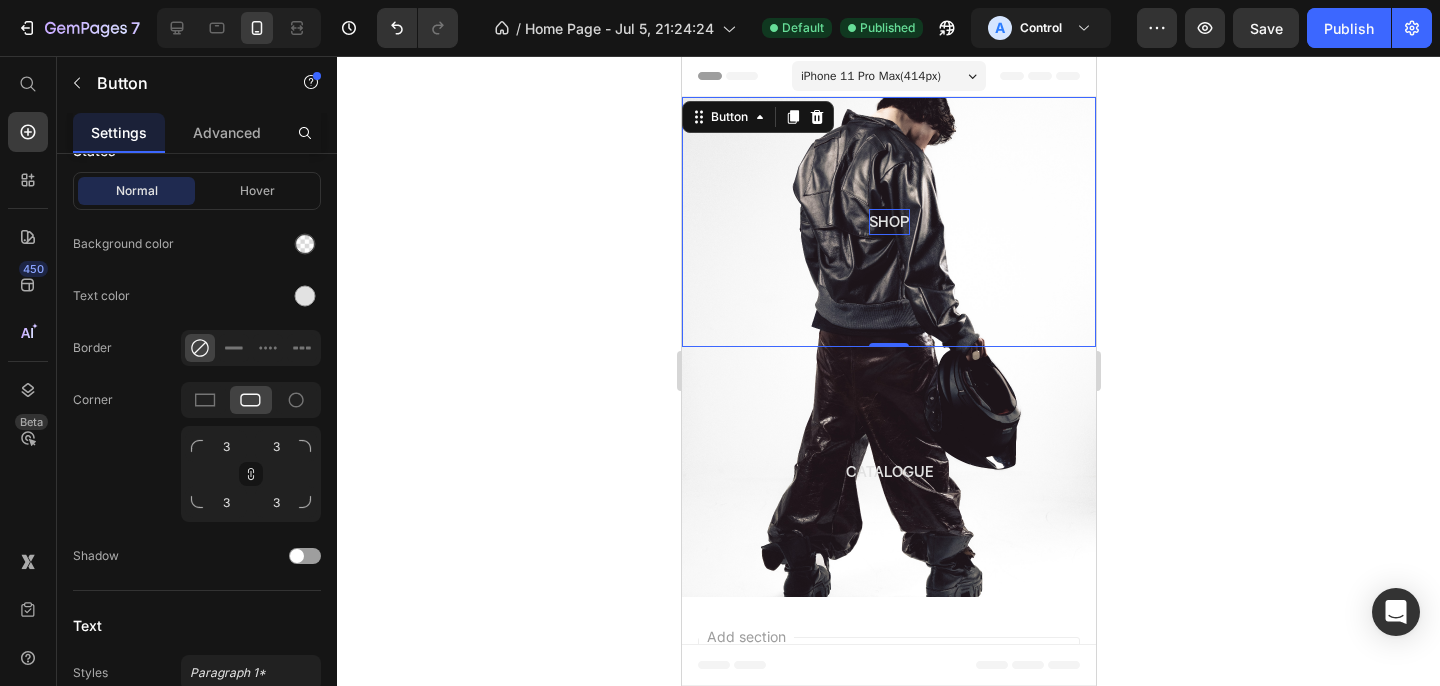 click 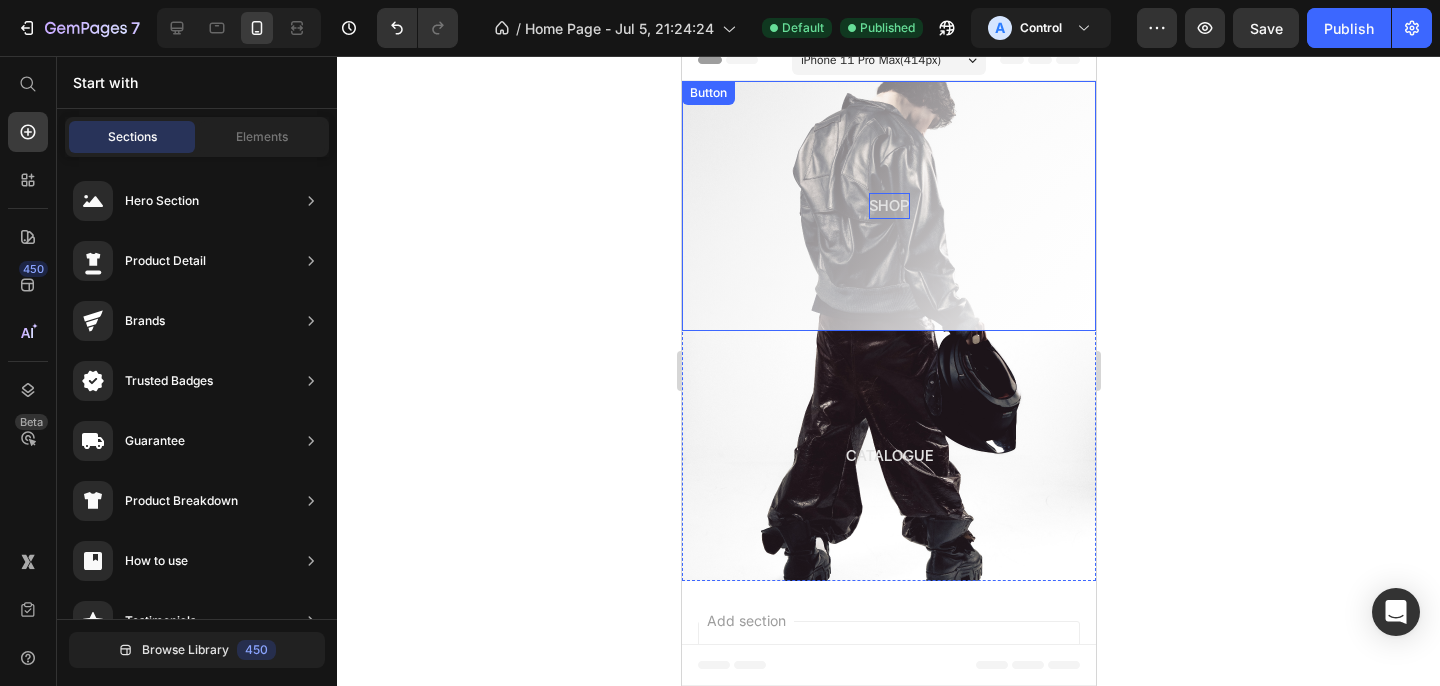 scroll, scrollTop: 13, scrollLeft: 0, axis: vertical 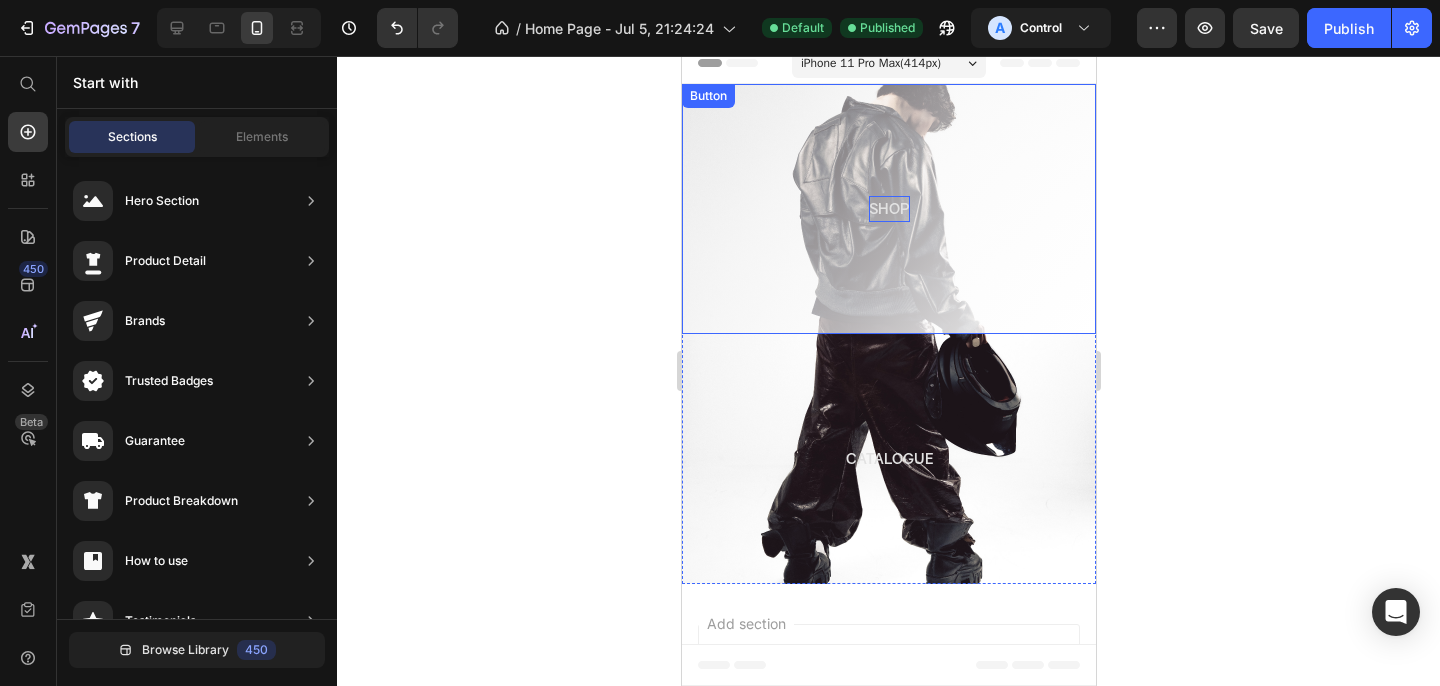 click on "SHOP" at bounding box center (888, 209) 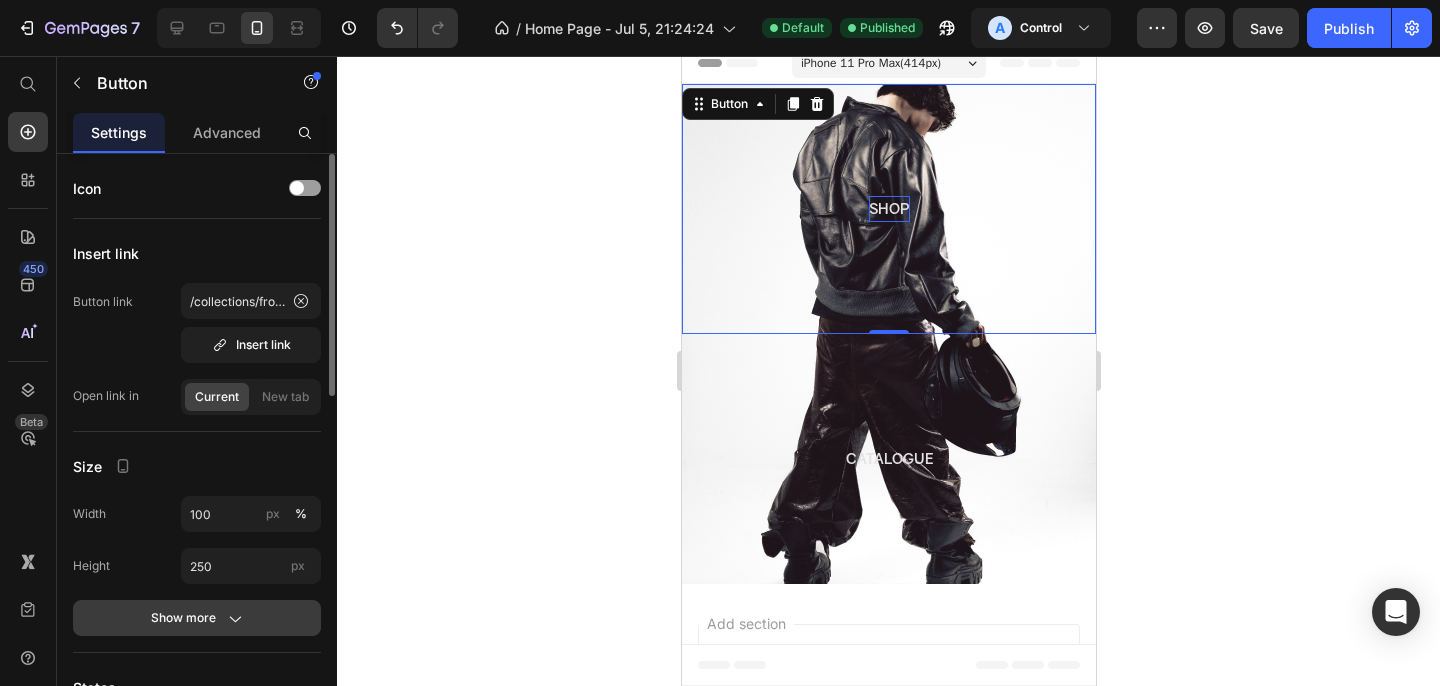 scroll, scrollTop: 48, scrollLeft: 0, axis: vertical 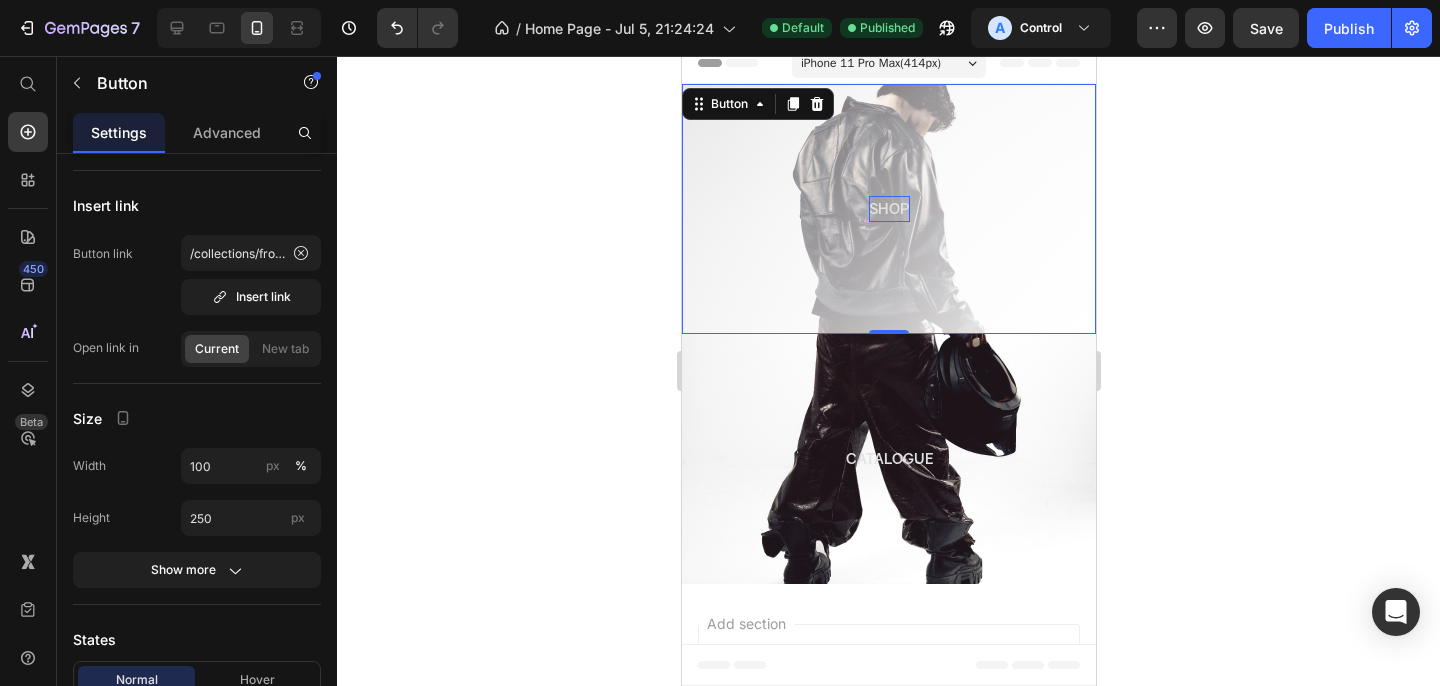 click on "SHOP" at bounding box center [888, 209] 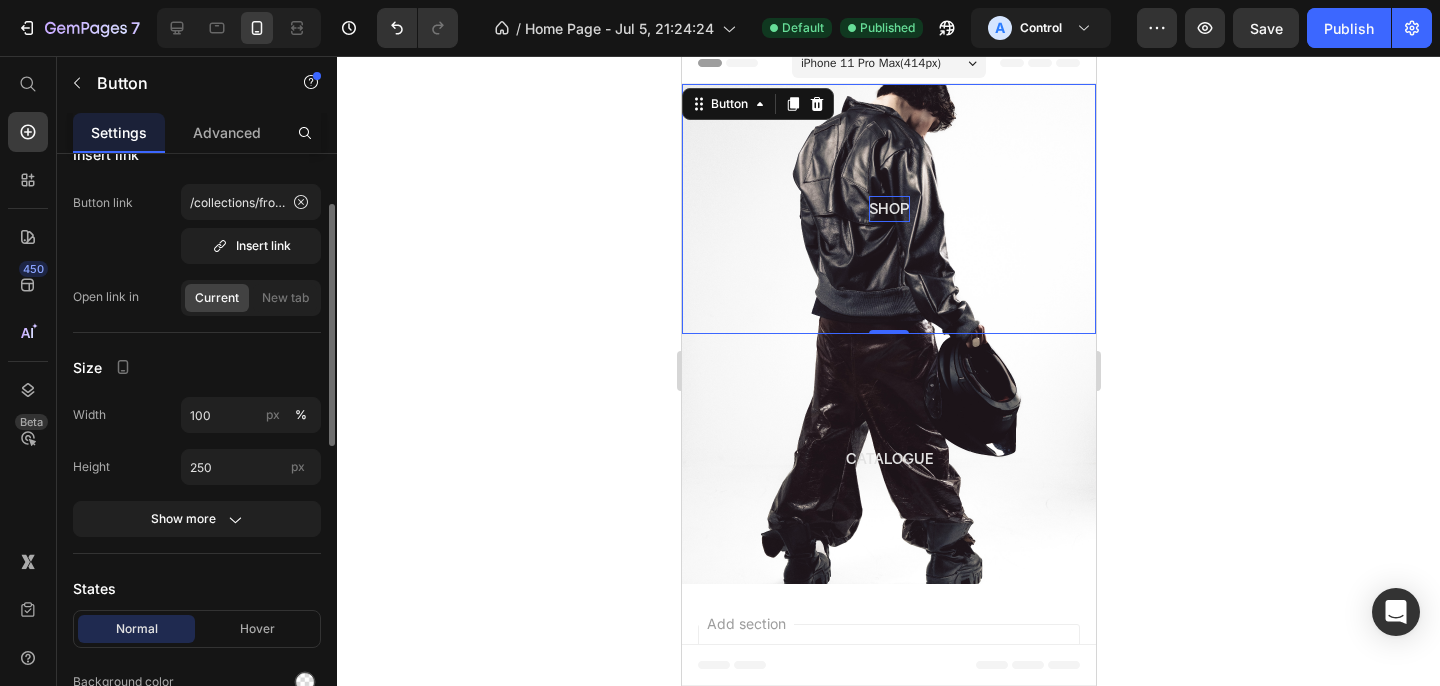 scroll, scrollTop: 110, scrollLeft: 0, axis: vertical 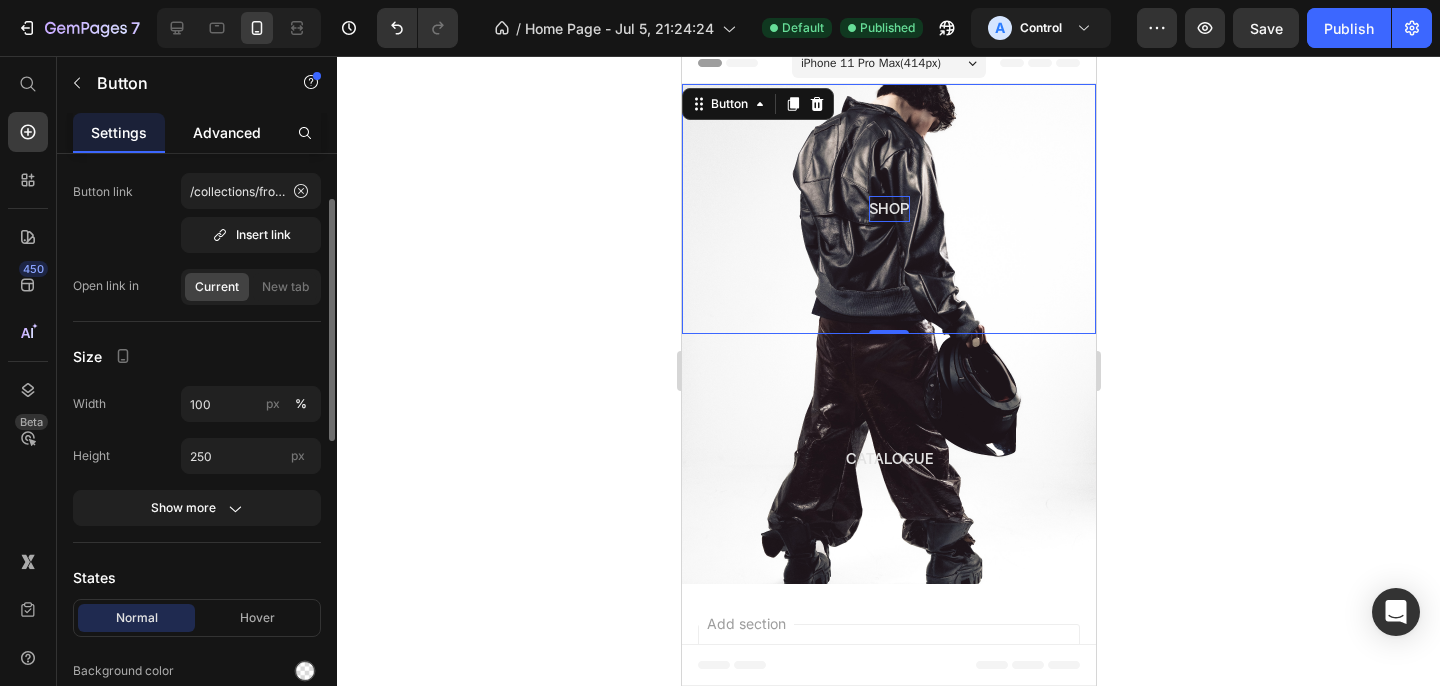 click on "Advanced" 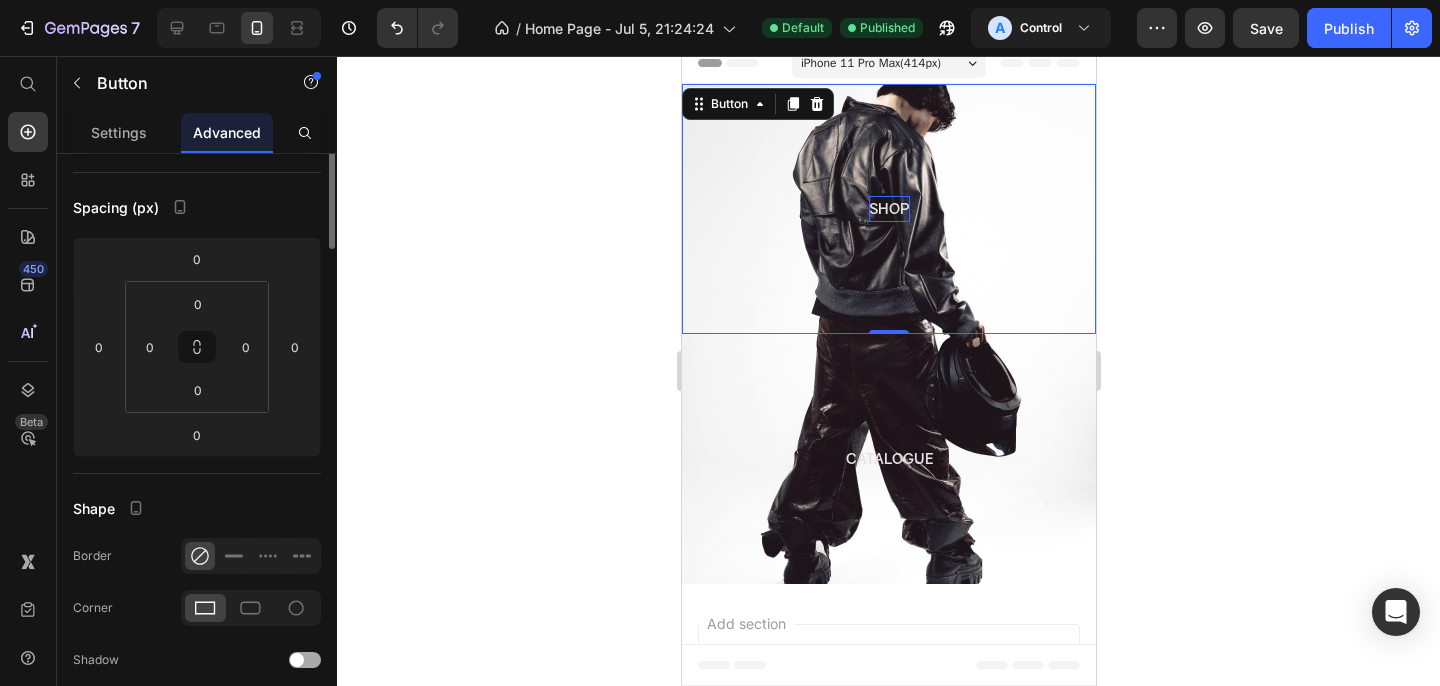 scroll, scrollTop: 0, scrollLeft: 0, axis: both 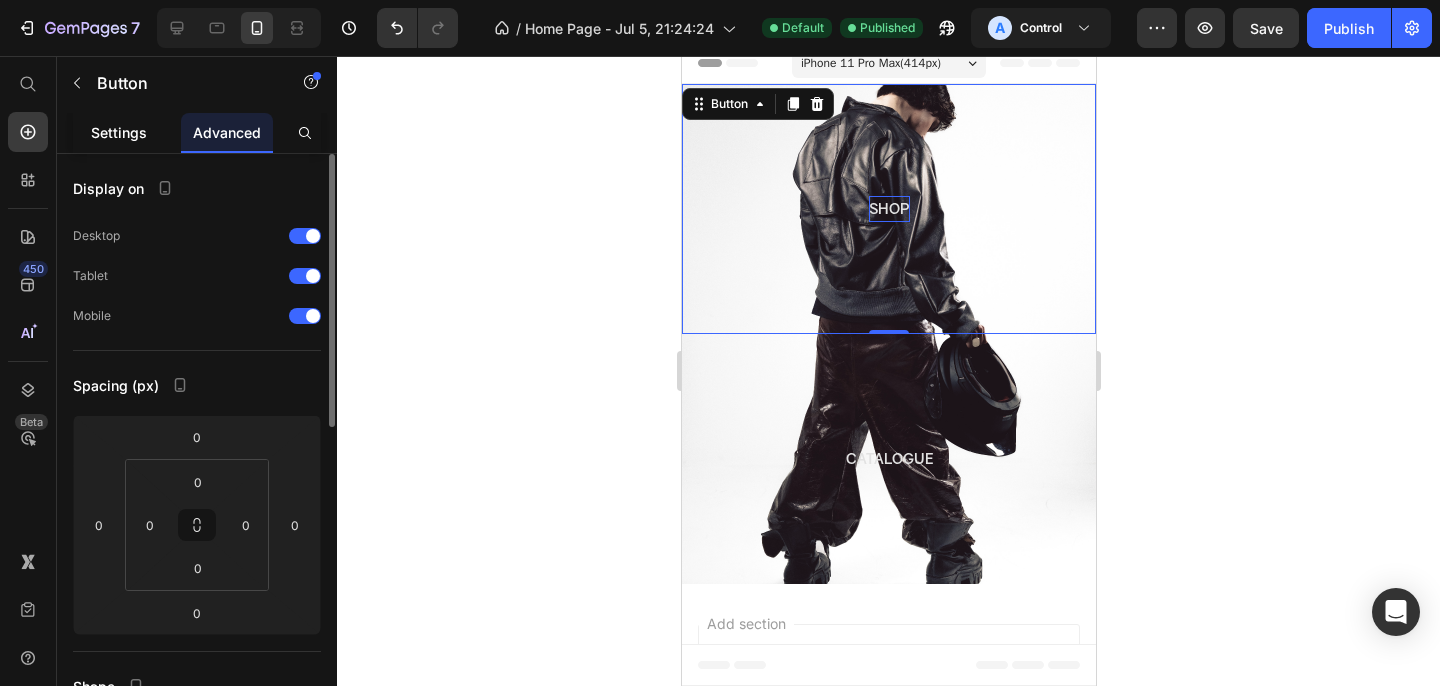click on "Settings" 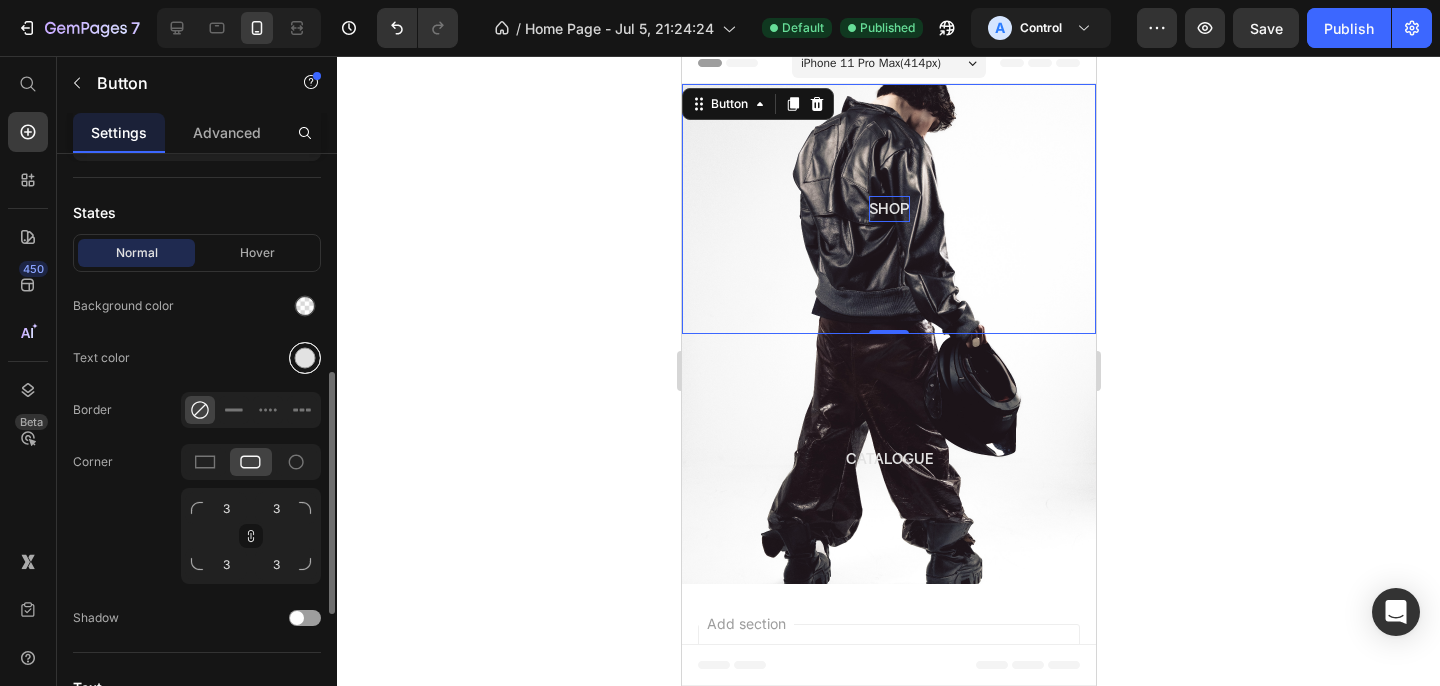 scroll, scrollTop: 434, scrollLeft: 0, axis: vertical 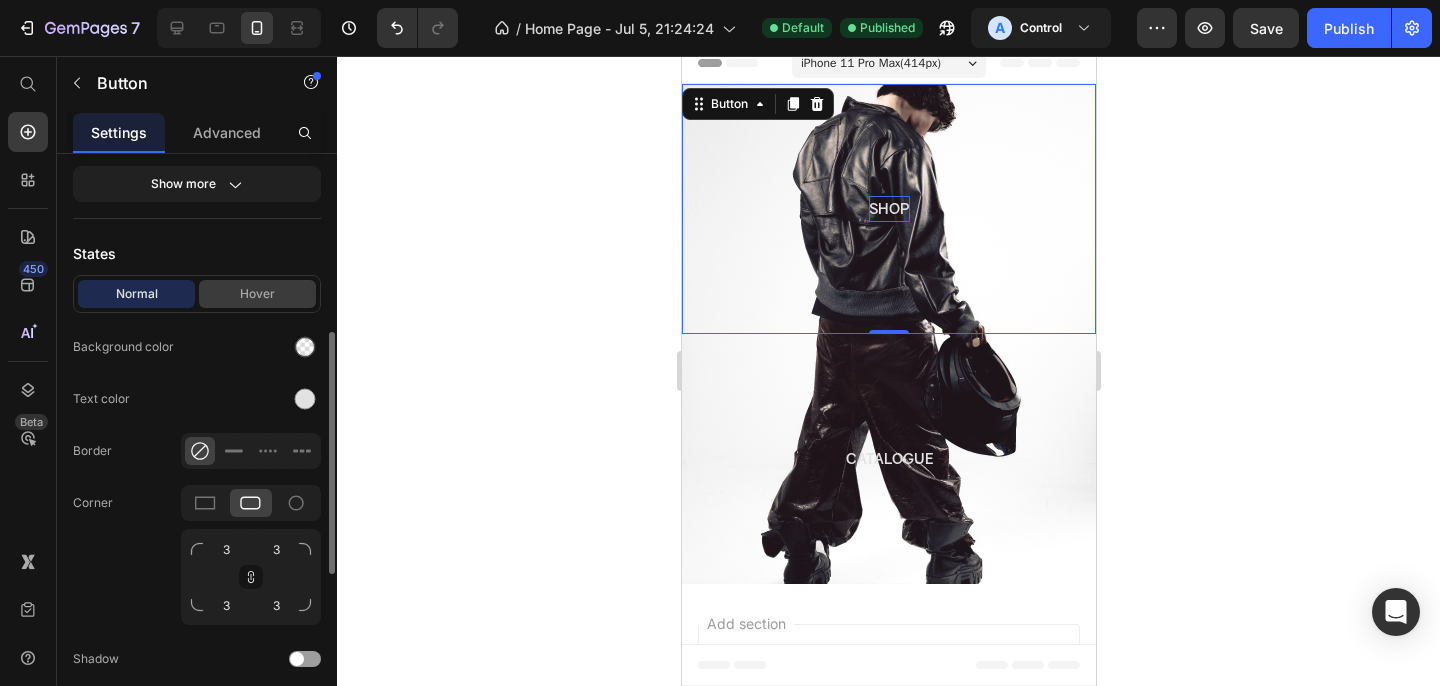 click on "Hover" at bounding box center [257, 294] 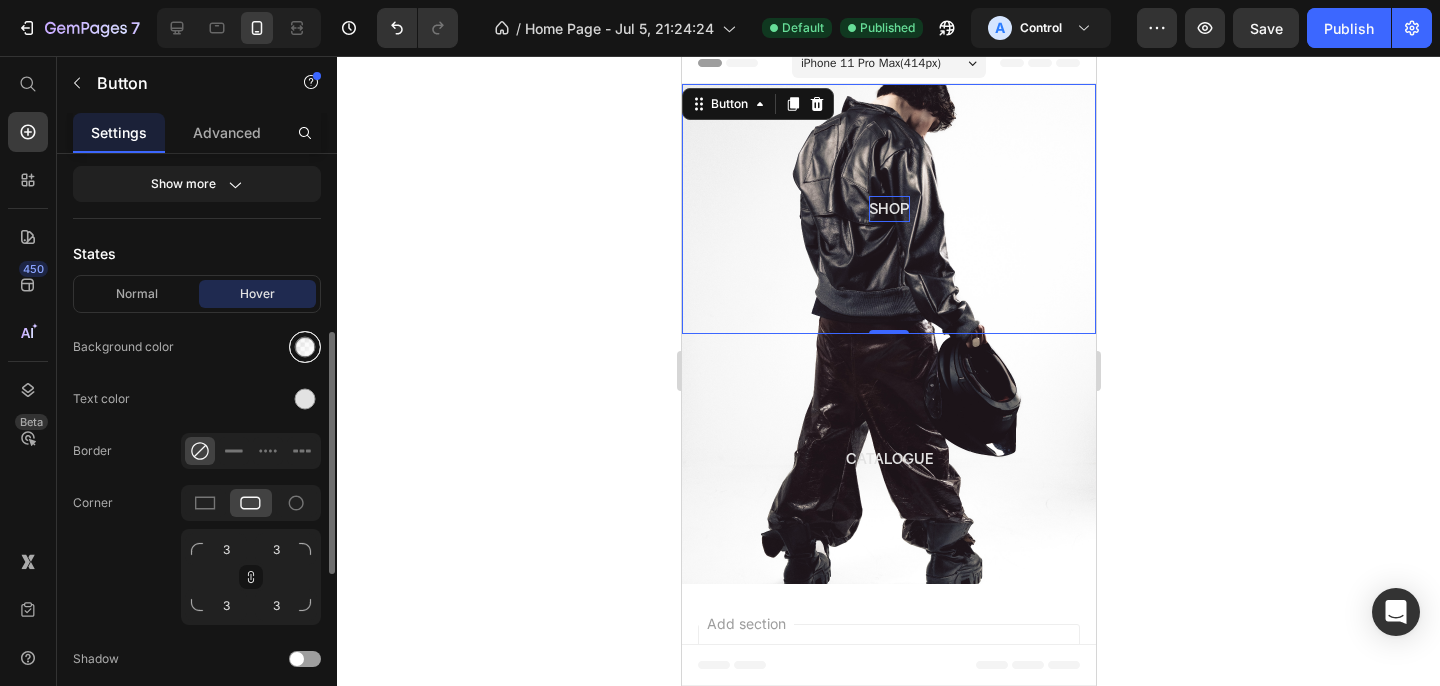 click at bounding box center [305, 347] 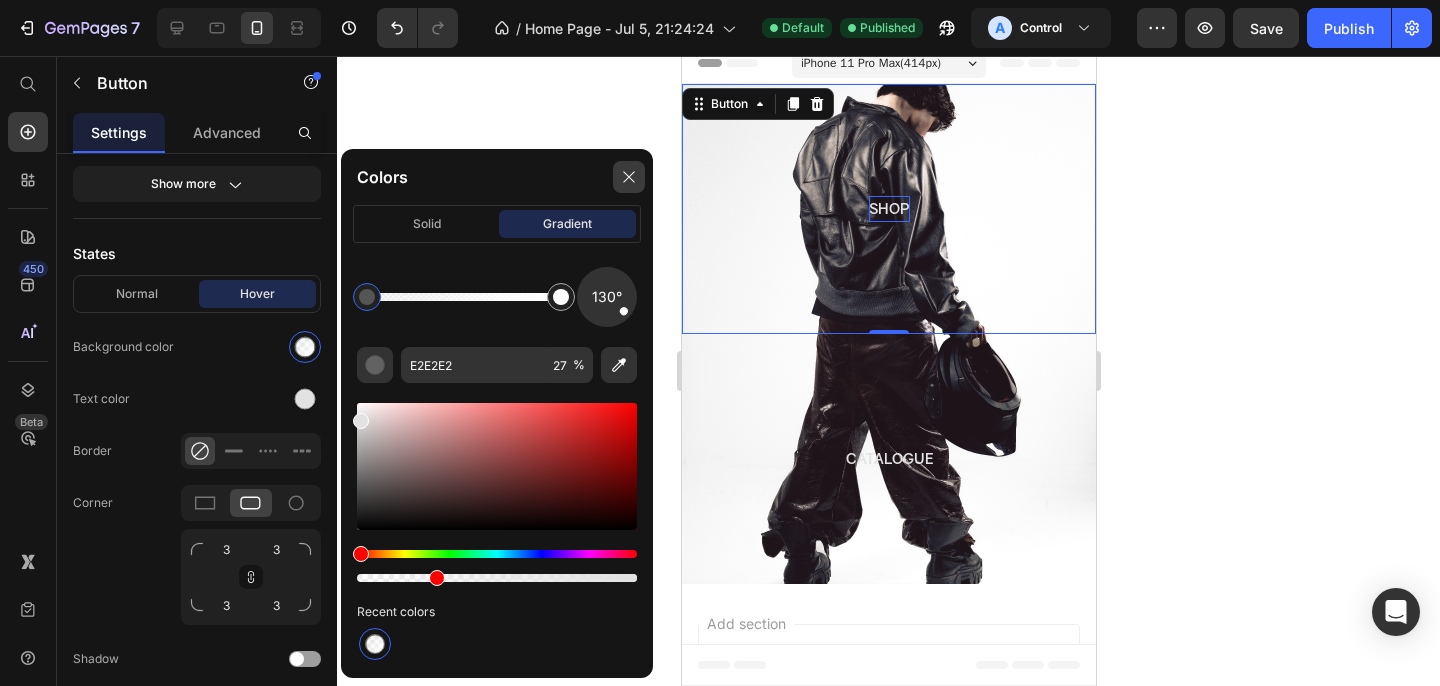click at bounding box center [629, 177] 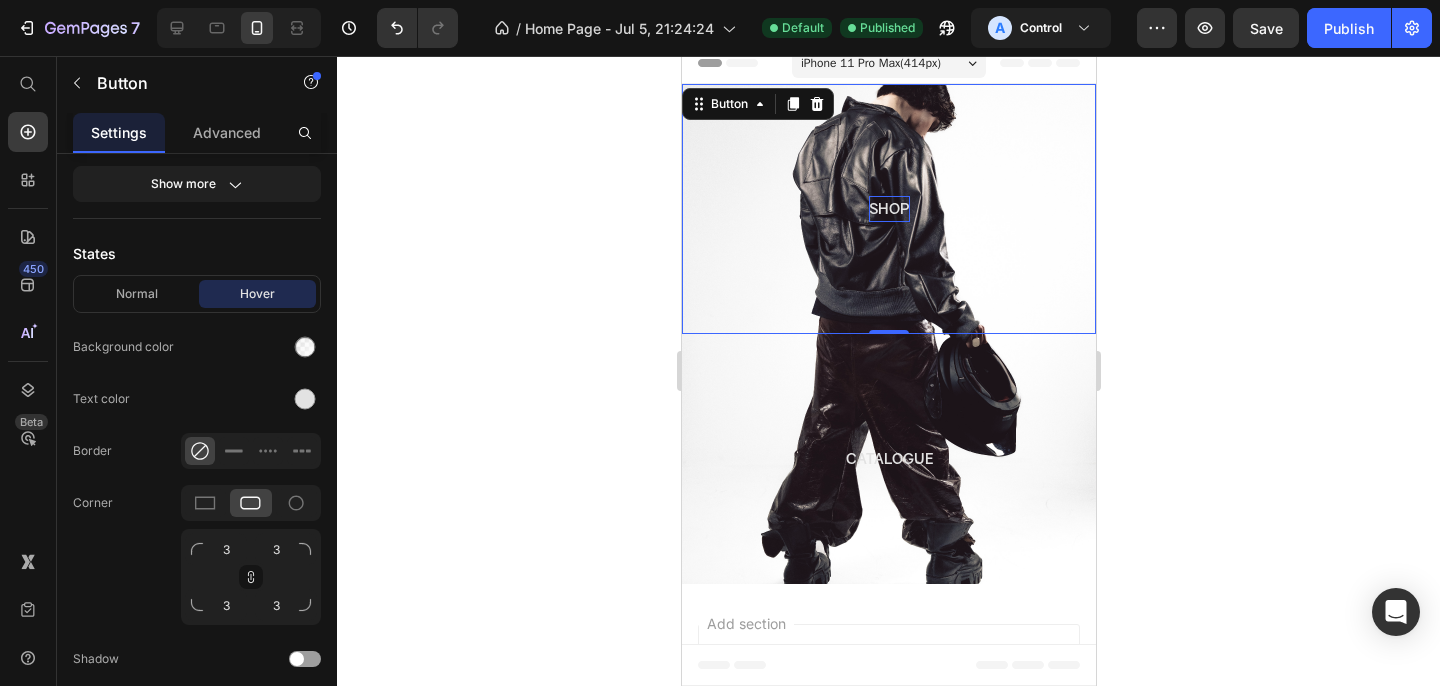 click 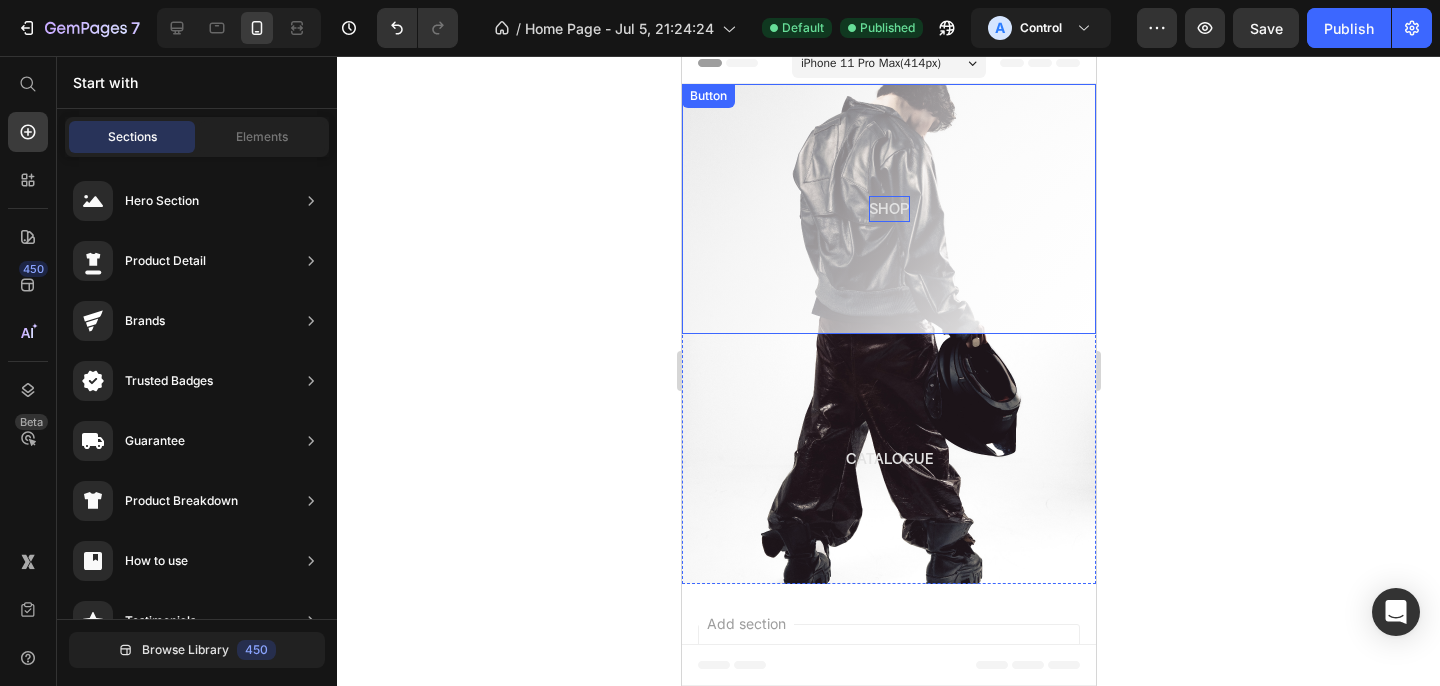 scroll, scrollTop: 0, scrollLeft: 0, axis: both 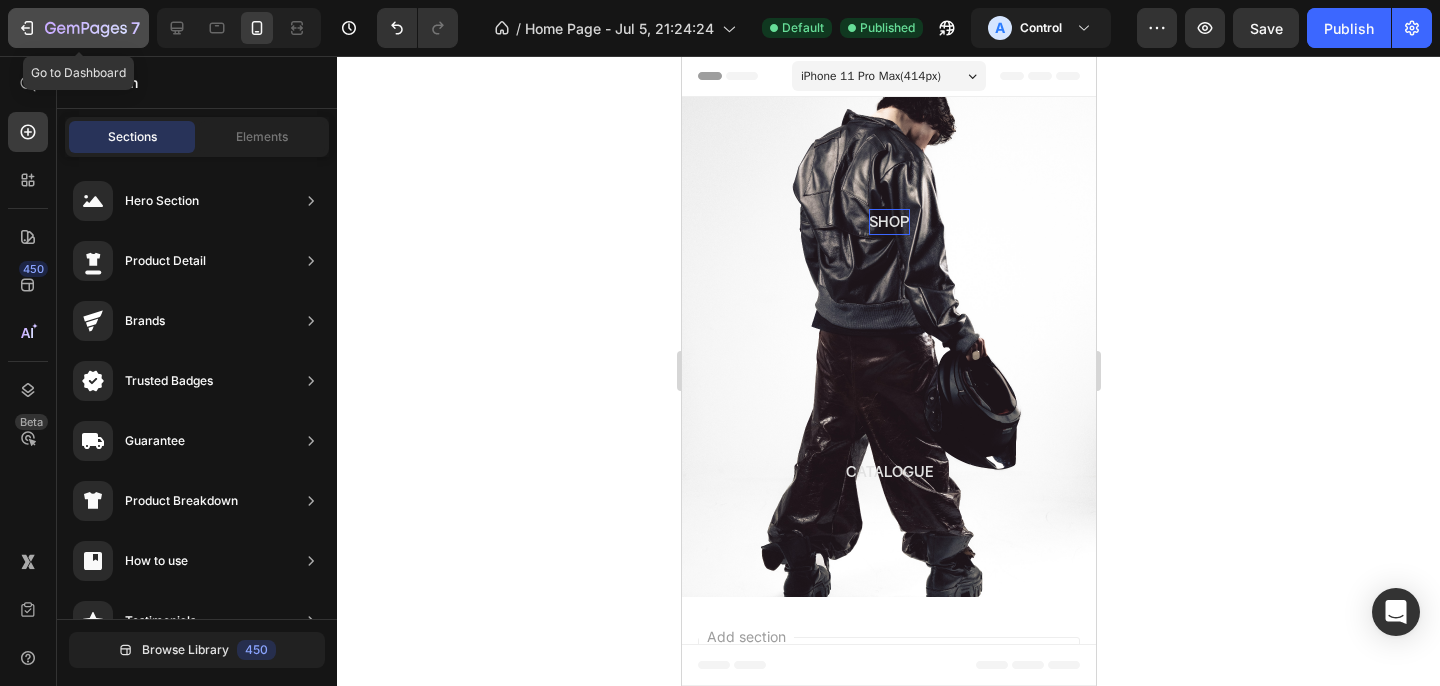 click on "7" 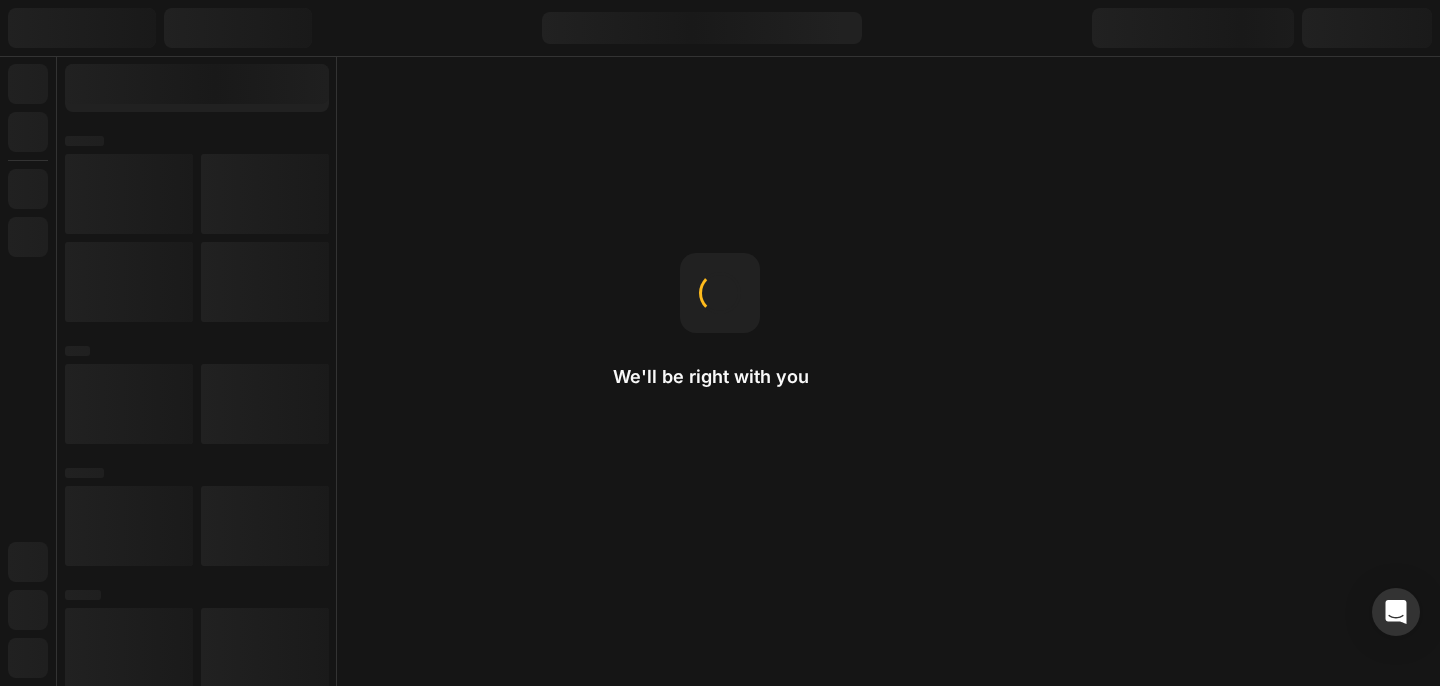 scroll, scrollTop: 0, scrollLeft: 0, axis: both 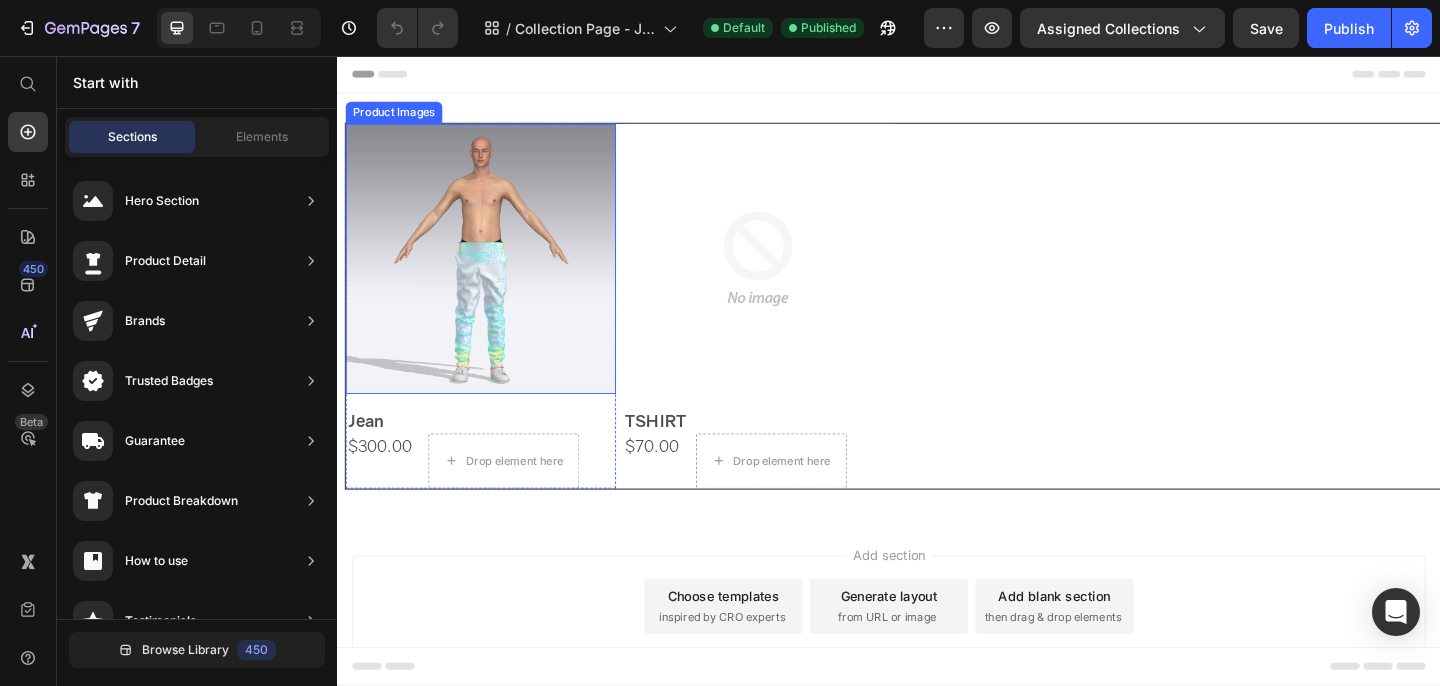 click at bounding box center (493, 277) 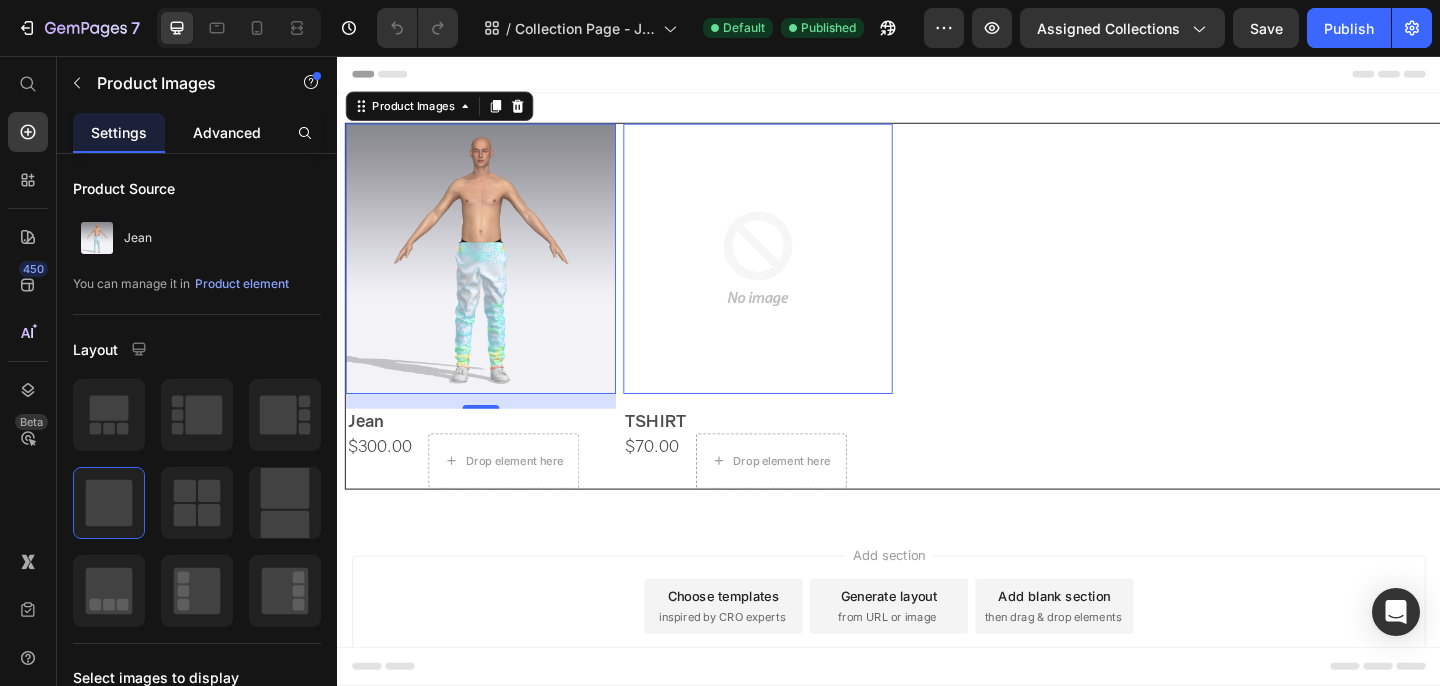 click on "Advanced" at bounding box center (227, 132) 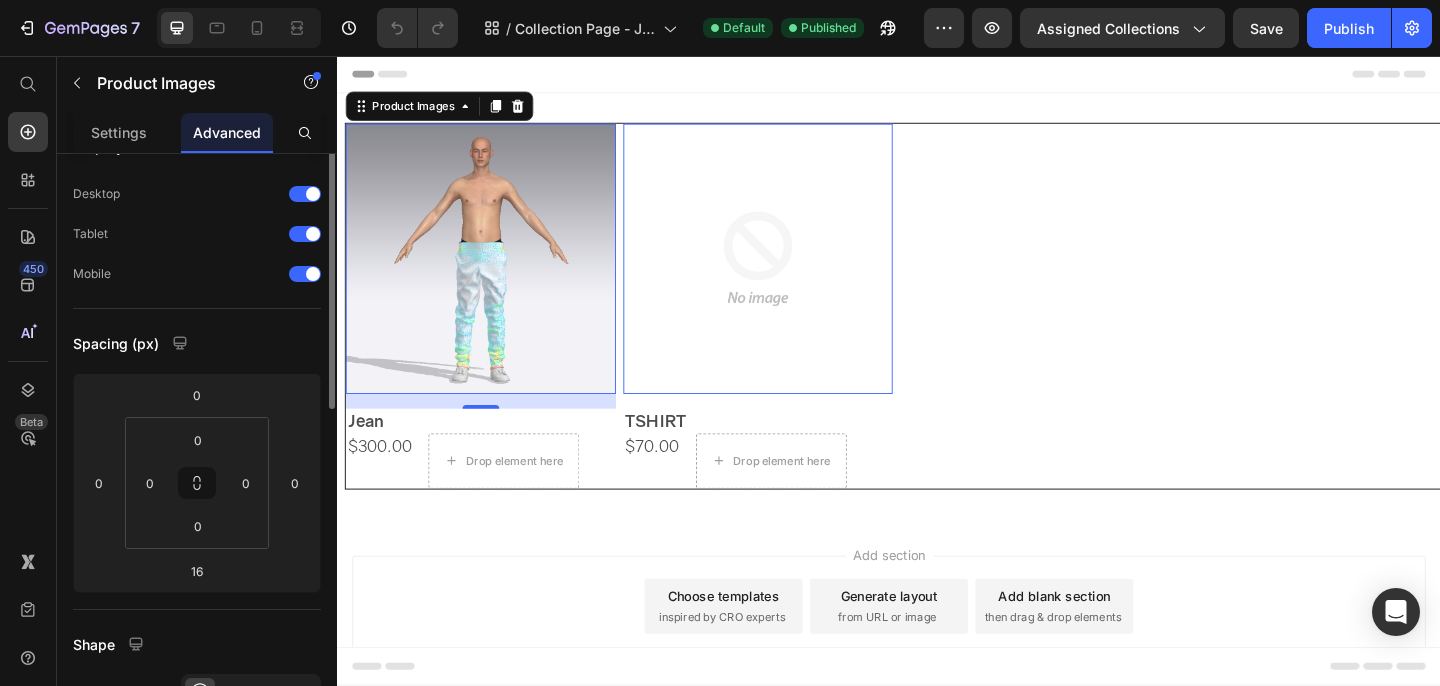 scroll, scrollTop: 54, scrollLeft: 0, axis: vertical 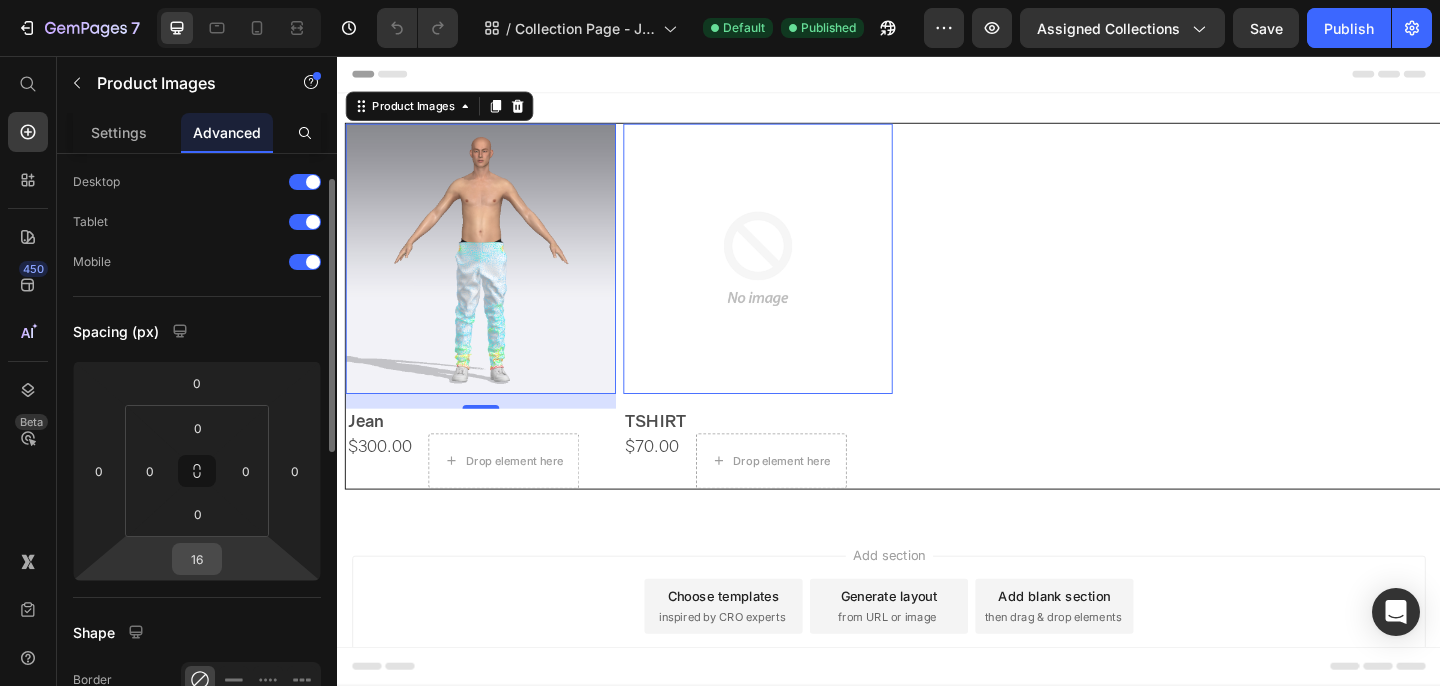 click on "16" at bounding box center (197, 559) 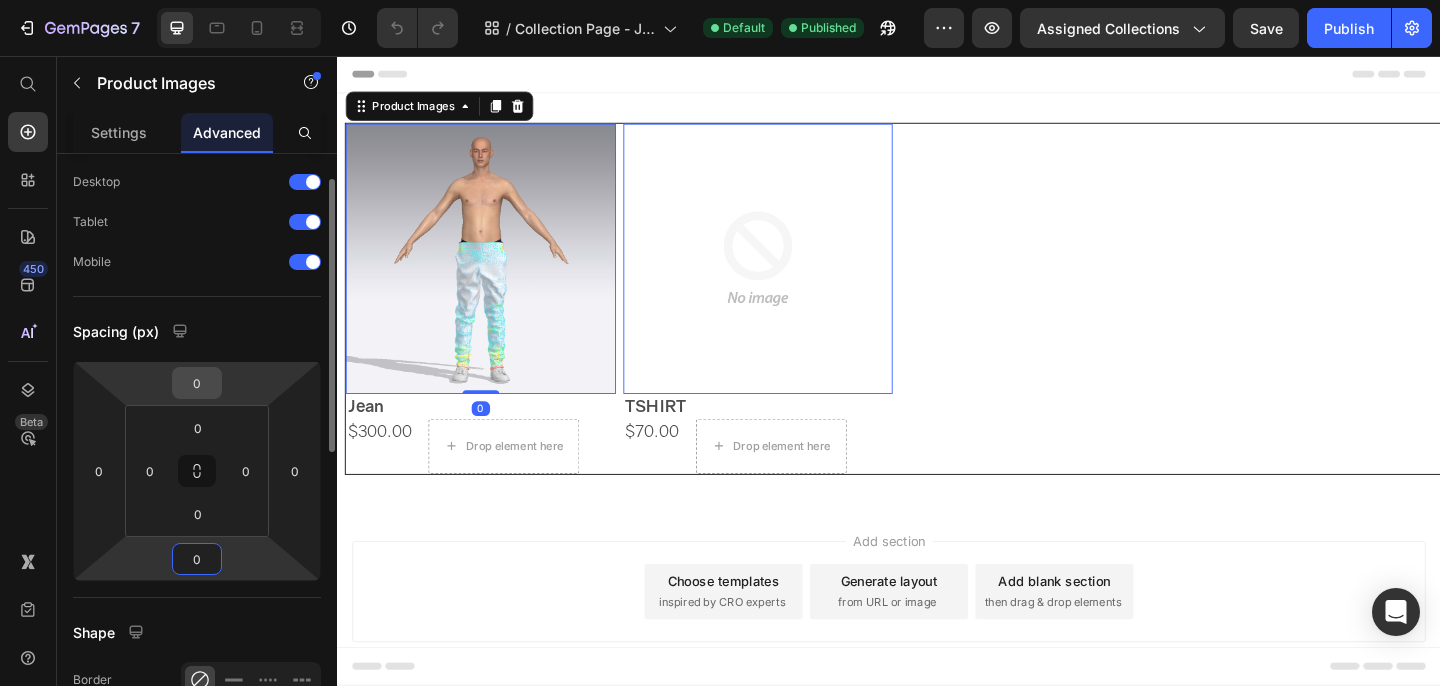 type on "0" 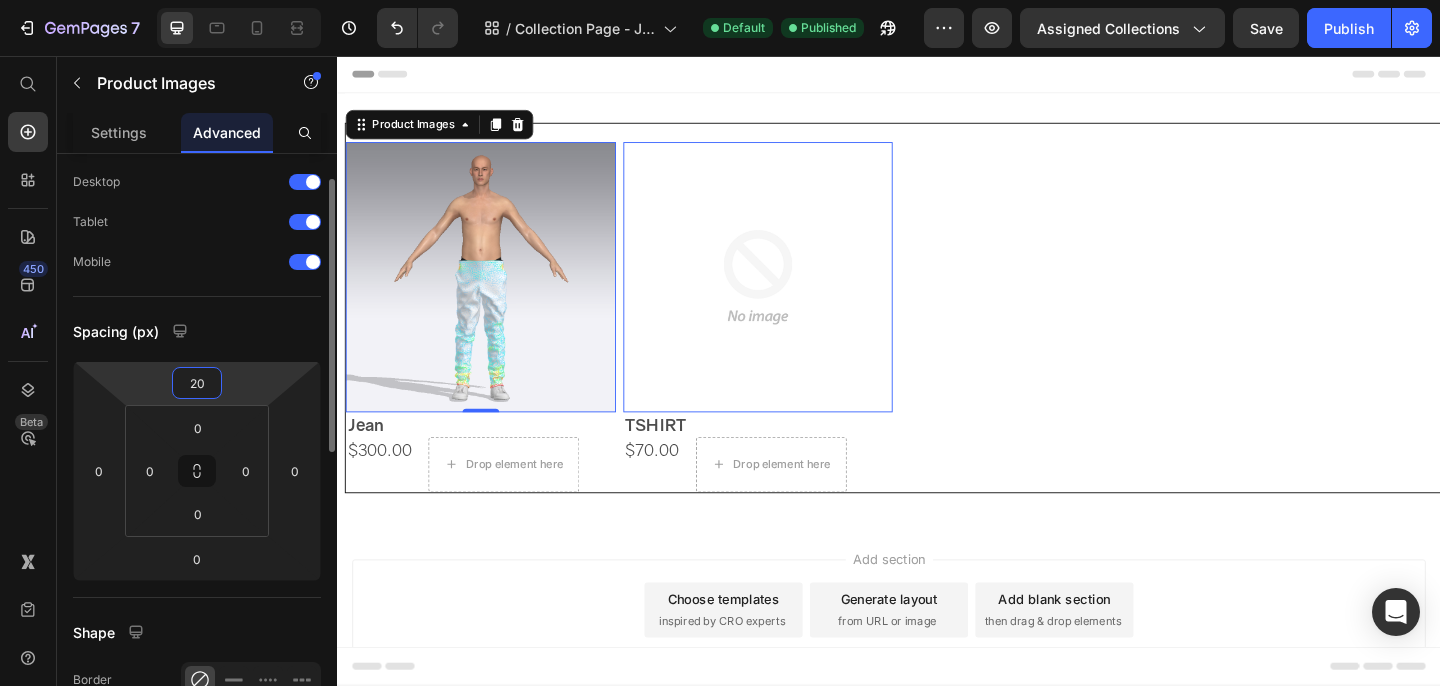 type on "2" 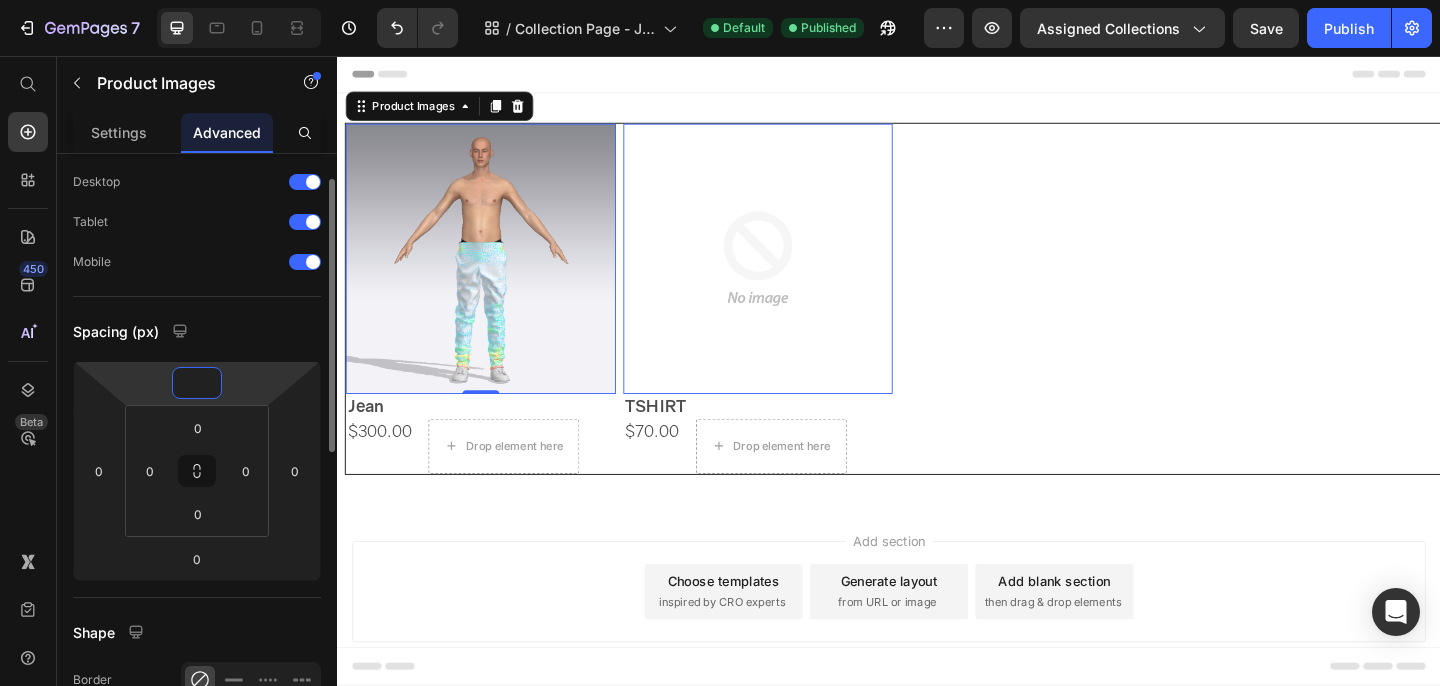 type on "0" 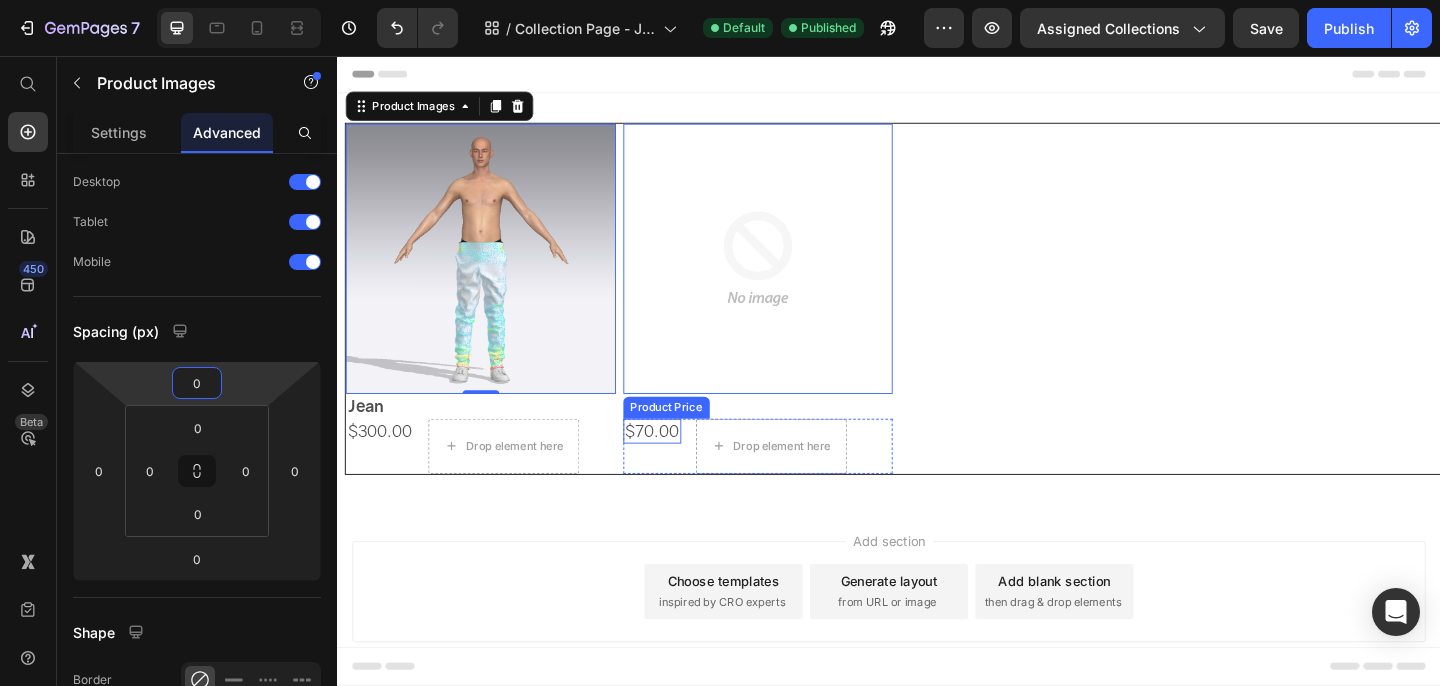 click on "Product Images   0 Jean Product Title $300.00 Product Price
Drop element here Row Row Product Images   0 TSHIRT Product Title $70.00 Product Price
Drop element here Row Row" at bounding box center (945, 320) 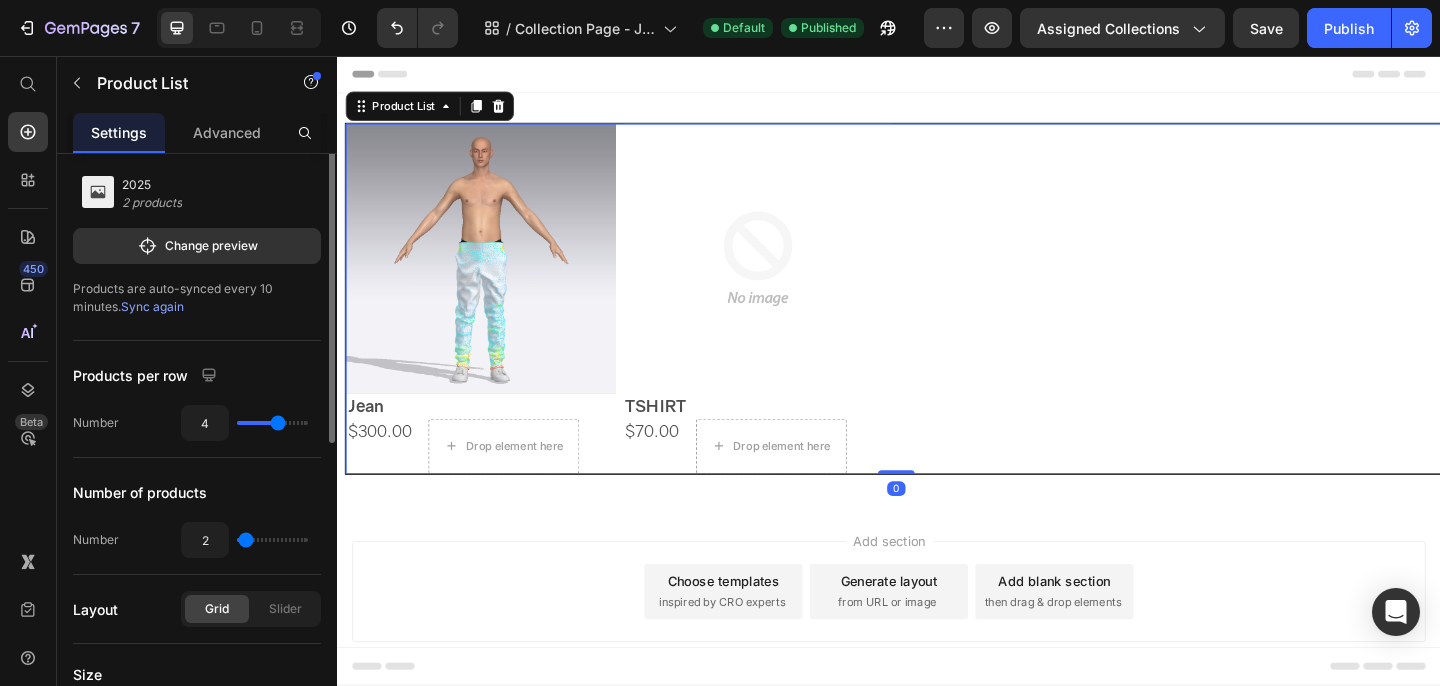scroll, scrollTop: 0, scrollLeft: 0, axis: both 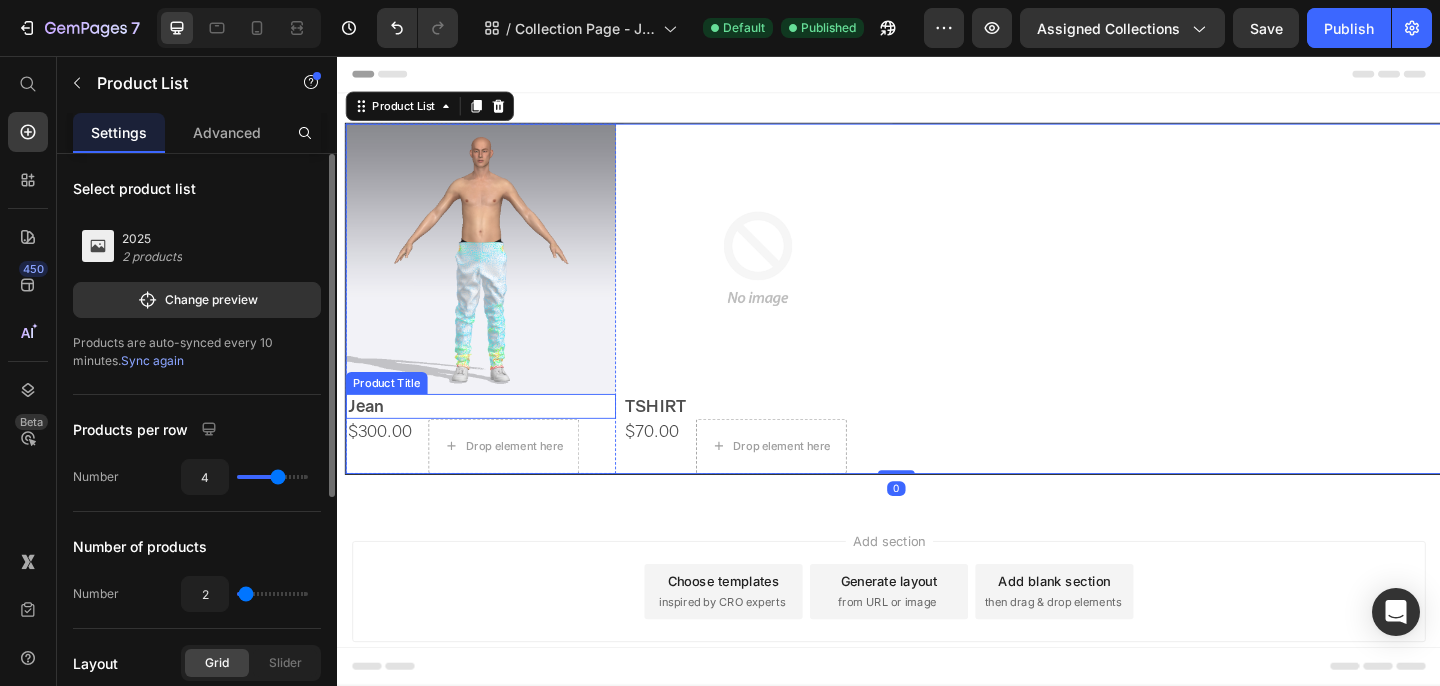 click on "Jean" at bounding box center (493, 437) 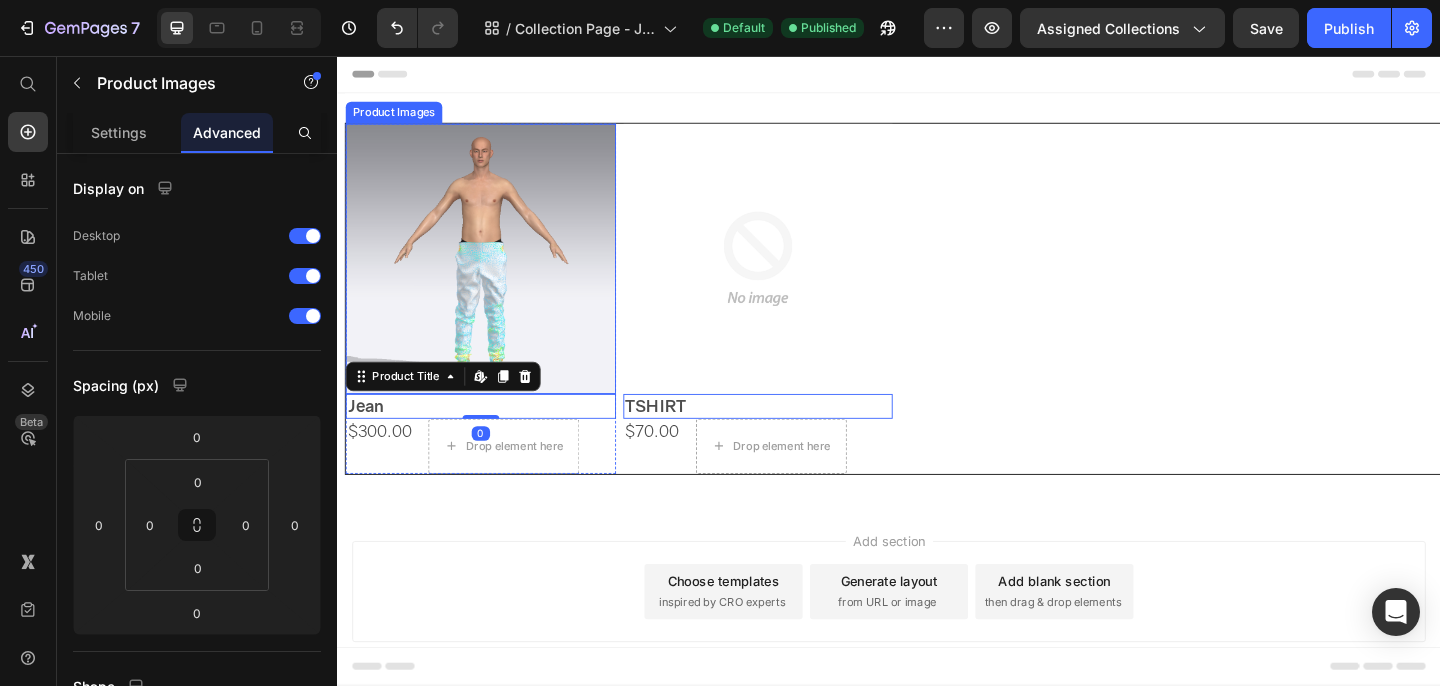 click at bounding box center (493, 277) 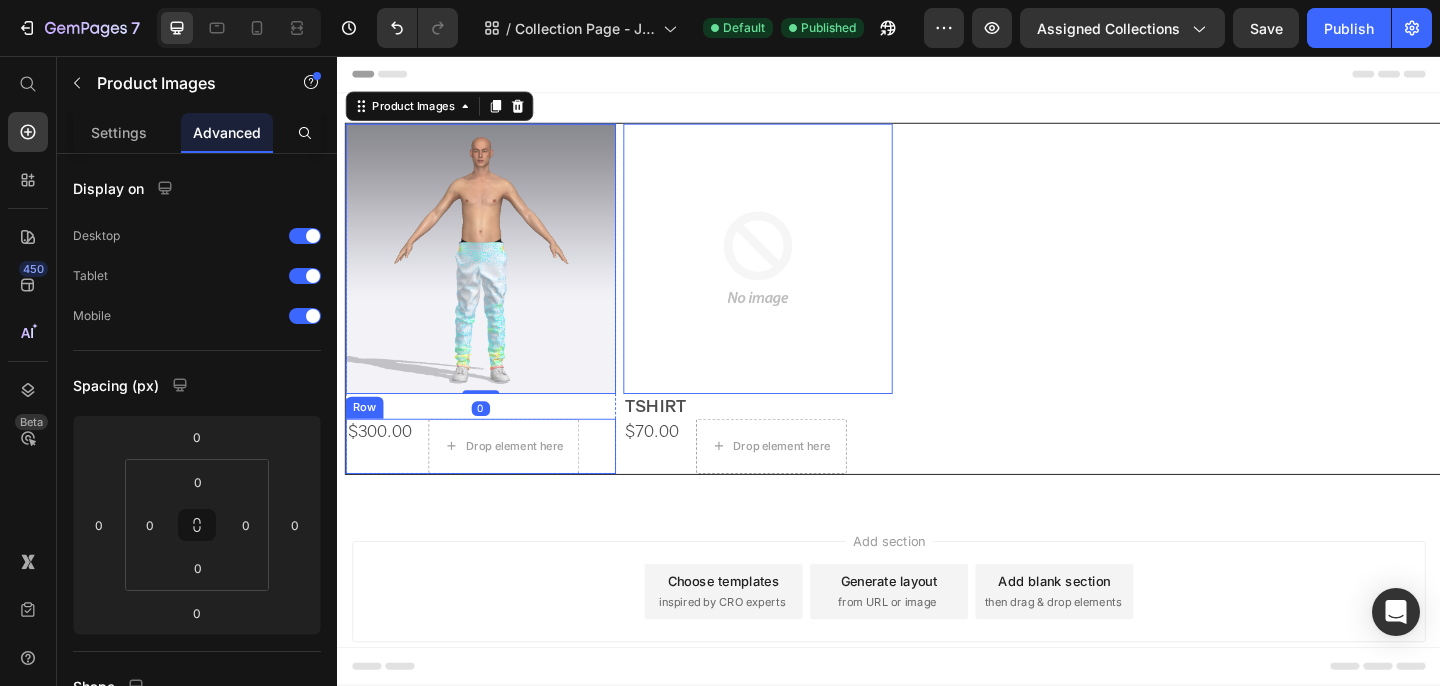 click on "$300.00 Product Price" at bounding box center [383, 481] 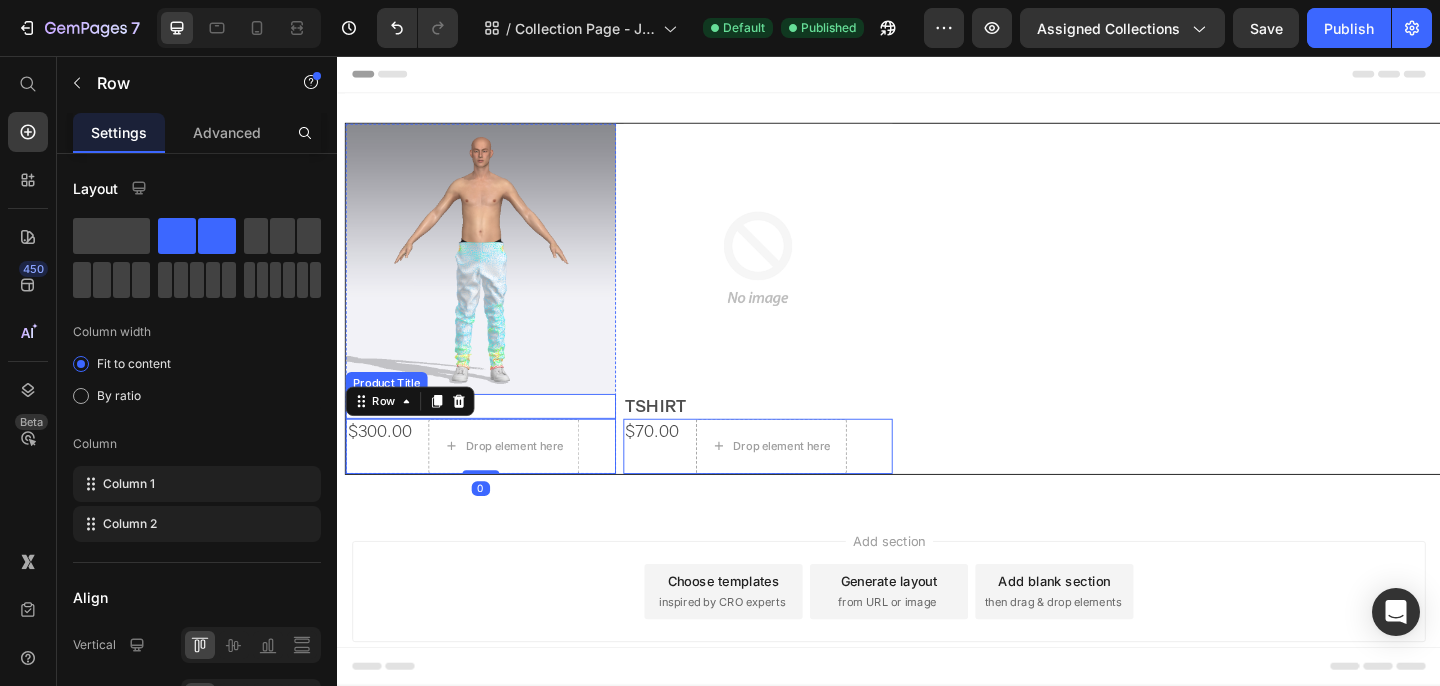 click on "Jean" at bounding box center (493, 437) 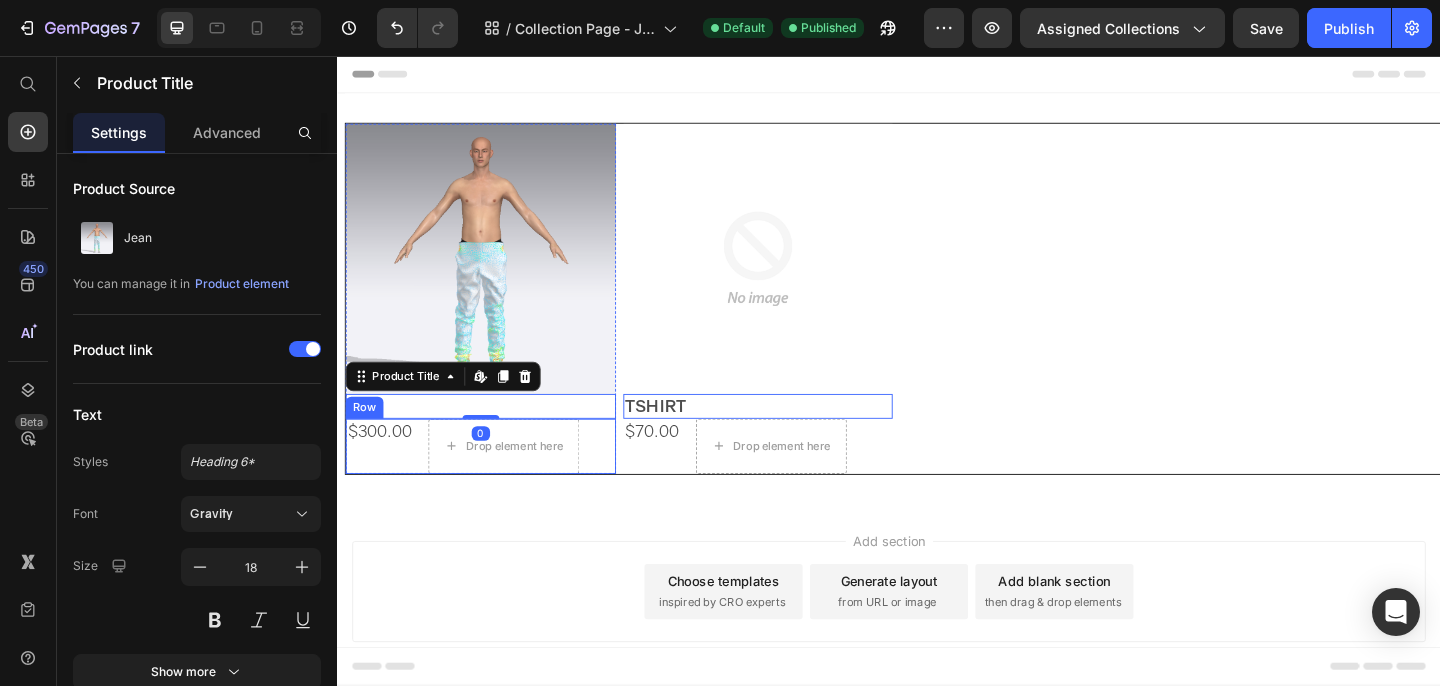click on "$300.00" at bounding box center [383, 464] 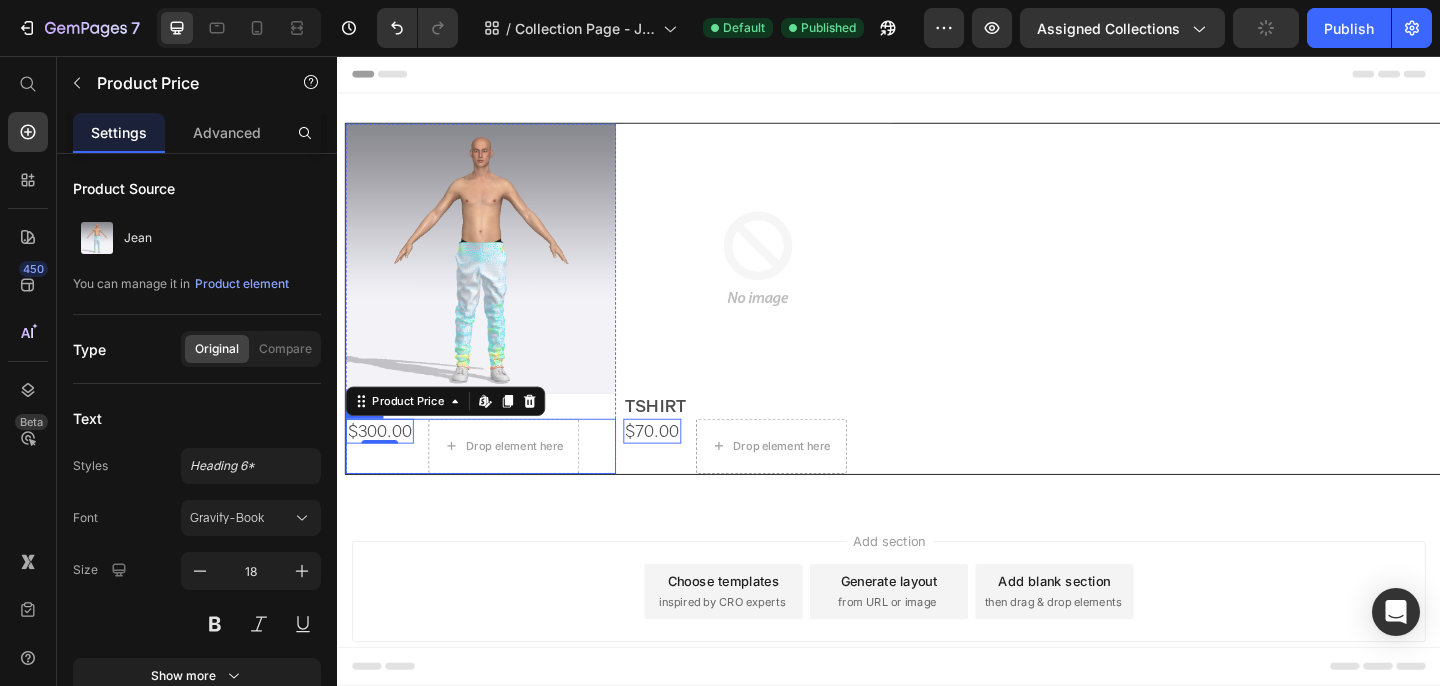 click on "$300.00 Product Price   Edit content in Shopify 0" at bounding box center [383, 481] 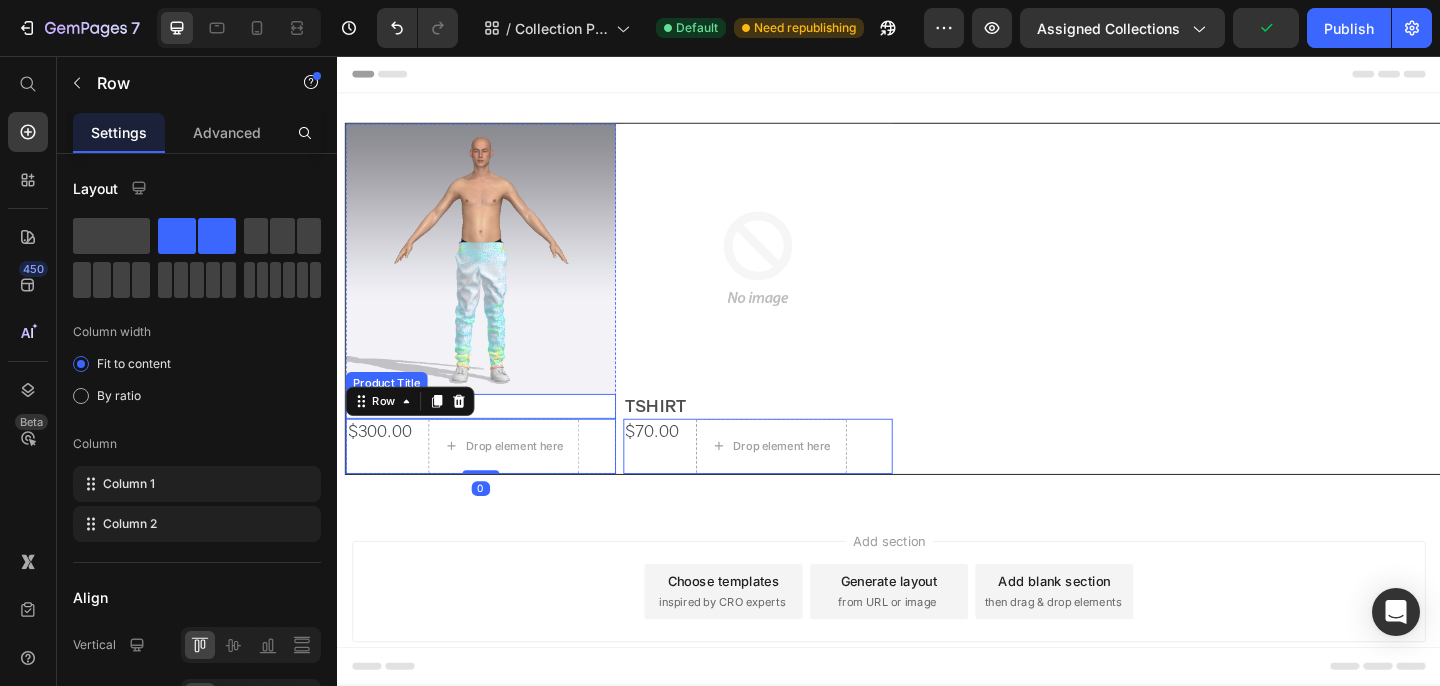 click on "Jean" at bounding box center [493, 437] 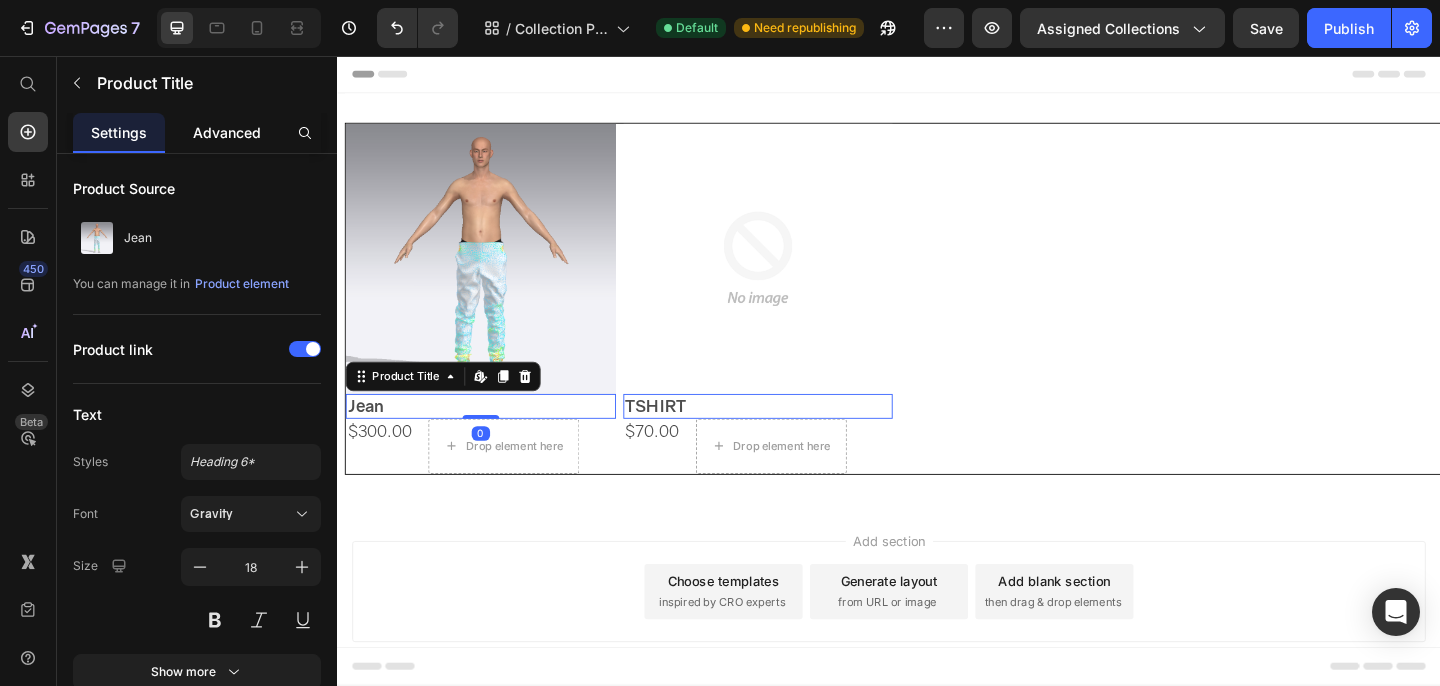 click on "Advanced" at bounding box center (227, 132) 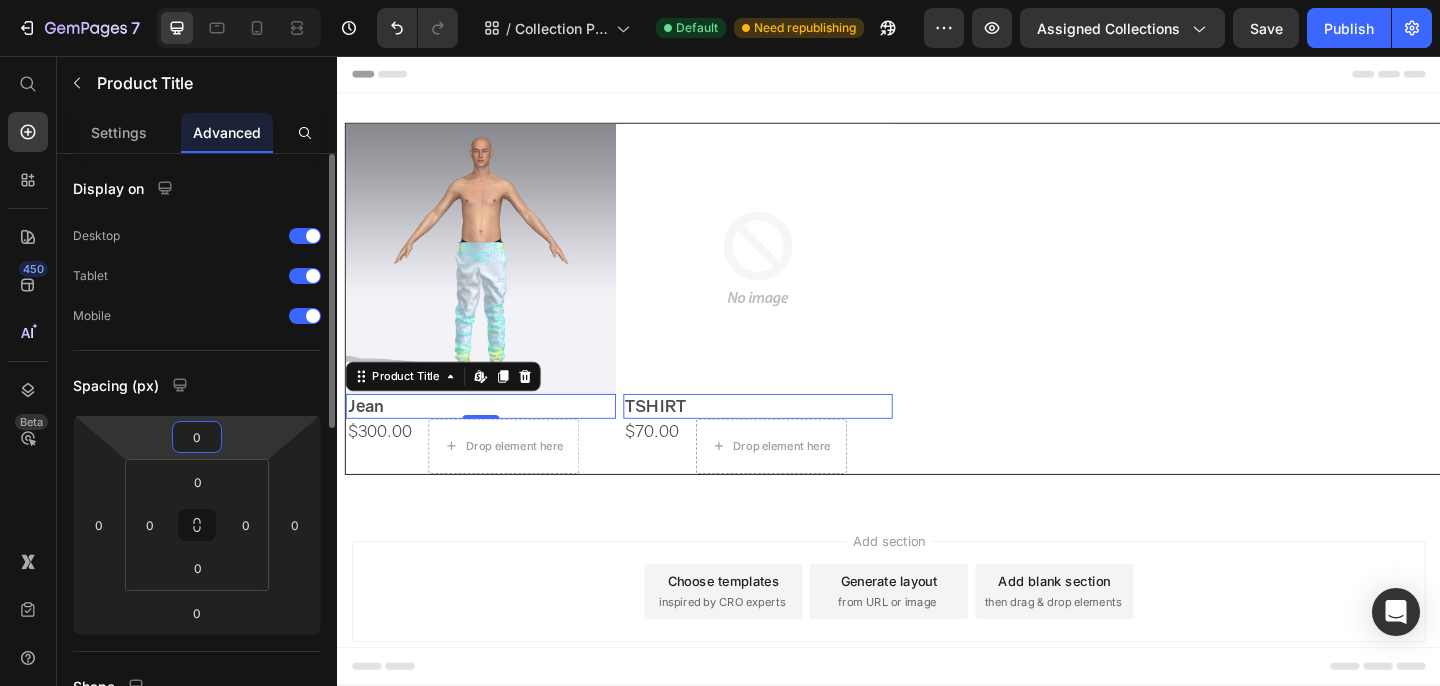 click on "0" at bounding box center (197, 437) 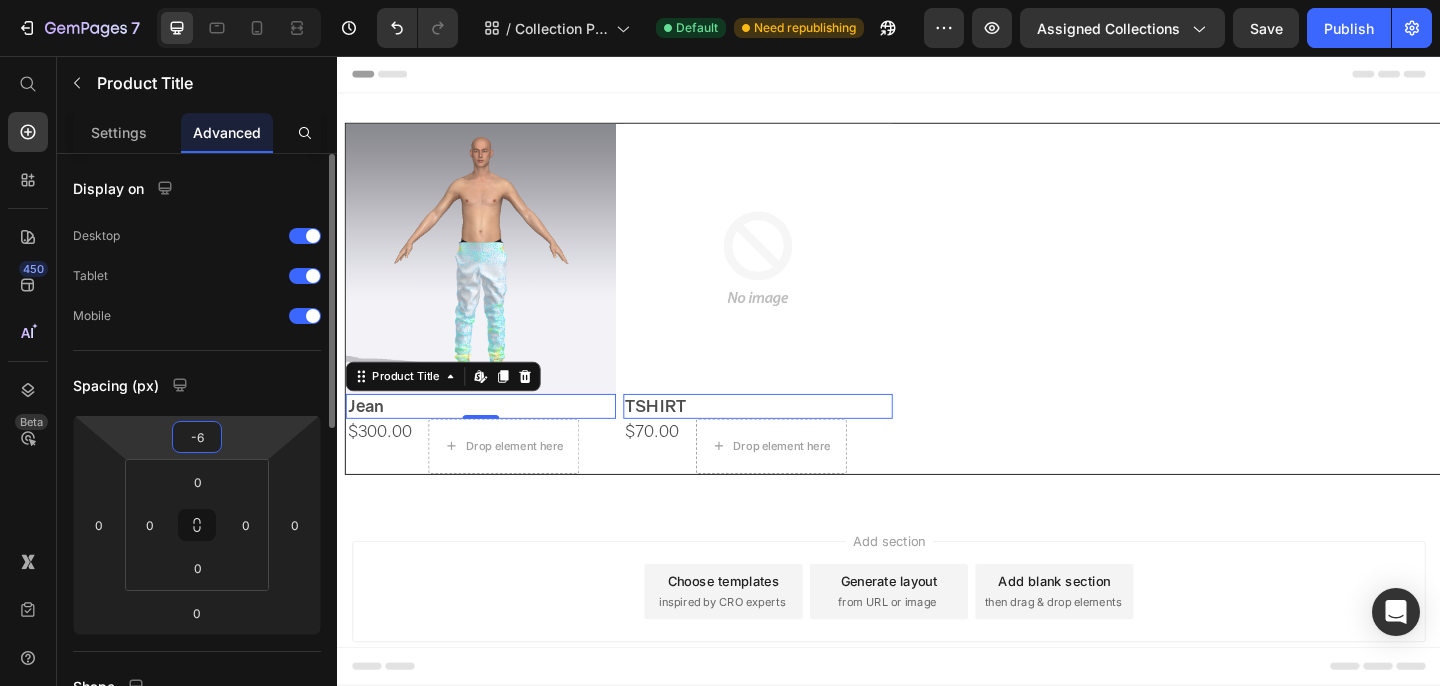 type on "-6" 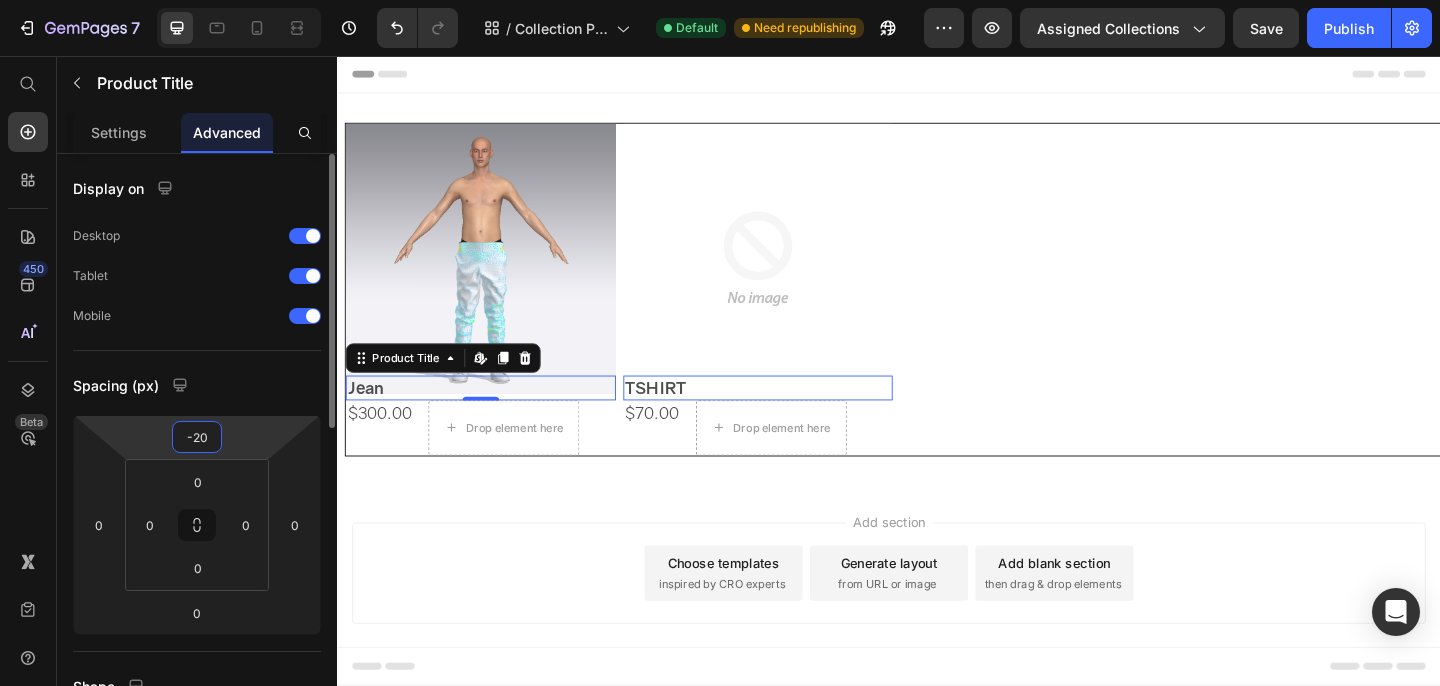 type on "-2" 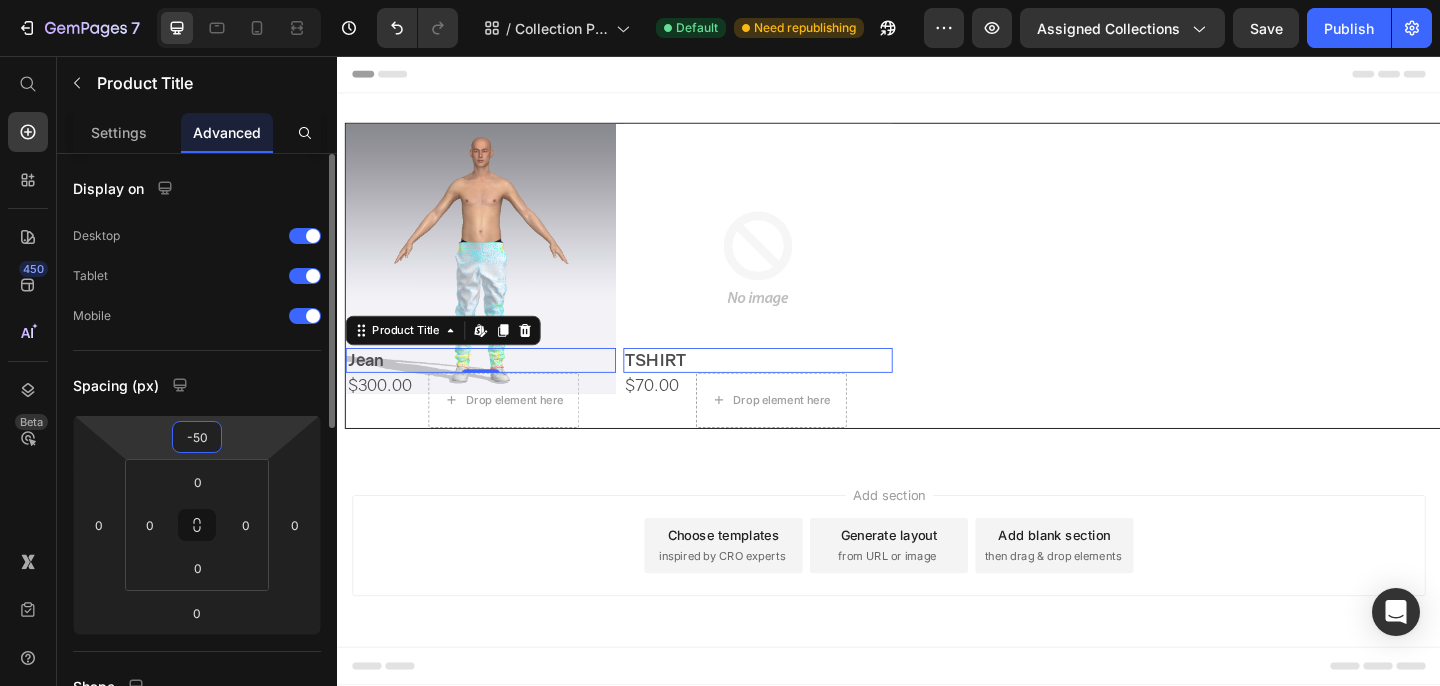 type on "-5" 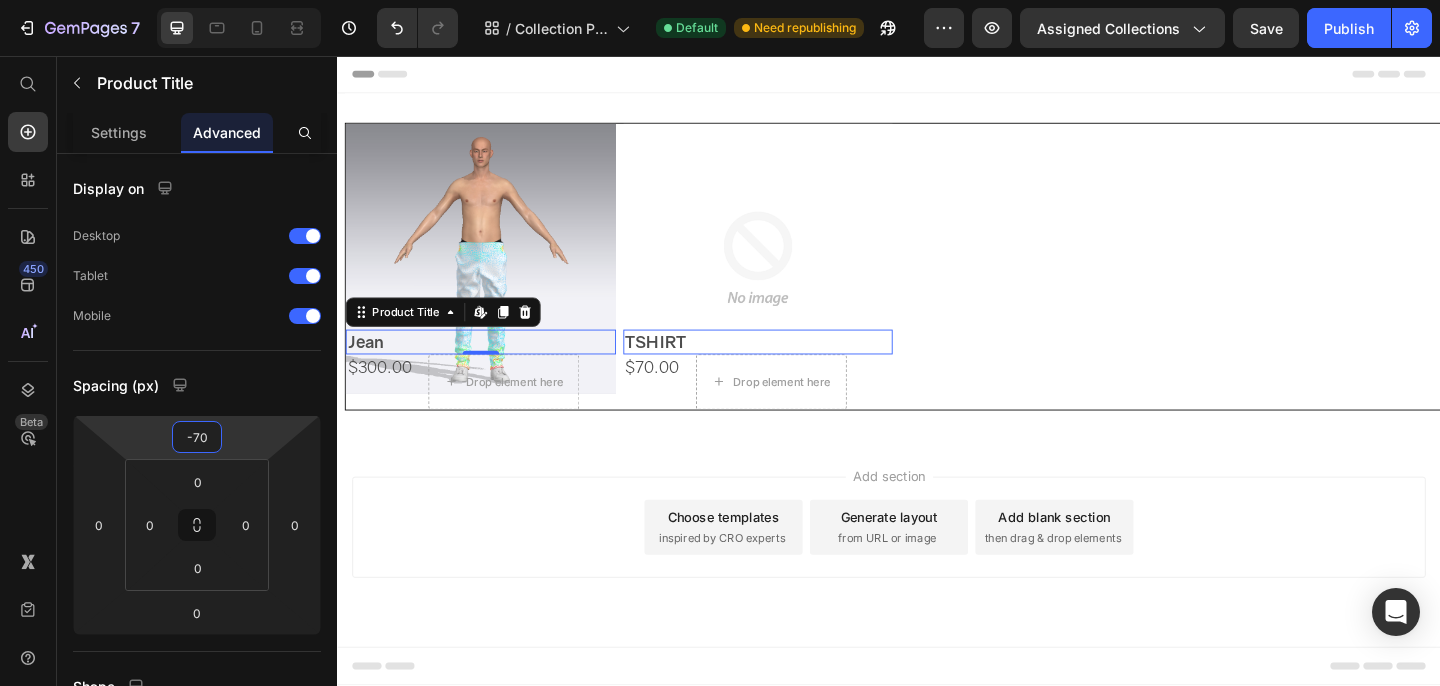 type on "-7" 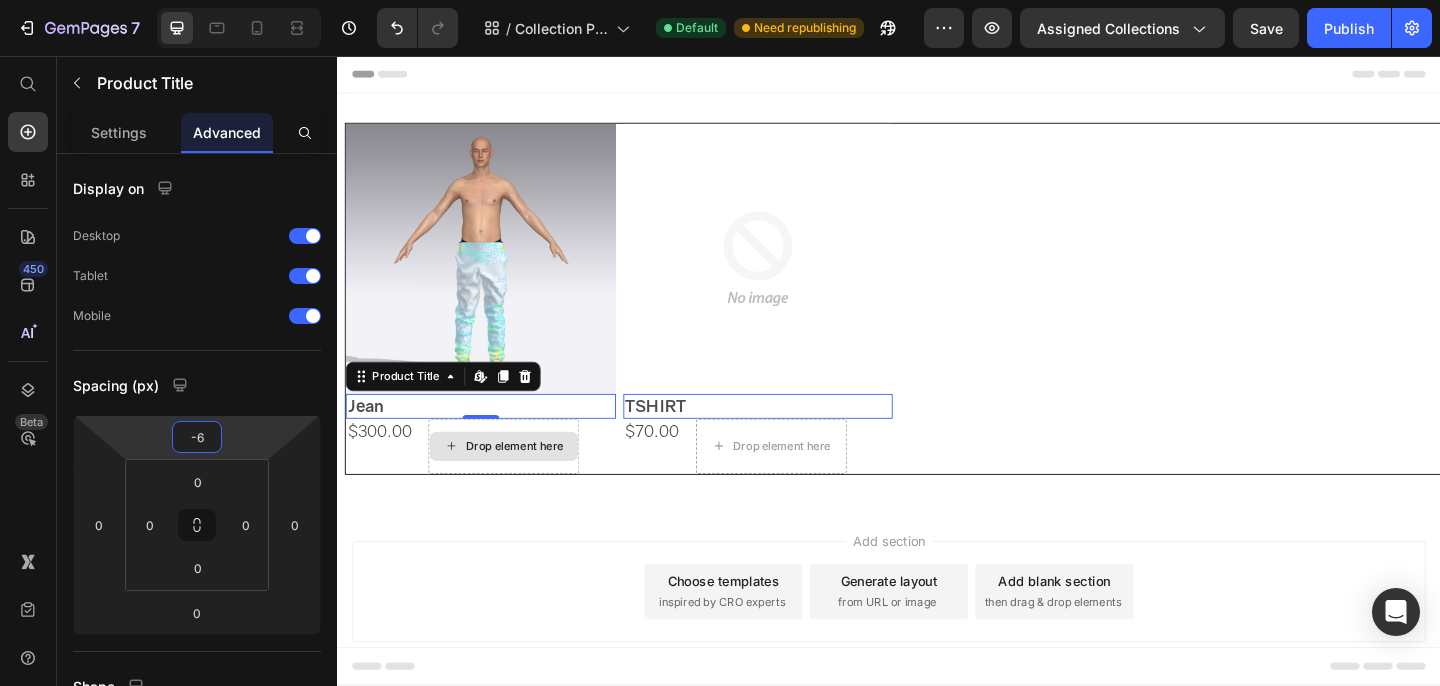 type on "-60" 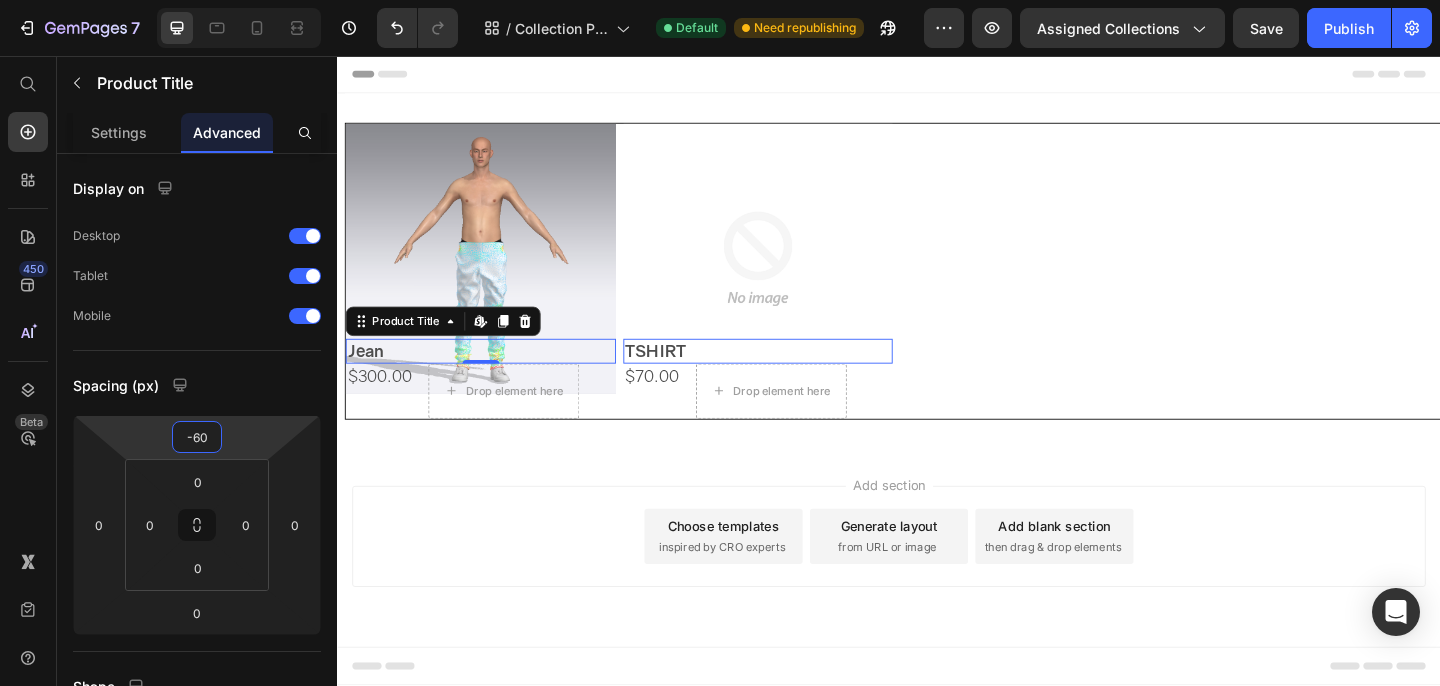 click on "Add section Choose templates inspired by CRO experts Generate layout from URL or image Add blank section then drag & drop elements" at bounding box center [937, 607] 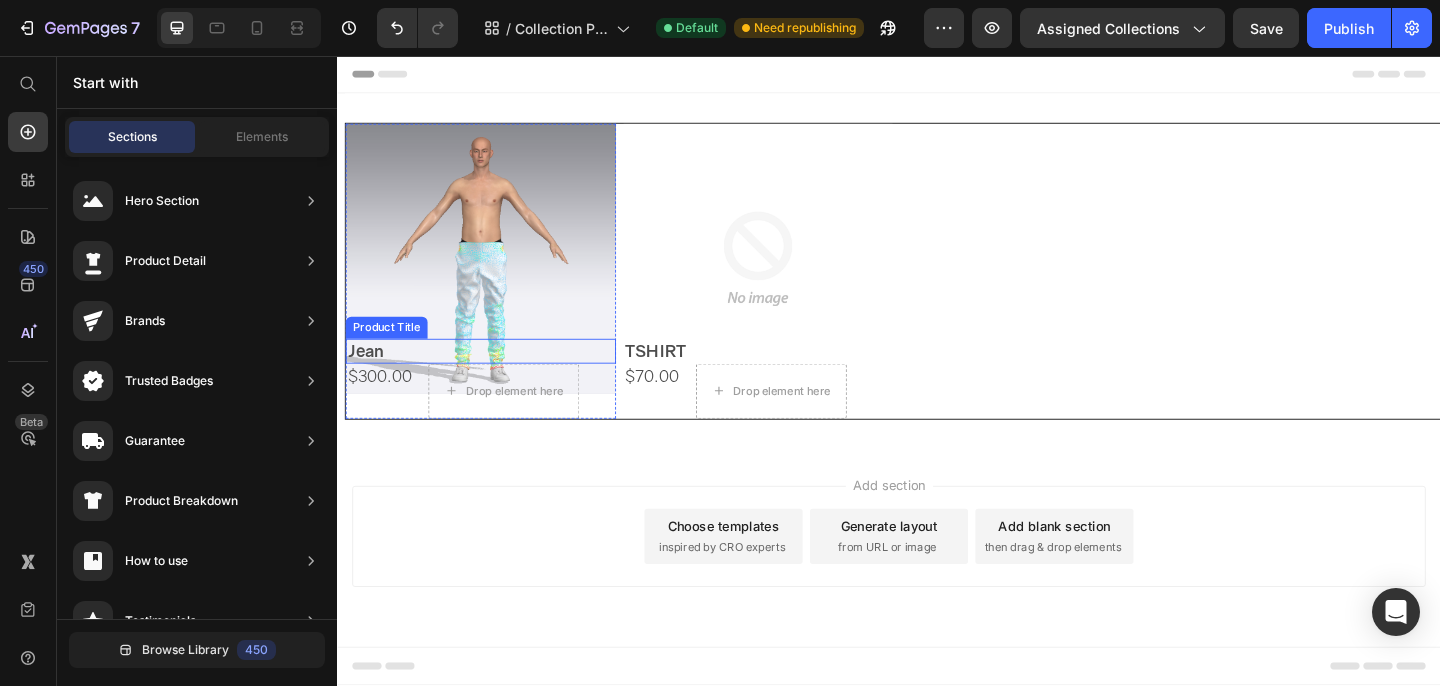 click on "Jean" at bounding box center [493, 377] 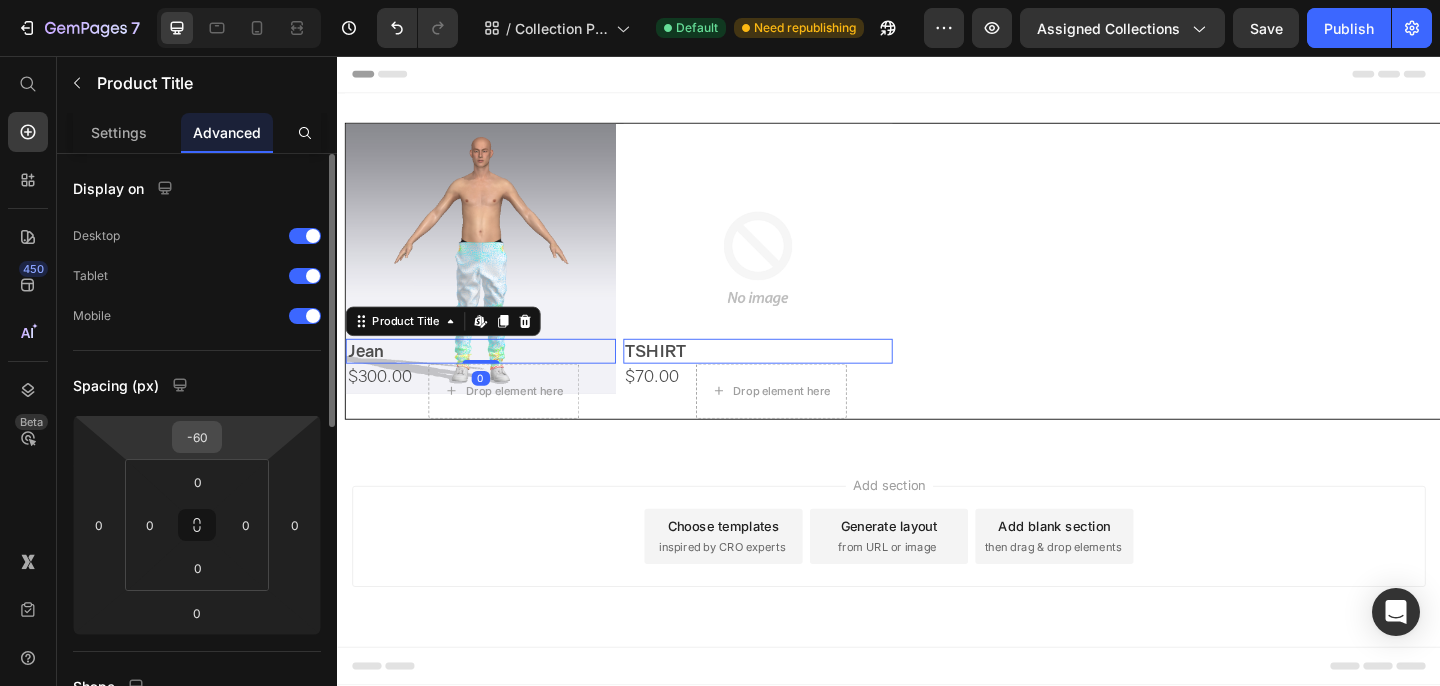 click on "-60" at bounding box center (197, 437) 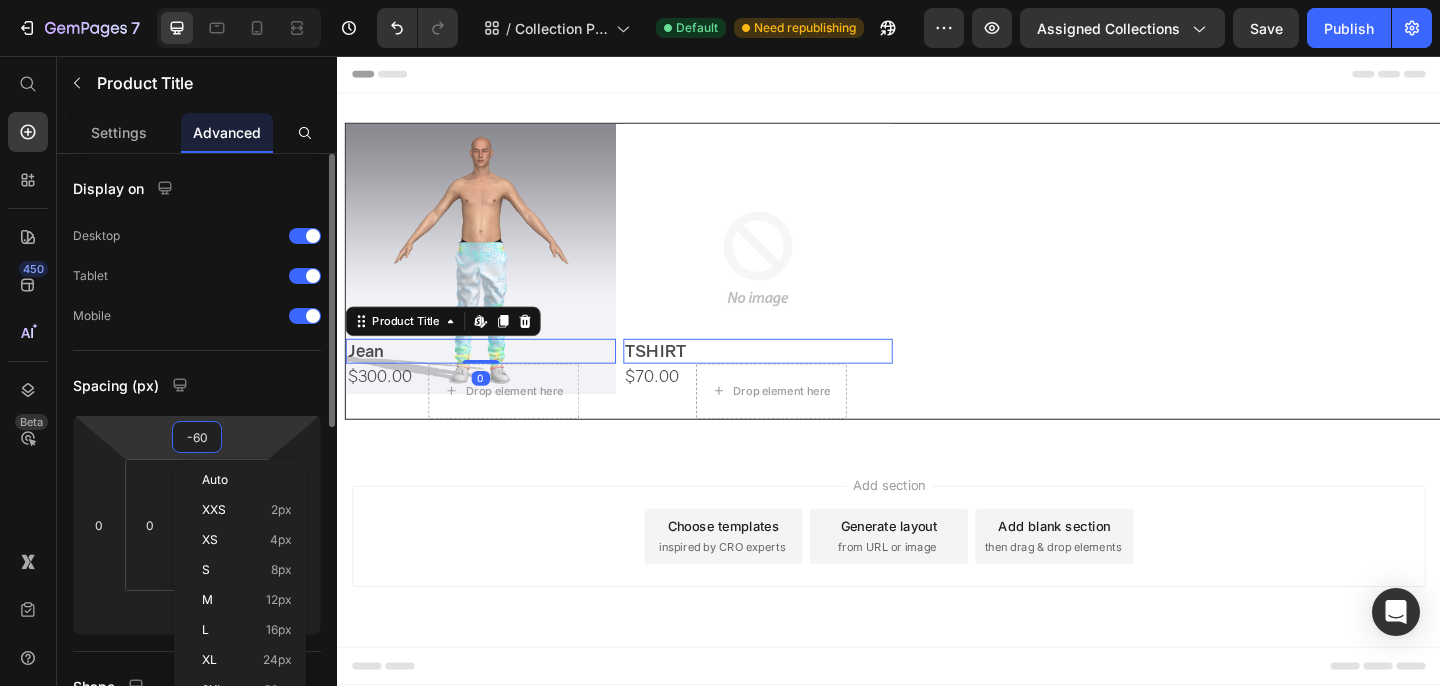 click on "-60" at bounding box center [197, 437] 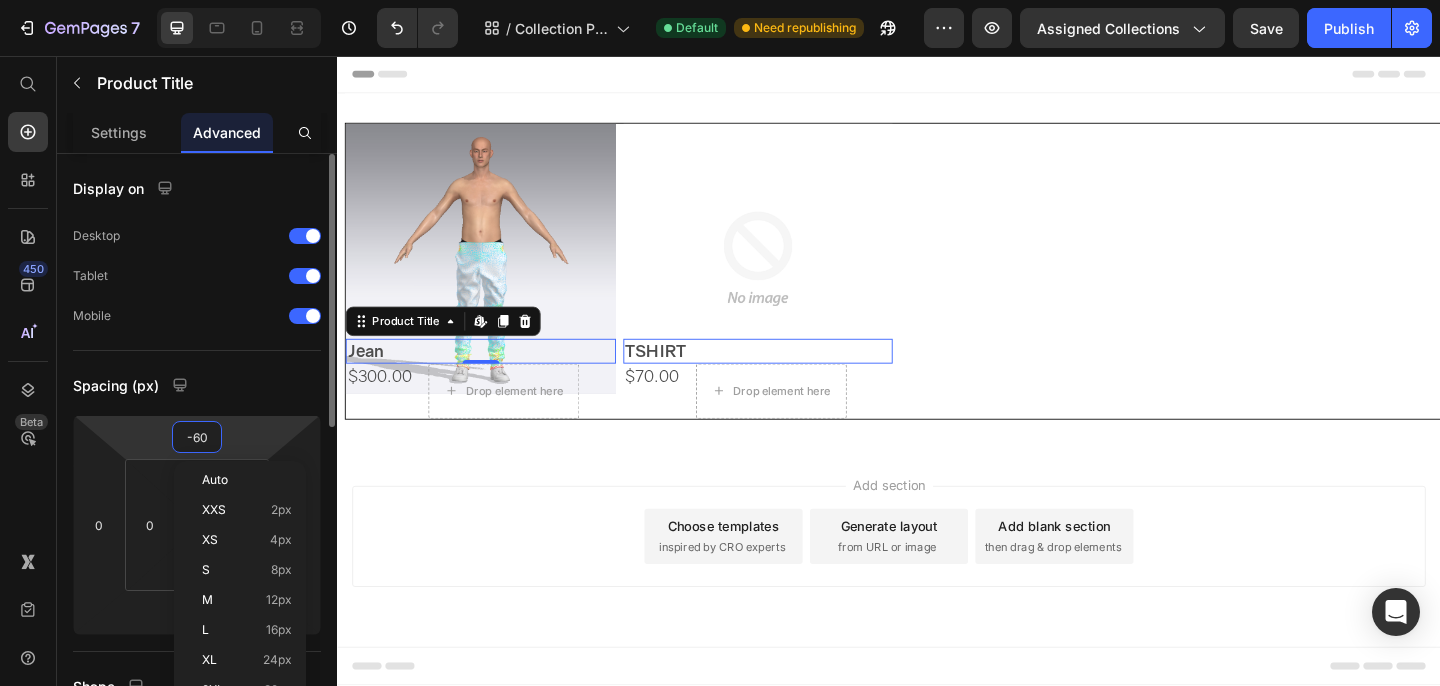 type on "-6" 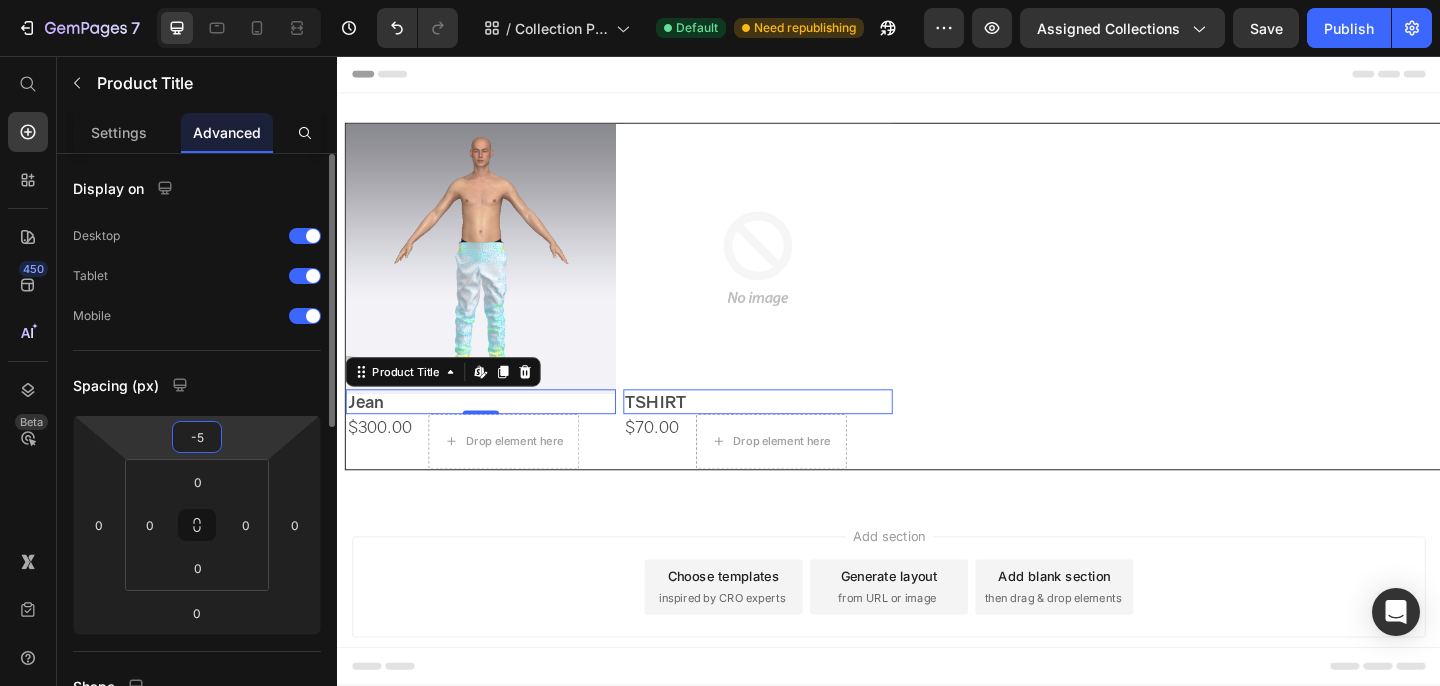 type on "-55" 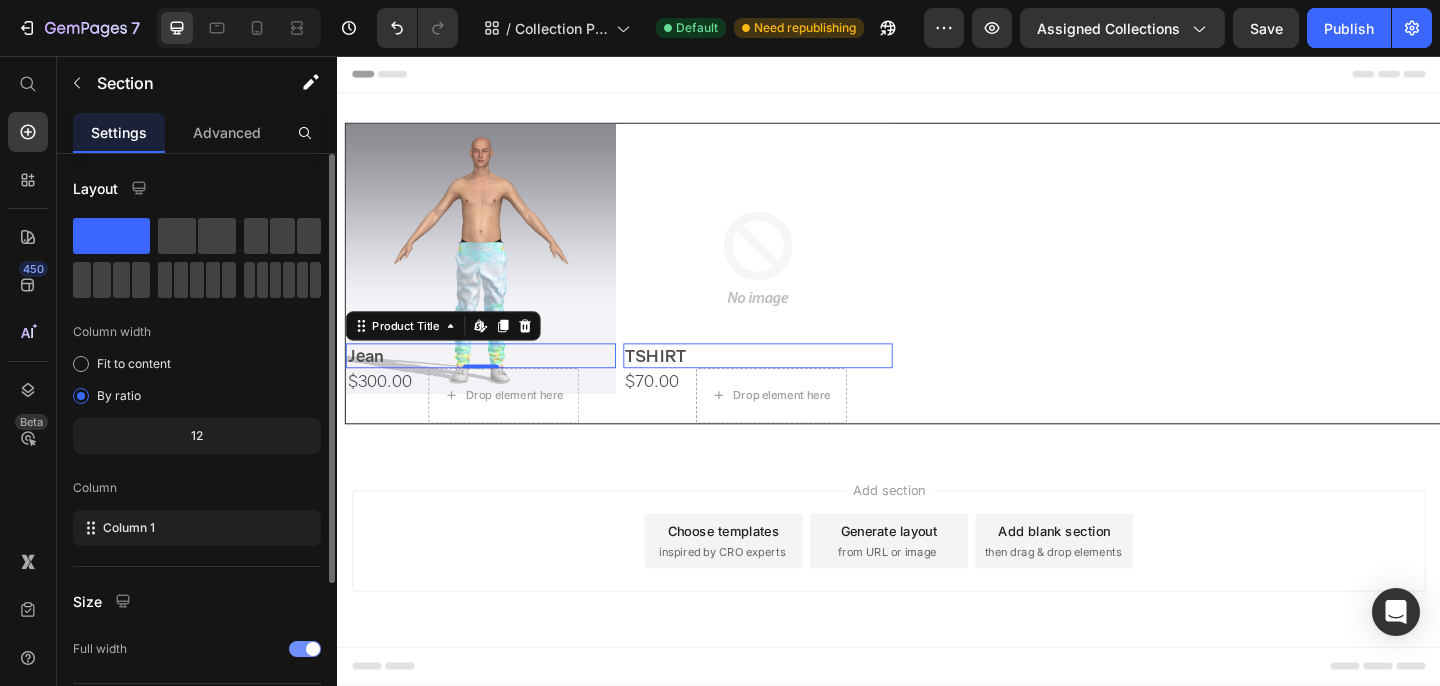 click on "Product Images Jean Product Title   Edit content in Shopify 0 $300.00 Product Price
Drop element here Row Row Product Images TSHIRT Product Title   Edit content in Shopify 0 $70.00 Product Price
Drop element here Row Row Product List Section 1" at bounding box center (945, 293) 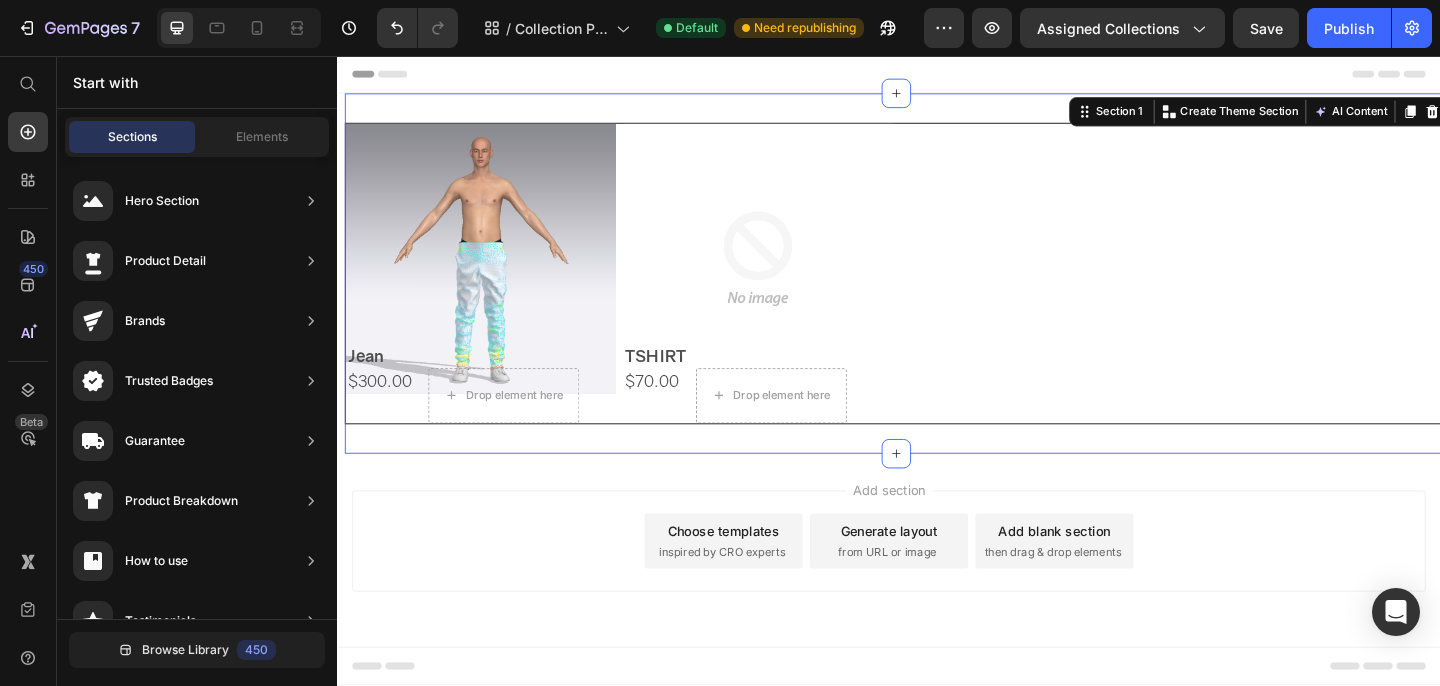 click on "Choose templates inspired by CRO experts" at bounding box center (757, 584) 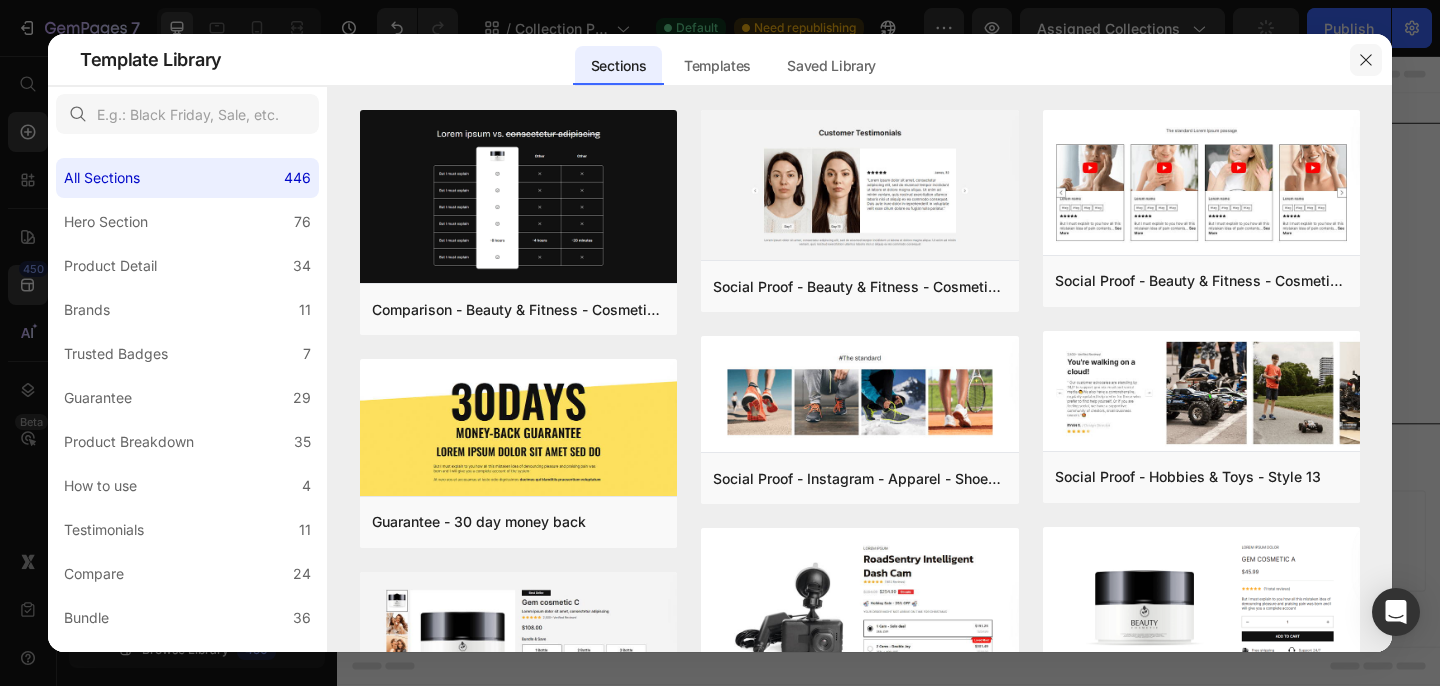 click at bounding box center (1366, 60) 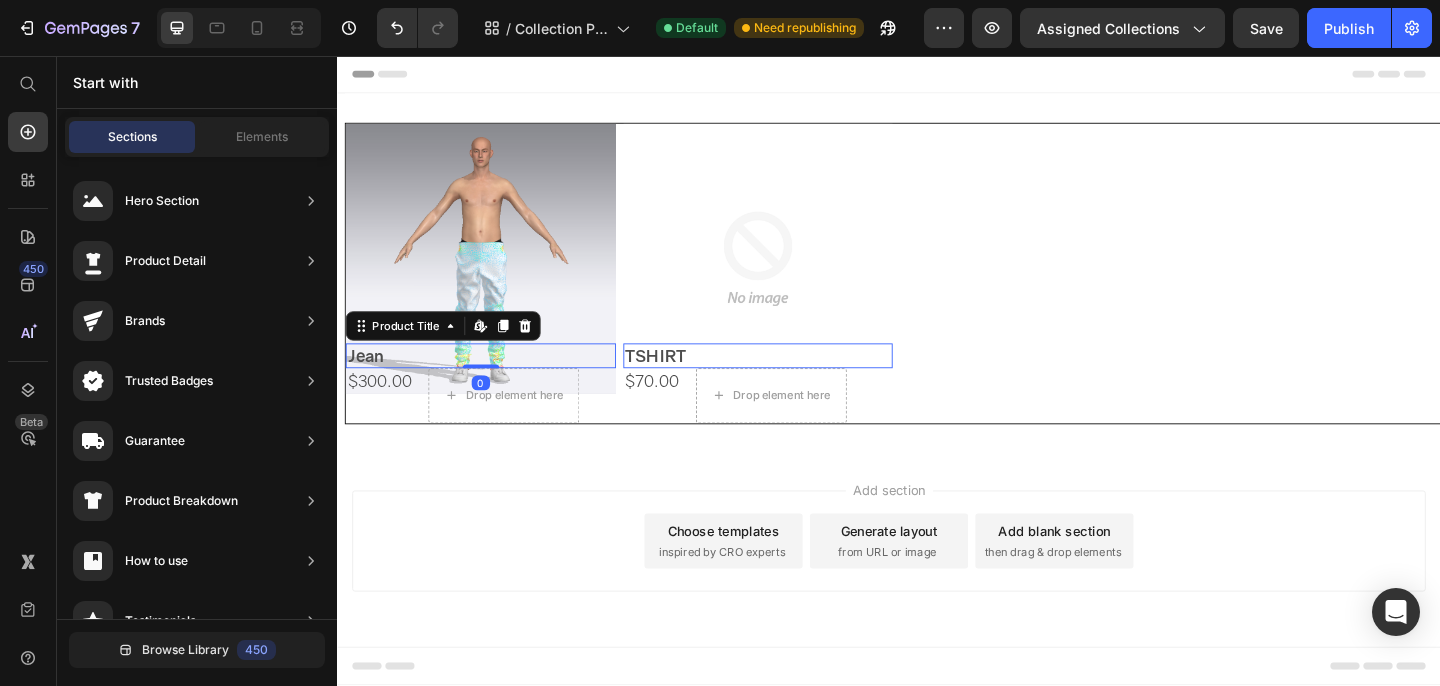 click on "Jean" at bounding box center [493, 382] 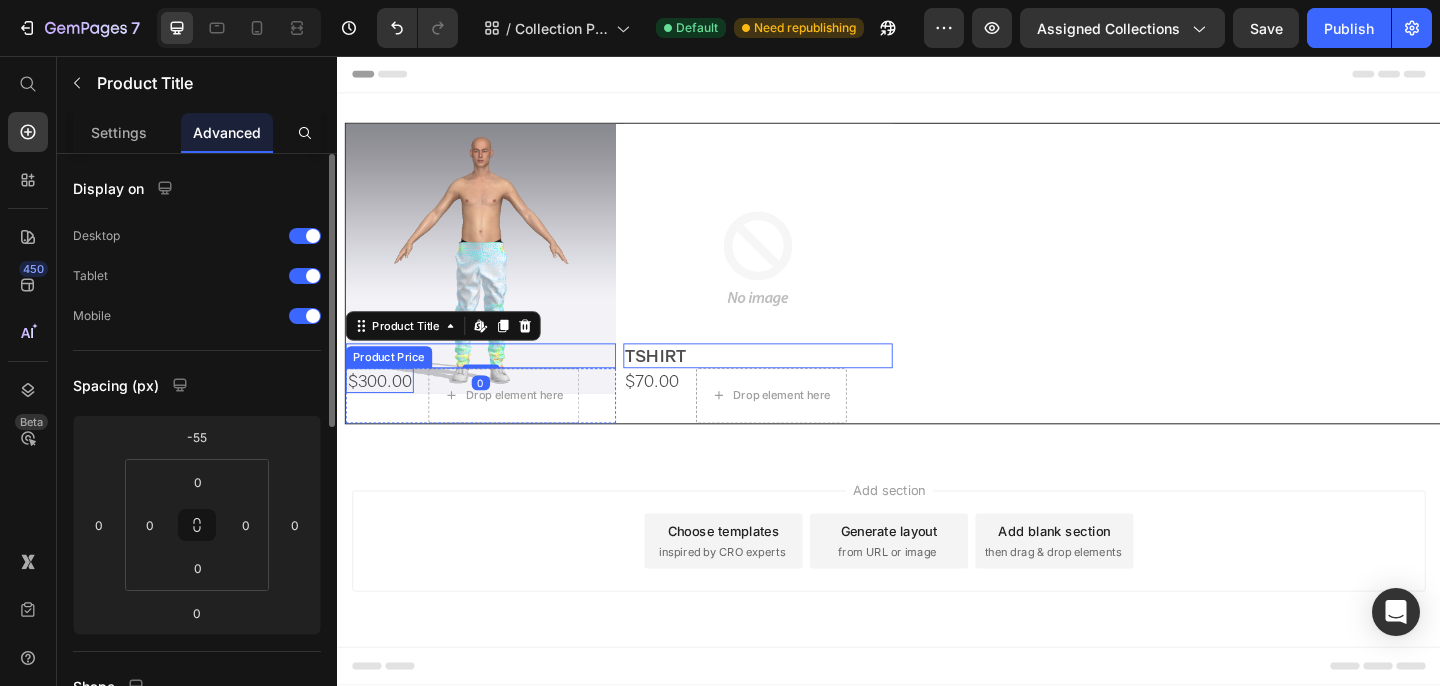 click on "$300.00" at bounding box center [383, 409] 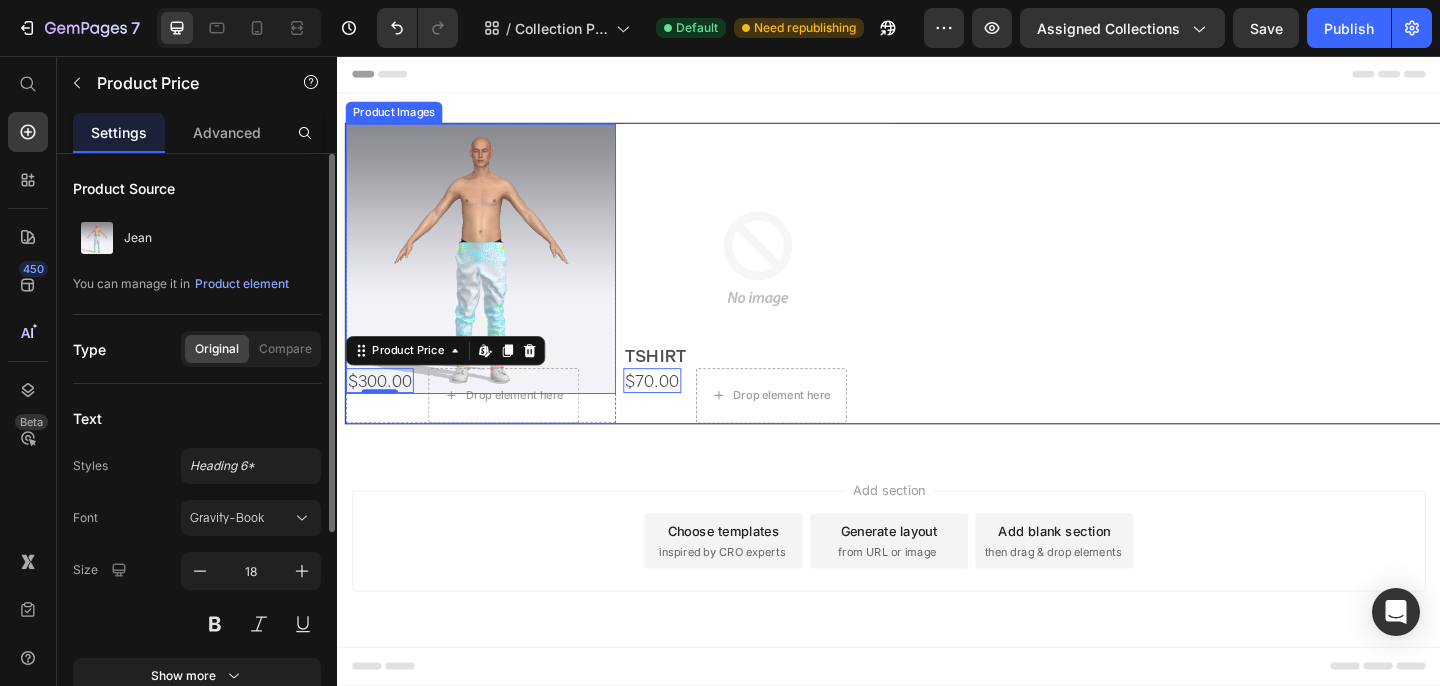 click at bounding box center (493, 277) 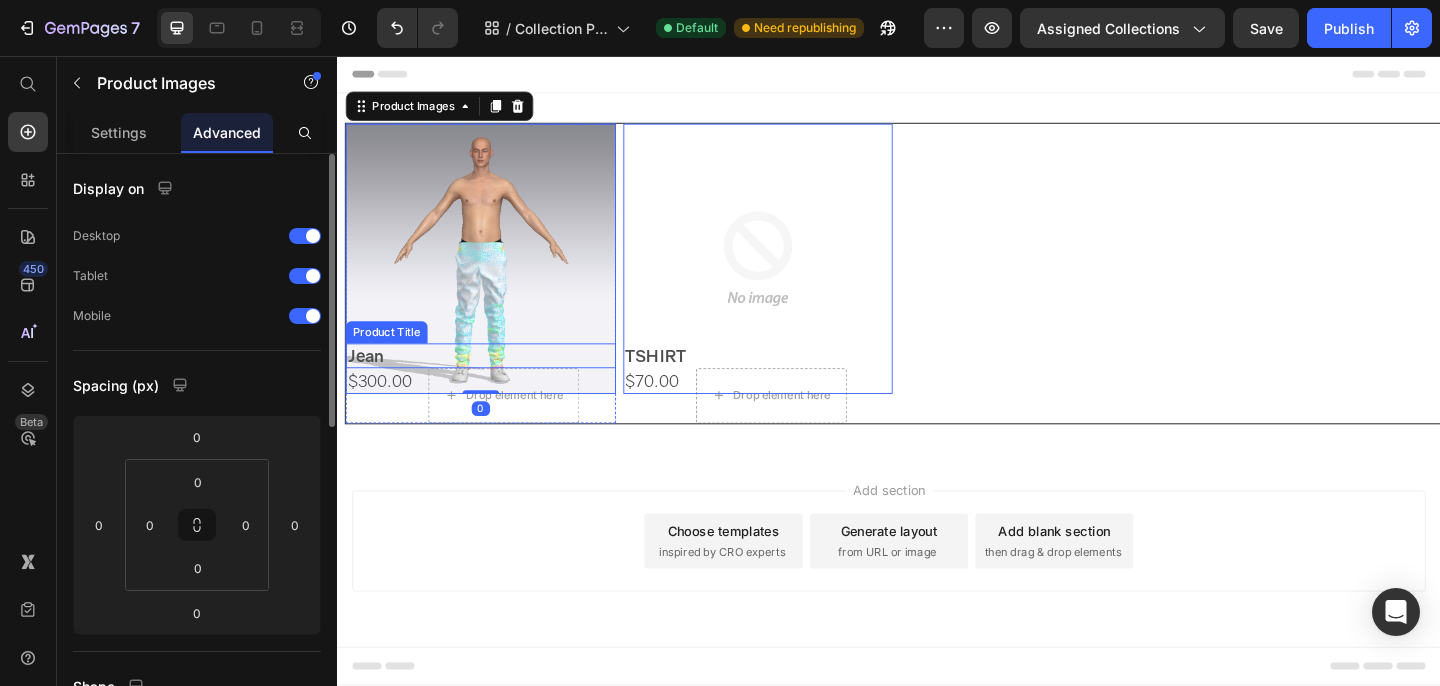 click on "Jean" at bounding box center (493, 382) 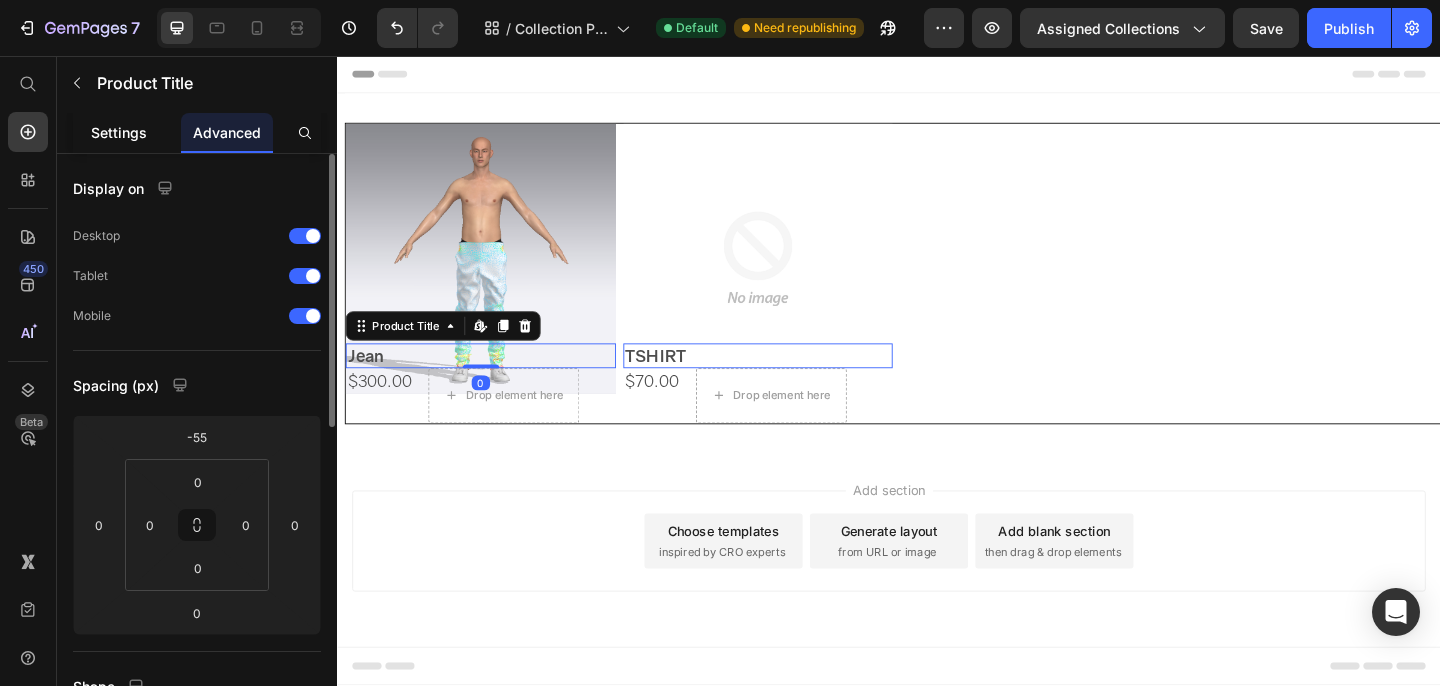 click on "Settings" at bounding box center [119, 132] 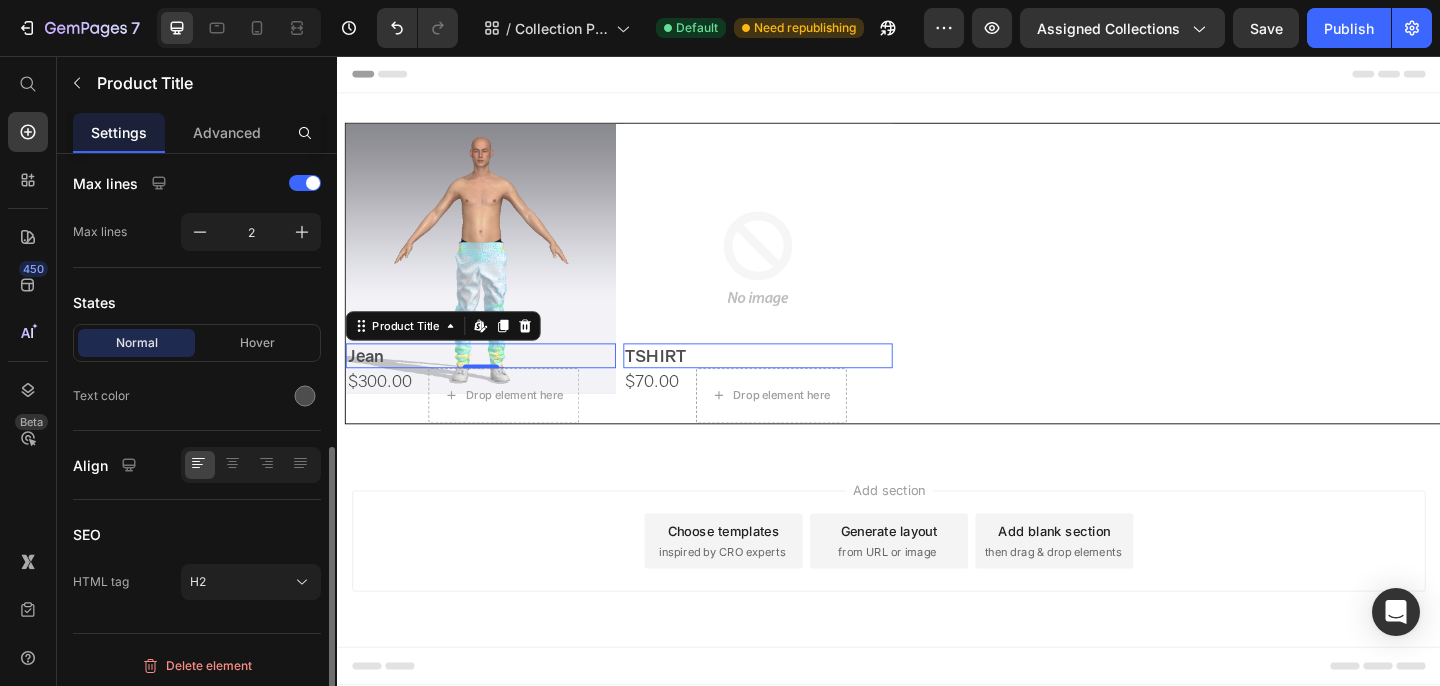 scroll, scrollTop: 563, scrollLeft: 0, axis: vertical 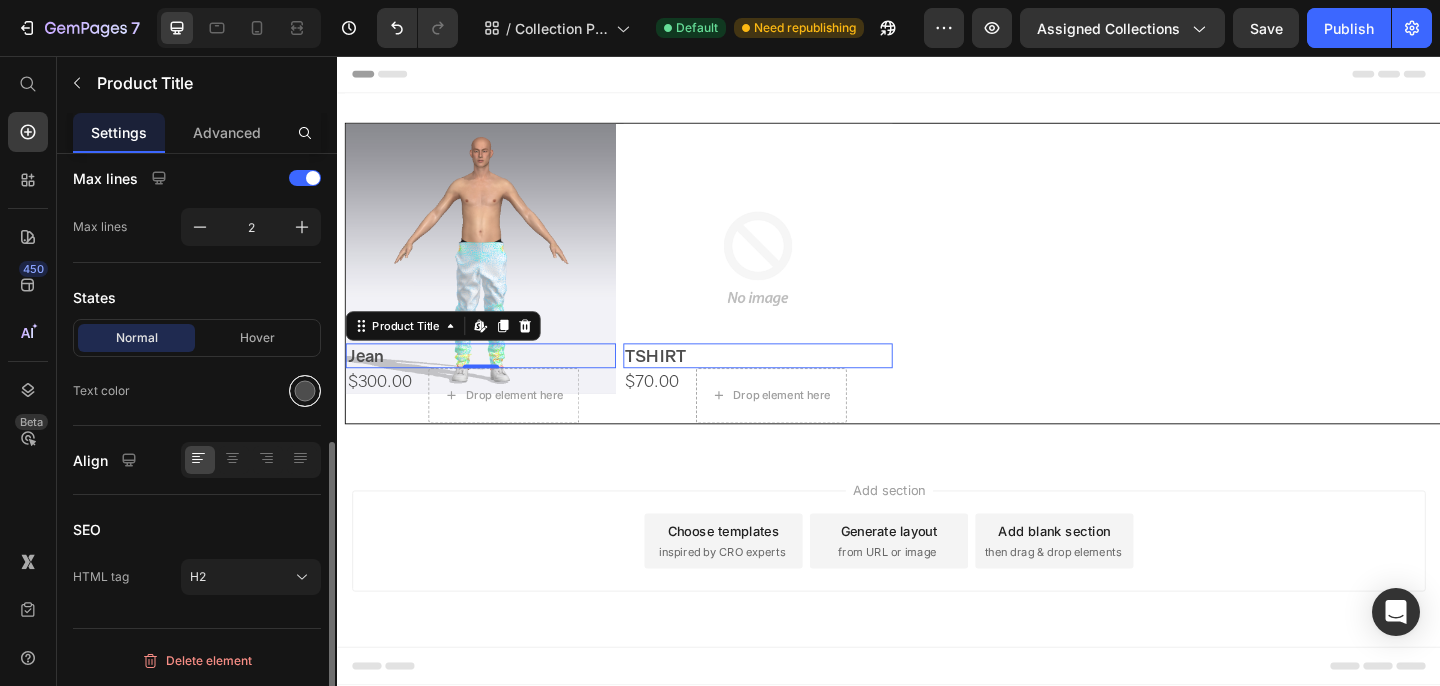 click at bounding box center (305, 391) 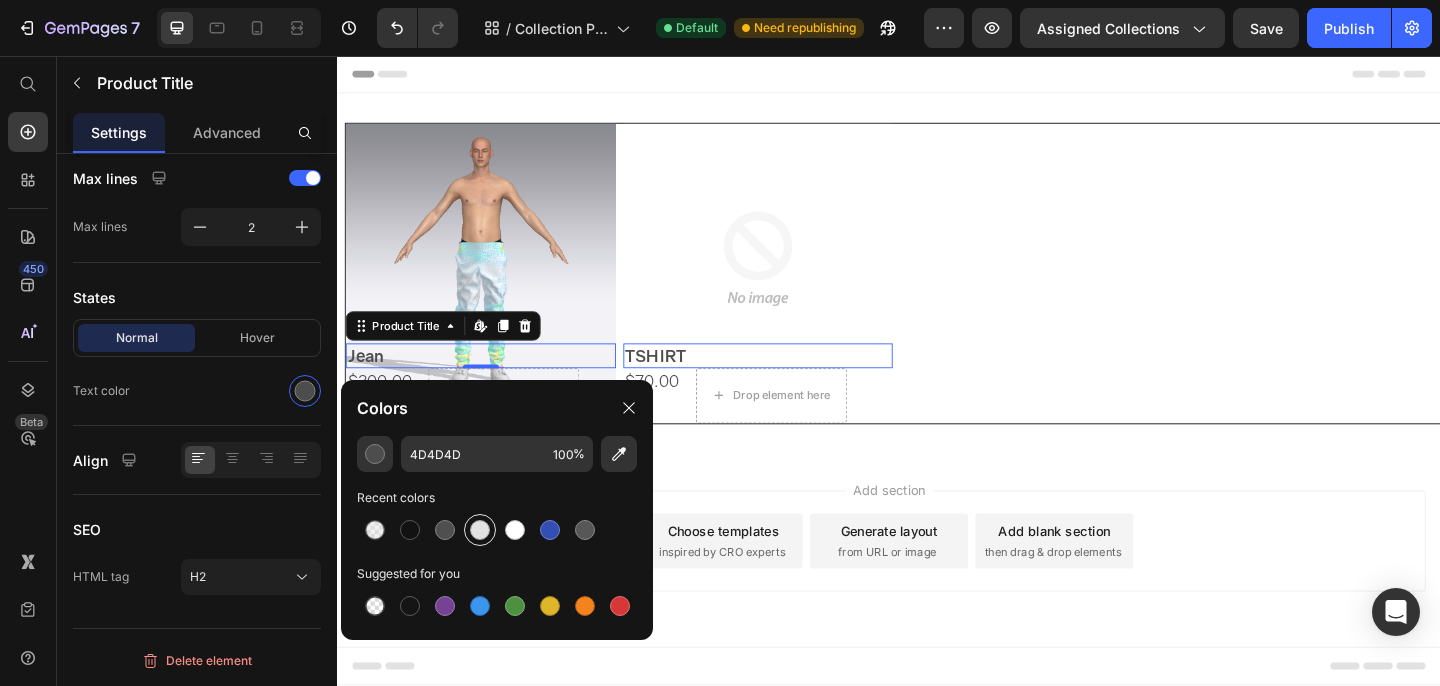 click at bounding box center (480, 530) 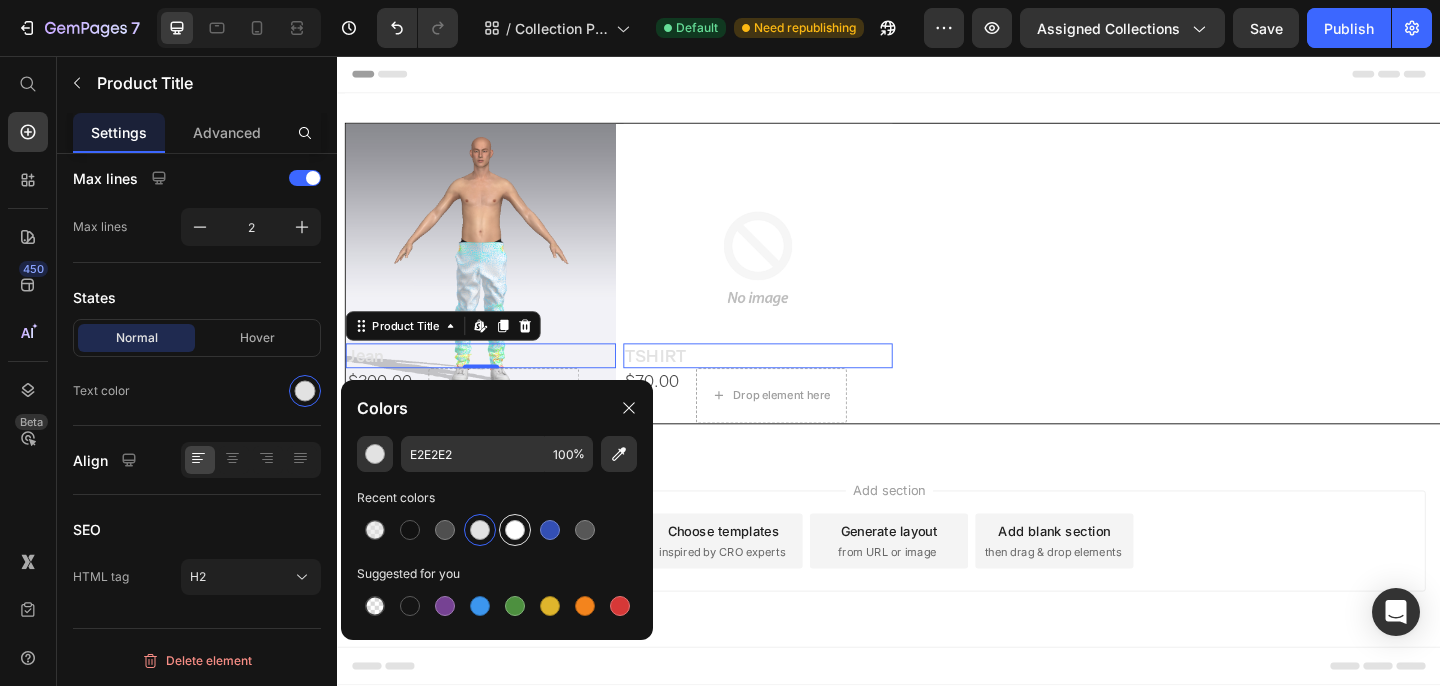 click at bounding box center (515, 530) 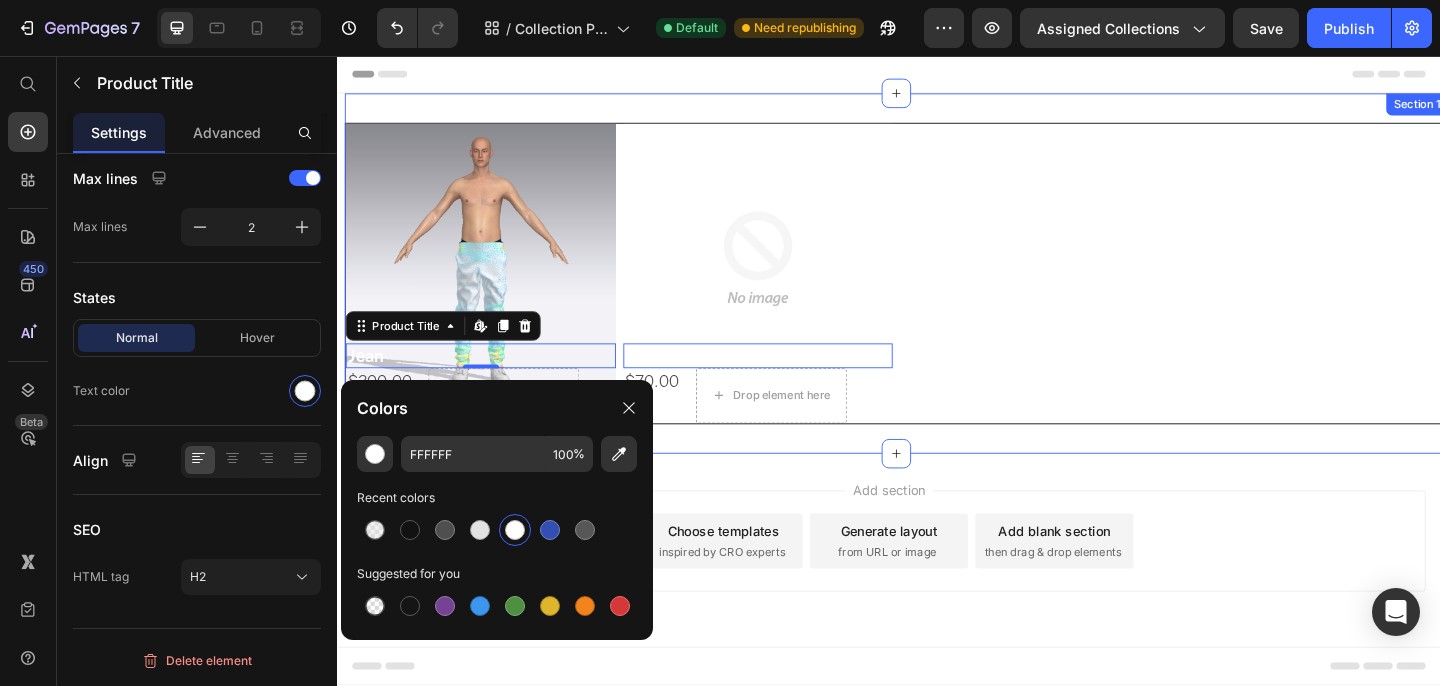 click on "Product Images Jean Product Title   Edit content in Shopify 0 $300.00 Product Price
Drop element here Row Row Product Images TSHIRT Product Title   Edit content in Shopify 0 $70.00 Product Price
Drop element here Row Row Product List Section 1" at bounding box center [945, 293] 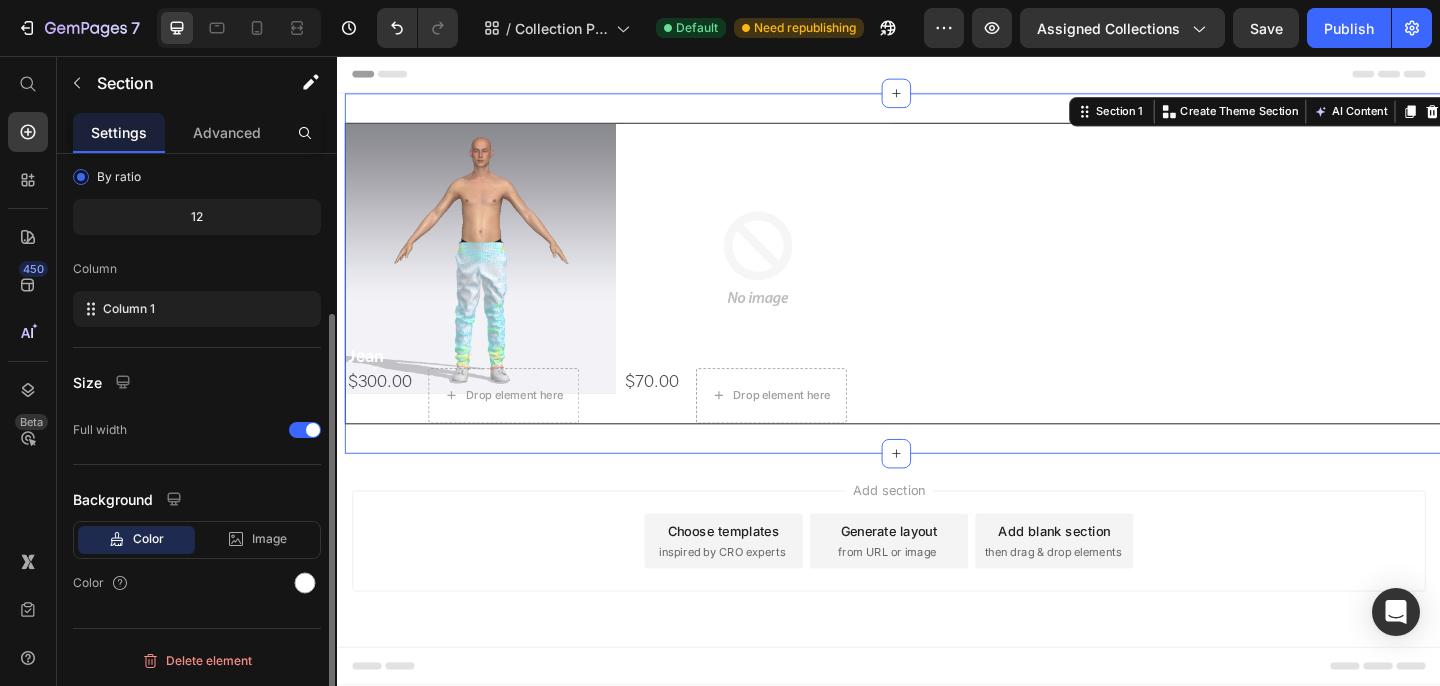 scroll, scrollTop: 0, scrollLeft: 0, axis: both 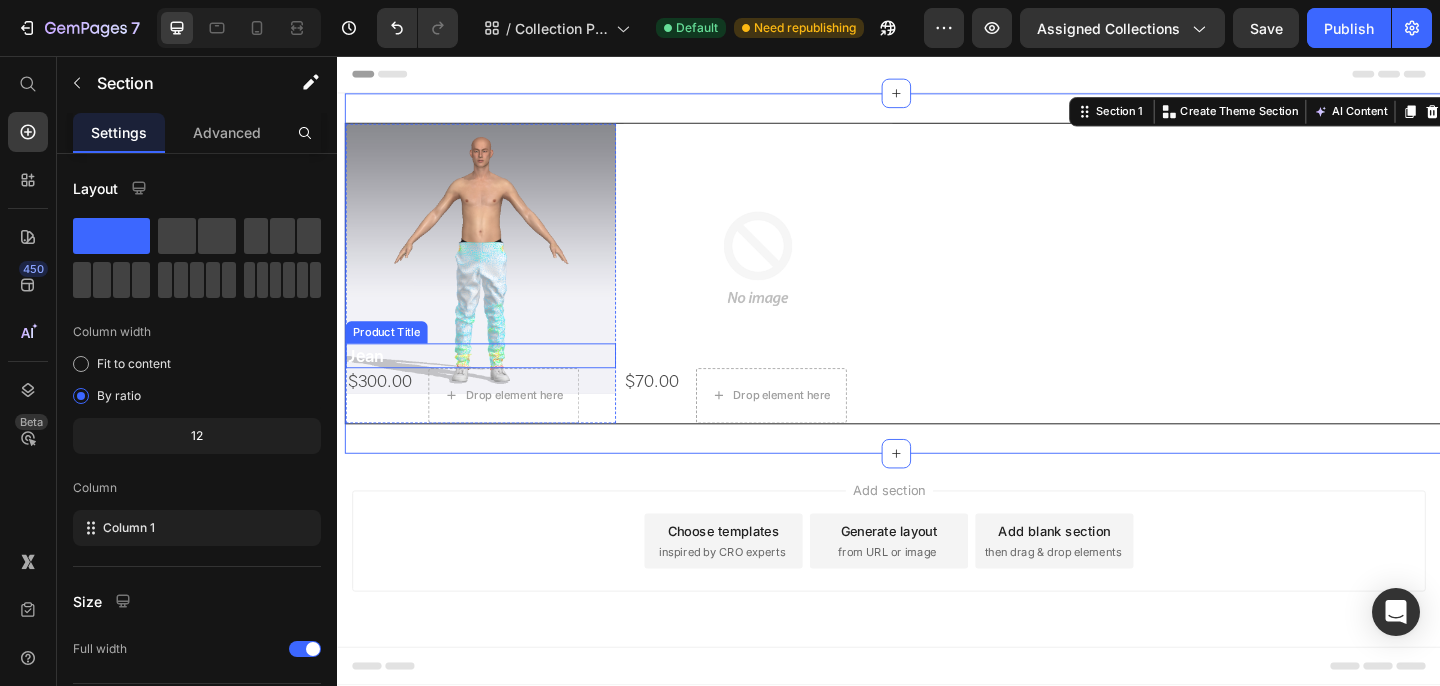 click on "Jean" at bounding box center [493, 382] 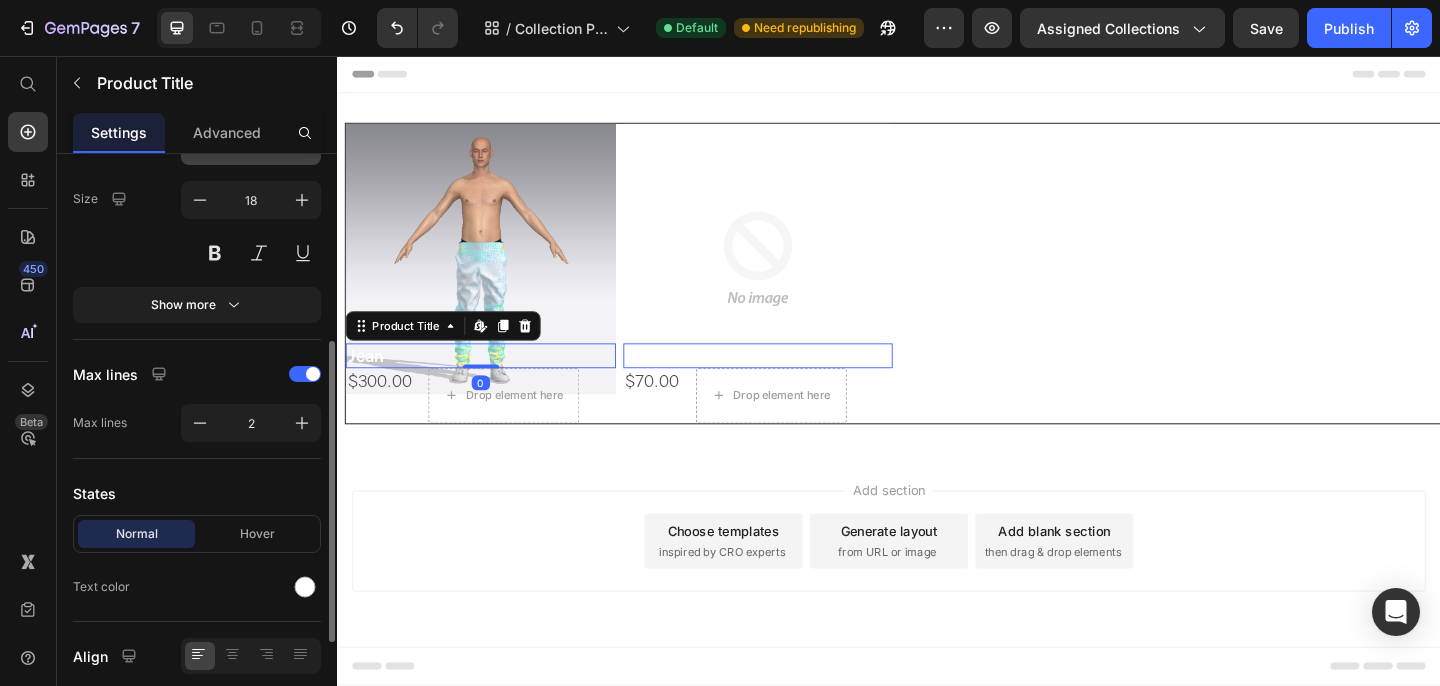 scroll, scrollTop: 417, scrollLeft: 0, axis: vertical 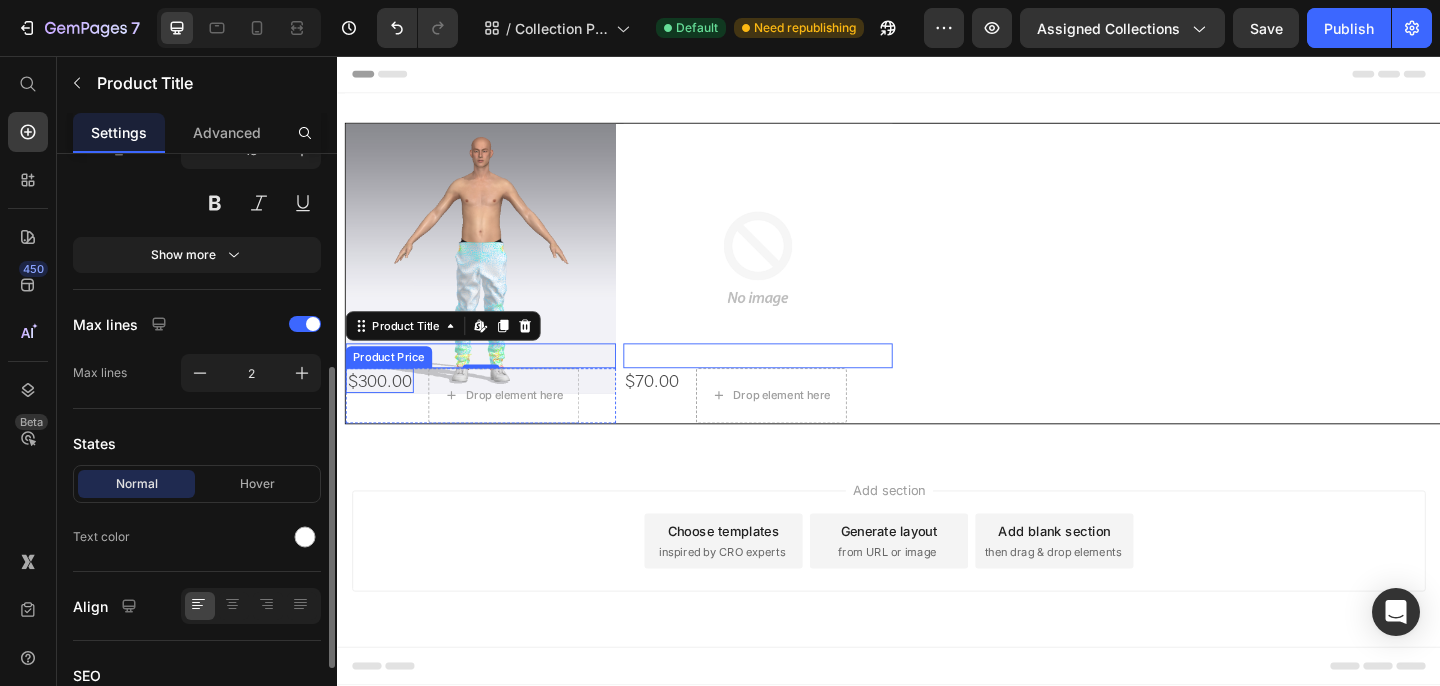 click on "$300.00" at bounding box center [383, 409] 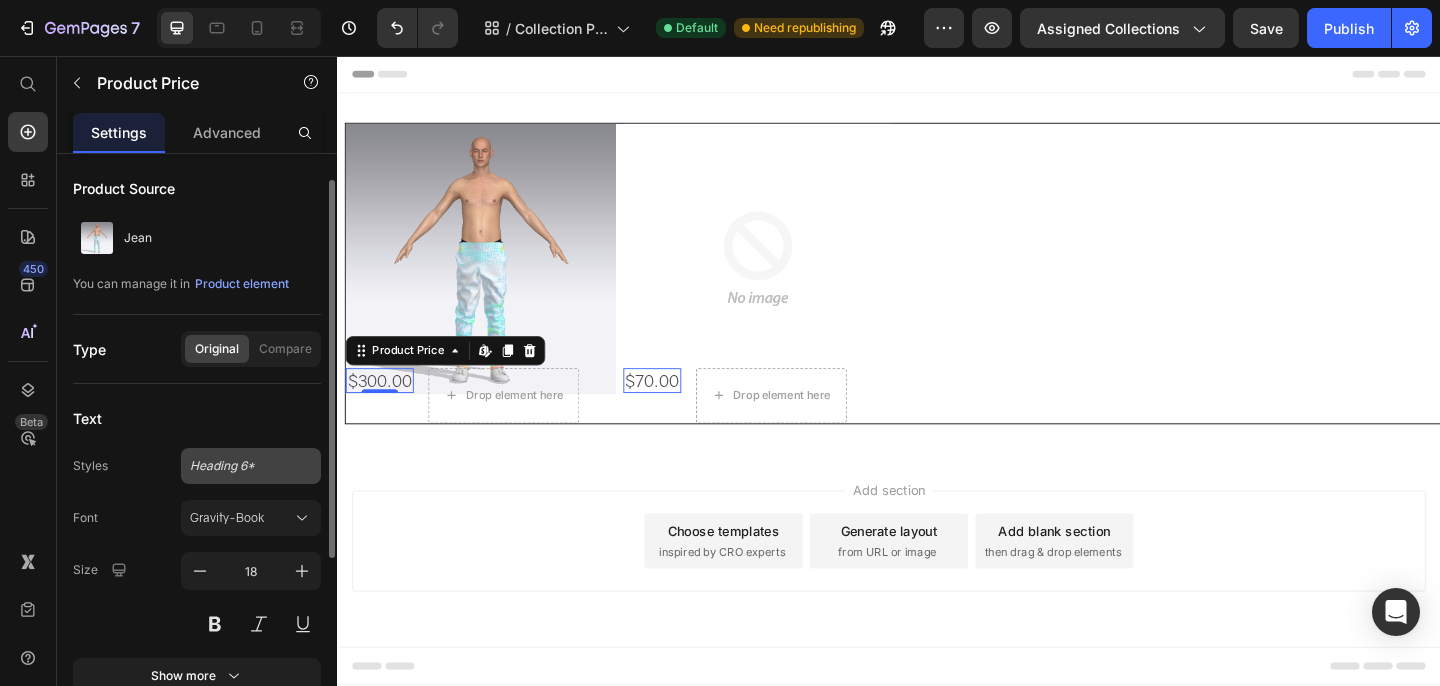 scroll, scrollTop: 327, scrollLeft: 0, axis: vertical 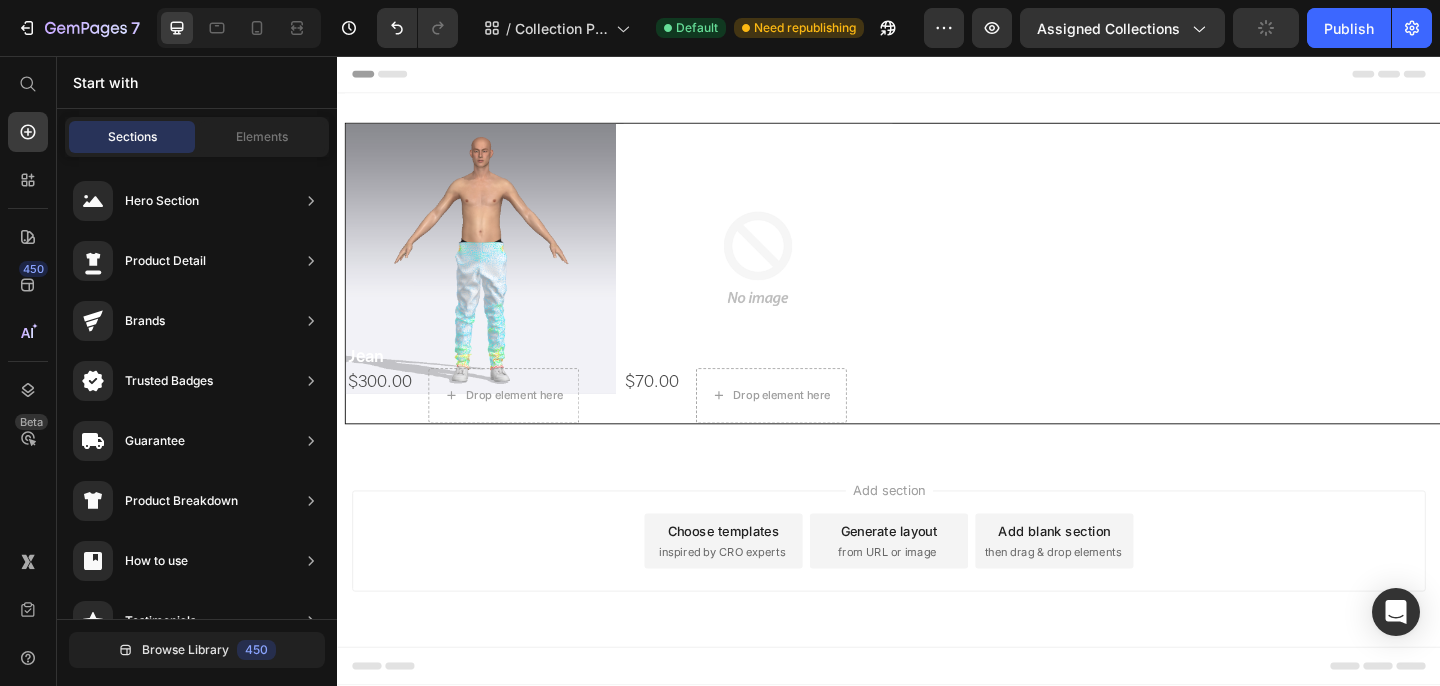 click on "Add section Choose templates inspired by CRO experts Generate layout from URL or image Add blank section then drag & drop elements" at bounding box center (937, 584) 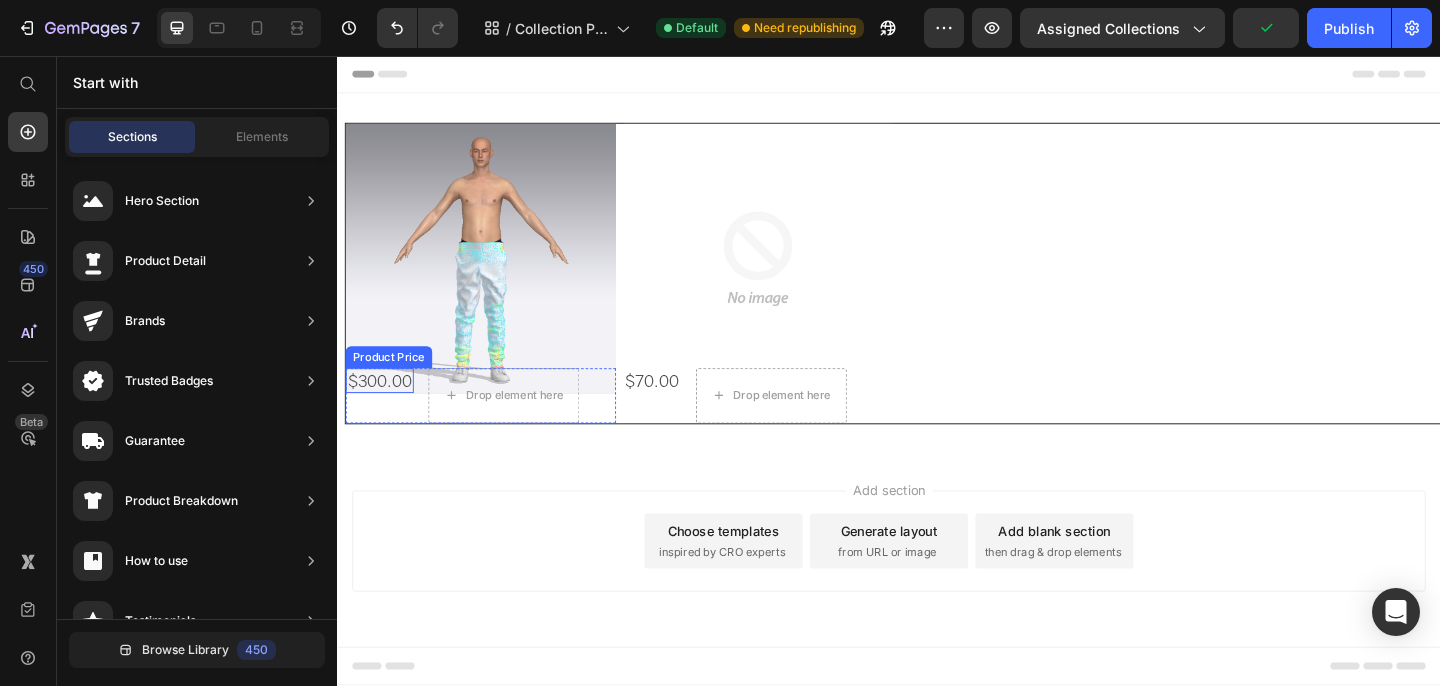 click on "Product Price" at bounding box center [393, 384] 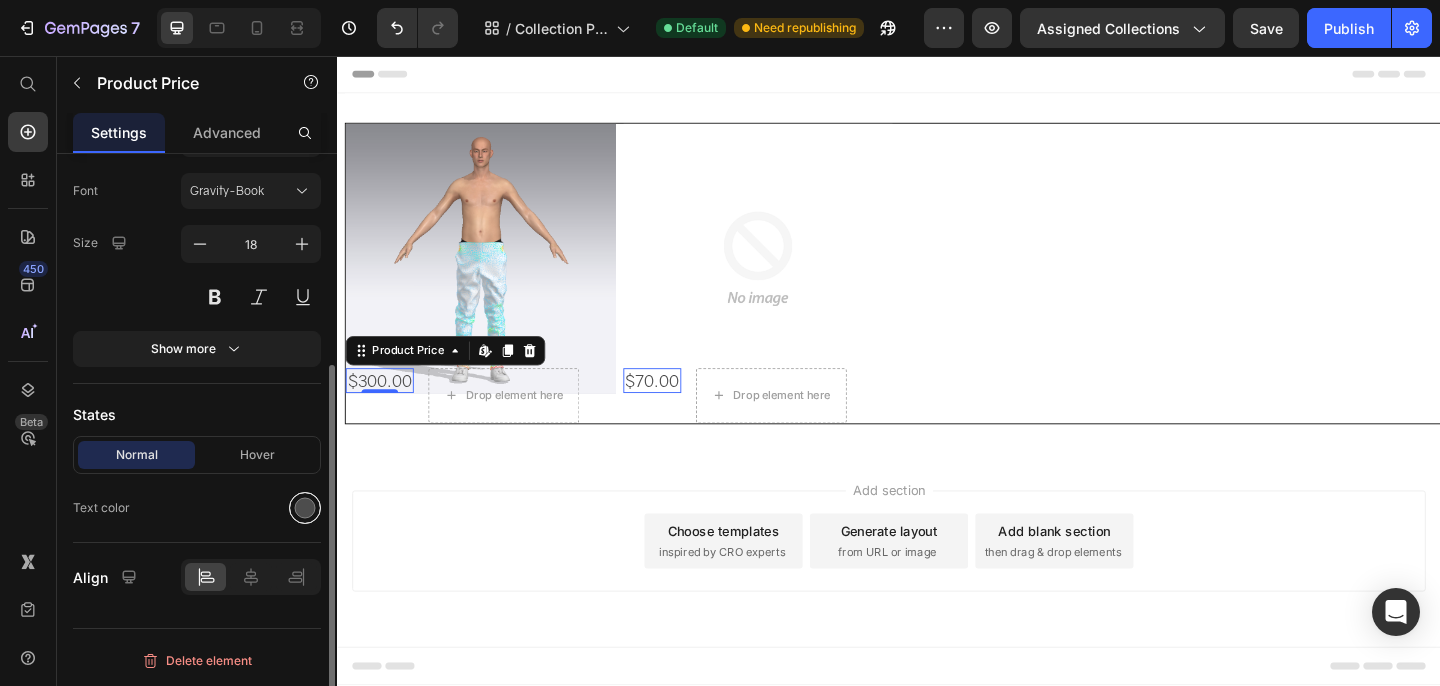 click at bounding box center (305, 508) 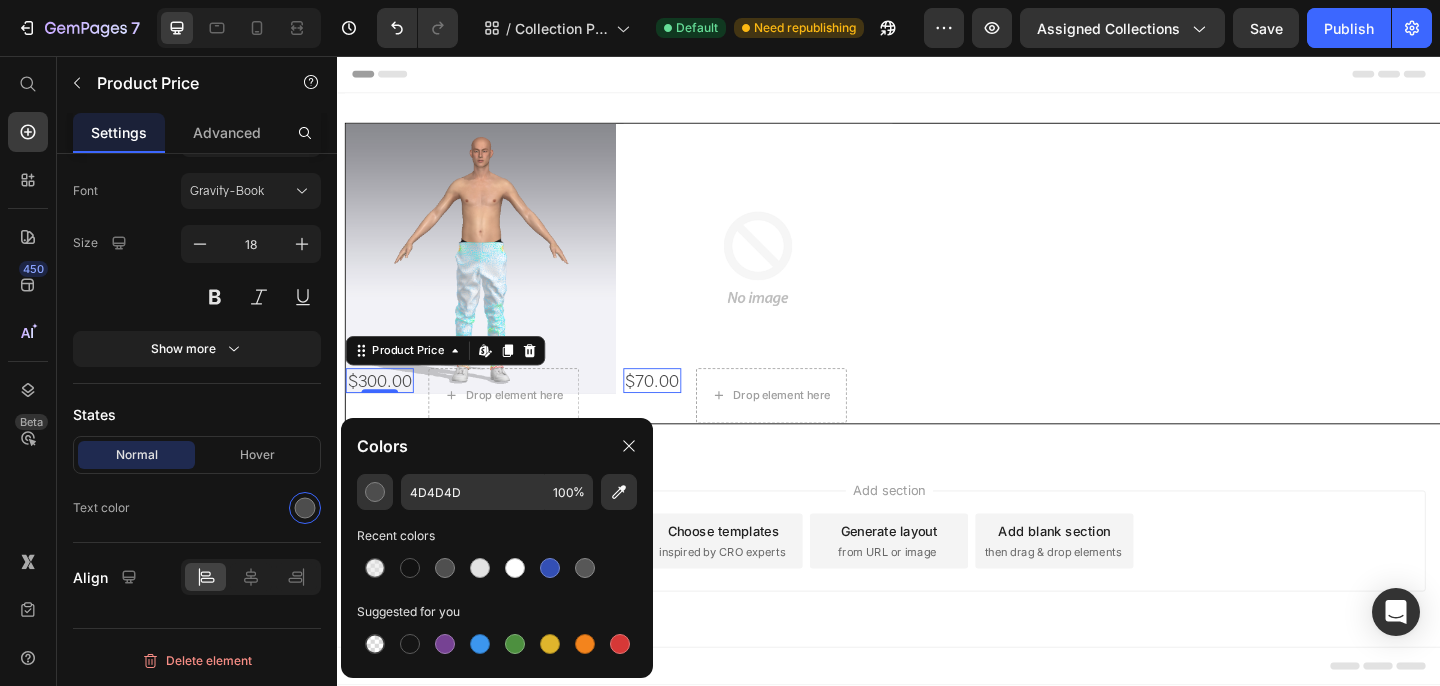 click on "Add section Choose templates inspired by CRO experts Generate layout from URL or image Add blank section then drag & drop elements" at bounding box center [937, 584] 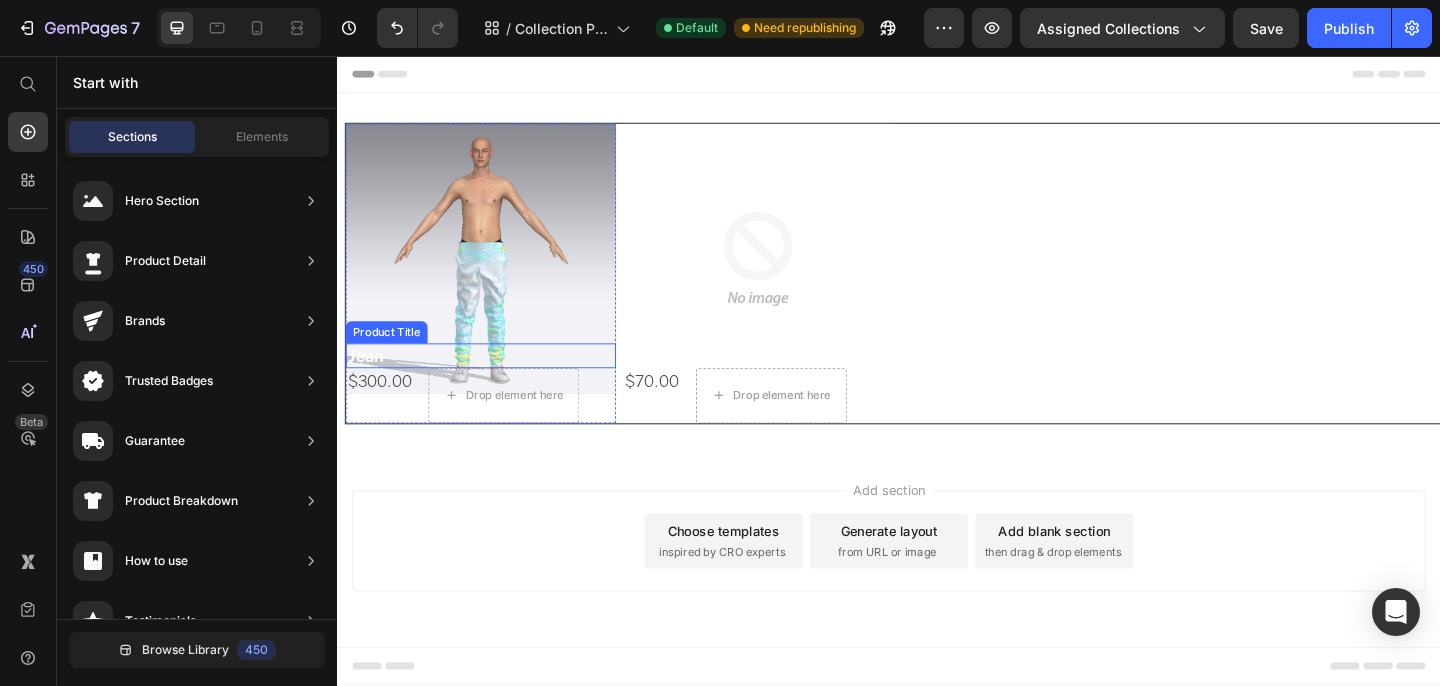 click on "Jean" at bounding box center (493, 382) 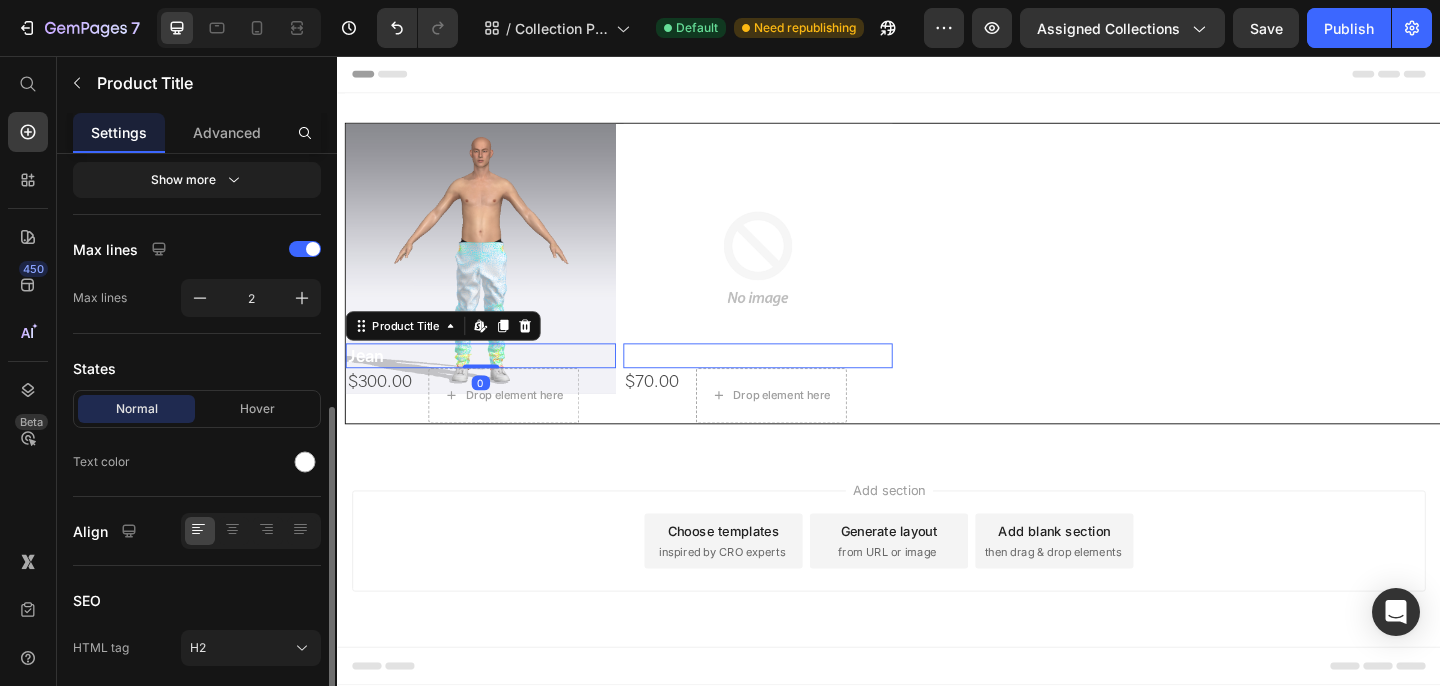 scroll, scrollTop: 493, scrollLeft: 0, axis: vertical 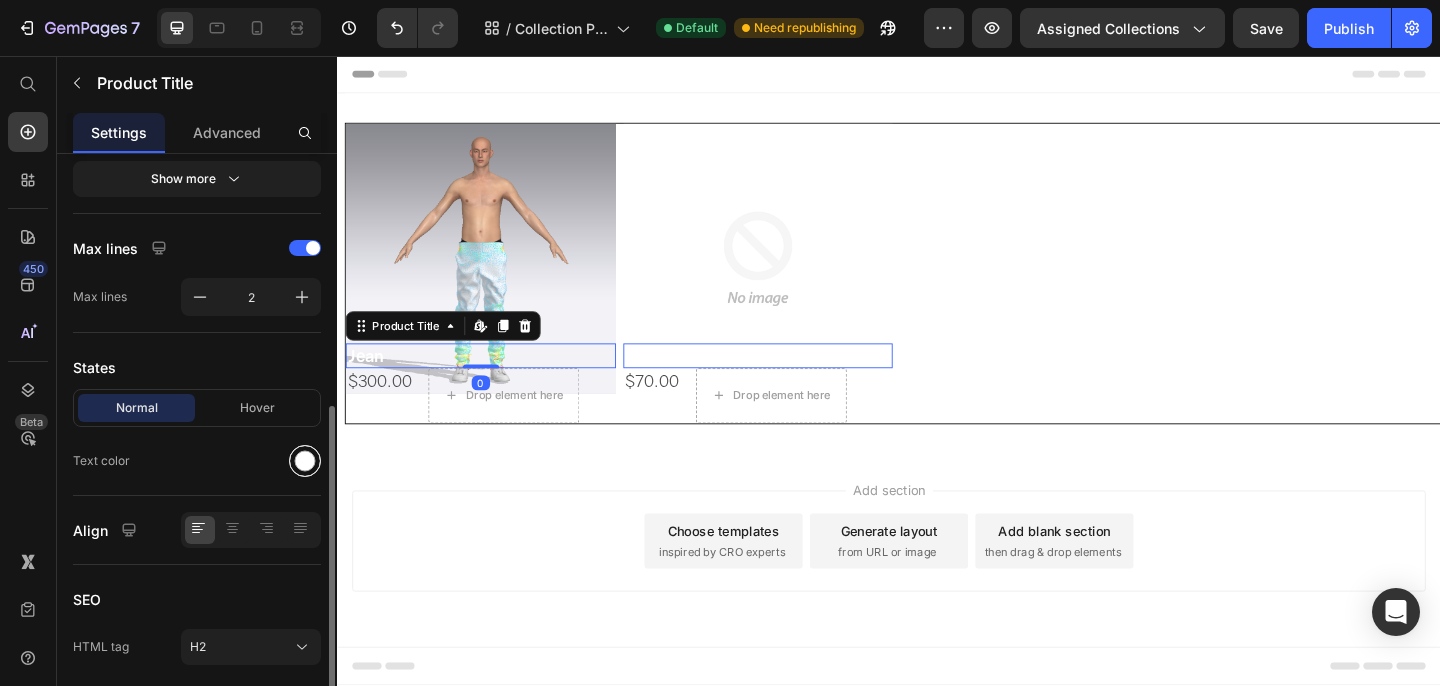 click at bounding box center [305, 461] 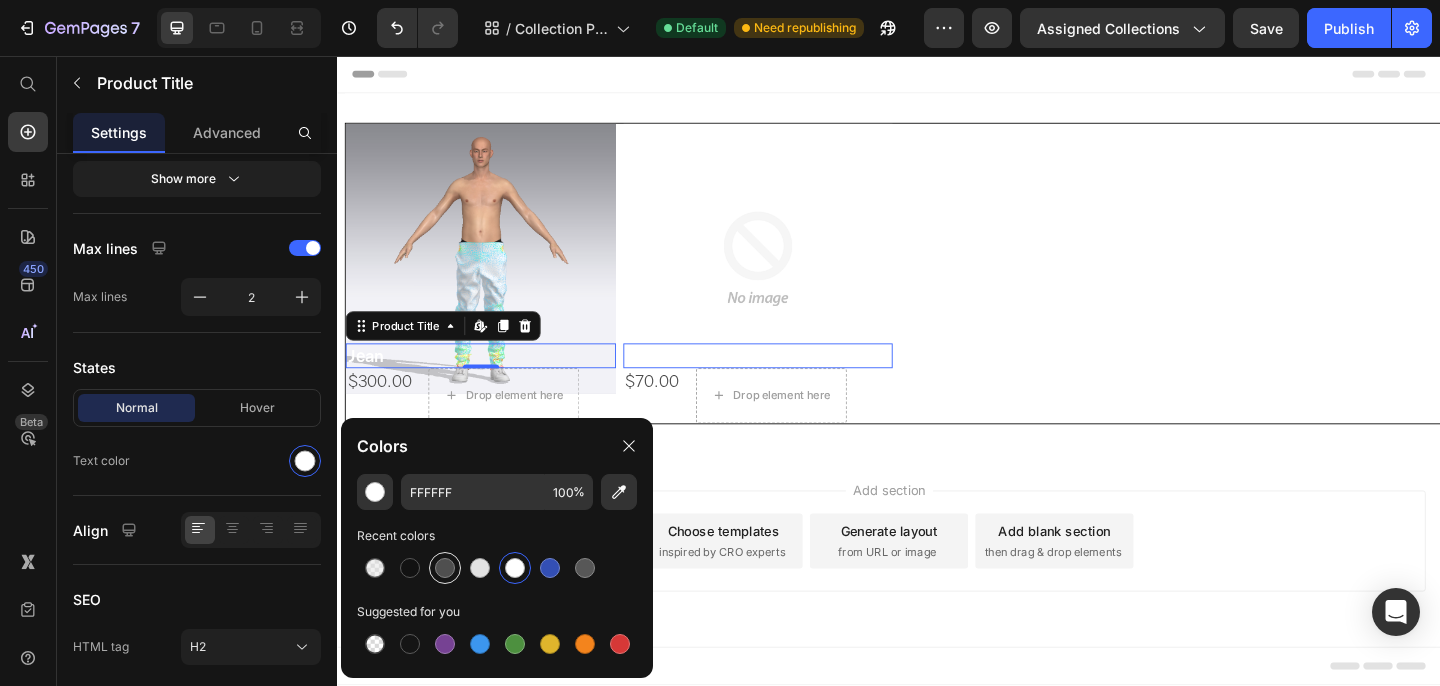 click at bounding box center (445, 568) 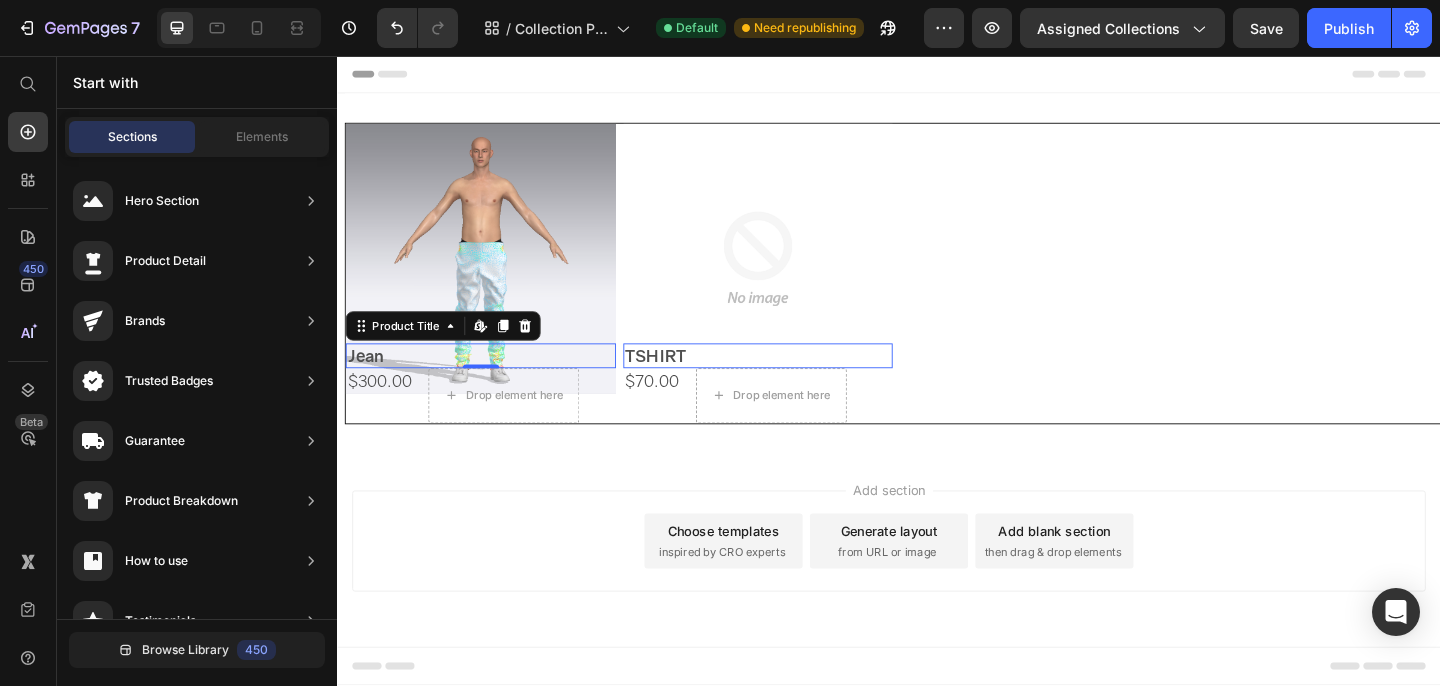 click on "Add section Choose templates inspired by CRO experts Generate layout from URL or image Add blank section then drag & drop elements" at bounding box center [937, 612] 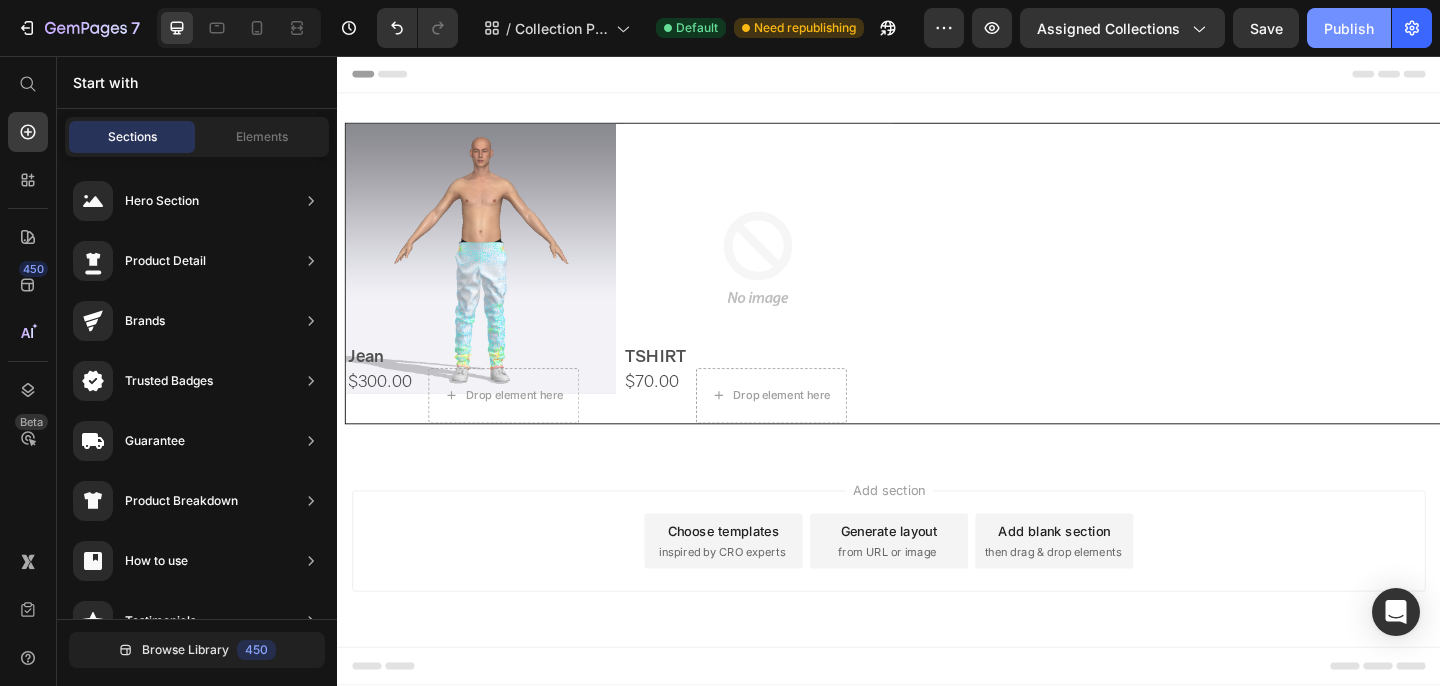 click on "Publish" at bounding box center [1349, 28] 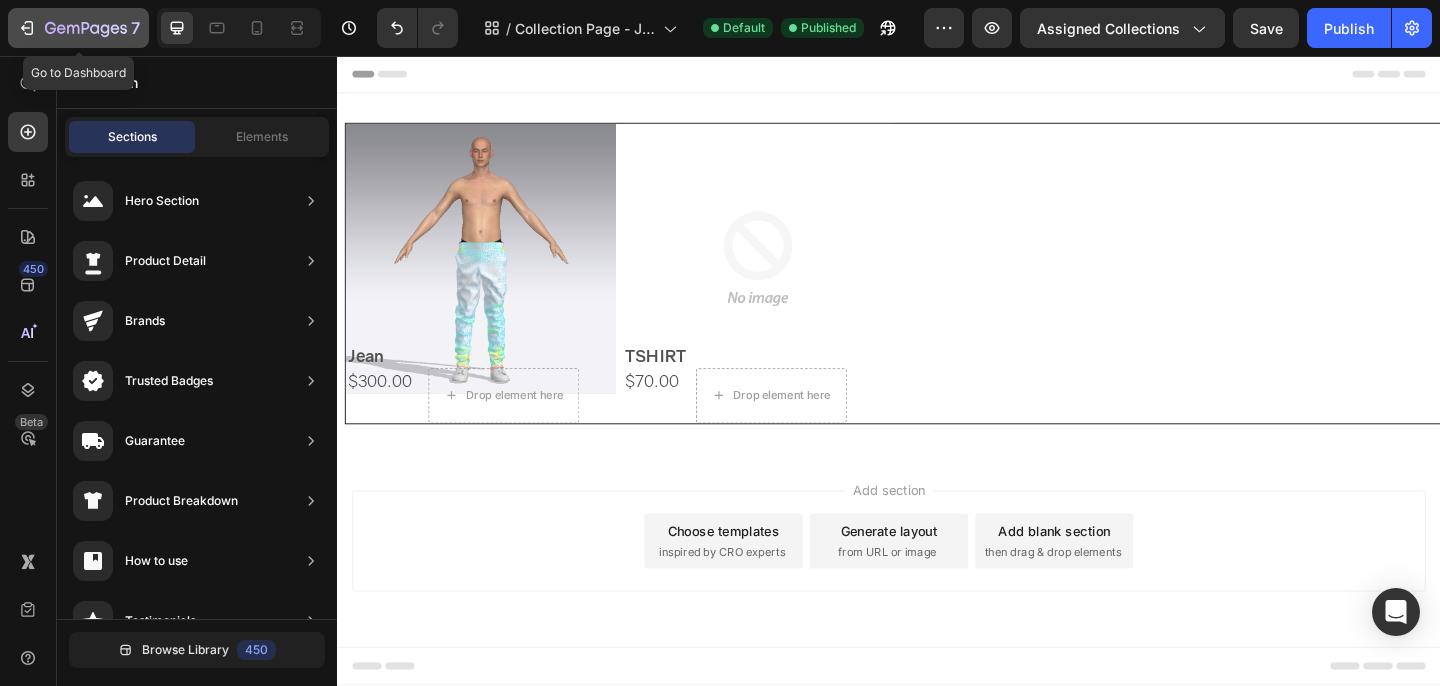 click 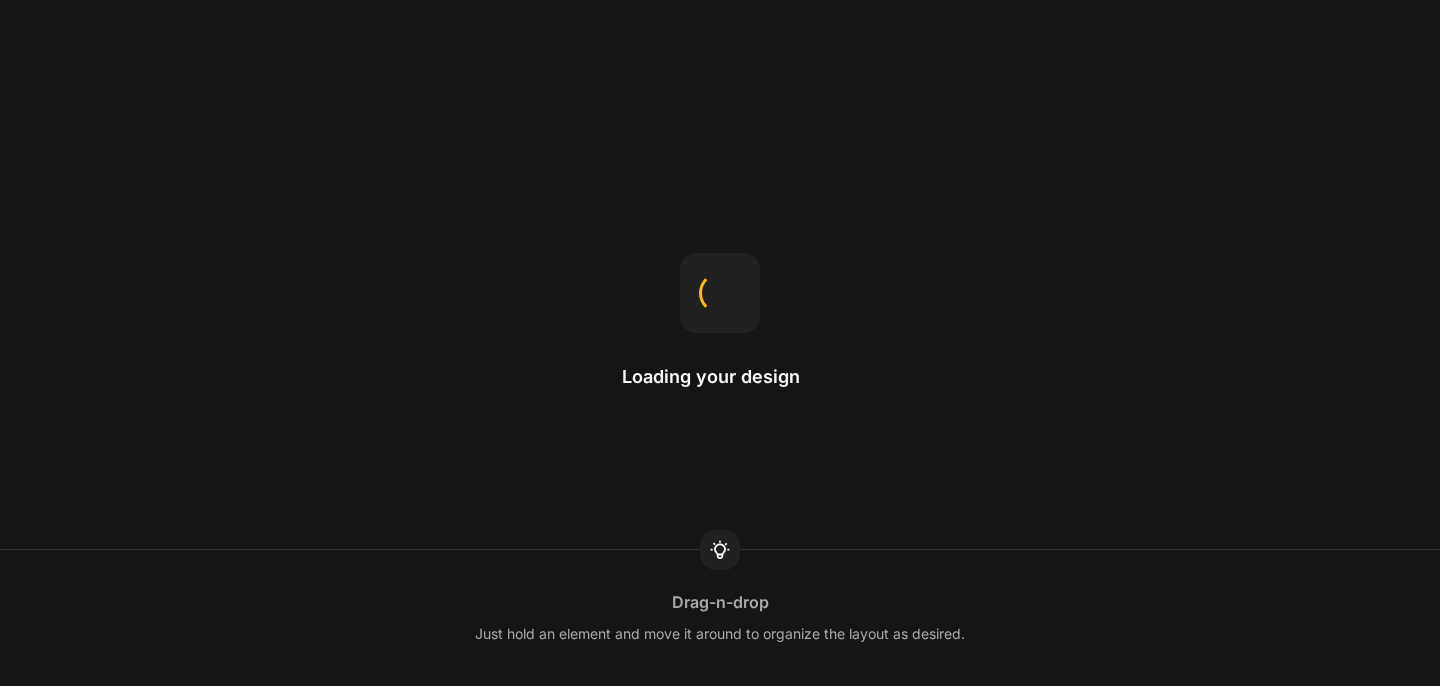 scroll, scrollTop: 0, scrollLeft: 0, axis: both 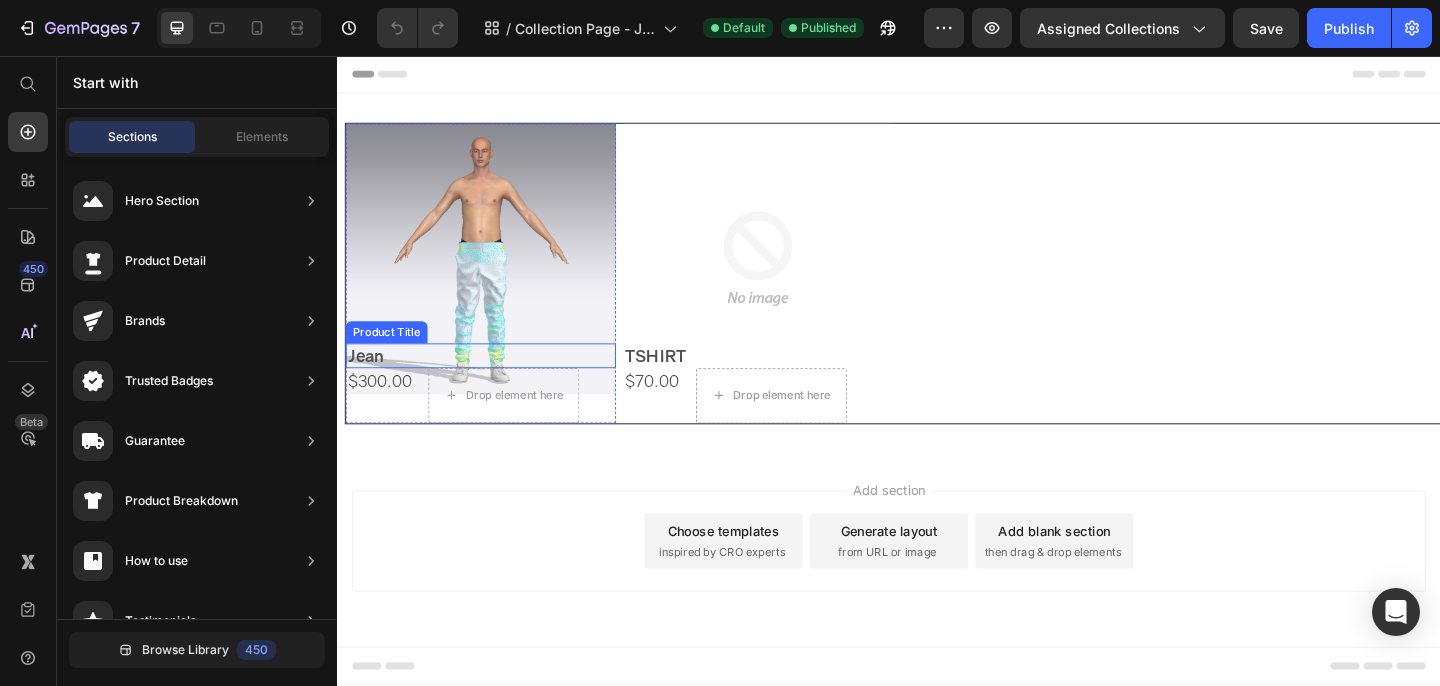 click on "Jean" at bounding box center (493, 382) 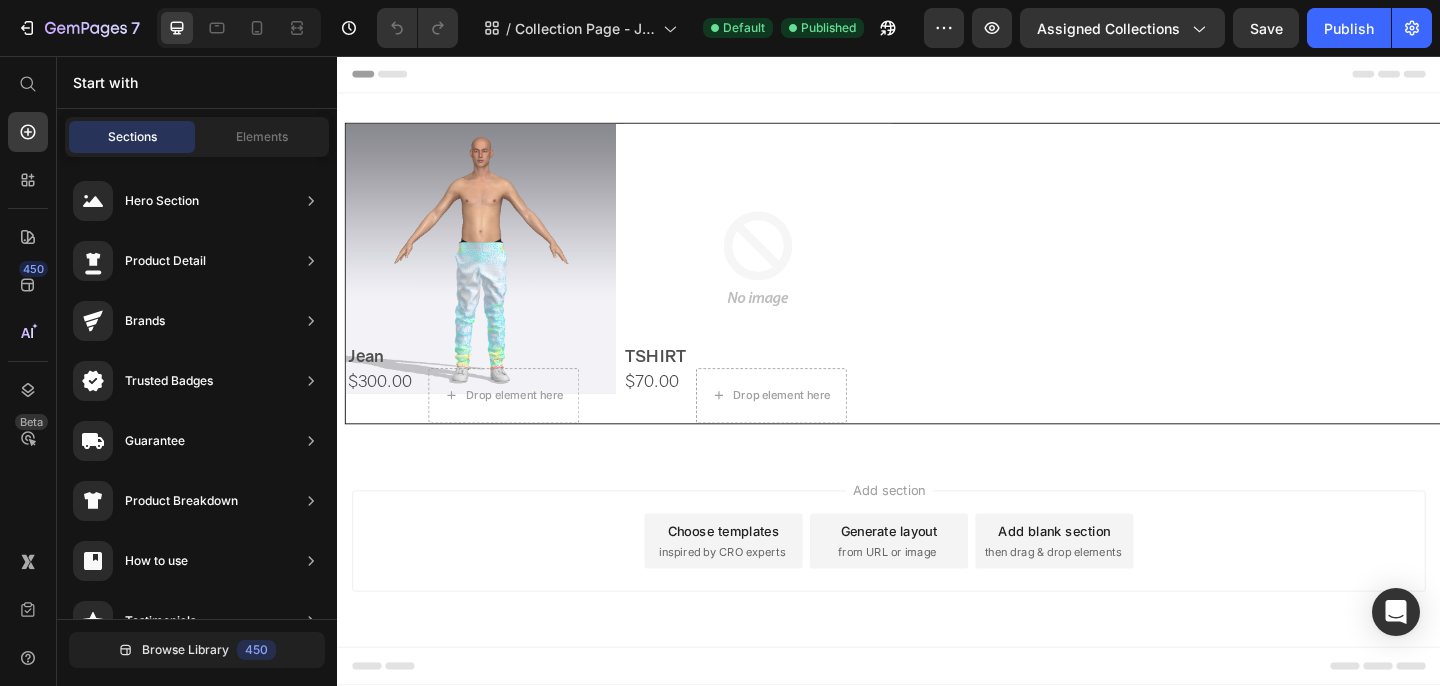 click on "Add section Choose templates inspired by CRO experts Generate layout from URL or image Add blank section then drag & drop elements" at bounding box center (937, 612) 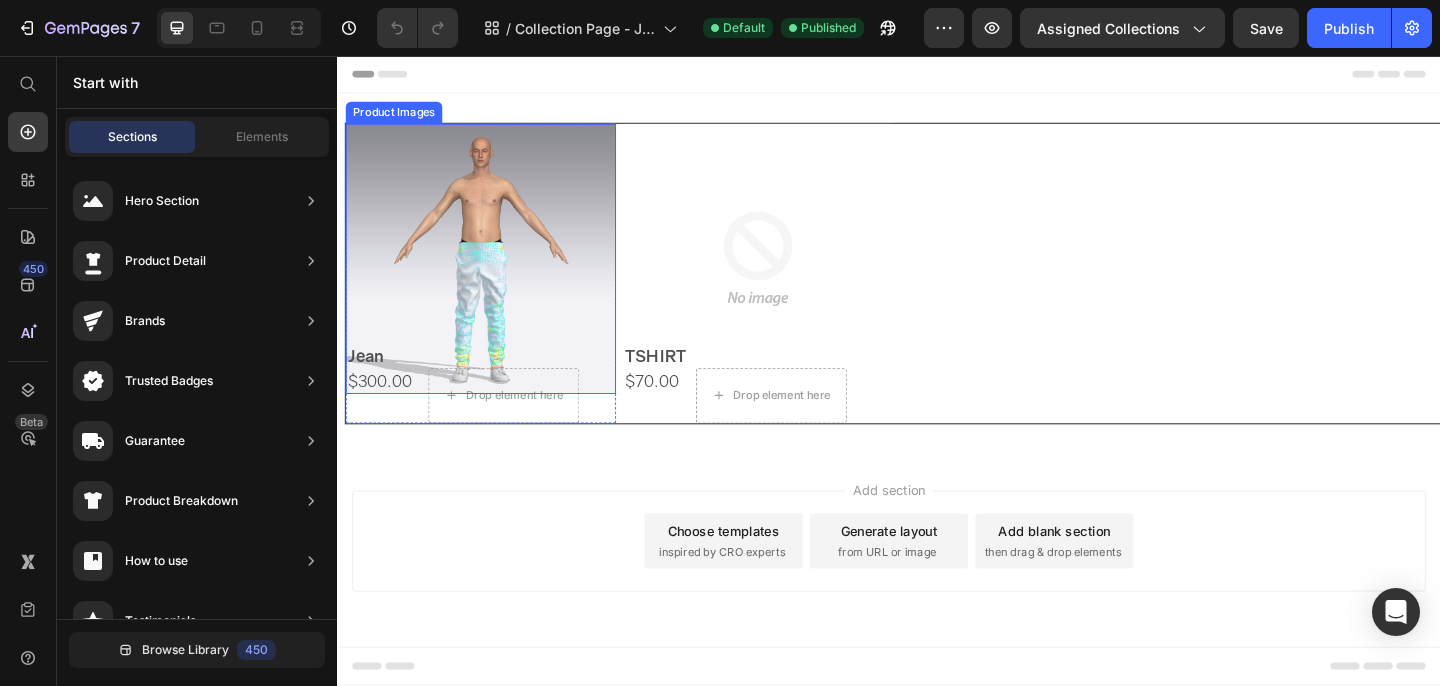 click at bounding box center (493, 277) 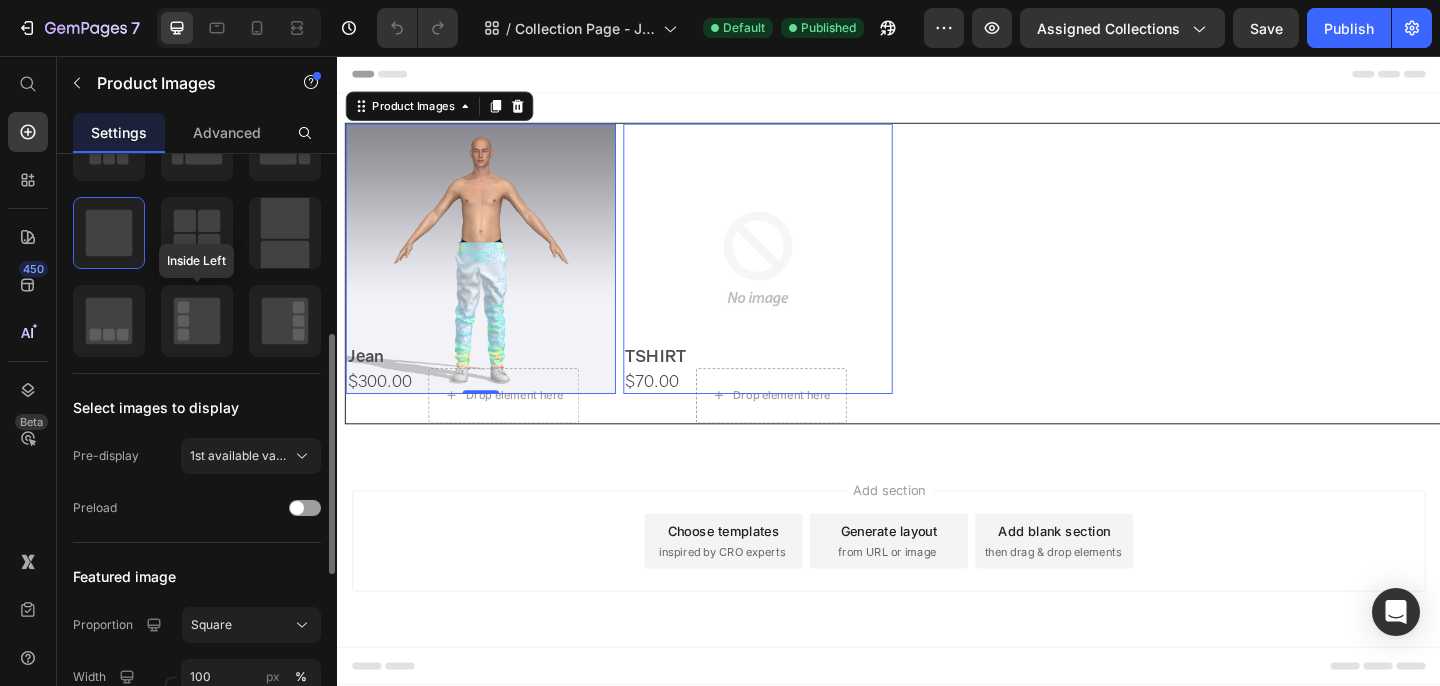 scroll, scrollTop: 460, scrollLeft: 0, axis: vertical 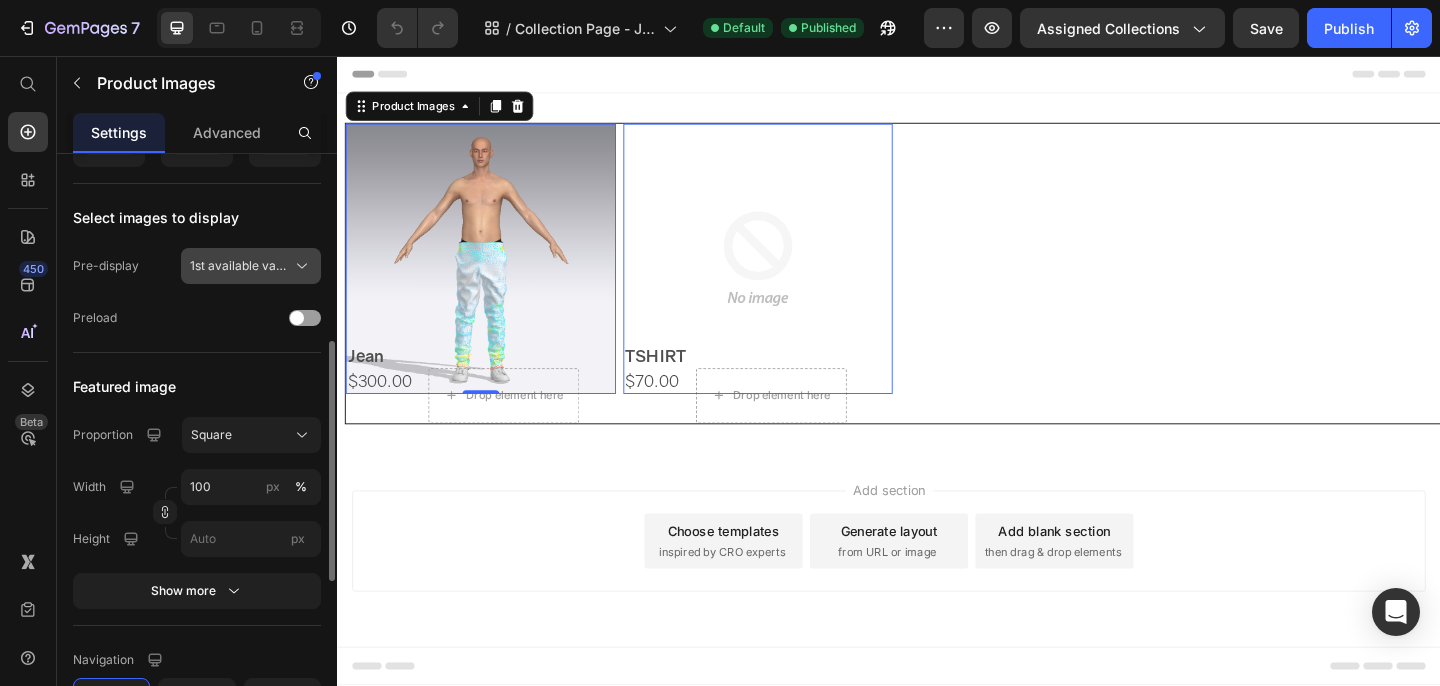 click on "1st available variant" at bounding box center [239, 266] 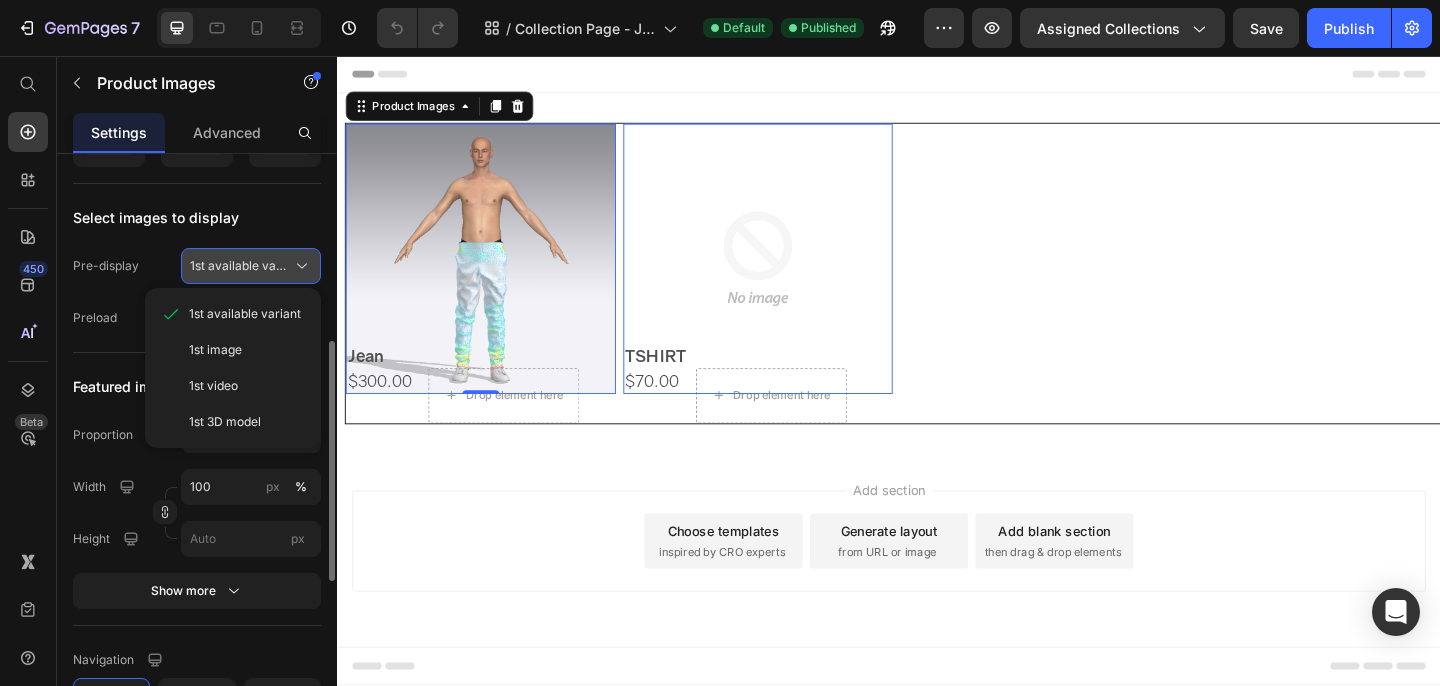 click on "1st available variant" at bounding box center [239, 266] 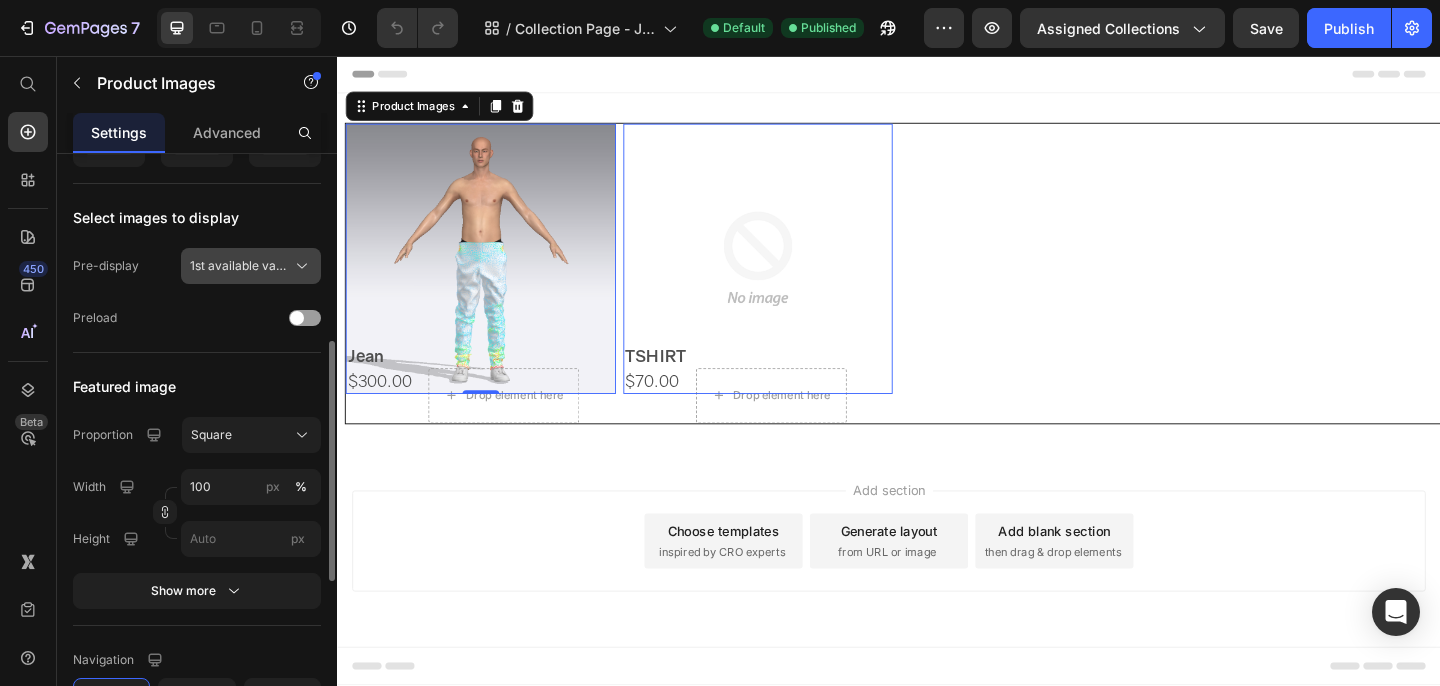 click on "1st available variant" at bounding box center [239, 266] 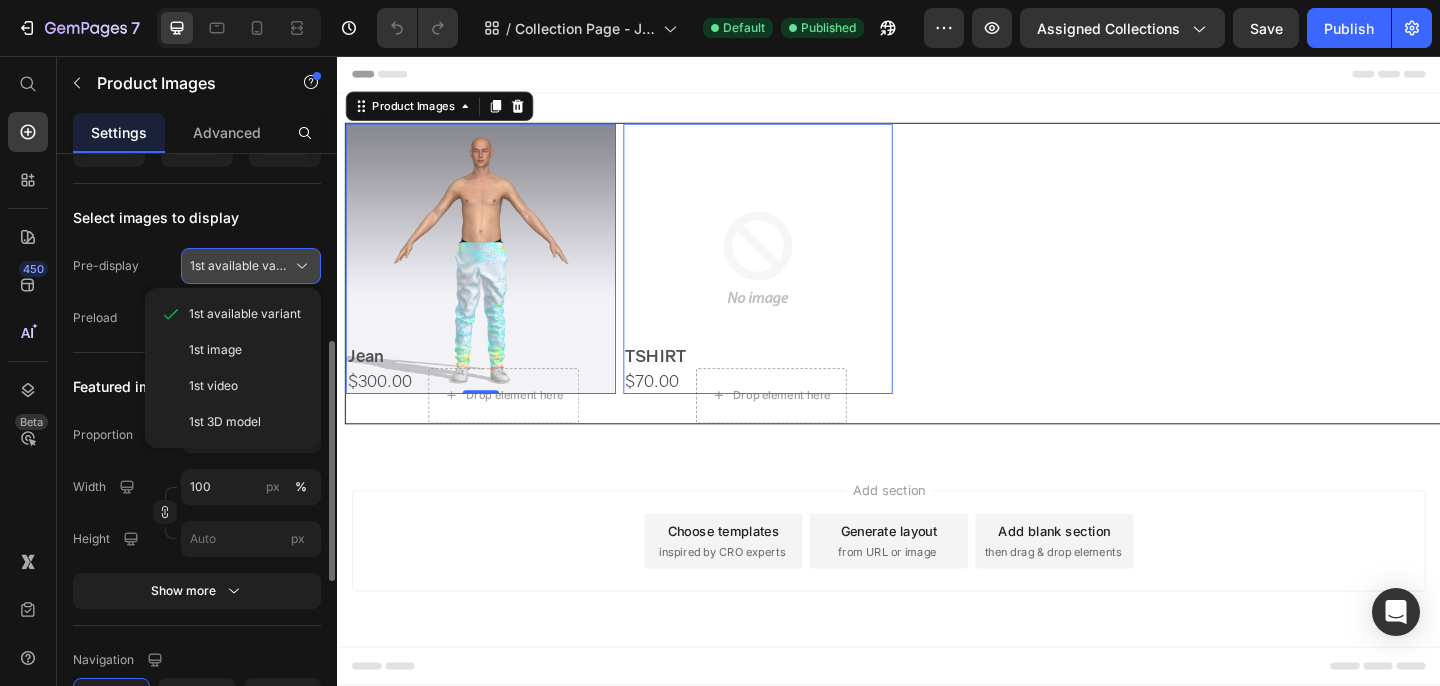 click on "1st available variant" at bounding box center (239, 266) 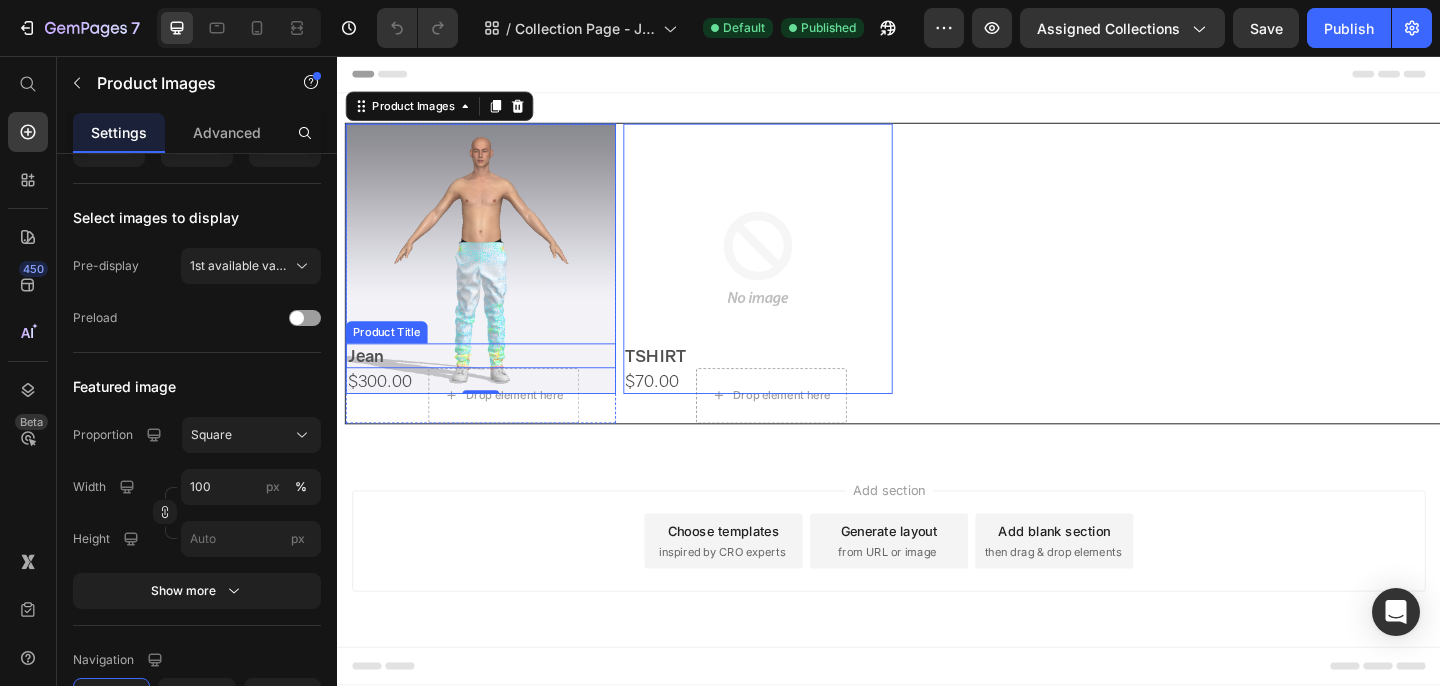 click on "Jean" at bounding box center (493, 382) 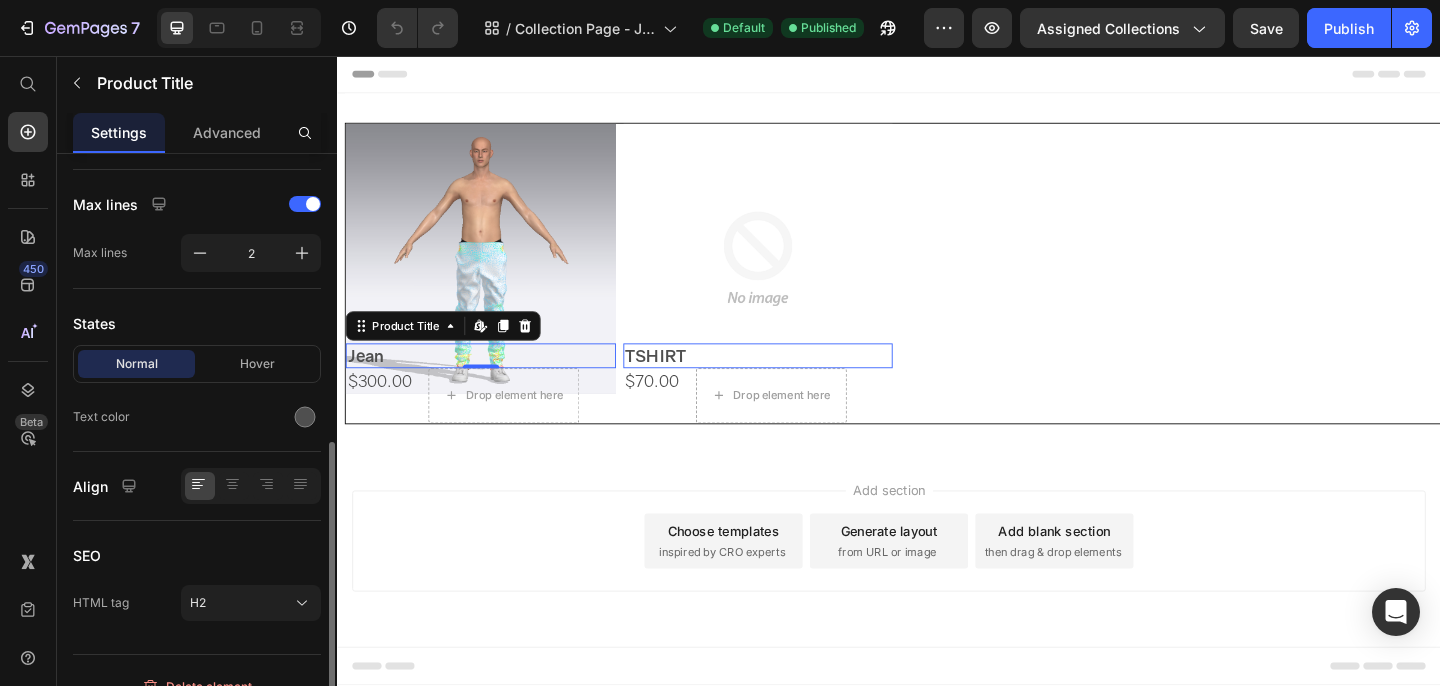 scroll, scrollTop: 533, scrollLeft: 0, axis: vertical 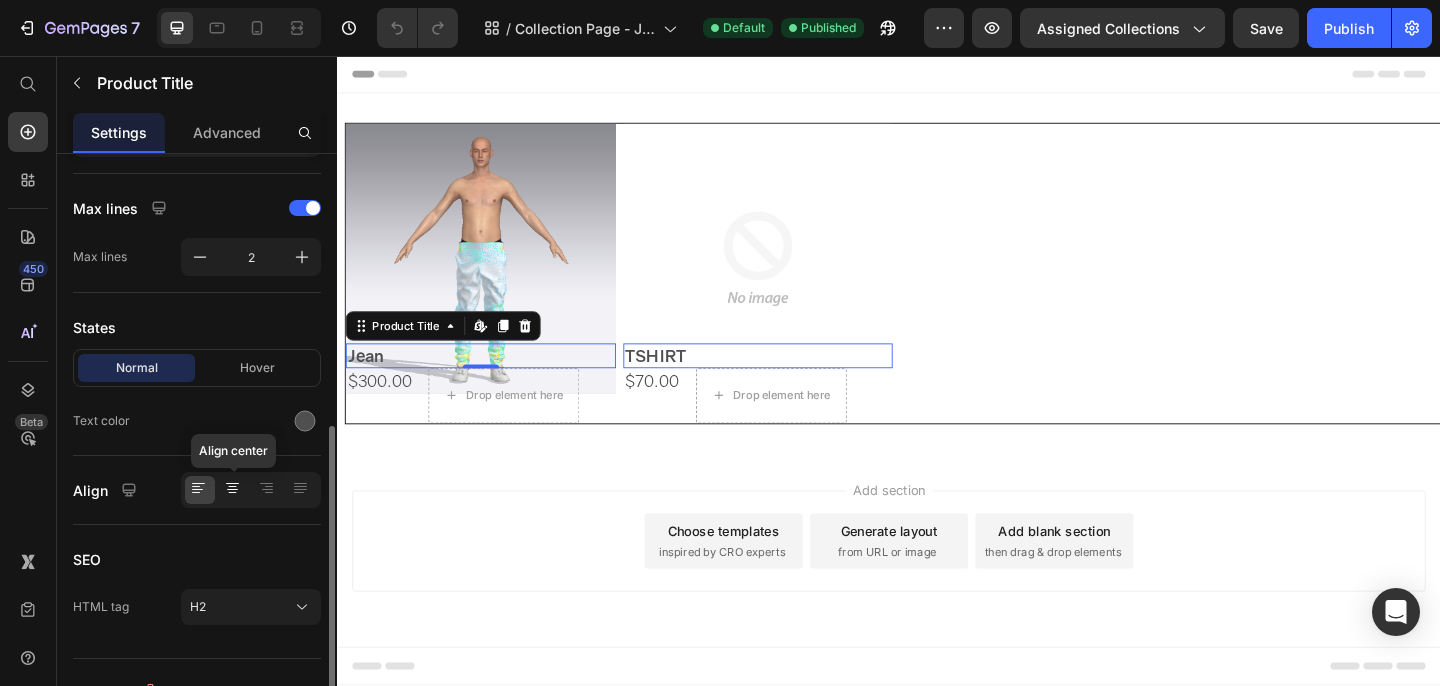 click 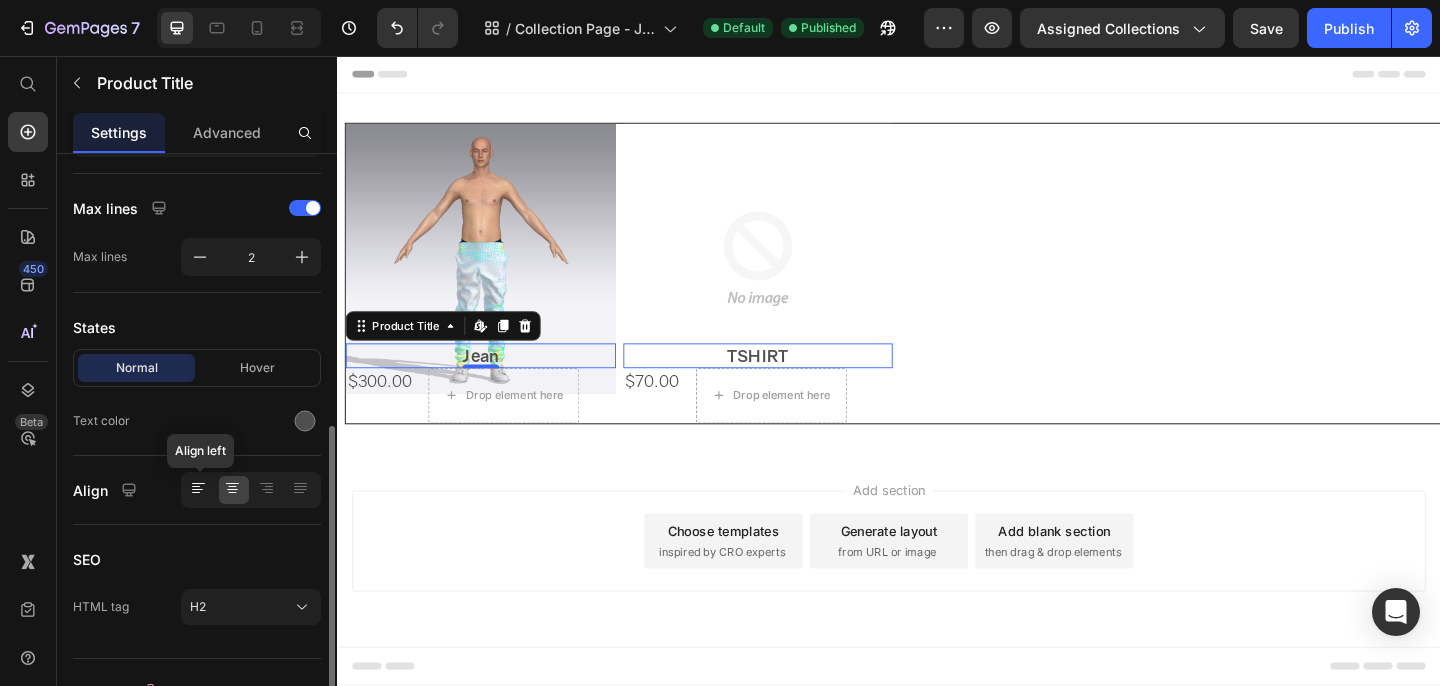 click 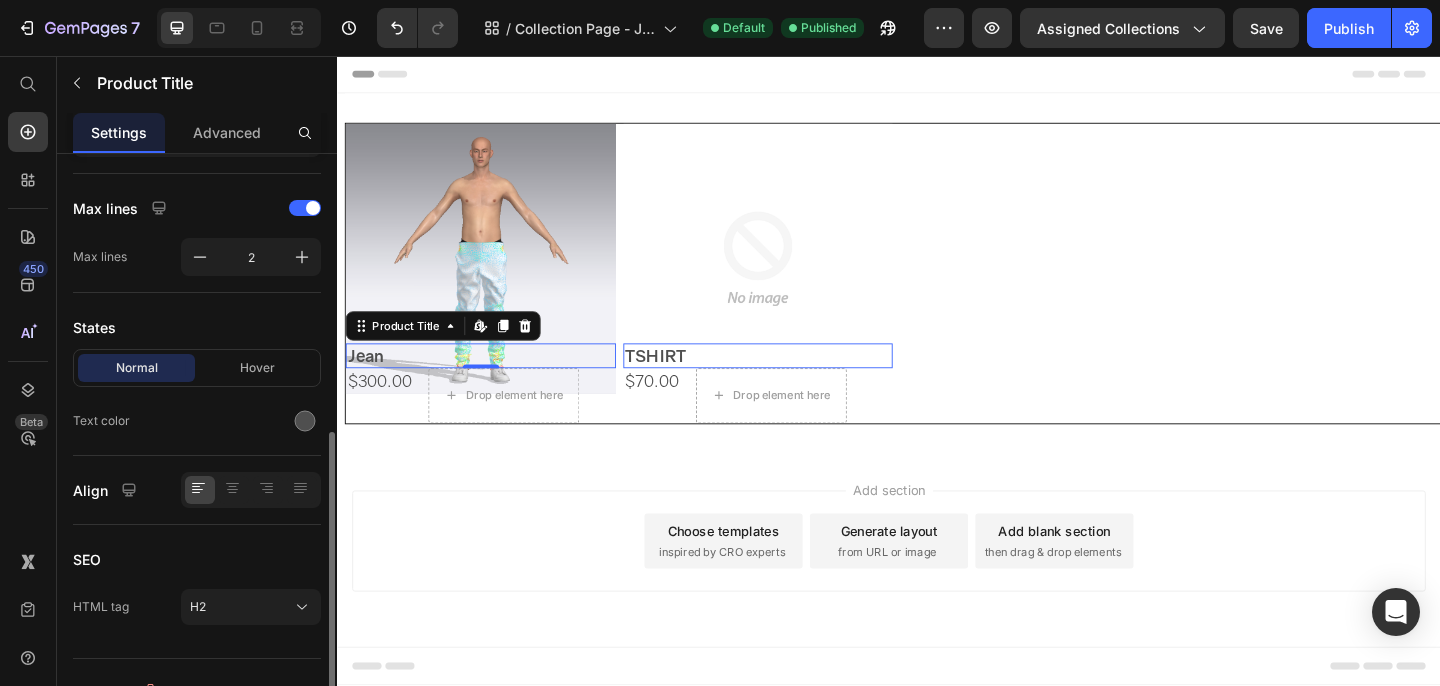scroll, scrollTop: 563, scrollLeft: 0, axis: vertical 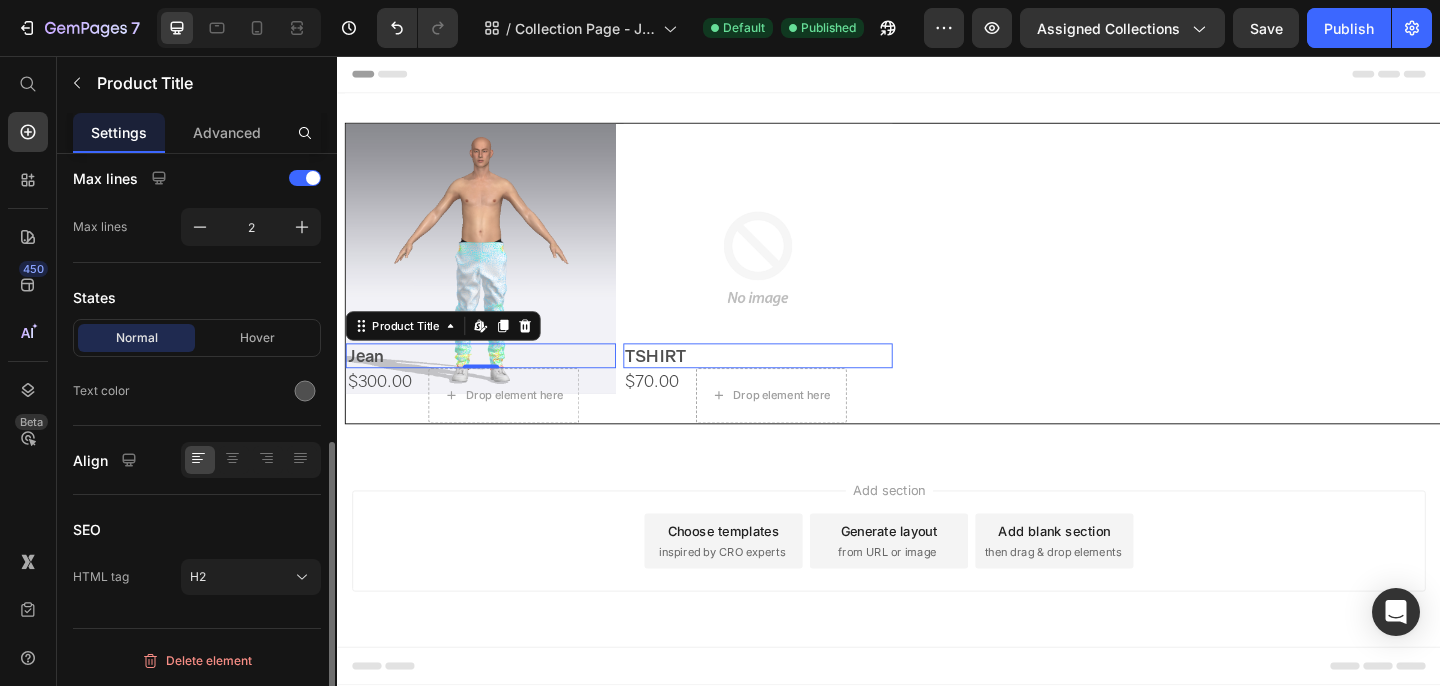 click on "Product Source Jean  You can manage it in   Product element  Product link Text Styles Heading 6* Font Gravity Size 18 Show more Max lines Max lines 2 States Normal Hover Text color Align SEO HTML tag H2" at bounding box center (197, 117) 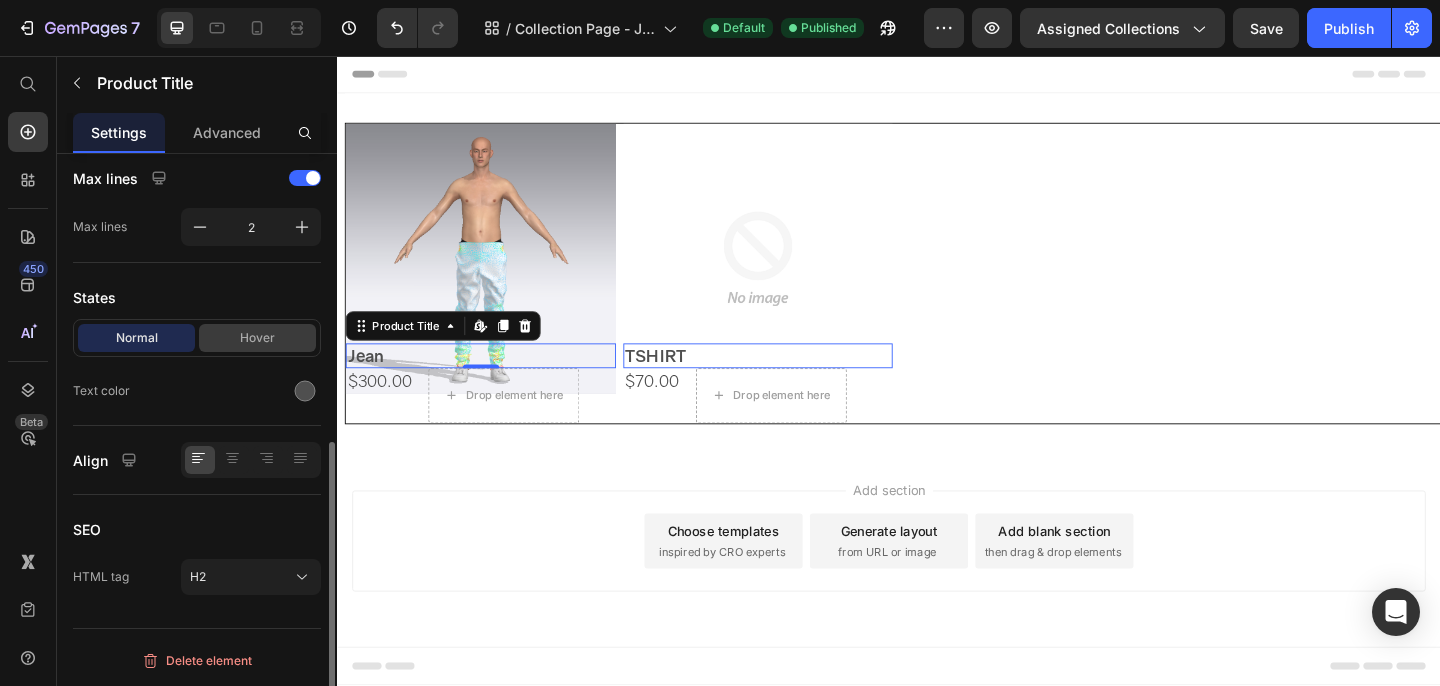 click on "Hover" at bounding box center [257, 338] 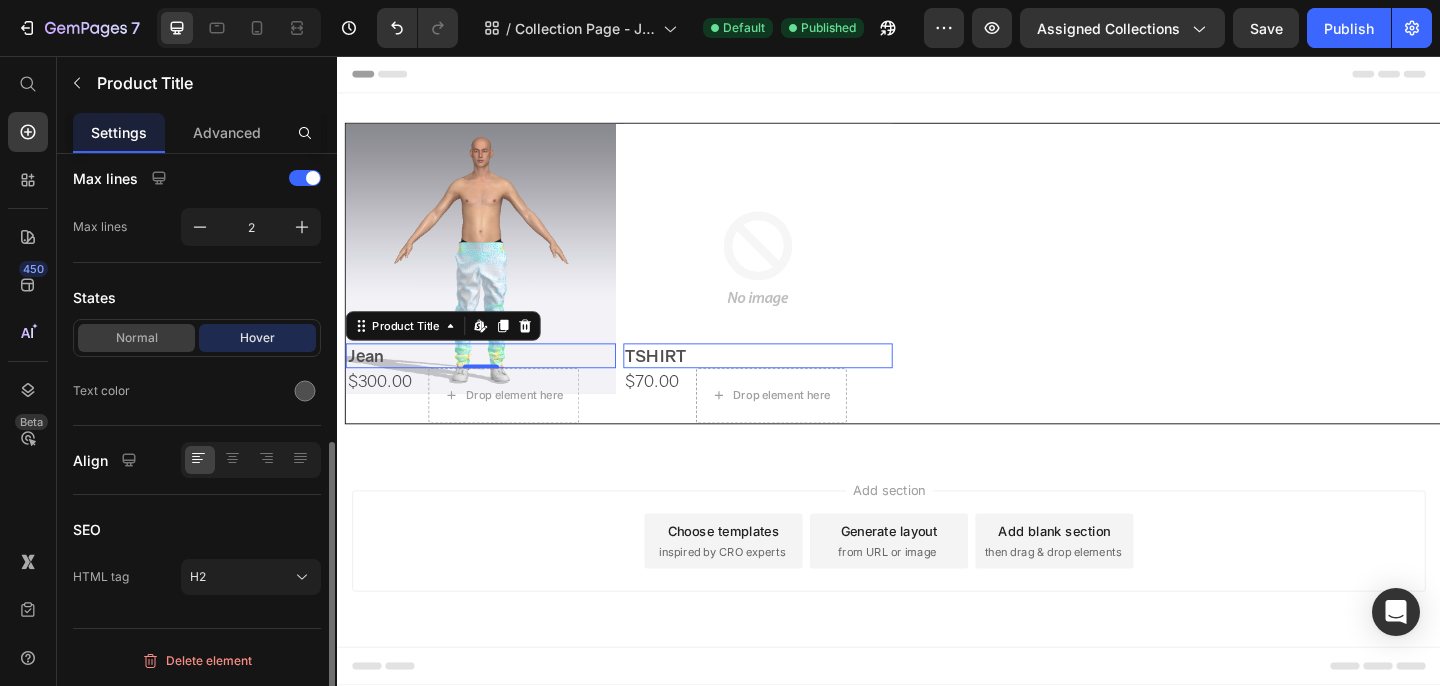 click on "Normal" at bounding box center [136, 338] 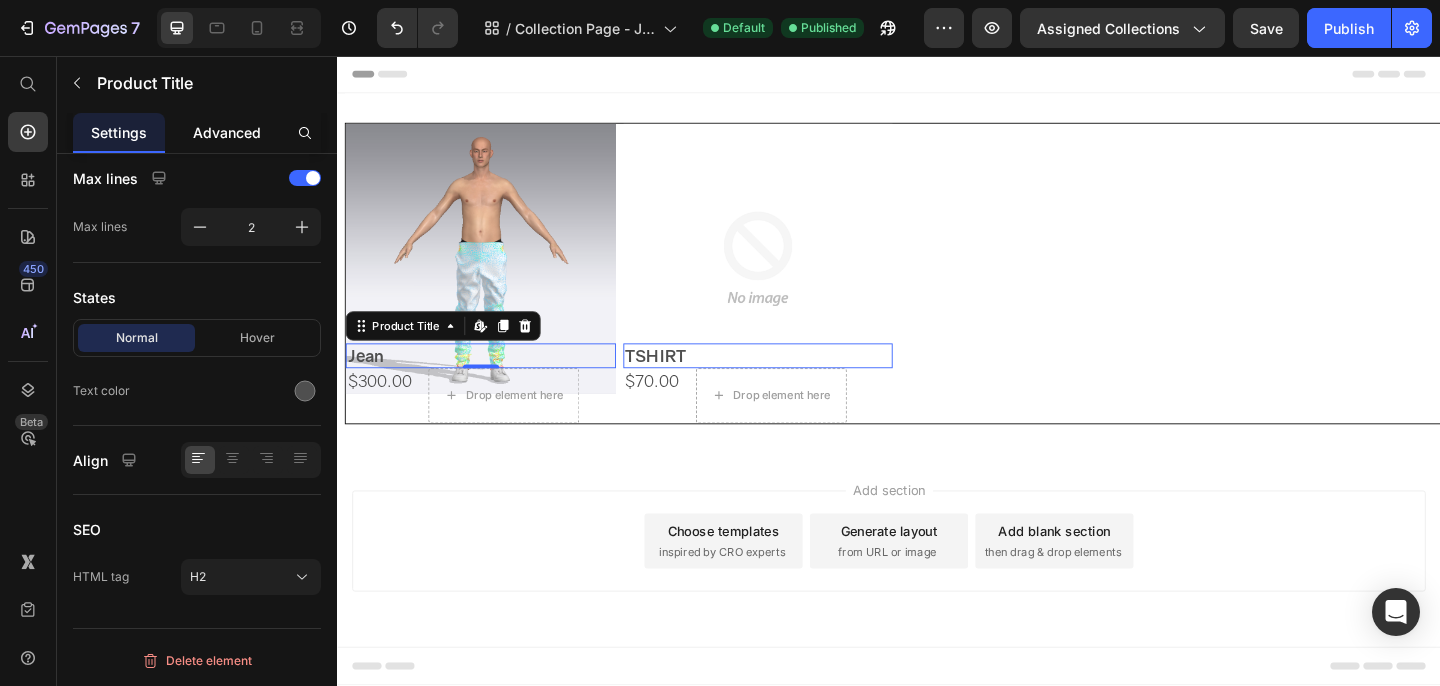 click on "Advanced" 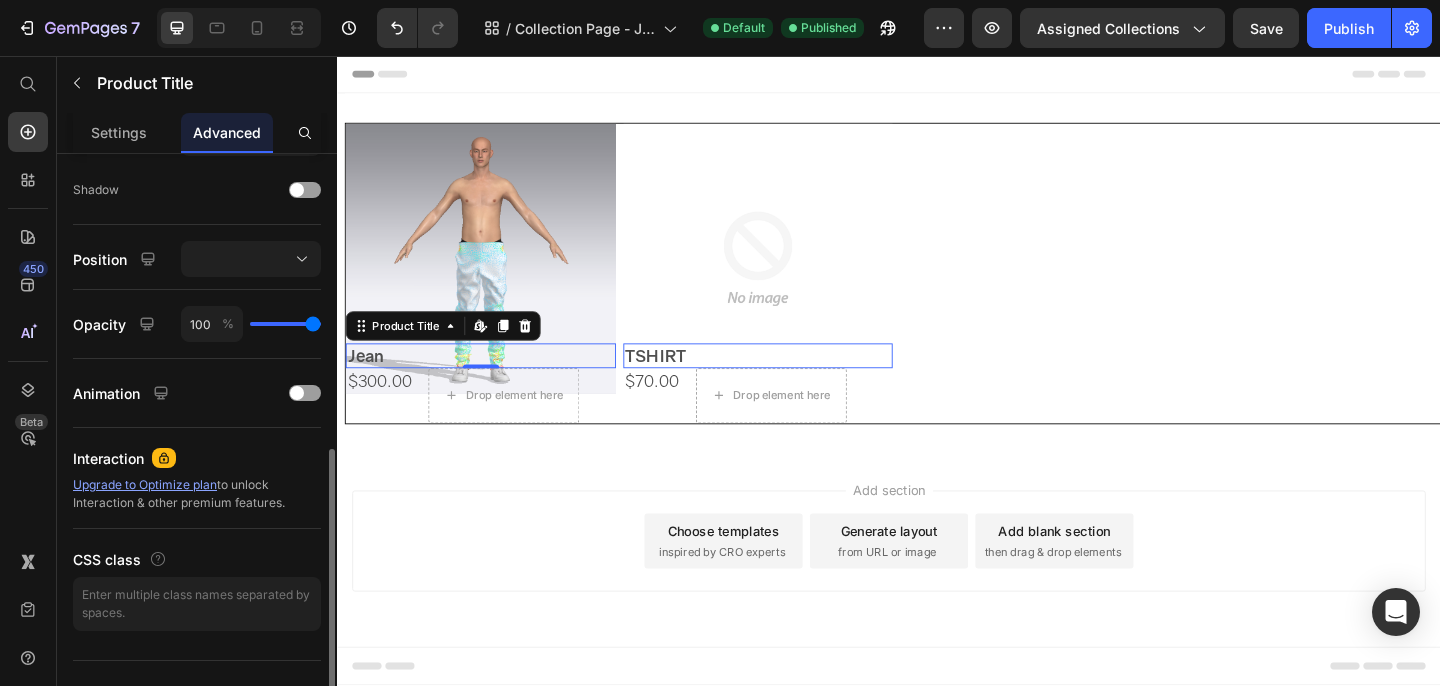 scroll, scrollTop: 651, scrollLeft: 0, axis: vertical 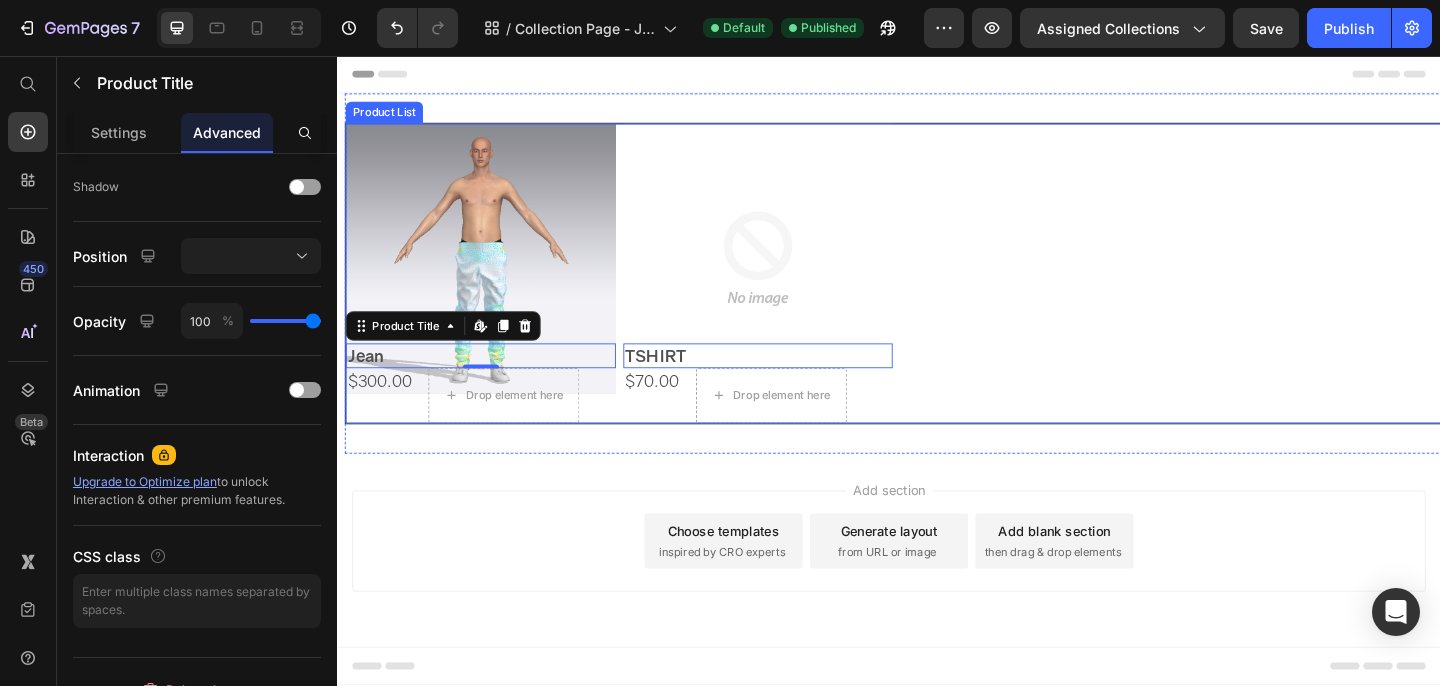 click on "Product Images Jean Product Title   Edit content in Shopify 0 $300.00 Product Price
Drop element here Row Row Product Images TSHIRT Product Title   Edit content in Shopify 0 $70.00 Product Price
Drop element here Row Row" at bounding box center (945, 293) 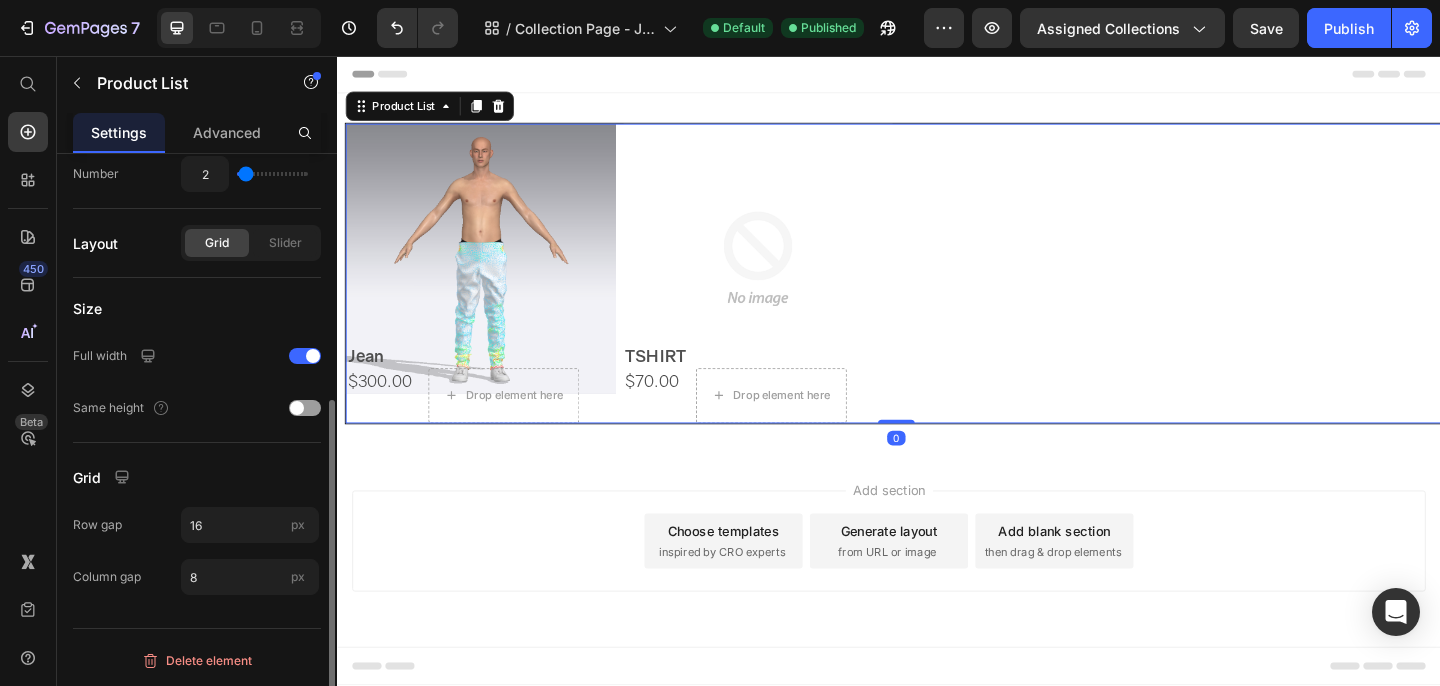 scroll, scrollTop: 0, scrollLeft: 0, axis: both 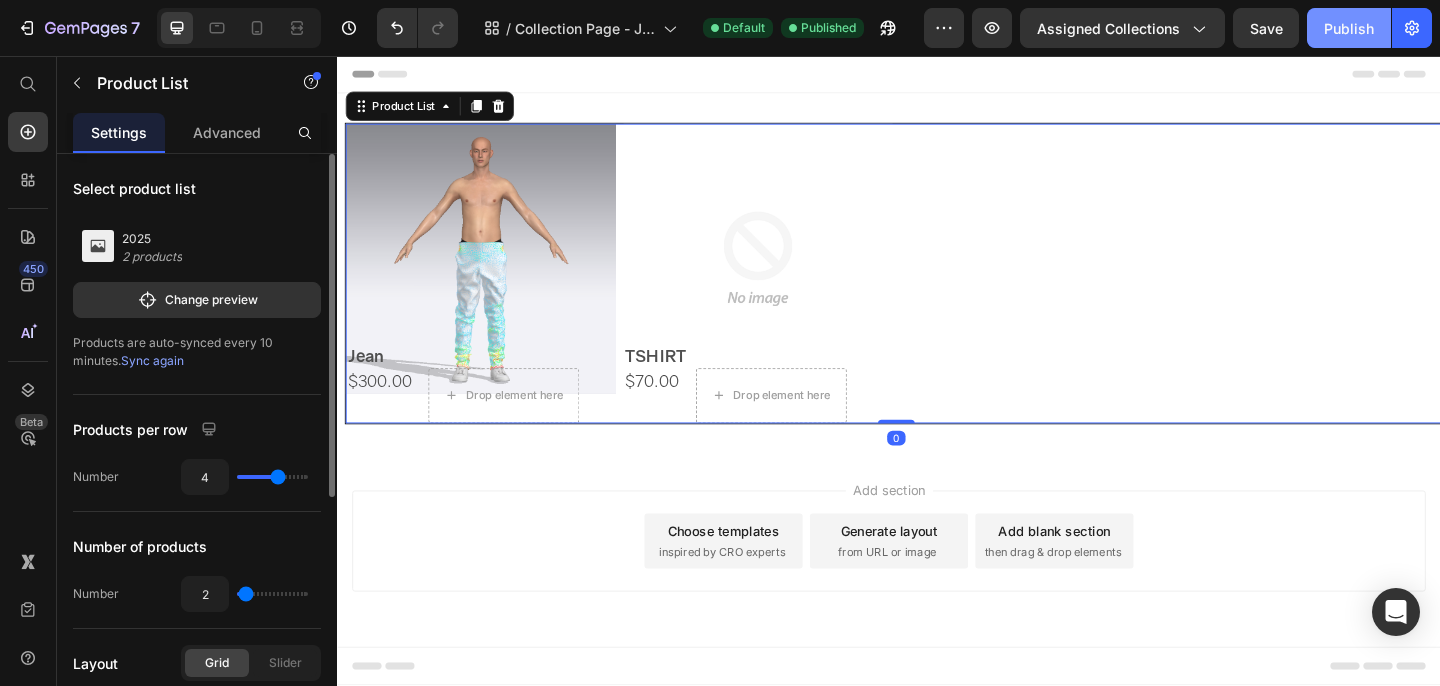 click on "Publish" at bounding box center [1349, 28] 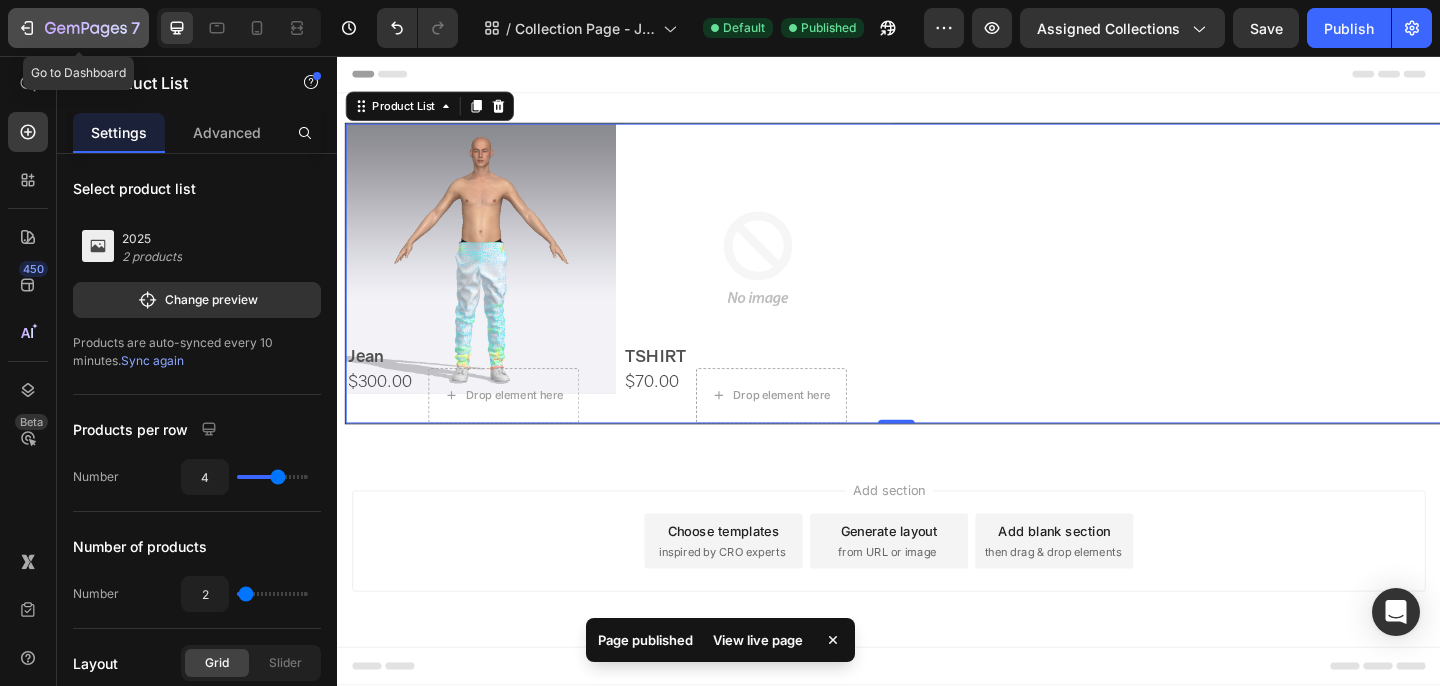 click on "7" 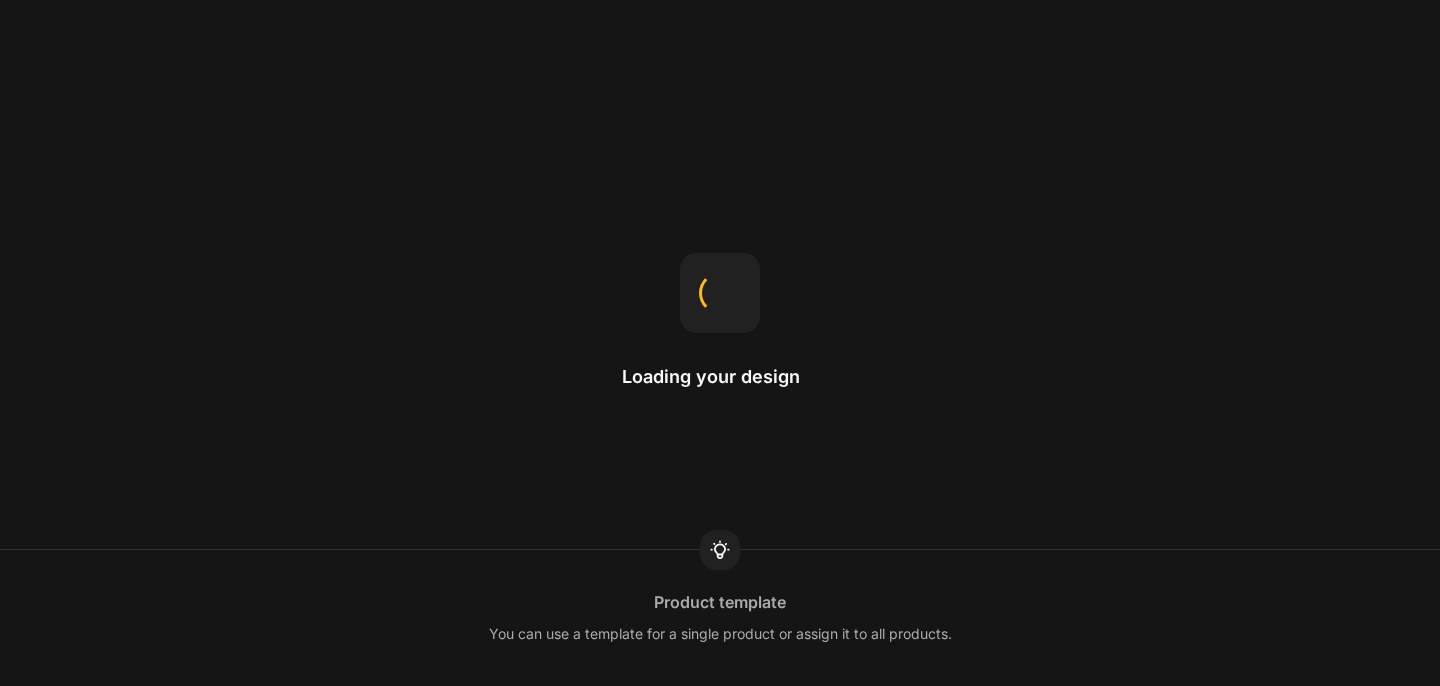 scroll, scrollTop: 0, scrollLeft: 0, axis: both 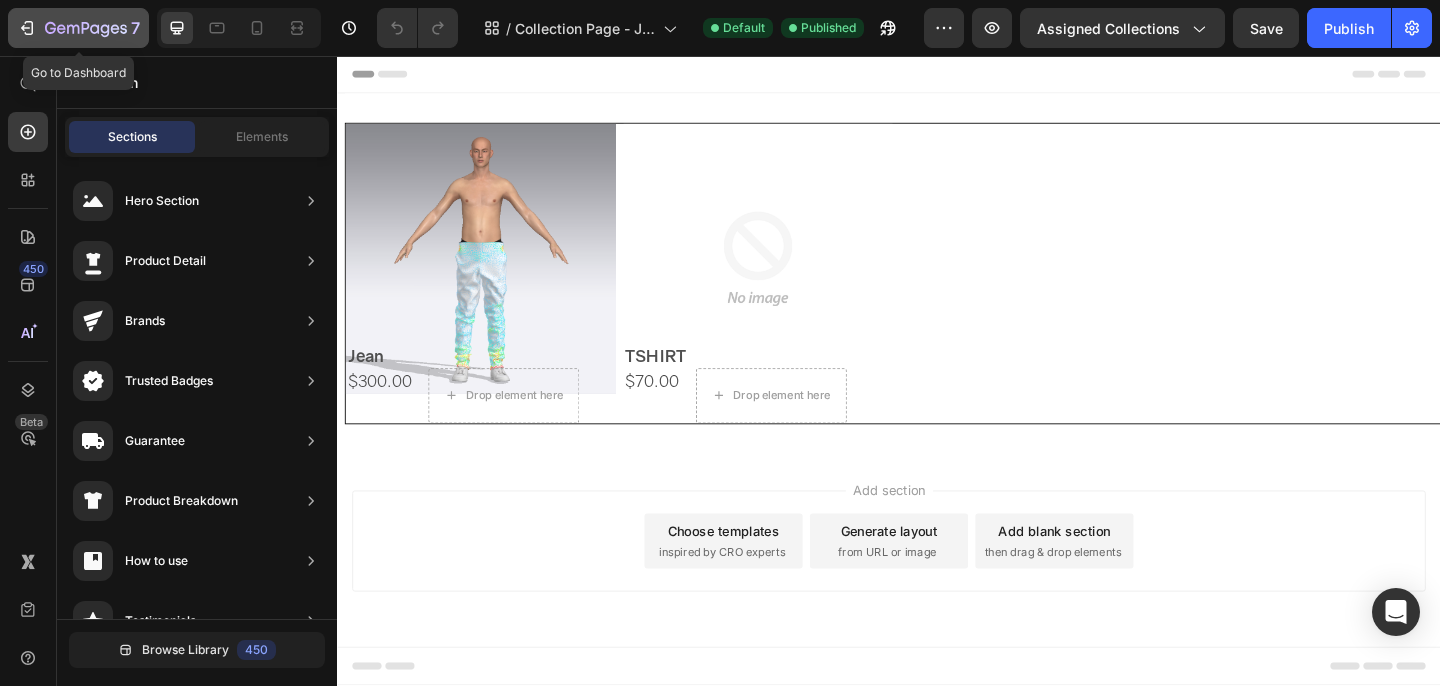 click 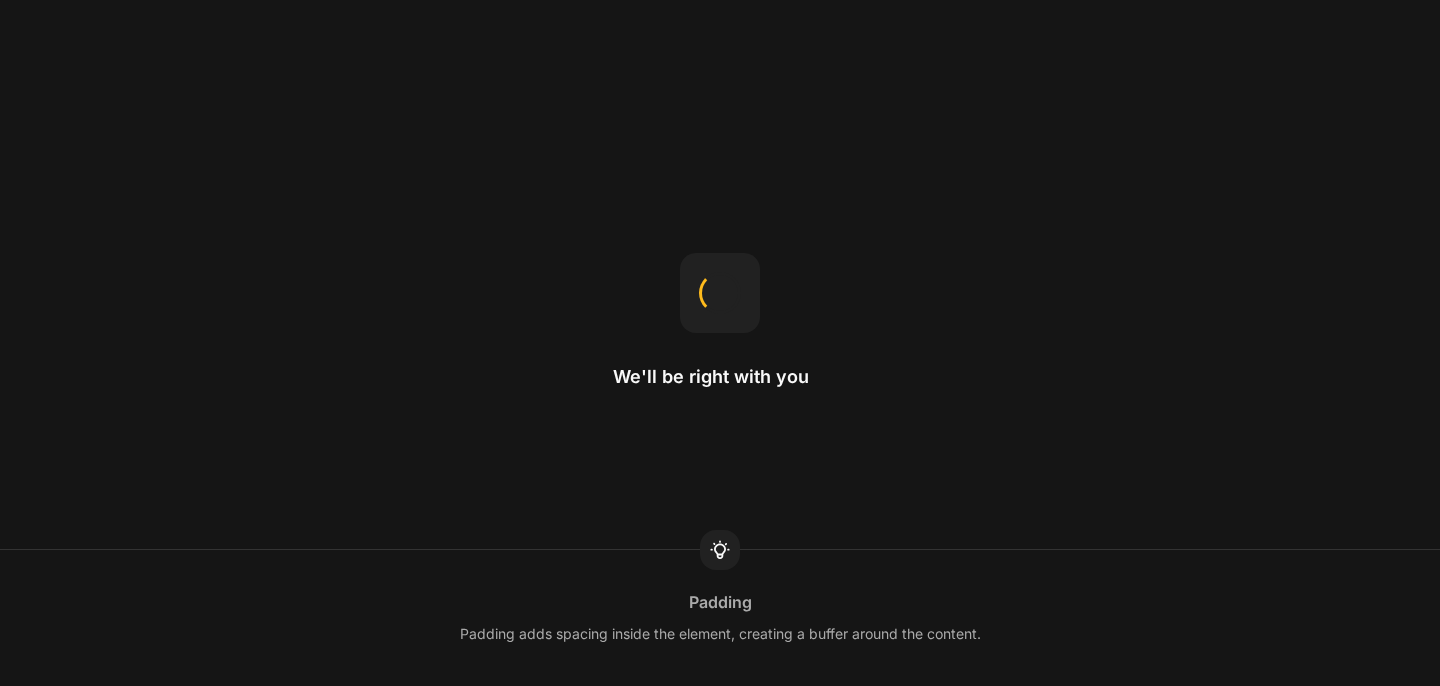 scroll, scrollTop: 0, scrollLeft: 0, axis: both 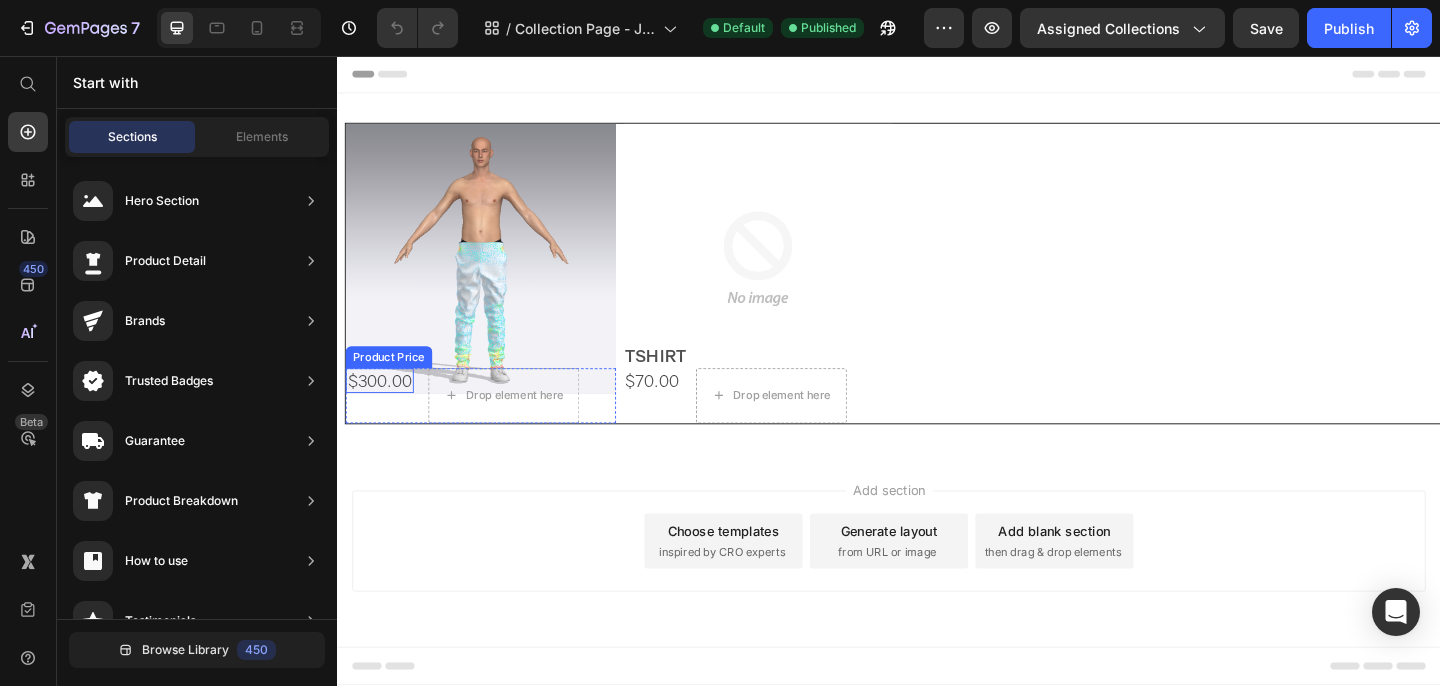 click on "$300.00" at bounding box center (383, 409) 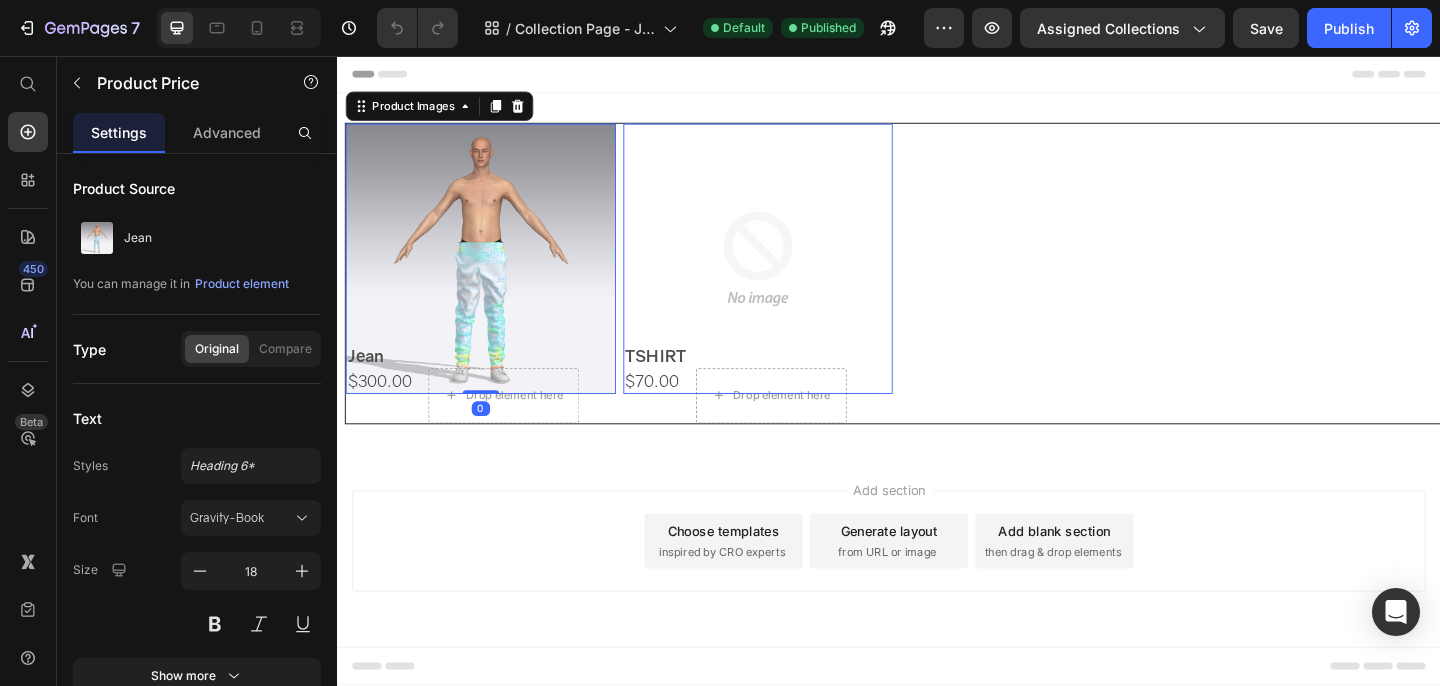 click at bounding box center [493, 277] 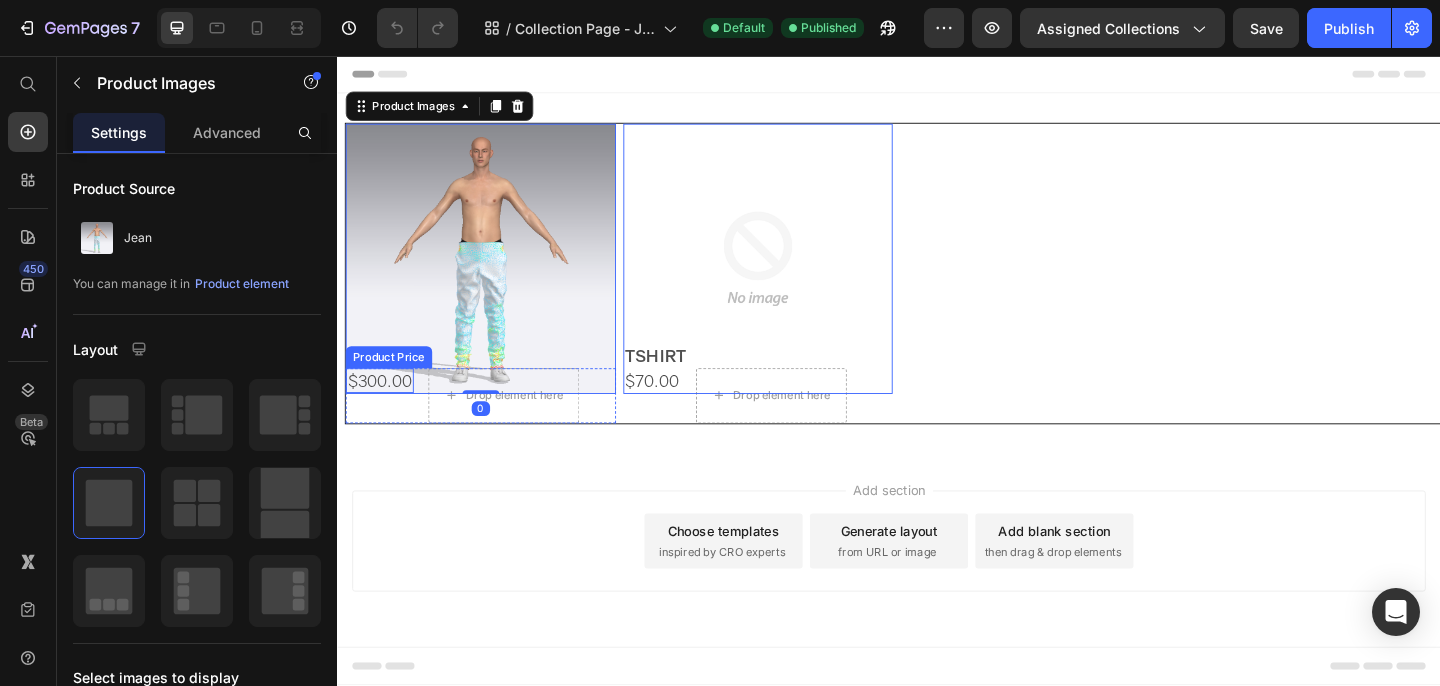 click on "Product Images   0 Jean Product Title $300.00 Product Price
Drop element here Row" at bounding box center [493, 293] 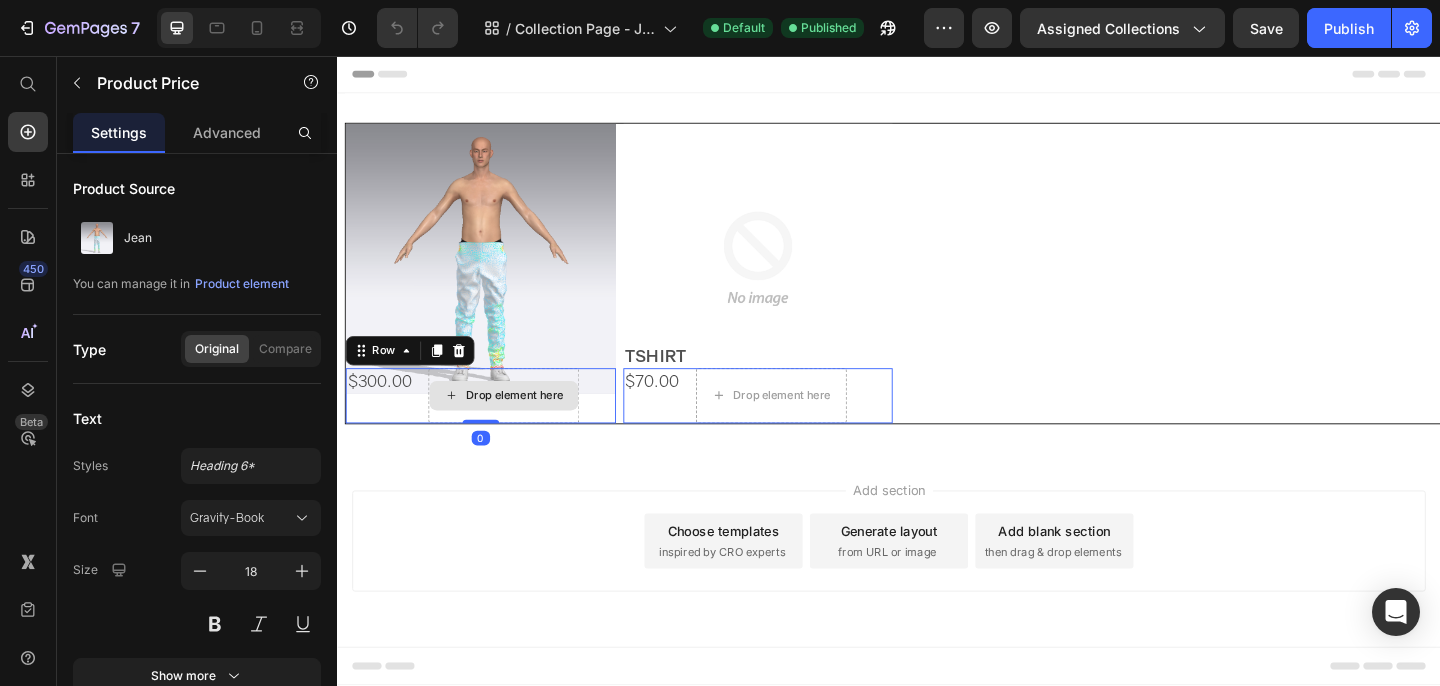 click on "Drop element here" at bounding box center [518, 426] 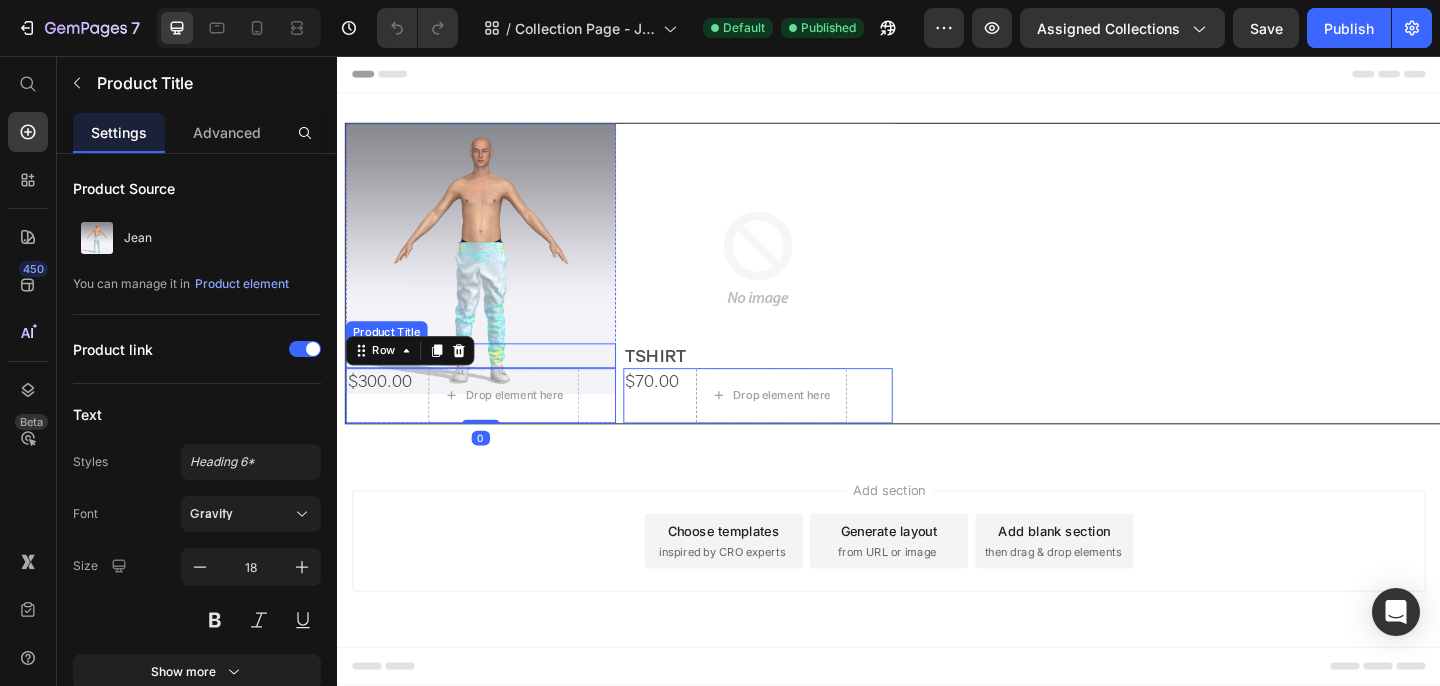click on "Jean" at bounding box center (493, 382) 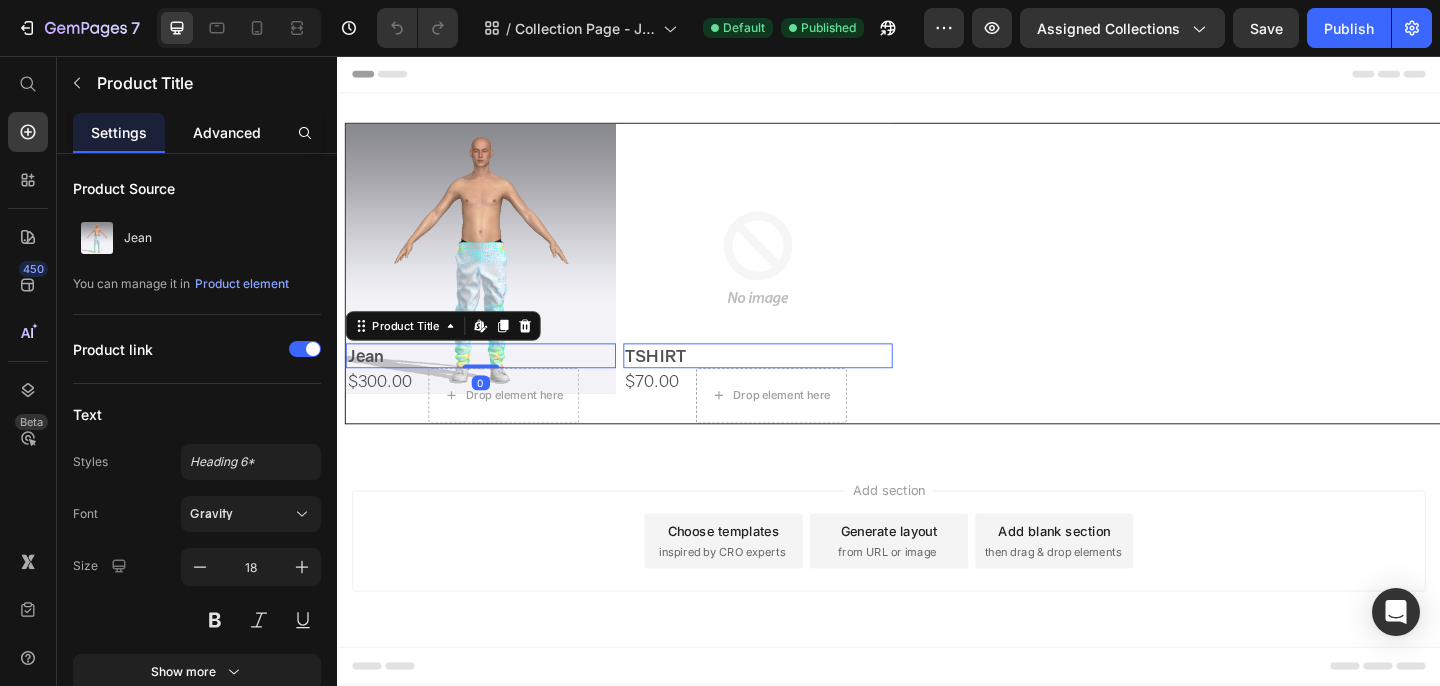 click on "Advanced" 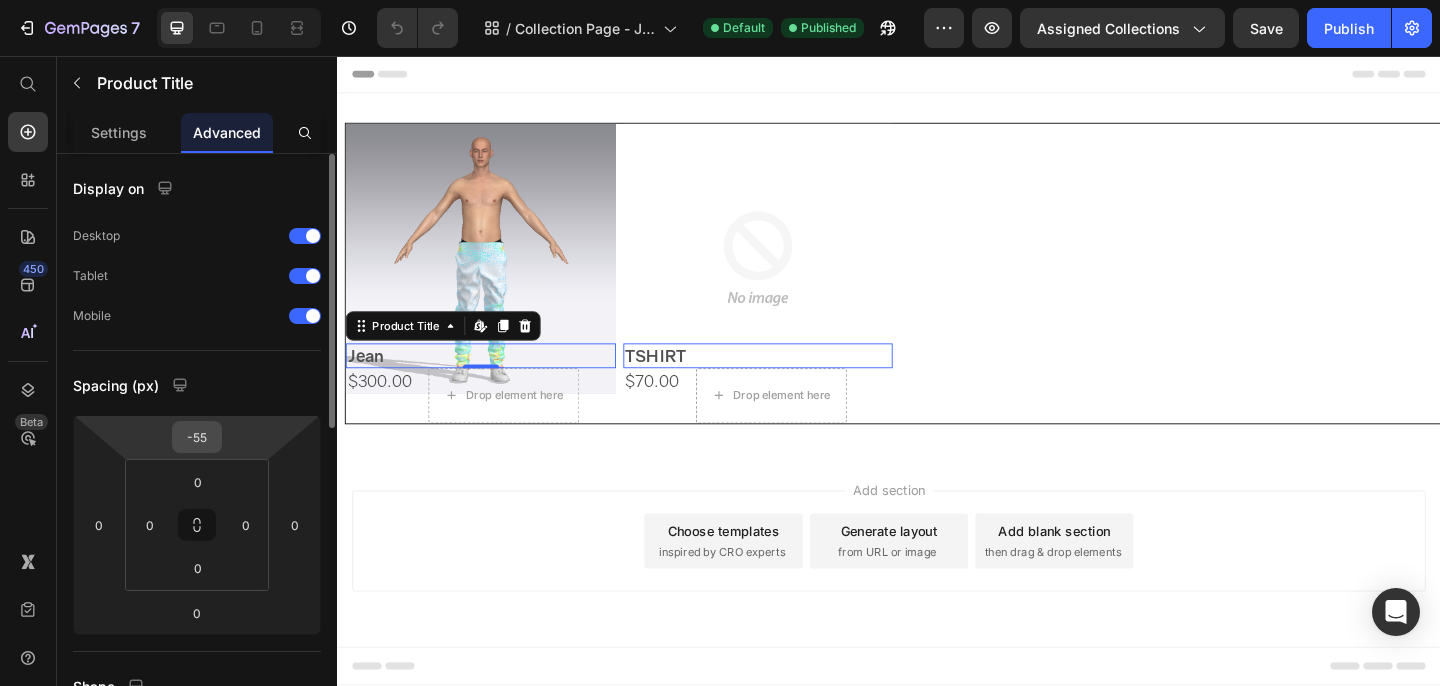 click on "-55" at bounding box center (197, 437) 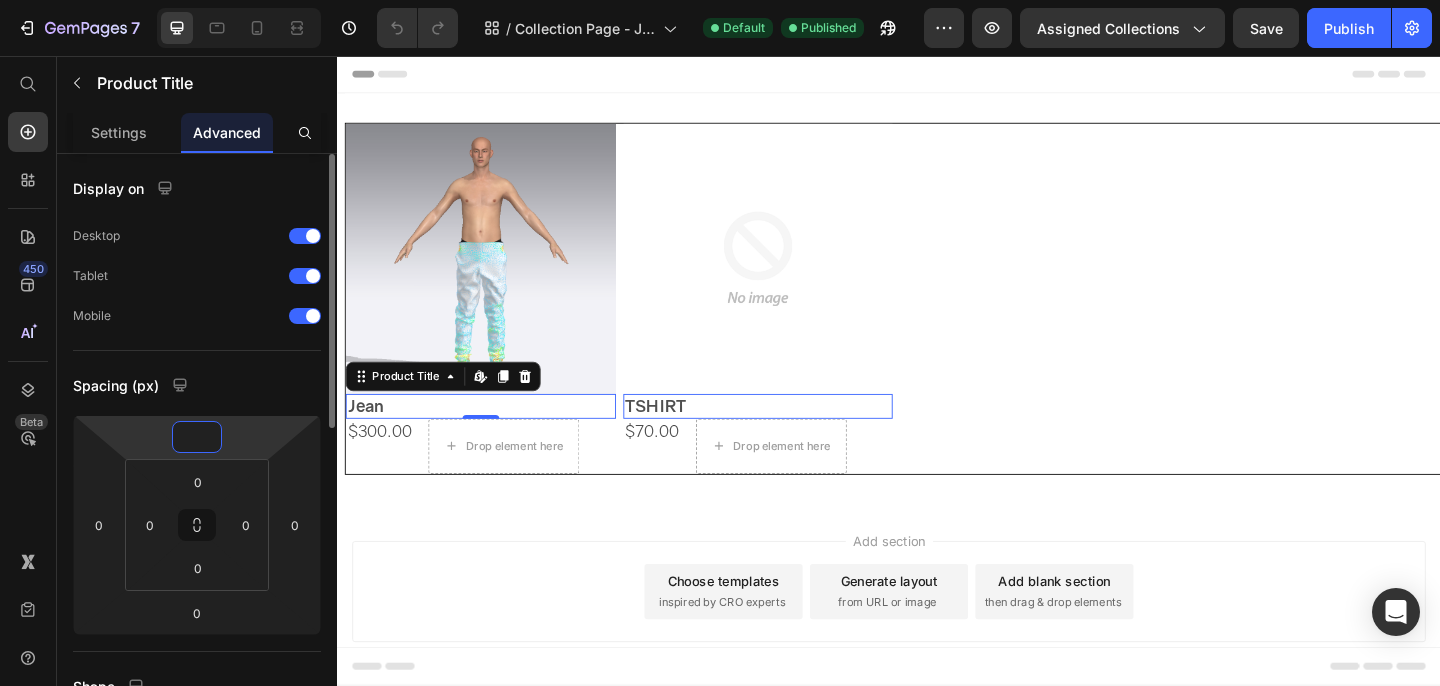type on "8" 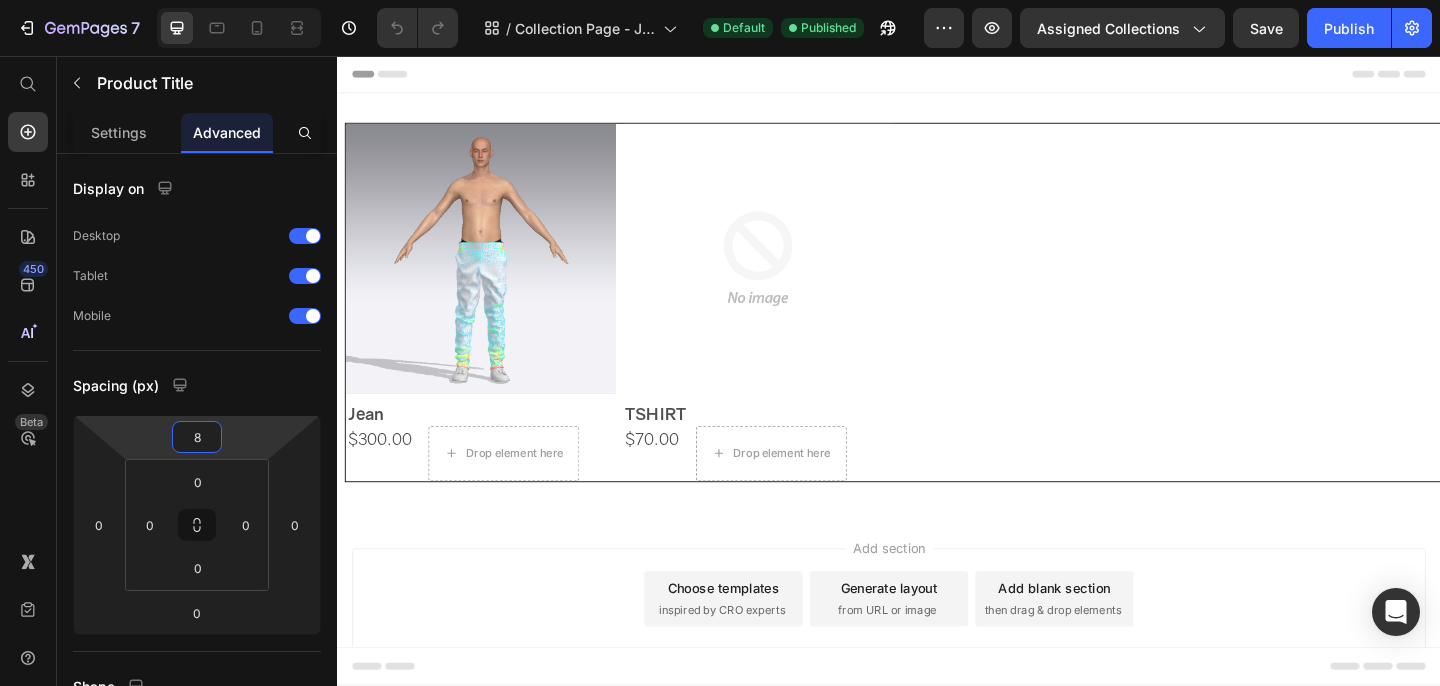 click on "Add section Choose templates inspired by CRO experts Generate layout from URL or image Add blank section then drag & drop elements" at bounding box center (937, 675) 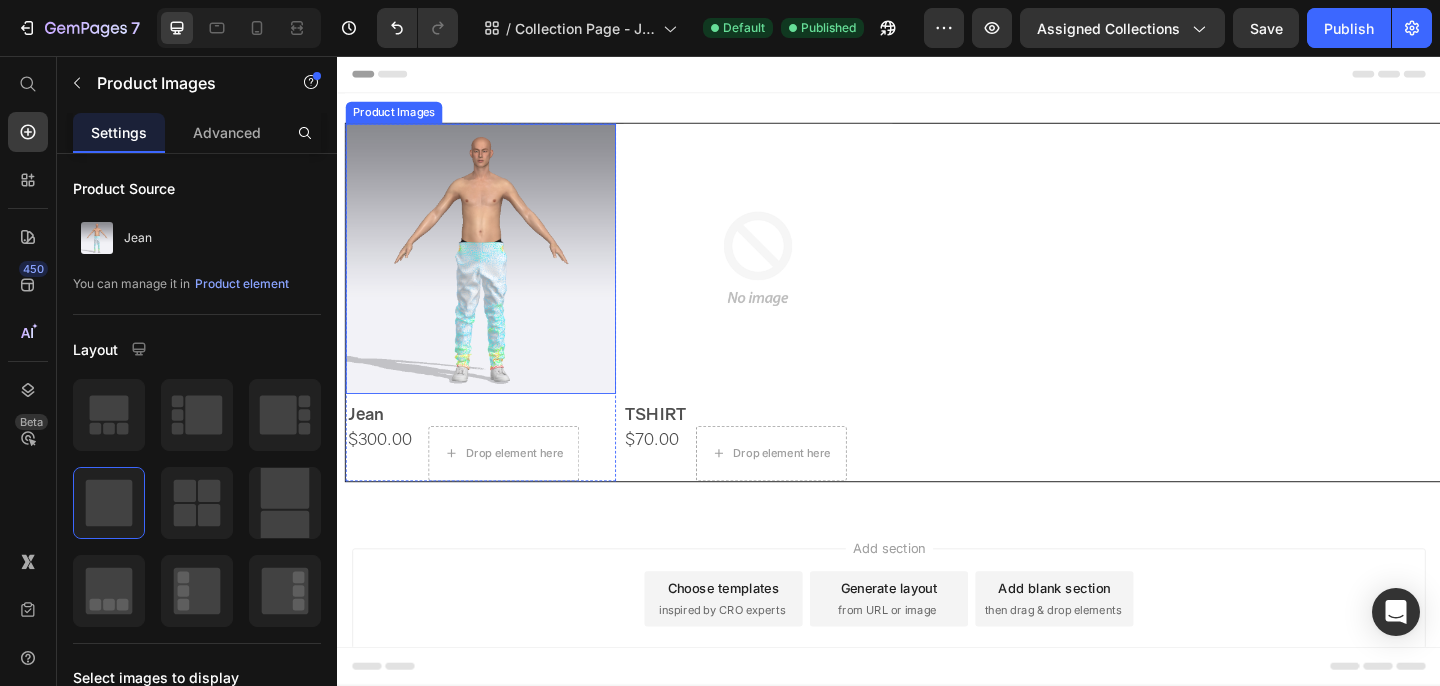click at bounding box center (493, 277) 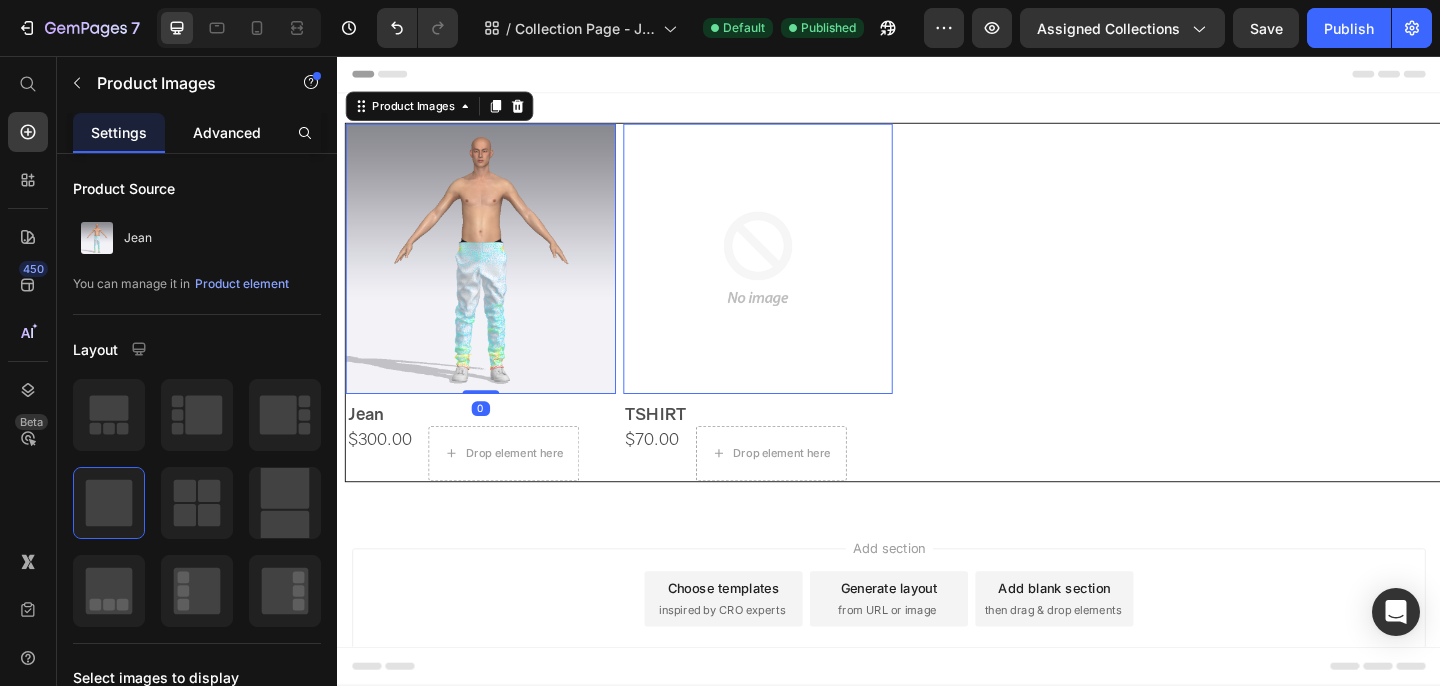 click on "Advanced" at bounding box center (227, 132) 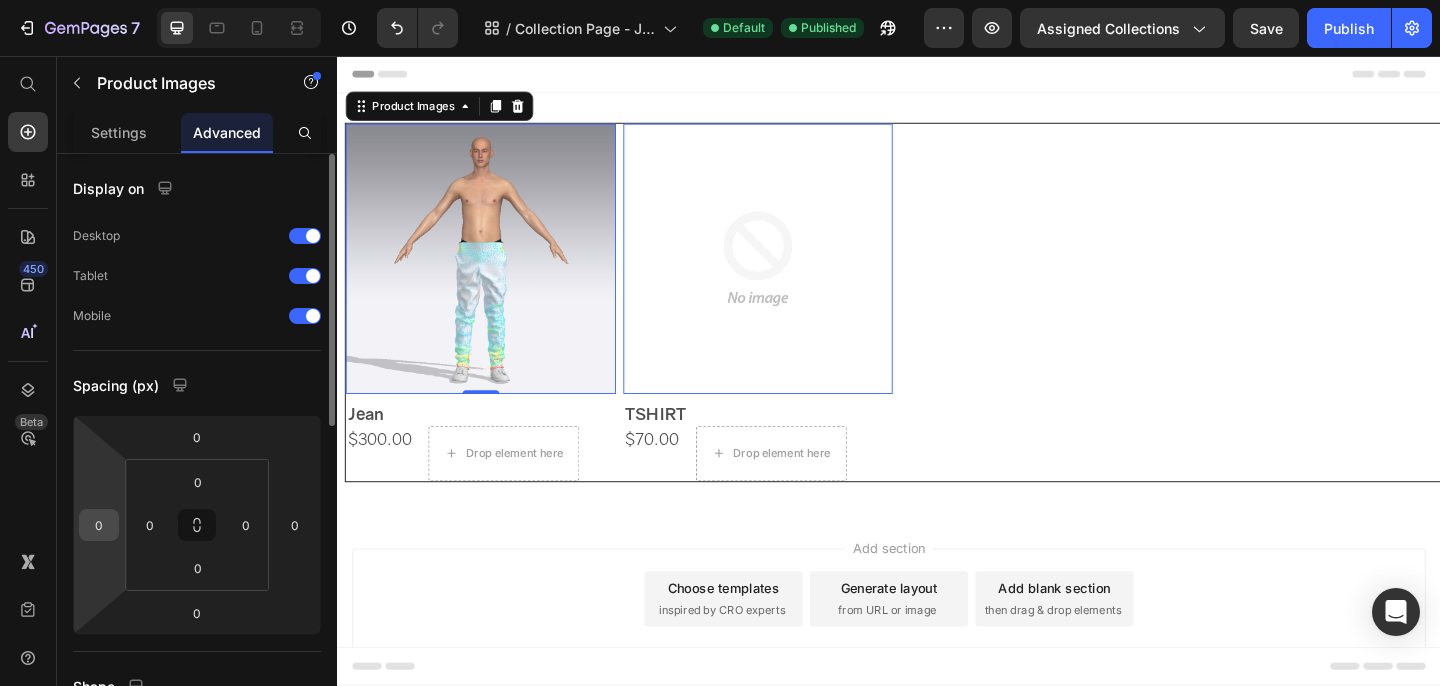 click on "0" at bounding box center [99, 525] 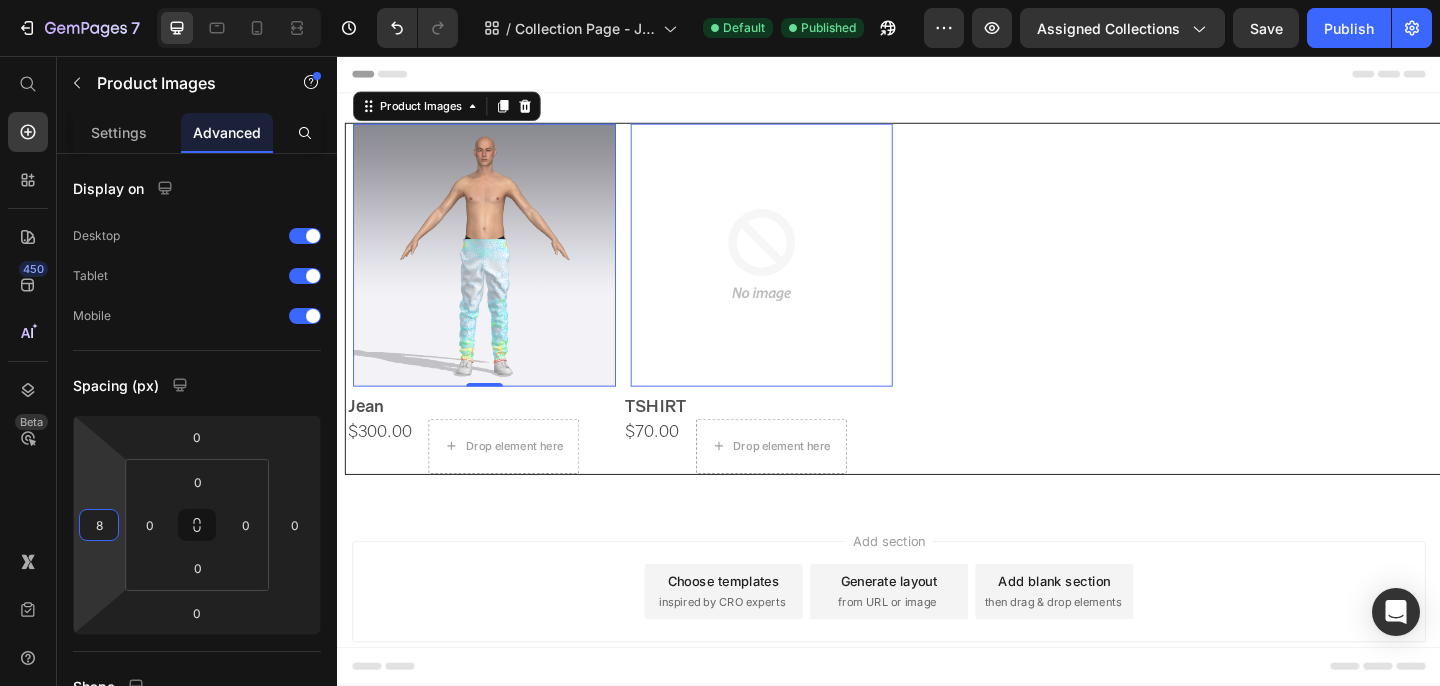 type on "8" 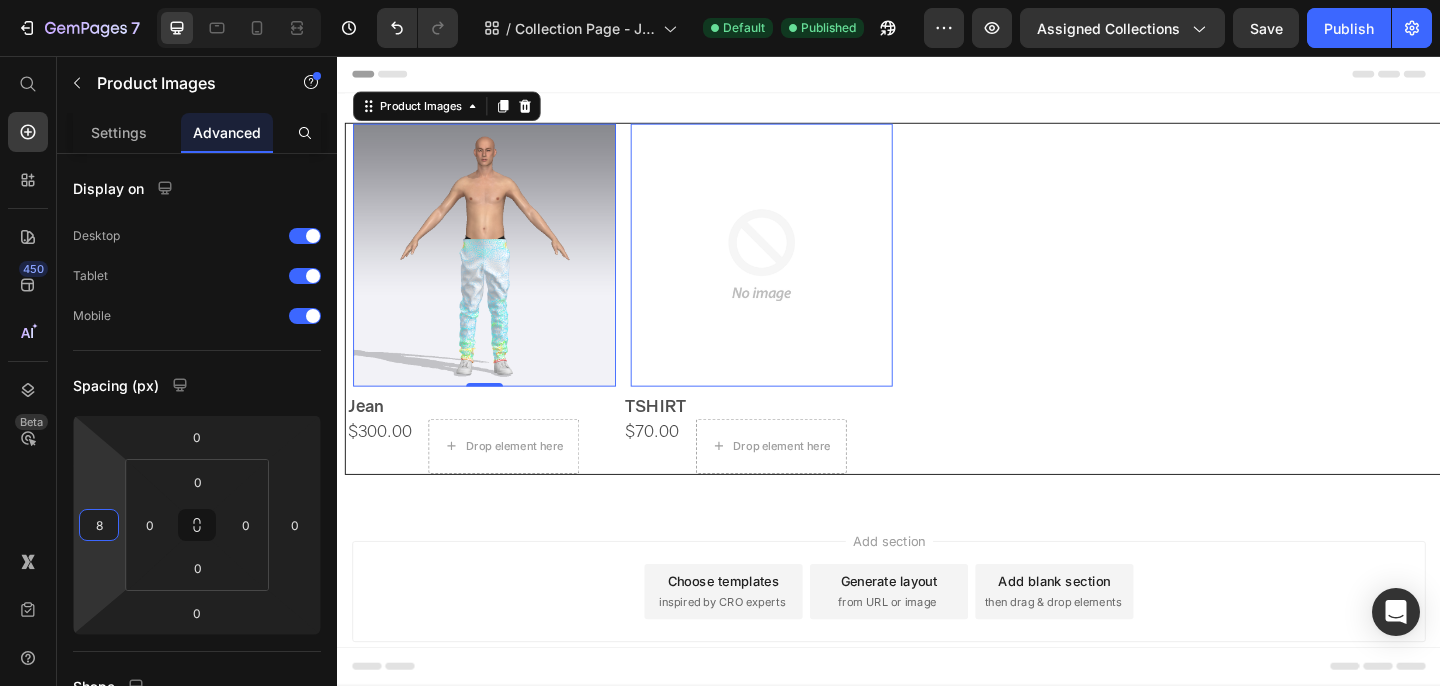 click at bounding box center [497, 273] 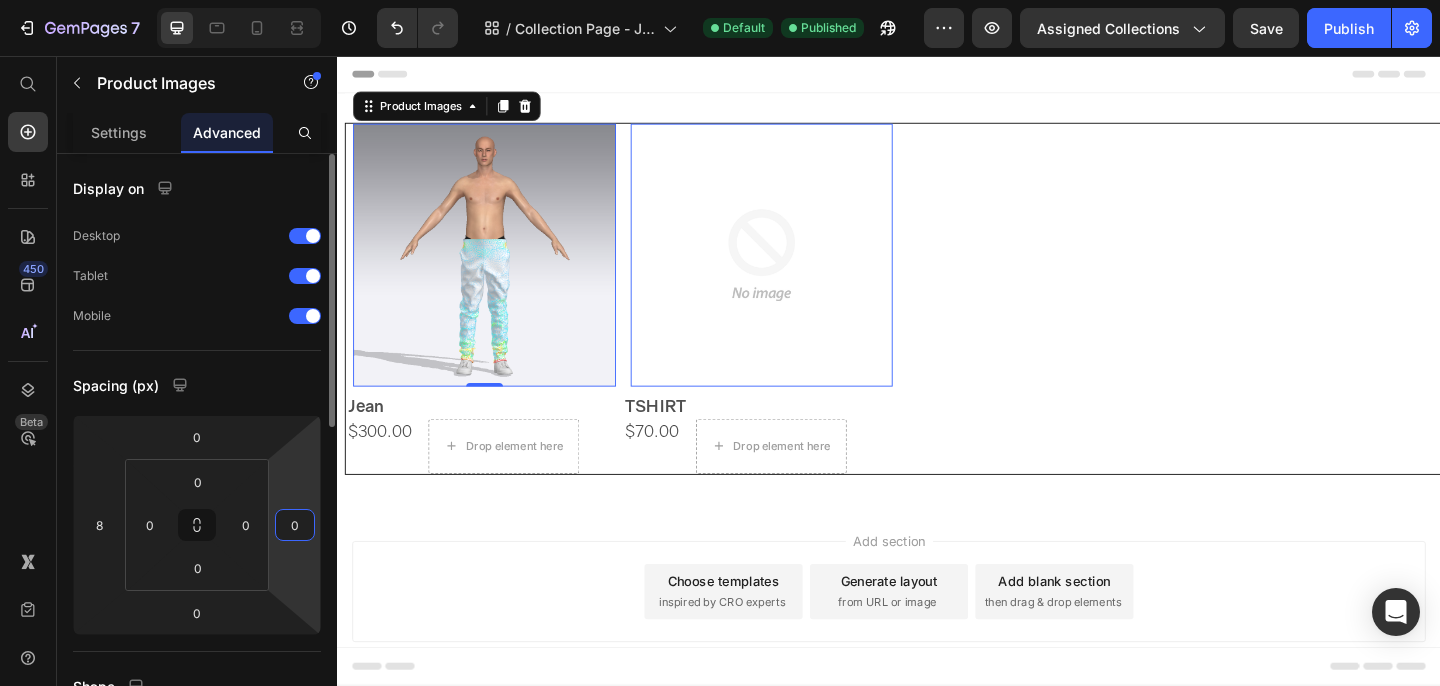click on "0" at bounding box center (295, 525) 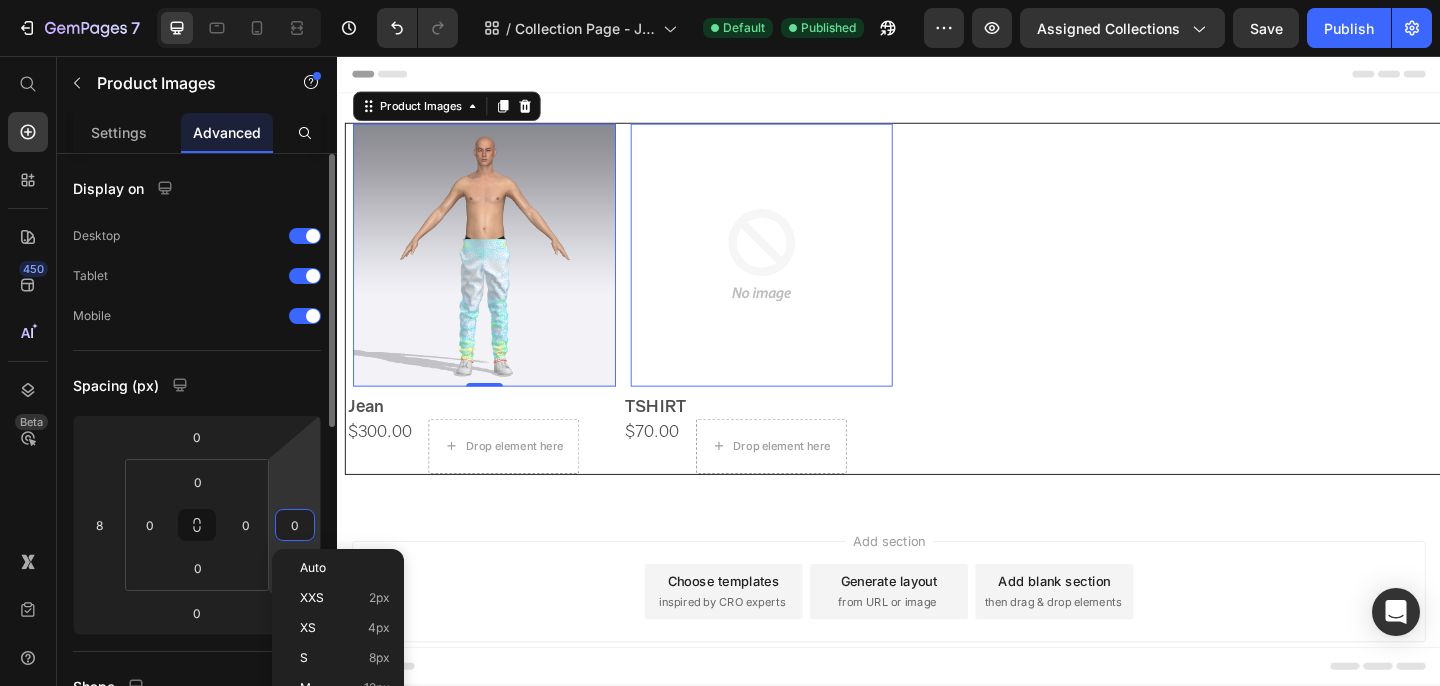 type on "8" 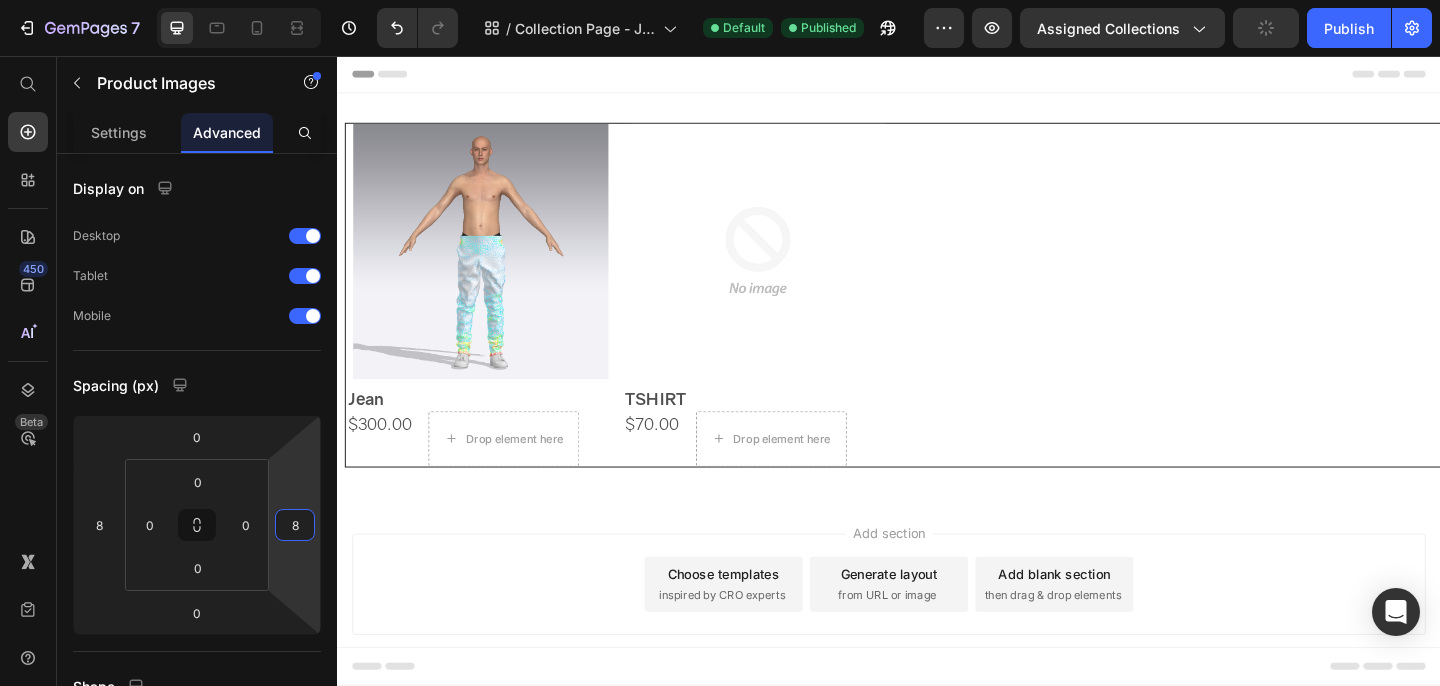 click on "Add section Choose templates inspired by CRO experts Generate layout from URL or image Add blank section then drag & drop elements" at bounding box center (937, 659) 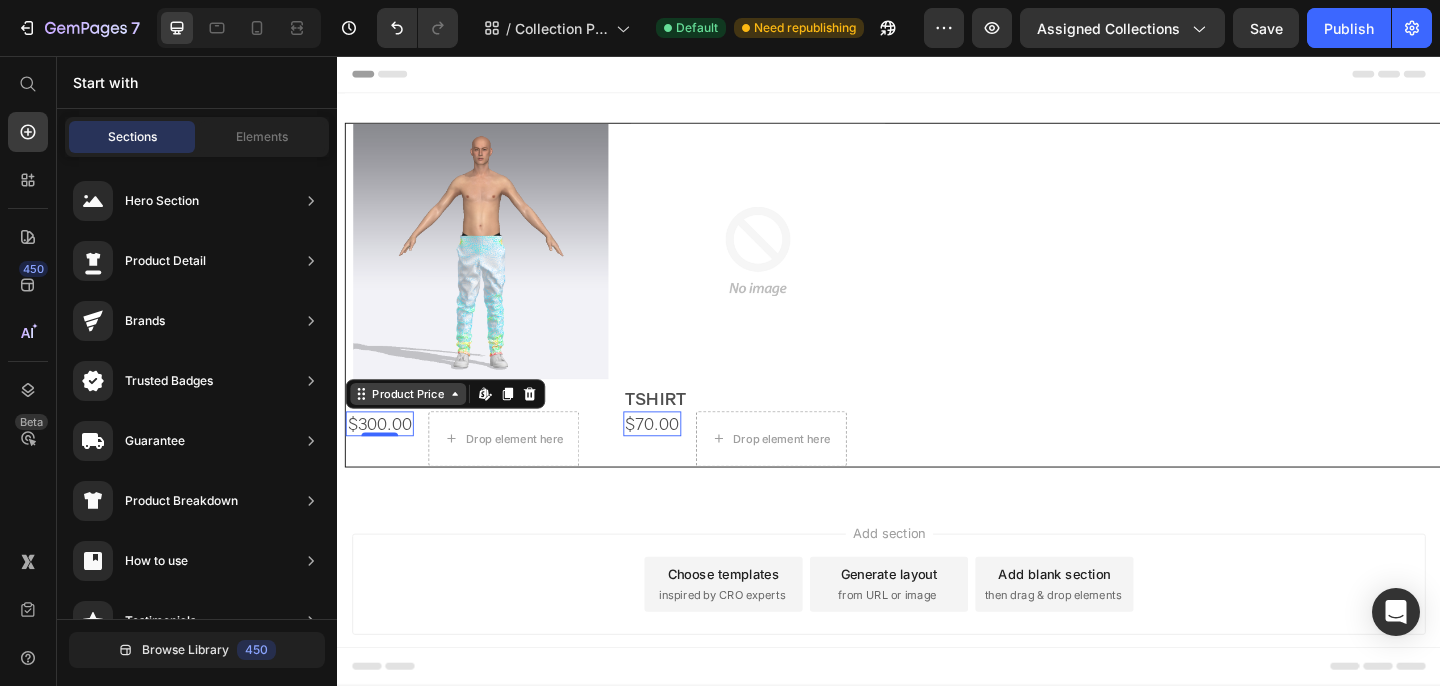 click on "Product Price" at bounding box center (414, 424) 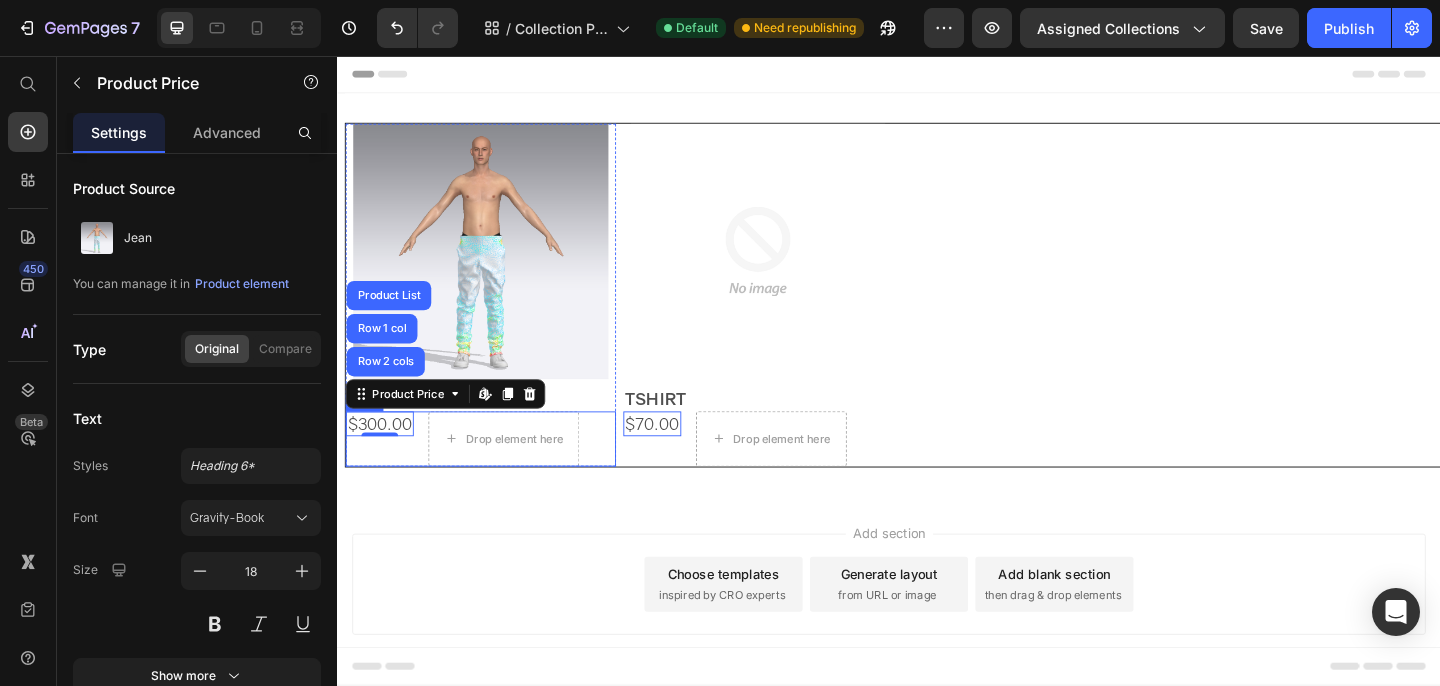 click on "Product Images Jean Product Title $300.00 Product Price Row 2 cols Row 1 col Product List   Edit content in Shopify 0
Drop element here Row Row Product Images TSHIRT Product Title $70.00 Product Price   Edit content in Shopify 0
Drop element here Row Row Product List Section 1" at bounding box center [945, 316] 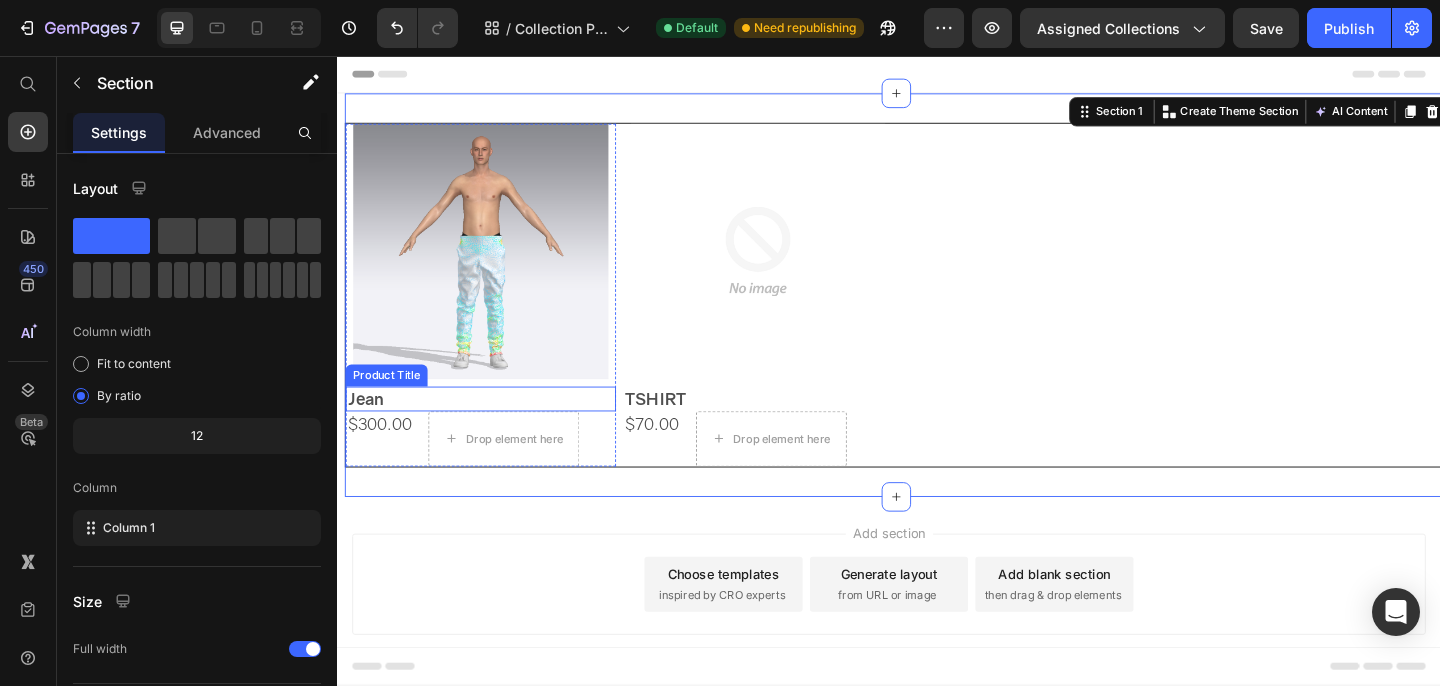 click on "Jean" at bounding box center [493, 429] 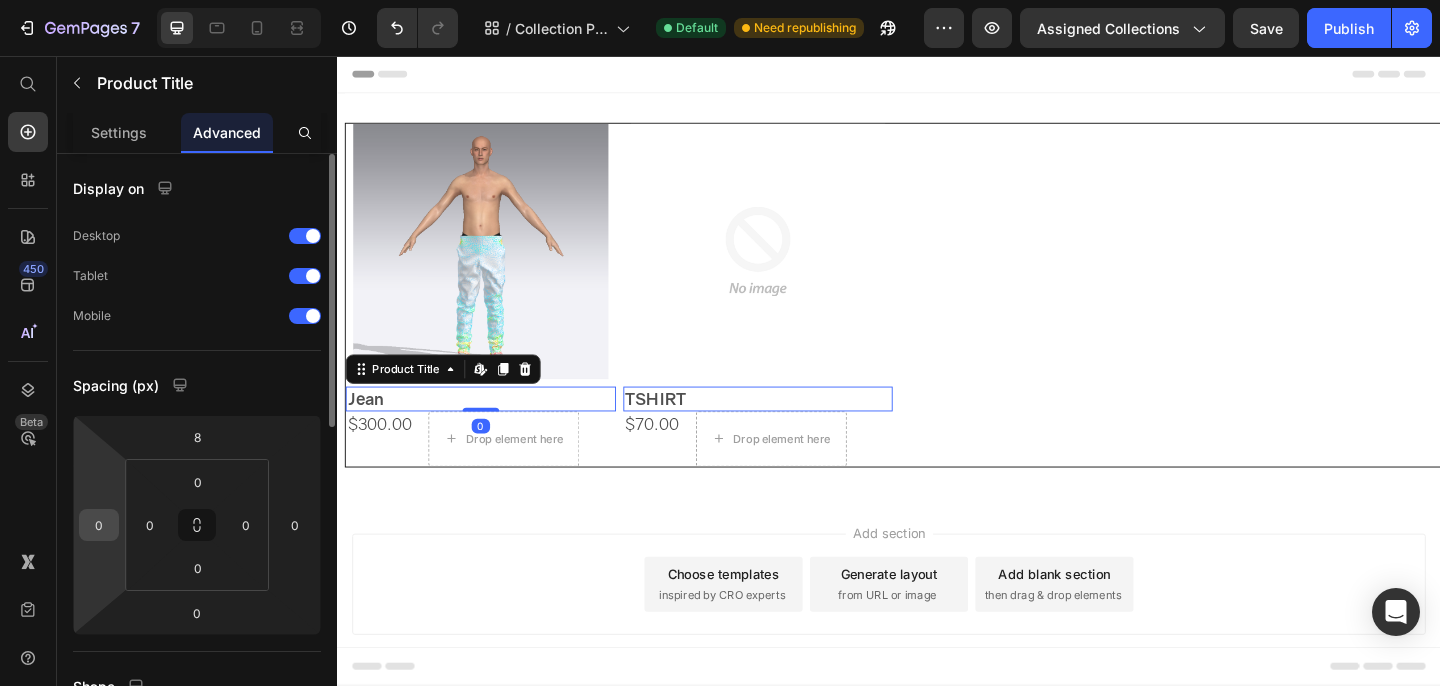 click on "0" at bounding box center (99, 525) 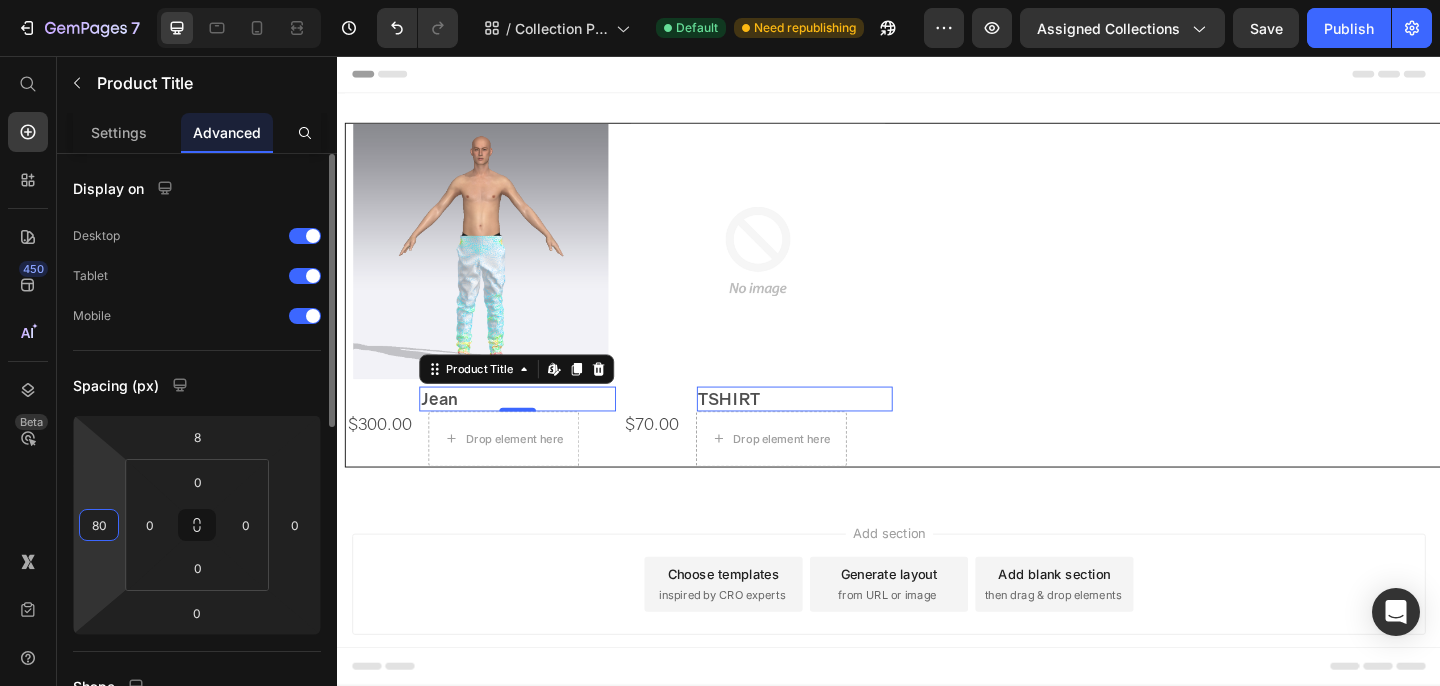 type on "0" 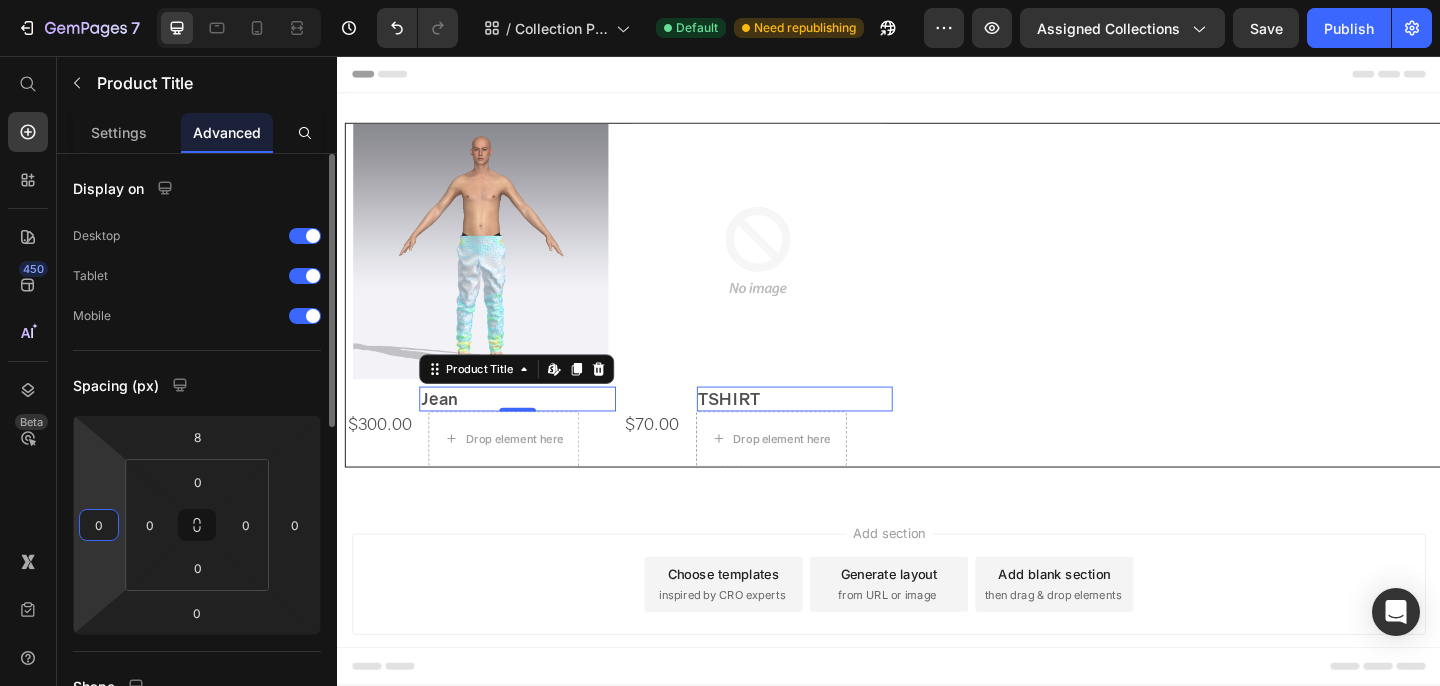 click on "0" at bounding box center [99, 525] 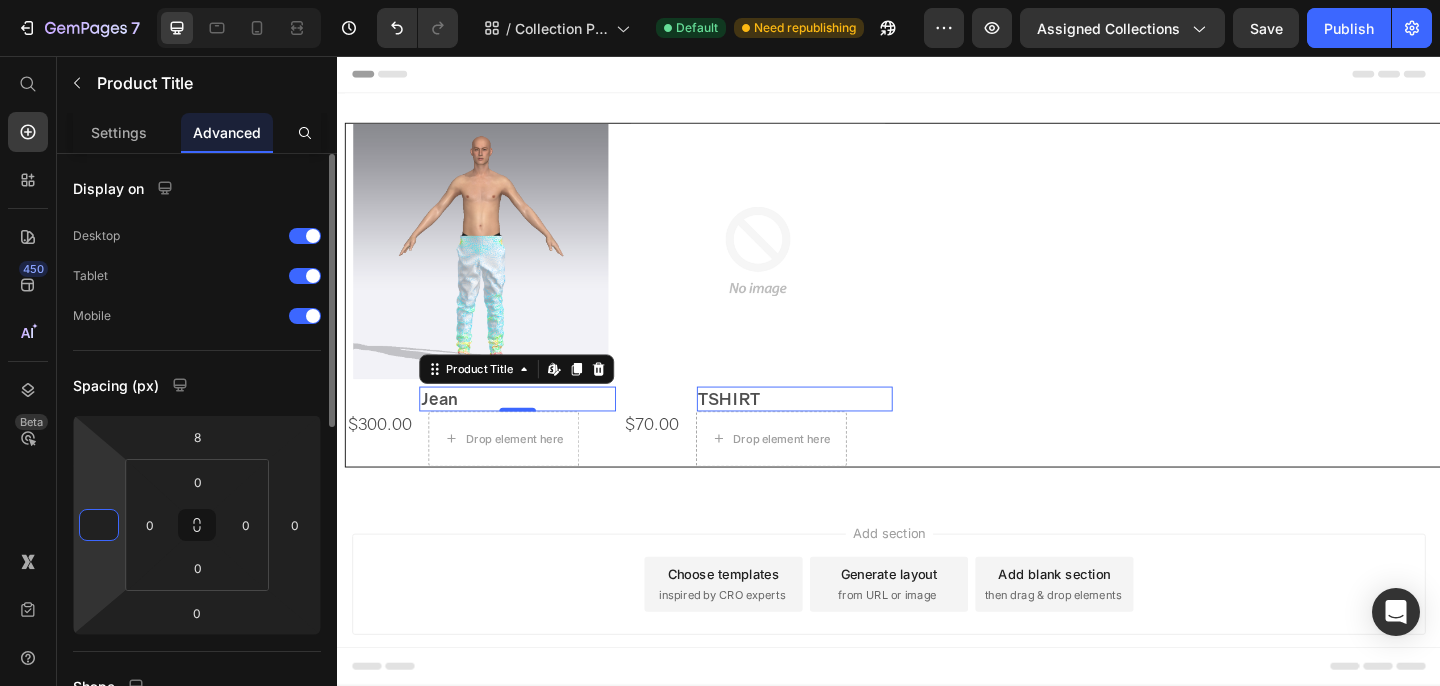 type on "8" 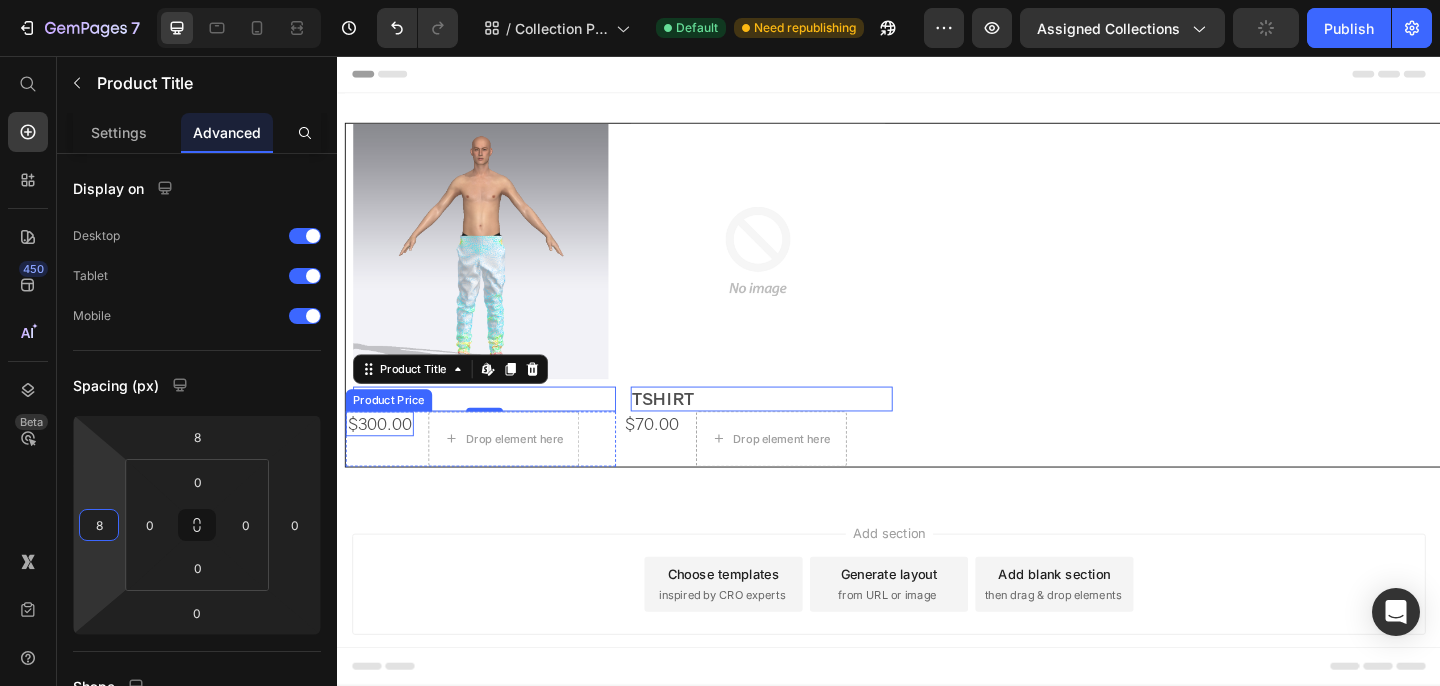 click on "$300.00" at bounding box center (383, 456) 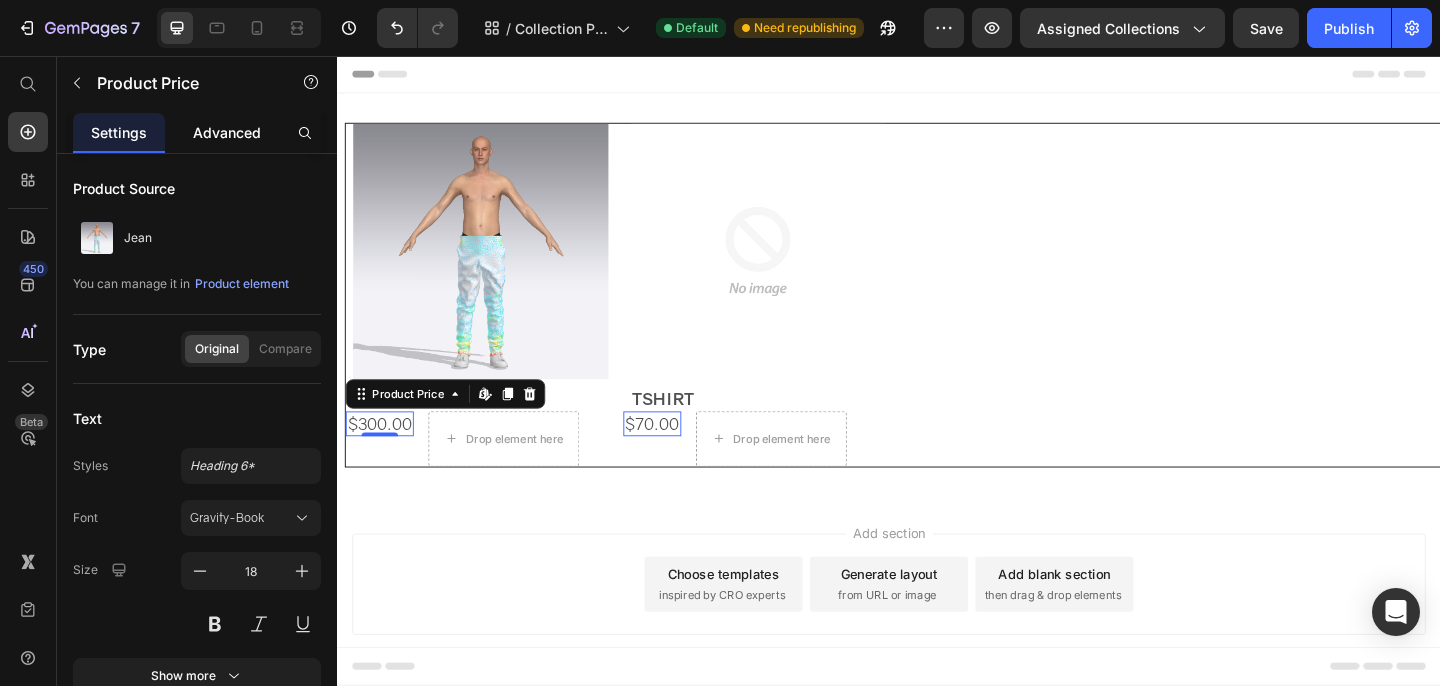click on "Advanced" 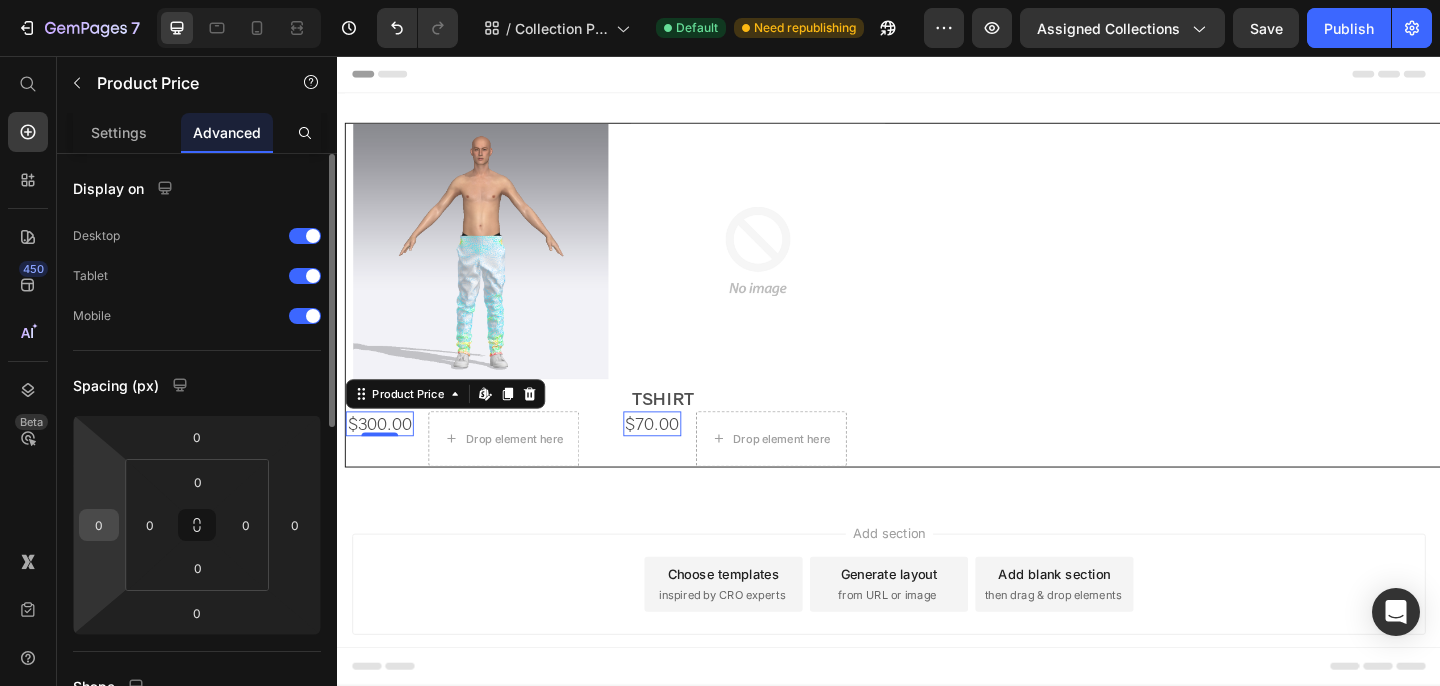 click on "0" at bounding box center [99, 525] 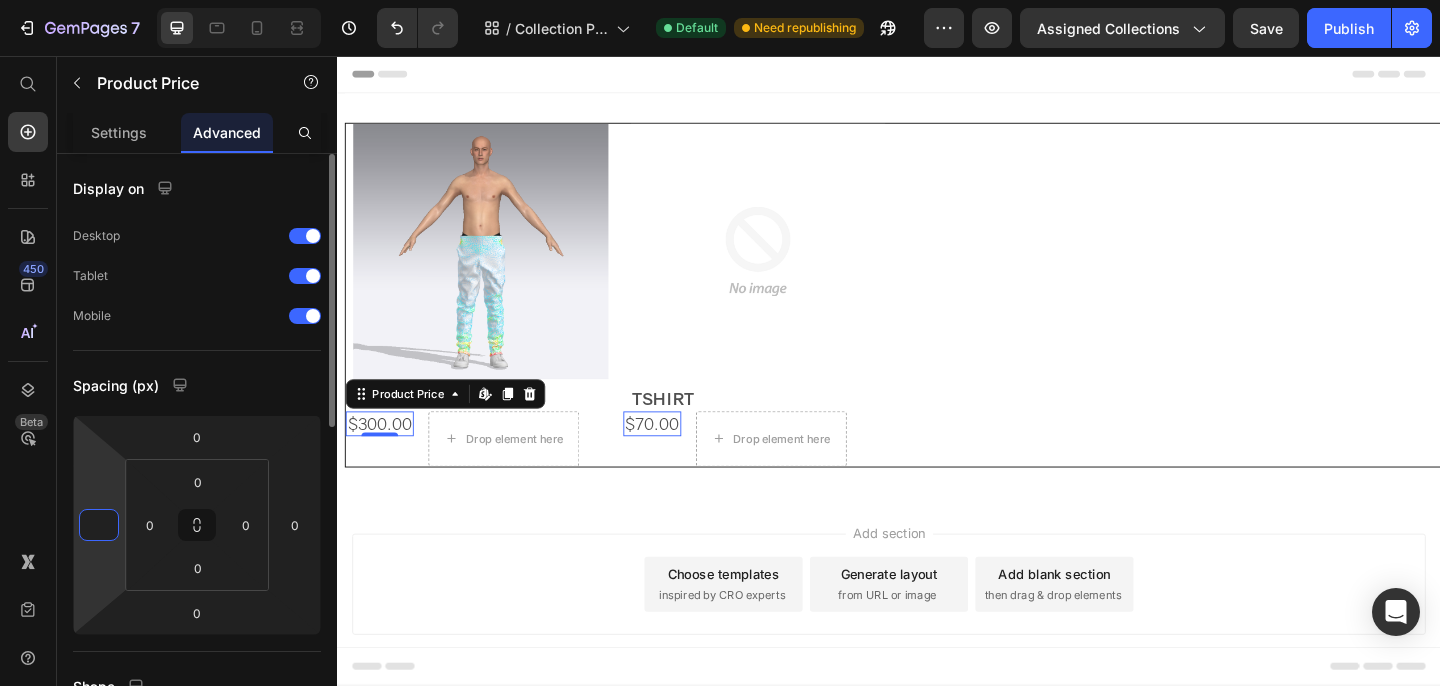 type on "8" 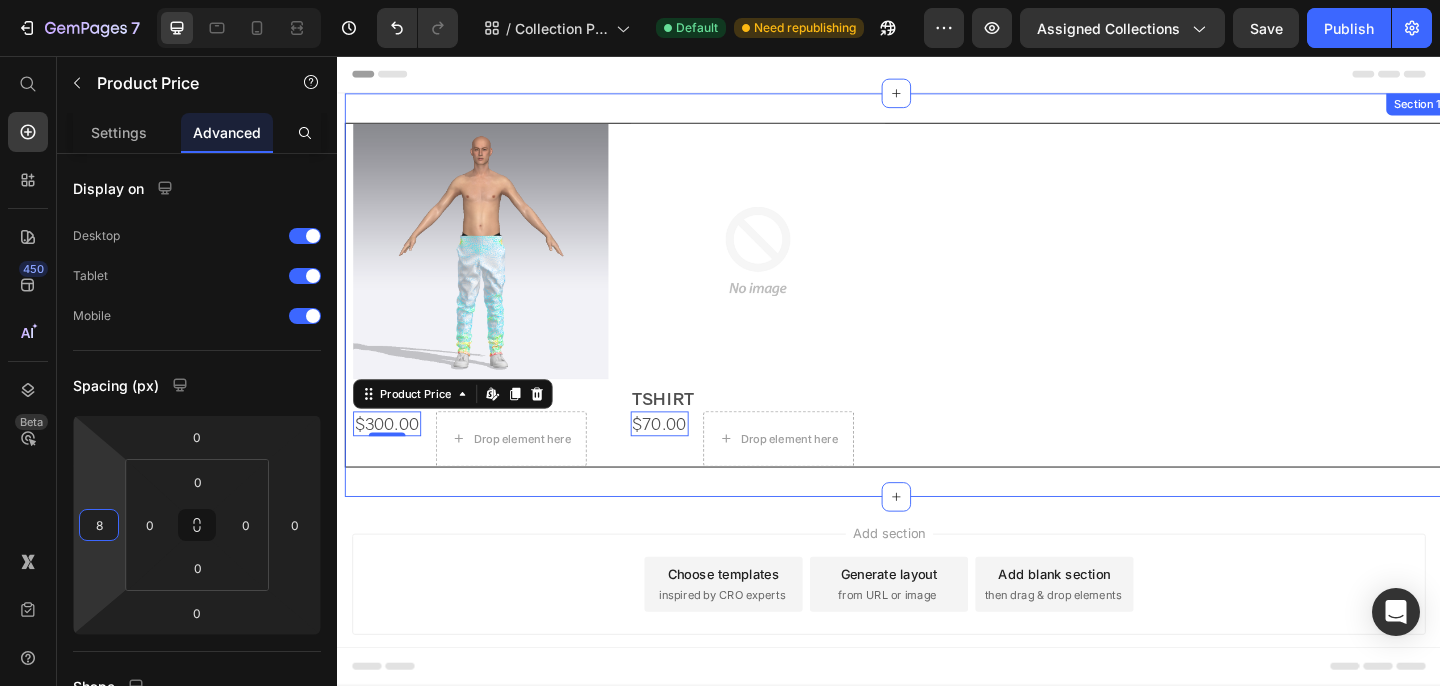 click on "Product Images Jean Product Title $300.00 Product Price   Edit content in Shopify 0
Drop element here Row Row Product Images TSHIRT Product Title $70.00 Product Price   Edit content in Shopify 0
Drop element here Row Row Product List Section 1" at bounding box center [945, 316] 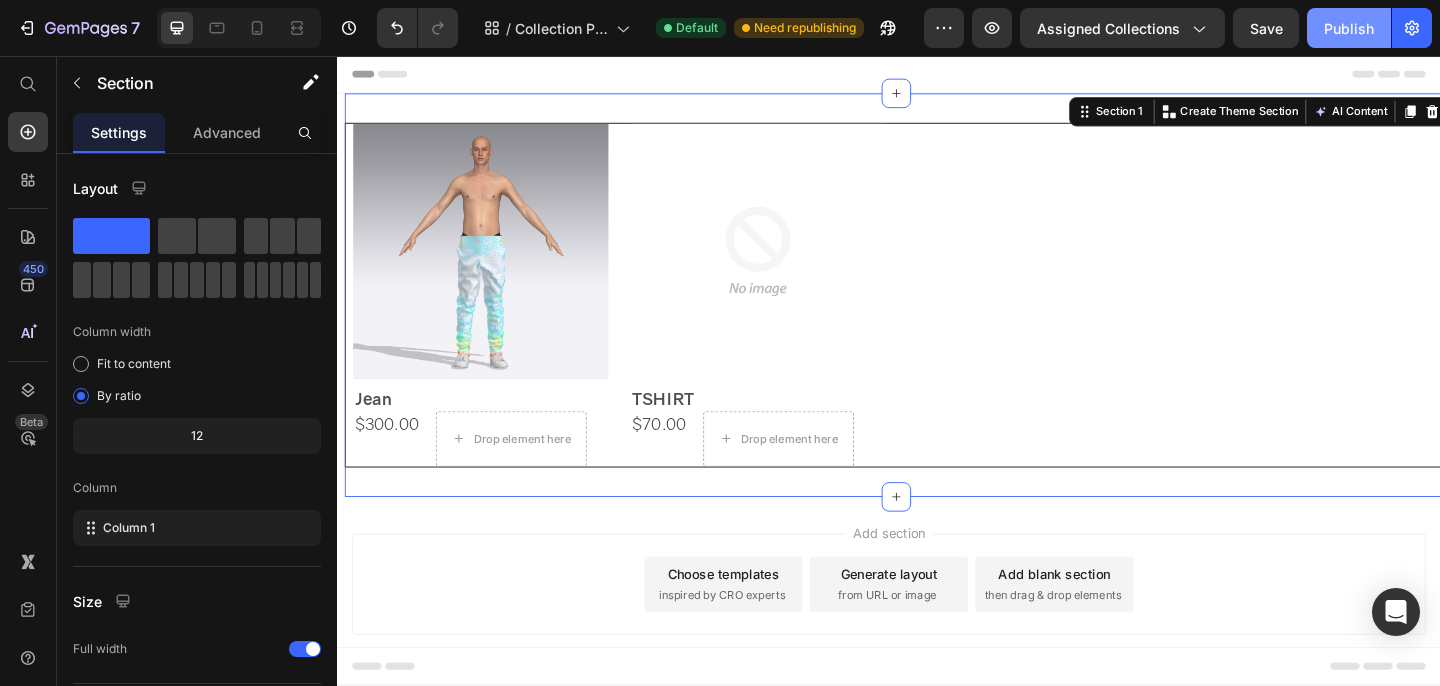 click on "Publish" at bounding box center (1349, 28) 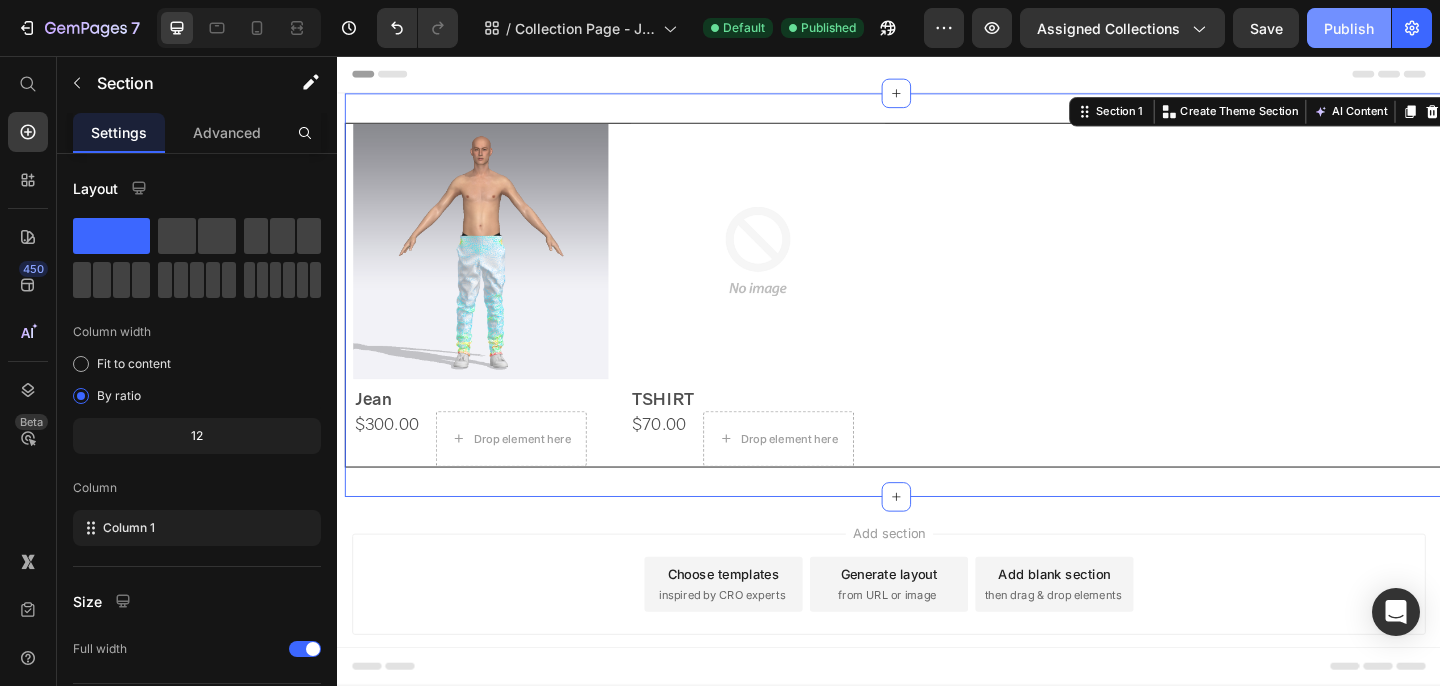 click on "Publish" at bounding box center [1349, 28] 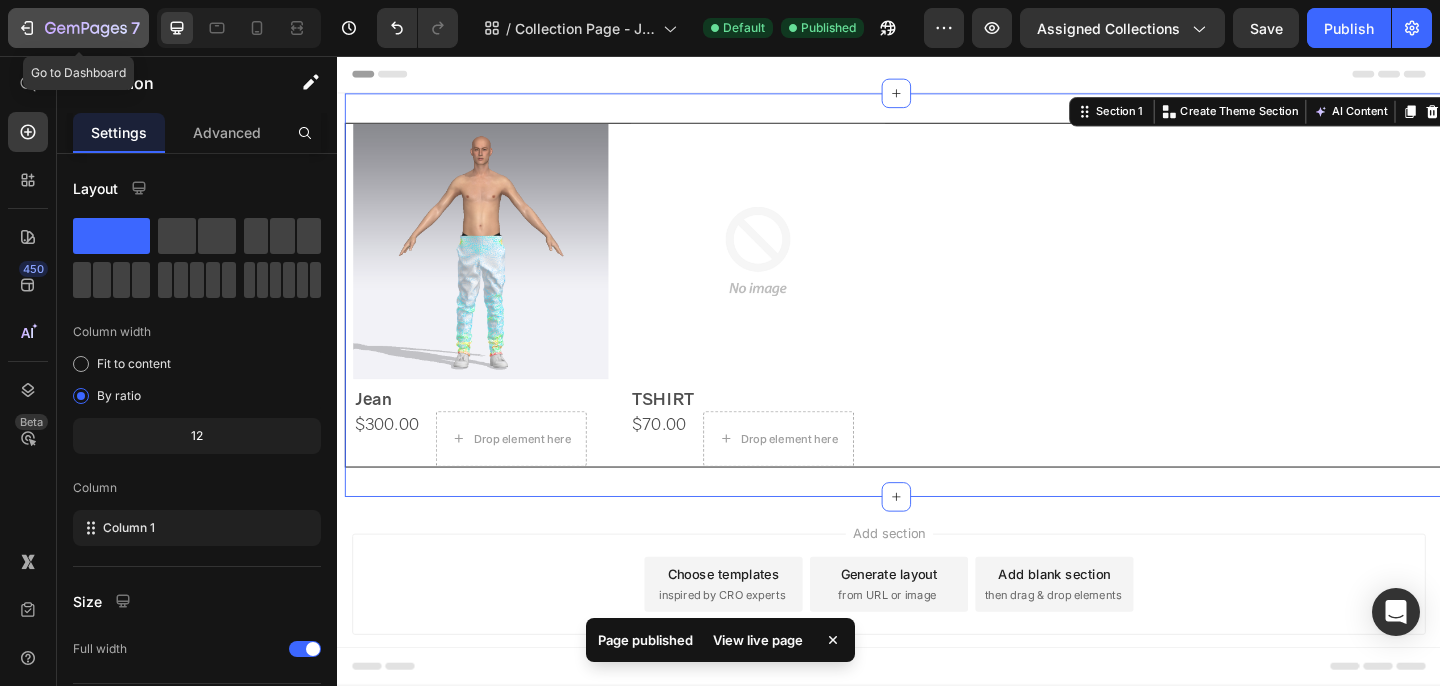 click 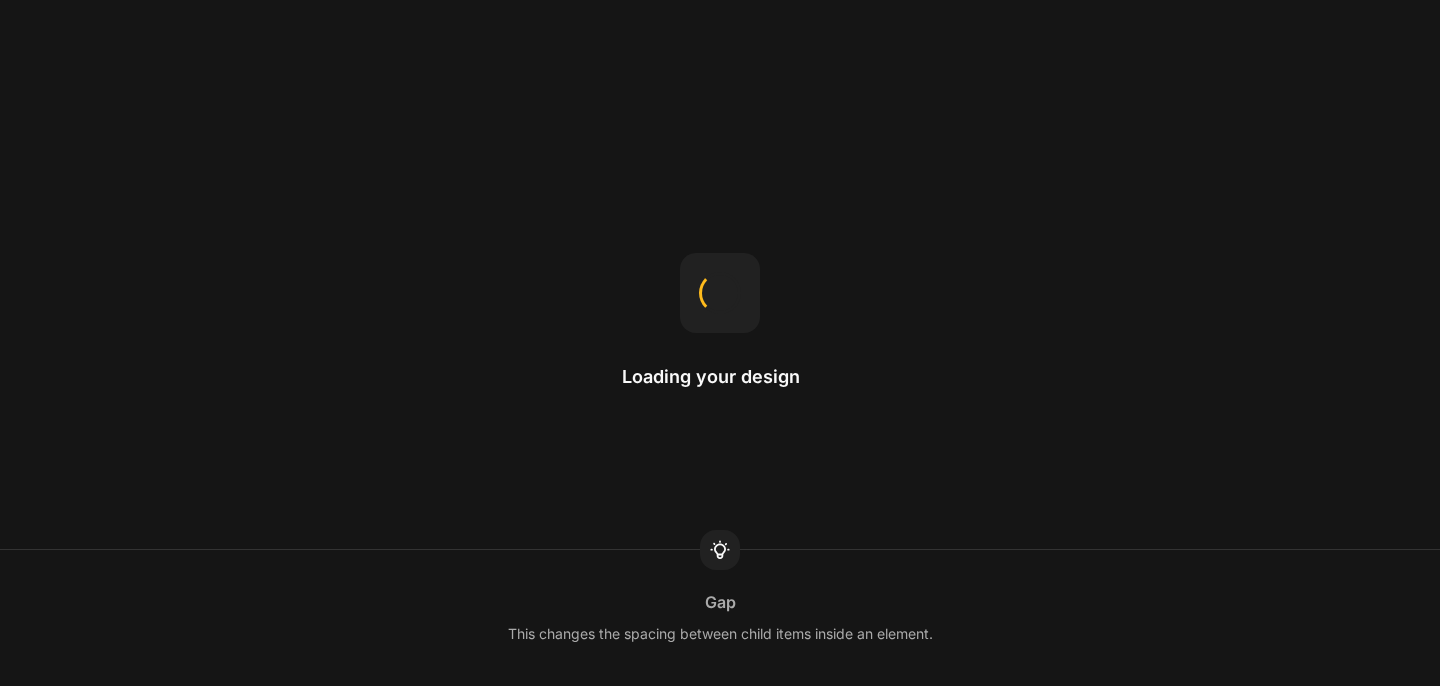 scroll, scrollTop: 0, scrollLeft: 0, axis: both 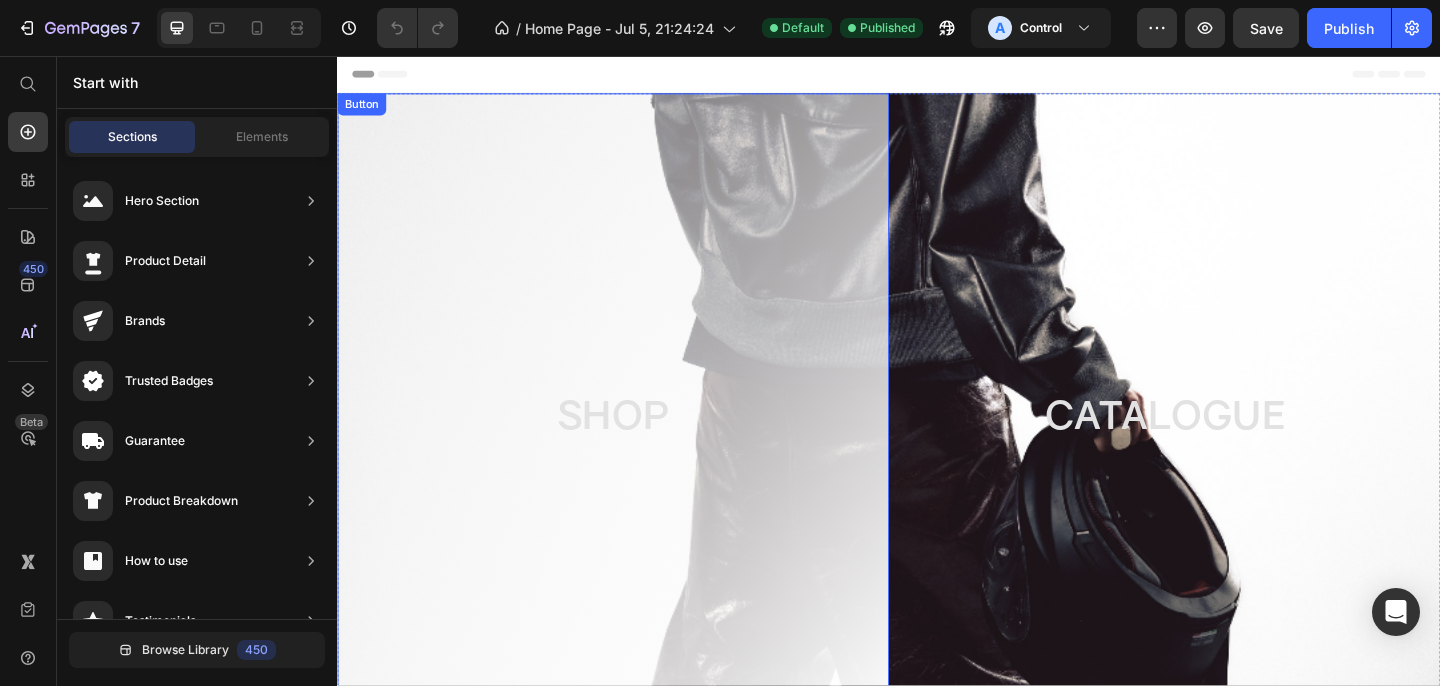 click on "SHOP" at bounding box center (637, 447) 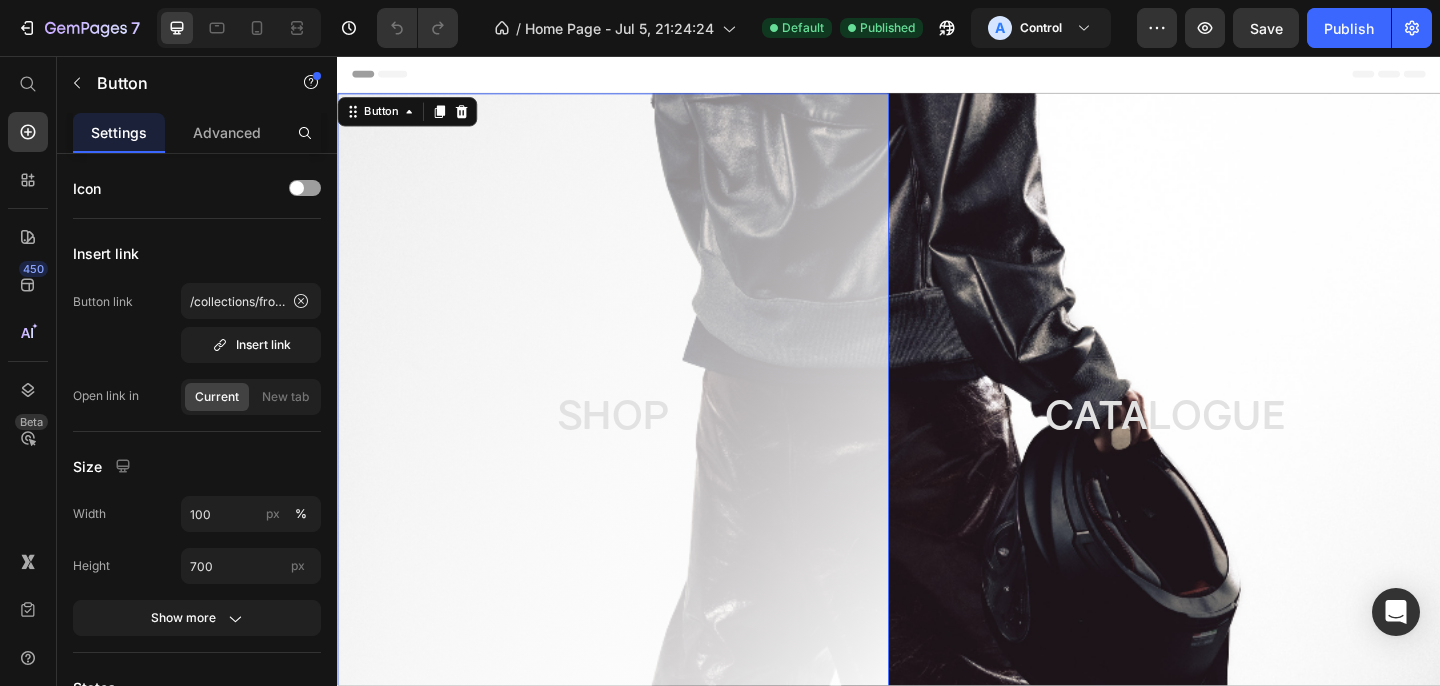 click on "SHOP" at bounding box center (637, 447) 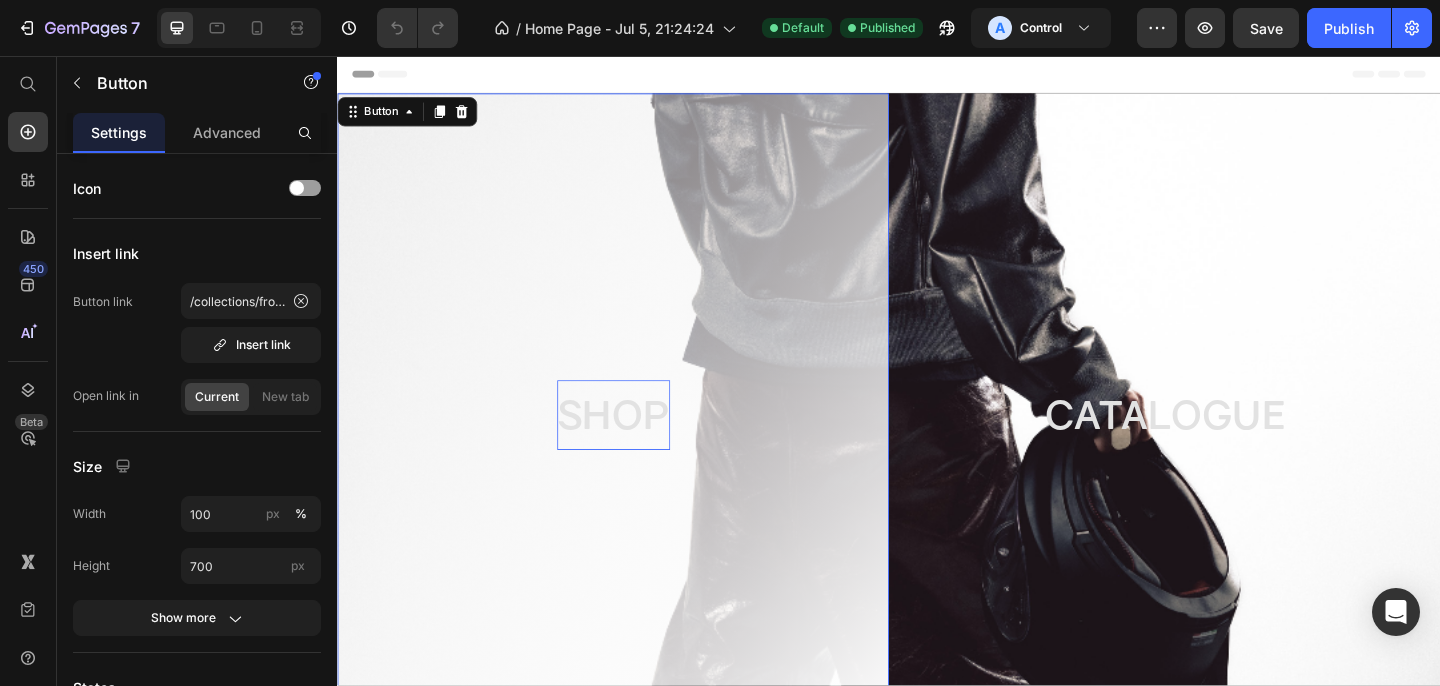 click on "SHOP" at bounding box center [637, 447] 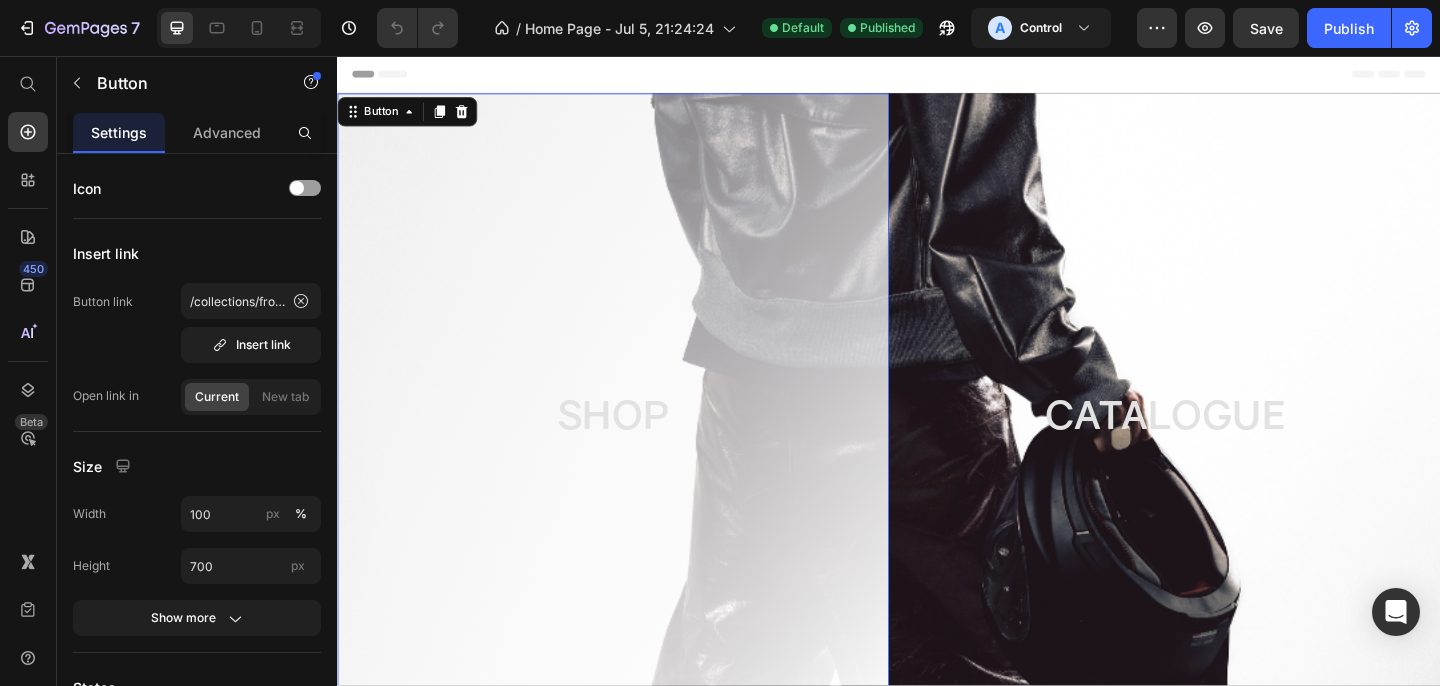 click on "SHOP" at bounding box center (637, 447) 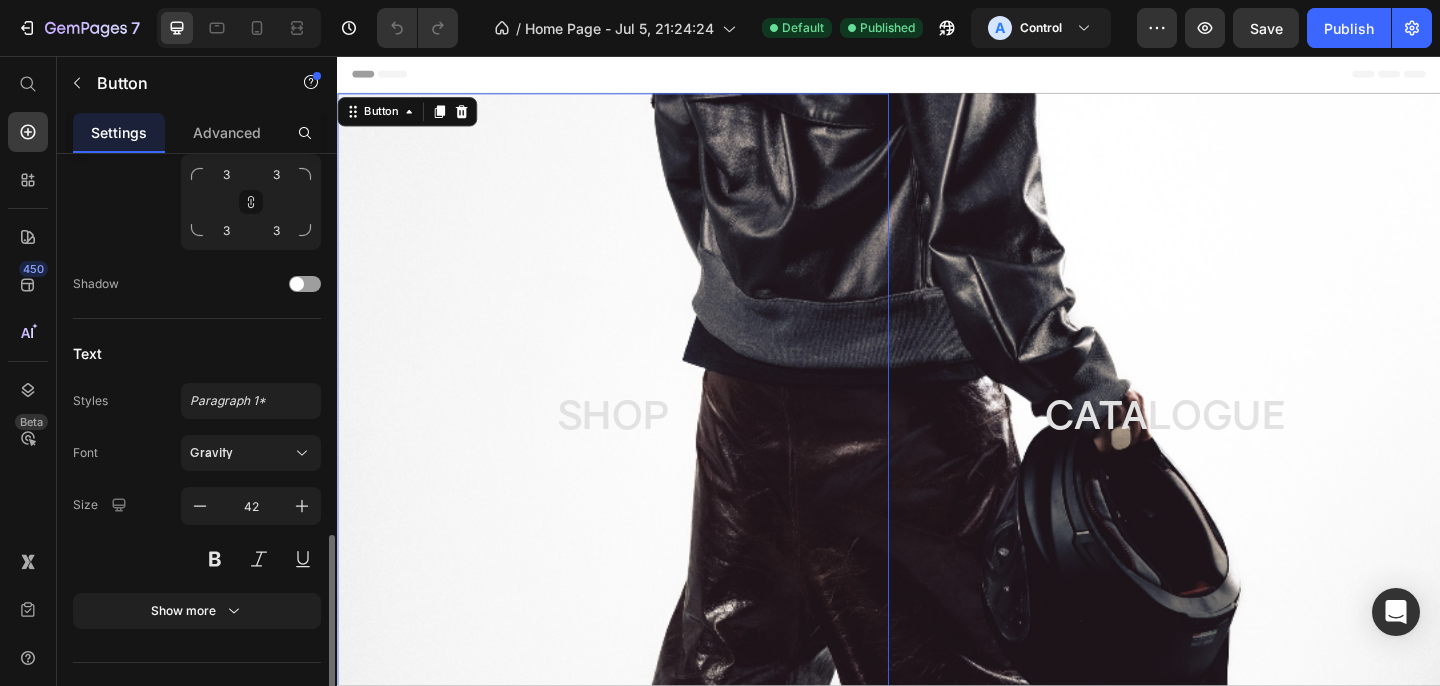 scroll, scrollTop: 843, scrollLeft: 0, axis: vertical 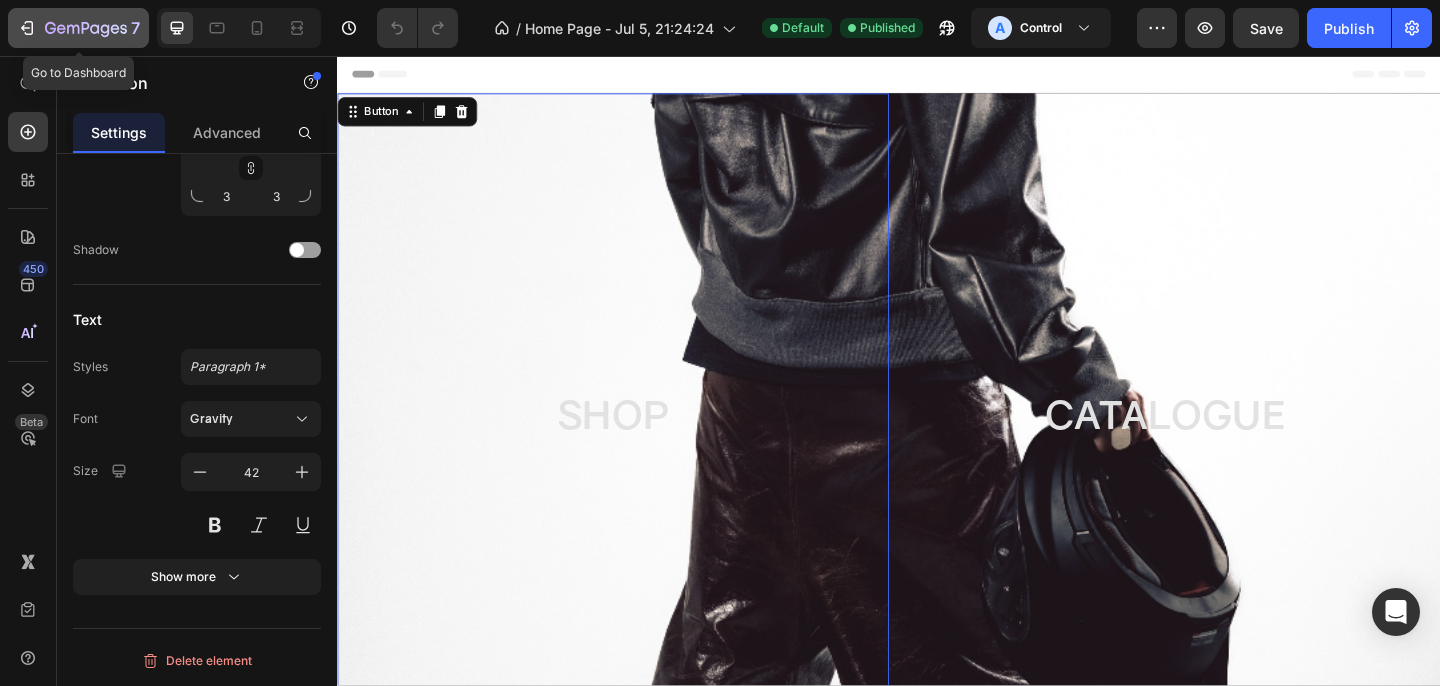 click 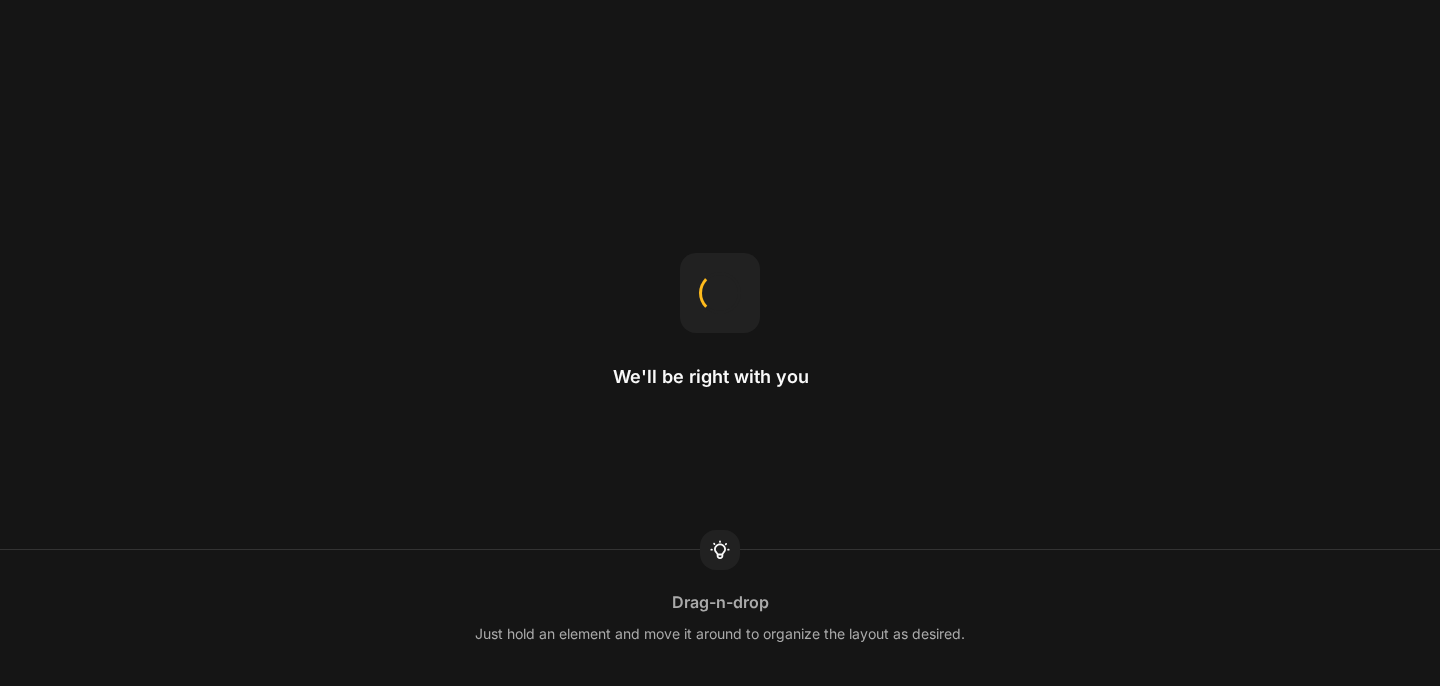scroll, scrollTop: 0, scrollLeft: 0, axis: both 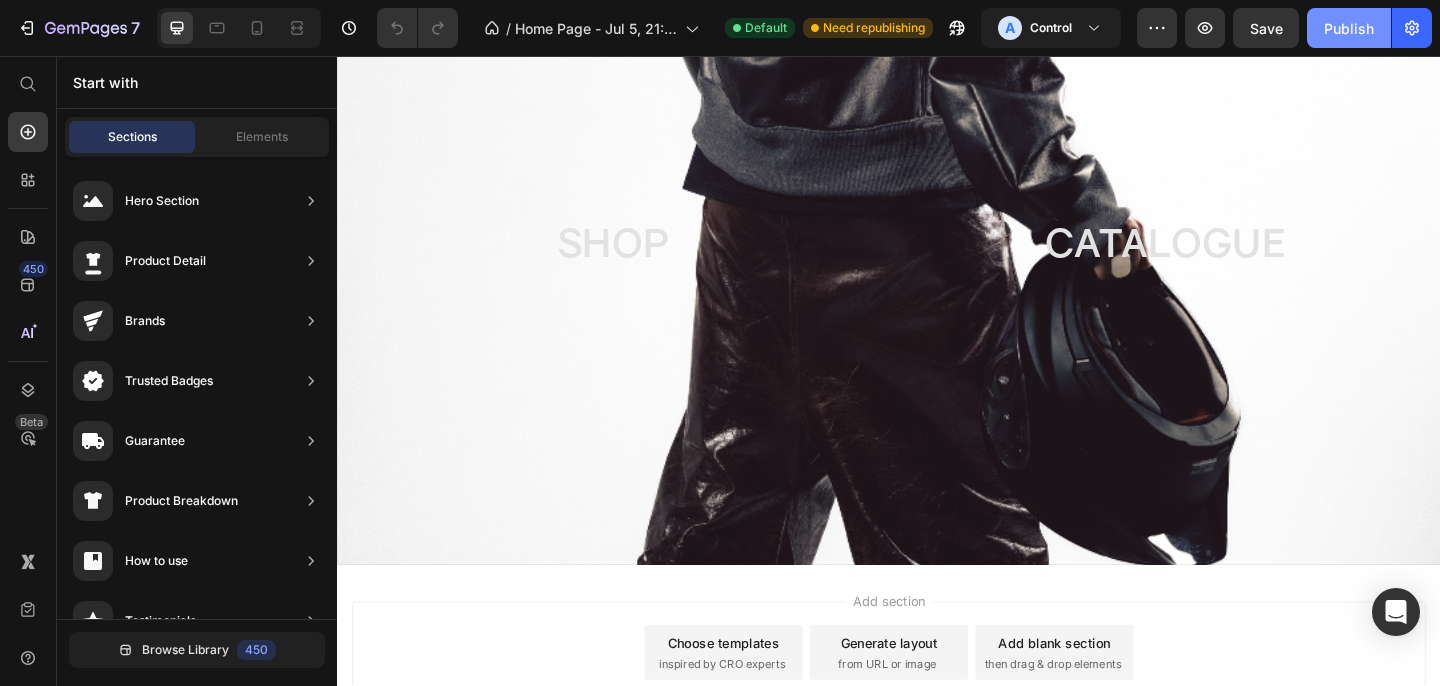 click on "Publish" at bounding box center (1349, 28) 